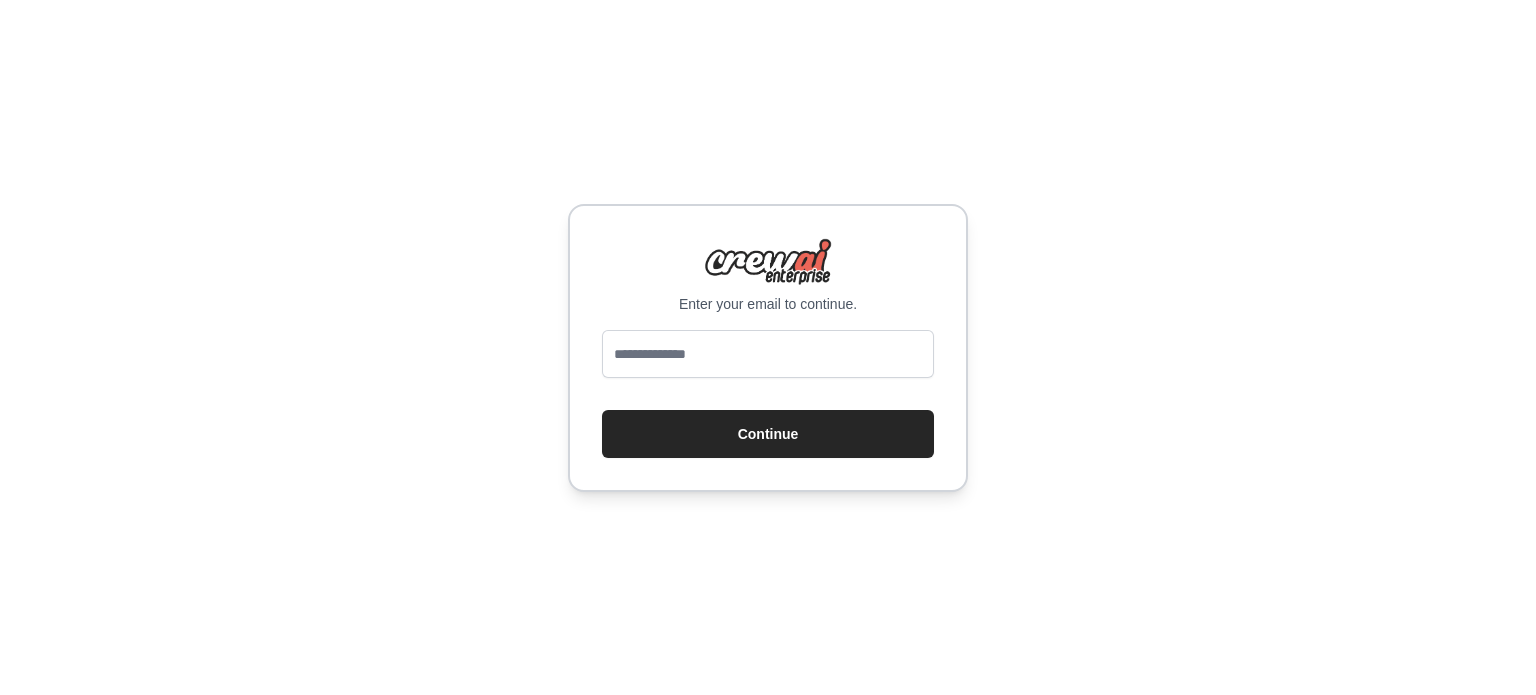 click at bounding box center (768, 354) 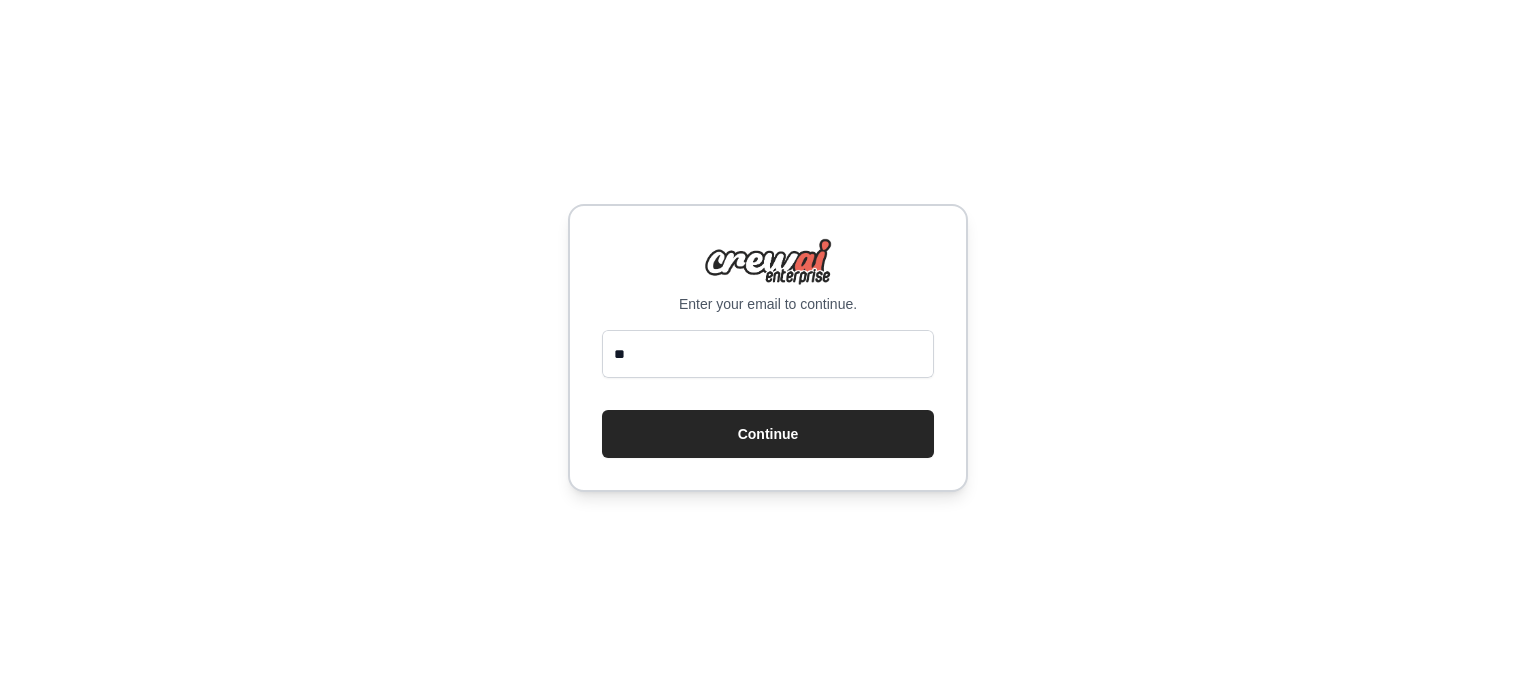 scroll, scrollTop: 0, scrollLeft: 0, axis: both 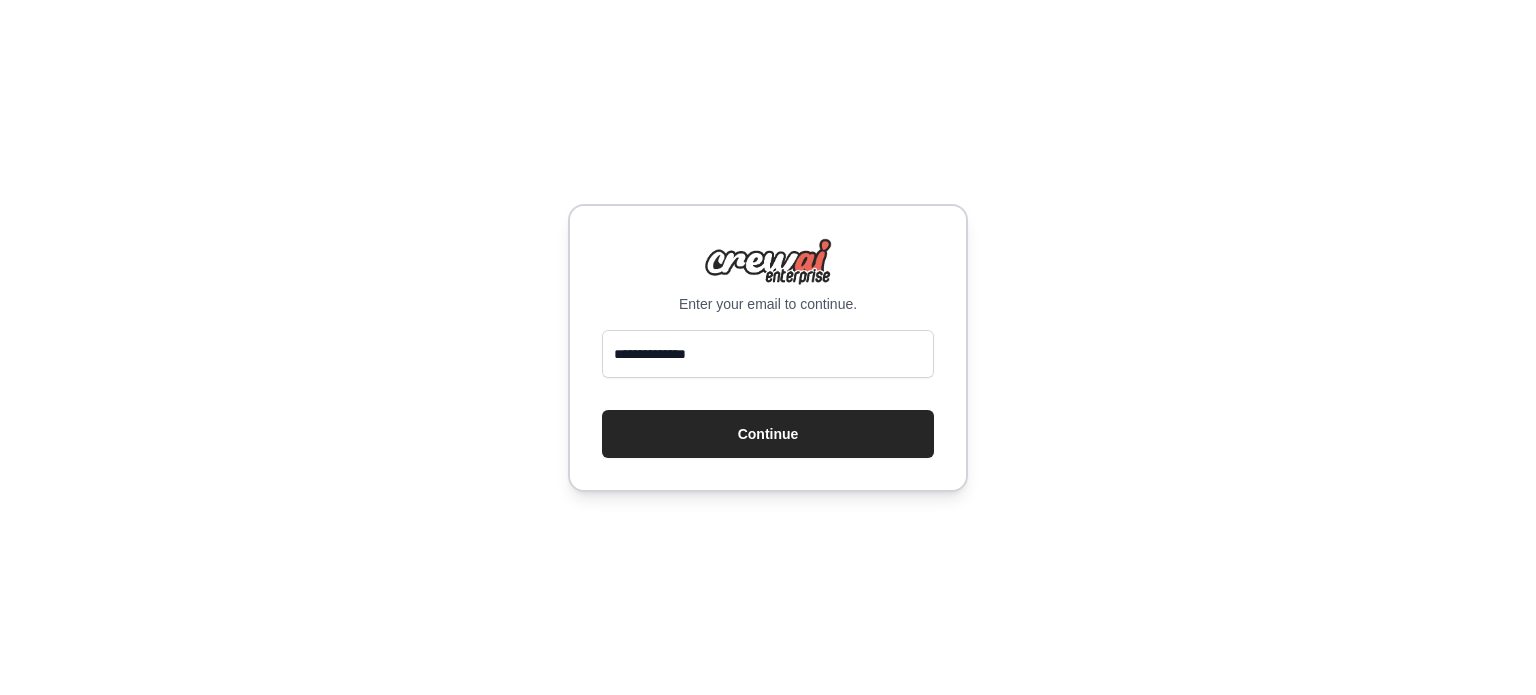 type on "**********" 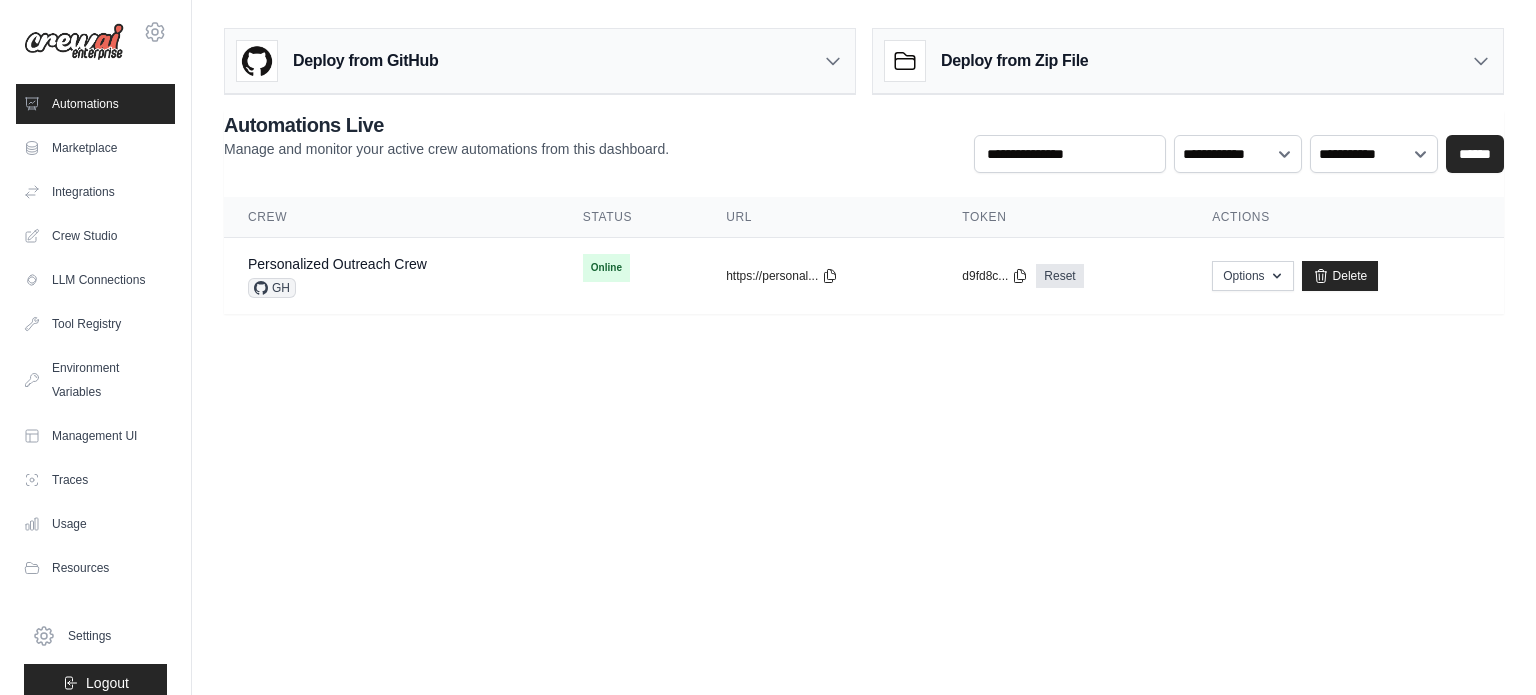 scroll, scrollTop: 0, scrollLeft: 0, axis: both 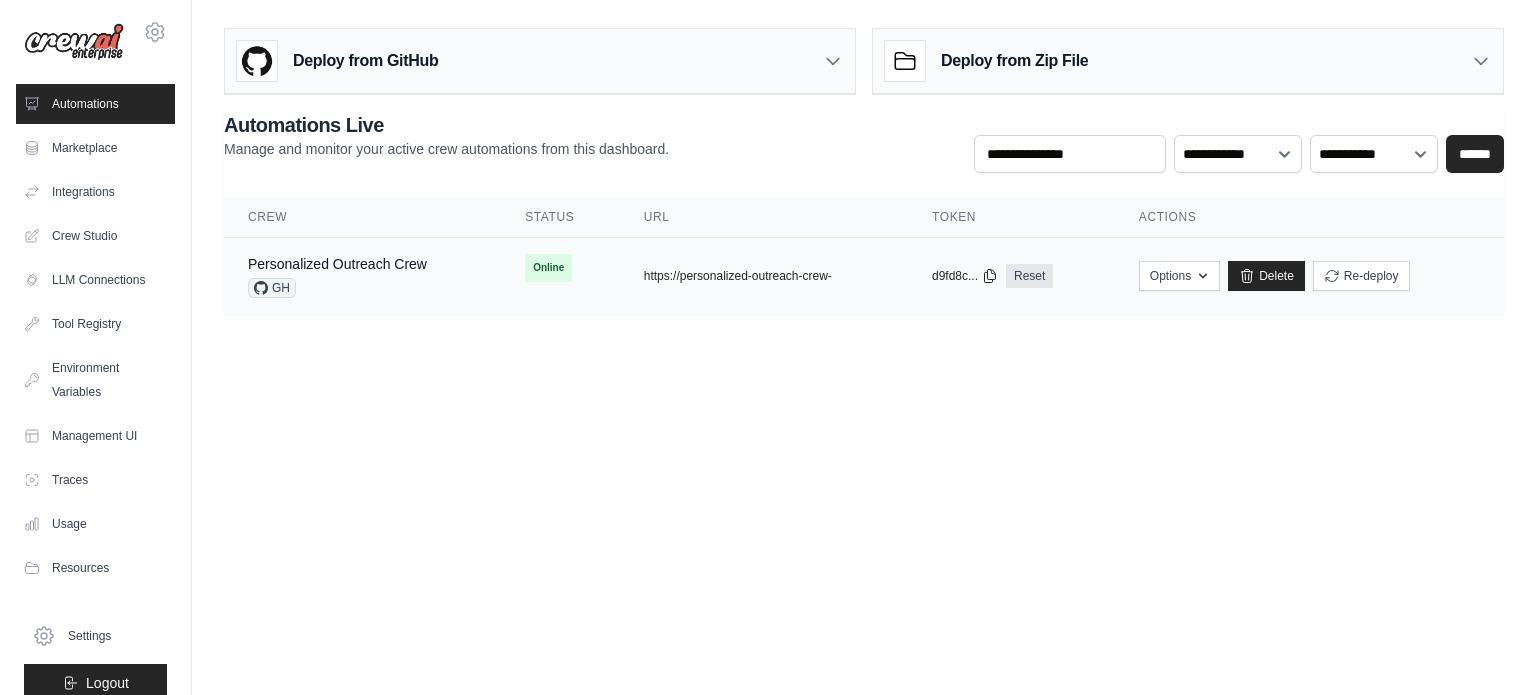click on "GH" at bounding box center [337, 288] 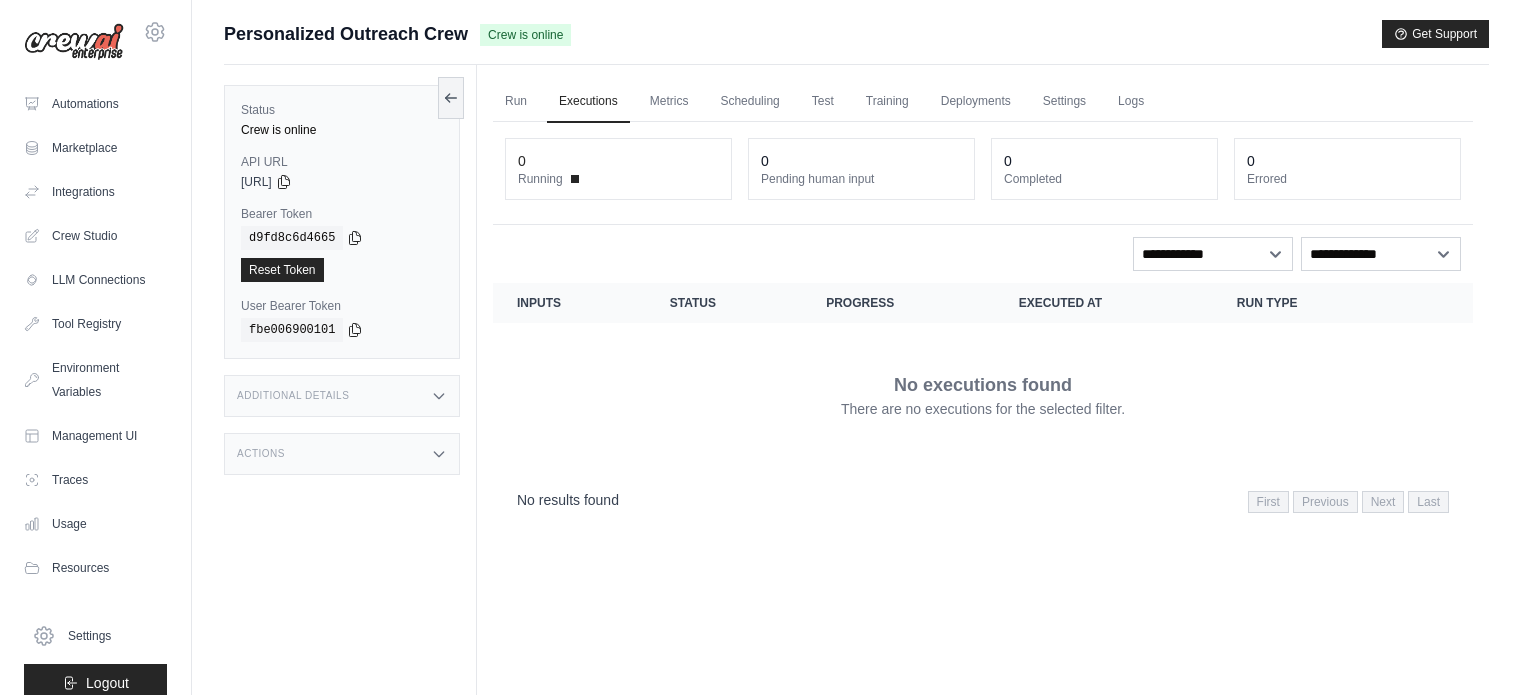 scroll, scrollTop: 0, scrollLeft: 0, axis: both 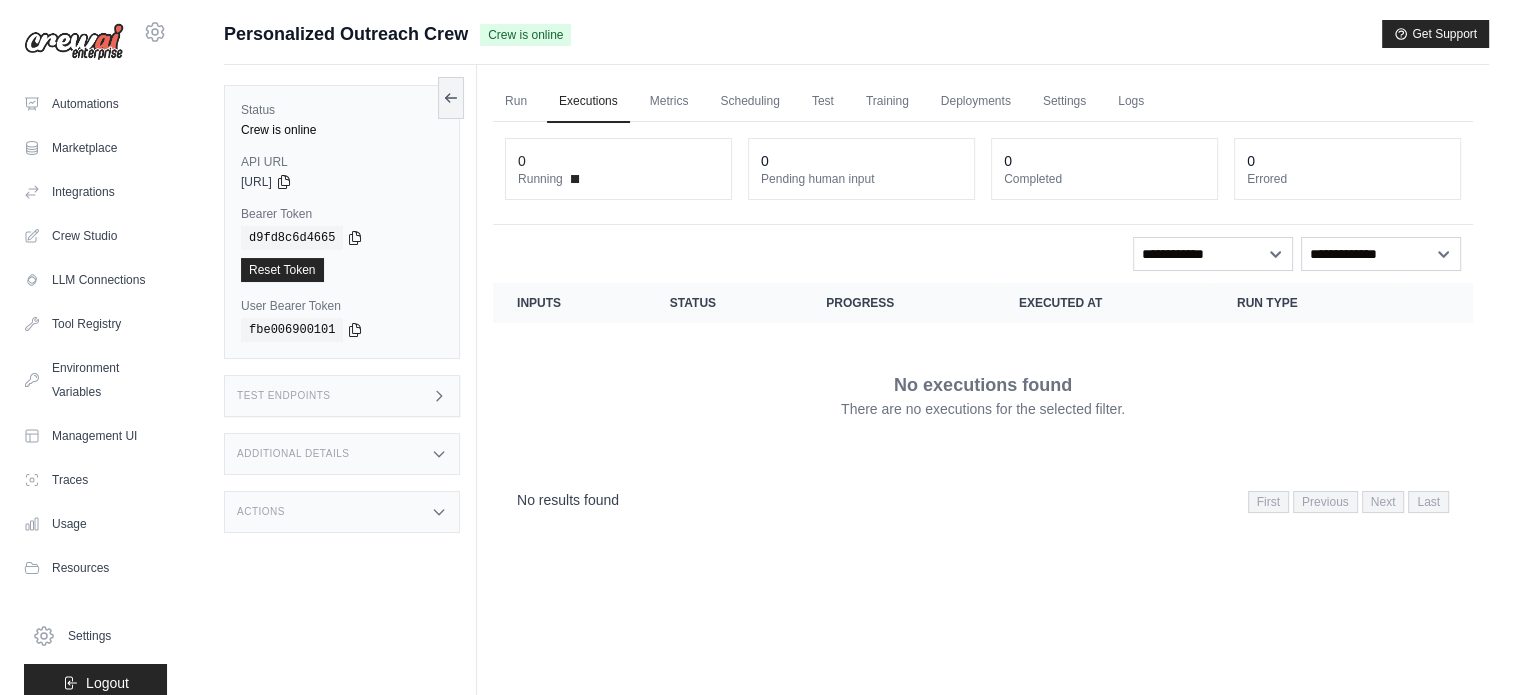 click on "[URL]" at bounding box center (342, 182) 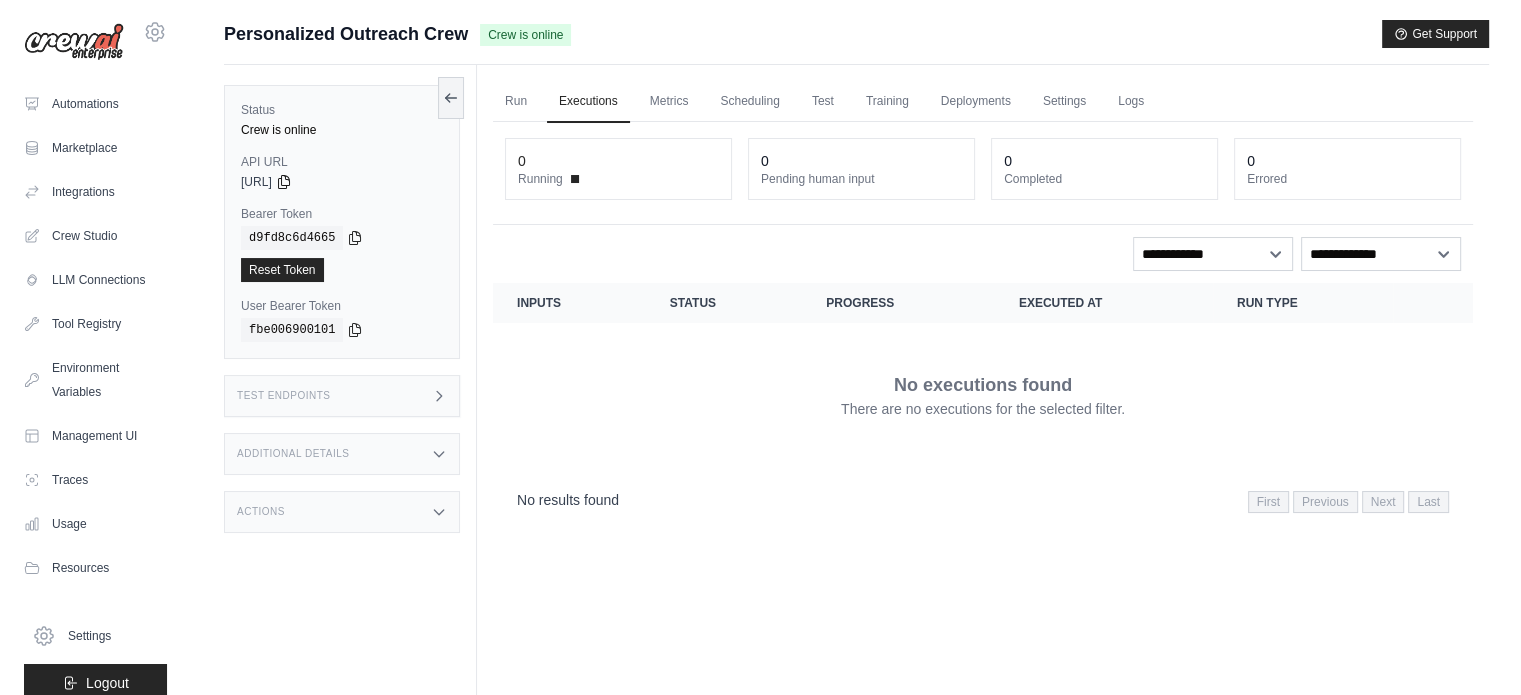 click 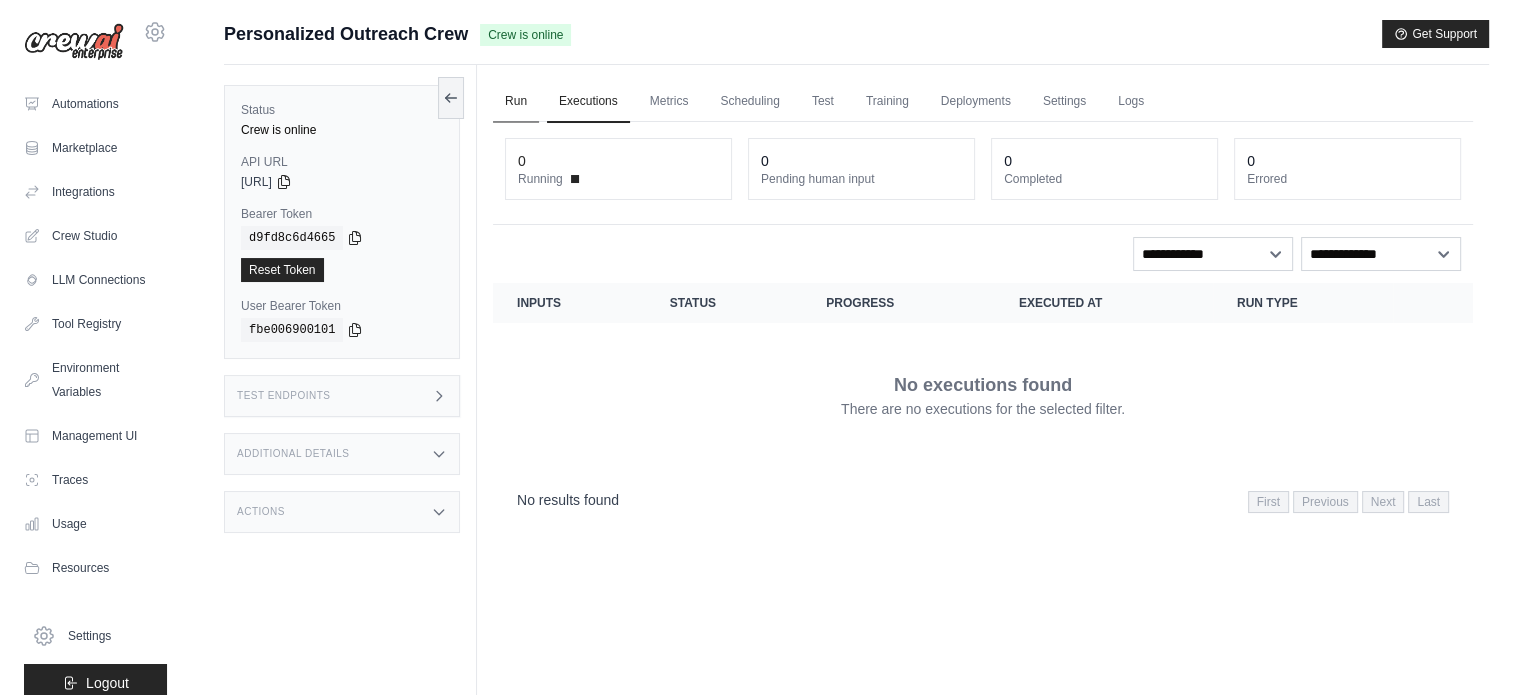 click on "Run" at bounding box center (516, 102) 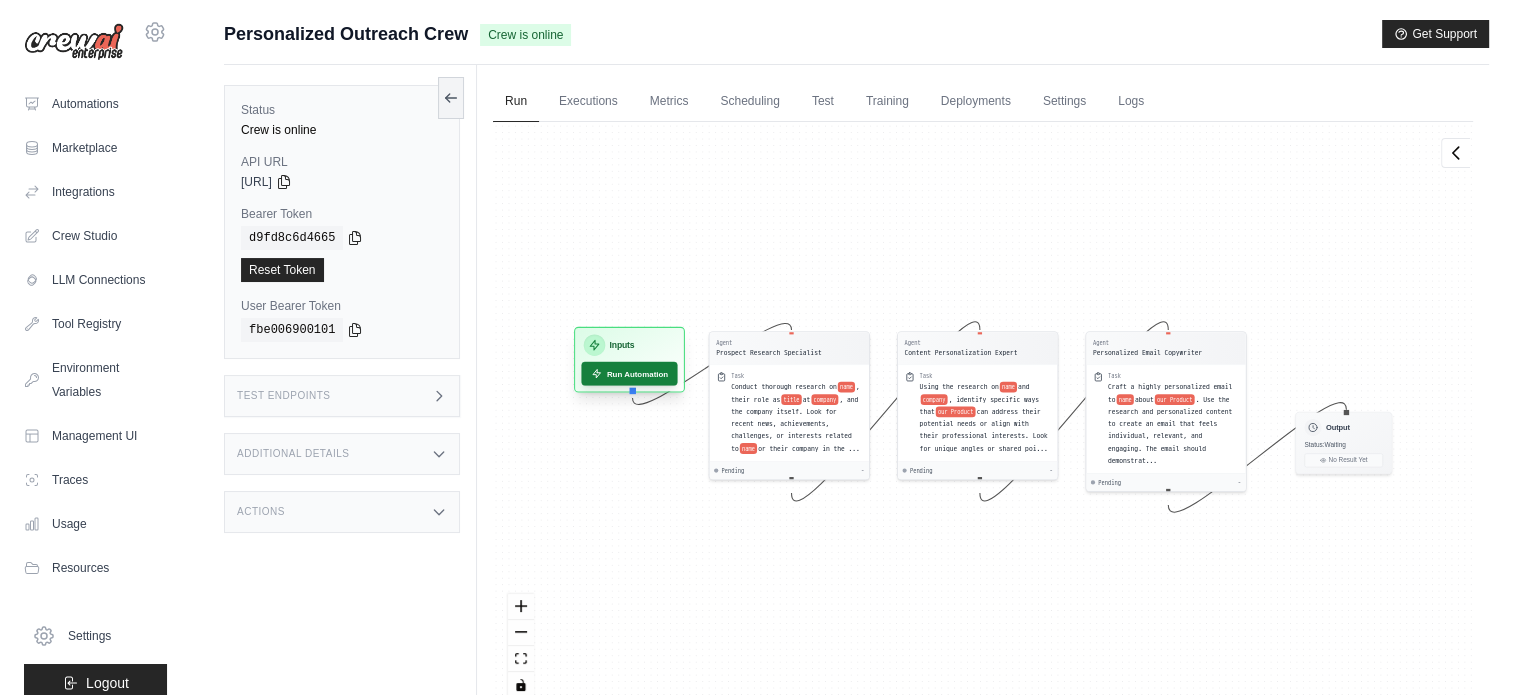 click on "Run Automation" at bounding box center (629, 374) 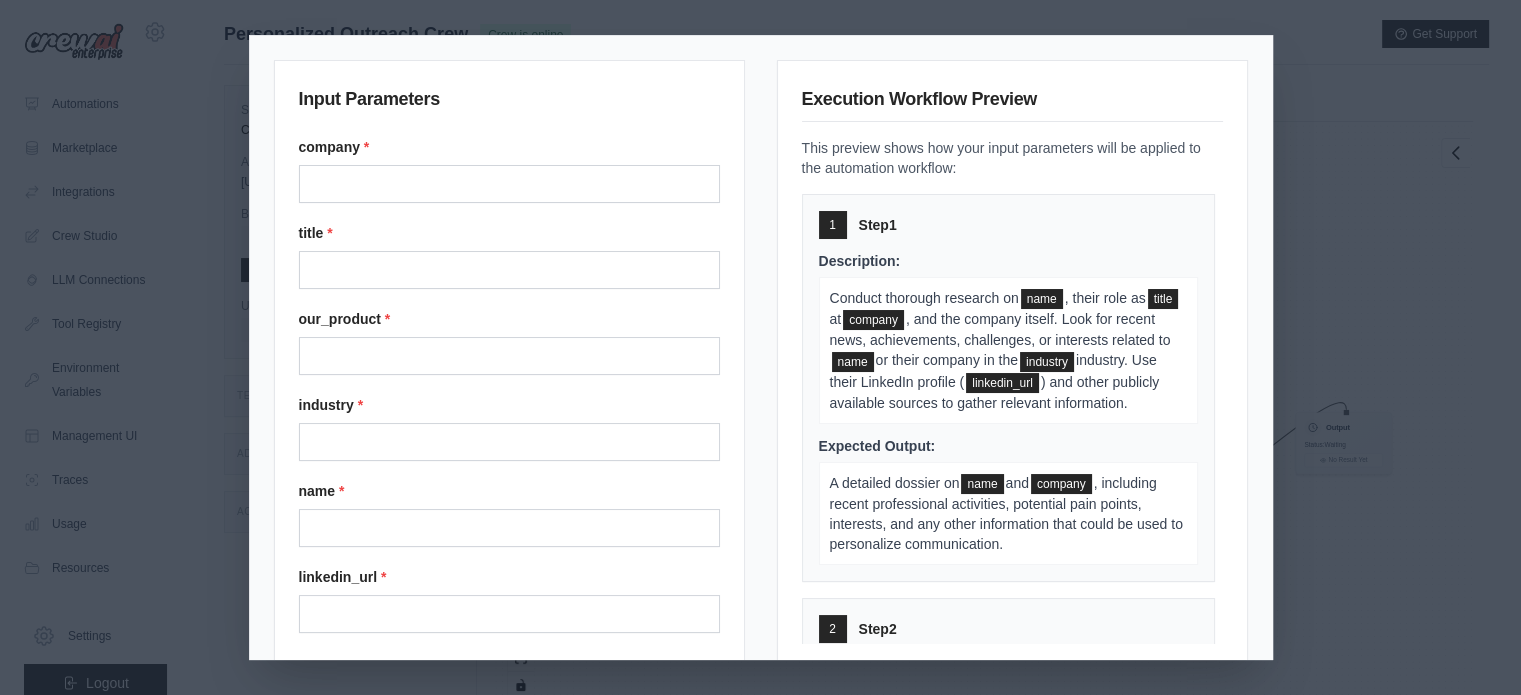 click on "company   * title   * our_product   * industry   * name   * linkedin_url   *" at bounding box center (509, 385) 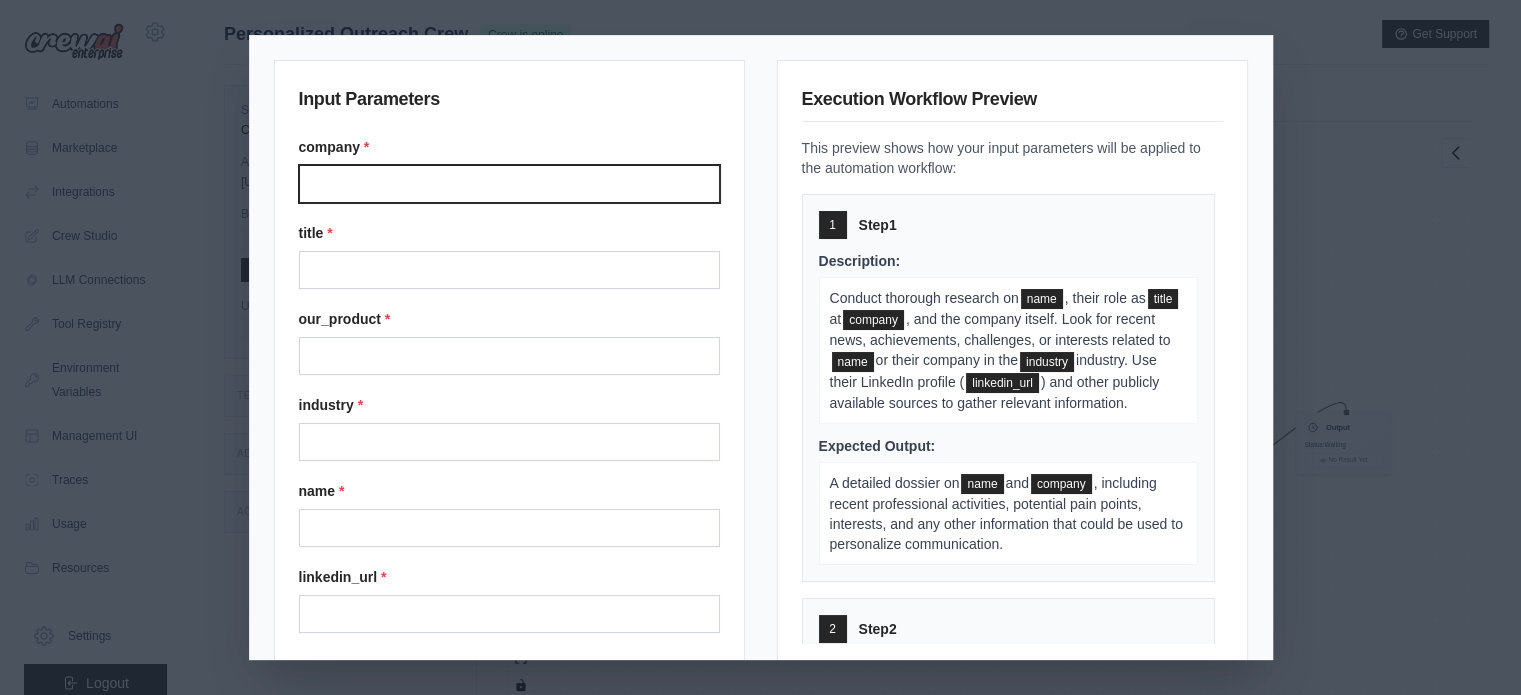 click on "Company" at bounding box center (509, 184) 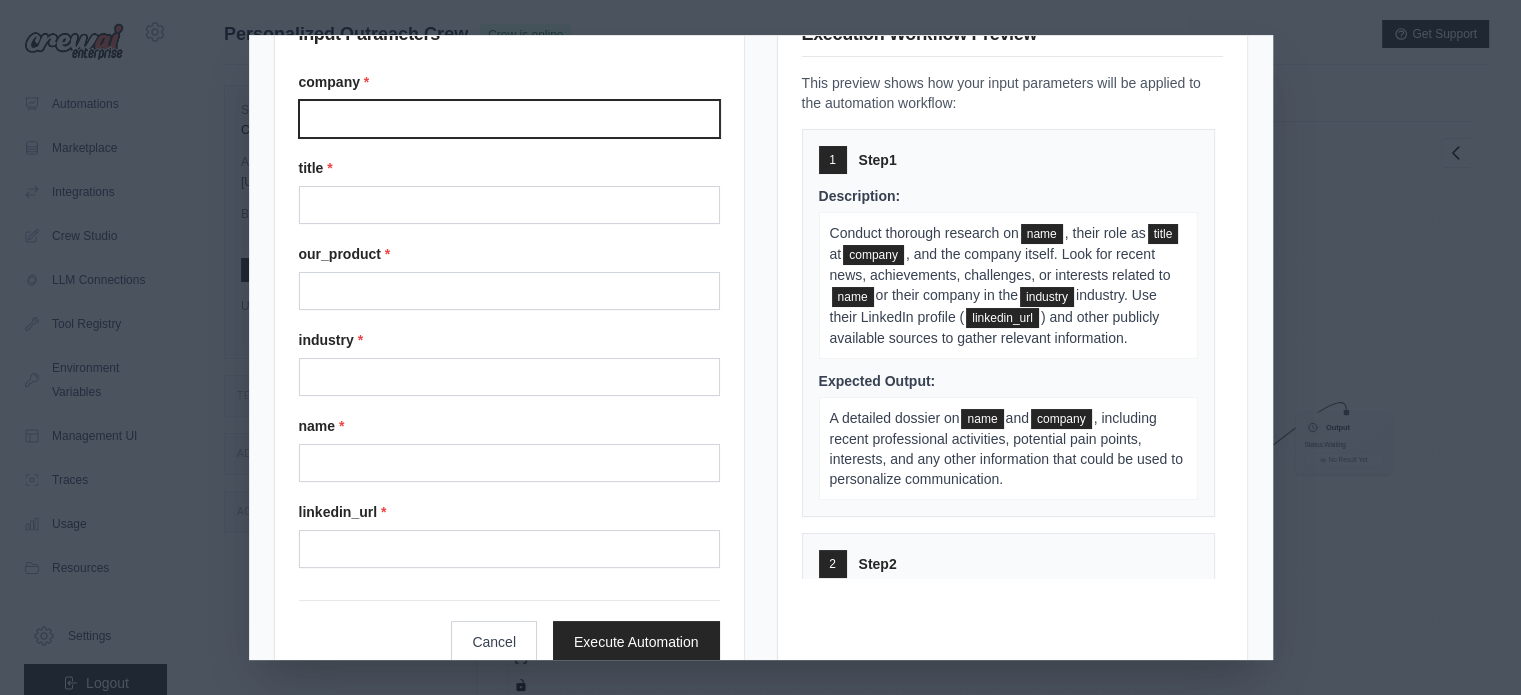 scroll, scrollTop: 112, scrollLeft: 0, axis: vertical 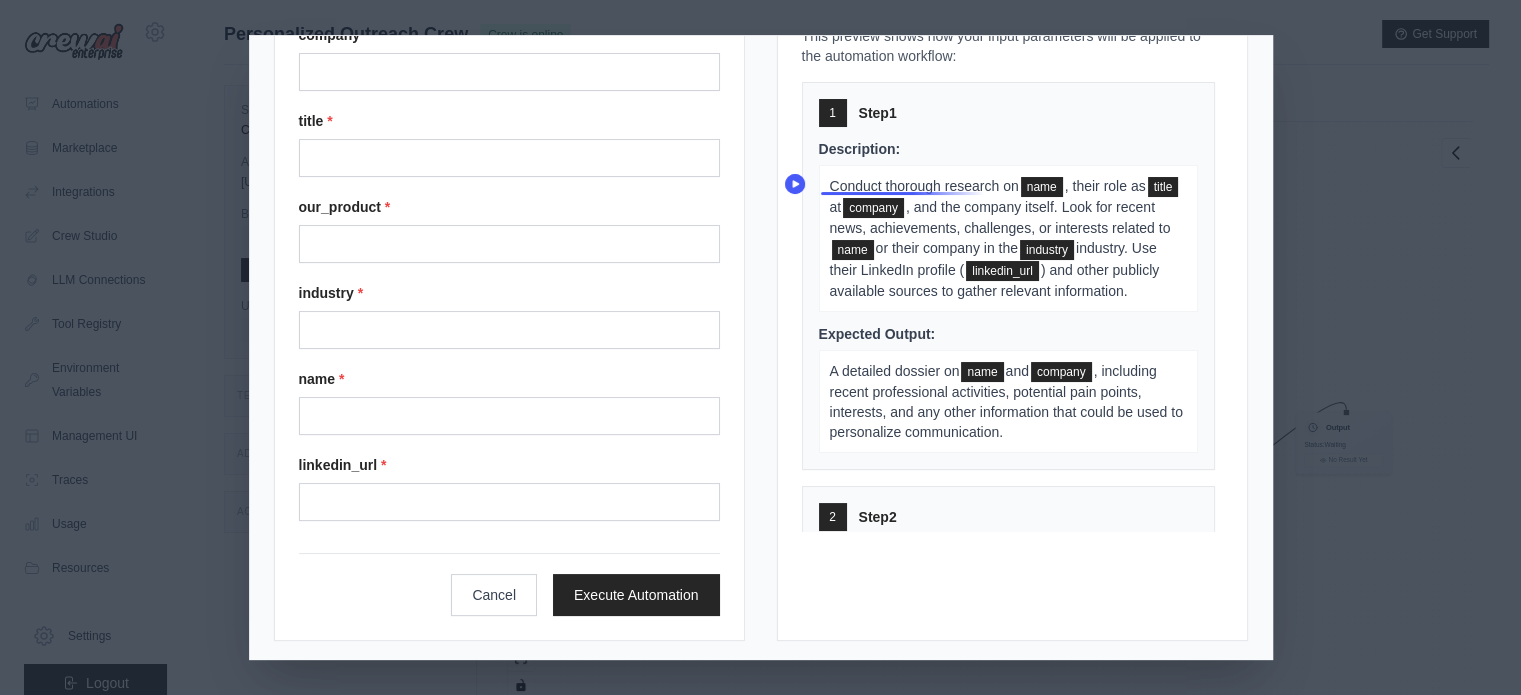 click on "Conduct thorough research on" at bounding box center [924, 186] 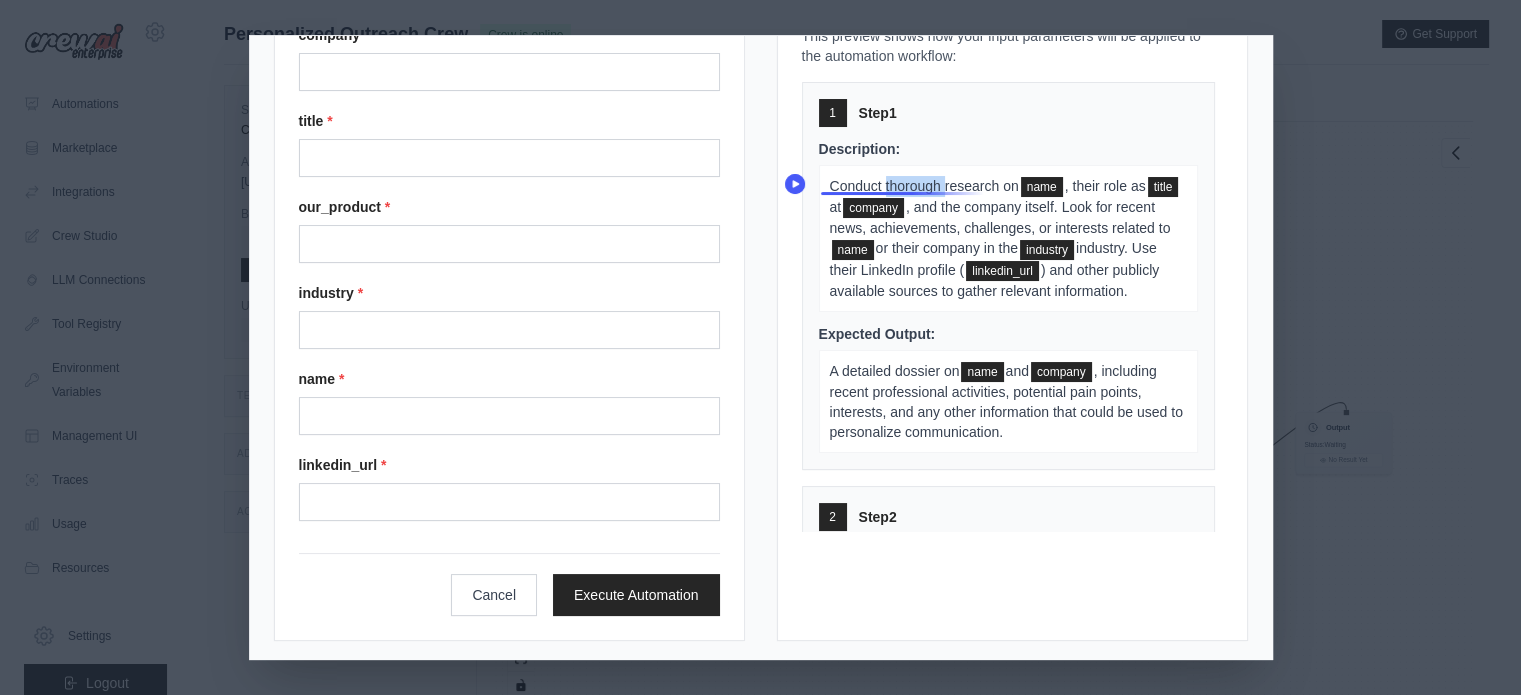 click on "Conduct thorough research on" at bounding box center [924, 186] 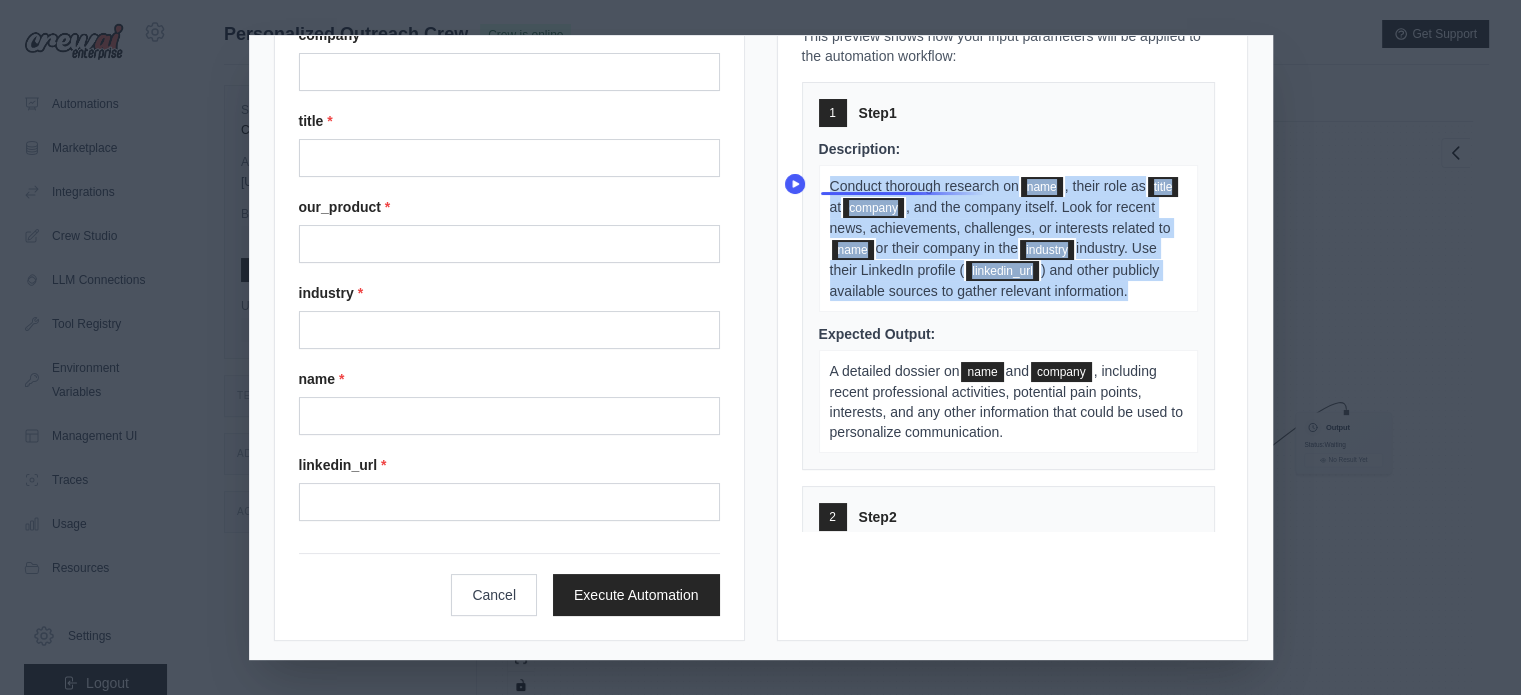 click on "Conduct thorough research on" at bounding box center (924, 186) 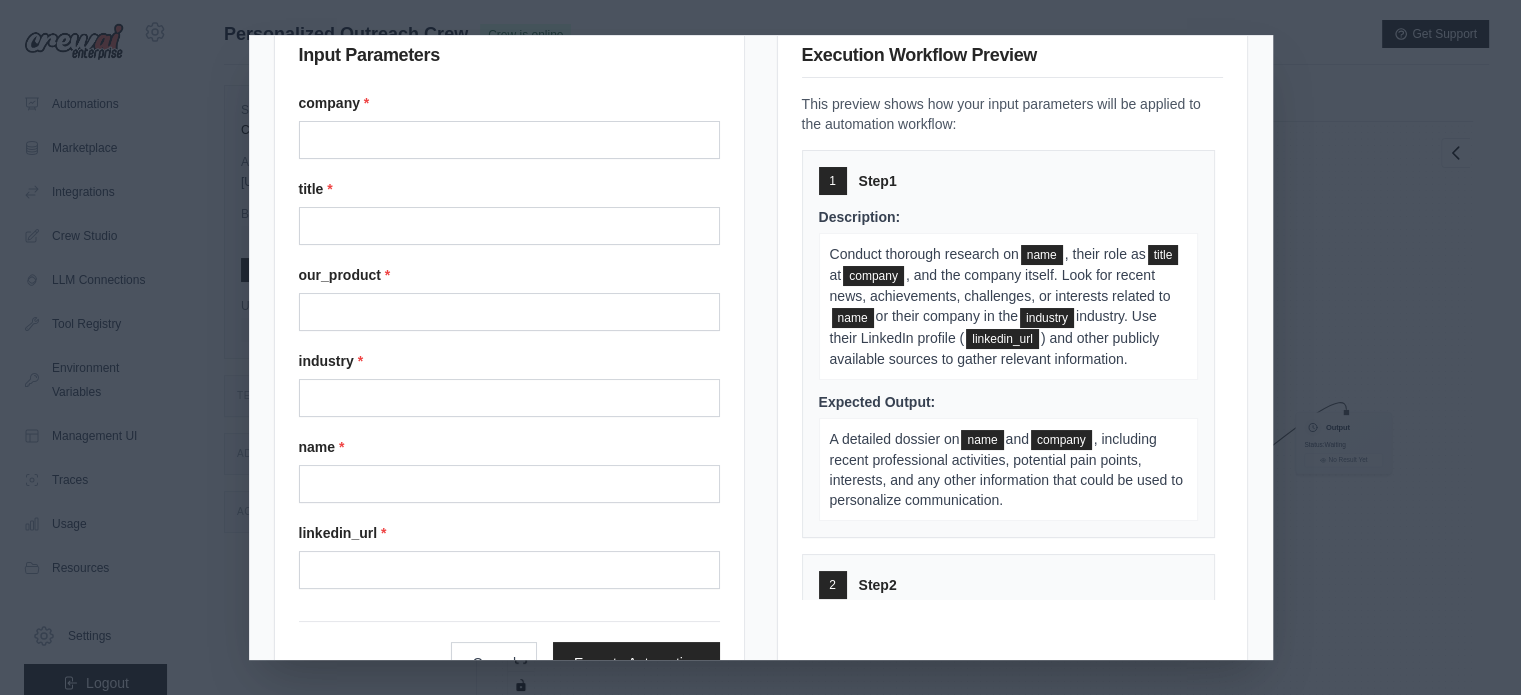 scroll, scrollTop: 0, scrollLeft: 0, axis: both 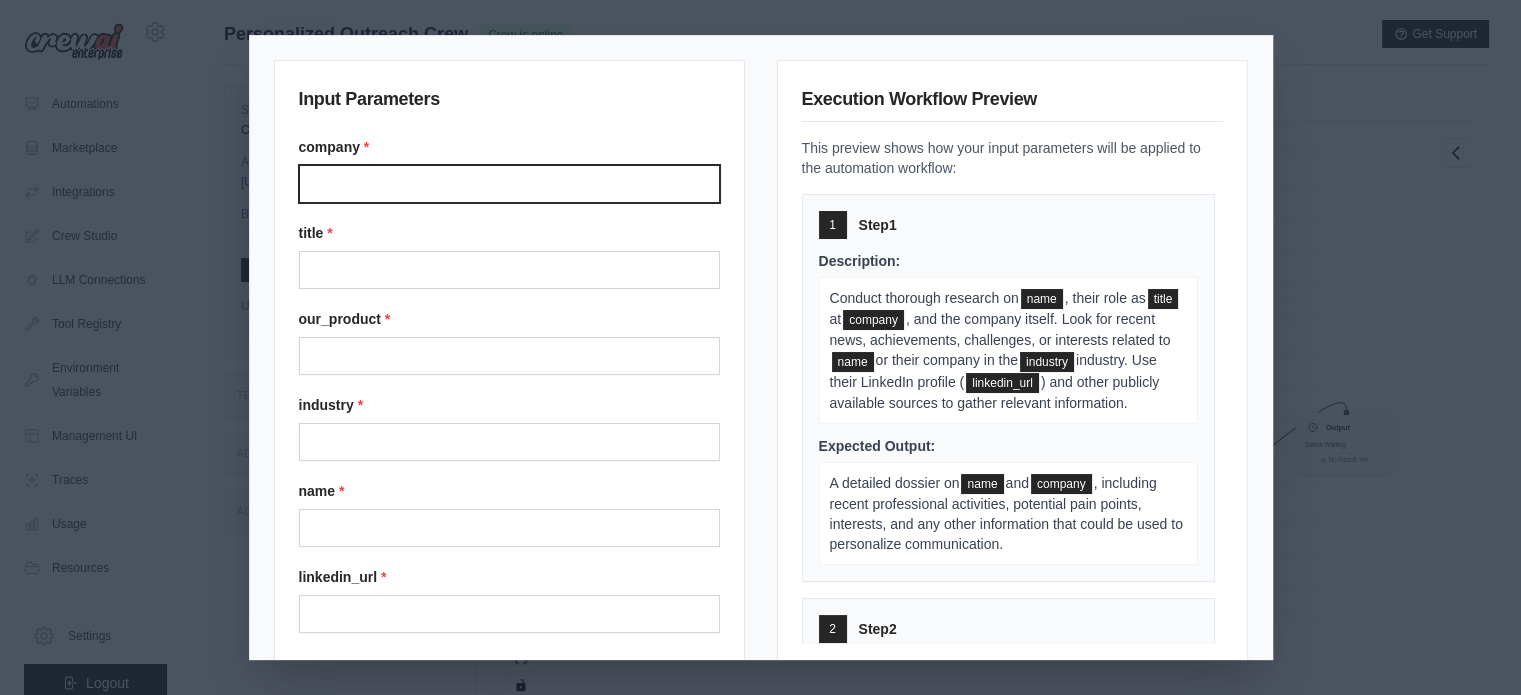 click on "Company" at bounding box center (509, 184) 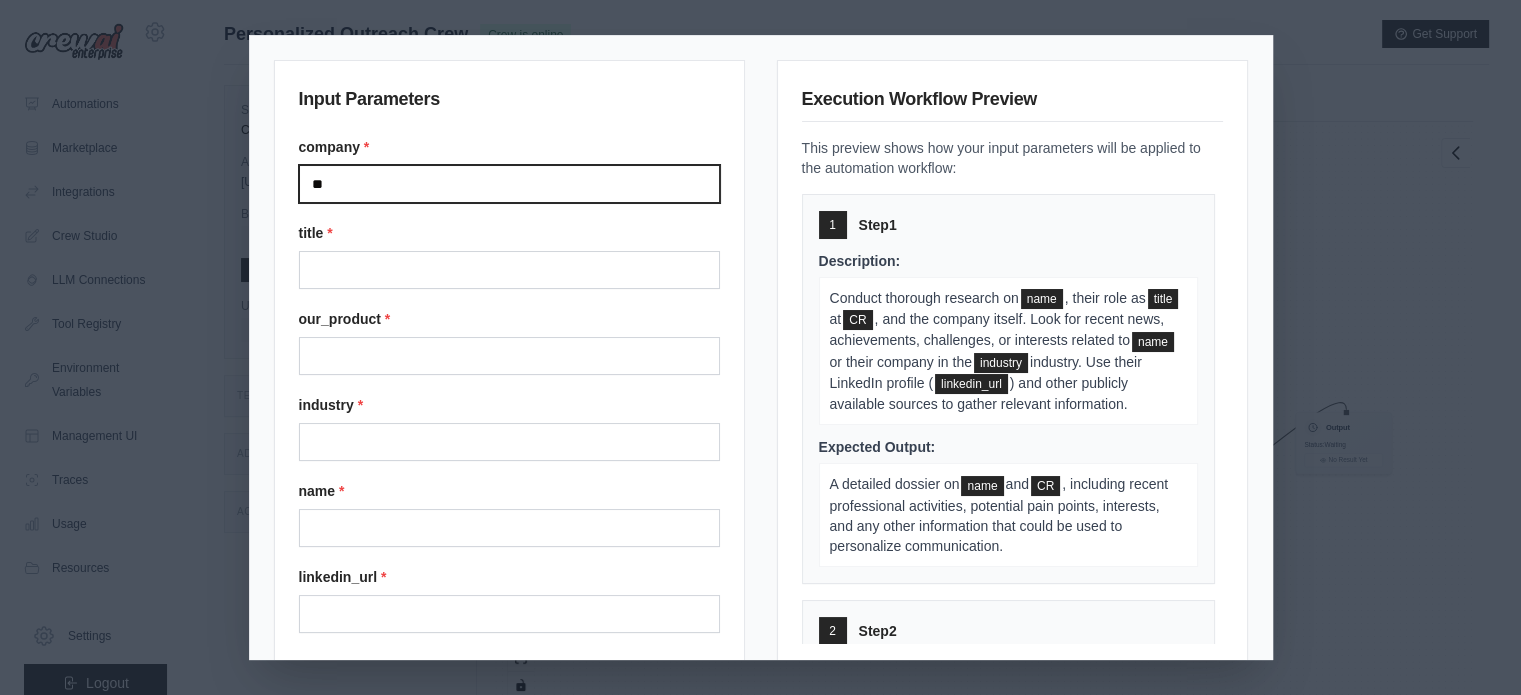 type on "*" 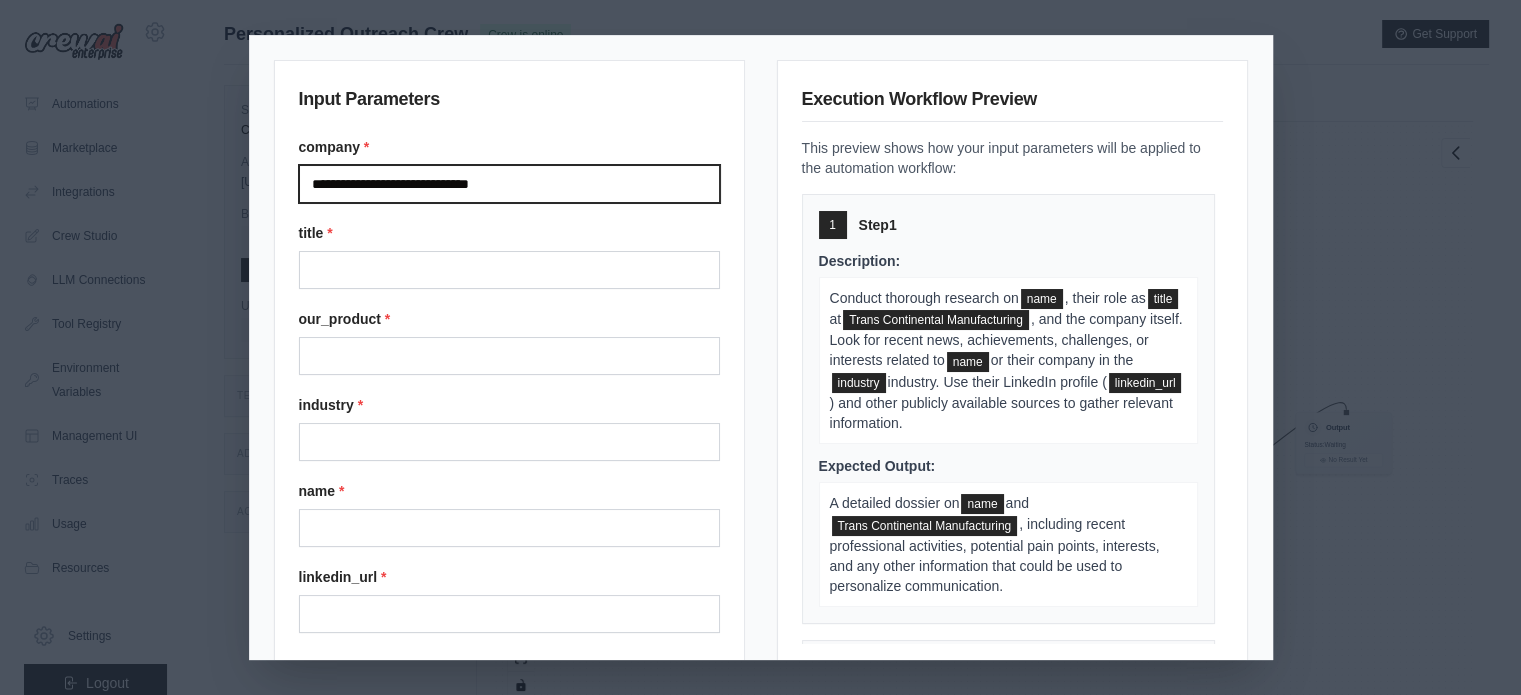 type on "**********" 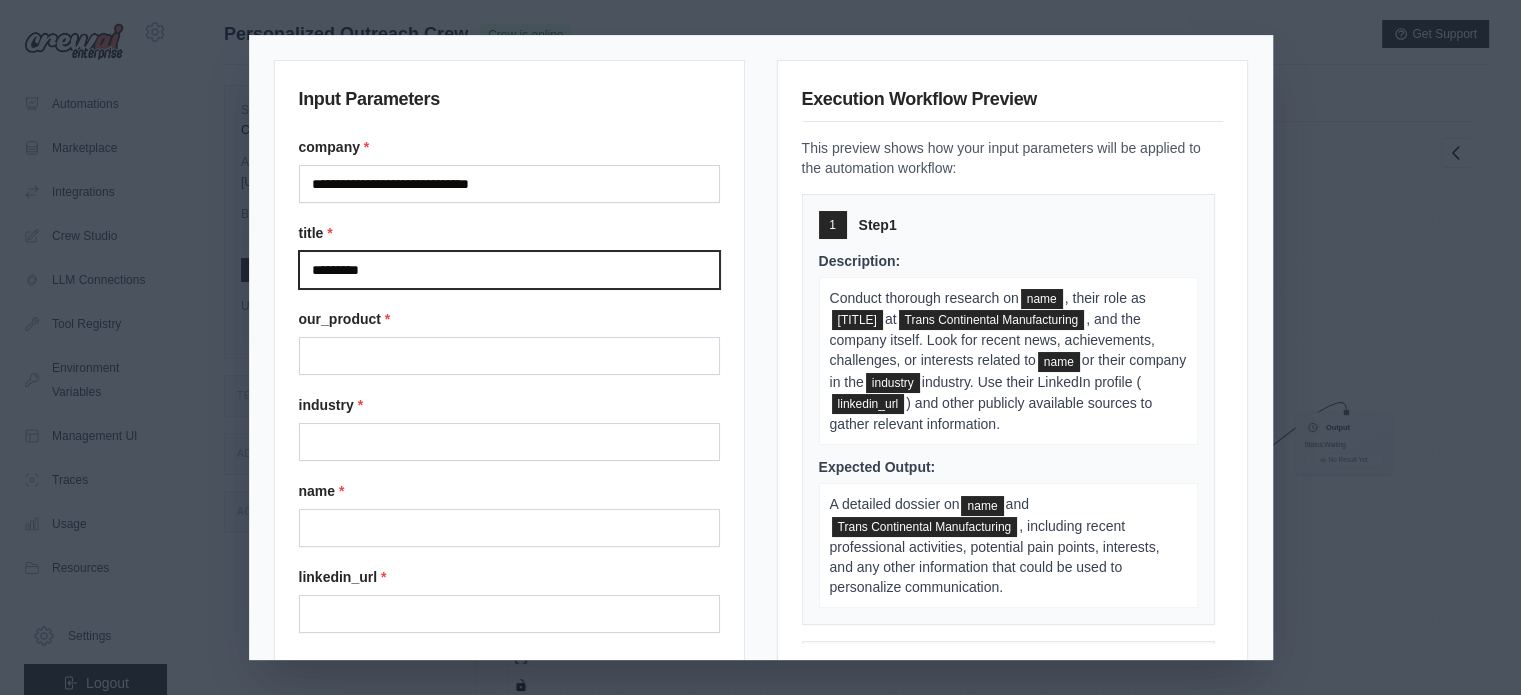 type on "*********" 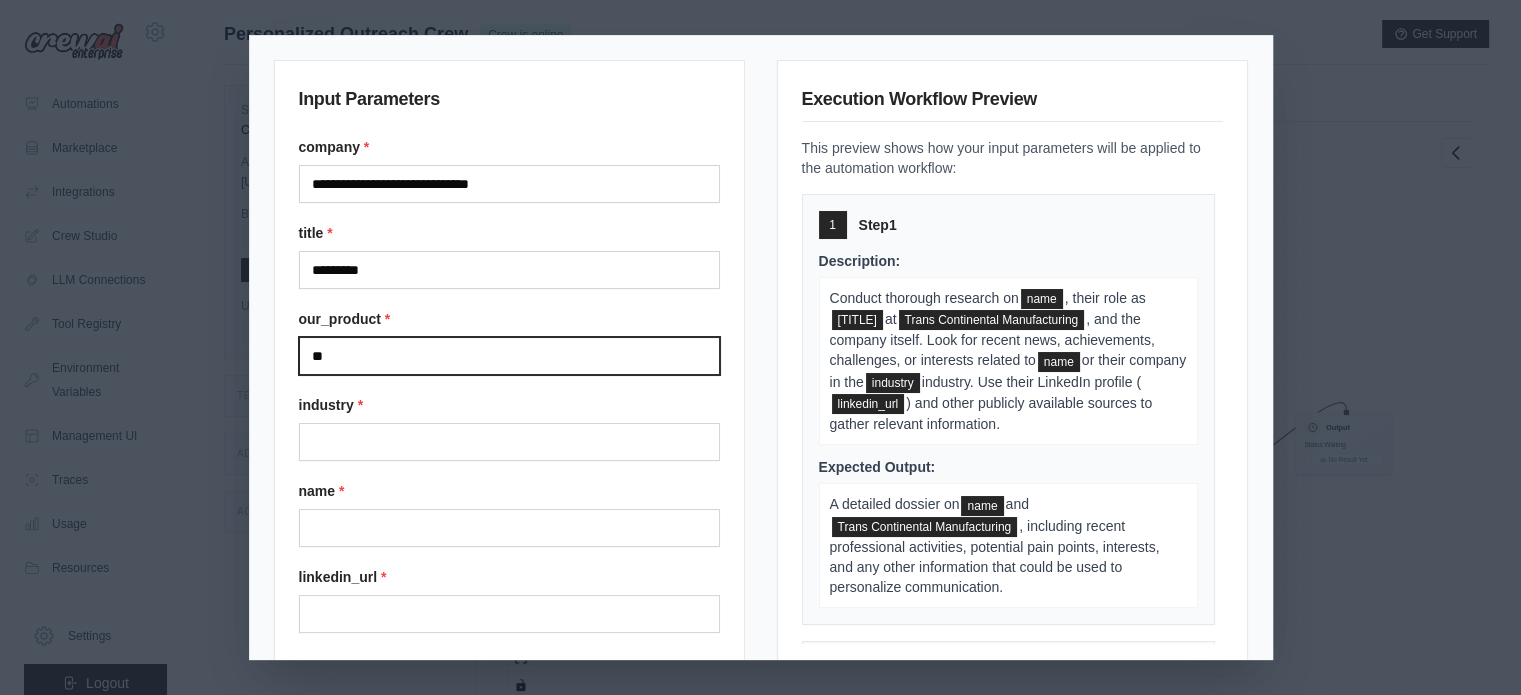 type on "*" 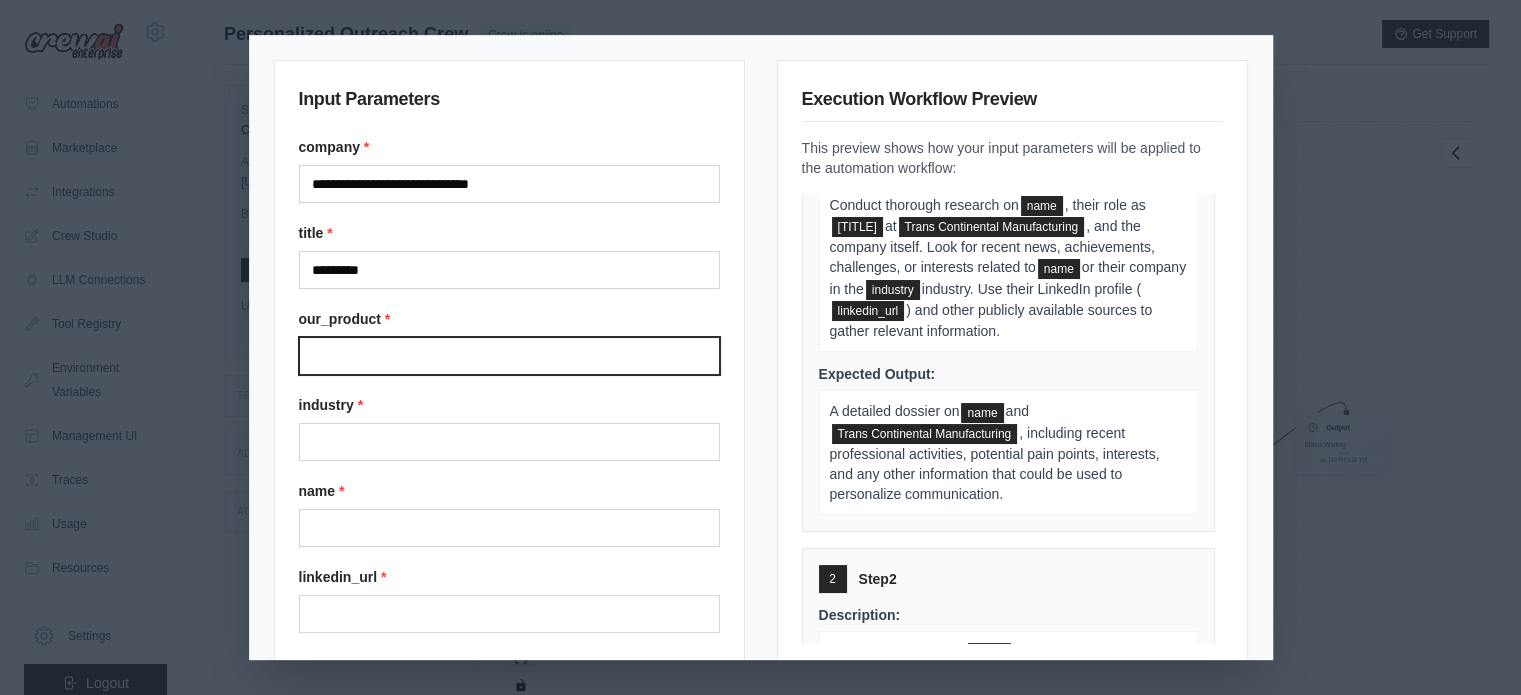scroll, scrollTop: 200, scrollLeft: 0, axis: vertical 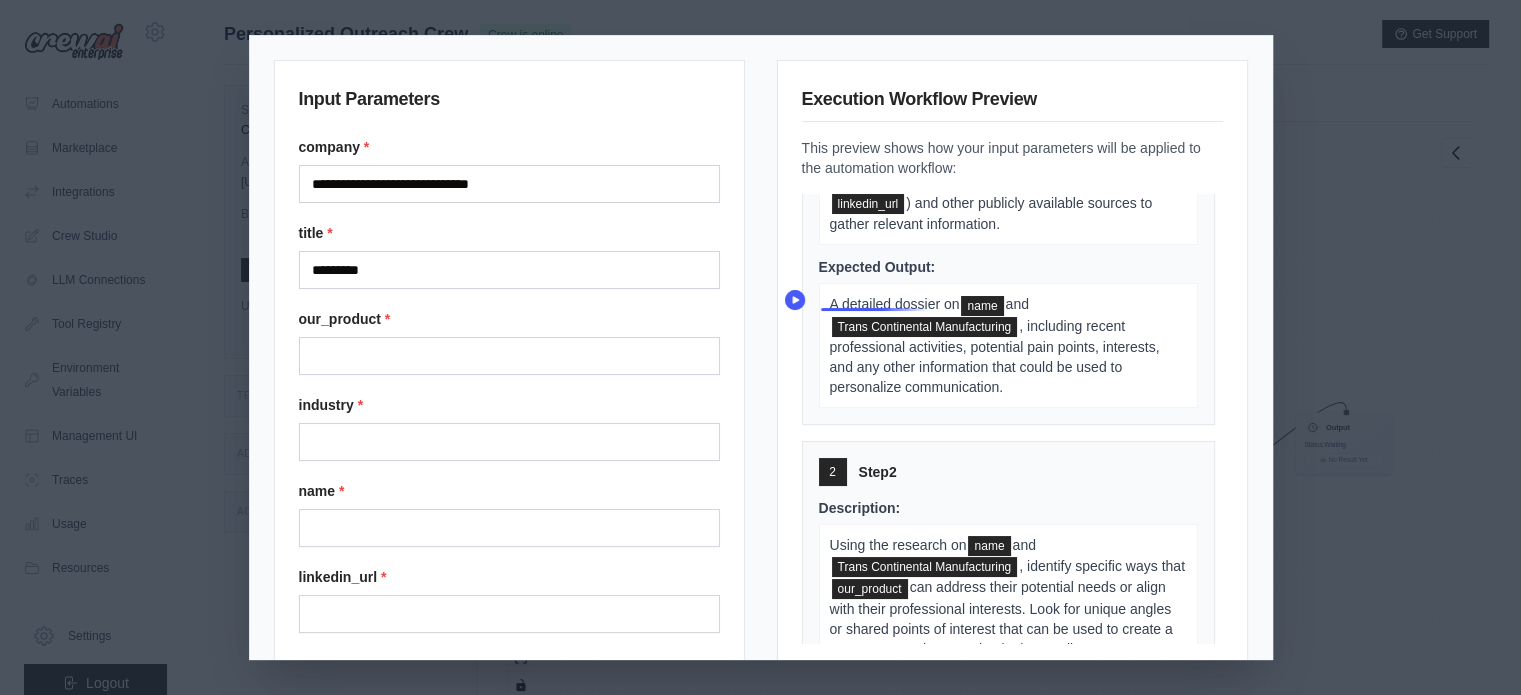 click on "A detailed dossier on" at bounding box center (895, 304) 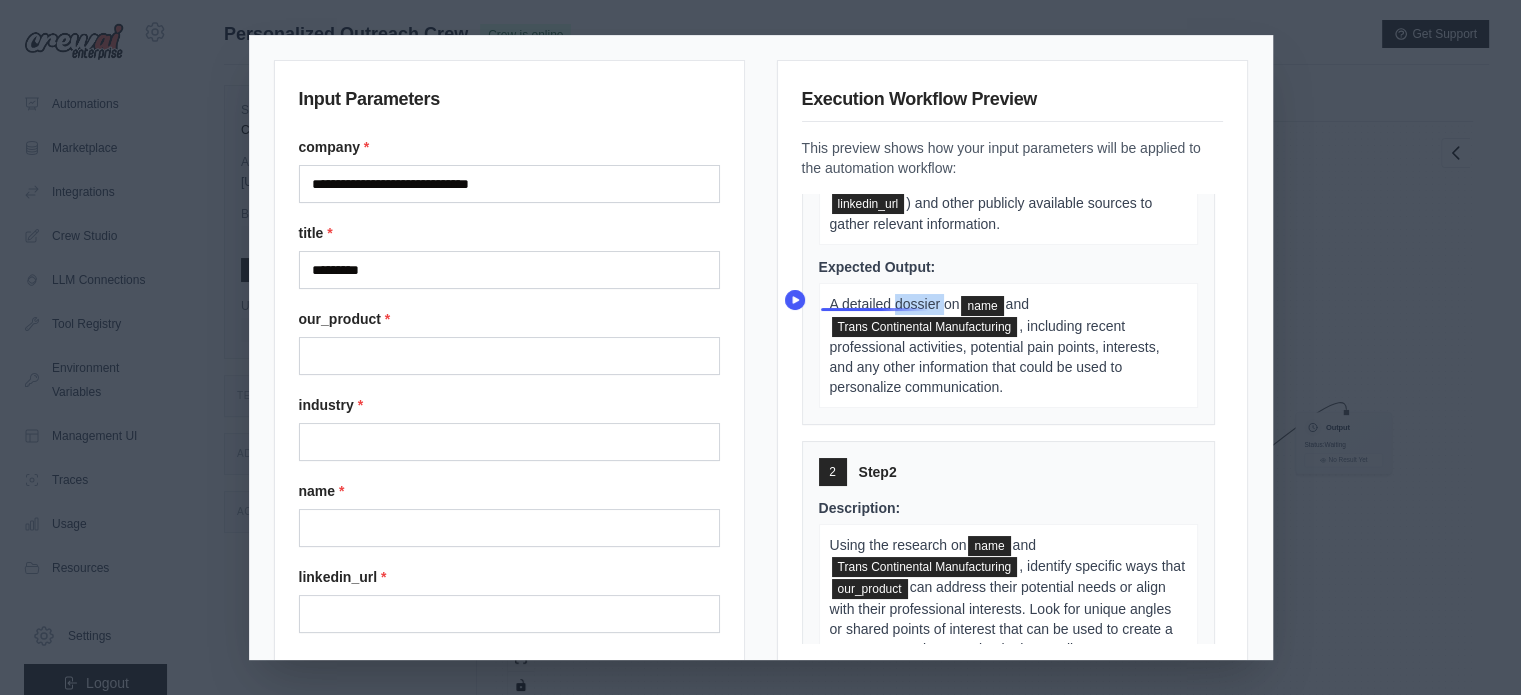 click on "A detailed dossier on" at bounding box center (895, 304) 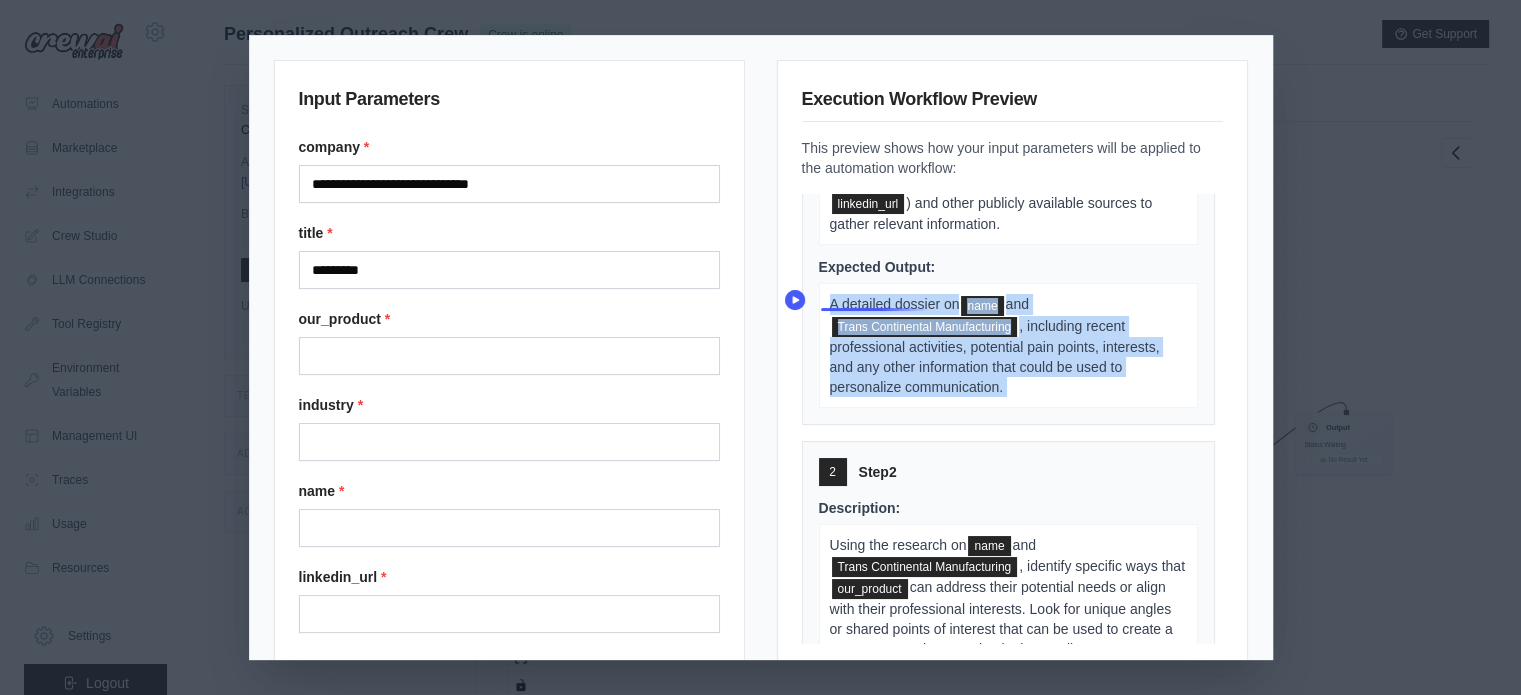 click on "A detailed dossier on" at bounding box center (895, 304) 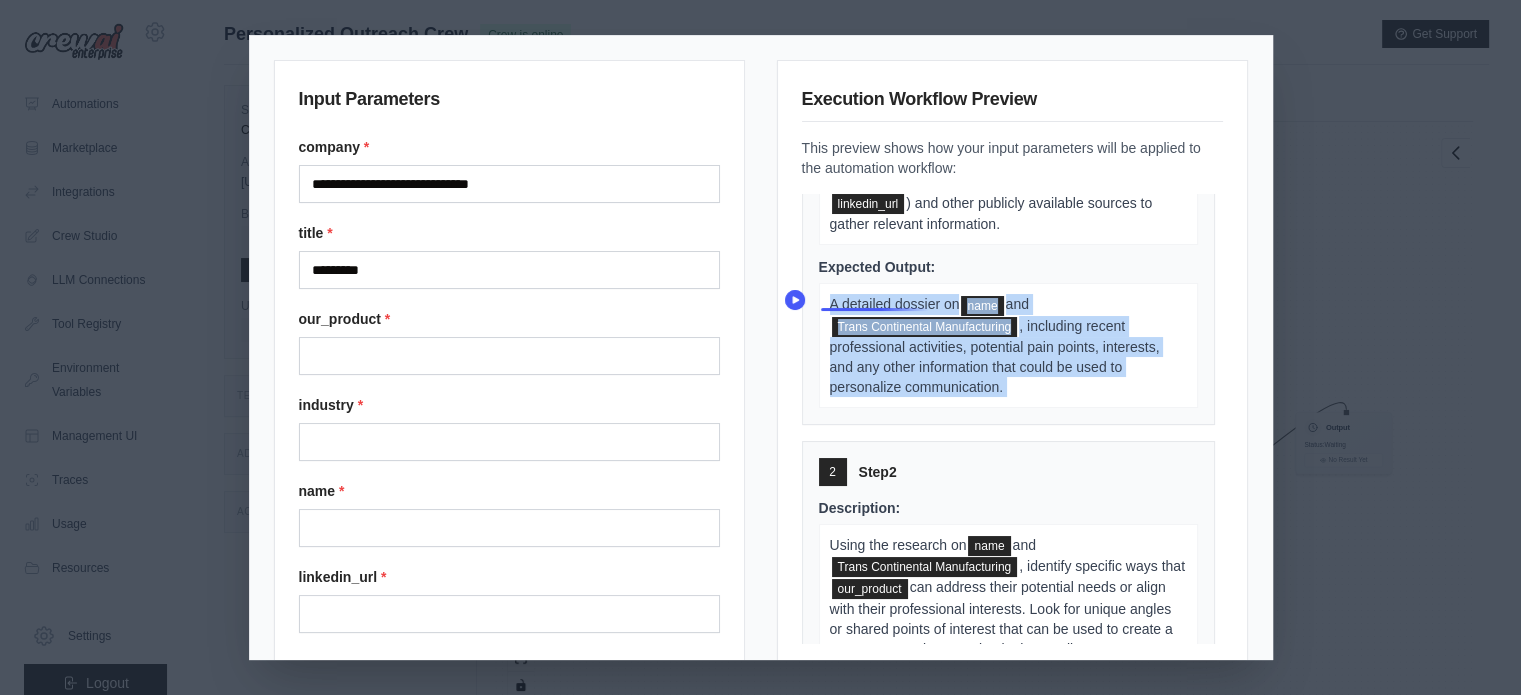 click on ", including recent professional activities, potential pain points, interests, and any other information that could be used to personalize communication." at bounding box center [995, 356] 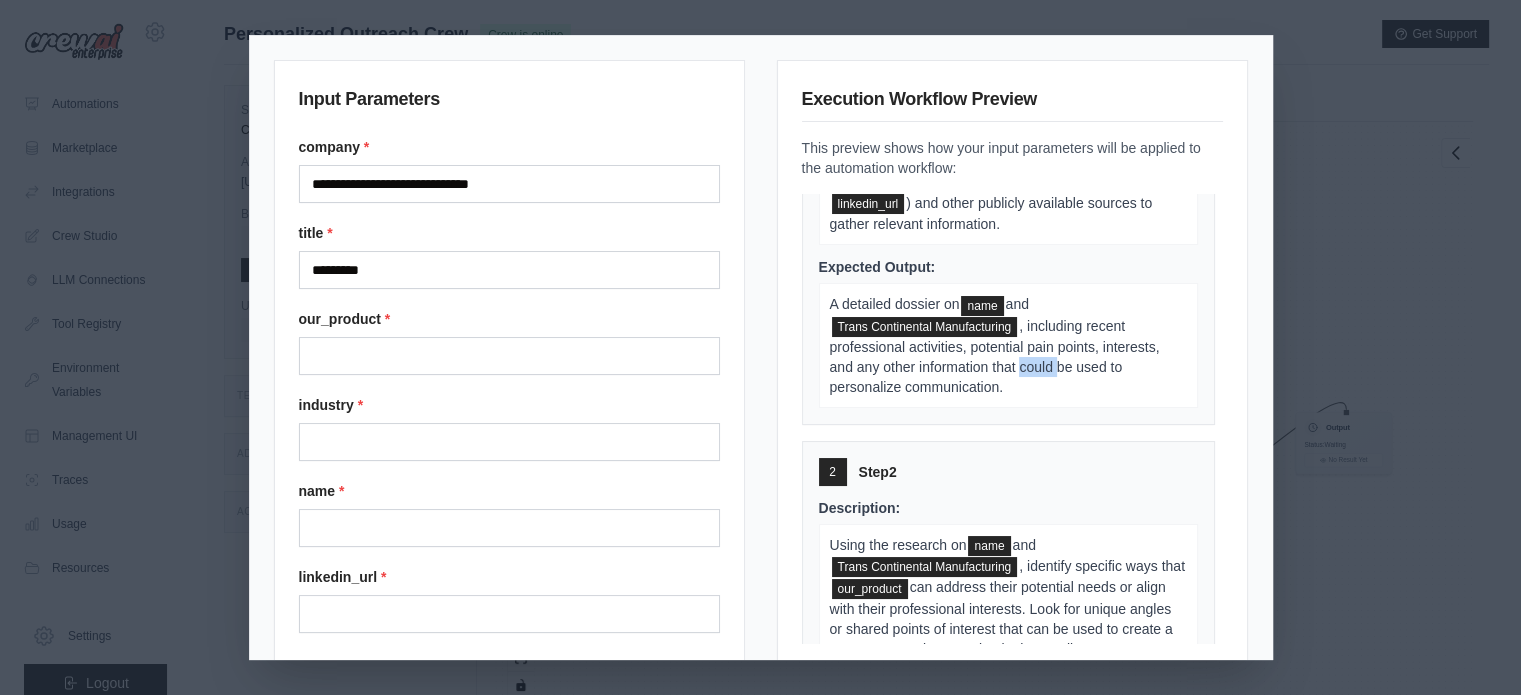 click on ", including recent professional activities, potential pain points, interests, and any other information that could be used to personalize communication." at bounding box center (995, 356) 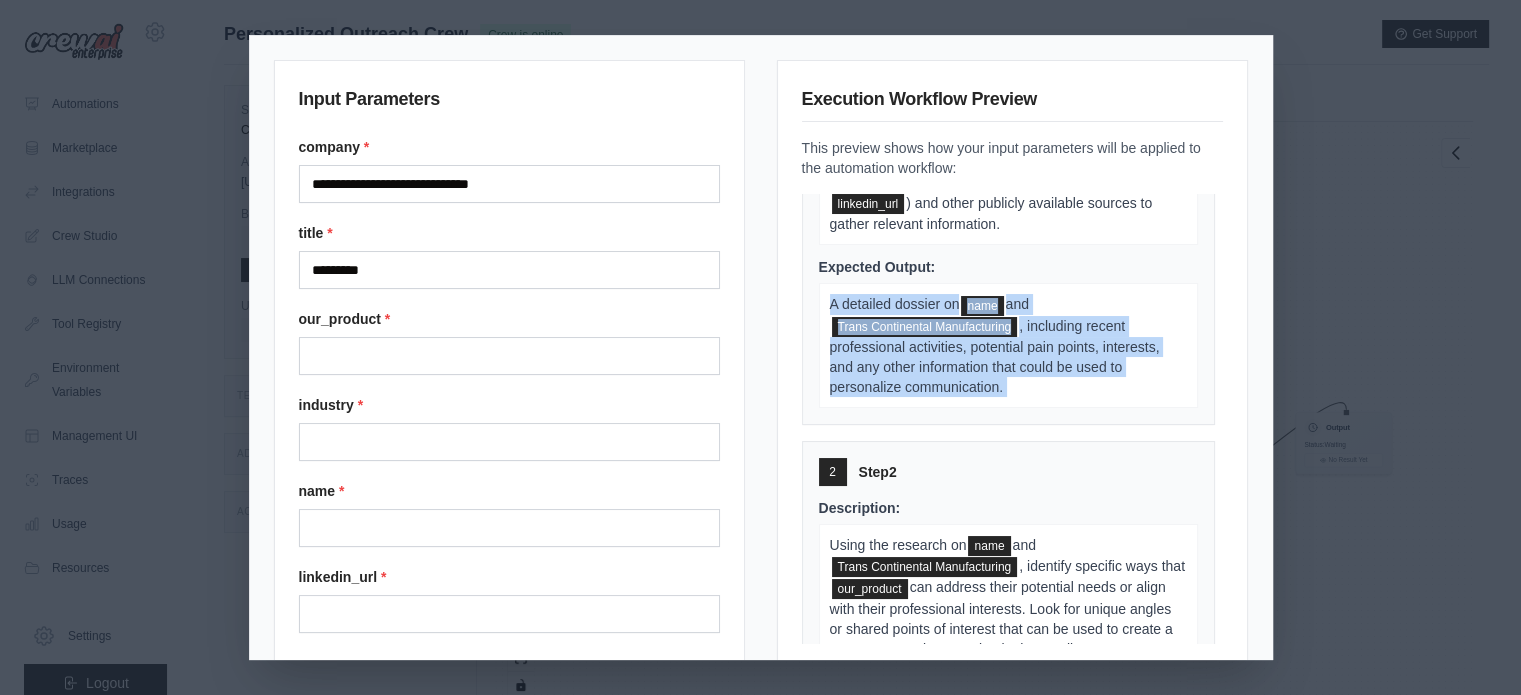 click on ", including recent professional activities, potential pain points, interests, and any other information that could be used to personalize communication." at bounding box center [995, 356] 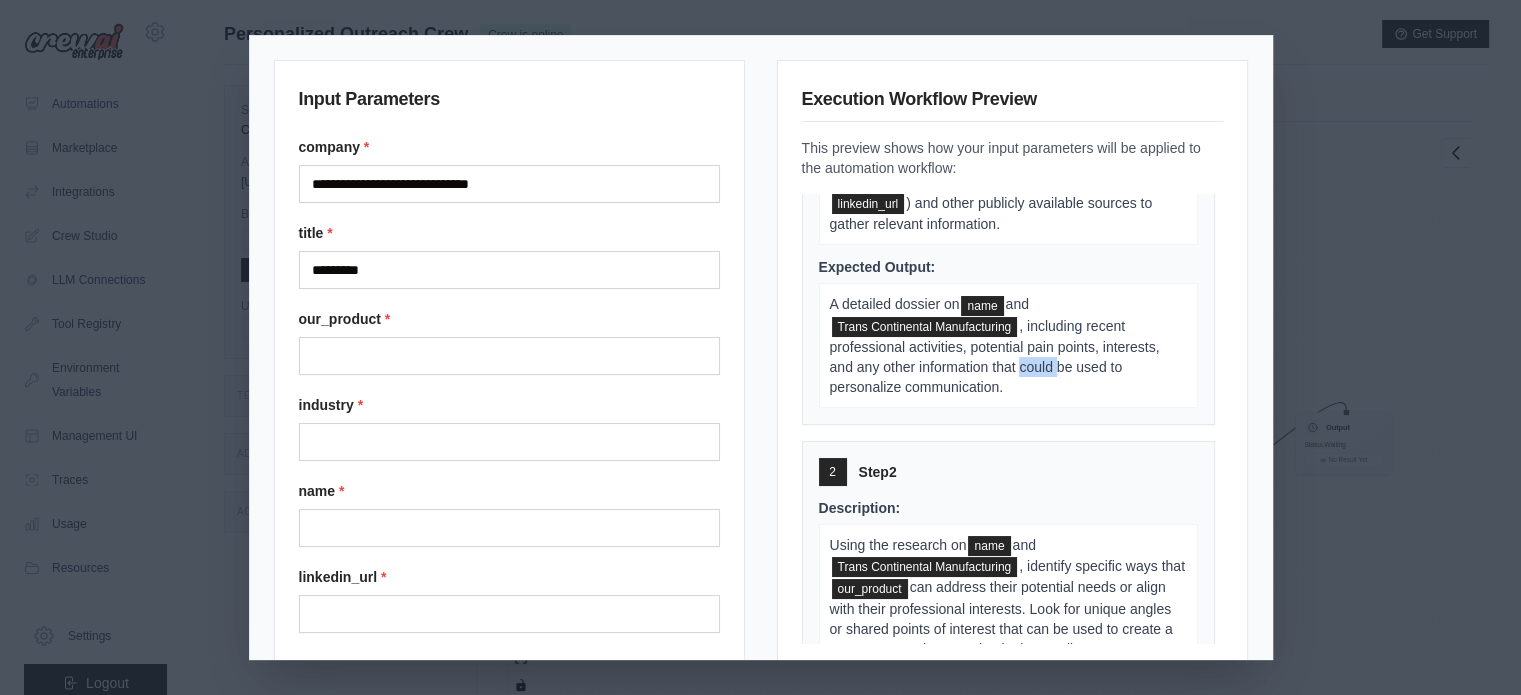 click on "A detailed dossier on  name  and  Trans Continental Manufacturing , including recent professional activities, potential pain points, interests, and any other information that could be used to personalize communication." at bounding box center [1008, 345] 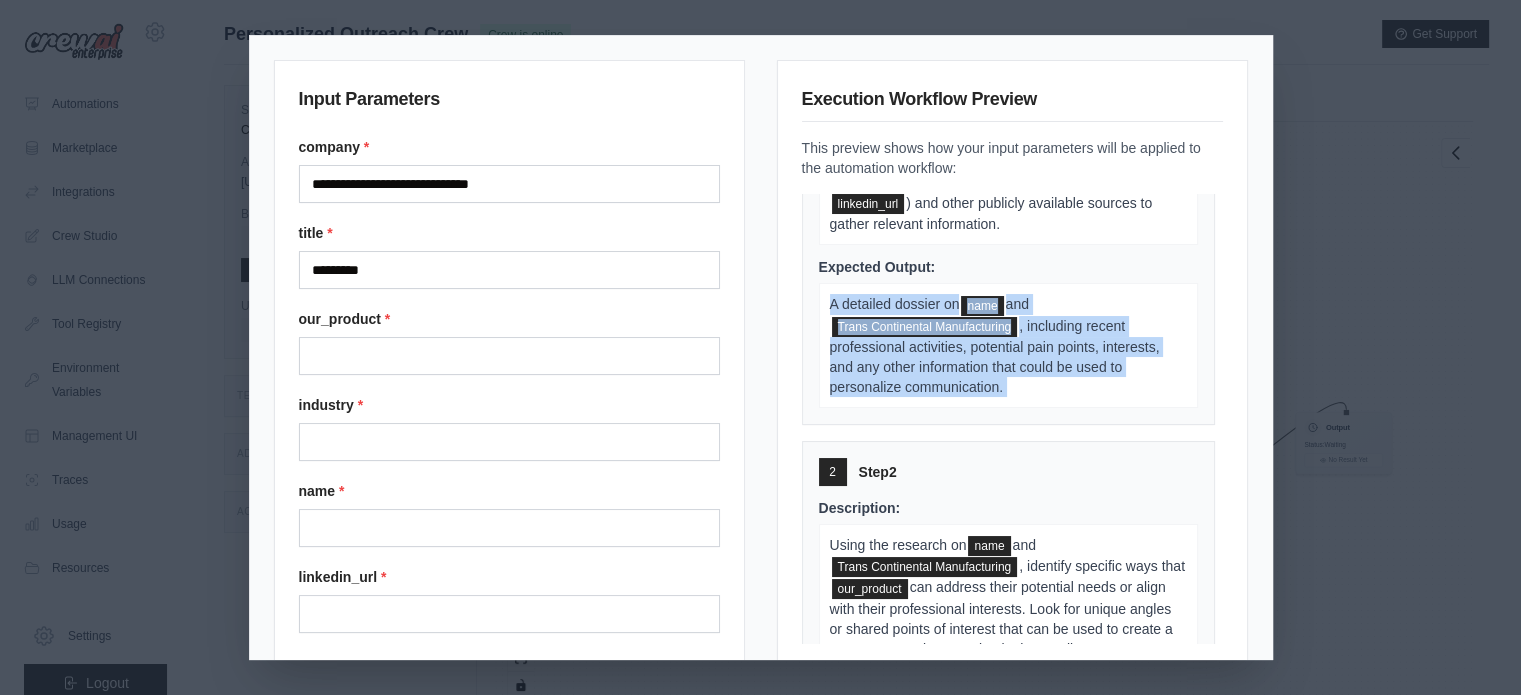click on "A detailed dossier on  name  and  Trans Continental Manufacturing , including recent professional activities, potential pain points, interests, and any other information that could be used to personalize communication." at bounding box center (1008, 345) 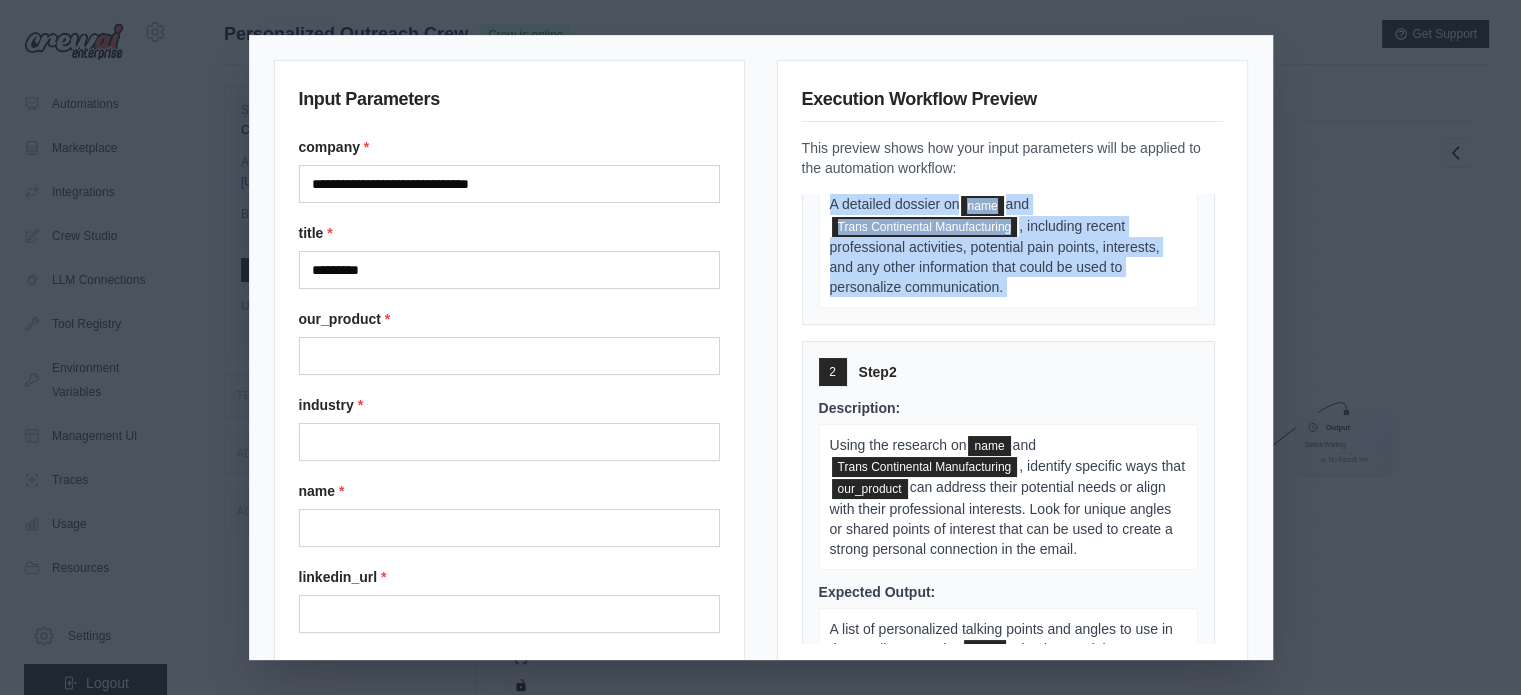 scroll, scrollTop: 400, scrollLeft: 0, axis: vertical 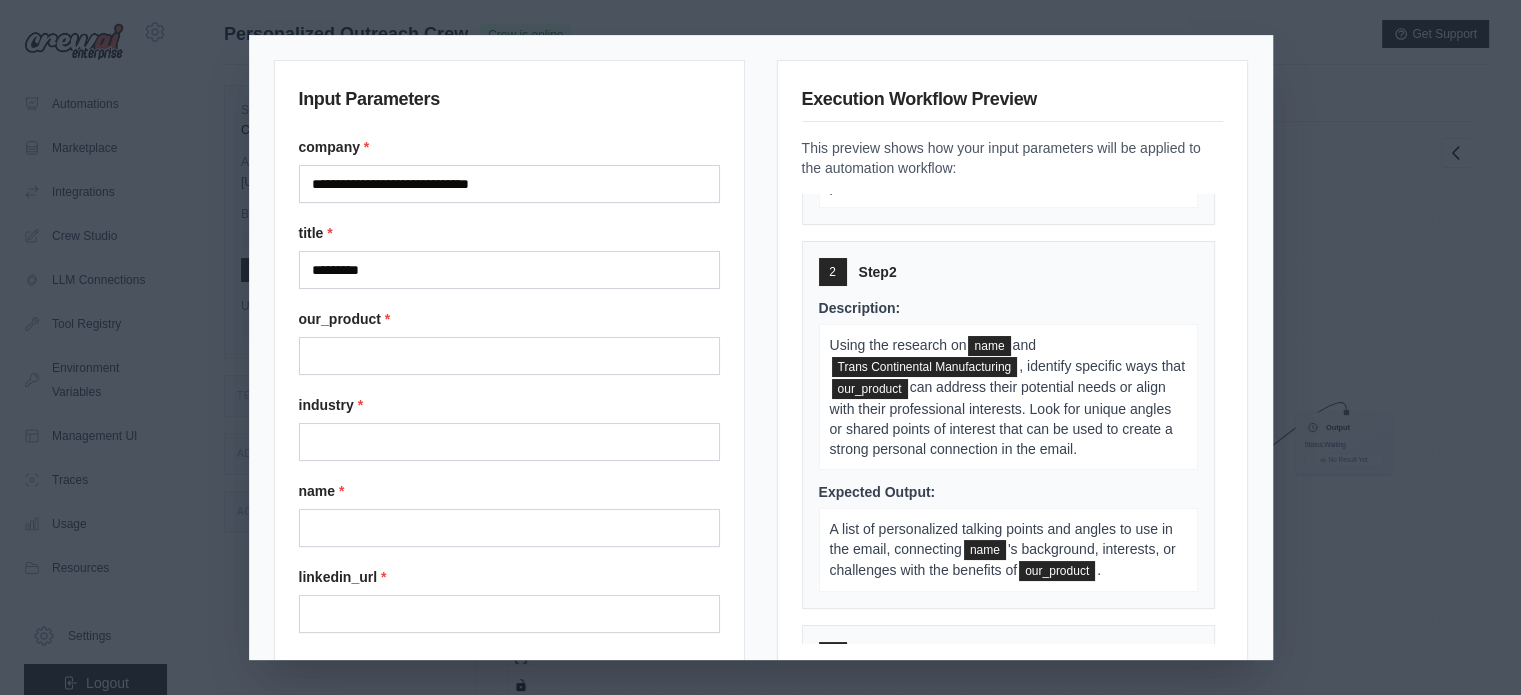 click on "can address their potential needs or align with their professional interests. Look for unique angles or shared points of interest that can be used to create a strong personal connection in the email." at bounding box center [1001, 417] 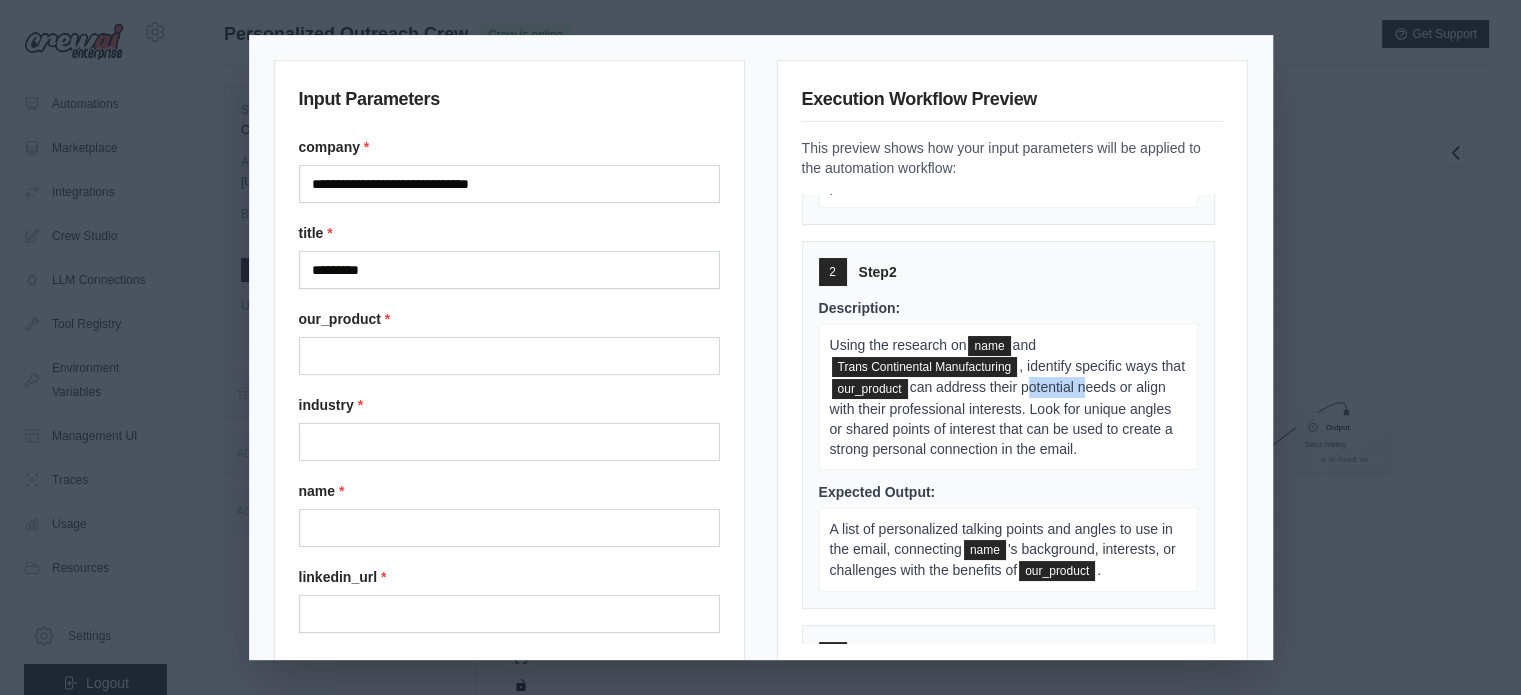 click on "can address their potential needs or align with their professional interests. Look for unique angles or shared points of interest that can be used to create a strong personal connection in the email." at bounding box center (1001, 417) 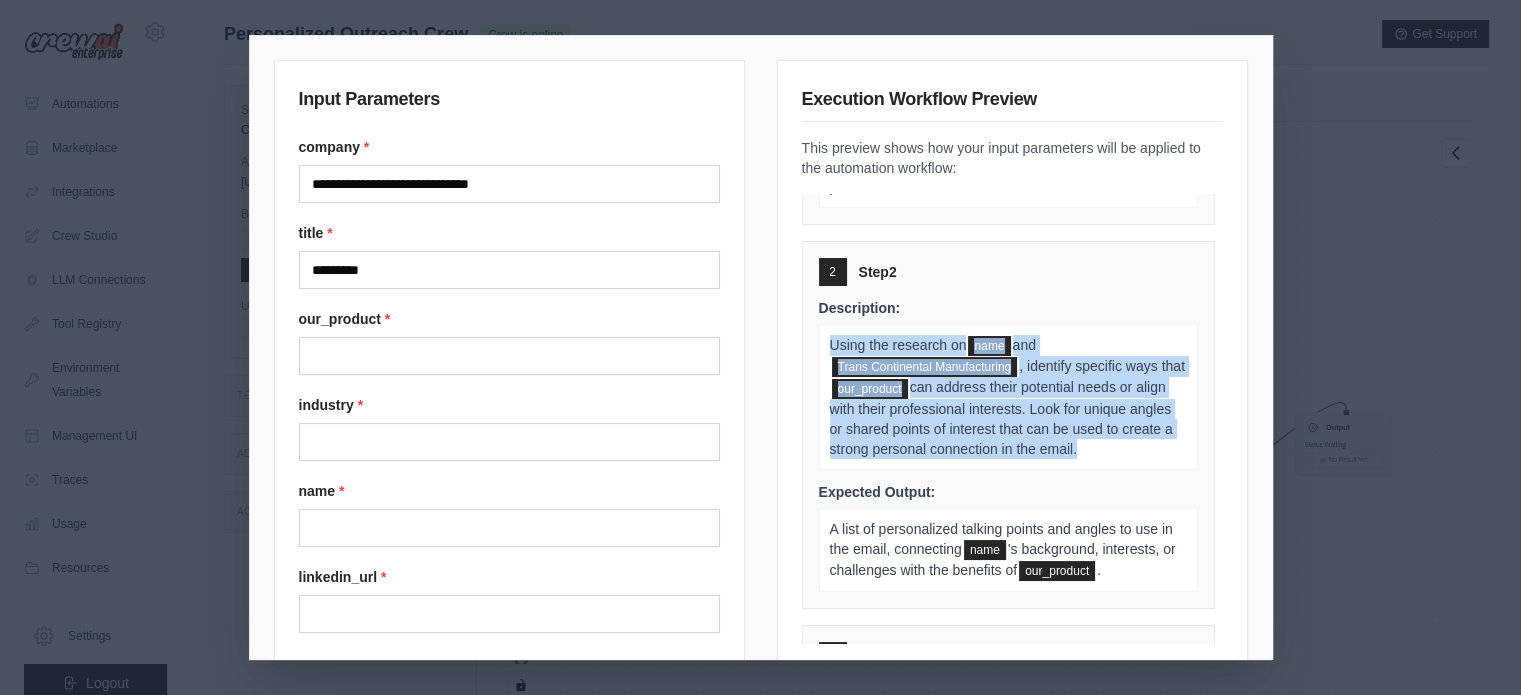 click on "can address their potential needs or align with their professional interests. Look for unique angles or shared points of interest that can be used to create a strong personal connection in the email." at bounding box center (1001, 417) 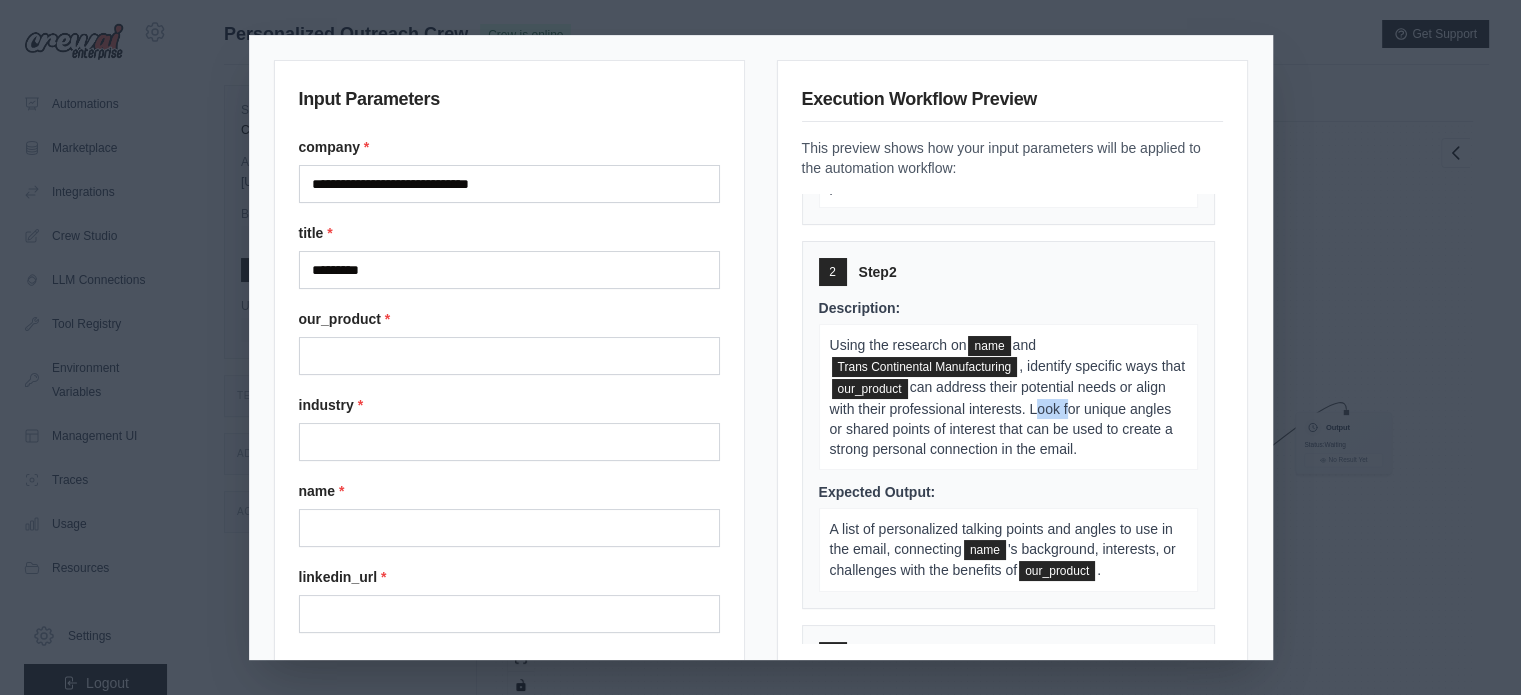 click on "can address their potential needs or align with their professional interests. Look for unique angles or shared points of interest that can be used to create a strong personal connection in the email." at bounding box center [1001, 417] 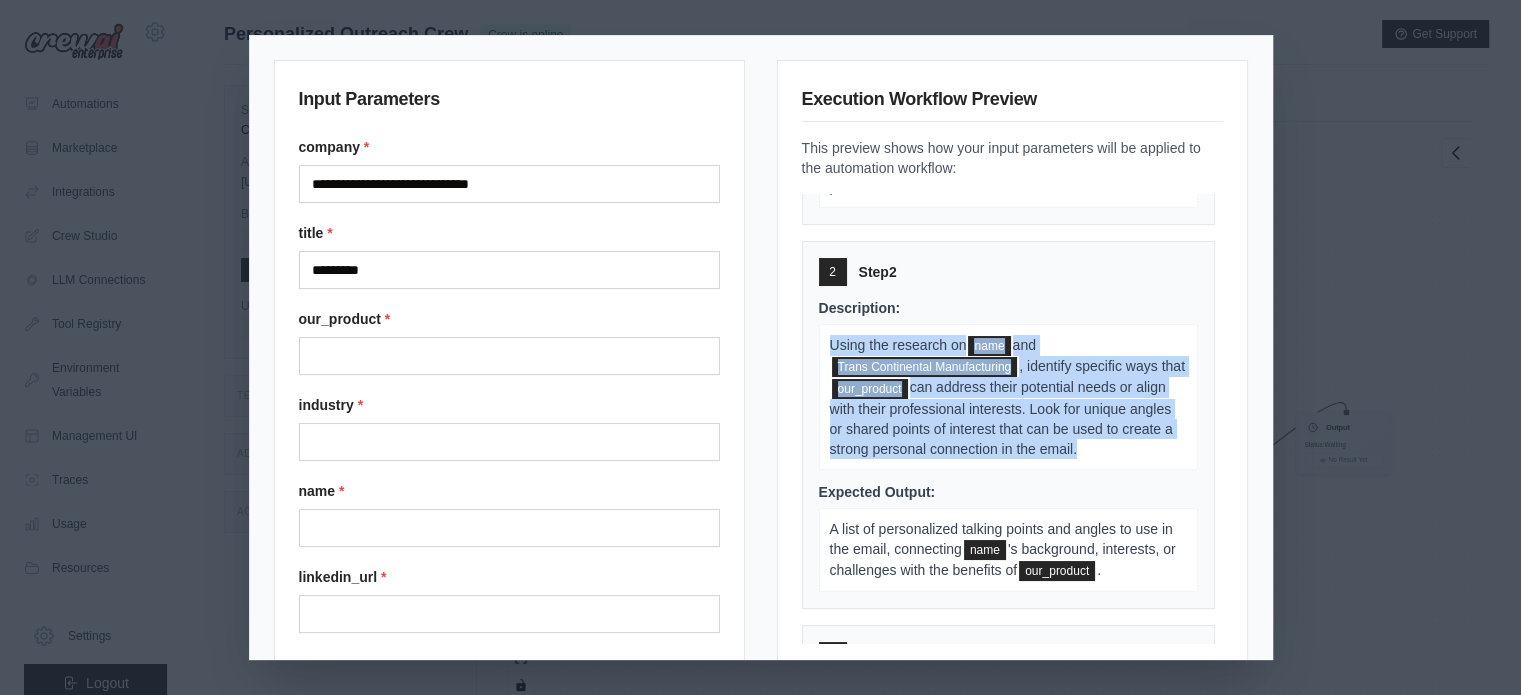 click on "can address their potential needs or align with their professional interests. Look for unique angles or shared points of interest that can be used to create a strong personal connection in the email." at bounding box center (1001, 417) 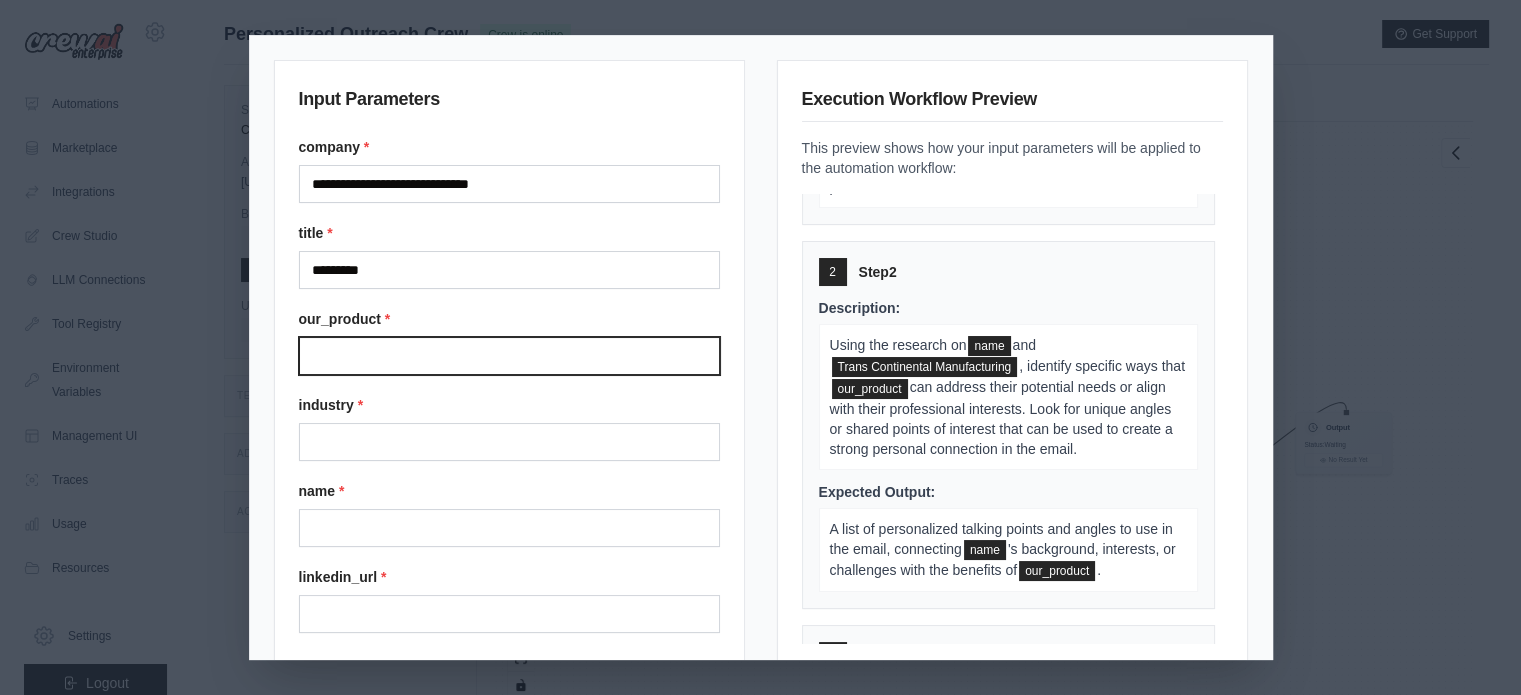 click on "Our product" at bounding box center (509, 356) 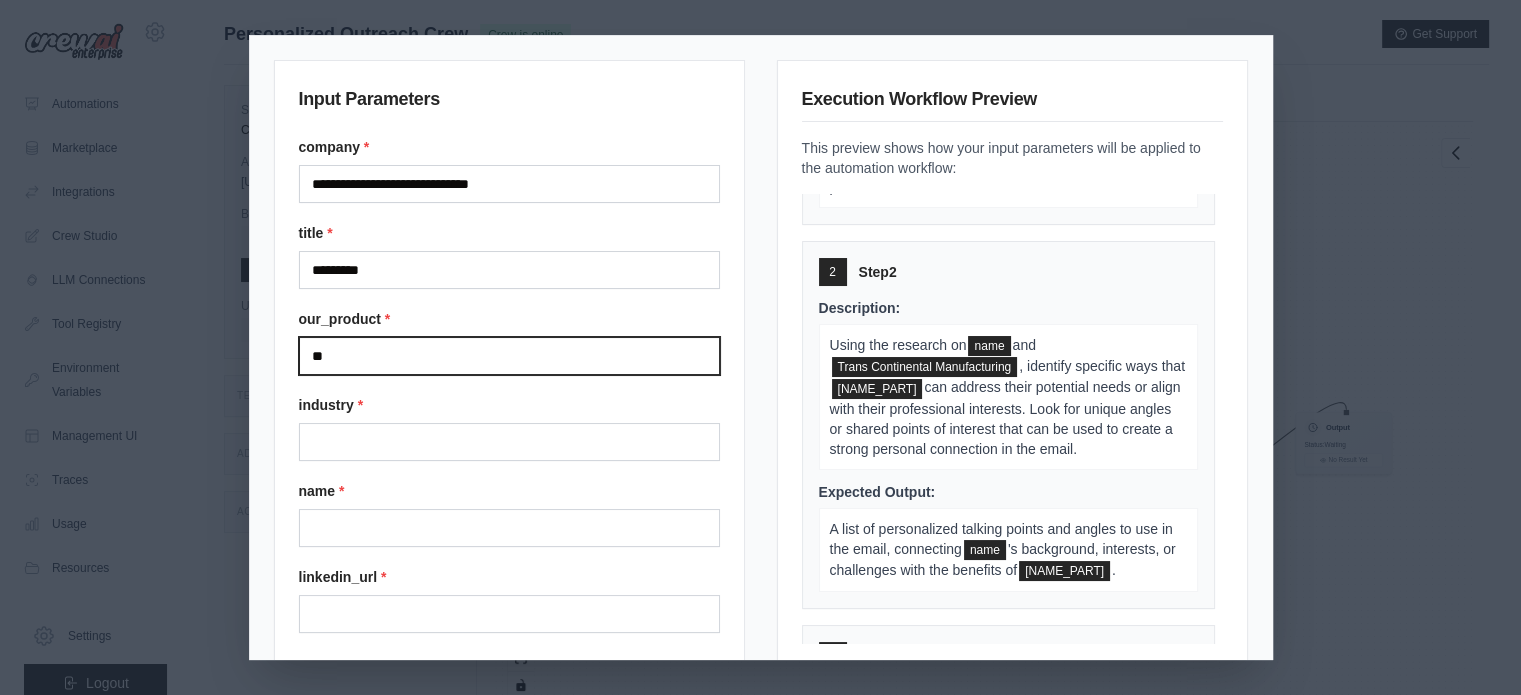 type on "*" 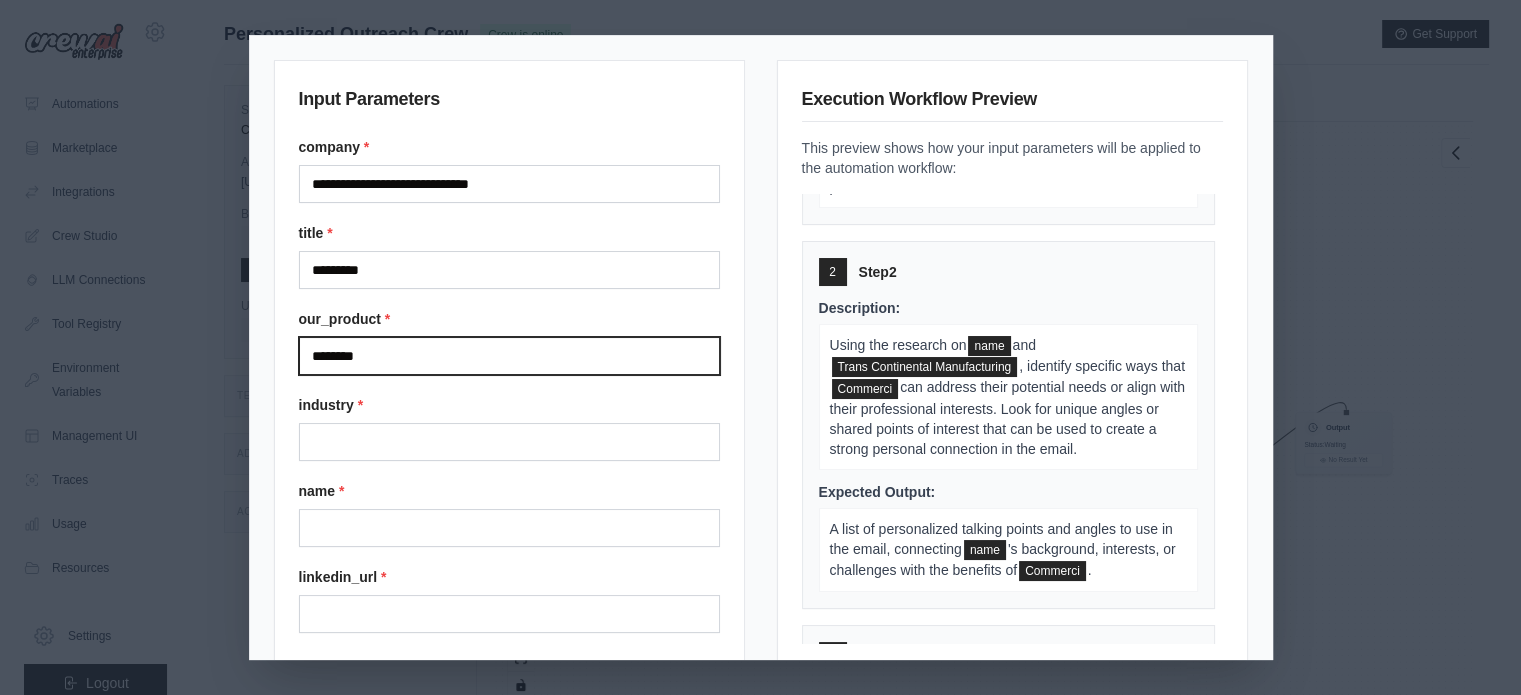 type on "********" 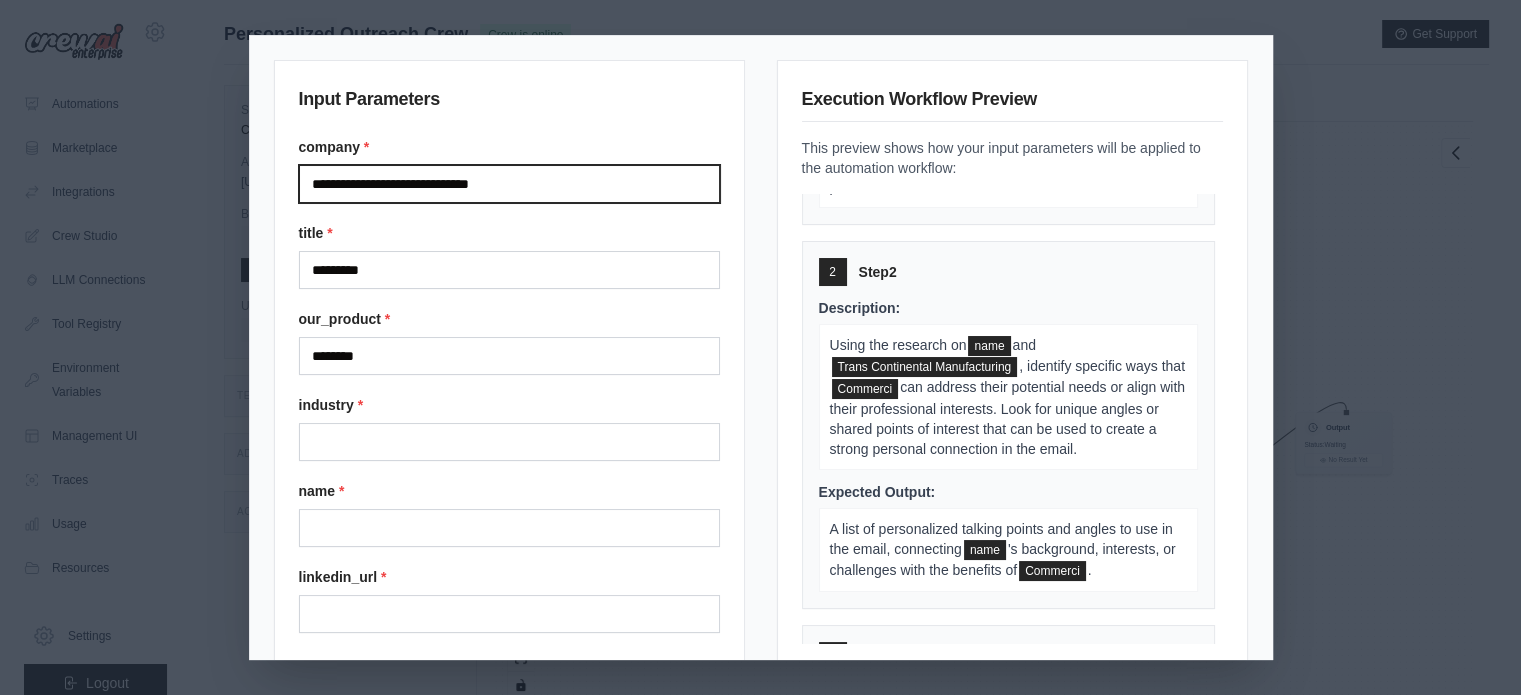 click on "**********" at bounding box center [509, 184] 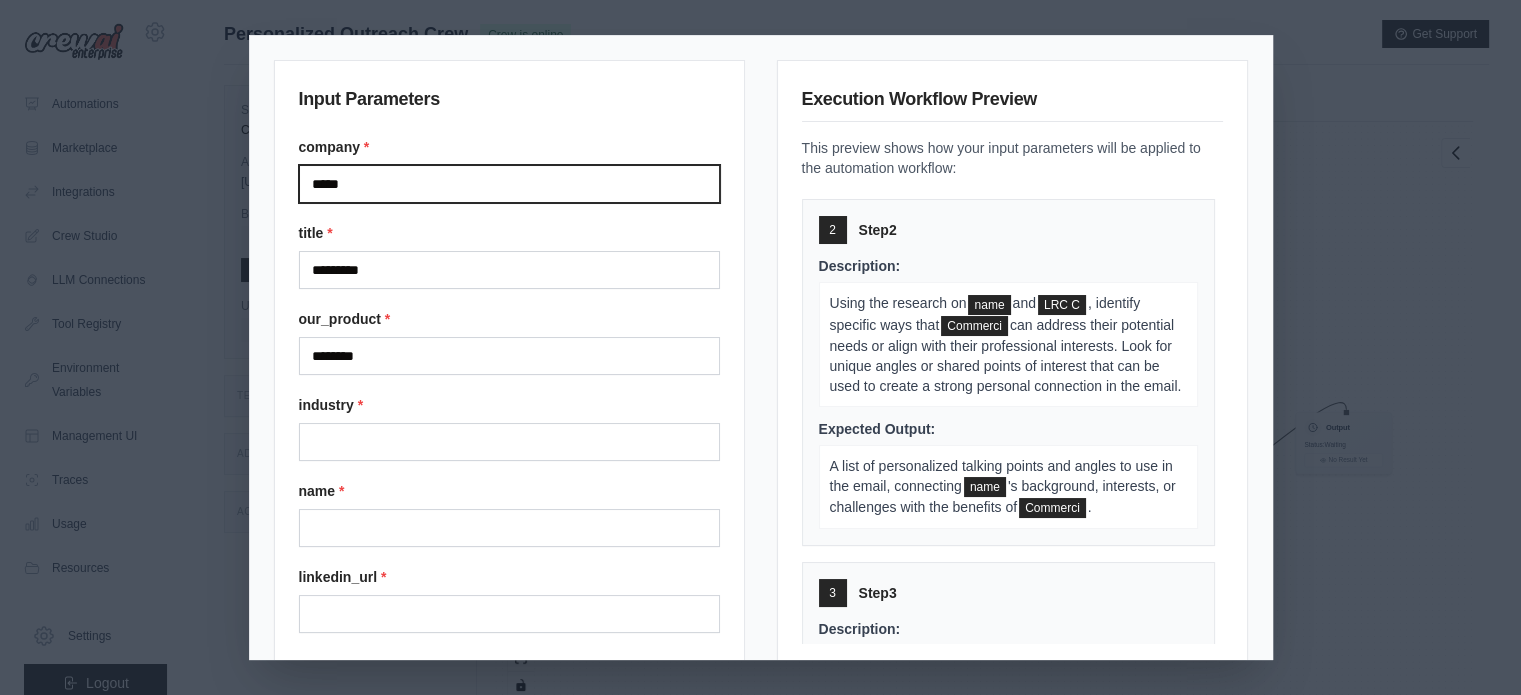scroll, scrollTop: 400, scrollLeft: 0, axis: vertical 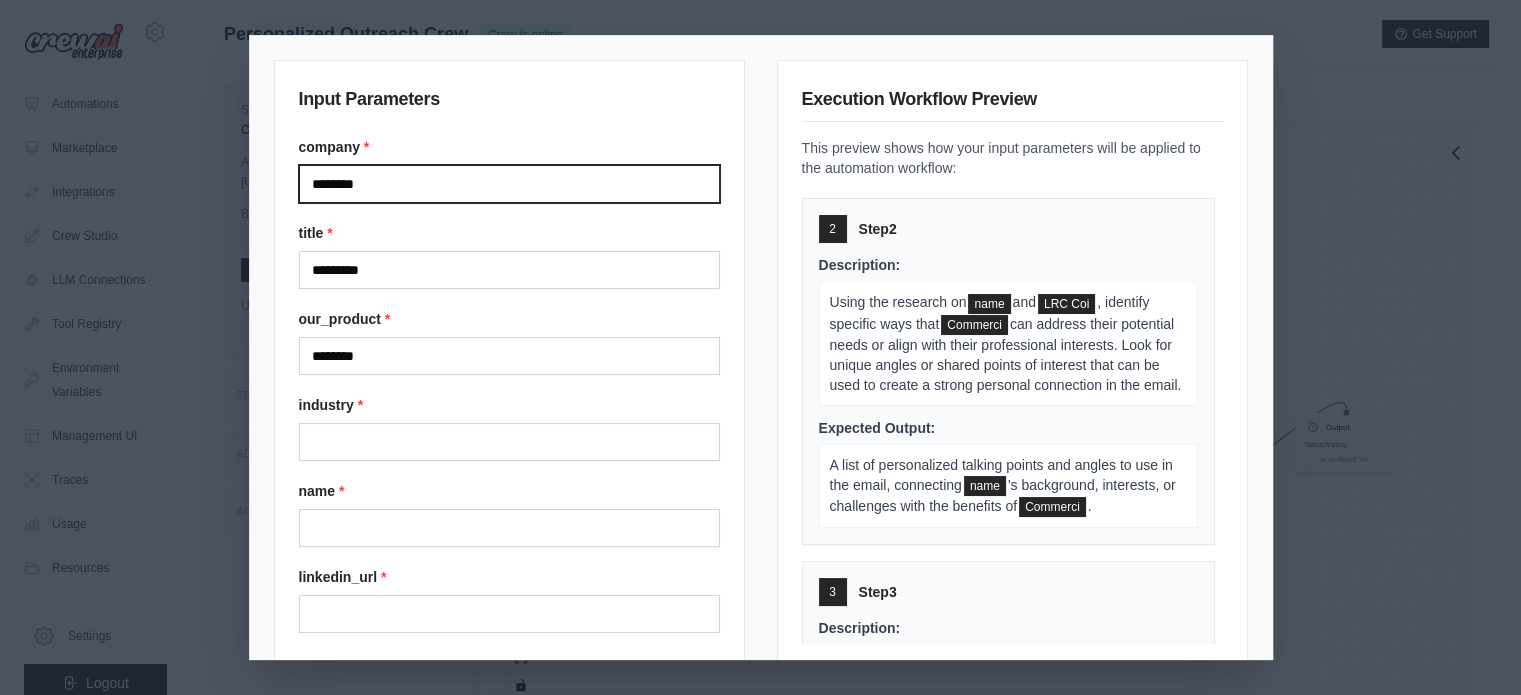 type on "********" 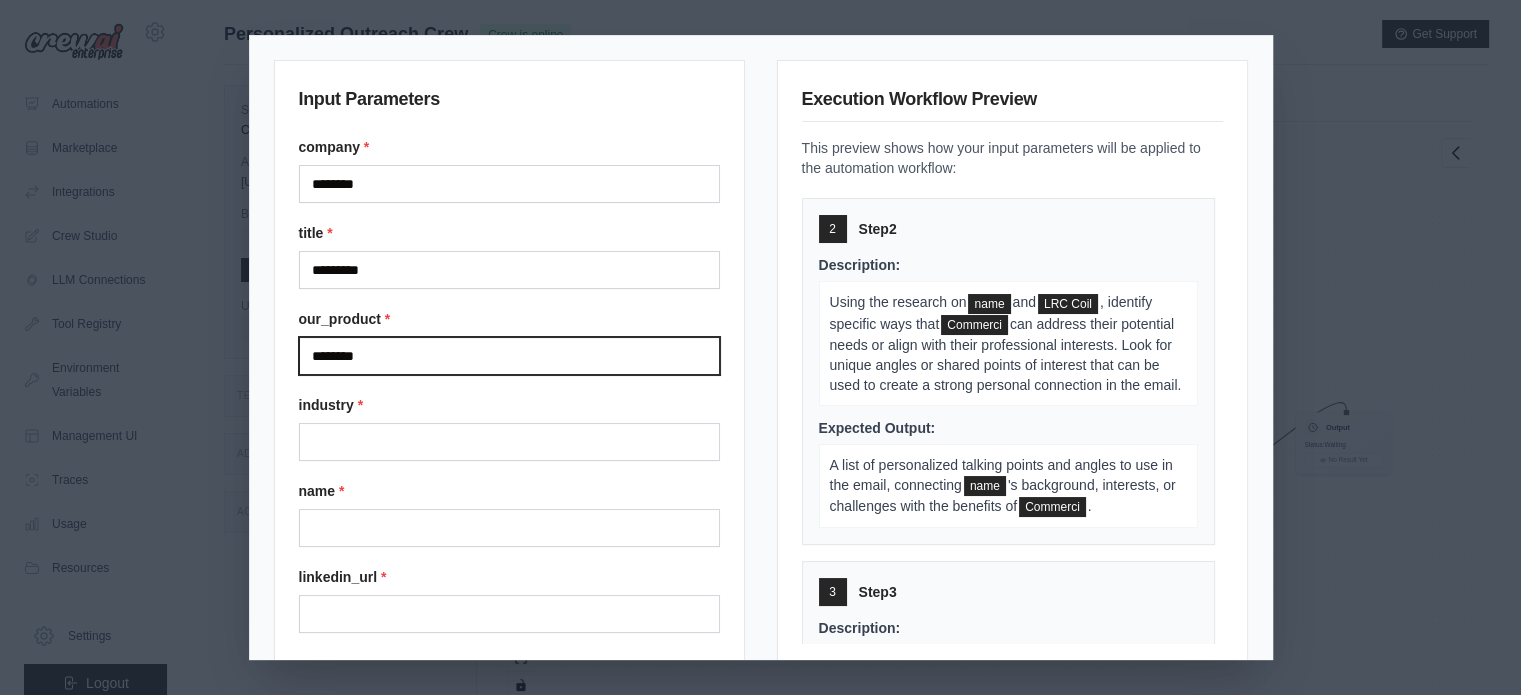 click on "********" at bounding box center [509, 356] 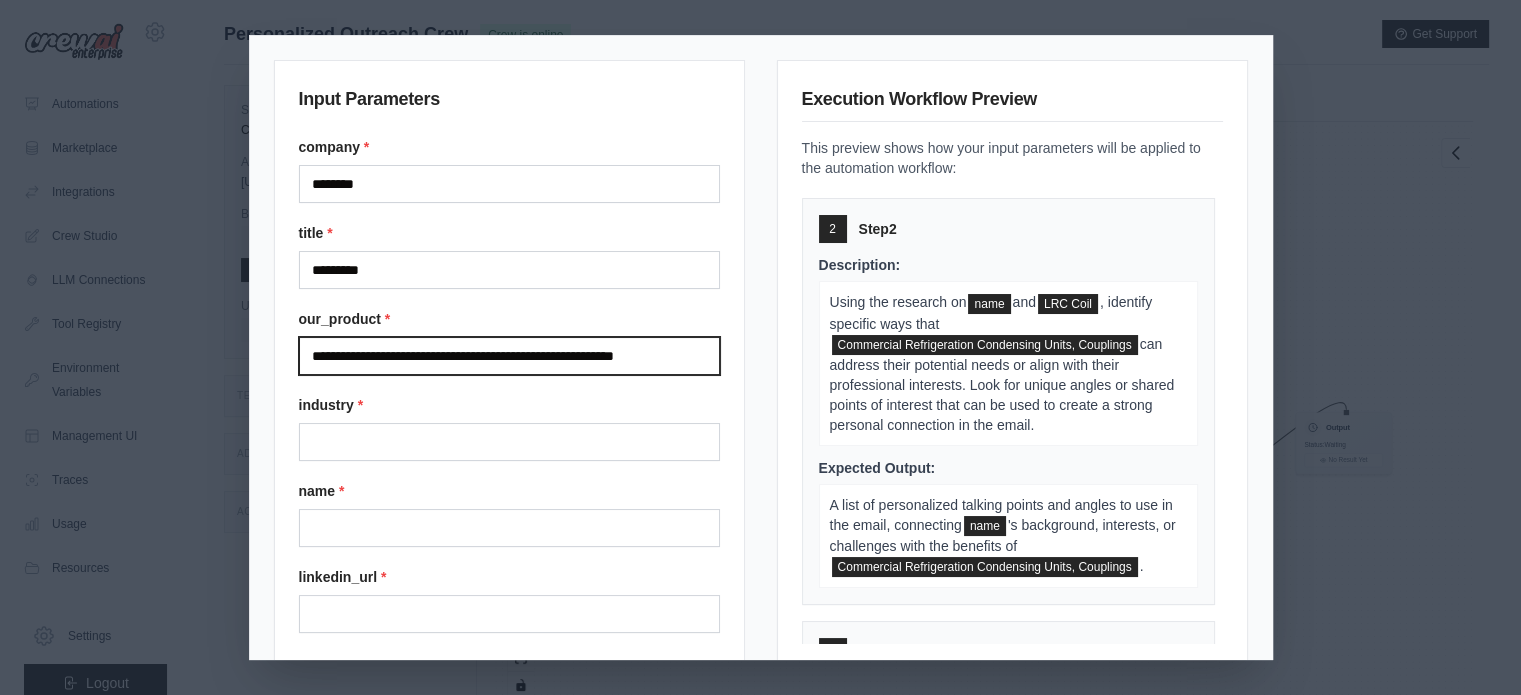 scroll, scrollTop: 0, scrollLeft: 23, axis: horizontal 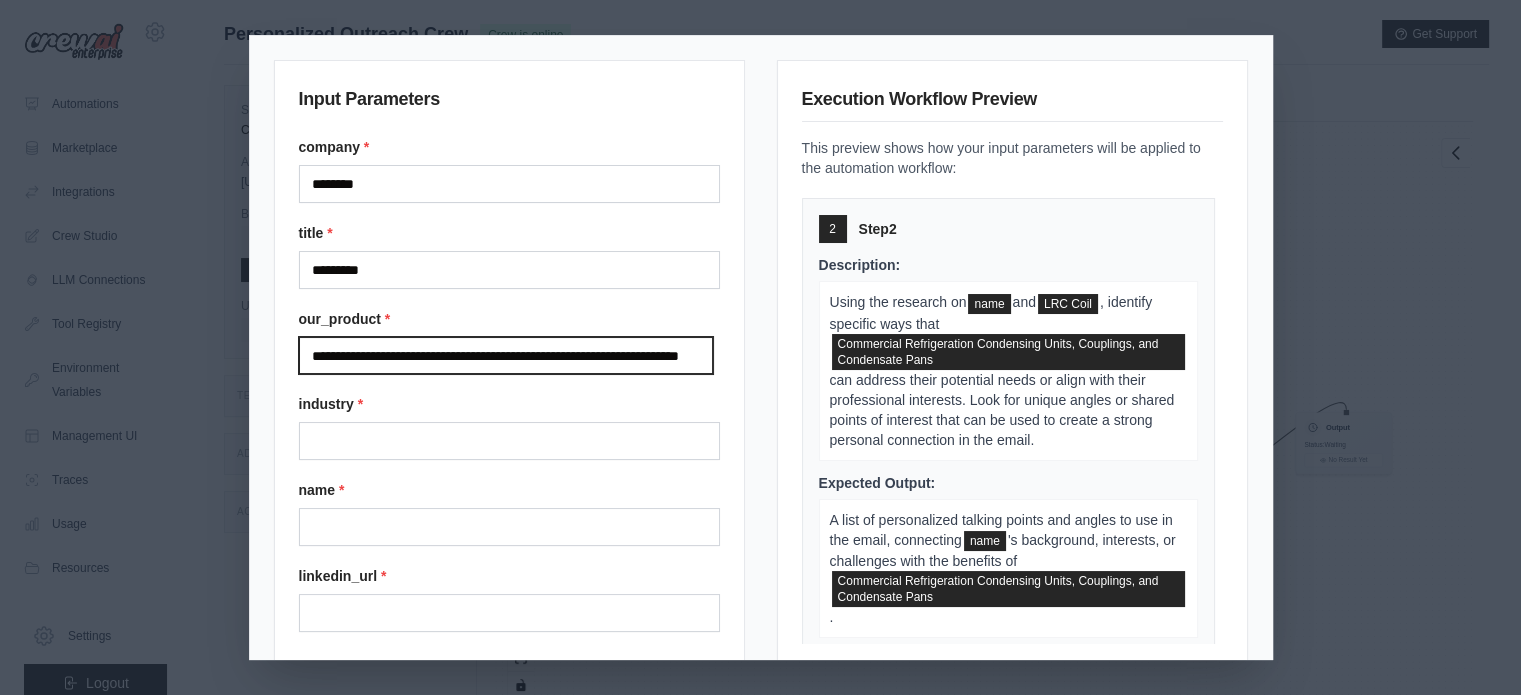 type on "**********" 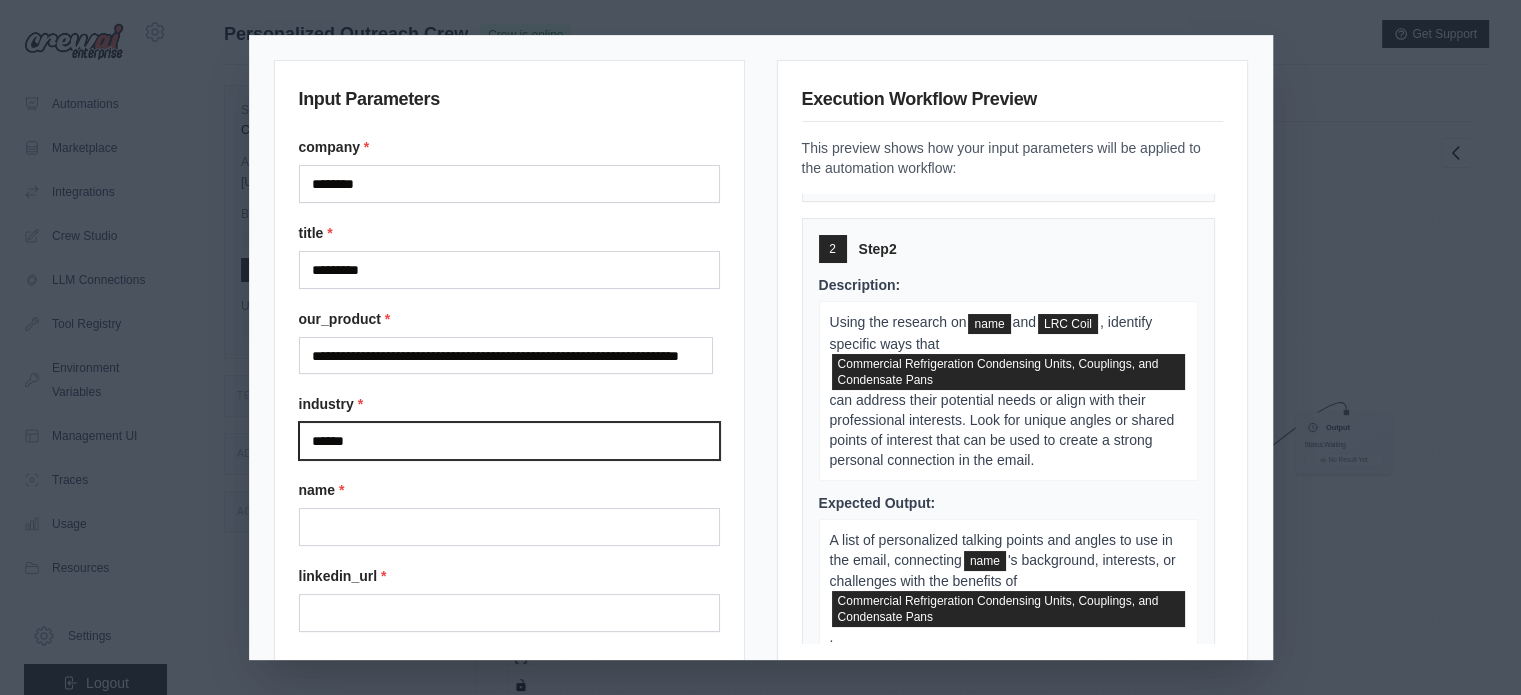click on "******" at bounding box center [509, 441] 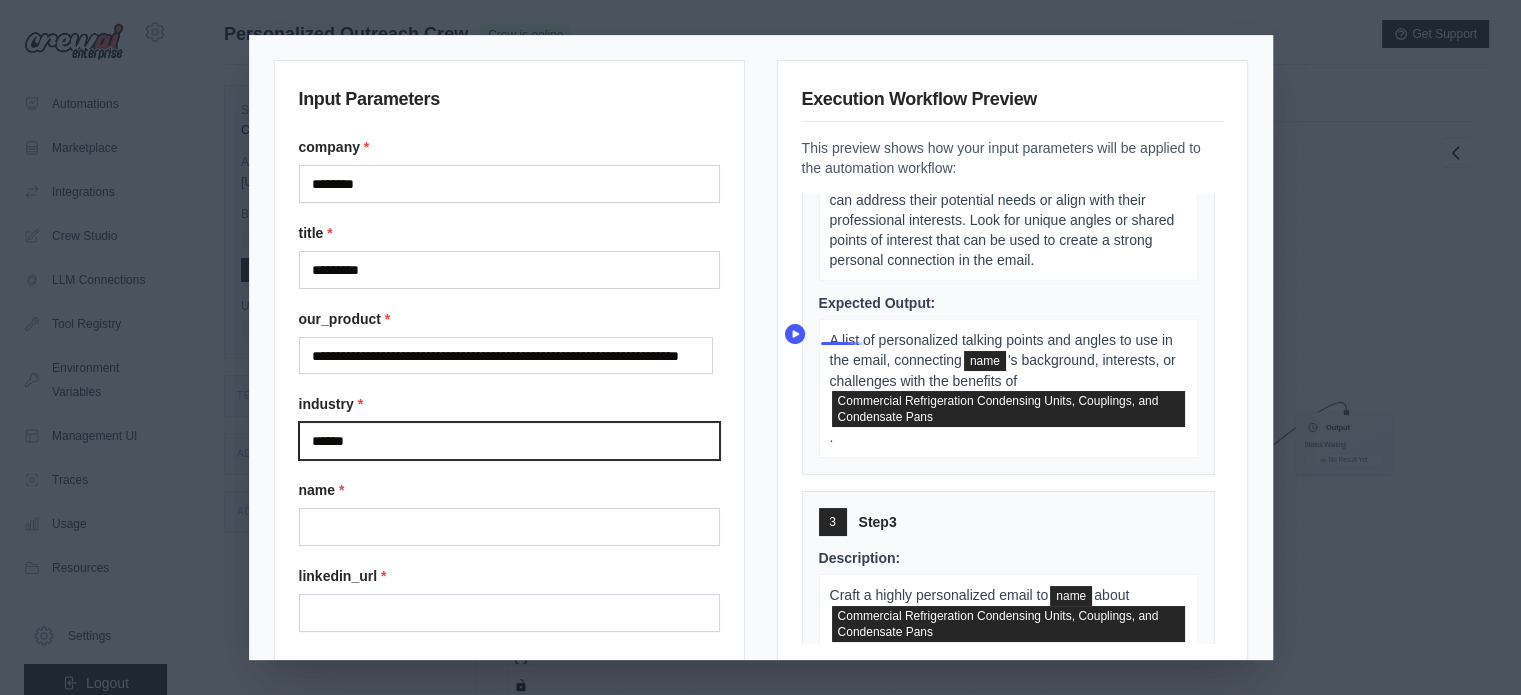 type on "******" 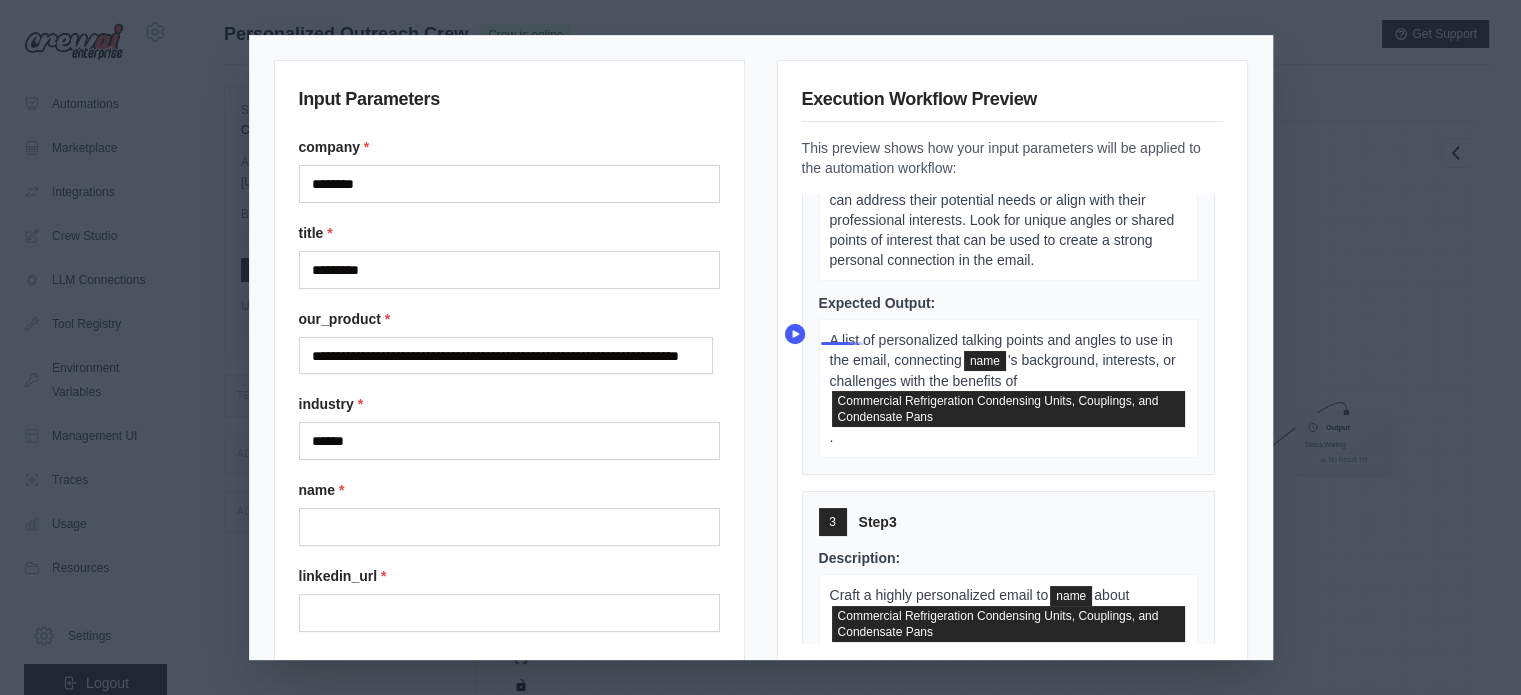 click on "[EMAIL]
Settings
Automations
Marketplace
Integrations
GitHub" at bounding box center [760, 390] 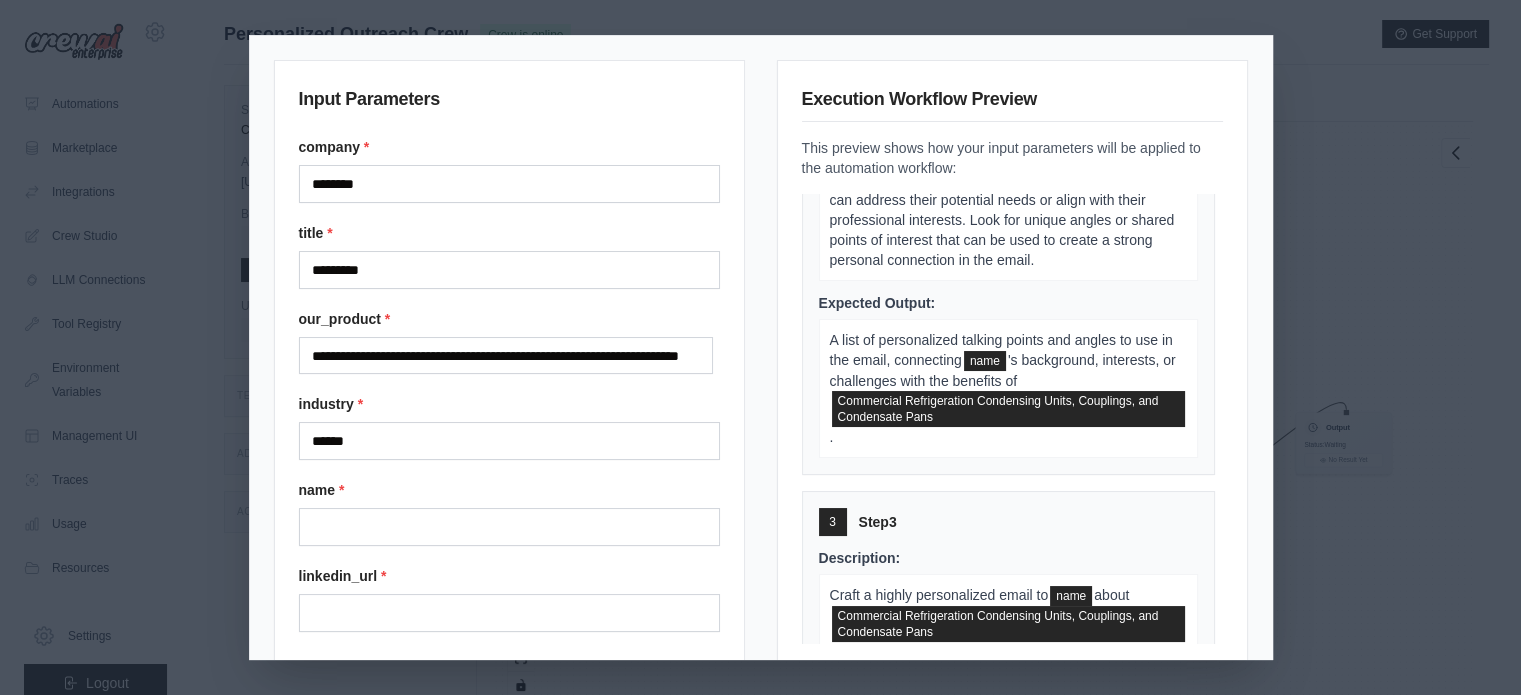 click on "A list of personalized talking points and angles to use in the email, connecting" at bounding box center [1001, 350] 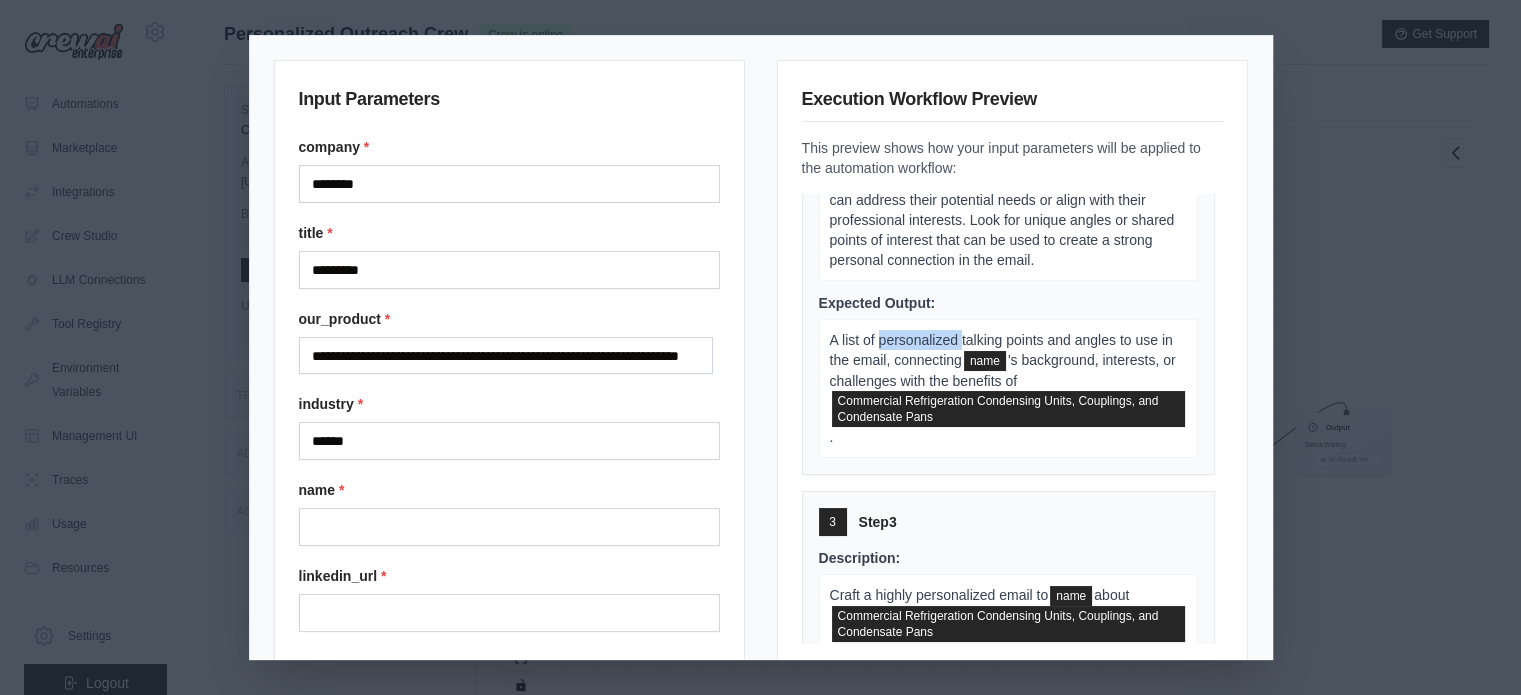 click on "A list of personalized talking points and angles to use in the email, connecting" at bounding box center (1001, 350) 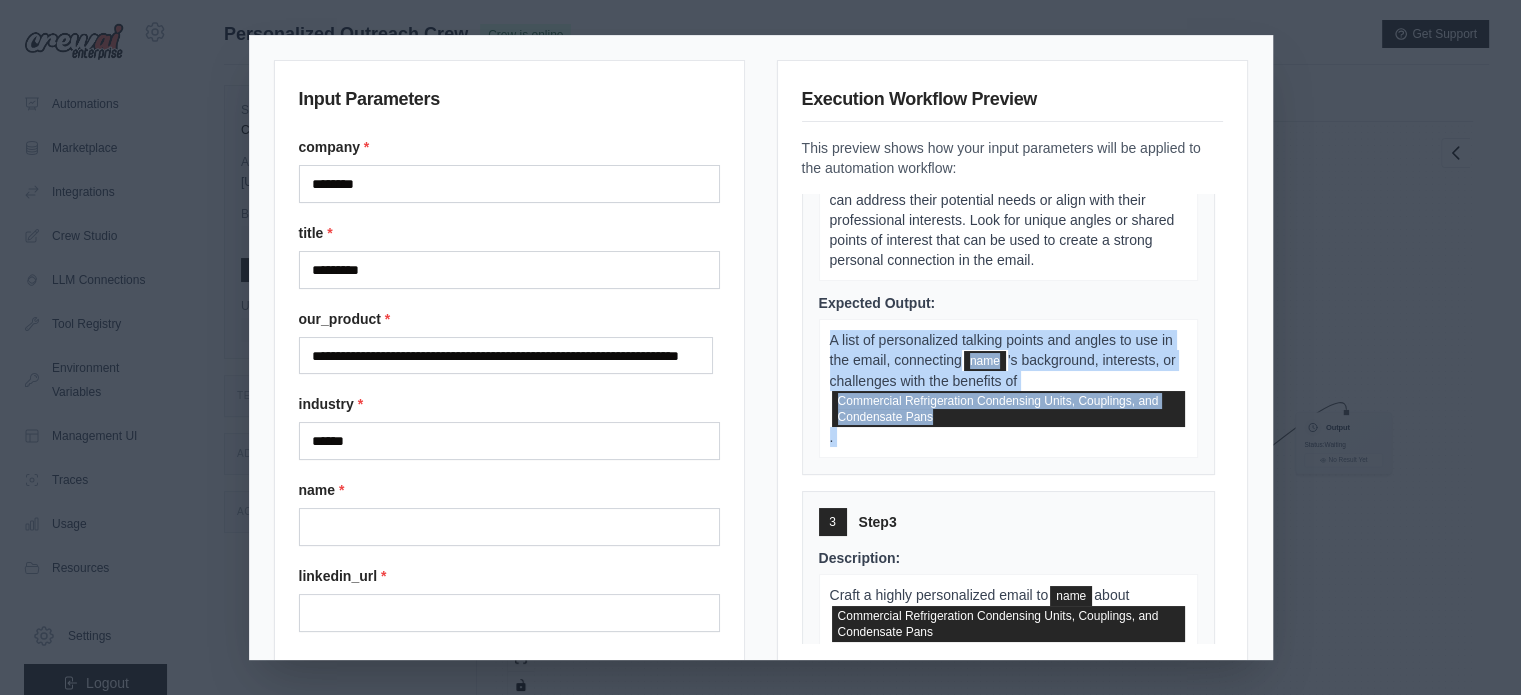 click on "A list of personalized talking points and angles to use in the email, connecting" at bounding box center [1001, 350] 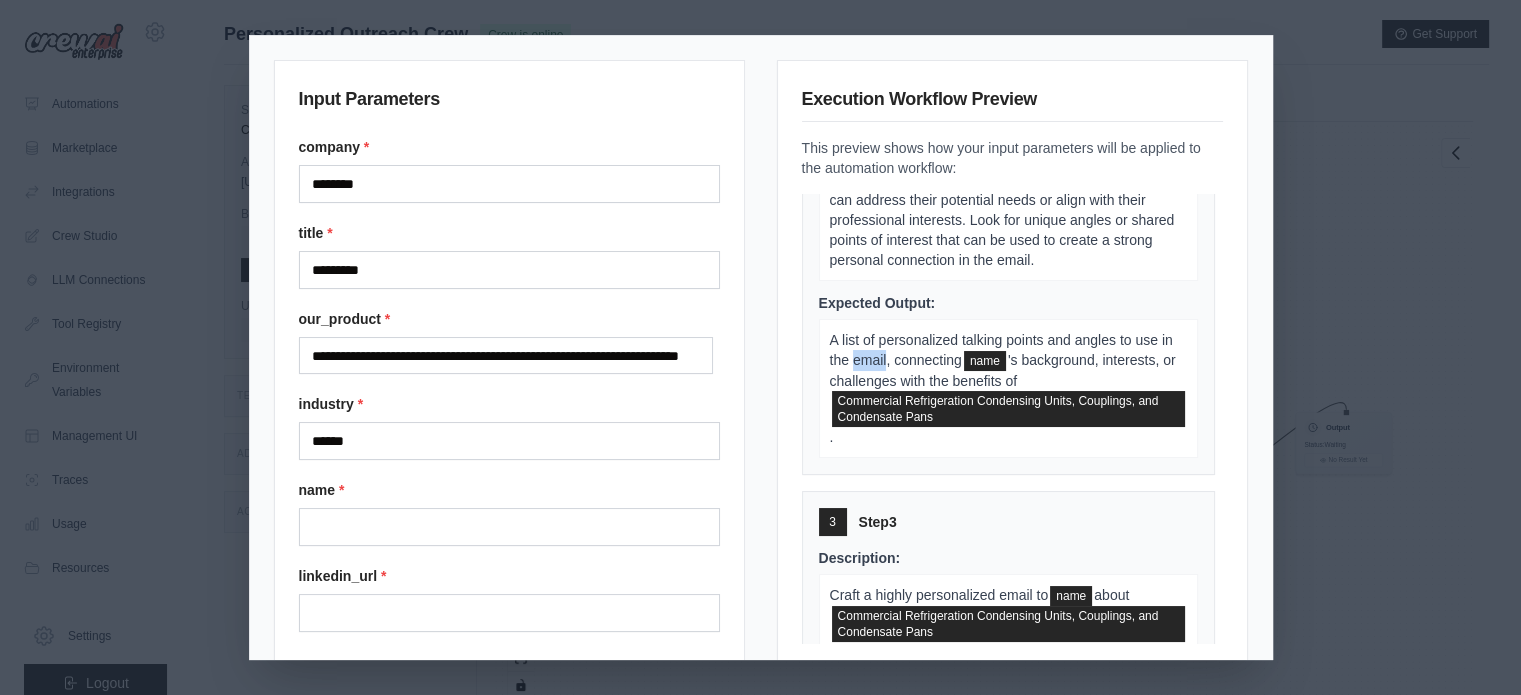click on "A list of personalized talking points and angles to use in the email, connecting" at bounding box center (1001, 350) 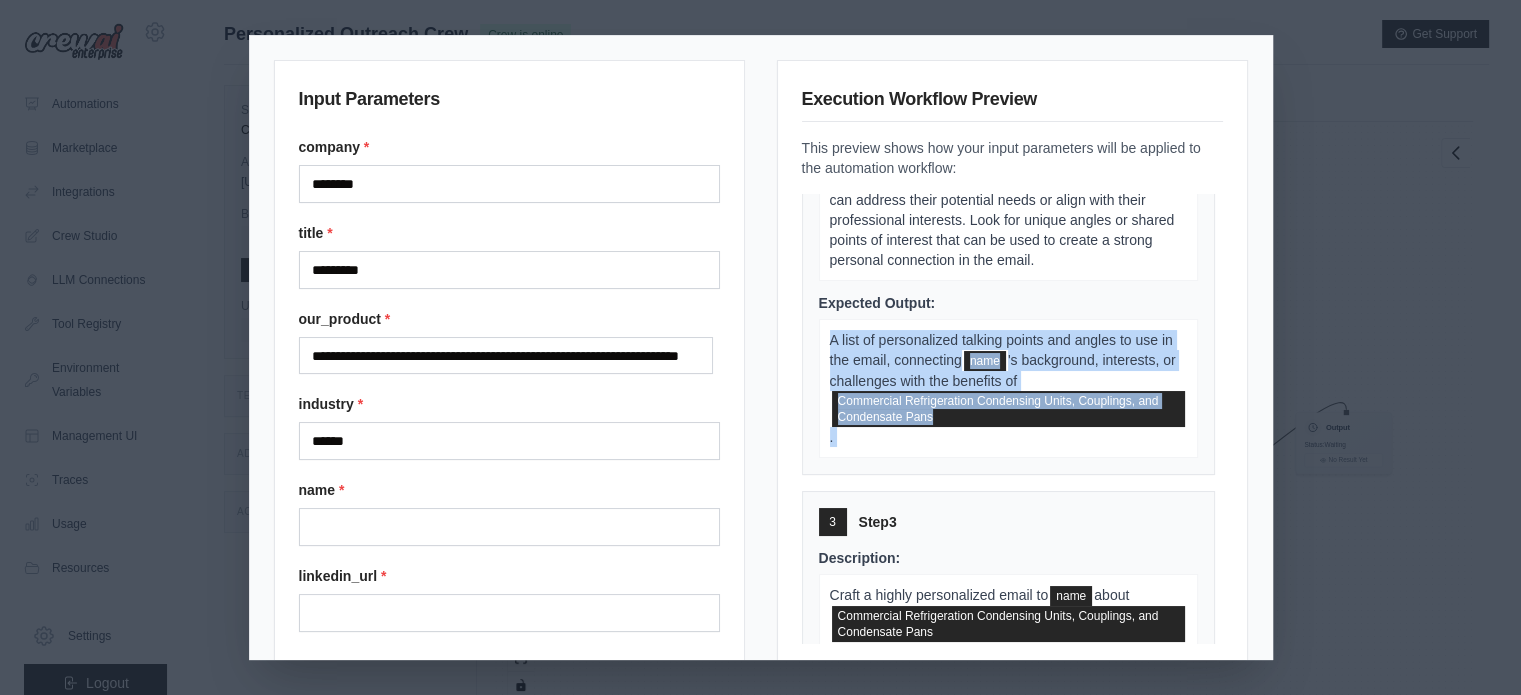 click on "A list of personalized talking points and angles to use in the email, connecting" at bounding box center (1001, 350) 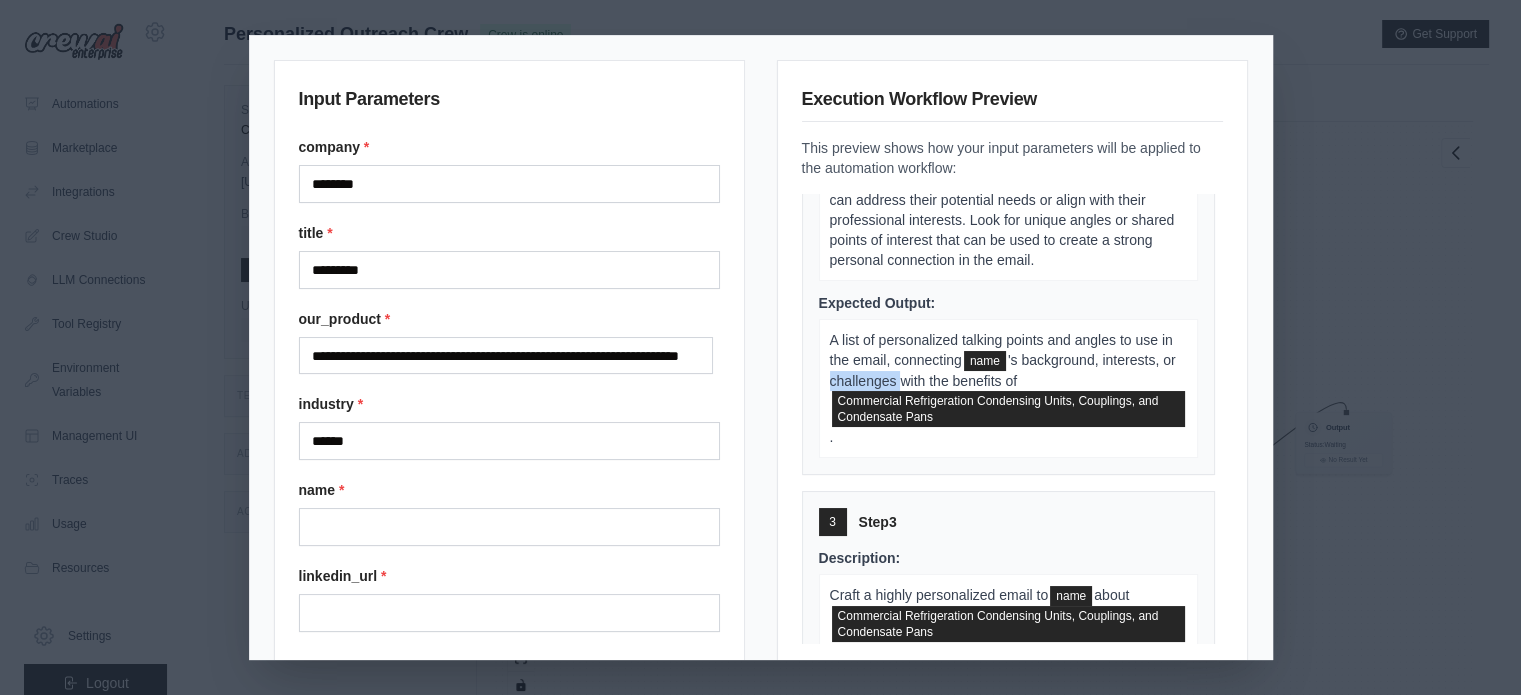 click on "'s background, interests, or challenges with the benefits of" at bounding box center [1003, 370] 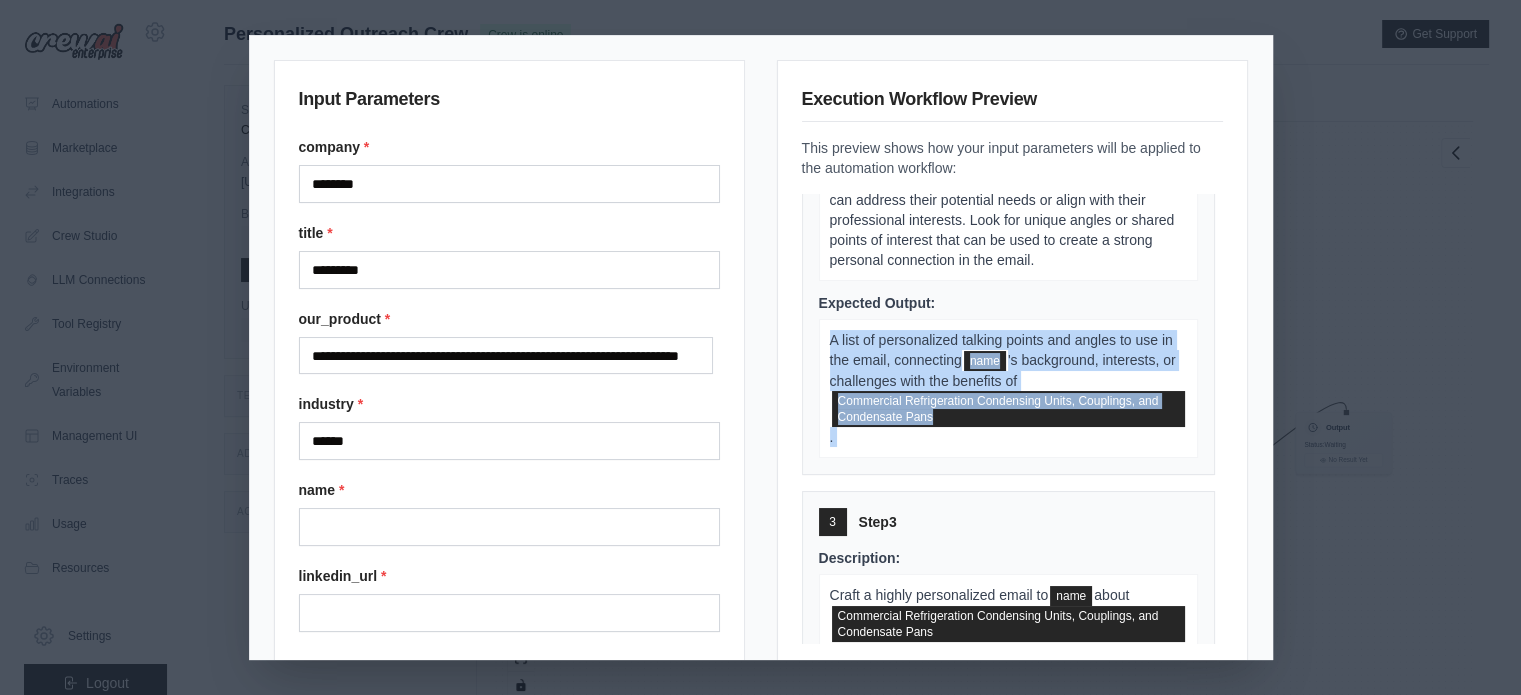 click on "'s background, interests, or challenges with the benefits of" at bounding box center (1003, 370) 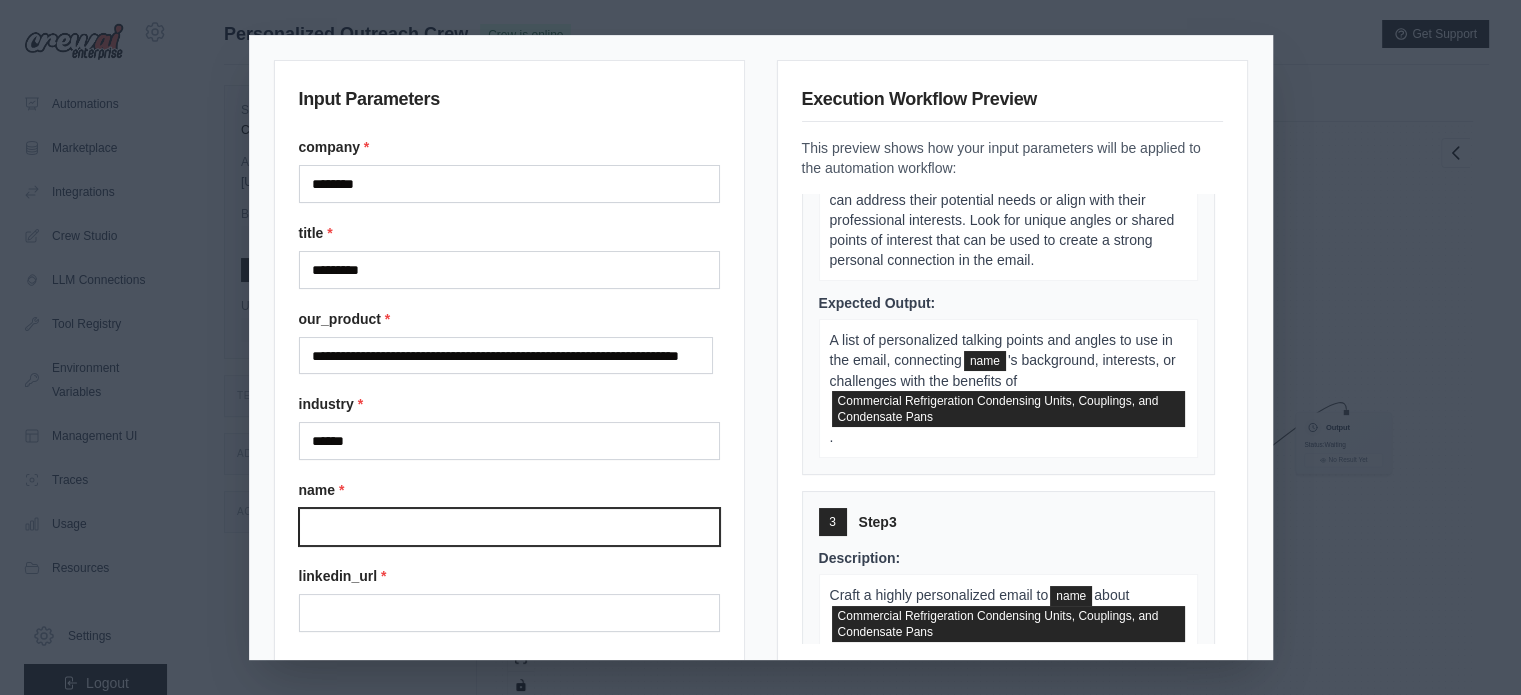 click on "Name" at bounding box center [509, 527] 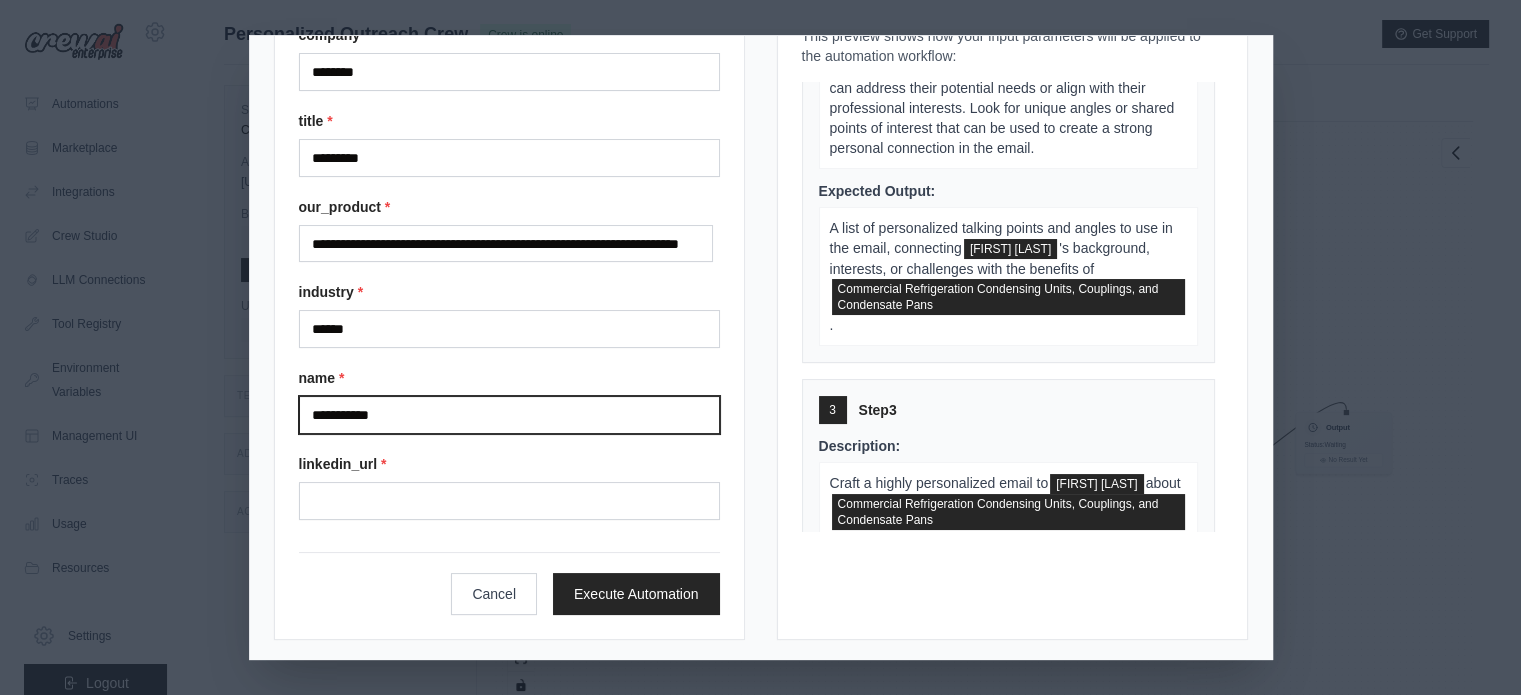 type on "**********" 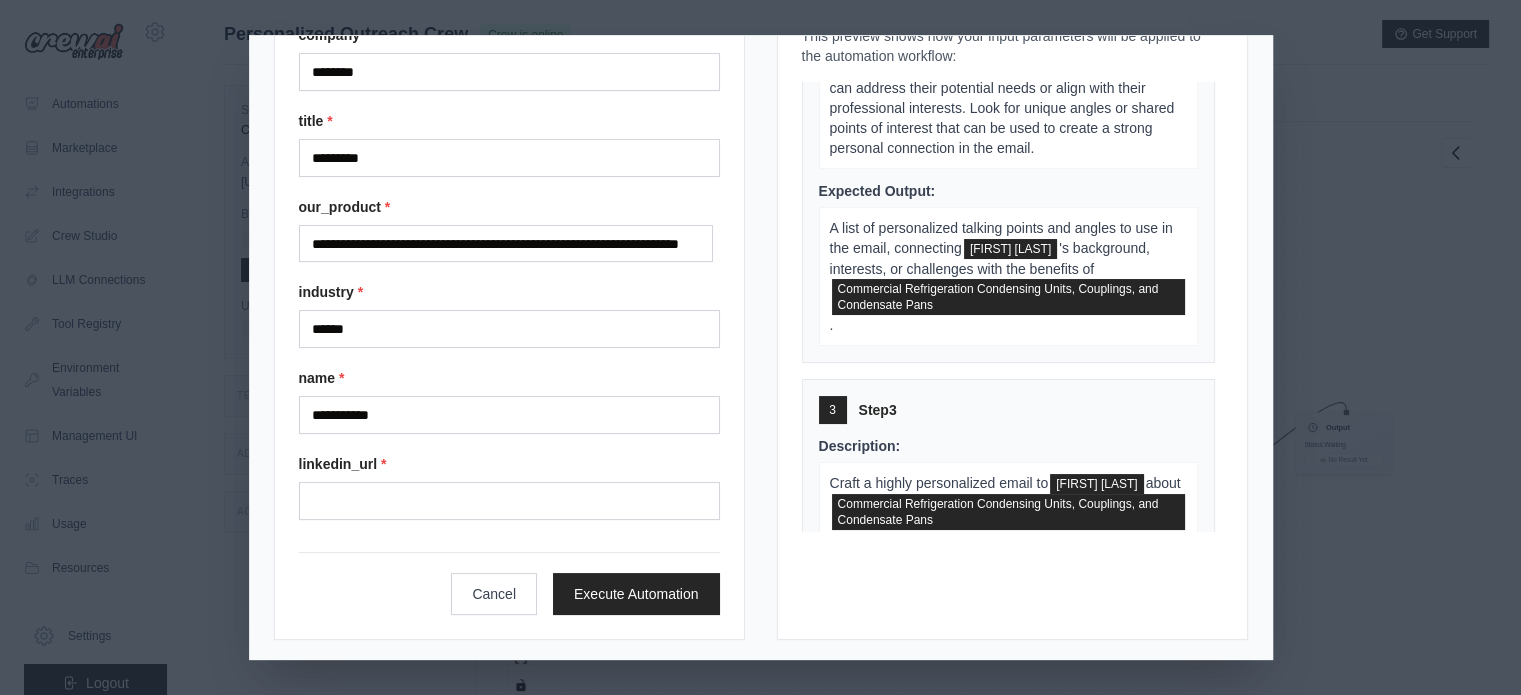 click on "linkedin_url   *" at bounding box center (509, 464) 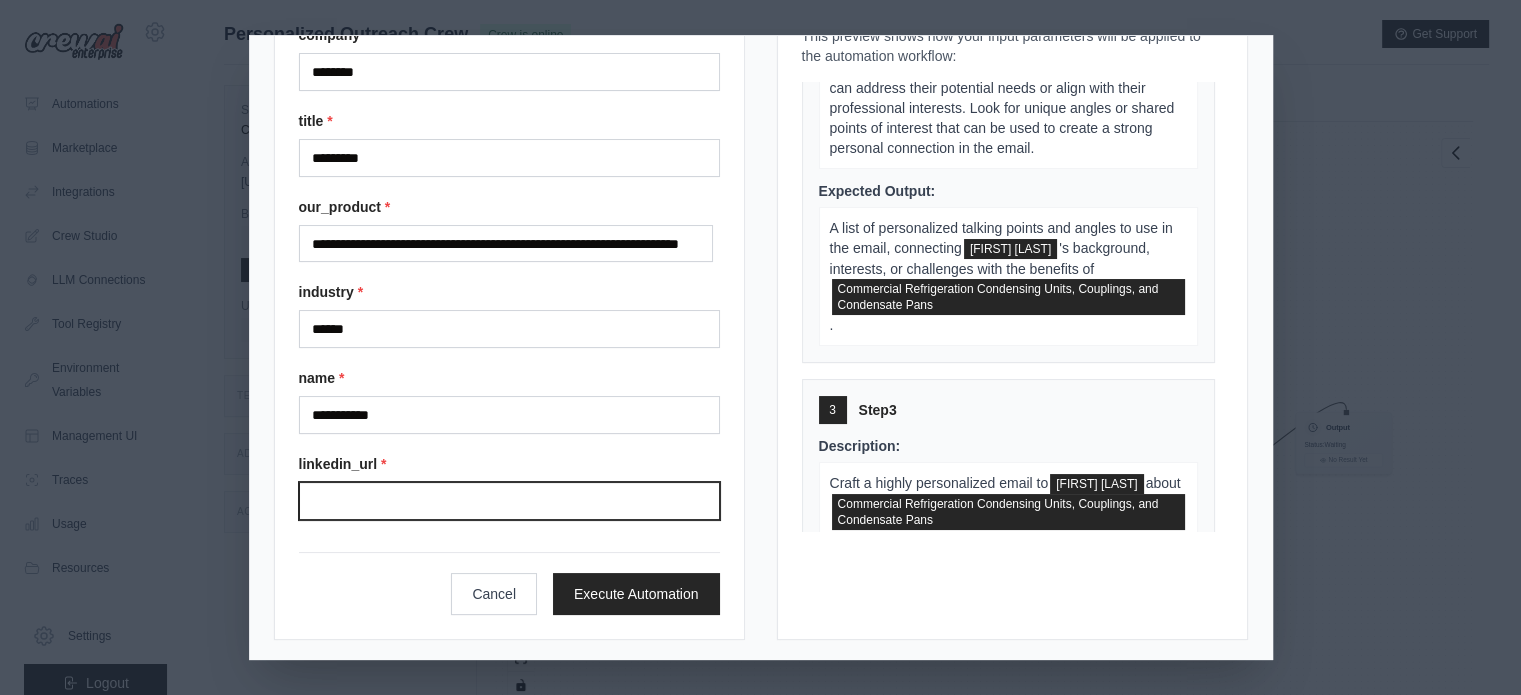 click on "Linkedin url" at bounding box center [509, 501] 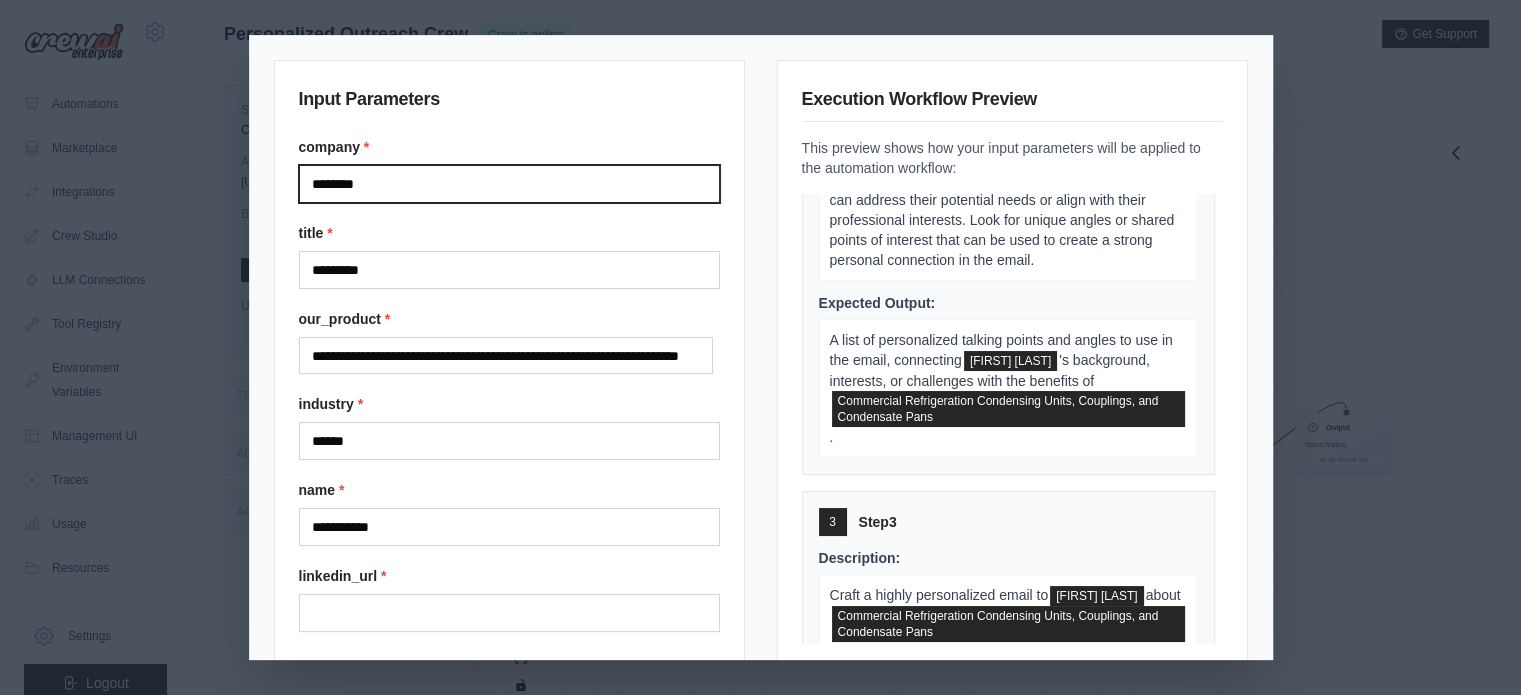click on "********" at bounding box center (509, 184) 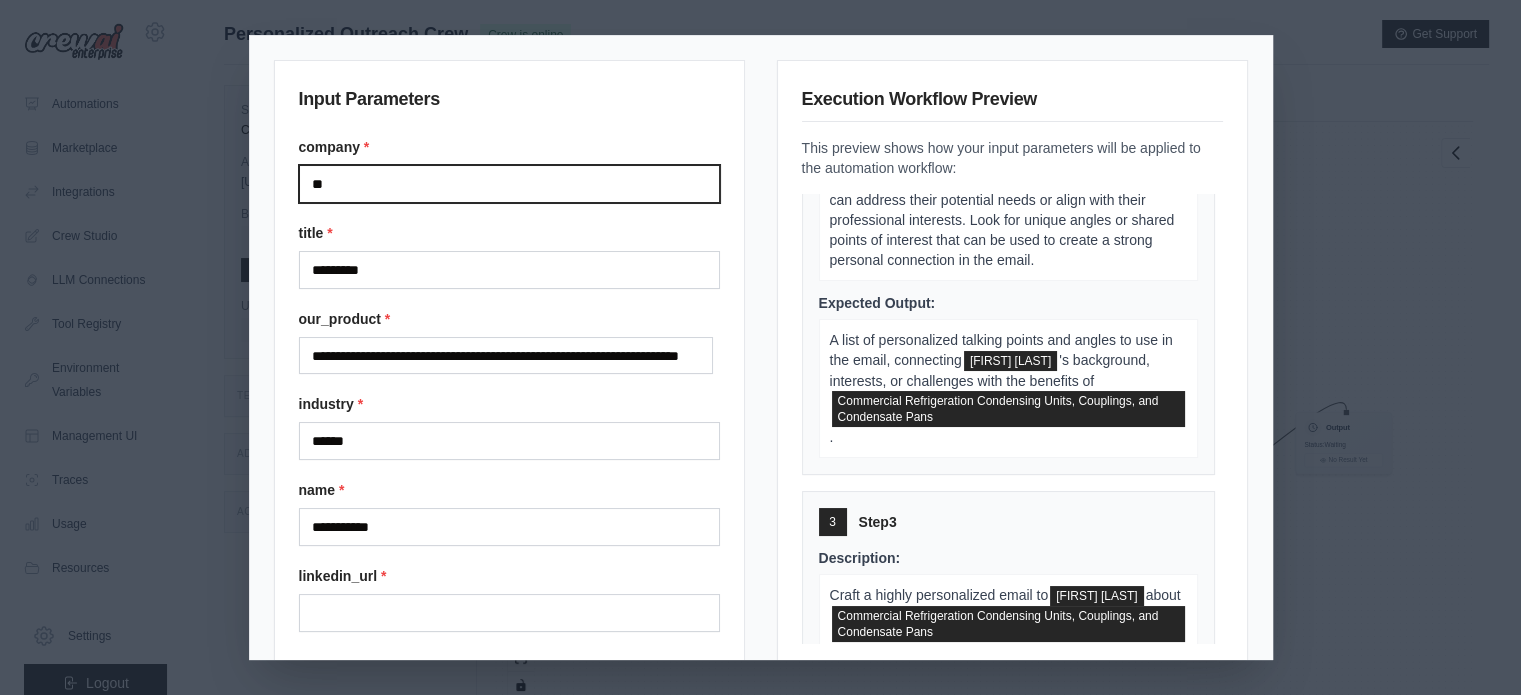 type on "*" 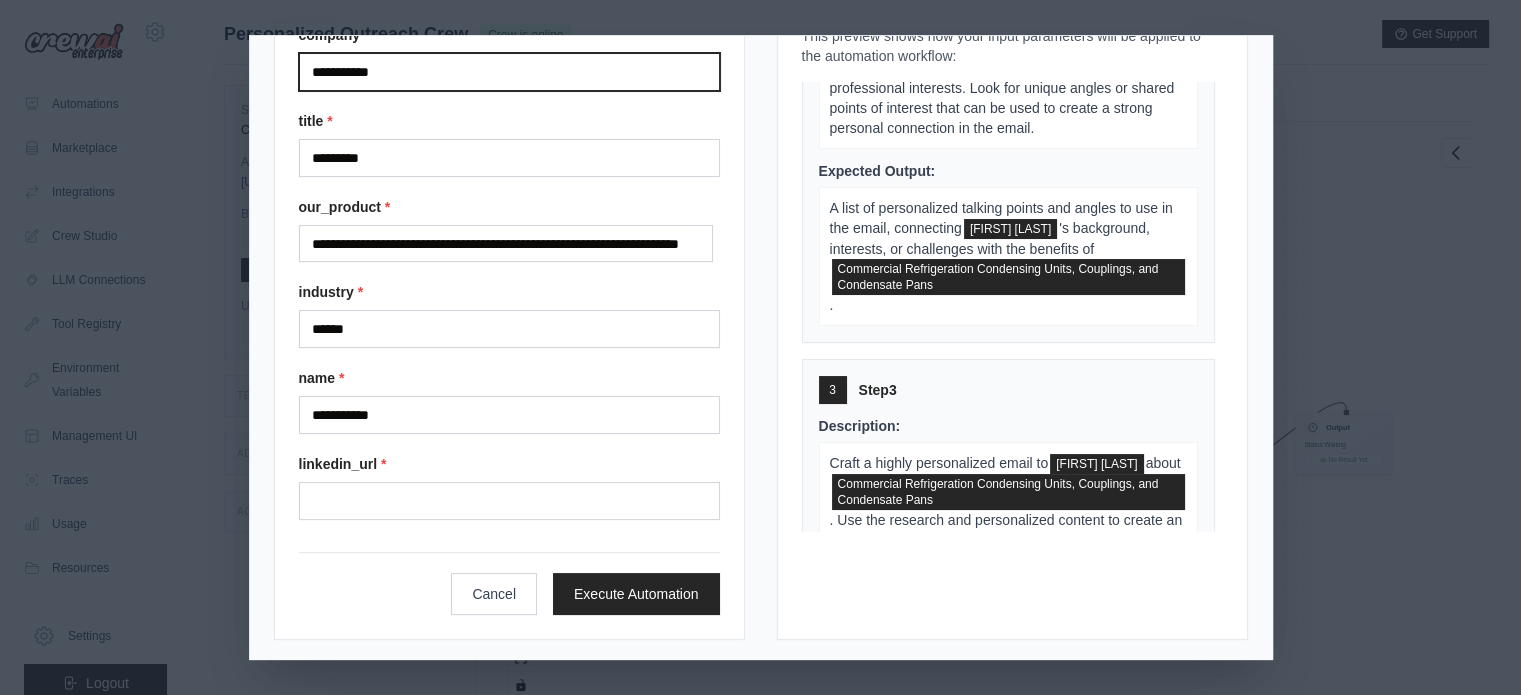 type on "**********" 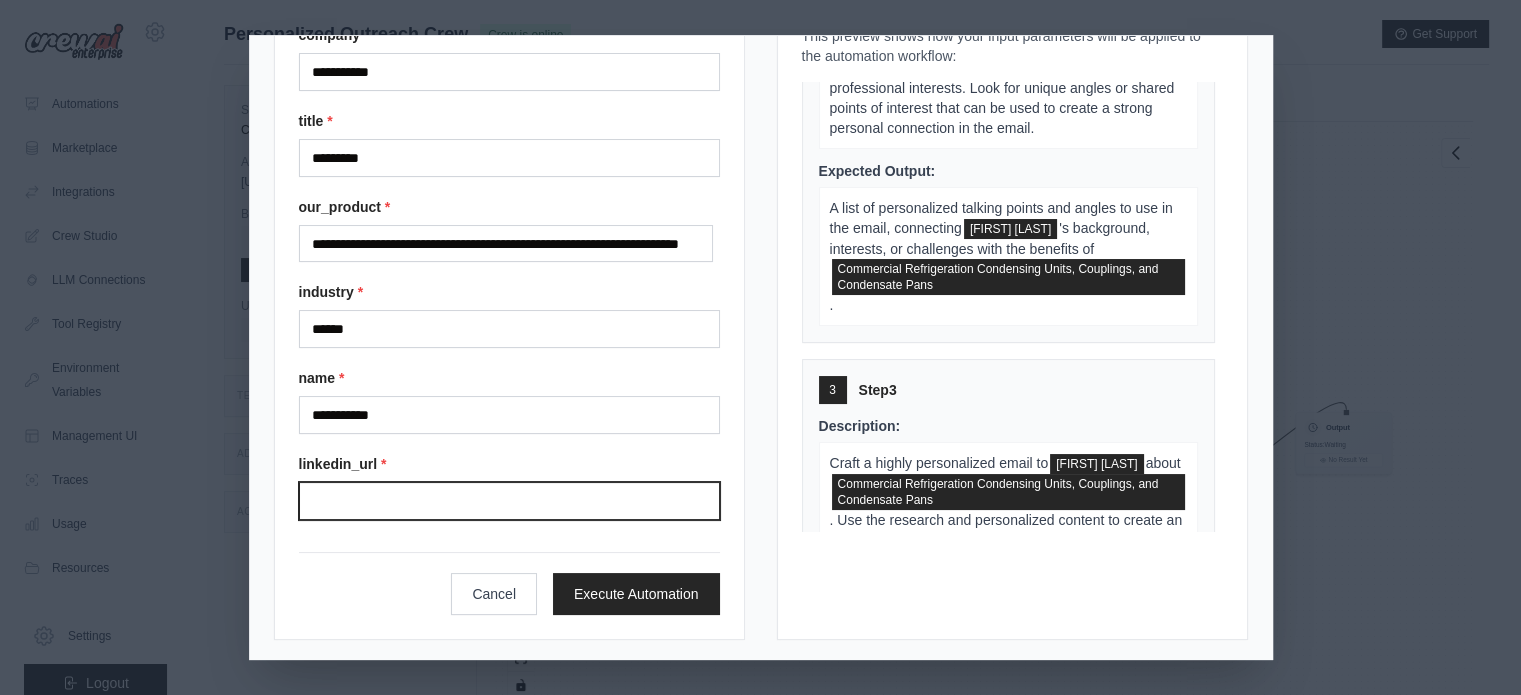 click on "Linkedin url" at bounding box center (509, 501) 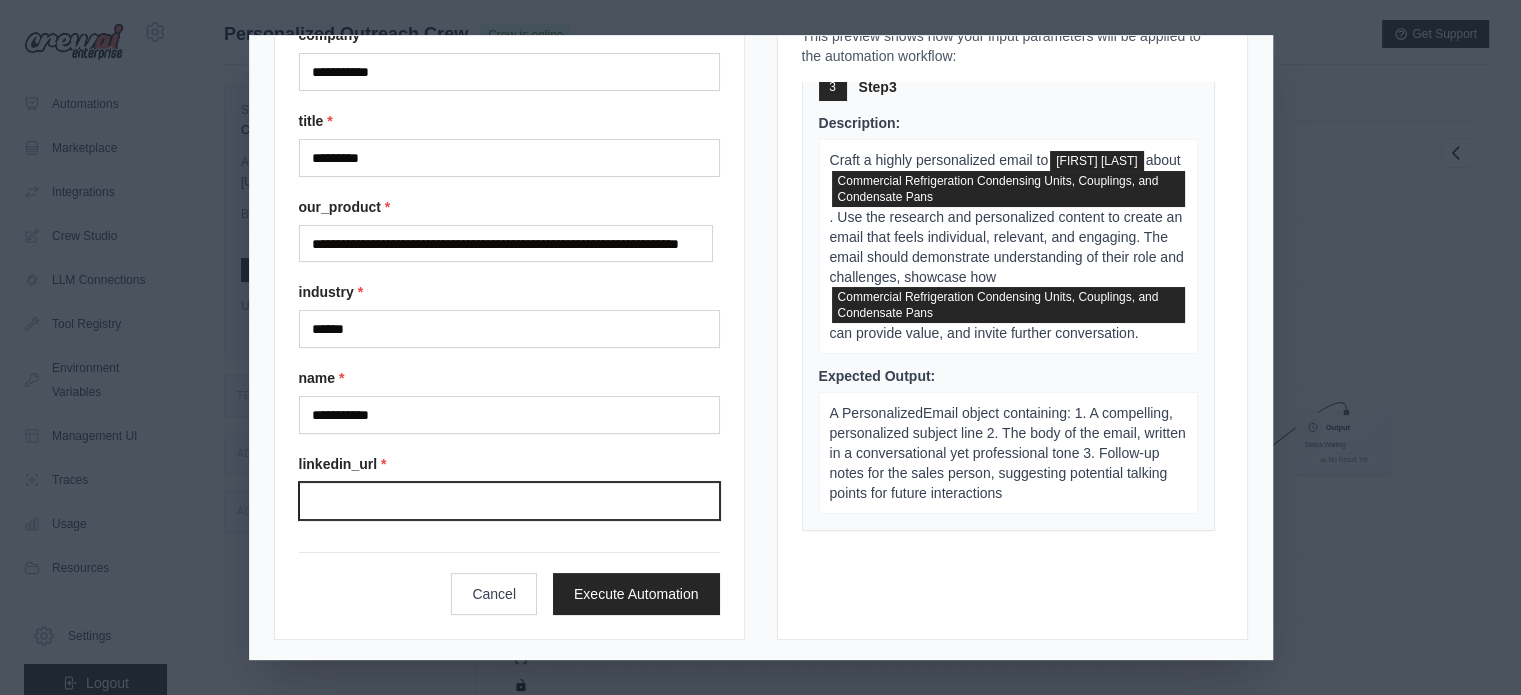 scroll, scrollTop: 976, scrollLeft: 0, axis: vertical 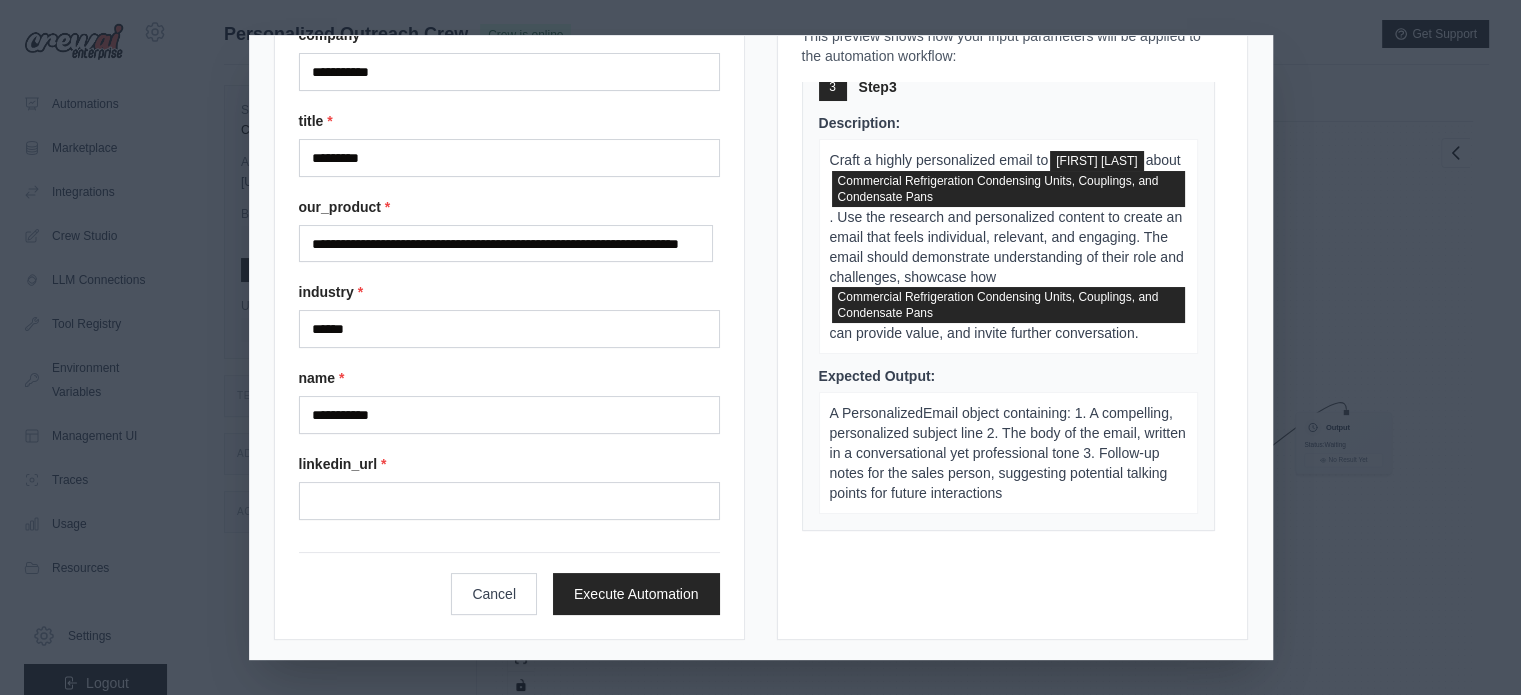 click on "A PersonalizedEmail object containing: 1. A compelling, personalized subject line 2. The body of the email, written in a conversational yet professional tone 3. Follow-up notes for the sales person, suggesting potential talking points
for future interactions" at bounding box center (1008, 453) 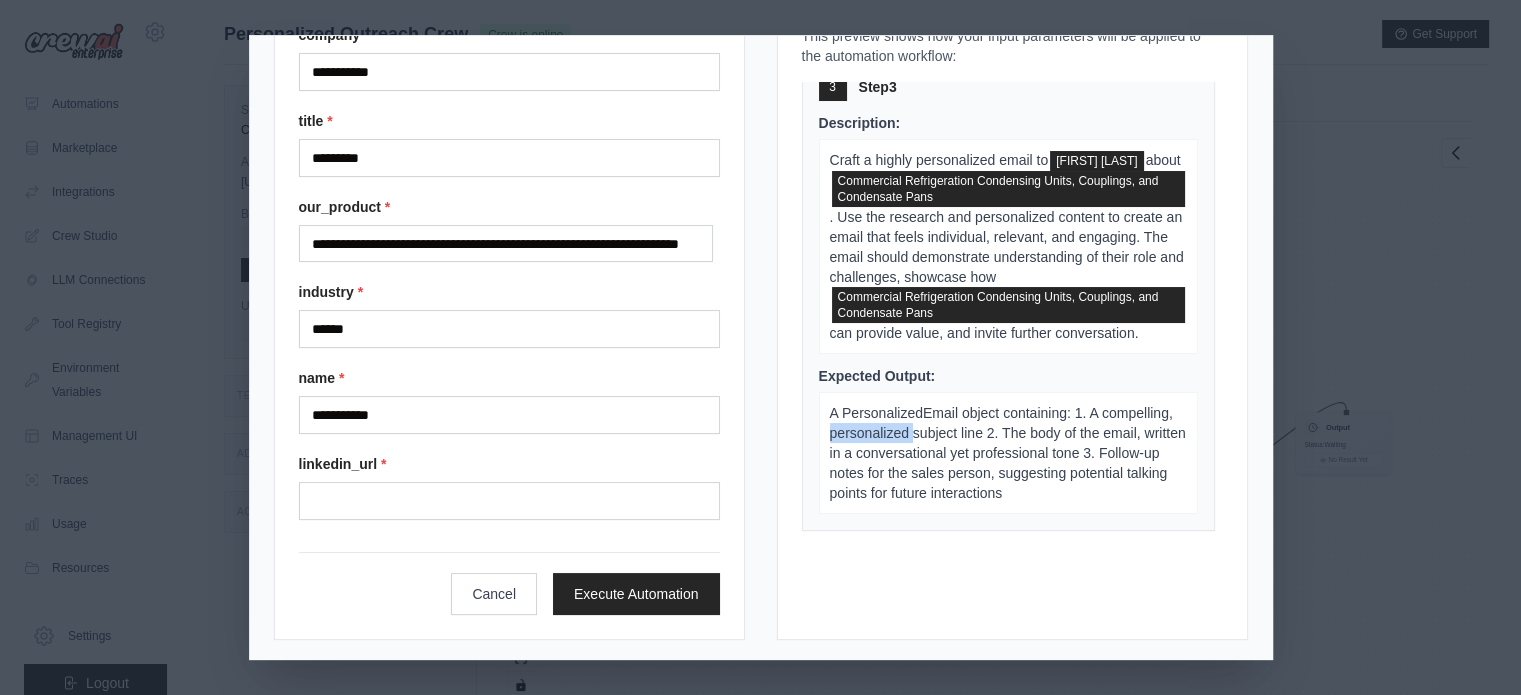 click on "A PersonalizedEmail object containing: 1. A compelling, personalized subject line 2. The body of the email, written in a conversational yet professional tone 3. Follow-up notes for the sales person, suggesting potential talking points
for future interactions" at bounding box center (1008, 453) 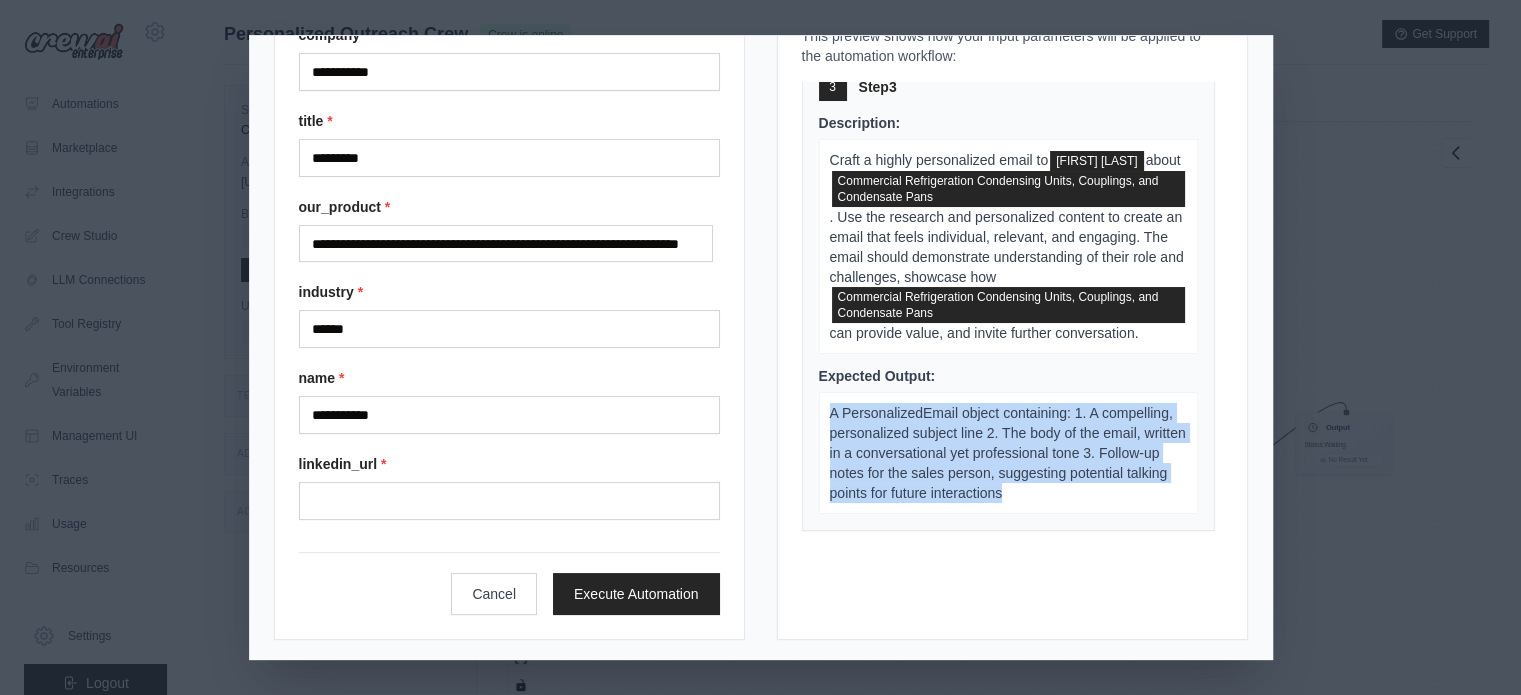 click on "A PersonalizedEmail object containing: 1. A compelling, personalized subject line 2. The body of the email, written in a conversational yet professional tone 3. Follow-up notes for the sales person, suggesting potential talking points
for future interactions" at bounding box center (1008, 453) 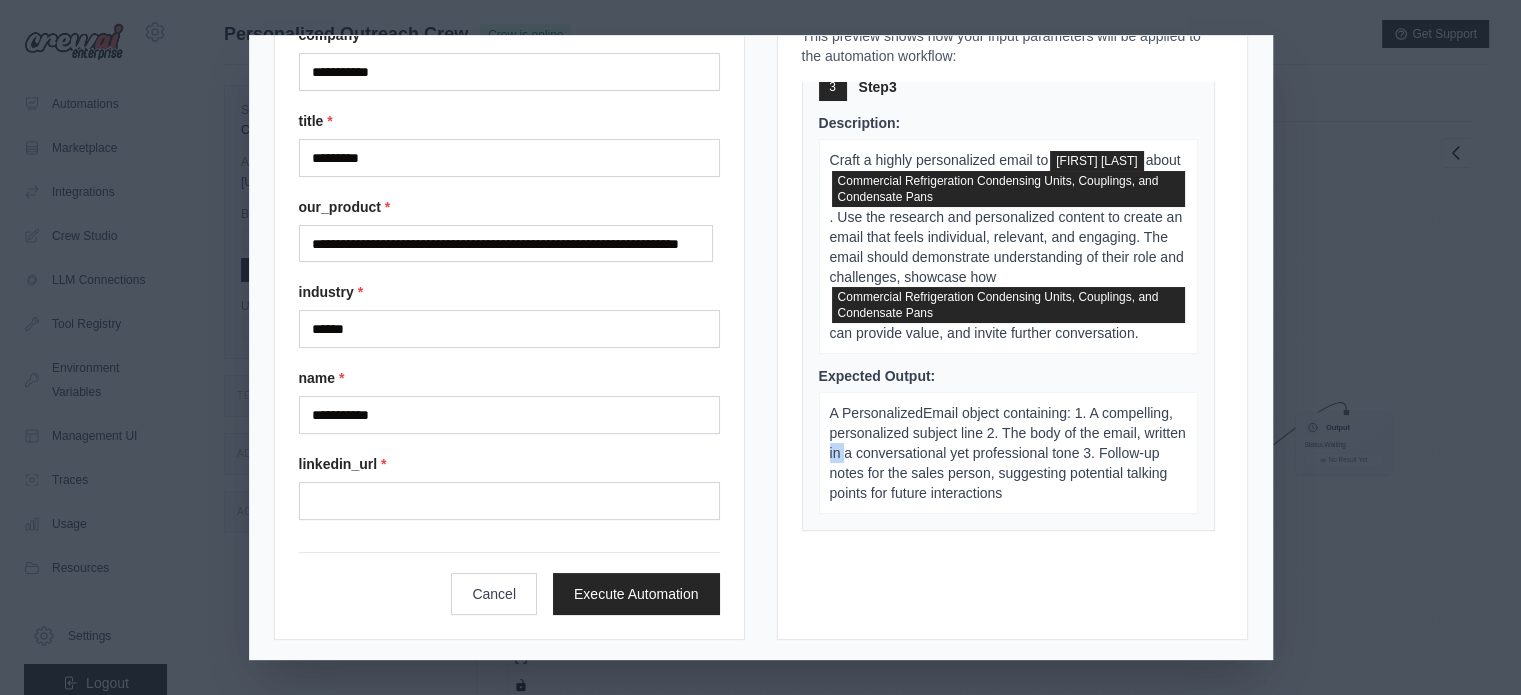 click on "A PersonalizedEmail object containing: 1. A compelling, personalized subject line 2. The body of the email, written in a conversational yet professional tone 3. Follow-up notes for the sales person, suggesting potential talking points
for future interactions" at bounding box center (1008, 453) 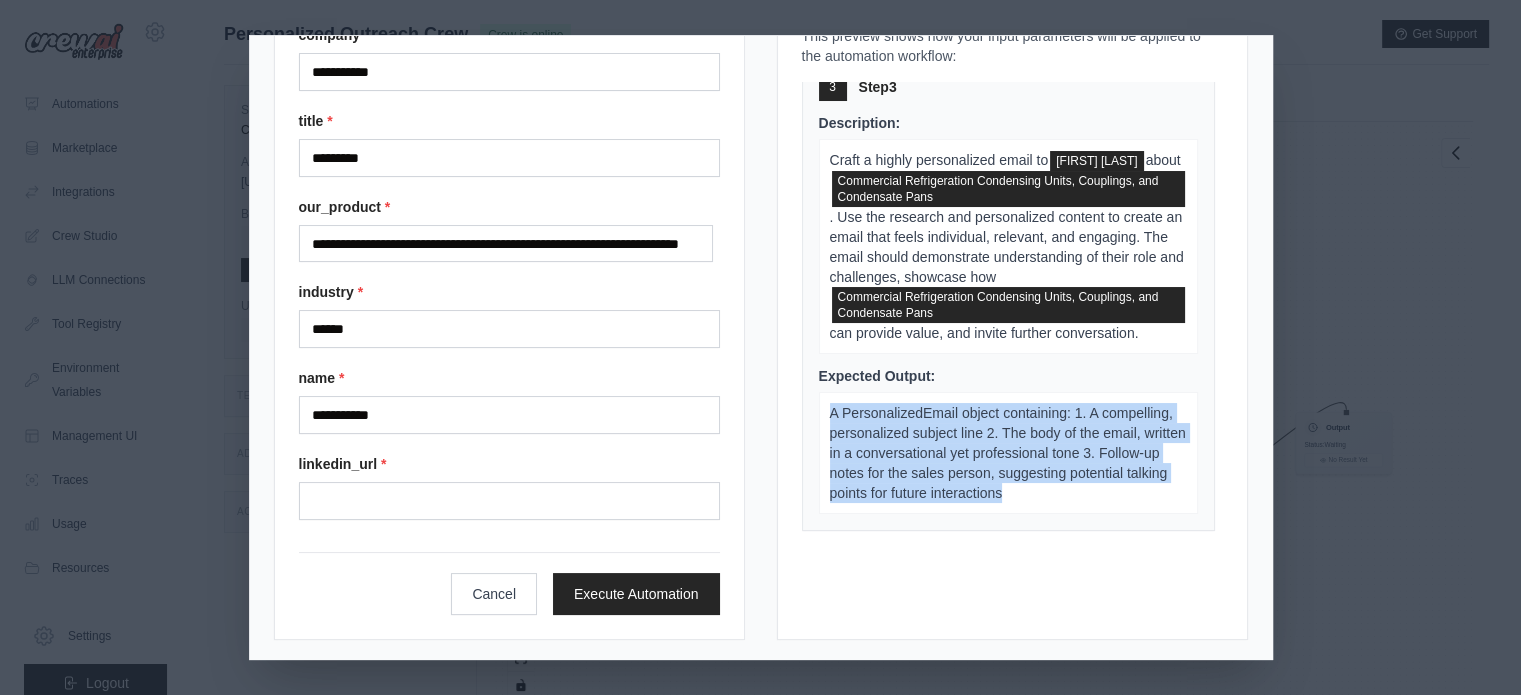 click on "A PersonalizedEmail object containing: 1. A compelling, personalized subject line 2. The body of the email, written in a conversational yet professional tone 3. Follow-up notes for the sales person, suggesting potential talking points
for future interactions" at bounding box center [1008, 453] 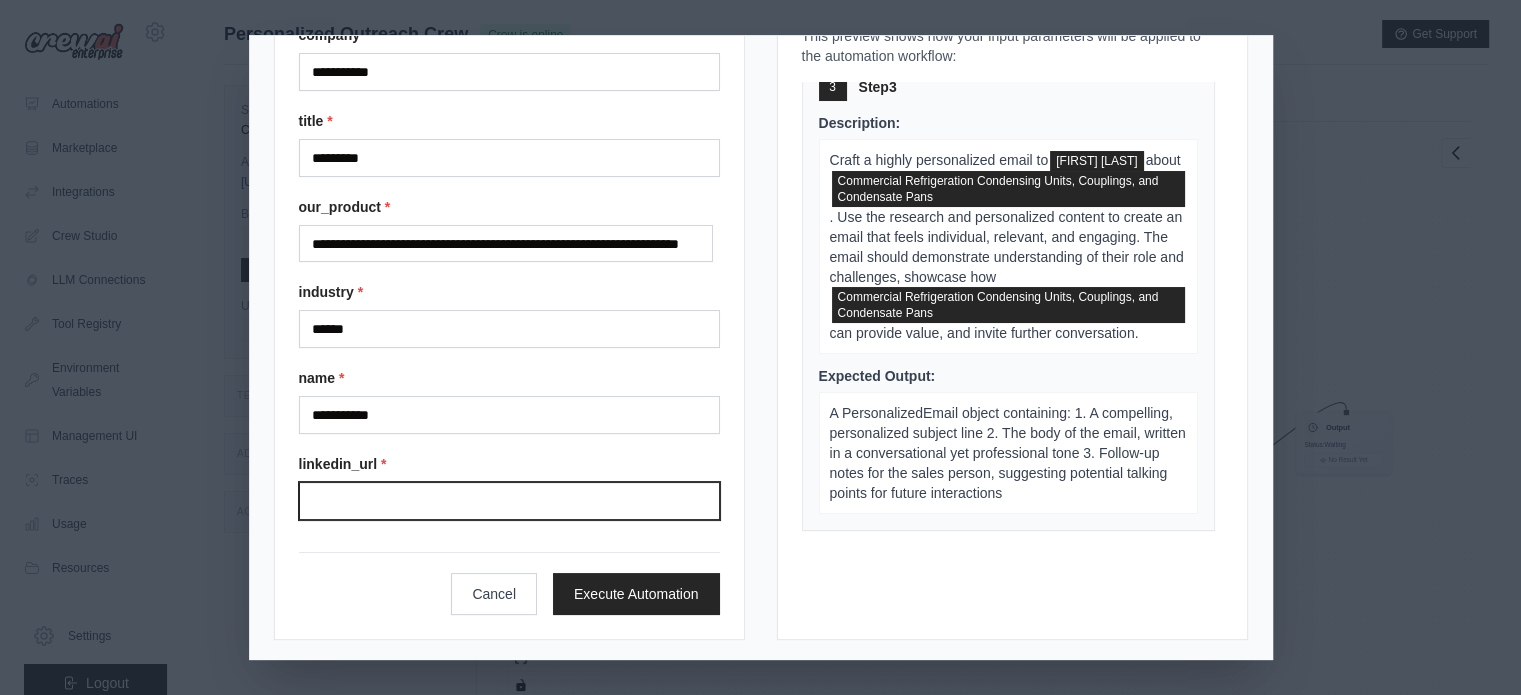 click on "Linkedin url" at bounding box center [509, 501] 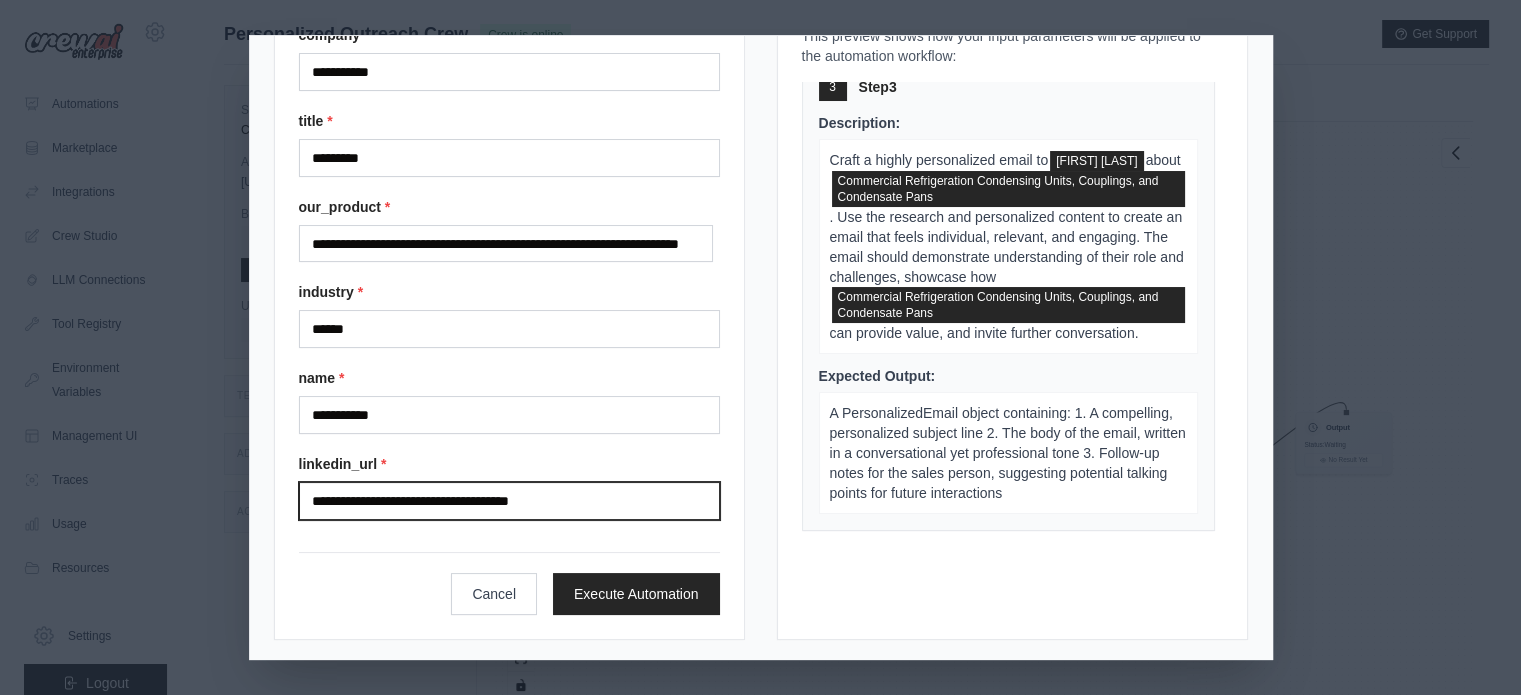scroll, scrollTop: 996, scrollLeft: 0, axis: vertical 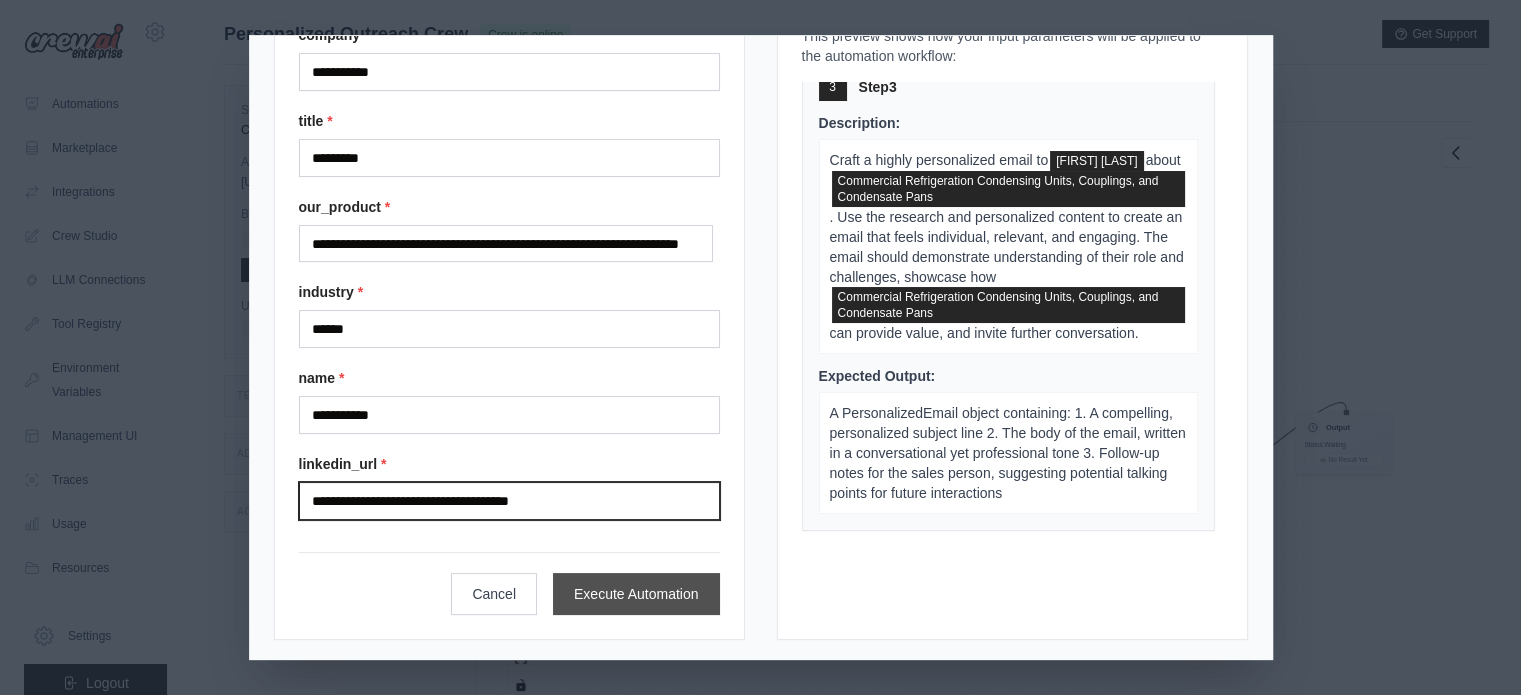 type on "**********" 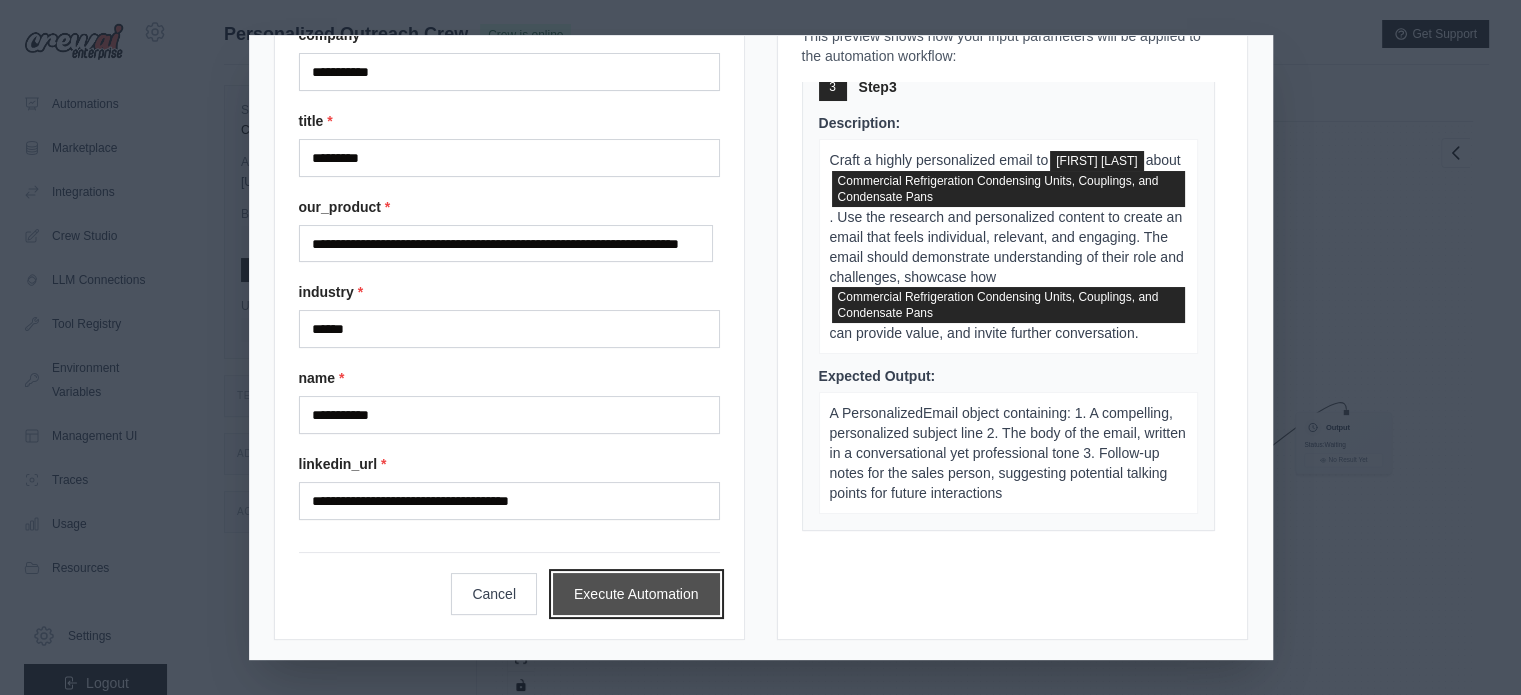 click on "Execute Automation" at bounding box center [636, 594] 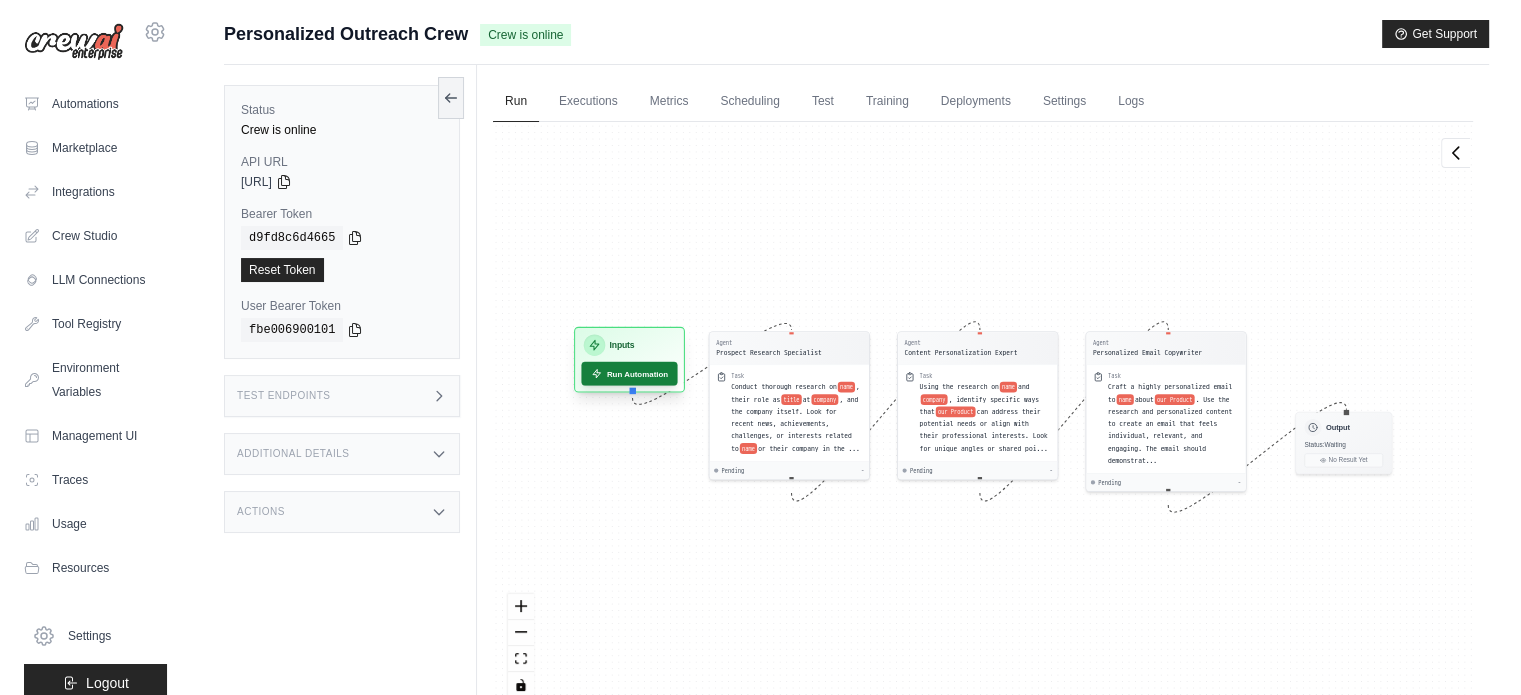 click on "Run Automation" at bounding box center (629, 374) 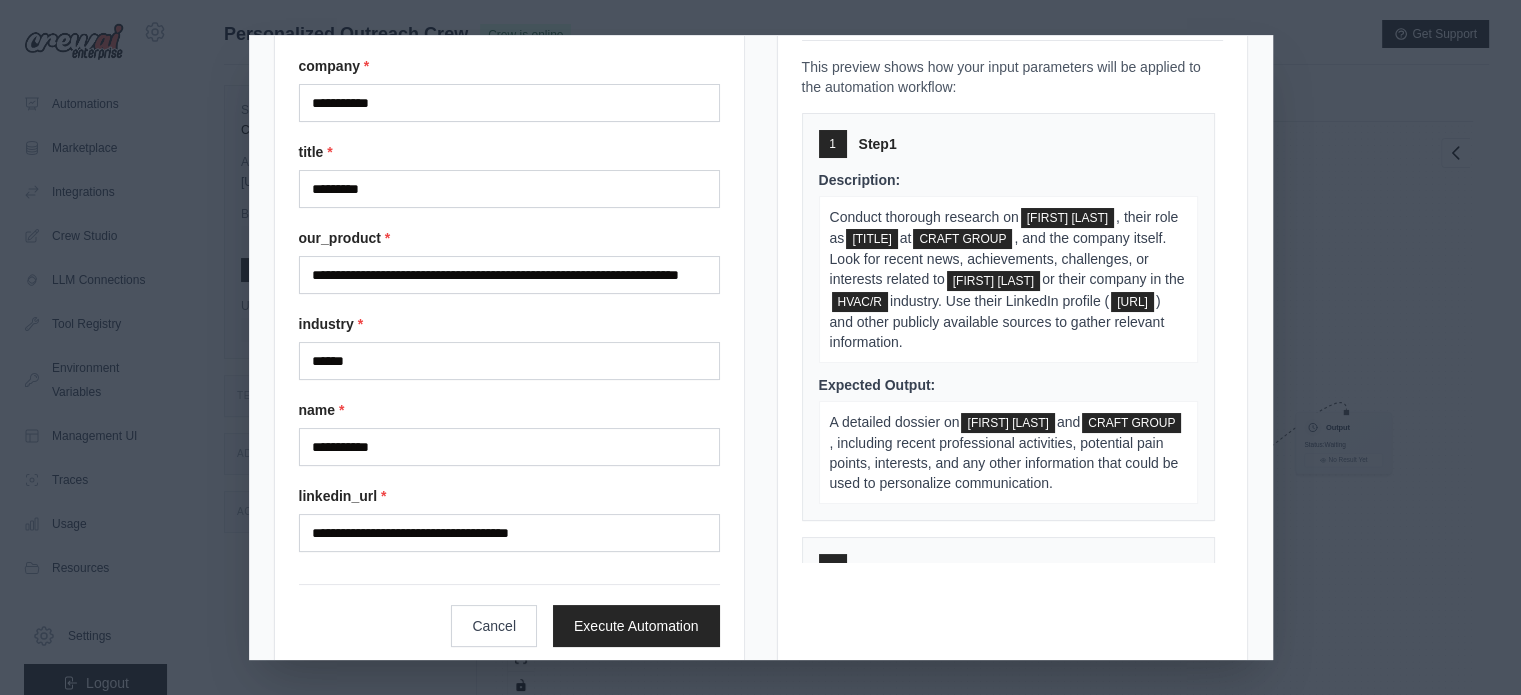 scroll, scrollTop: 112, scrollLeft: 0, axis: vertical 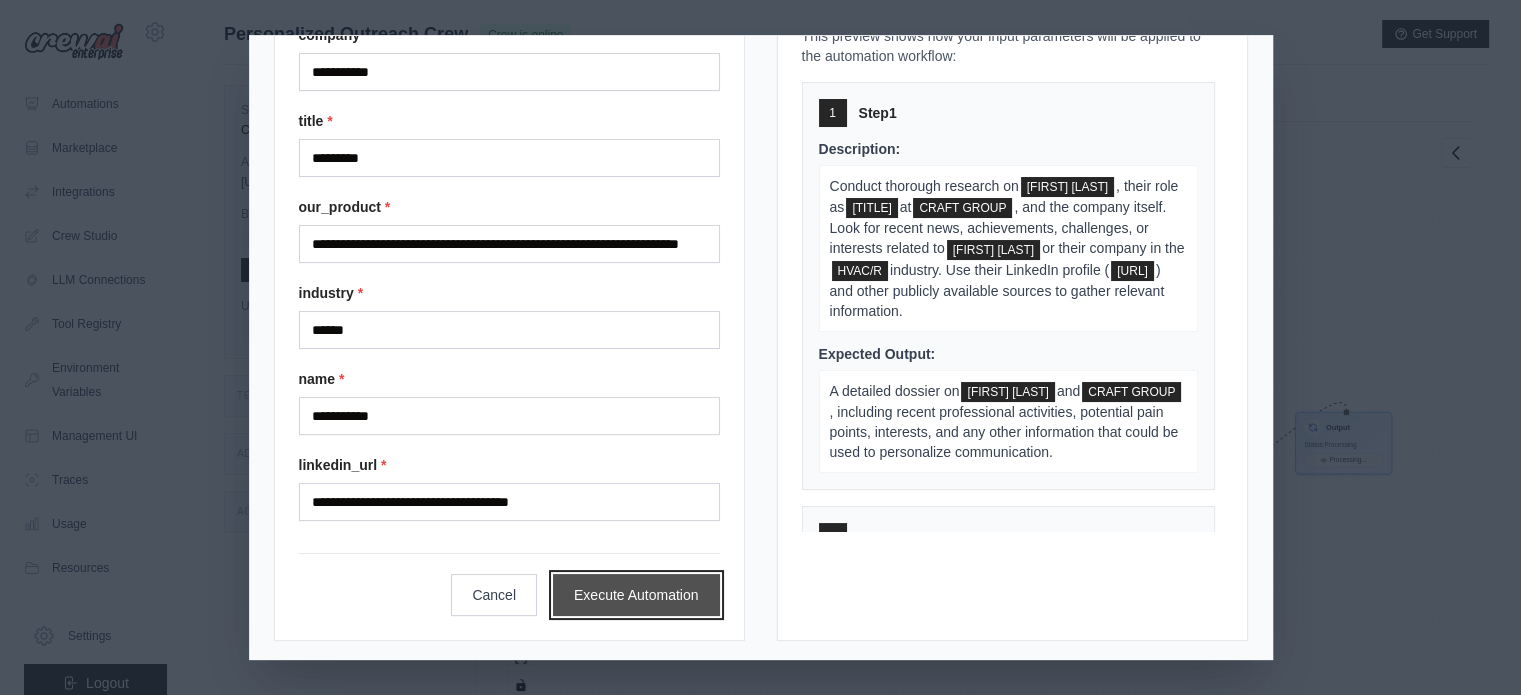 click on "Execute Automation" at bounding box center (636, 595) 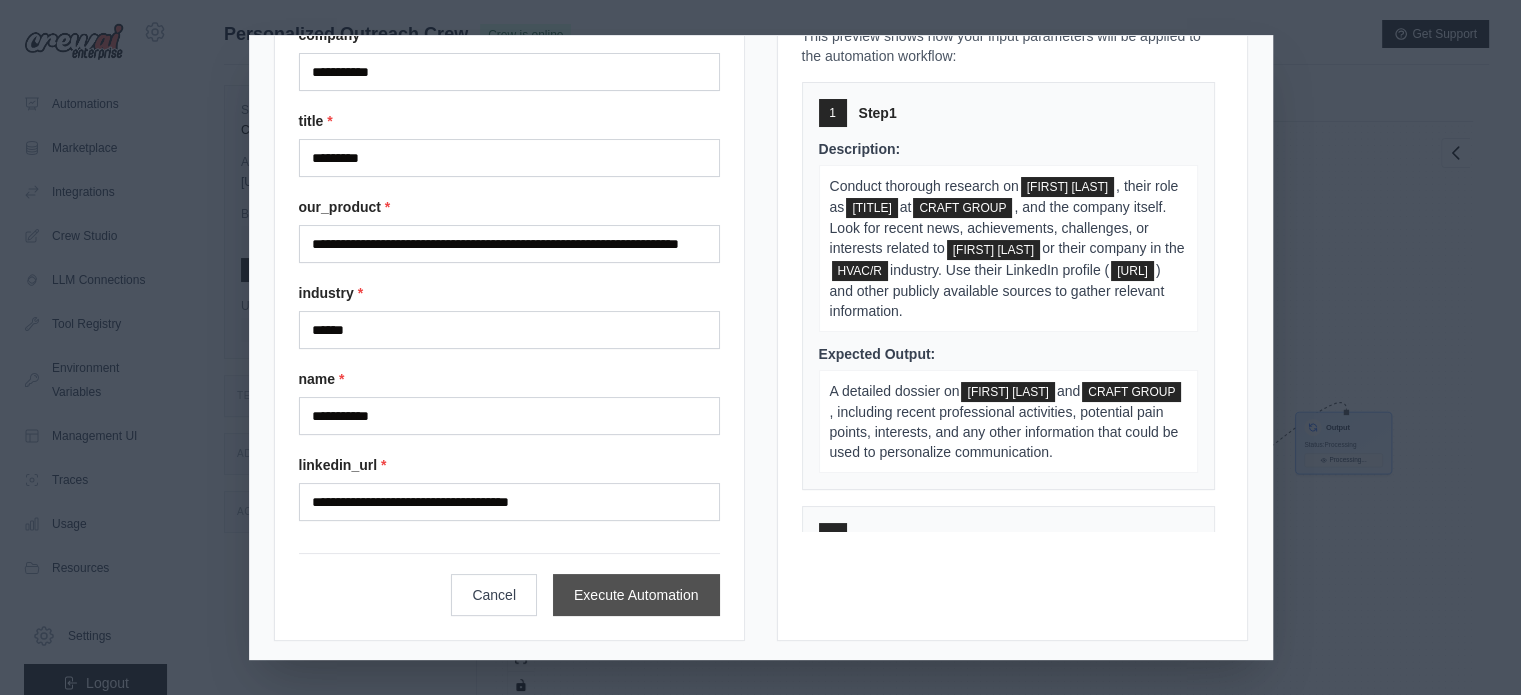 scroll, scrollTop: 0, scrollLeft: 0, axis: both 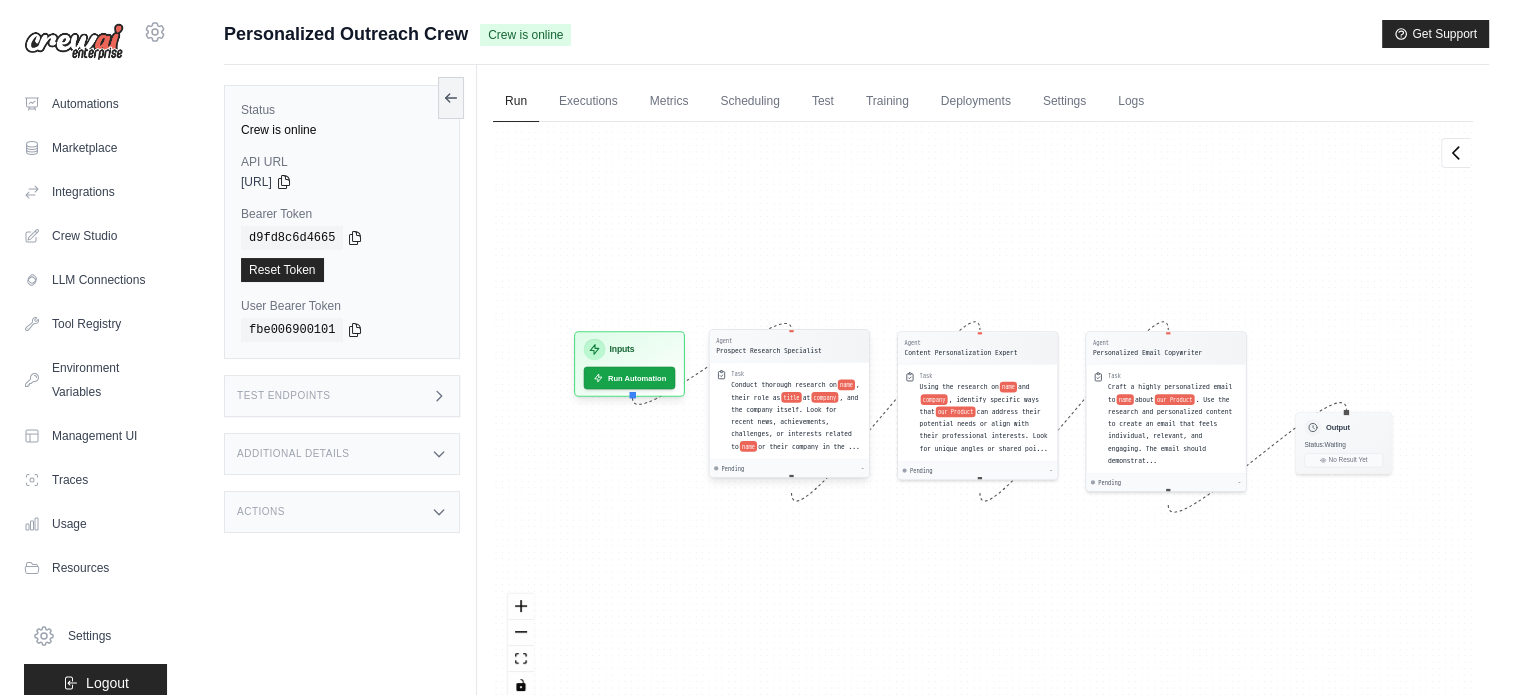 click on ", and the company itself. Look for recent news, achievements, challenges, or interests related to" at bounding box center (794, 421) 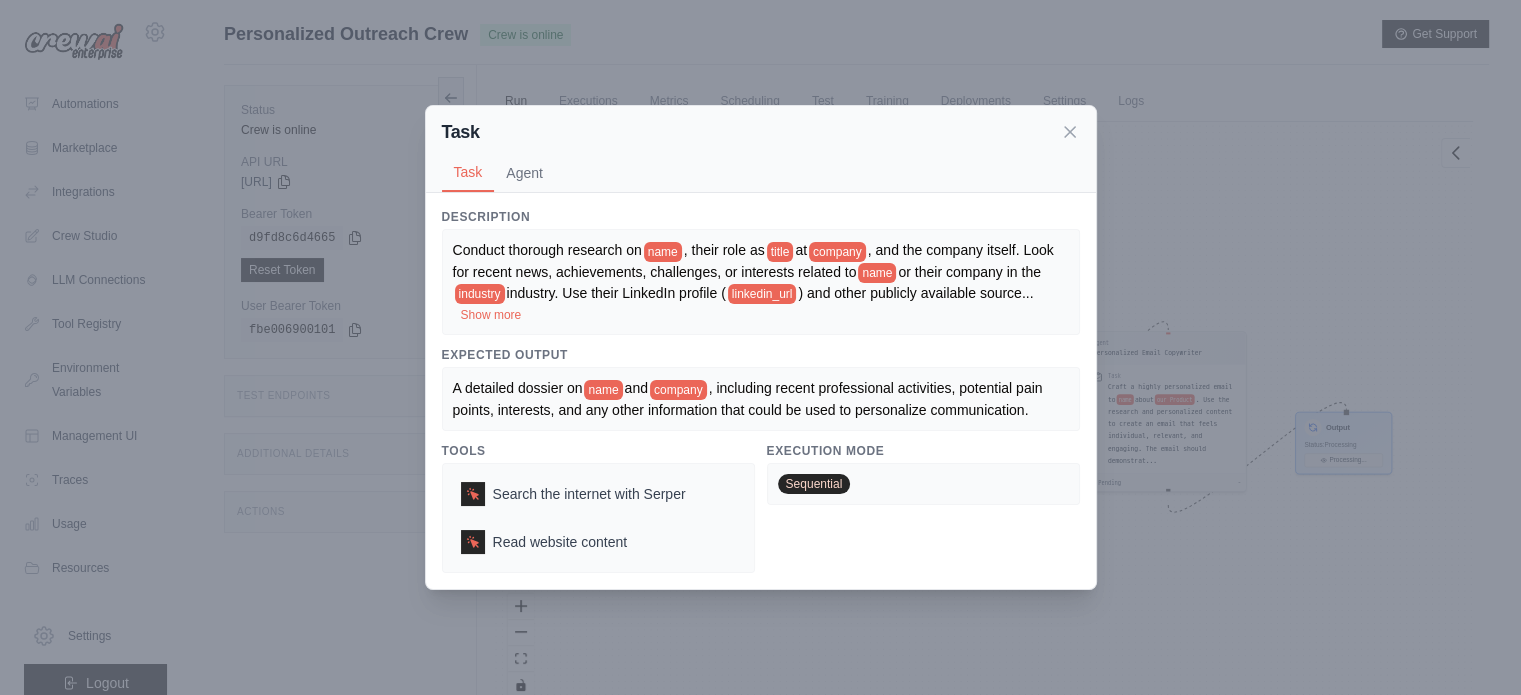 scroll, scrollTop: 68, scrollLeft: 0, axis: vertical 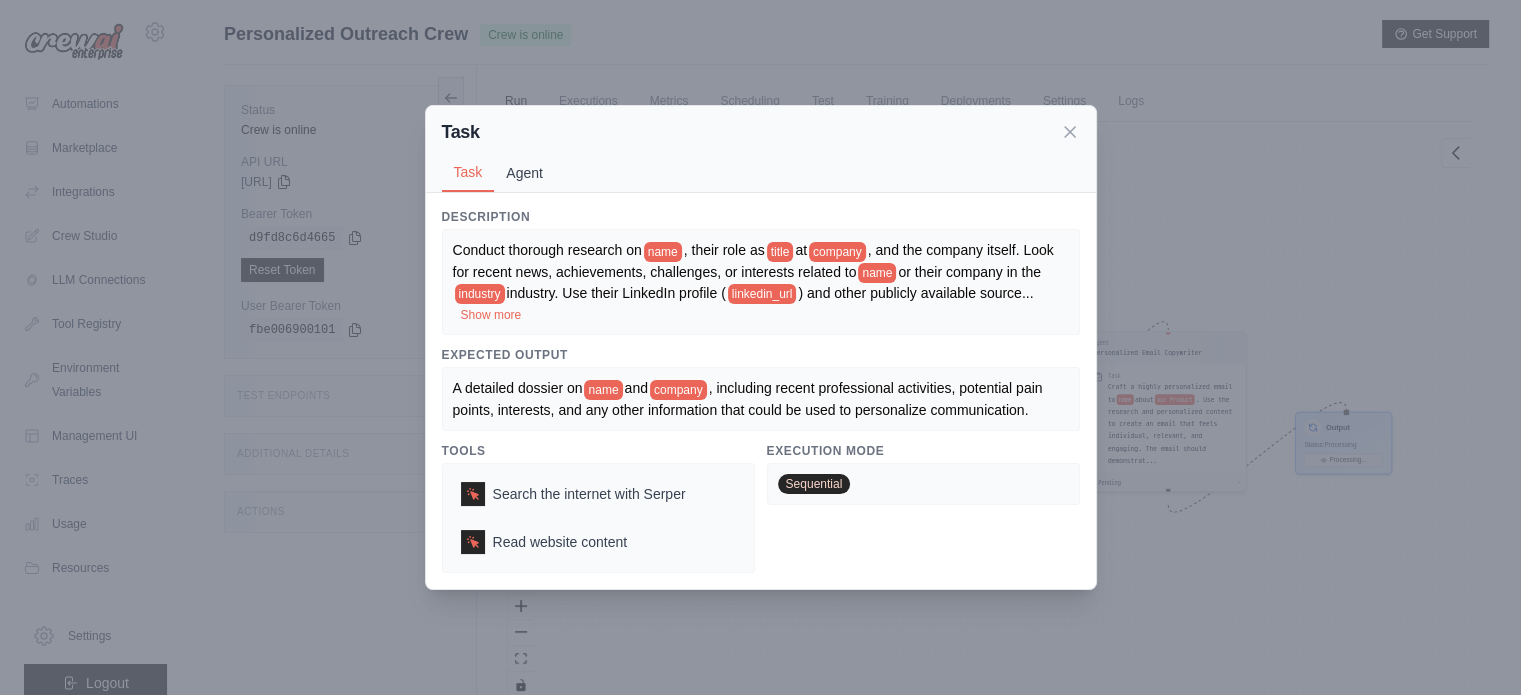 click on "Agent" at bounding box center [524, 173] 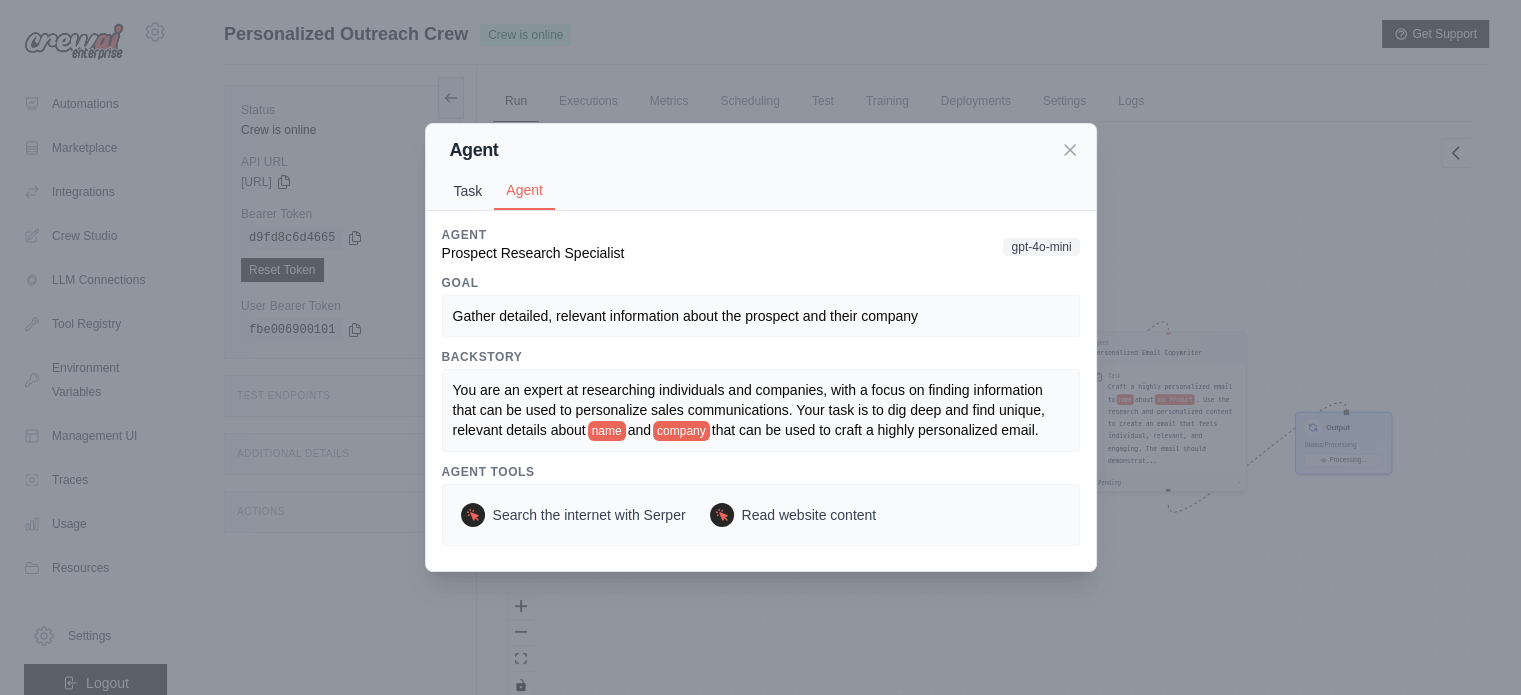 click on "Task" at bounding box center (468, 191) 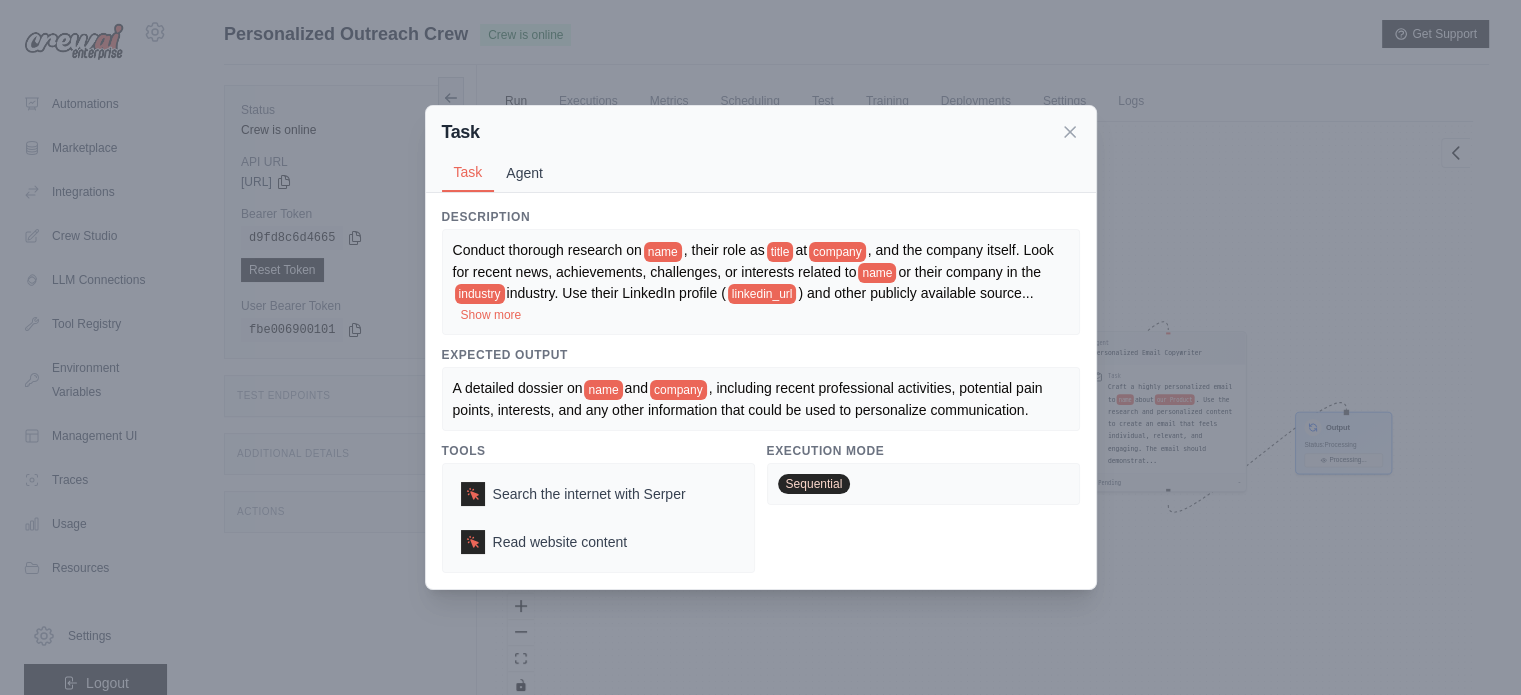 click on "Agent" at bounding box center (524, 173) 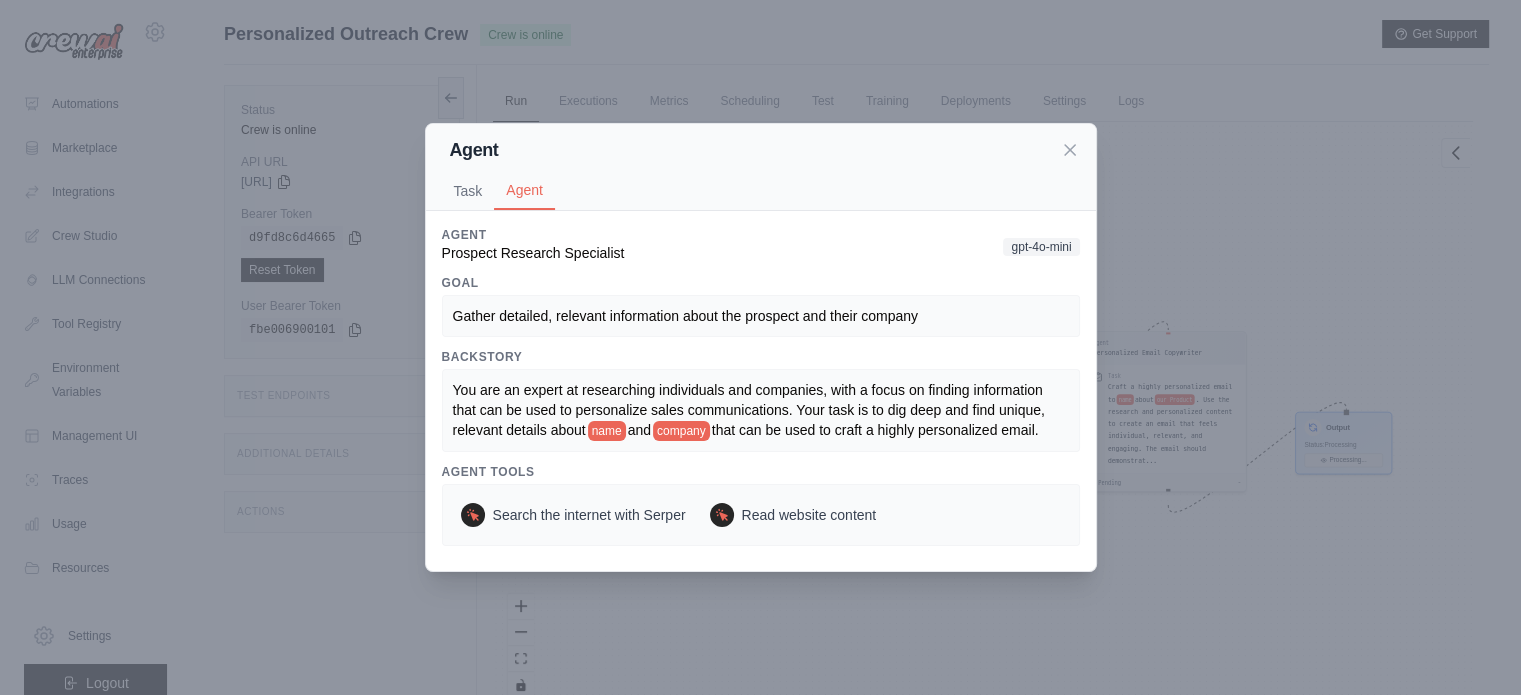 click on "Gather detailed, relevant information about the prospect and their company" at bounding box center (685, 316) 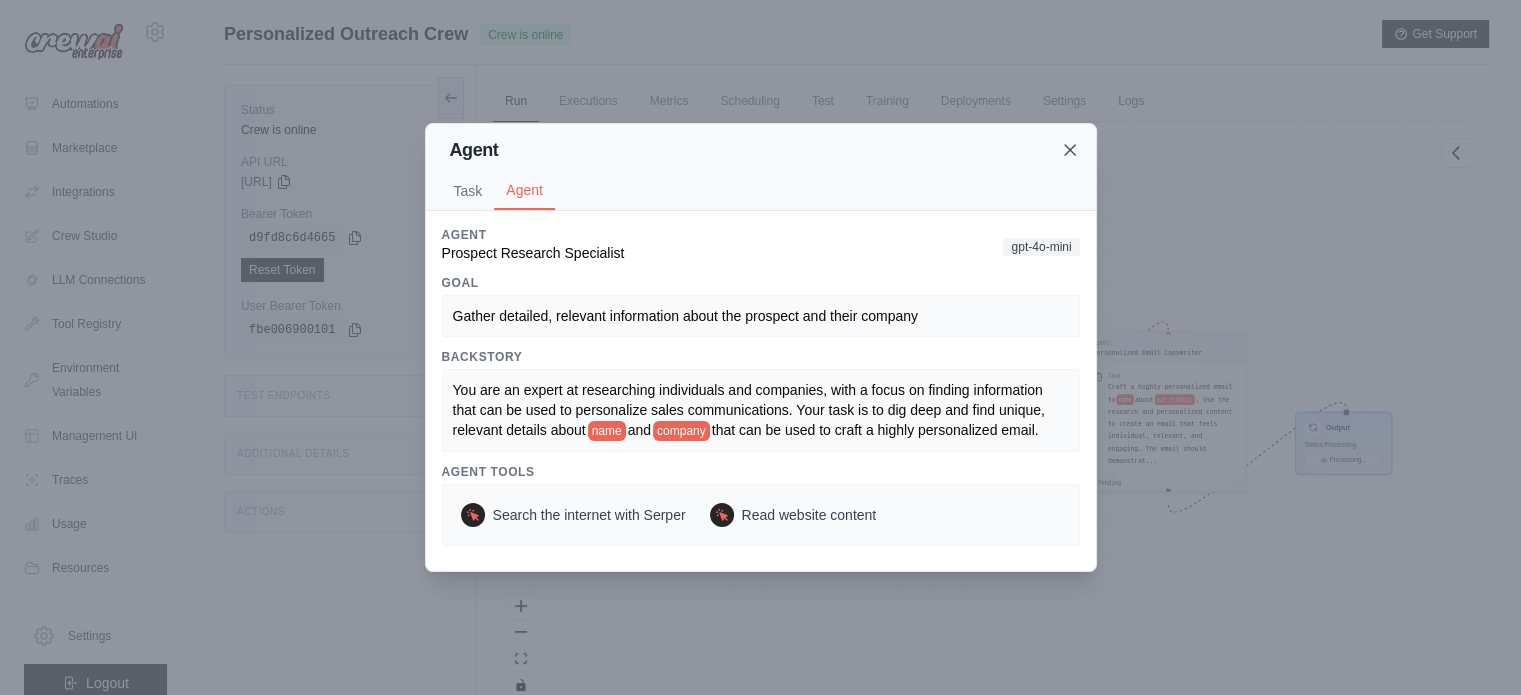 click 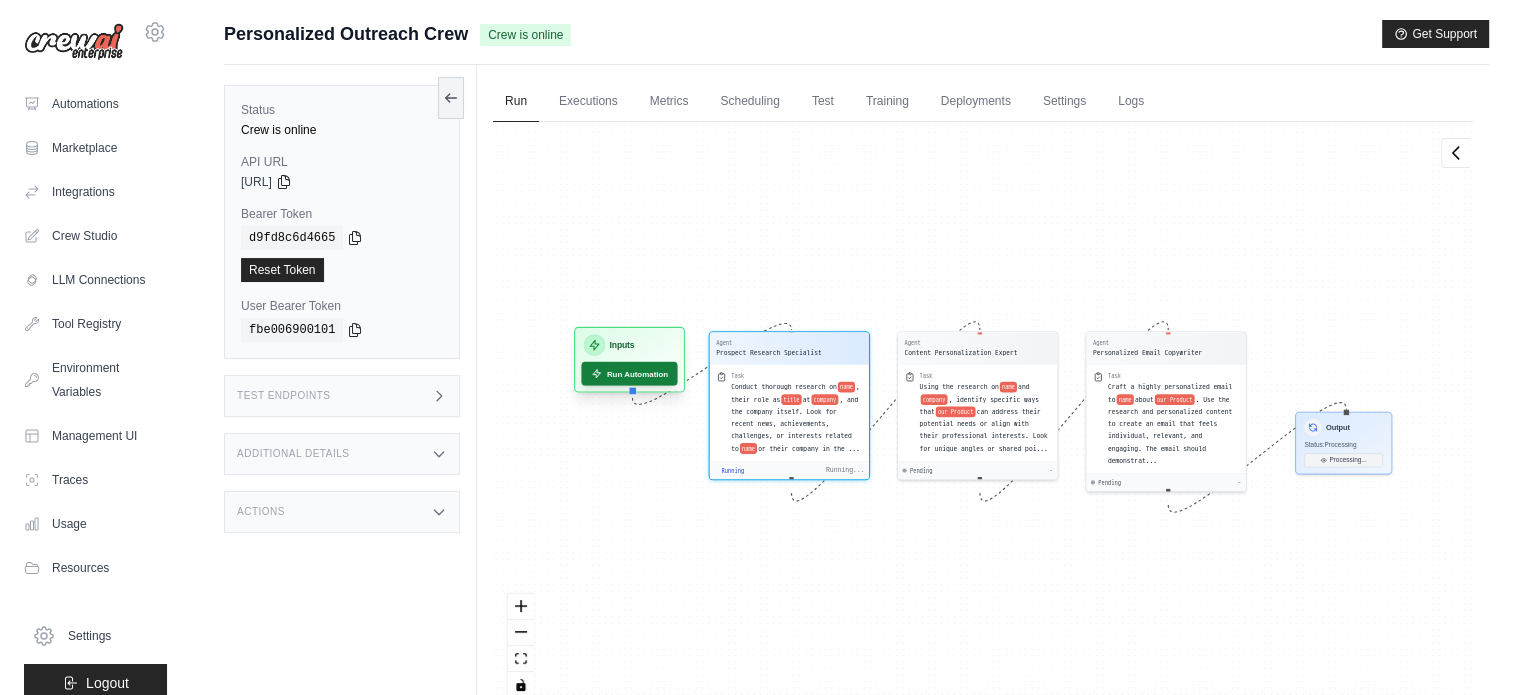 click on "Run Automation" at bounding box center [629, 374] 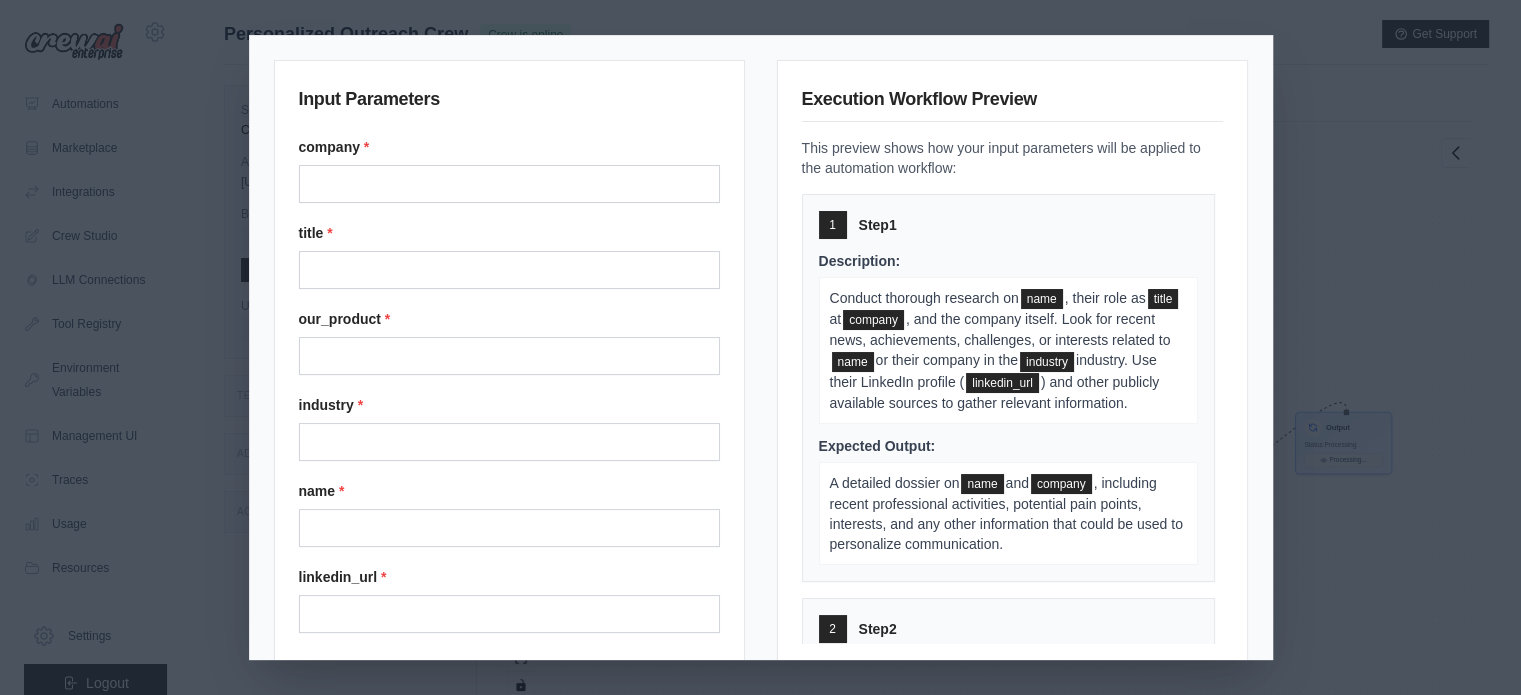 type on "**********" 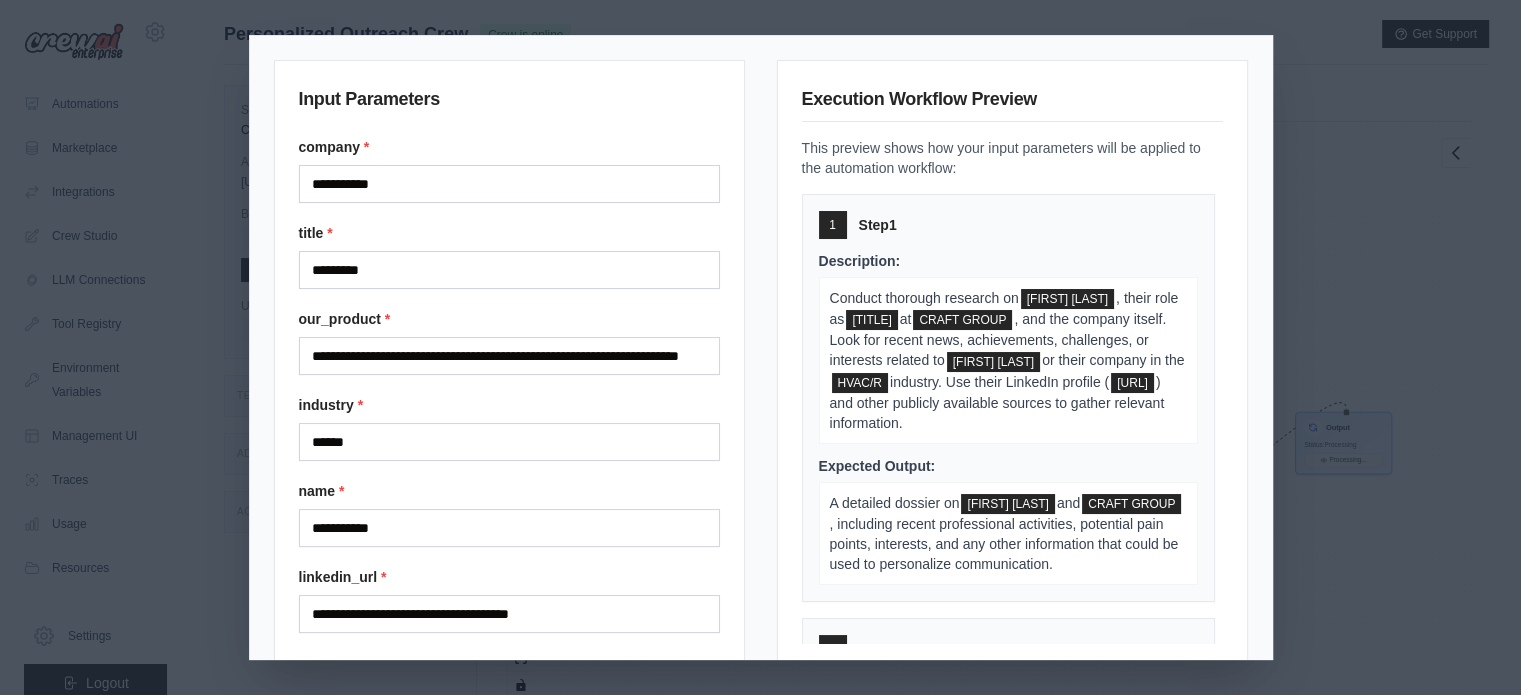 scroll, scrollTop: 404, scrollLeft: 0, axis: vertical 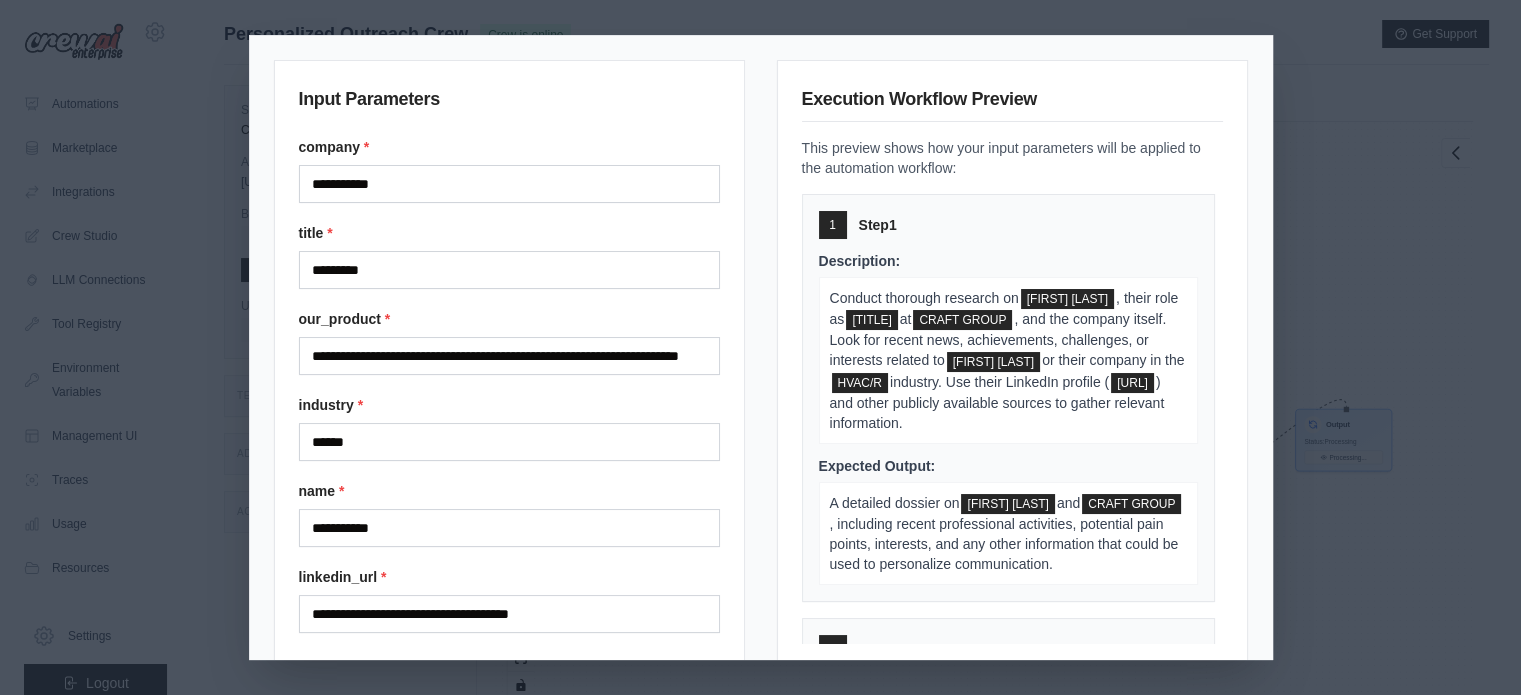 click on "https://www.linkedin.com/in/deanrafiee/" at bounding box center [1132, 383] 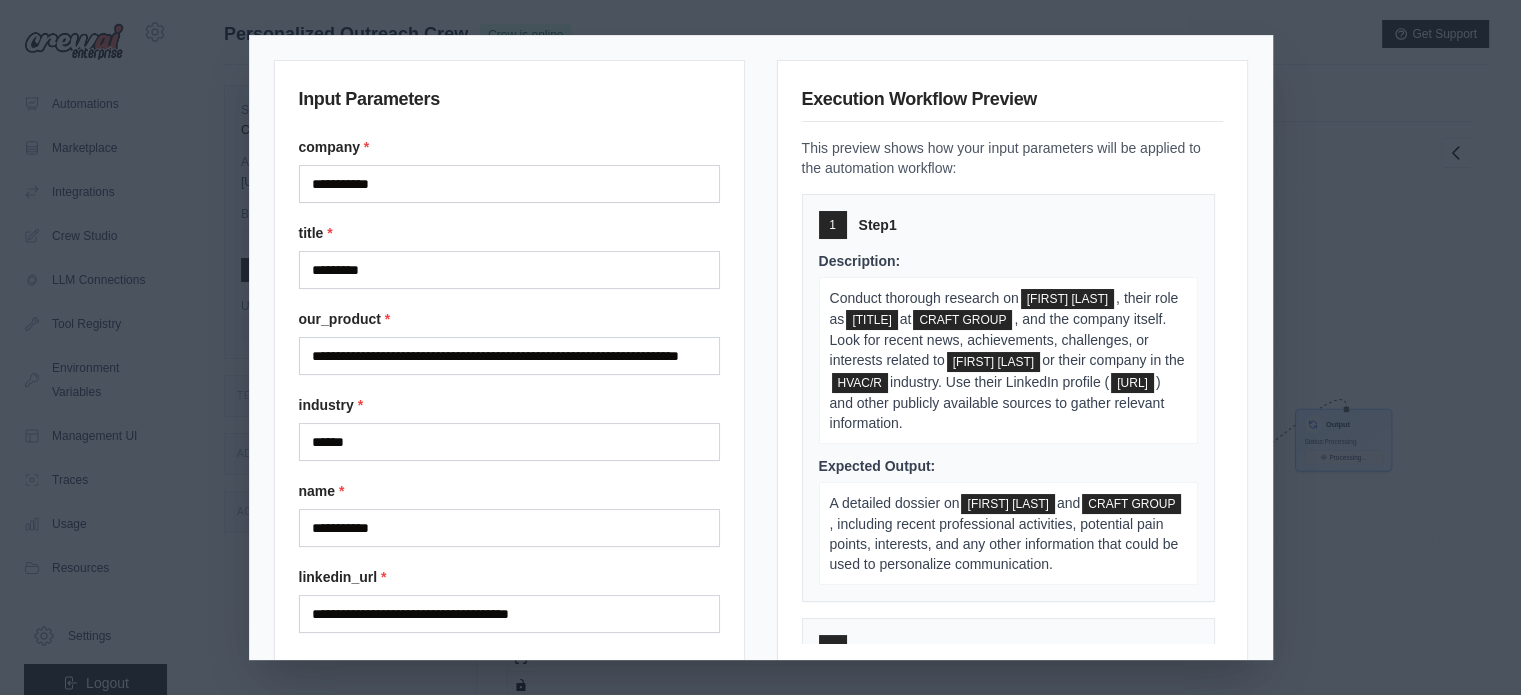 click on "https://www.linkedin.com/in/deanrafiee/" at bounding box center [1132, 383] 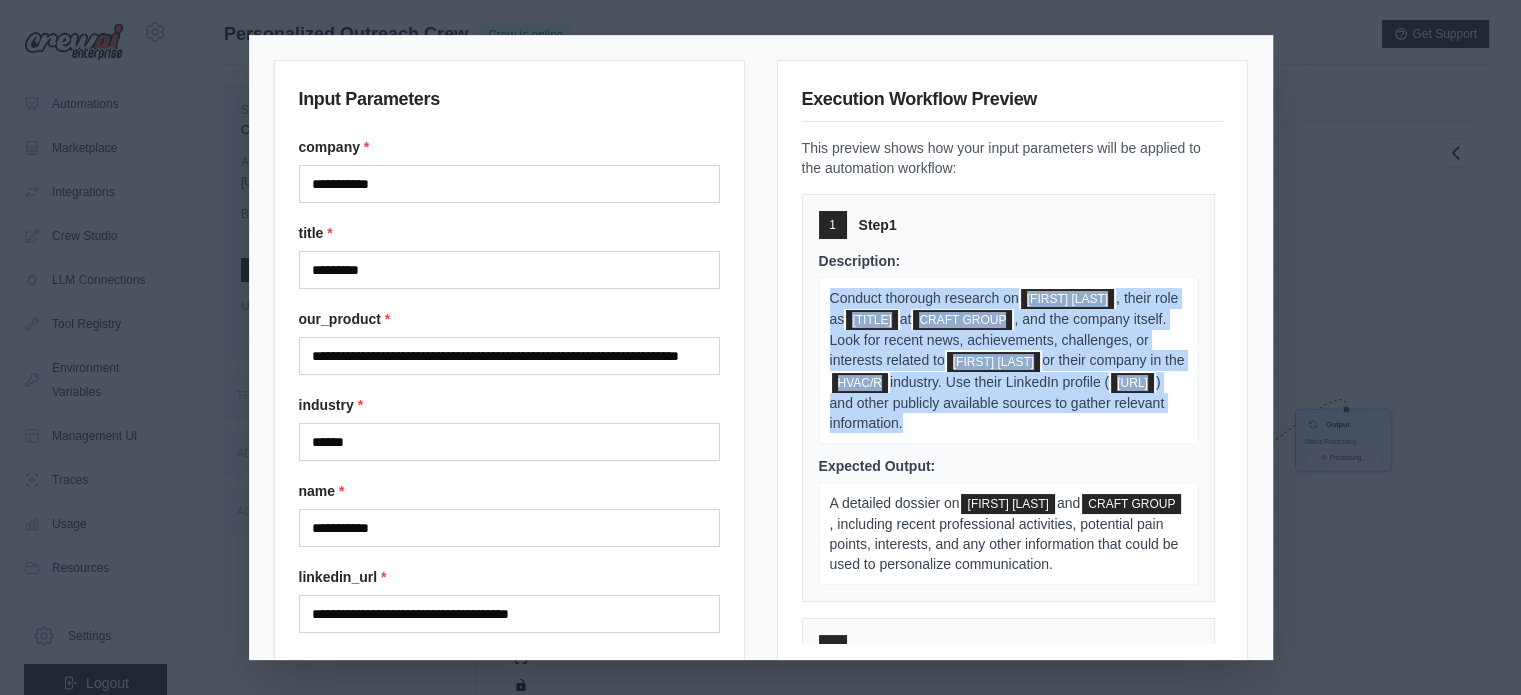 click on "https://www.linkedin.com/in/deanrafiee/" at bounding box center [1132, 383] 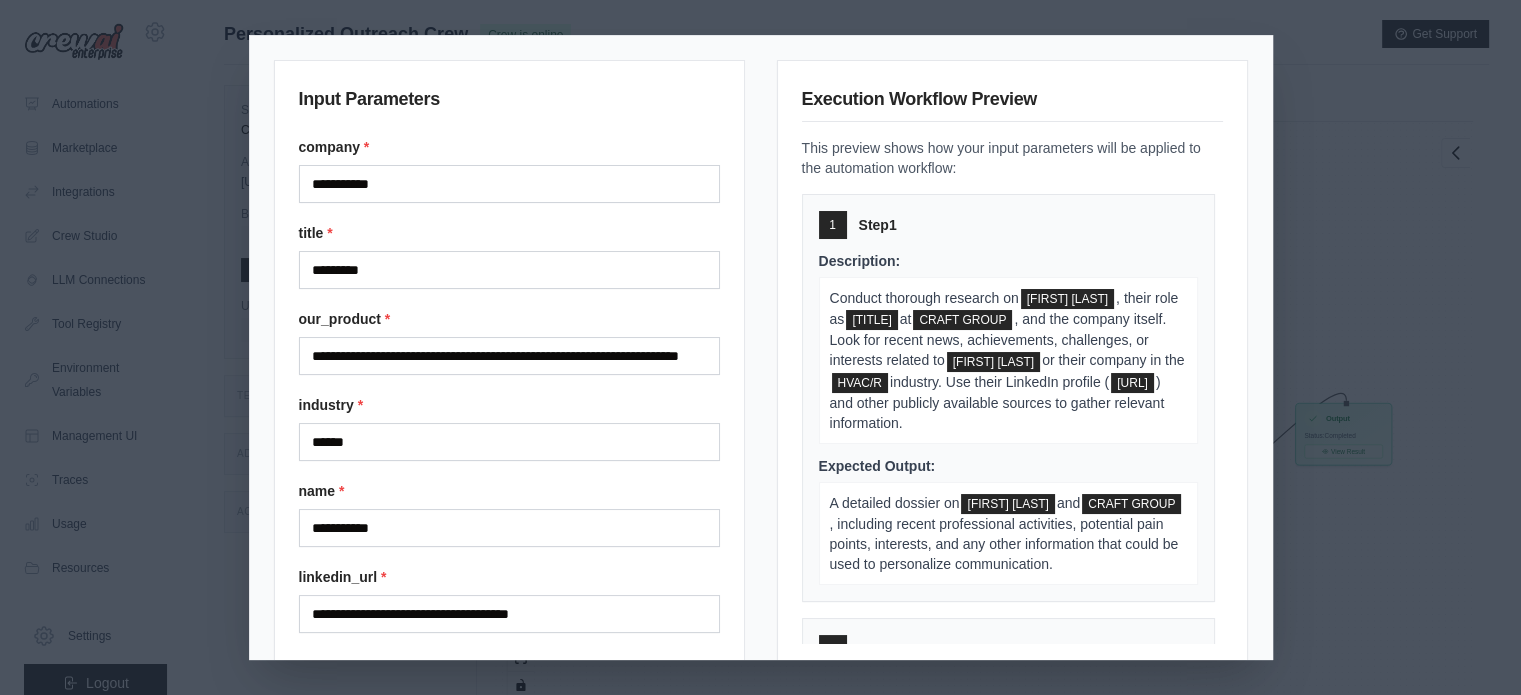 scroll, scrollTop: 7450, scrollLeft: 0, axis: vertical 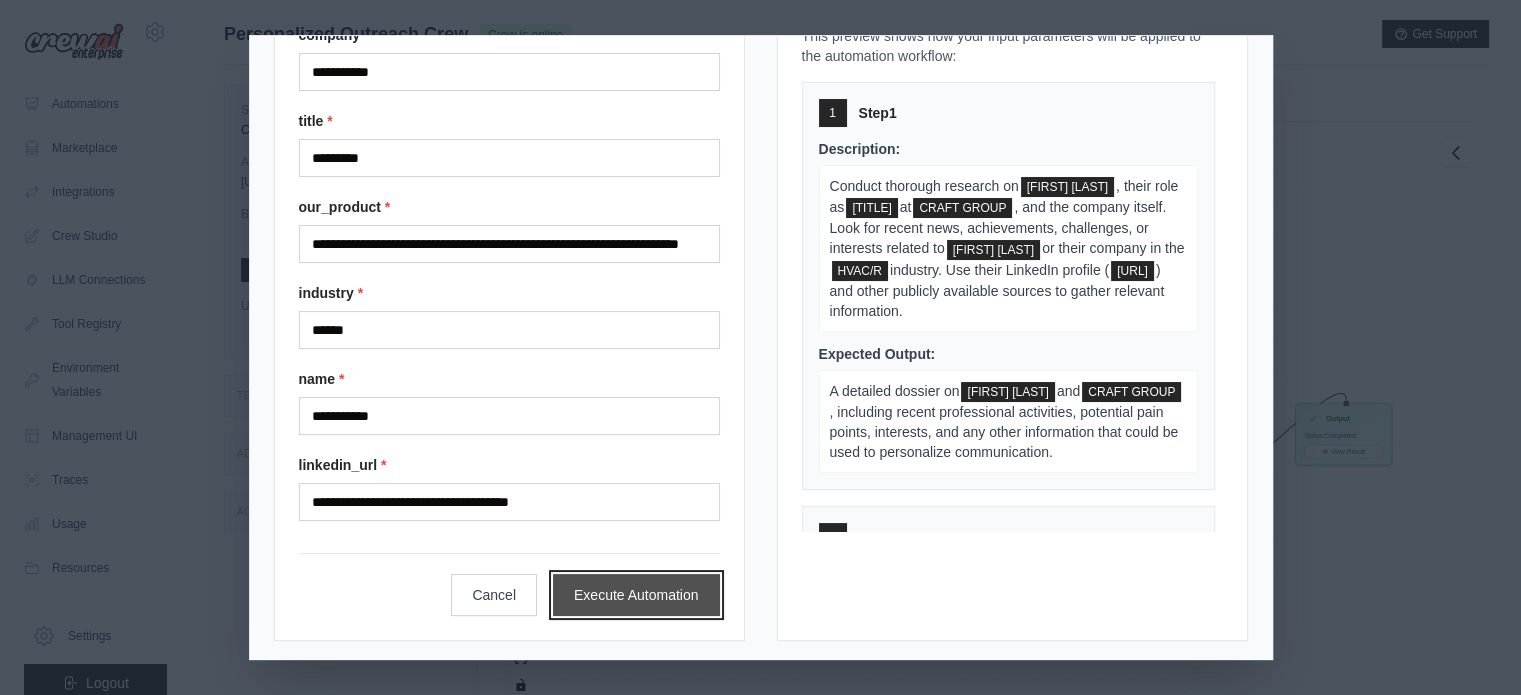 click on "Execute Automation" at bounding box center (636, 595) 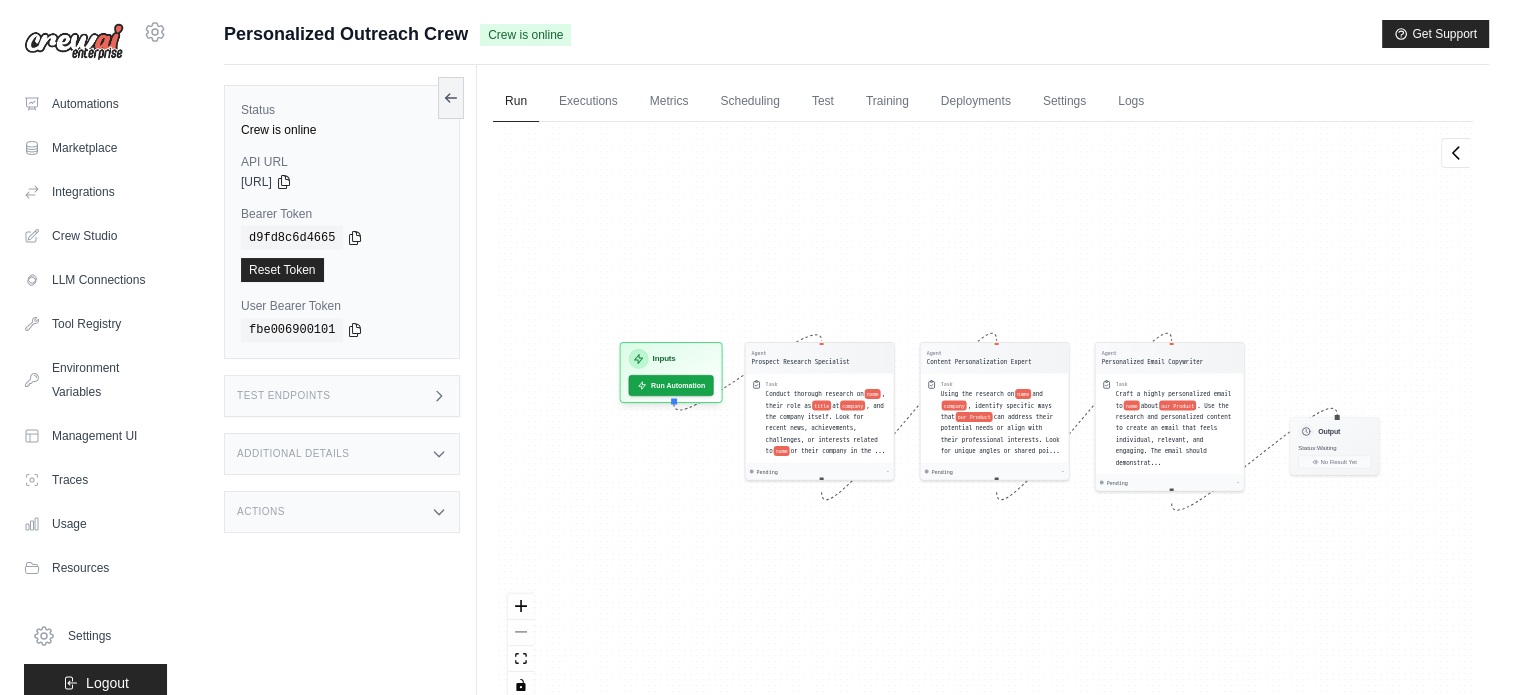 scroll, scrollTop: 68, scrollLeft: 0, axis: vertical 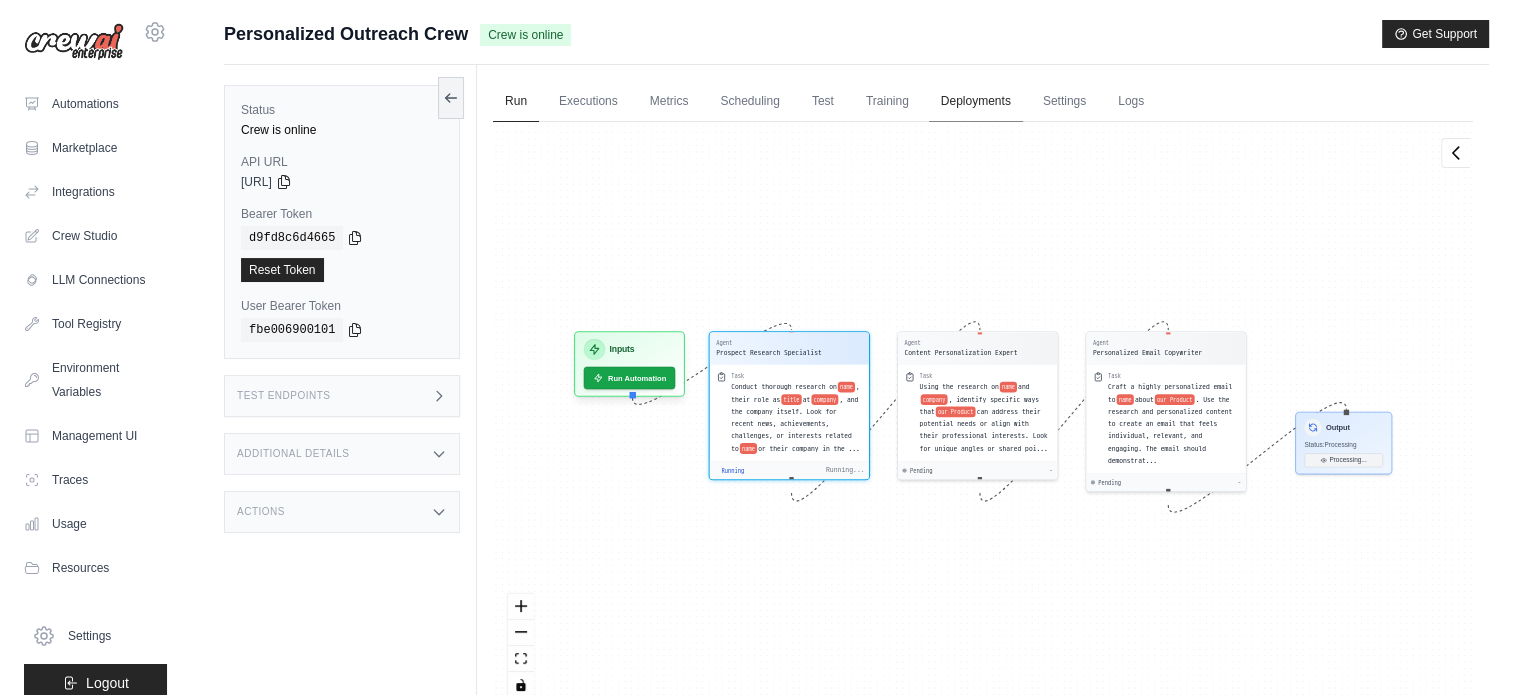 click on "Deployments" at bounding box center [976, 102] 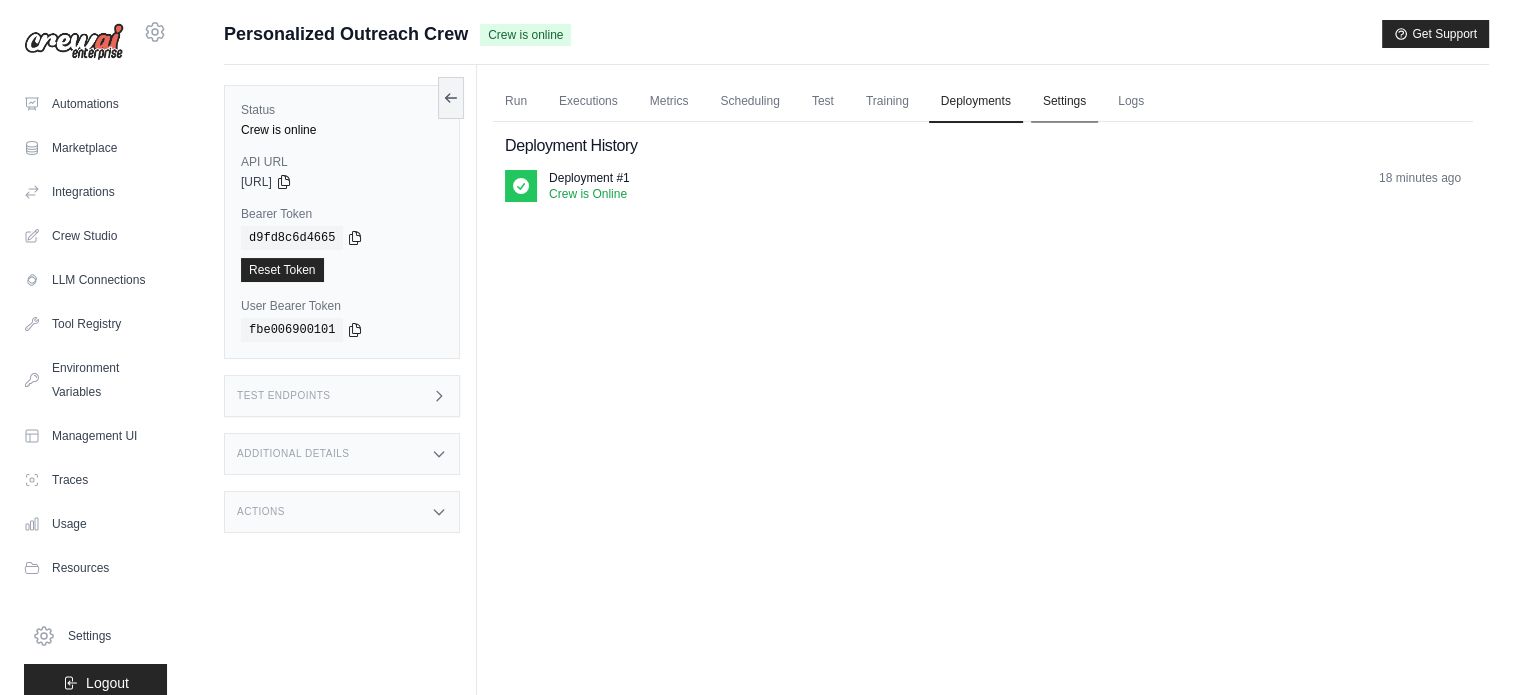click on "Settings" at bounding box center [1064, 102] 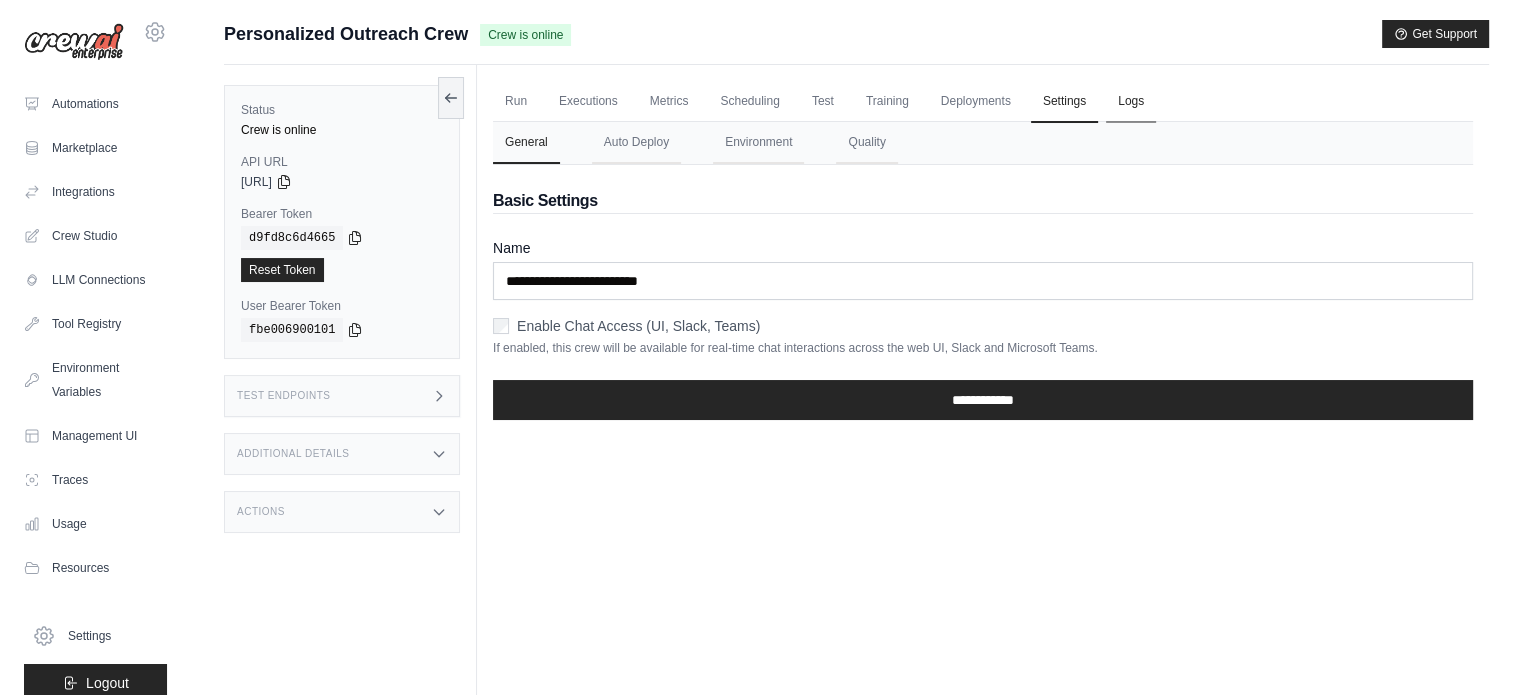 click on "Logs" at bounding box center [1131, 102] 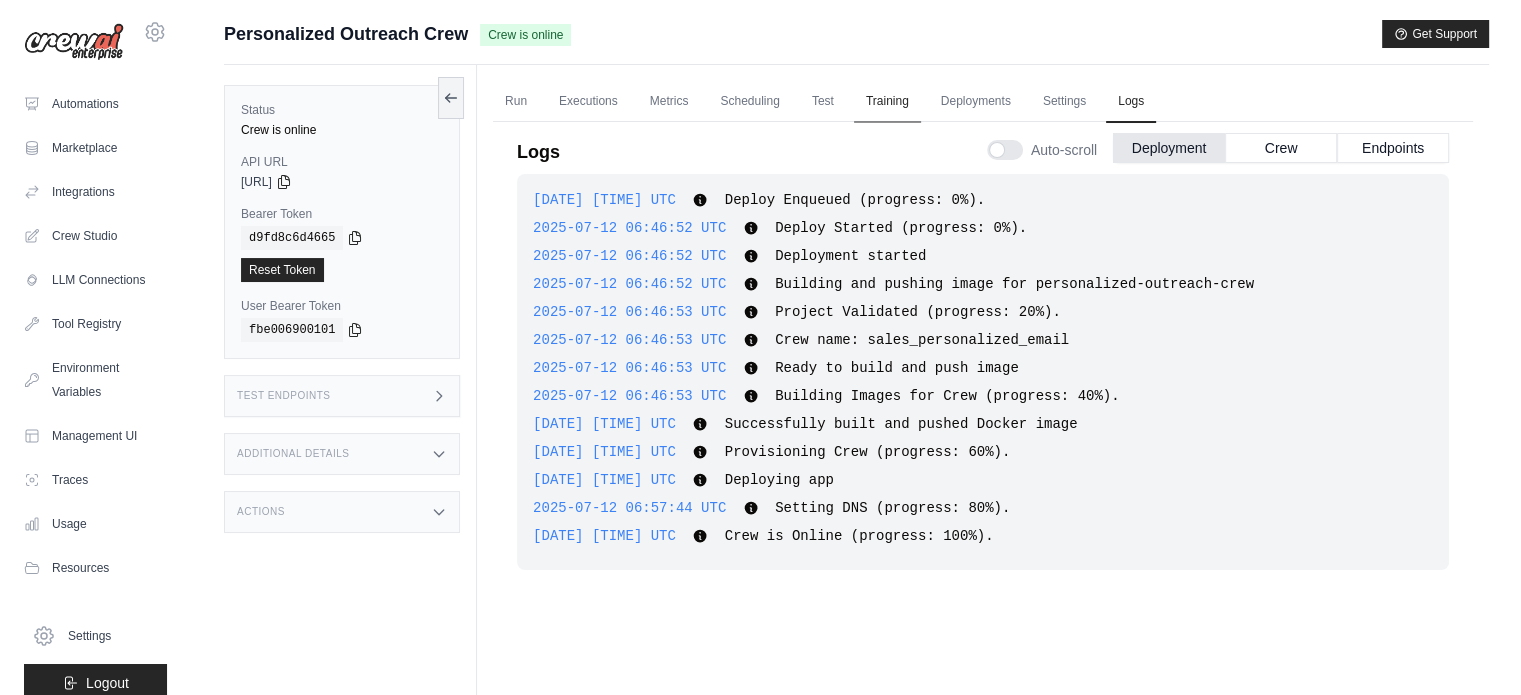 click on "Training" at bounding box center [887, 102] 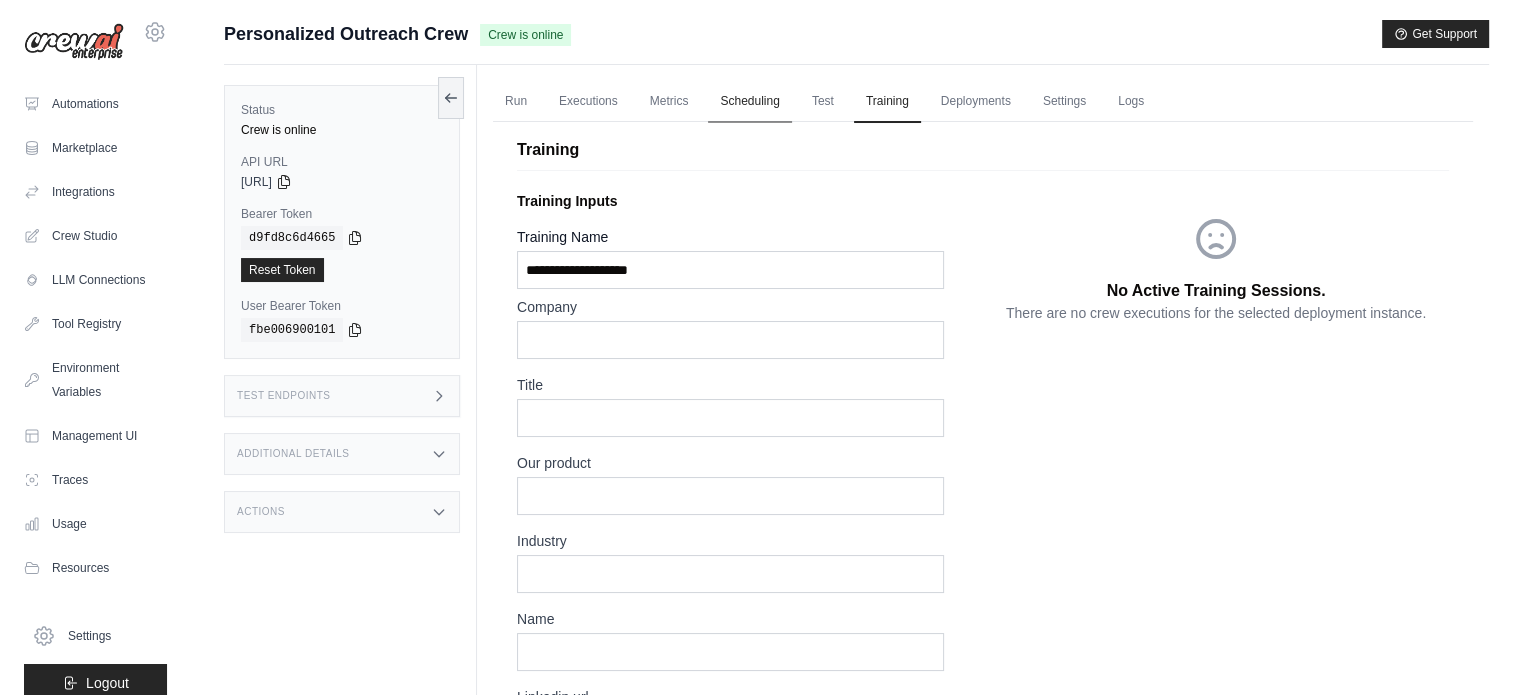 click on "Scheduling" at bounding box center (749, 102) 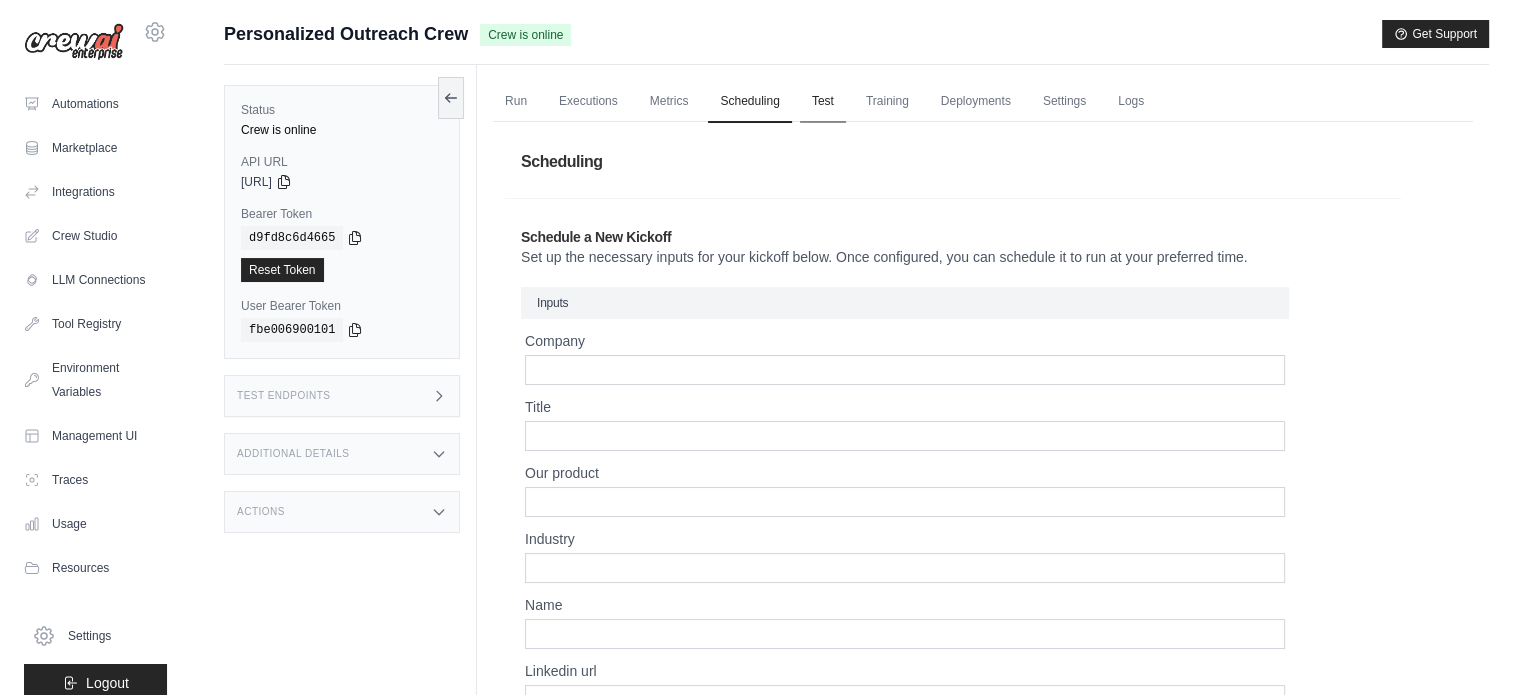 click on "Test" at bounding box center [823, 102] 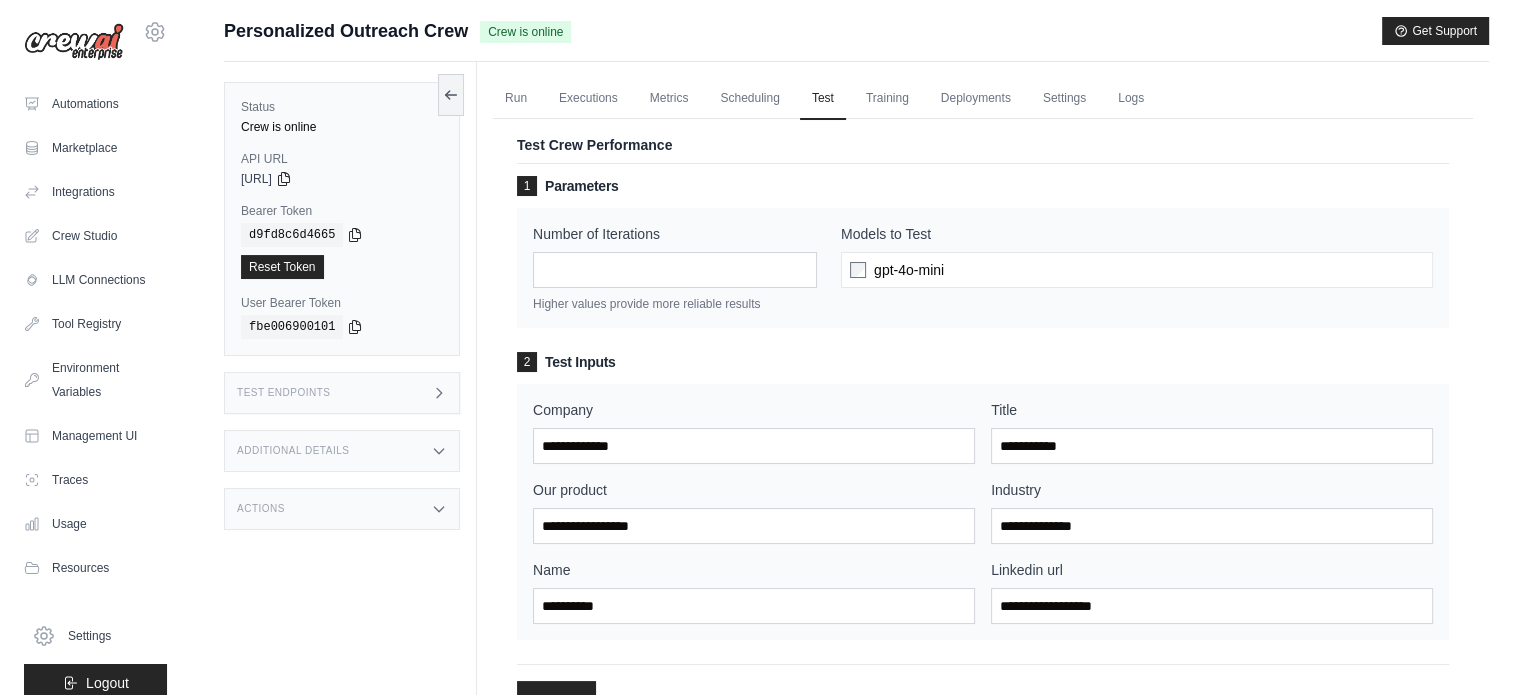 scroll, scrollTop: 0, scrollLeft: 0, axis: both 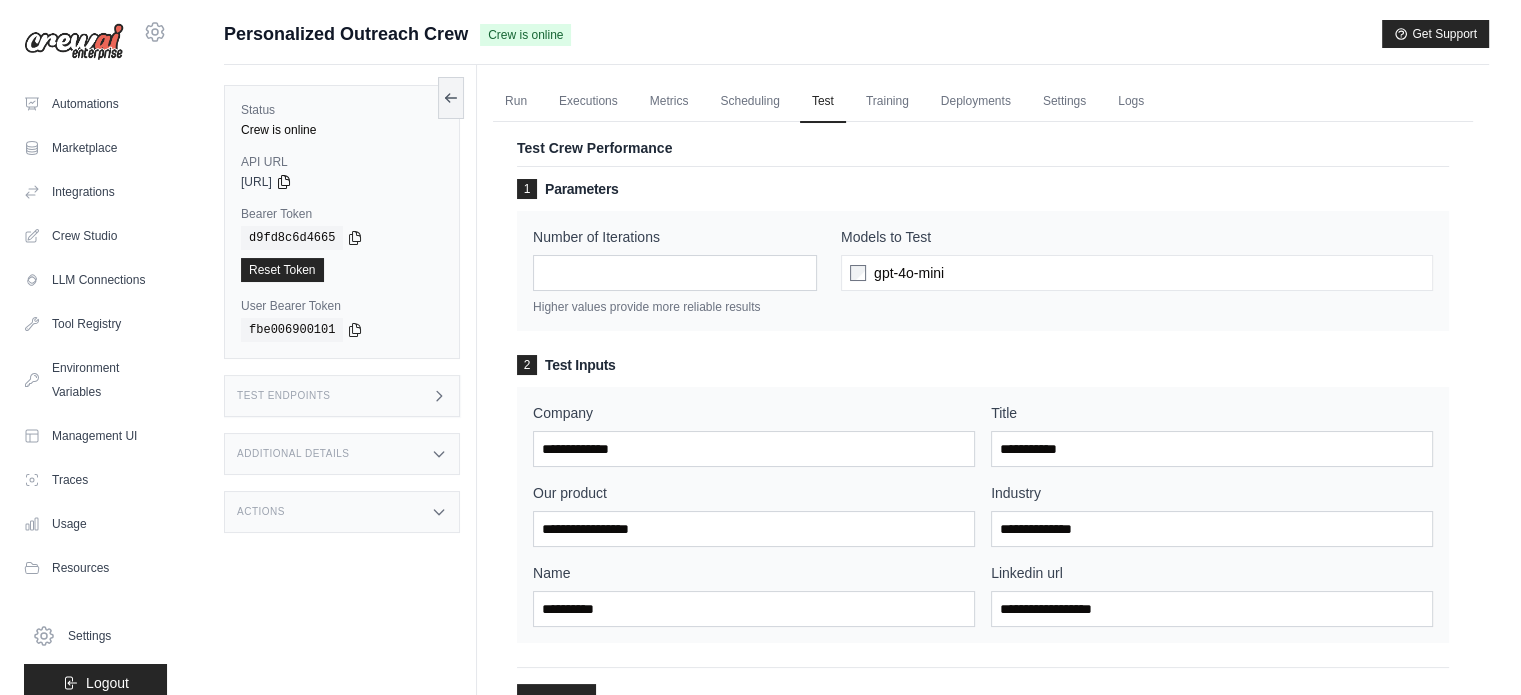 click 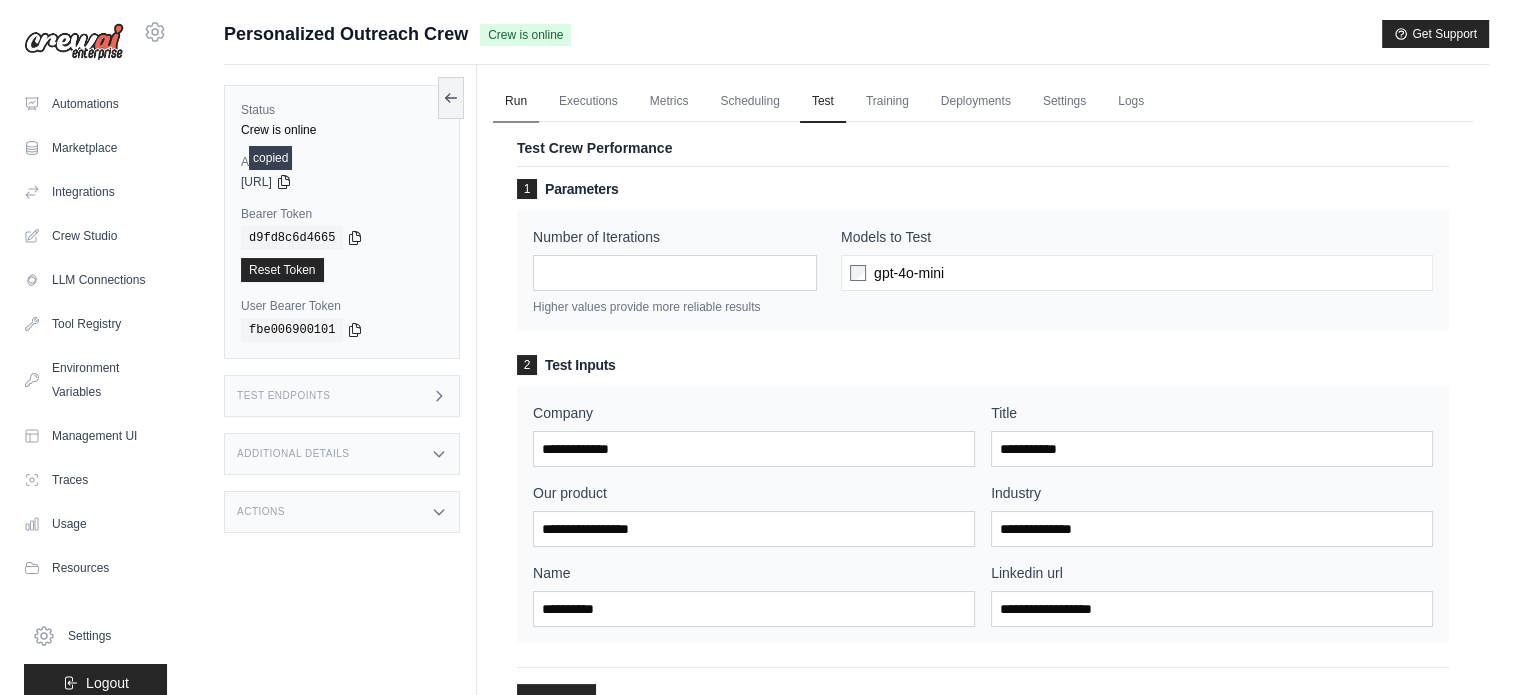 click on "Run" at bounding box center [516, 102] 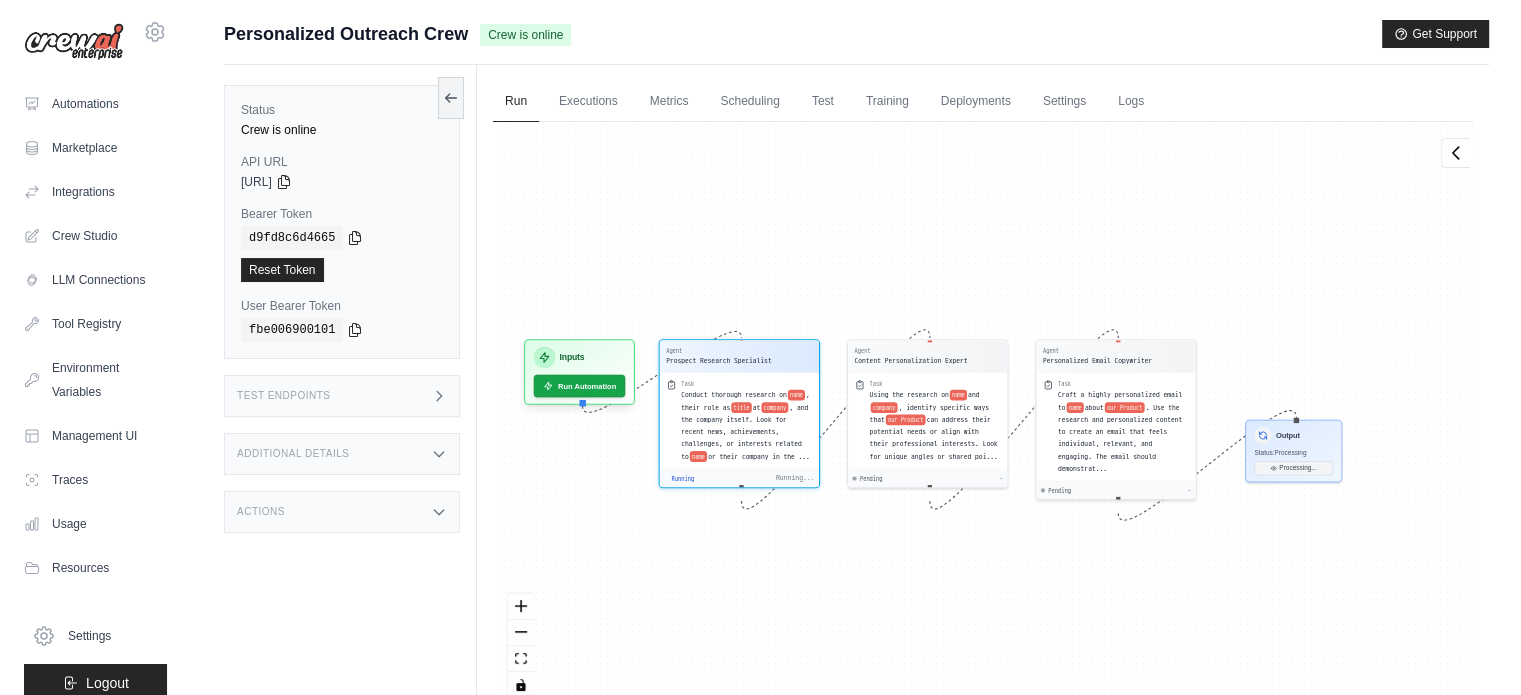 drag, startPoint x: 665, startPoint y: 618, endPoint x: 864, endPoint y: 580, distance: 202.59566 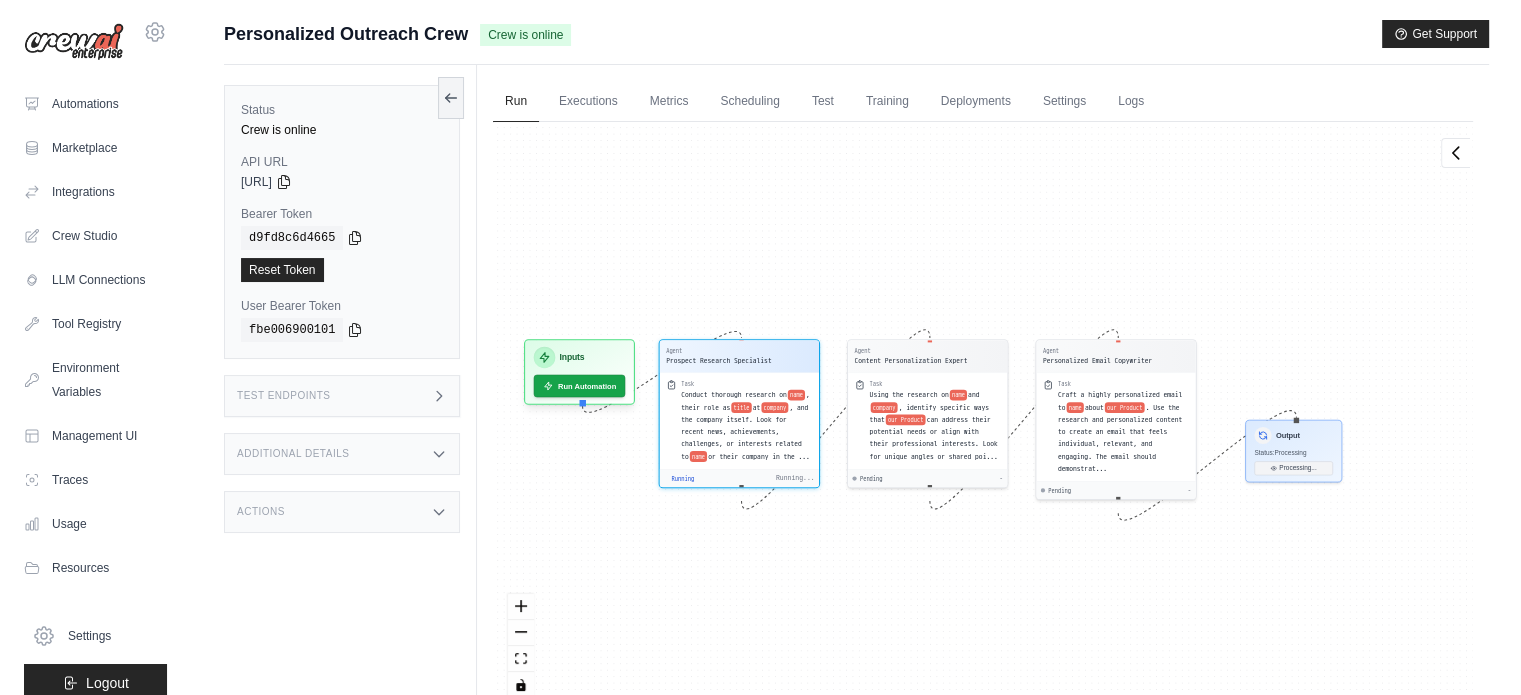 click on "Agent Prospect Research Specialist Task Conduct thorough research on  name , their role as  title  at  company , and the company itself. Look for recent news, achievements, challenges, or interests related to  name  or their company in the ... Running Running... Agent Content Personalization Expert Task Using the research on  name  and  company , identify specific ways that  our Product  can address their potential needs or align with their professional interests. Look for unique angles or shared poi... Pending - Agent Personalized Email Copywriter Task Craft a highly personalized email to  name  about  our Product . Use the research and personalized content to create an email that feels individual, relevant, and engaging. The email should demonstrat... Pending - Inputs Run Automation Output Status:  Processing Processing..." at bounding box center (983, 417) 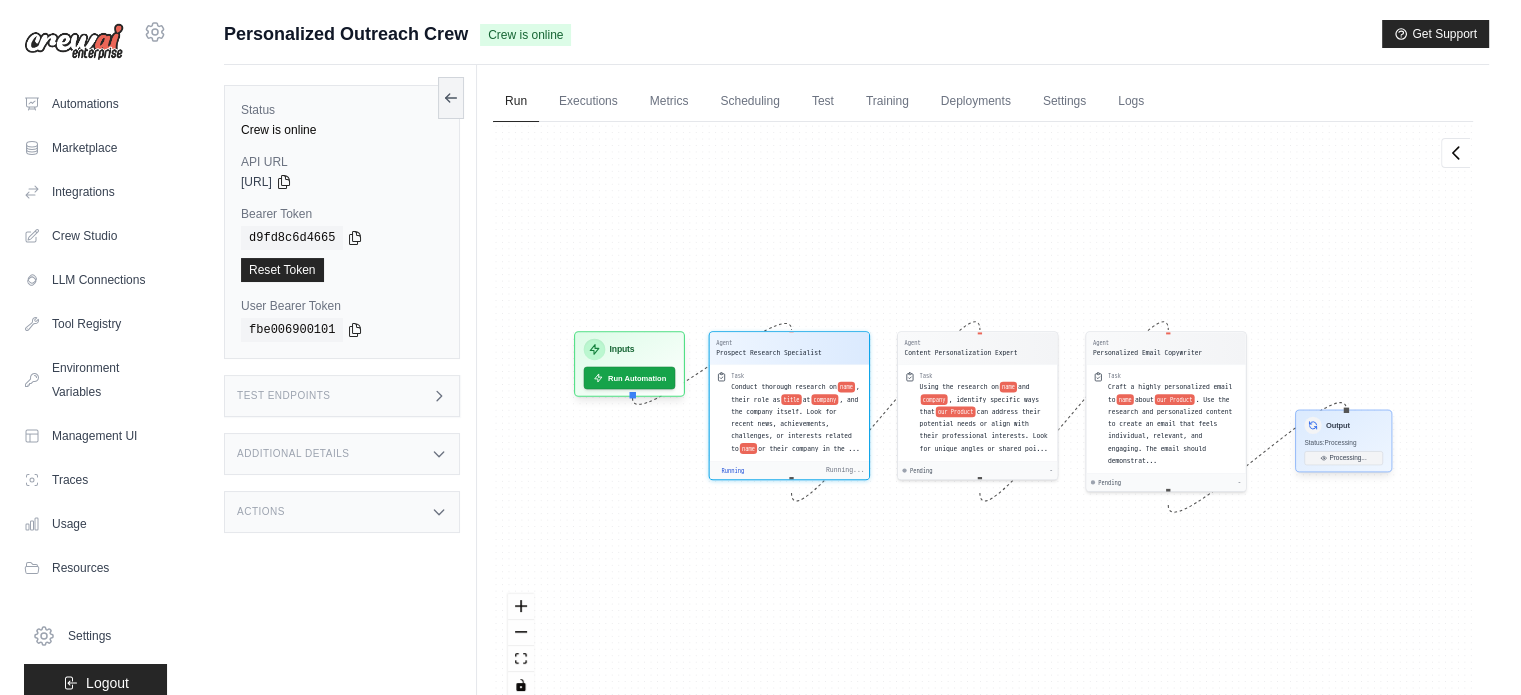click on "Output" at bounding box center (1338, 425) 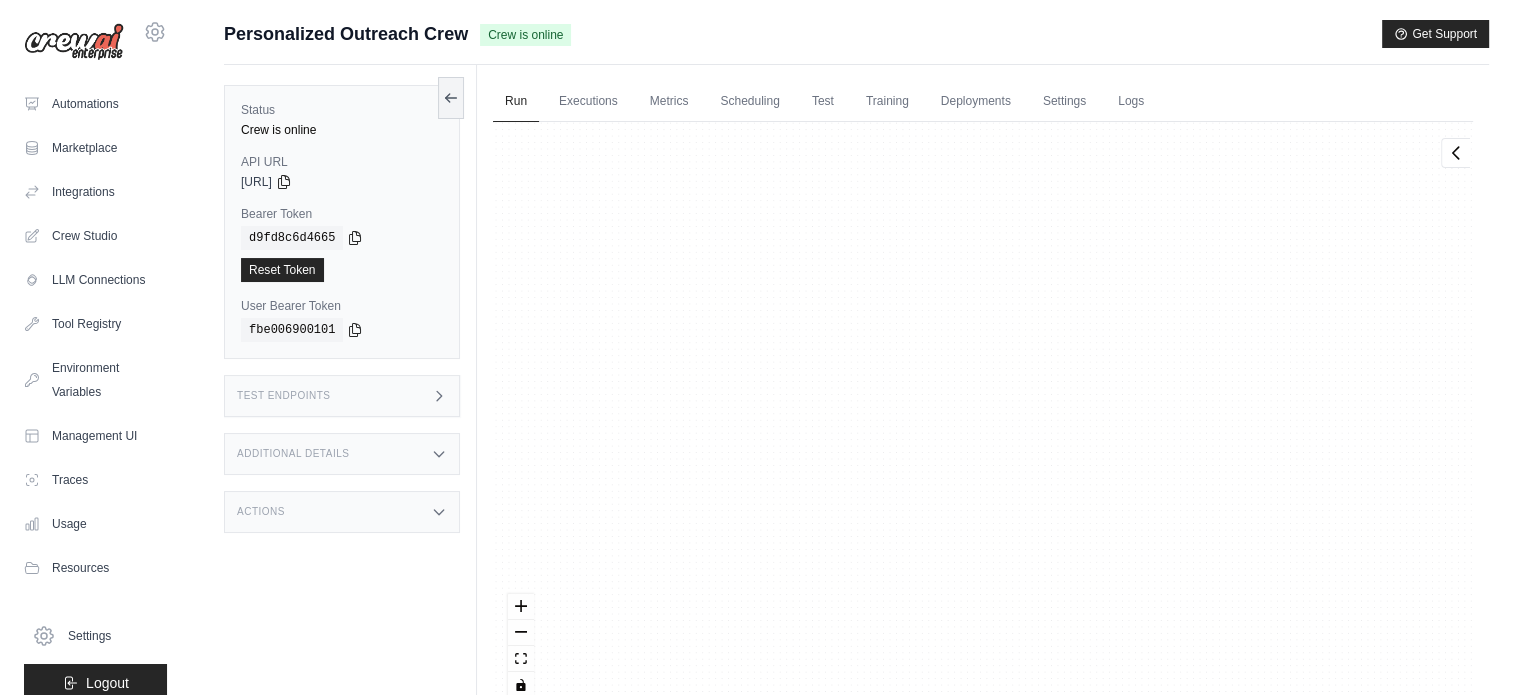 scroll, scrollTop: 685, scrollLeft: 0, axis: vertical 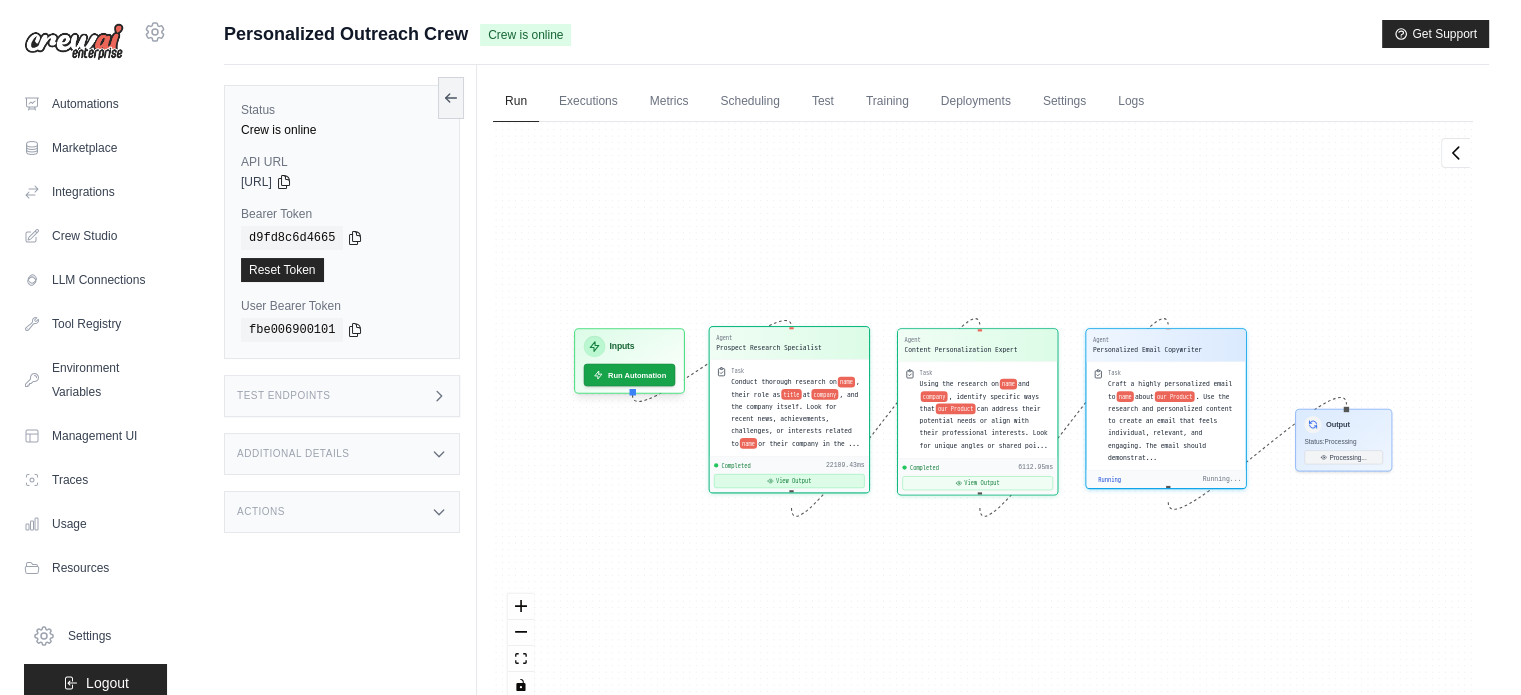 click on "View Output" at bounding box center [789, 481] 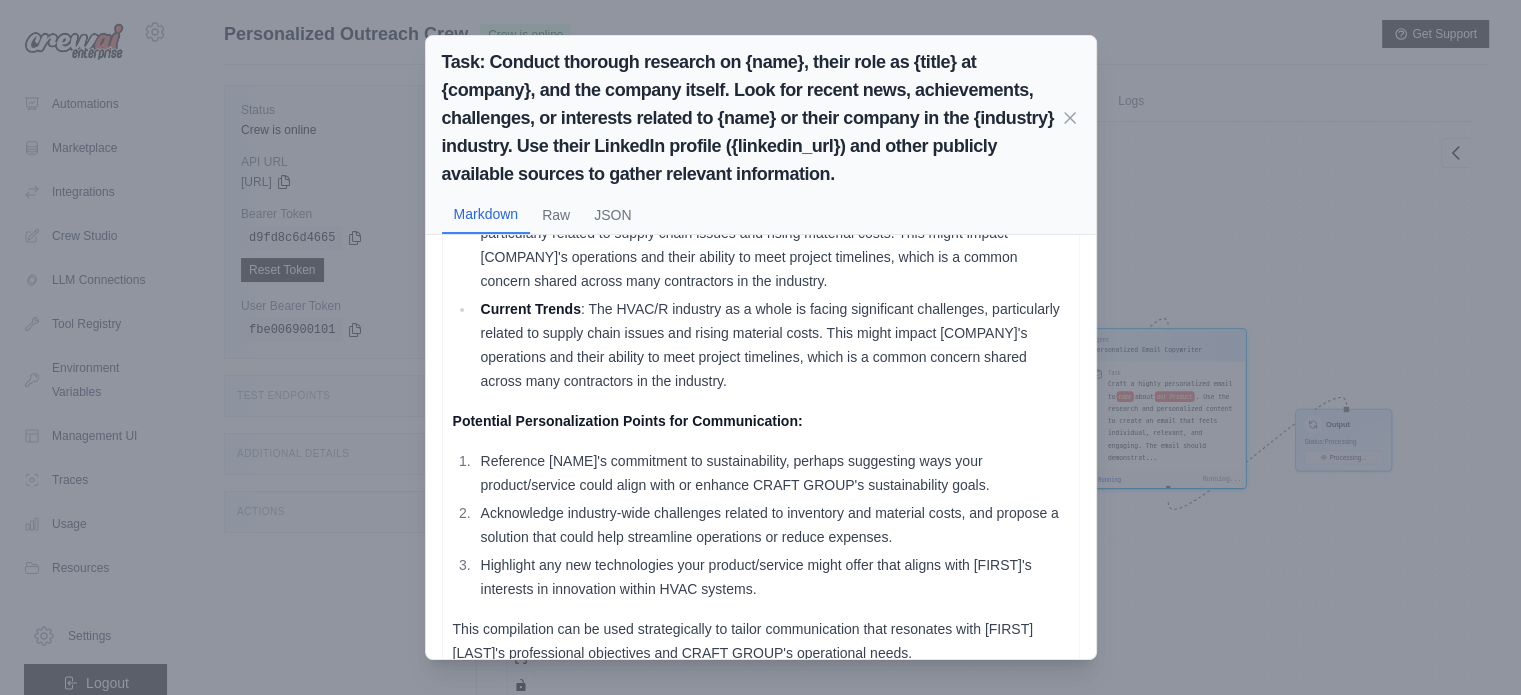 scroll, scrollTop: 543, scrollLeft: 0, axis: vertical 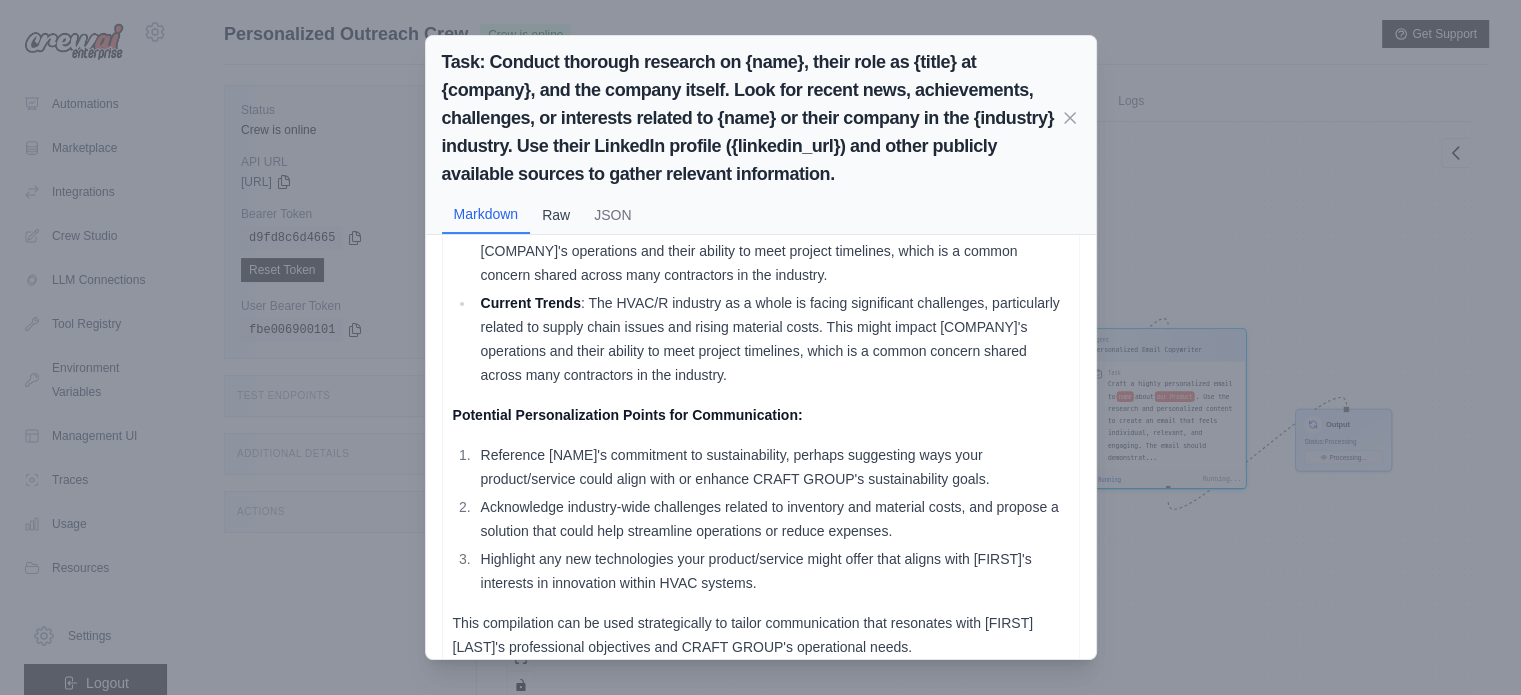 click on "Raw" at bounding box center [556, 215] 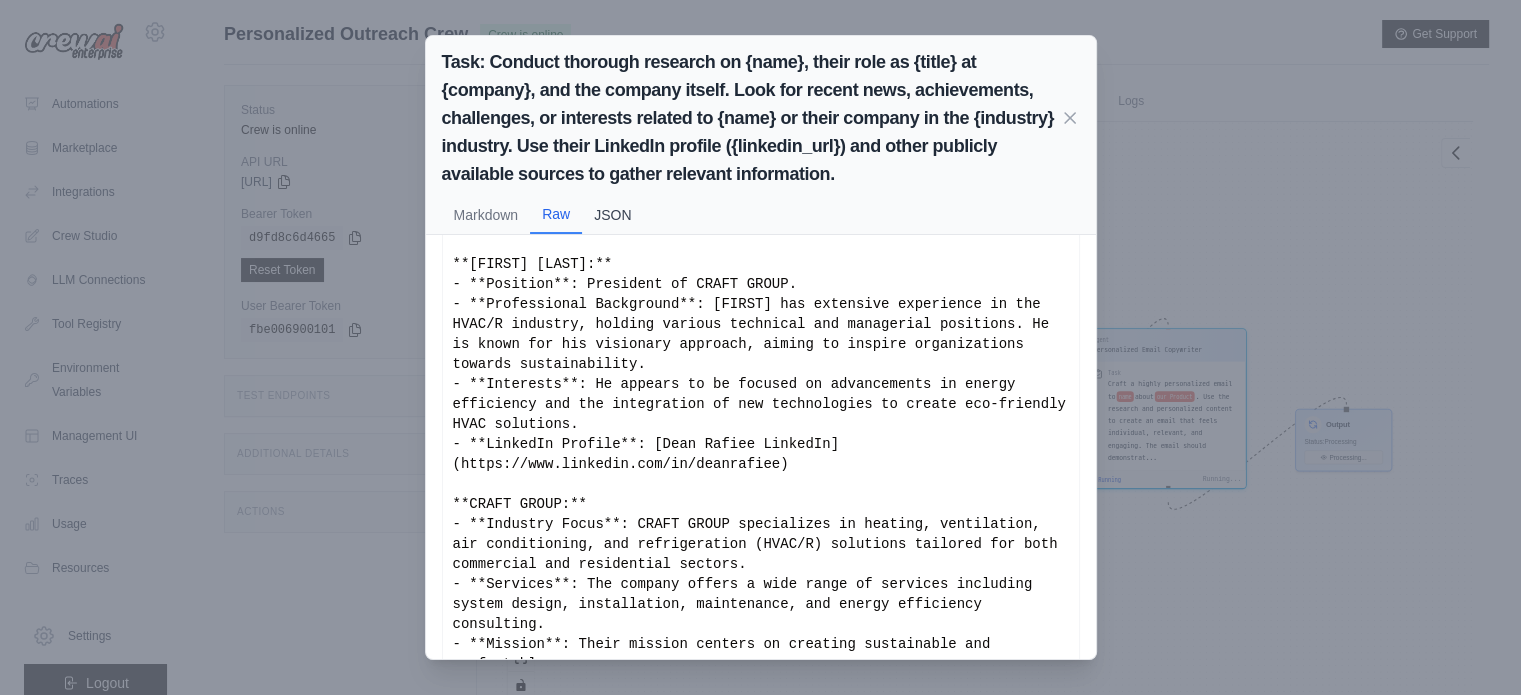 scroll, scrollTop: 11253, scrollLeft: 0, axis: vertical 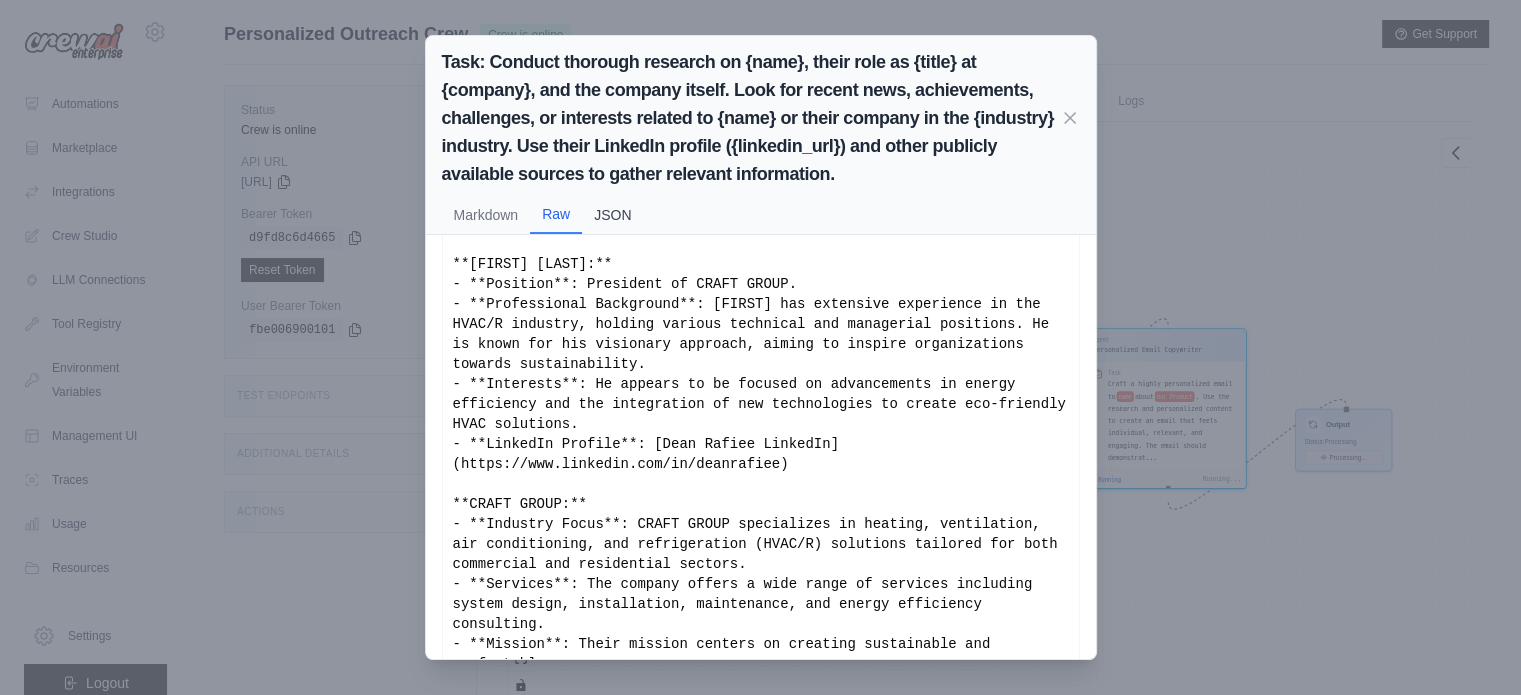 click on "JSON" at bounding box center [612, 215] 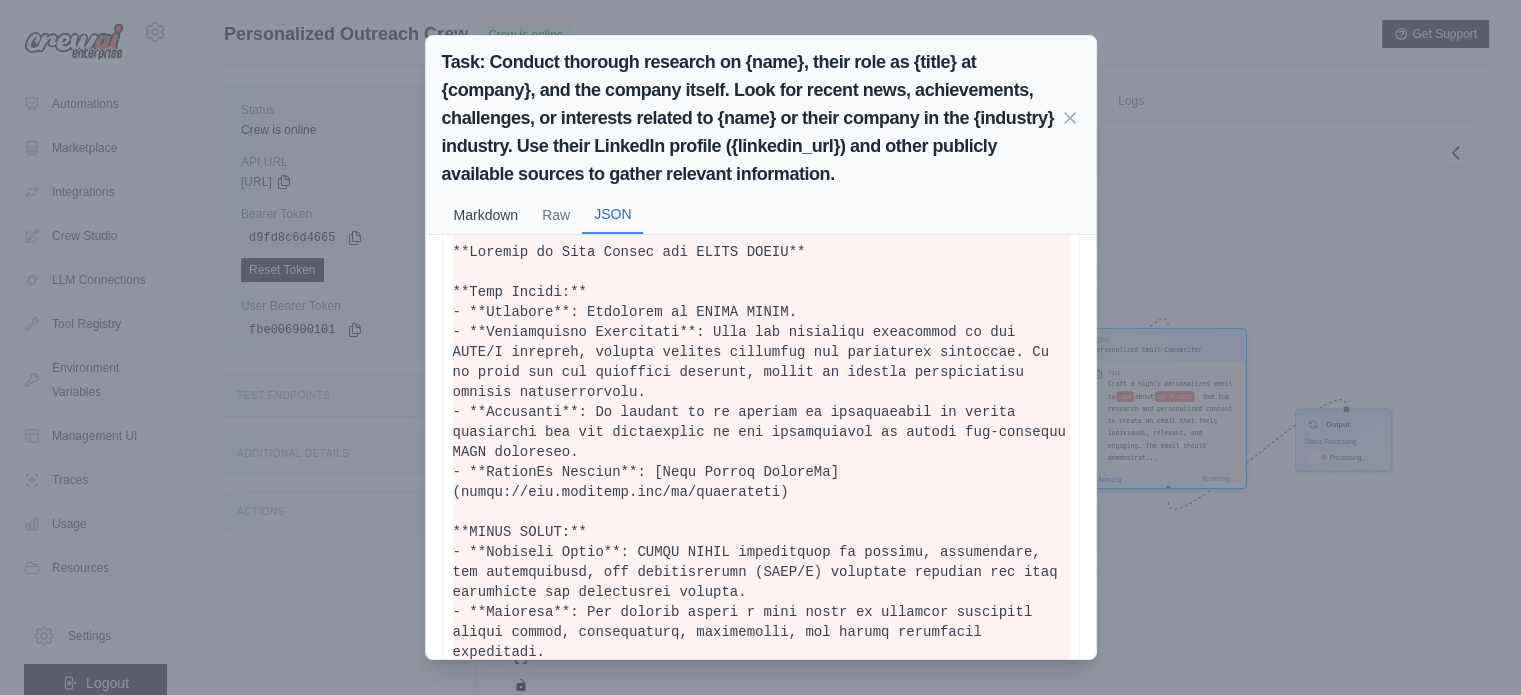 click on "Markdown" at bounding box center [486, 215] 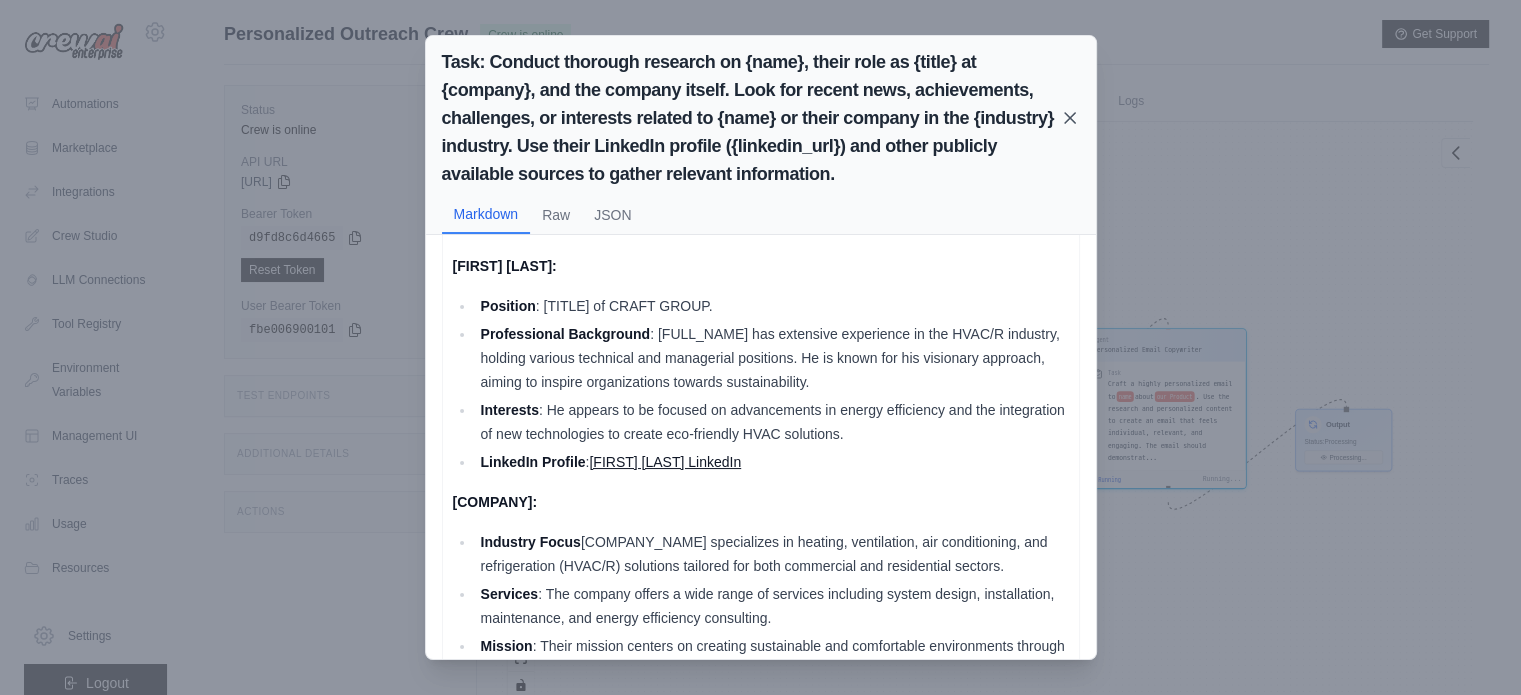 scroll, scrollTop: 11342, scrollLeft: 0, axis: vertical 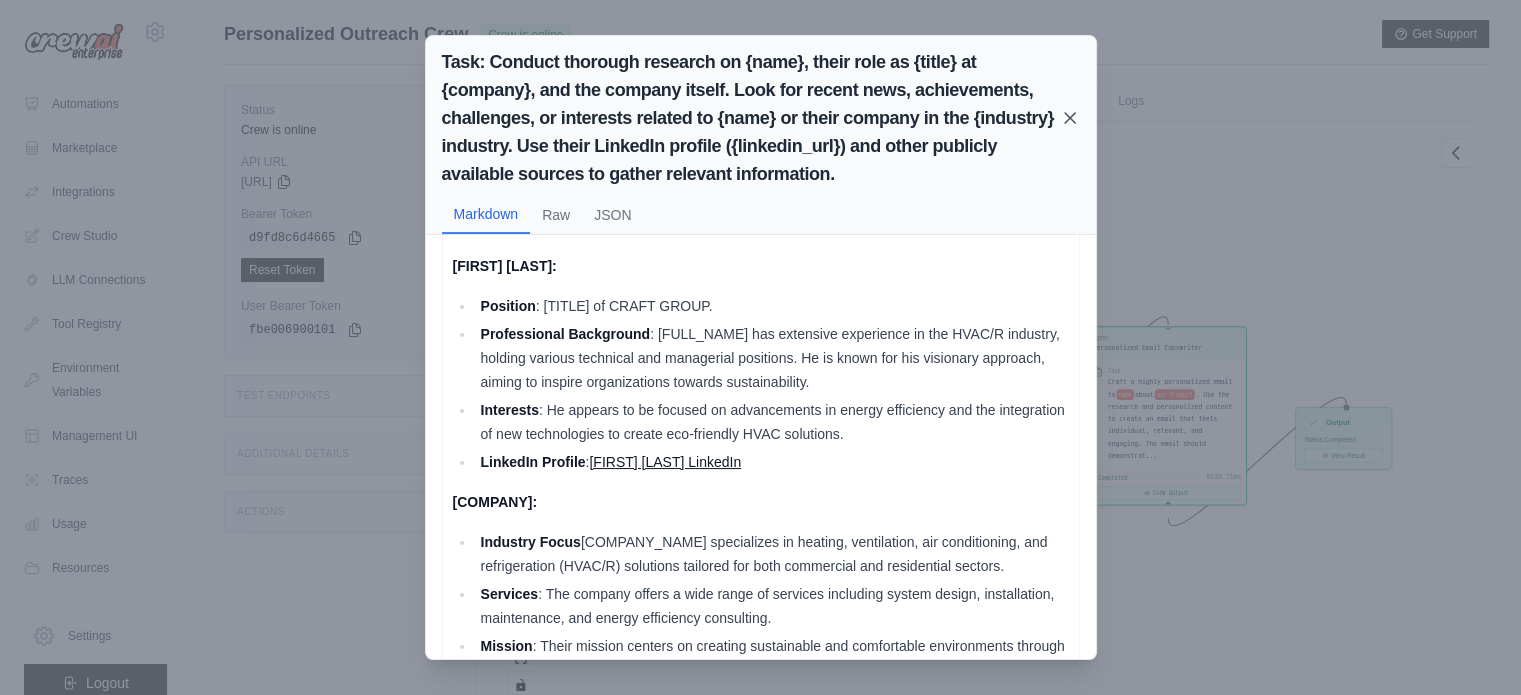 click 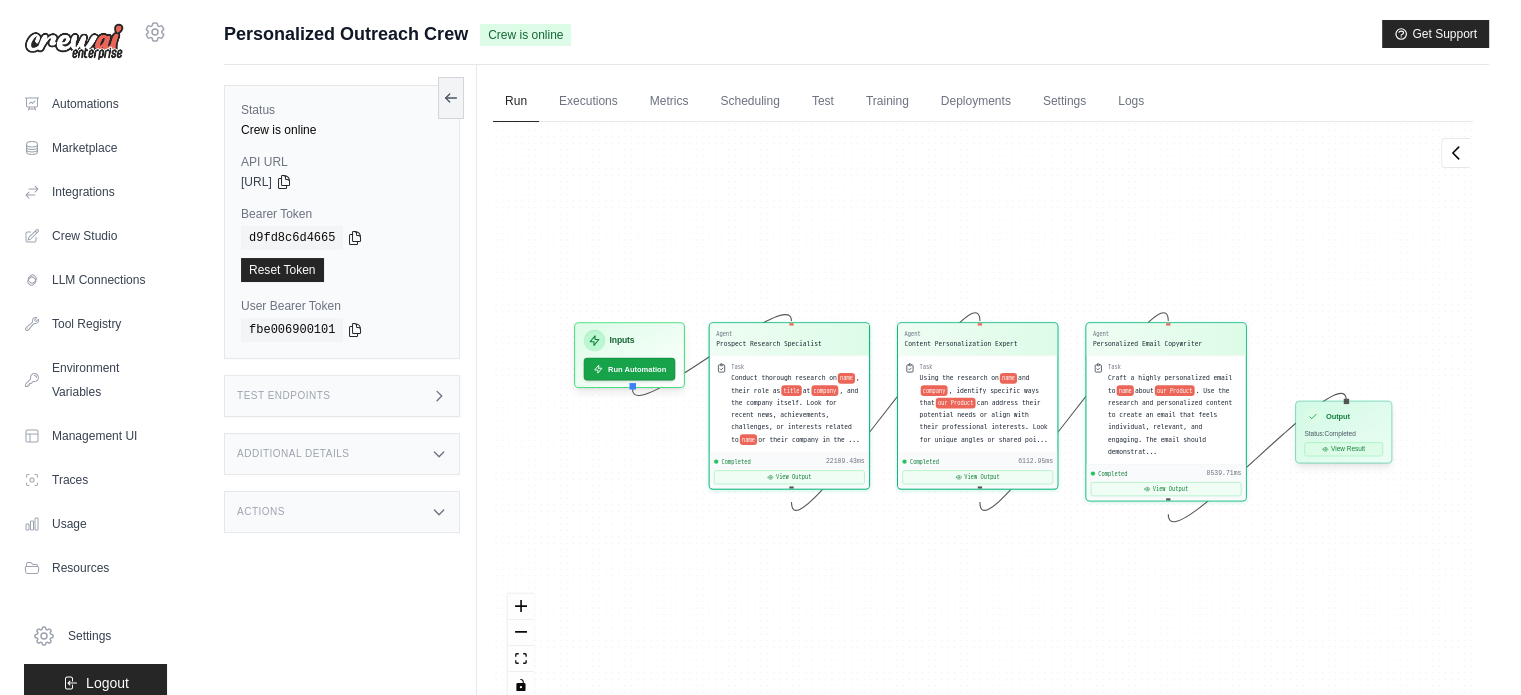 click on "View Result" at bounding box center [1343, 449] 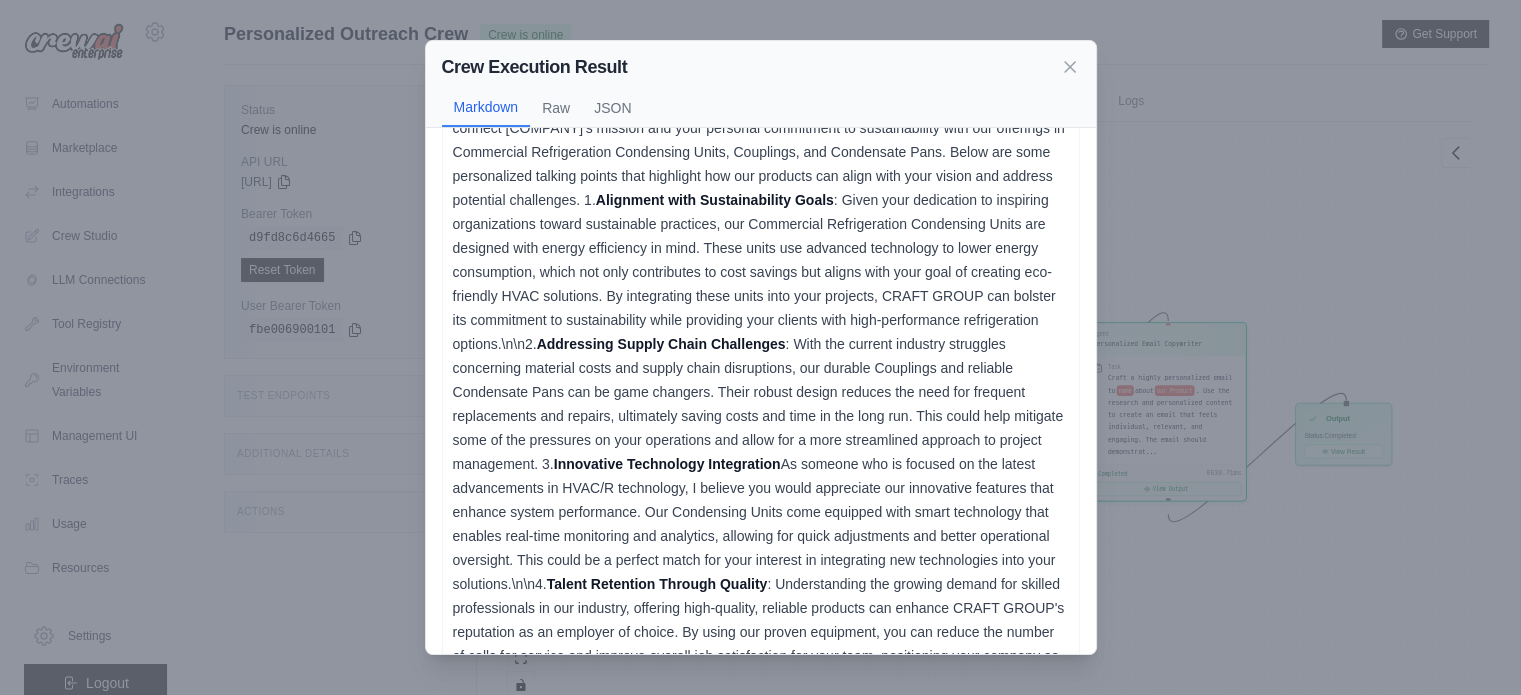 scroll, scrollTop: 0, scrollLeft: 0, axis: both 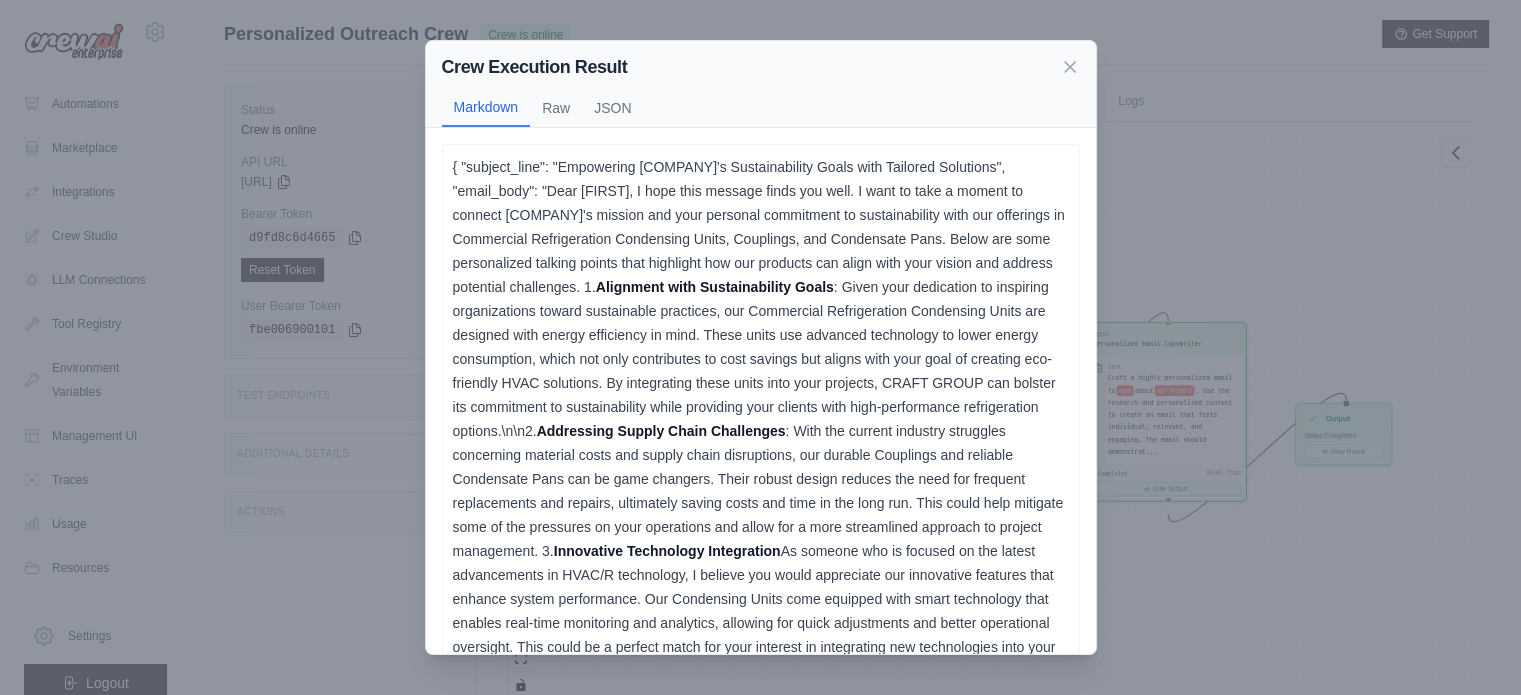 click on "{
"subject_line": "Empowering CRAFT GROUP's Sustainability Goals with Tailored Solutions",
"email_body": "Dear Dean,\n\nI hope this message finds you well. I want to take a moment to connect CRAFT GROUP’s mission and your personal commitment to sustainability with our offerings in Commercial Refrigeration Condensing Units, Couplings, and Condensate Pans. Below are some personalized talking points that highlight how our products can align with your vision and address potential challenges.\n\n1.  Alignment with Sustainability Goals Addressing Supply Chain Challenges : With the current industry struggles concerning material costs and supply chain disruptions, our durable Couplings and reliable Condensate Pans can be game changers. Their robust design reduces the need for frequent replacements and repairs, ultimately saving costs and time in the long run. This could help mitigate some of the pressures on your operations and allow for a more streamlined approach to project management.\n\n3." at bounding box center (761, 635) 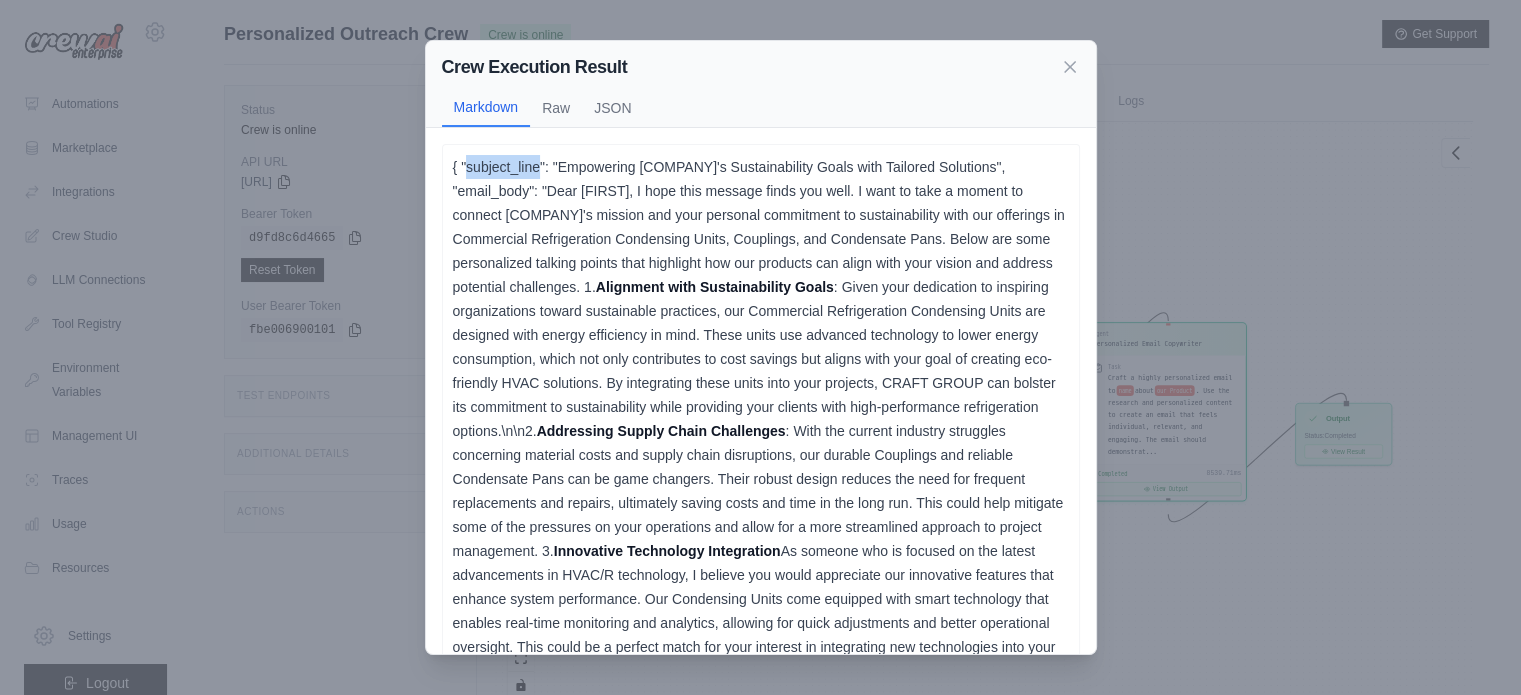 click on "{
"subject_line": "Empowering CRAFT GROUP's Sustainability Goals with Tailored Solutions",
"email_body": "Dear Dean,\n\nI hope this message finds you well. I want to take a moment to connect CRAFT GROUP’s mission and your personal commitment to sustainability with our offerings in Commercial Refrigeration Condensing Units, Couplings, and Condensate Pans. Below are some personalized talking points that highlight how our products can align with your vision and address potential challenges.\n\n1.  Alignment with Sustainability Goals Addressing Supply Chain Challenges : With the current industry struggles concerning material costs and supply chain disruptions, our durable Couplings and reliable Condensate Pans can be game changers. Their robust design reduces the need for frequent replacements and repairs, ultimately saving costs and time in the long run. This could help mitigate some of the pressures on your operations and allow for a more streamlined approach to project management.\n\n3." at bounding box center (761, 635) 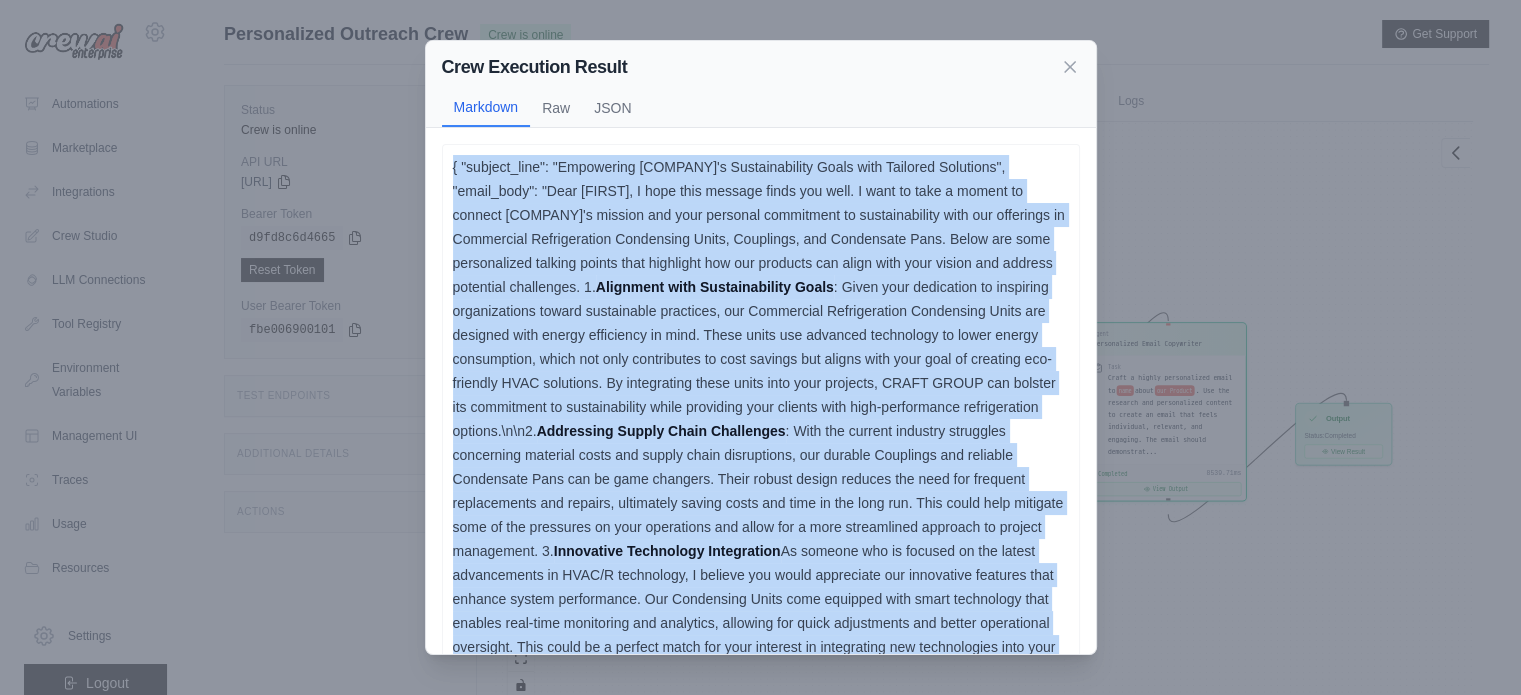 click on "{
"subject_line": "Empowering CRAFT GROUP's Sustainability Goals with Tailored Solutions",
"email_body": "Dear Dean,\n\nI hope this message finds you well. I want to take a moment to connect CRAFT GROUP’s mission and your personal commitment to sustainability with our offerings in Commercial Refrigeration Condensing Units, Couplings, and Condensate Pans. Below are some personalized talking points that highlight how our products can align with your vision and address potential challenges.\n\n1.  Alignment with Sustainability Goals Addressing Supply Chain Challenges : With the current industry struggles concerning material costs and supply chain disruptions, our durable Couplings and reliable Condensate Pans can be game changers. Their robust design reduces the need for frequent replacements and repairs, ultimately saving costs and time in the long run. This could help mitigate some of the pressures on your operations and allow for a more streamlined approach to project management.\n\n3." at bounding box center (761, 635) 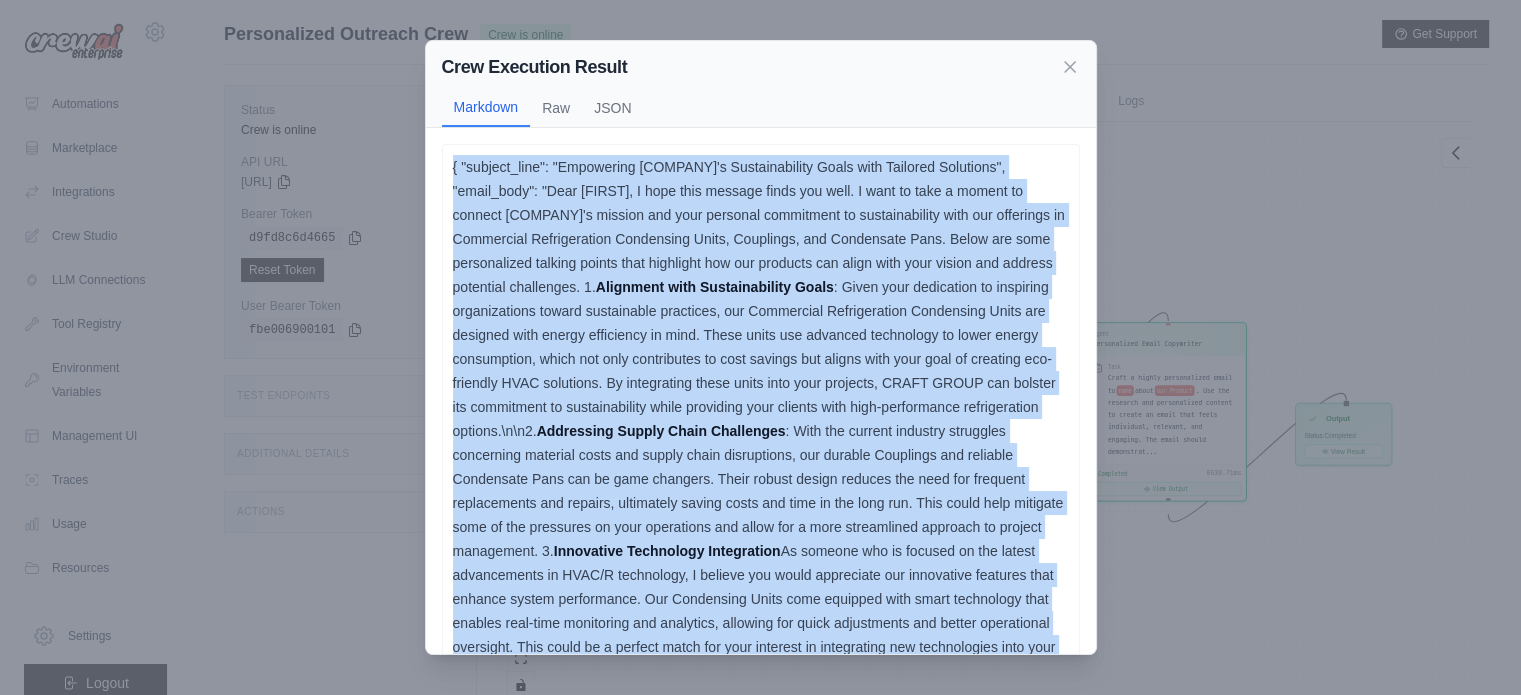 click on "{
"subject_line": "Empowering CRAFT GROUP's Sustainability Goals with Tailored Solutions",
"email_body": "Dear Dean,\n\nI hope this message finds you well. I want to take a moment to connect CRAFT GROUP’s mission and your personal commitment to sustainability with our offerings in Commercial Refrigeration Condensing Units, Couplings, and Condensate Pans. Below are some personalized talking points that highlight how our products can align with your vision and address potential challenges.\n\n1.  Alignment with Sustainability Goals Addressing Supply Chain Challenges : With the current industry struggles concerning material costs and supply chain disruptions, our durable Couplings and reliable Condensate Pans can be game changers. Their robust design reduces the need for frequent replacements and repairs, ultimately saving costs and time in the long run. This could help mitigate some of the pressures on your operations and allow for a more streamlined approach to project management.\n\n3." at bounding box center [761, 635] 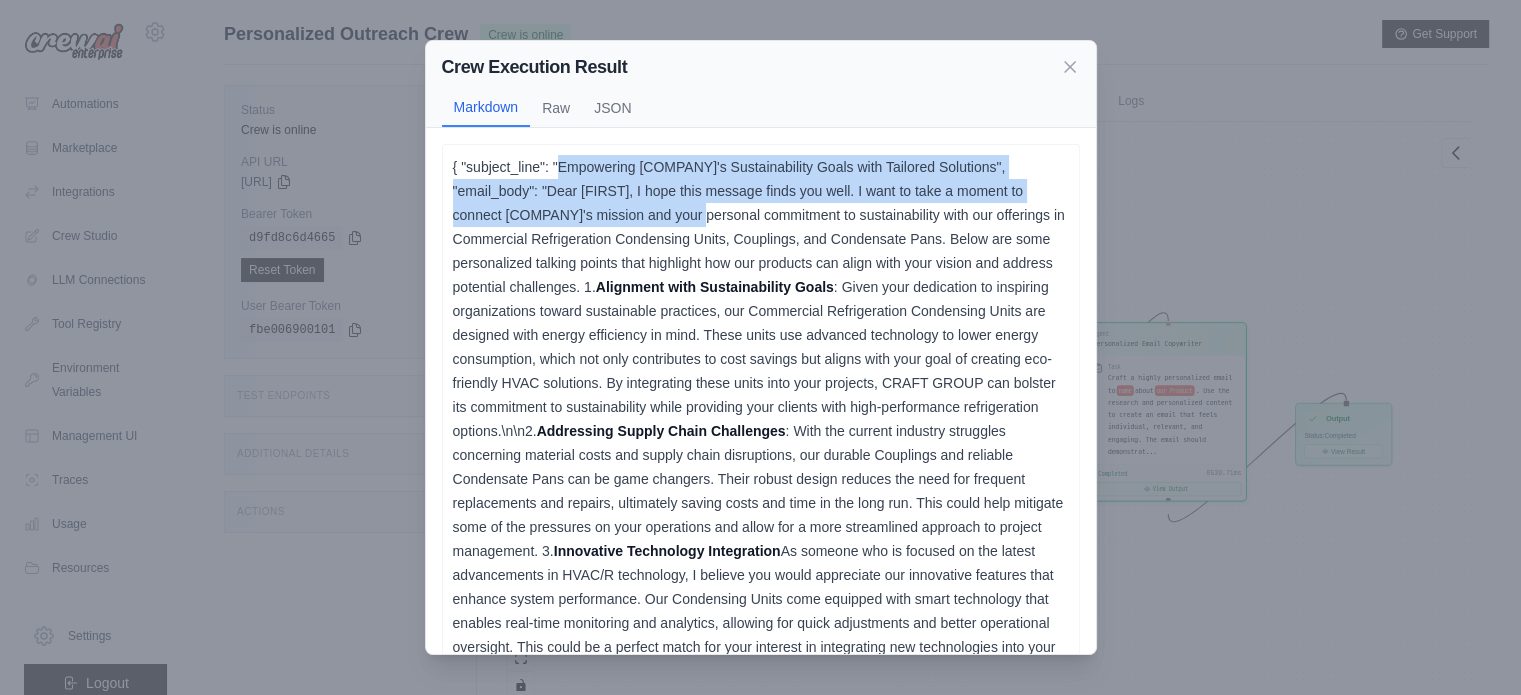 drag, startPoint x: 556, startPoint y: 164, endPoint x: 715, endPoint y: 212, distance: 166.08733 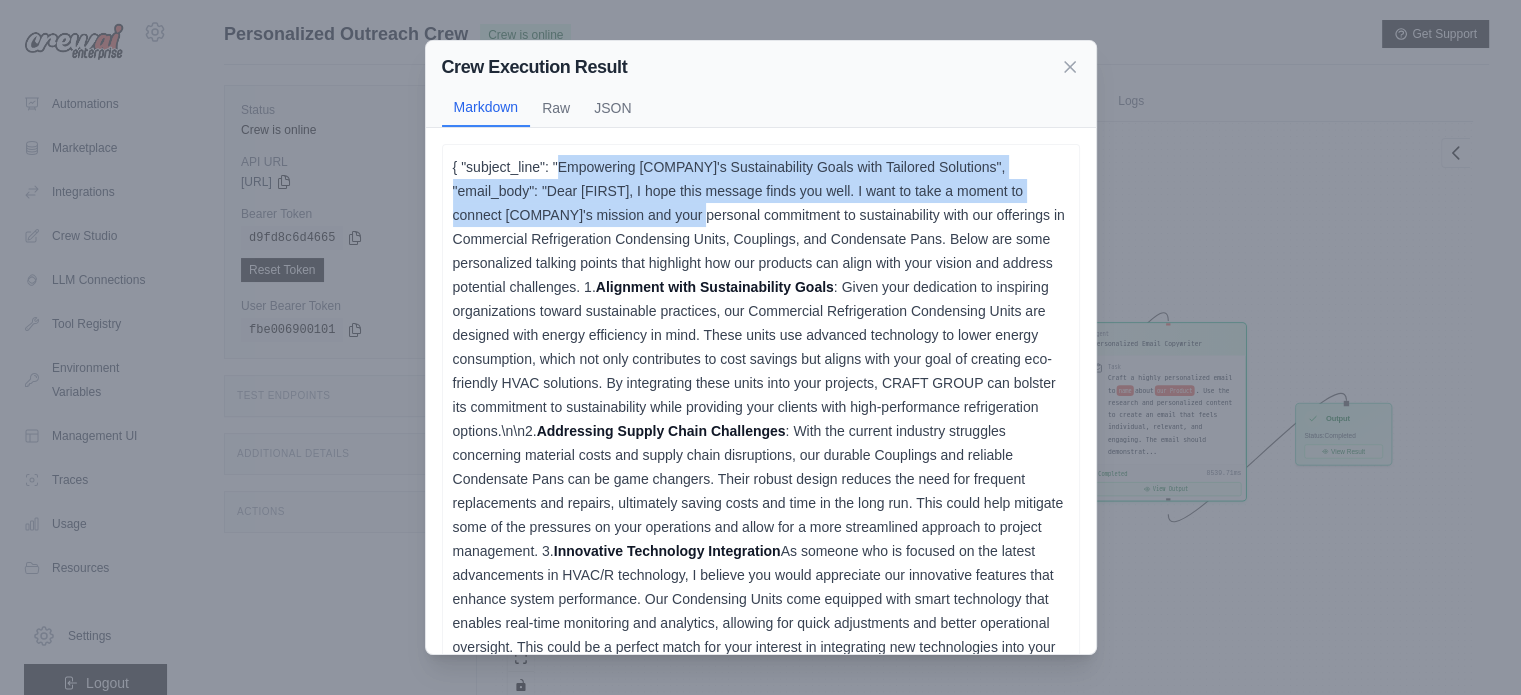 click on "{
"subject_line": "Empowering CRAFT GROUP's Sustainability Goals with Tailored Solutions",
"email_body": "Dear Dean,\n\nI hope this message finds you well. I want to take a moment to connect CRAFT GROUP’s mission and your personal commitment to sustainability with our offerings in Commercial Refrigeration Condensing Units, Couplings, and Condensate Pans. Below are some personalized talking points that highlight how our products can align with your vision and address potential challenges.\n\n1.  Alignment with Sustainability Goals Addressing Supply Chain Challenges : With the current industry struggles concerning material costs and supply chain disruptions, our durable Couplings and reliable Condensate Pans can be game changers. Their robust design reduces the need for frequent replacements and repairs, ultimately saving costs and time in the long run. This could help mitigate some of the pressures on your operations and allow for a more streamlined approach to project management.\n\n3." at bounding box center (761, 635) 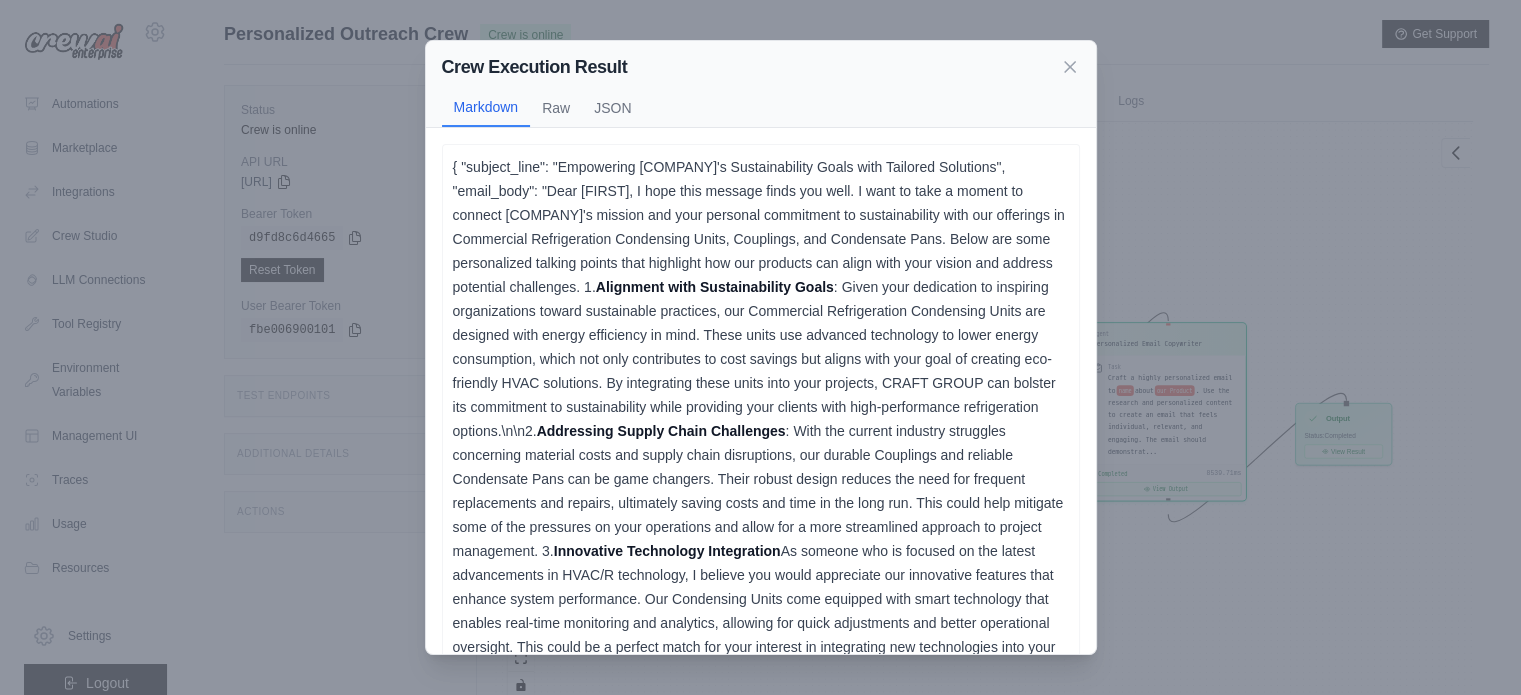 click on "{
"subject_line": "Empowering CRAFT GROUP's Sustainability Goals with Tailored Solutions",
"email_body": "Dear Dean,\n\nI hope this message finds you well. I want to take a moment to connect CRAFT GROUP’s mission and your personal commitment to sustainability with our offerings in Commercial Refrigeration Condensing Units, Couplings, and Condensate Pans. Below are some personalized talking points that highlight how our products can align with your vision and address potential challenges.\n\n1.  Alignment with Sustainability Goals Addressing Supply Chain Challenges : With the current industry struggles concerning material costs and supply chain disruptions, our durable Couplings and reliable Condensate Pans can be game changers. Their robust design reduces the need for frequent replacements and repairs, ultimately saving costs and time in the long run. This could help mitigate some of the pressures on your operations and allow for a more streamlined approach to project management.\n\n3." at bounding box center [761, 635] 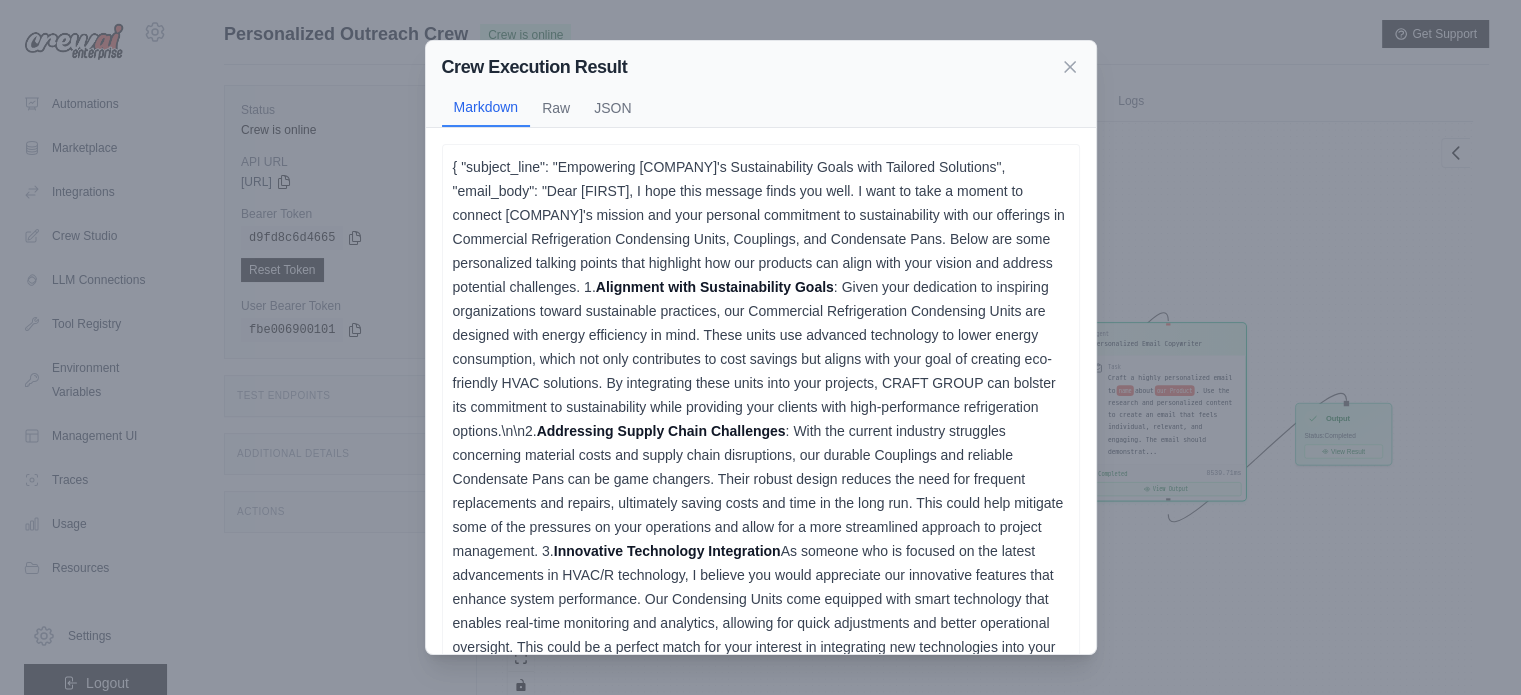 click on "{
"subject_line": "Empowering CRAFT GROUP's Sustainability Goals with Tailored Solutions",
"email_body": "Dear Dean,\n\nI hope this message finds you well. I want to take a moment to connect CRAFT GROUP’s mission and your personal commitment to sustainability with our offerings in Commercial Refrigeration Condensing Units, Couplings, and Condensate Pans. Below are some personalized talking points that highlight how our products can align with your vision and address potential challenges.\n\n1.  Alignment with Sustainability Goals Addressing Supply Chain Challenges : With the current industry struggles concerning material costs and supply chain disruptions, our durable Couplings and reliable Condensate Pans can be game changers. Their robust design reduces the need for frequent replacements and repairs, ultimately saving costs and time in the long run. This could help mitigate some of the pressures on your operations and allow for a more streamlined approach to project management.\n\n3." at bounding box center (761, 635) 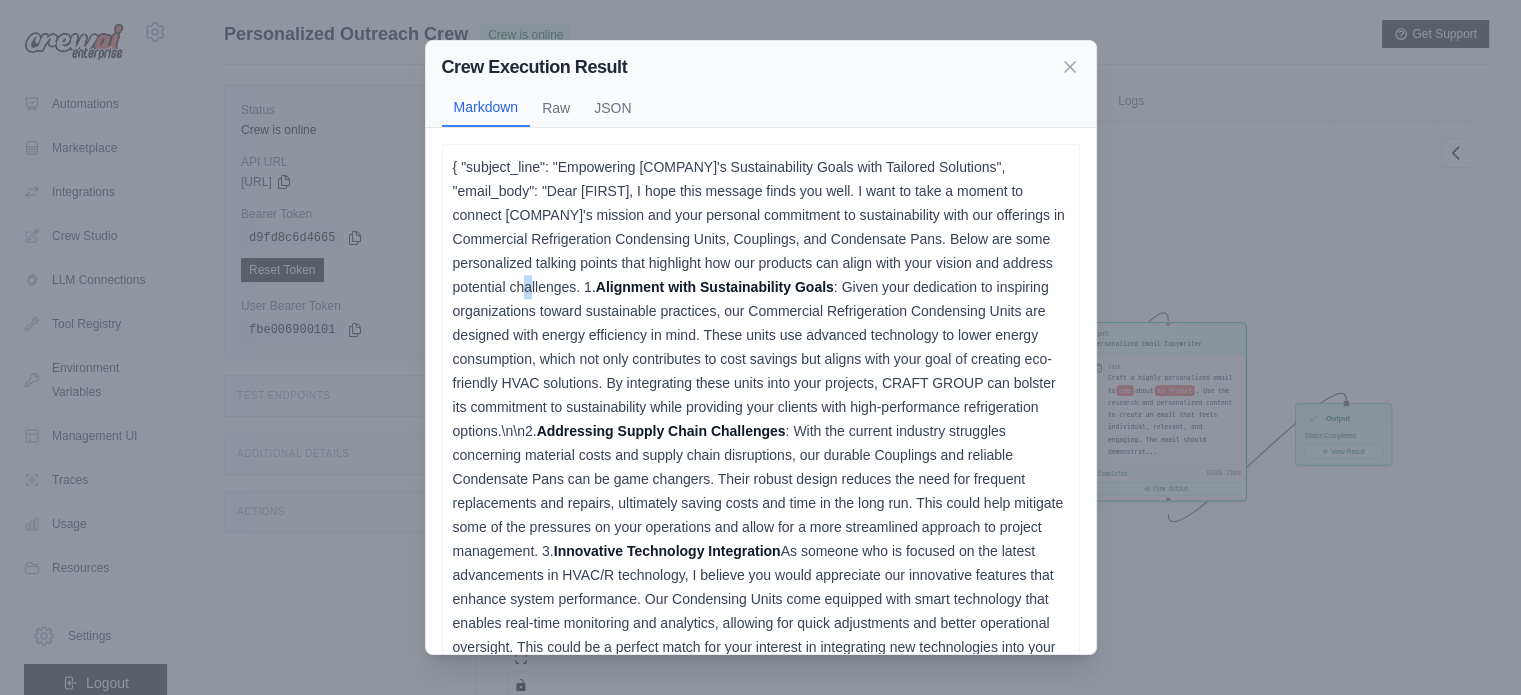 click on "{
"subject_line": "Empowering CRAFT GROUP's Sustainability Goals with Tailored Solutions",
"email_body": "Dear Dean,\n\nI hope this message finds you well. I want to take a moment to connect CRAFT GROUP’s mission and your personal commitment to sustainability with our offerings in Commercial Refrigeration Condensing Units, Couplings, and Condensate Pans. Below are some personalized talking points that highlight how our products can align with your vision and address potential challenges.\n\n1.  Alignment with Sustainability Goals Addressing Supply Chain Challenges : With the current industry struggles concerning material costs and supply chain disruptions, our durable Couplings and reliable Condensate Pans can be game changers. Their robust design reduces the need for frequent replacements and repairs, ultimately saving costs and time in the long run. This could help mitigate some of the pressures on your operations and allow for a more streamlined approach to project management.\n\n3." at bounding box center (761, 635) 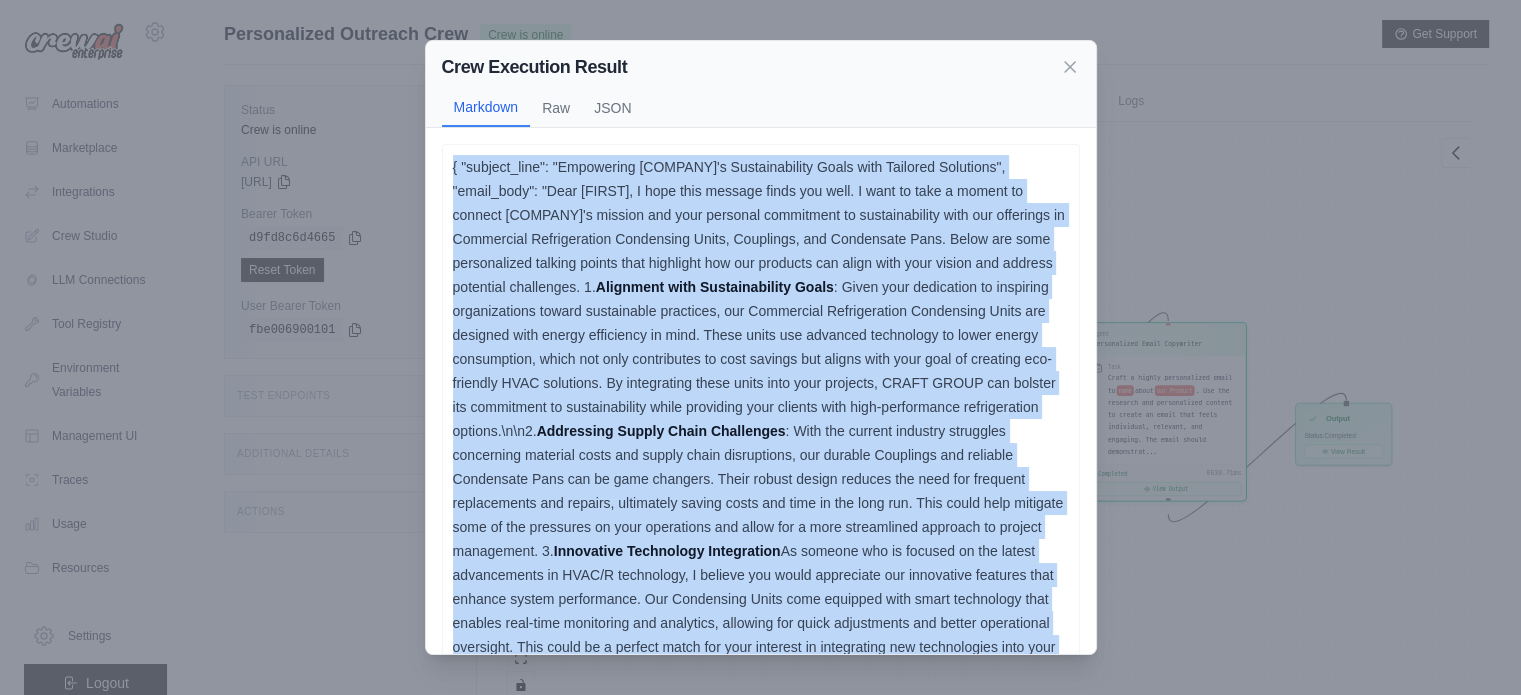 click on "{
"subject_line": "Empowering CRAFT GROUP's Sustainability Goals with Tailored Solutions",
"email_body": "Dear Dean,\n\nI hope this message finds you well. I want to take a moment to connect CRAFT GROUP’s mission and your personal commitment to sustainability with our offerings in Commercial Refrigeration Condensing Units, Couplings, and Condensate Pans. Below are some personalized talking points that highlight how our products can align with your vision and address potential challenges.\n\n1.  Alignment with Sustainability Goals Addressing Supply Chain Challenges : With the current industry struggles concerning material costs and supply chain disruptions, our durable Couplings and reliable Condensate Pans can be game changers. Their robust design reduces the need for frequent replacements and repairs, ultimately saving costs and time in the long run. This could help mitigate some of the pressures on your operations and allow for a more streamlined approach to project management.\n\n3." at bounding box center [761, 635] 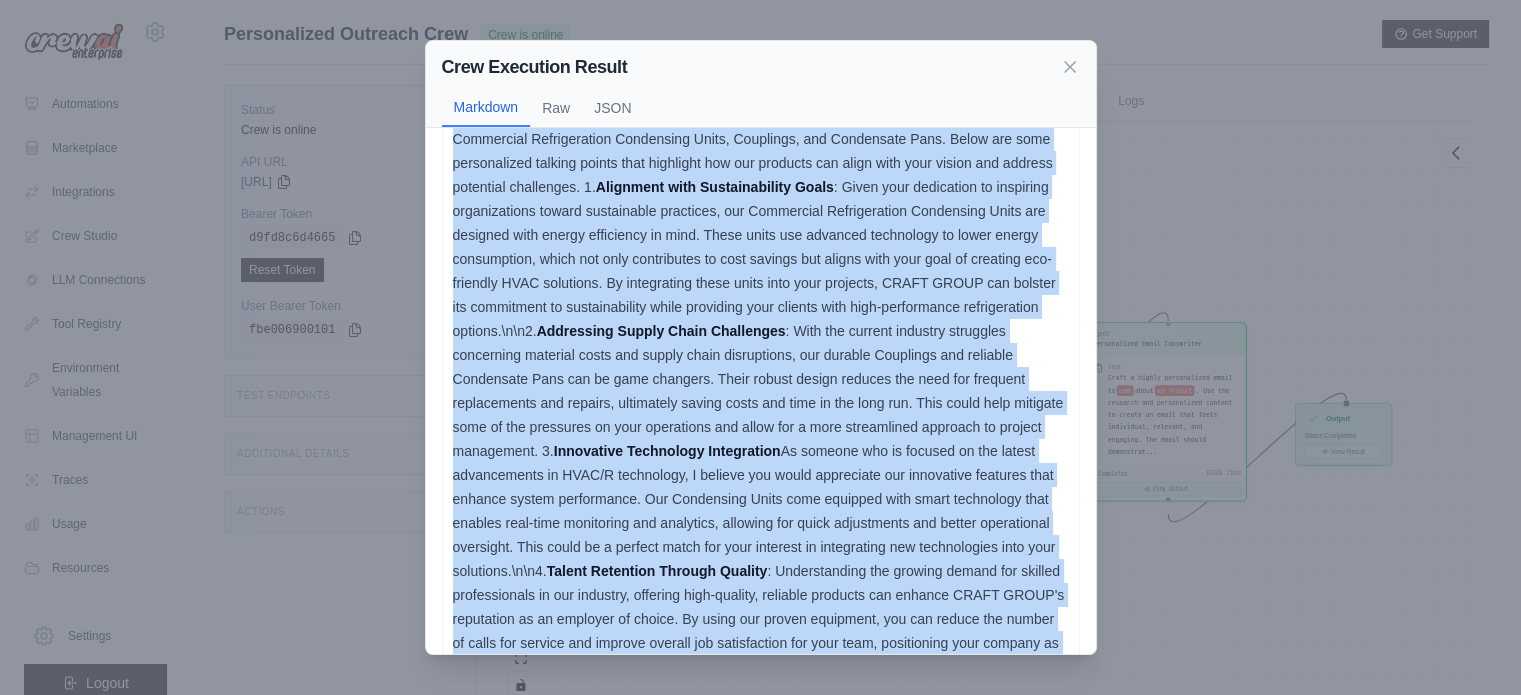 click on "{
"subject_line": "Empowering CRAFT GROUP's Sustainability Goals with Tailored Solutions",
"email_body": "Dear Dean,\n\nI hope this message finds you well. I want to take a moment to connect CRAFT GROUP’s mission and your personal commitment to sustainability with our offerings in Commercial Refrigeration Condensing Units, Couplings, and Condensate Pans. Below are some personalized talking points that highlight how our products can align with your vision and address potential challenges.\n\n1.  Alignment with Sustainability Goals Addressing Supply Chain Challenges : With the current industry struggles concerning material costs and supply chain disruptions, our durable Couplings and reliable Condensate Pans can be game changers. Their robust design reduces the need for frequent replacements and repairs, ultimately saving costs and time in the long run. This could help mitigate some of the pressures on your operations and allow for a more streamlined approach to project management.\n\n3." at bounding box center [761, 535] 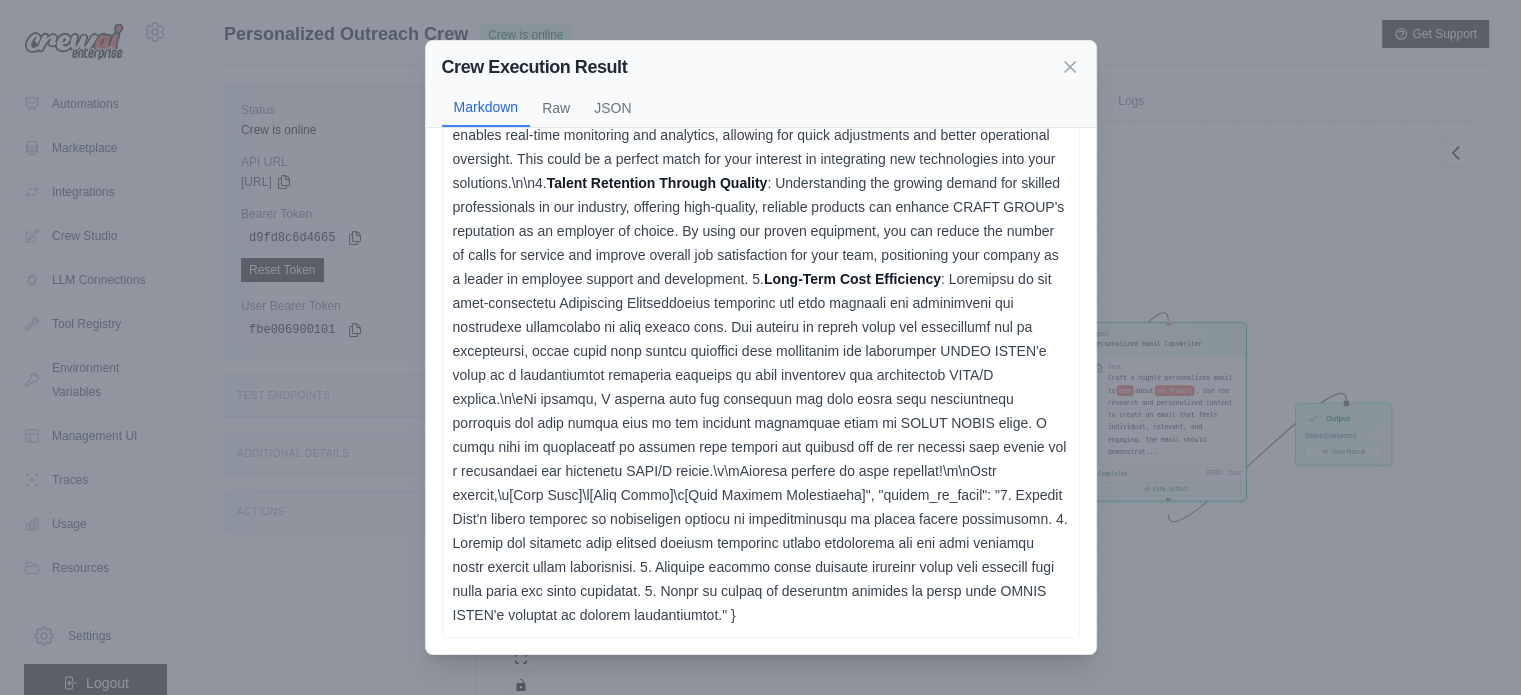 scroll, scrollTop: 512, scrollLeft: 0, axis: vertical 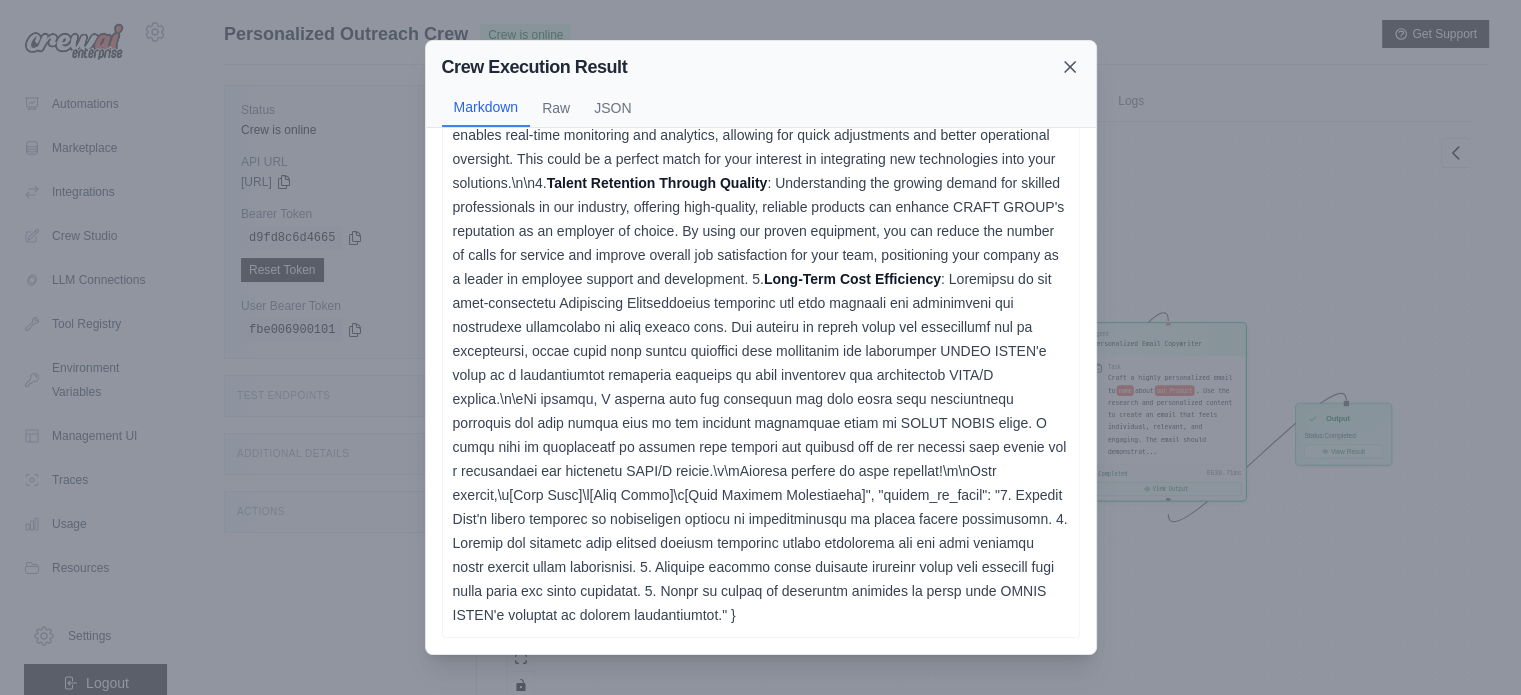 click 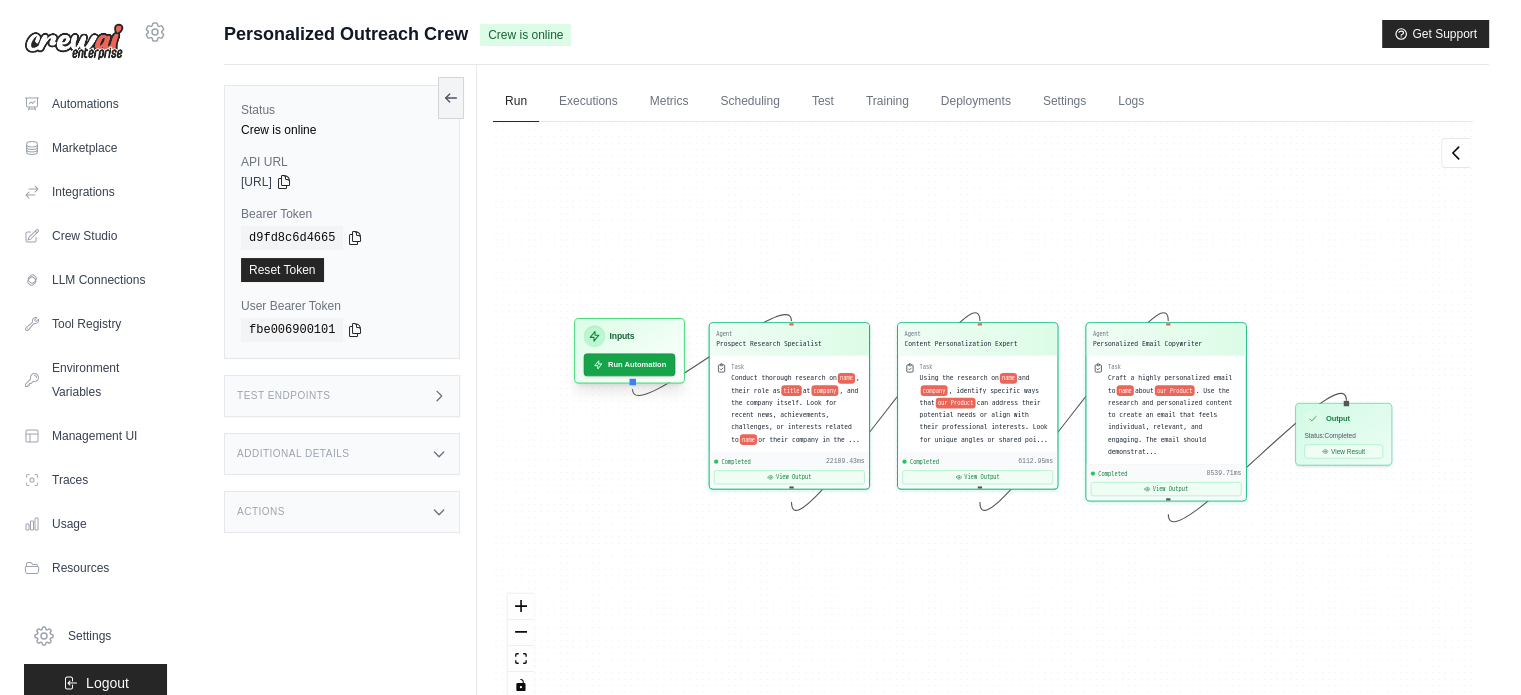click on "Inputs" at bounding box center [622, 336] 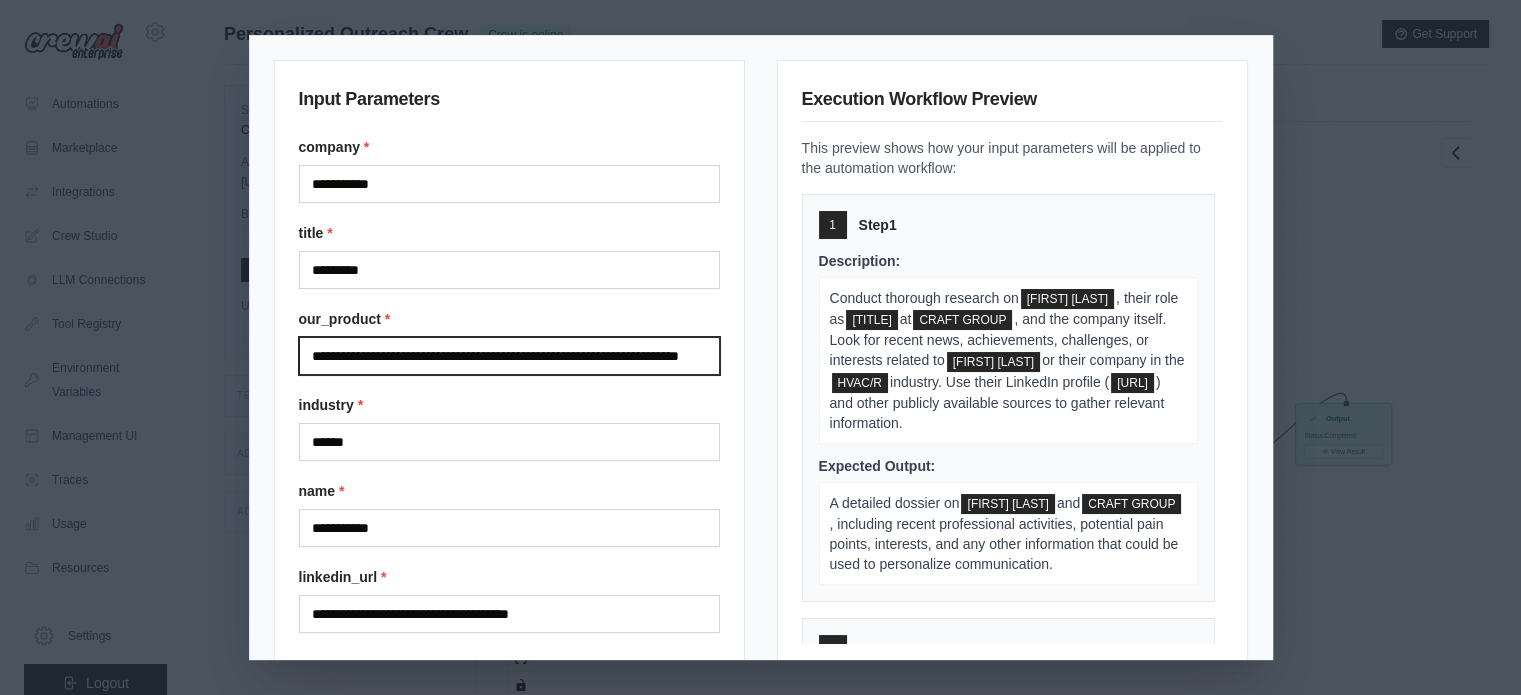 click on "**********" at bounding box center [509, 356] 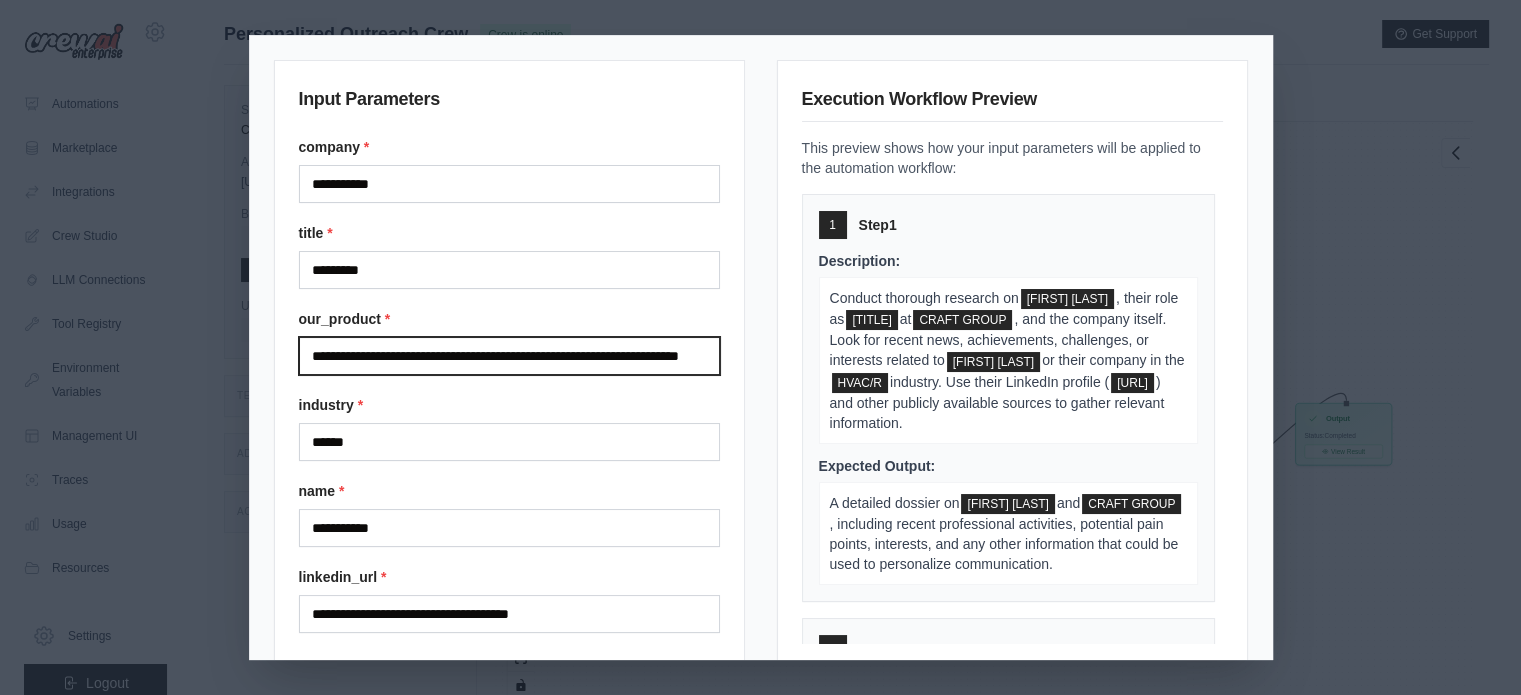 click on "**********" at bounding box center (509, 356) 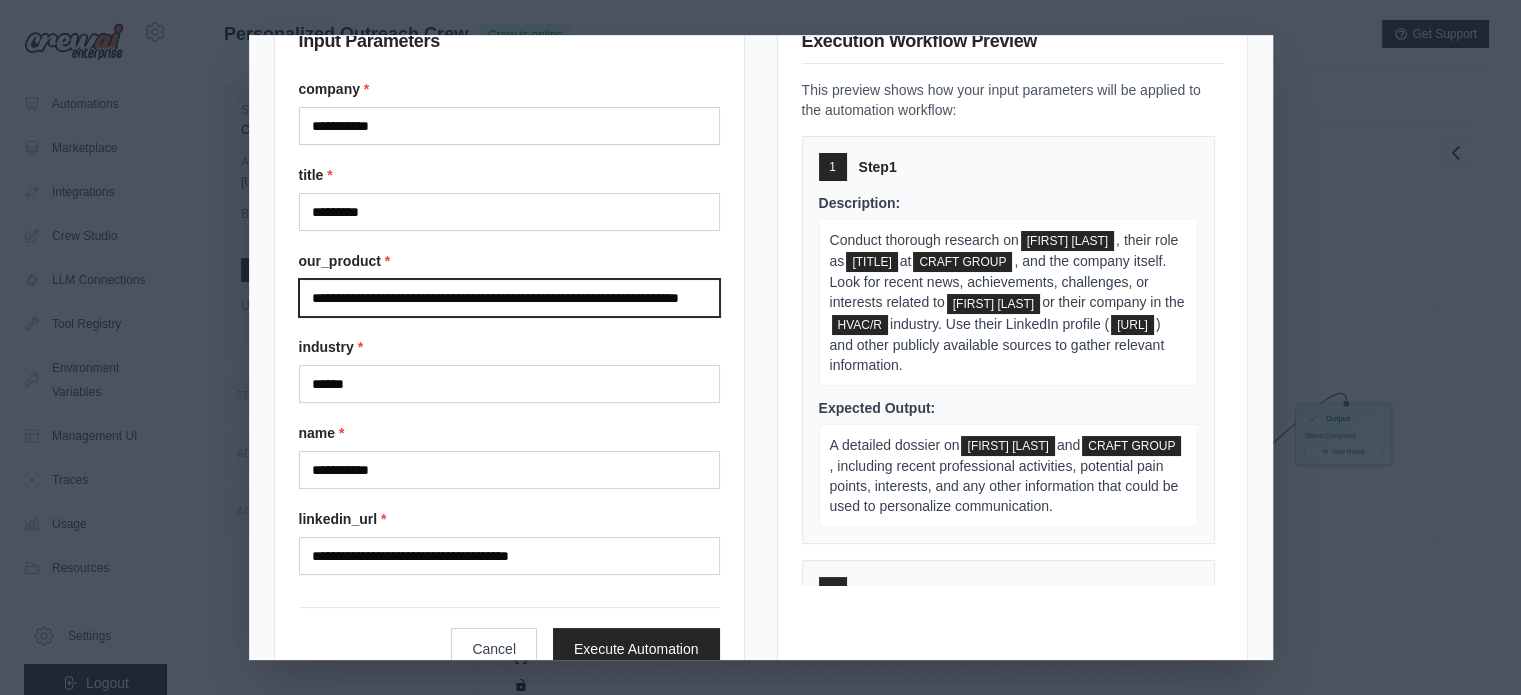 scroll, scrollTop: 112, scrollLeft: 0, axis: vertical 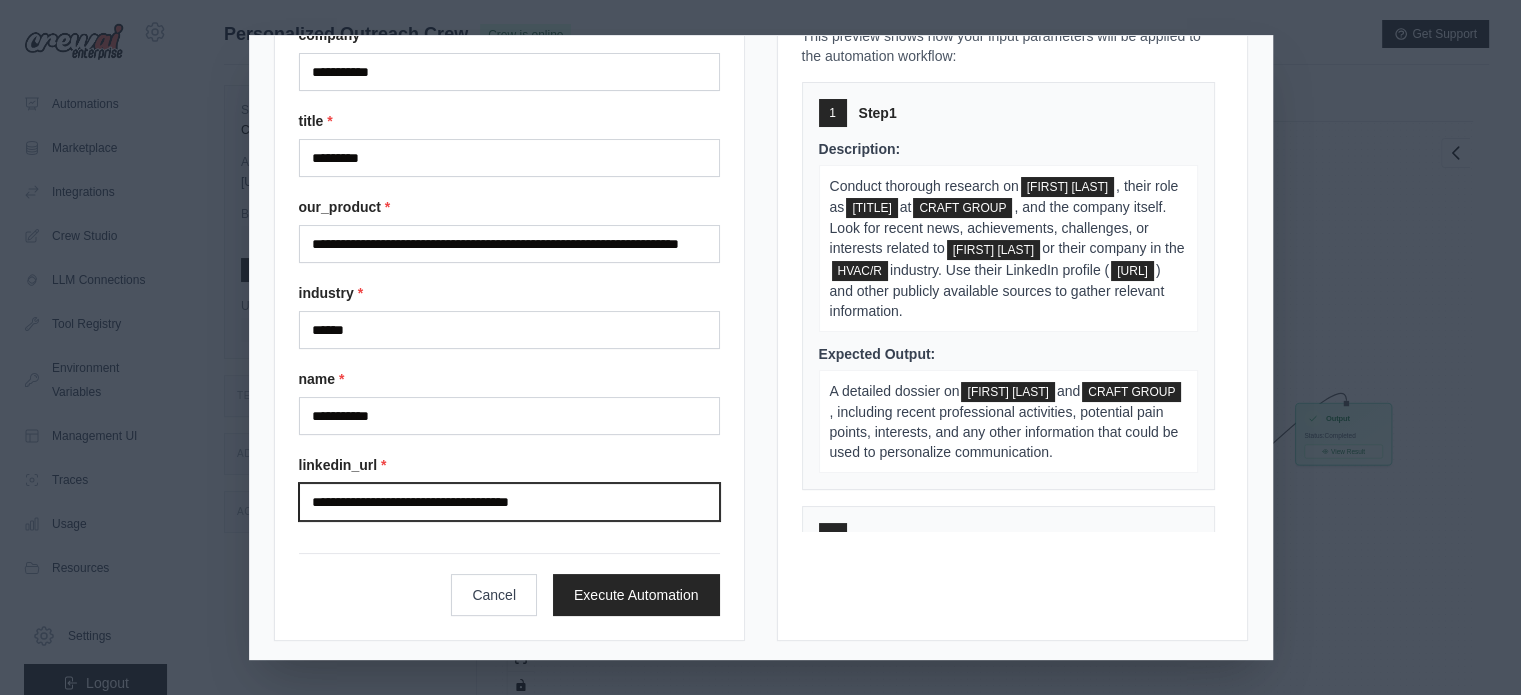 click on "**********" at bounding box center (509, 502) 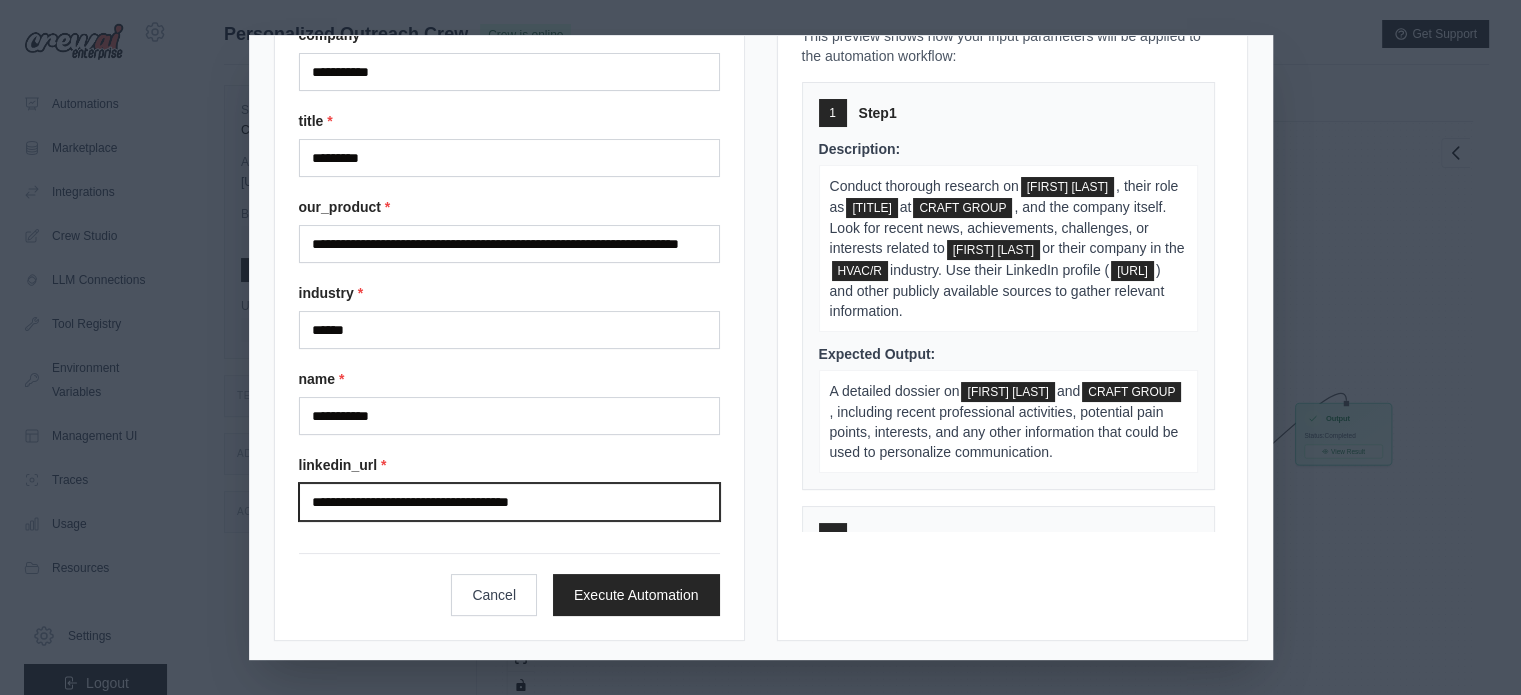 click on "**********" at bounding box center [509, 502] 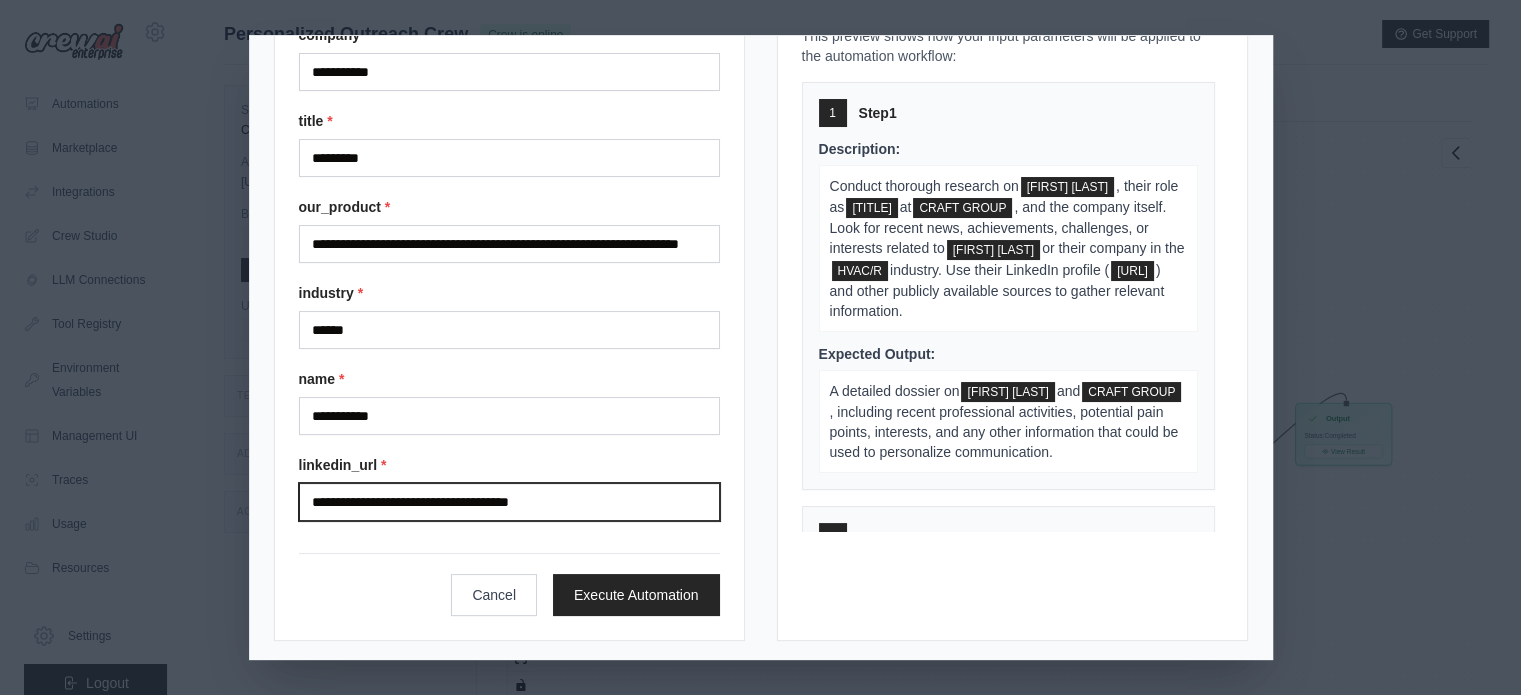click on "**********" at bounding box center (509, 502) 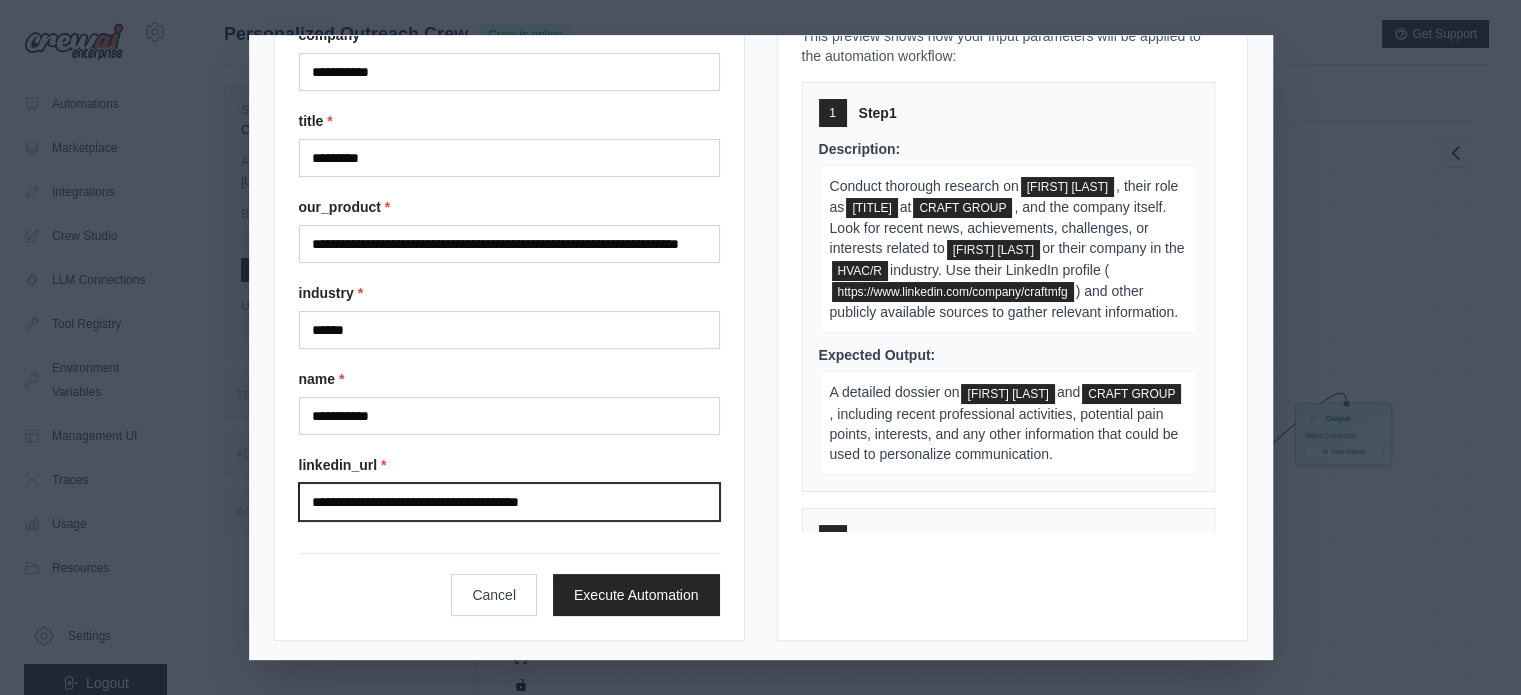scroll, scrollTop: 84, scrollLeft: 0, axis: vertical 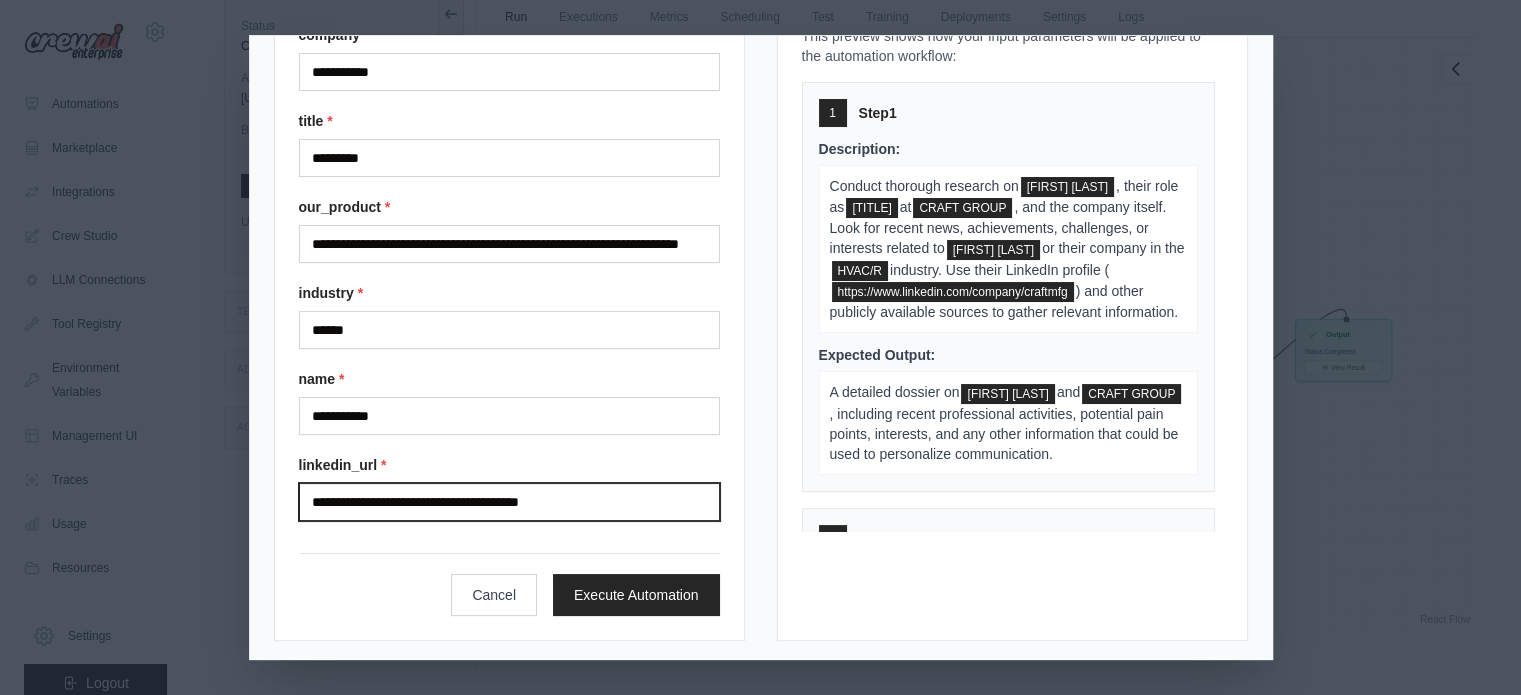 type on "**********" 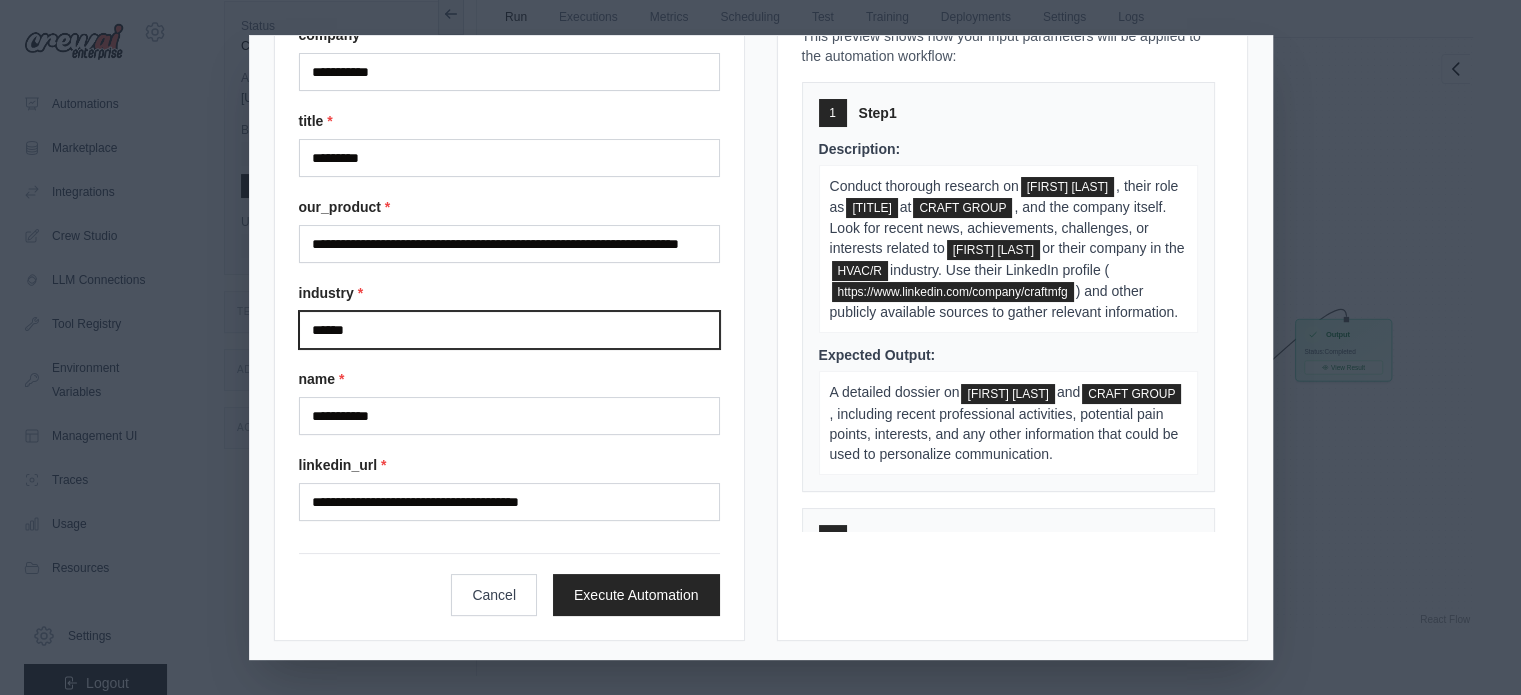 click on "******" at bounding box center [509, 330] 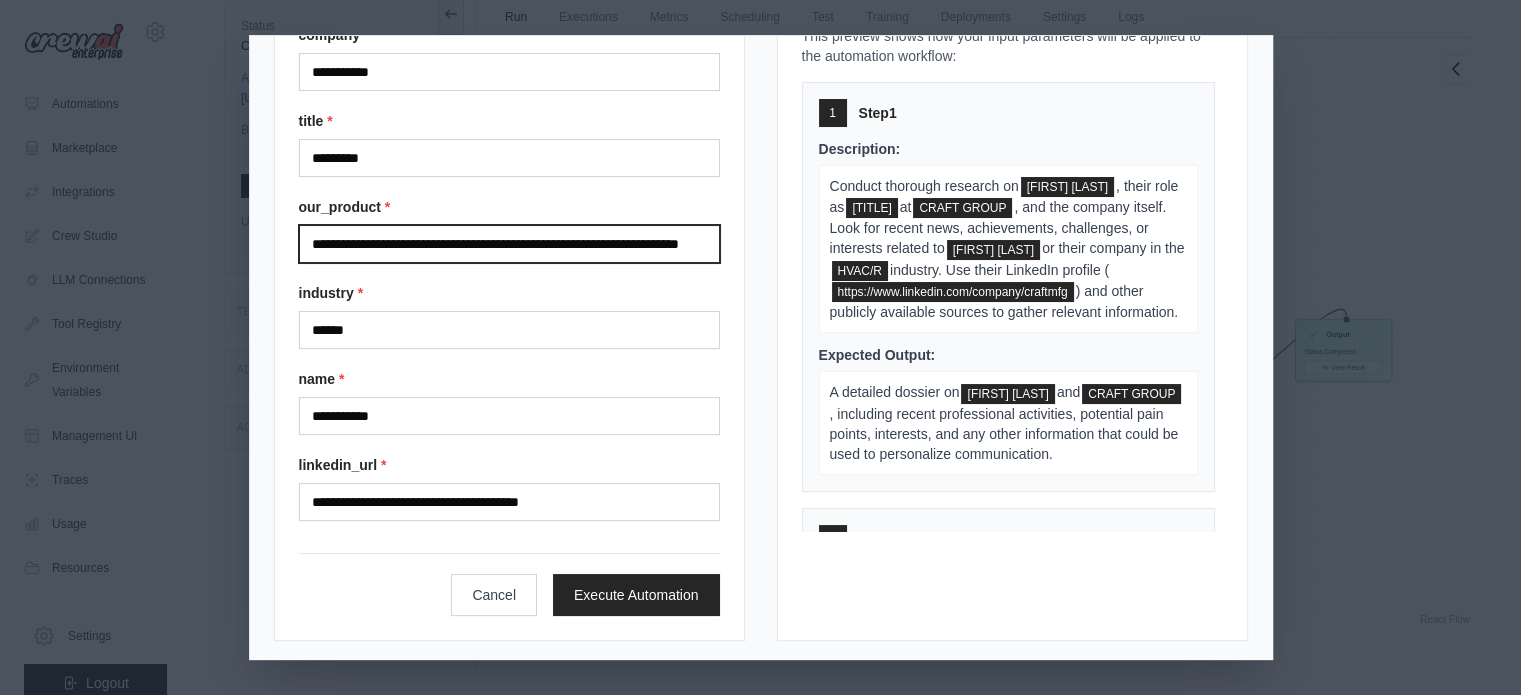 click on "**********" at bounding box center [509, 244] 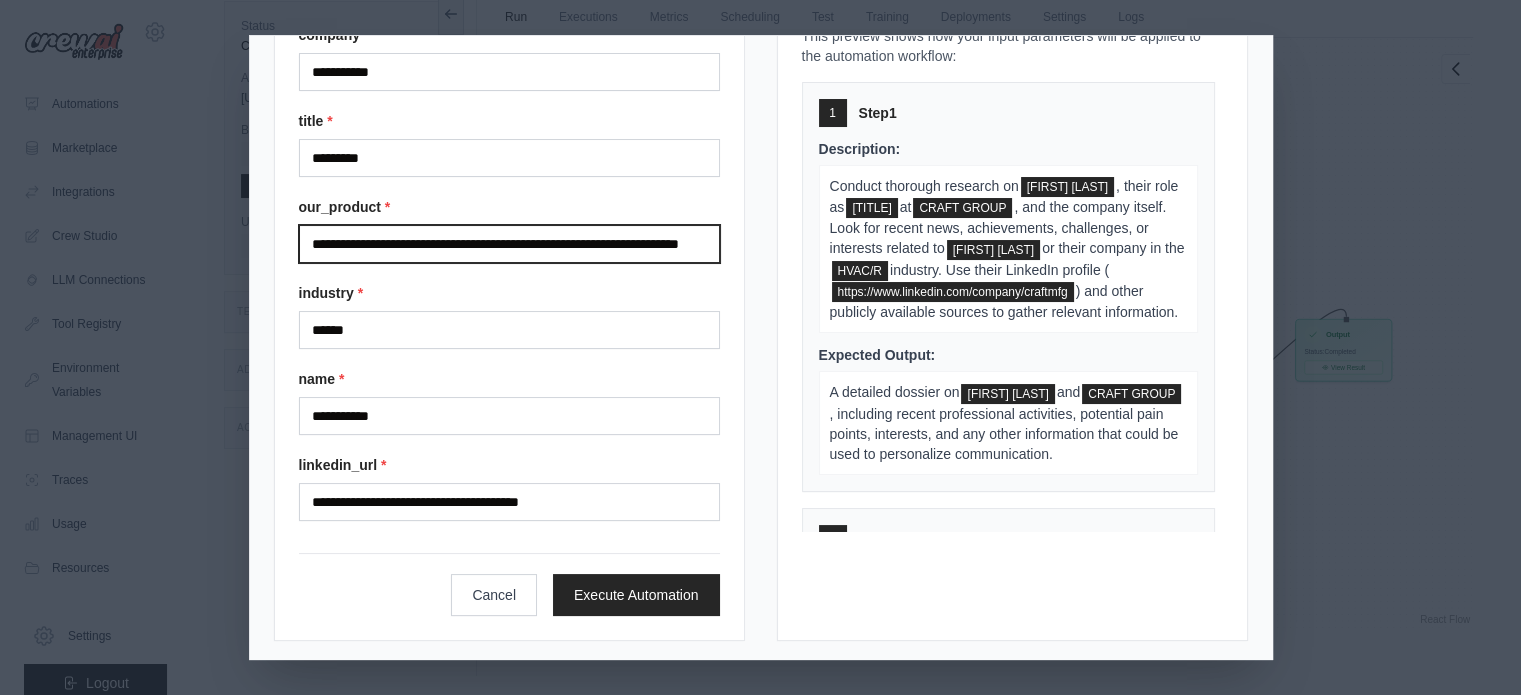 click on "**********" at bounding box center (509, 244) 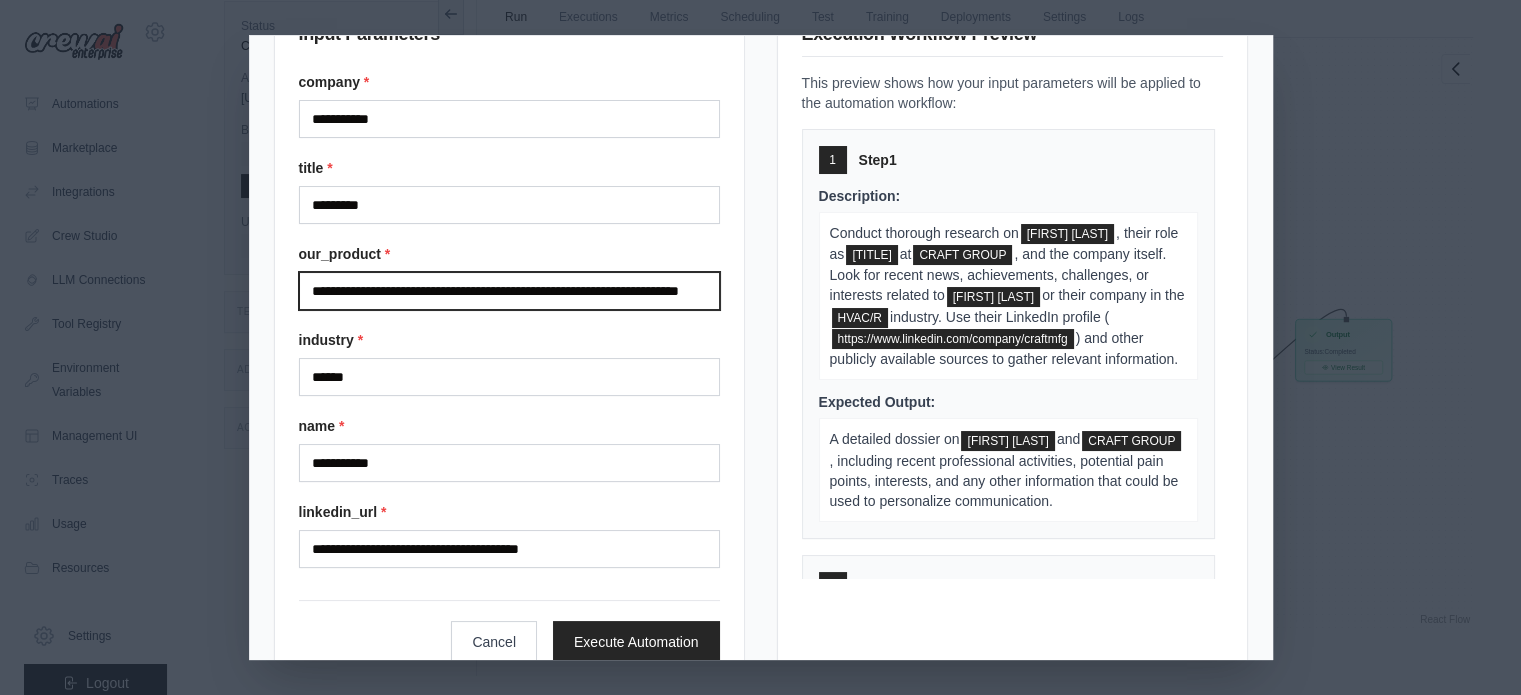 scroll, scrollTop: 112, scrollLeft: 0, axis: vertical 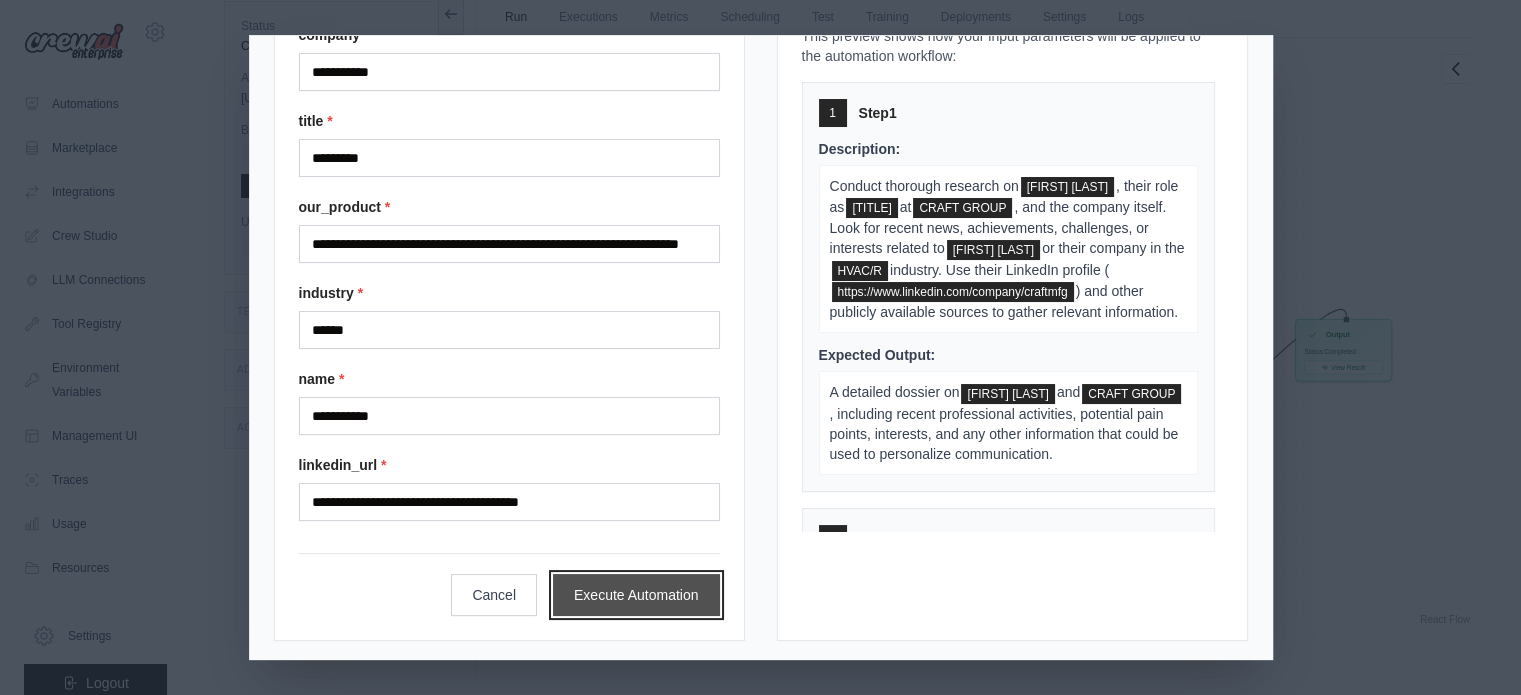 click on "Execute Automation" at bounding box center (636, 595) 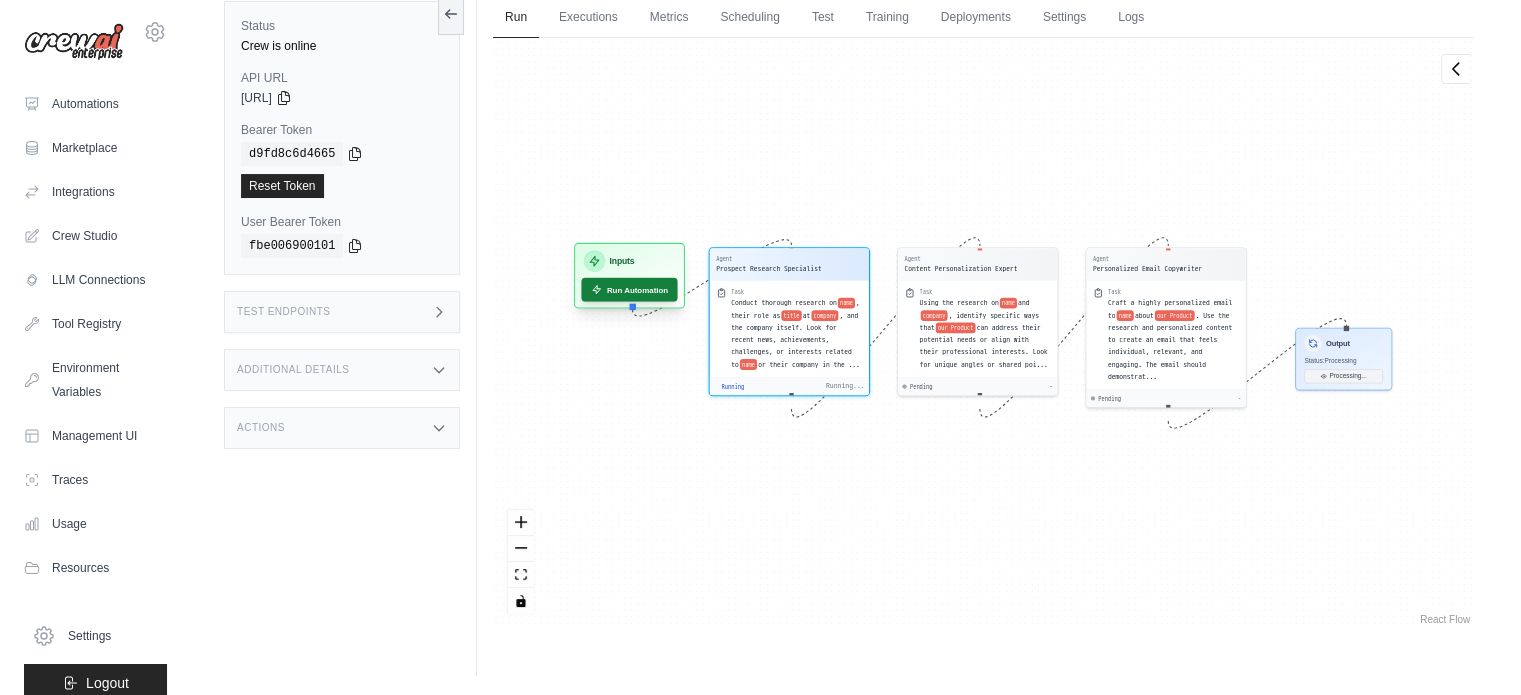 scroll, scrollTop: 68, scrollLeft: 0, axis: vertical 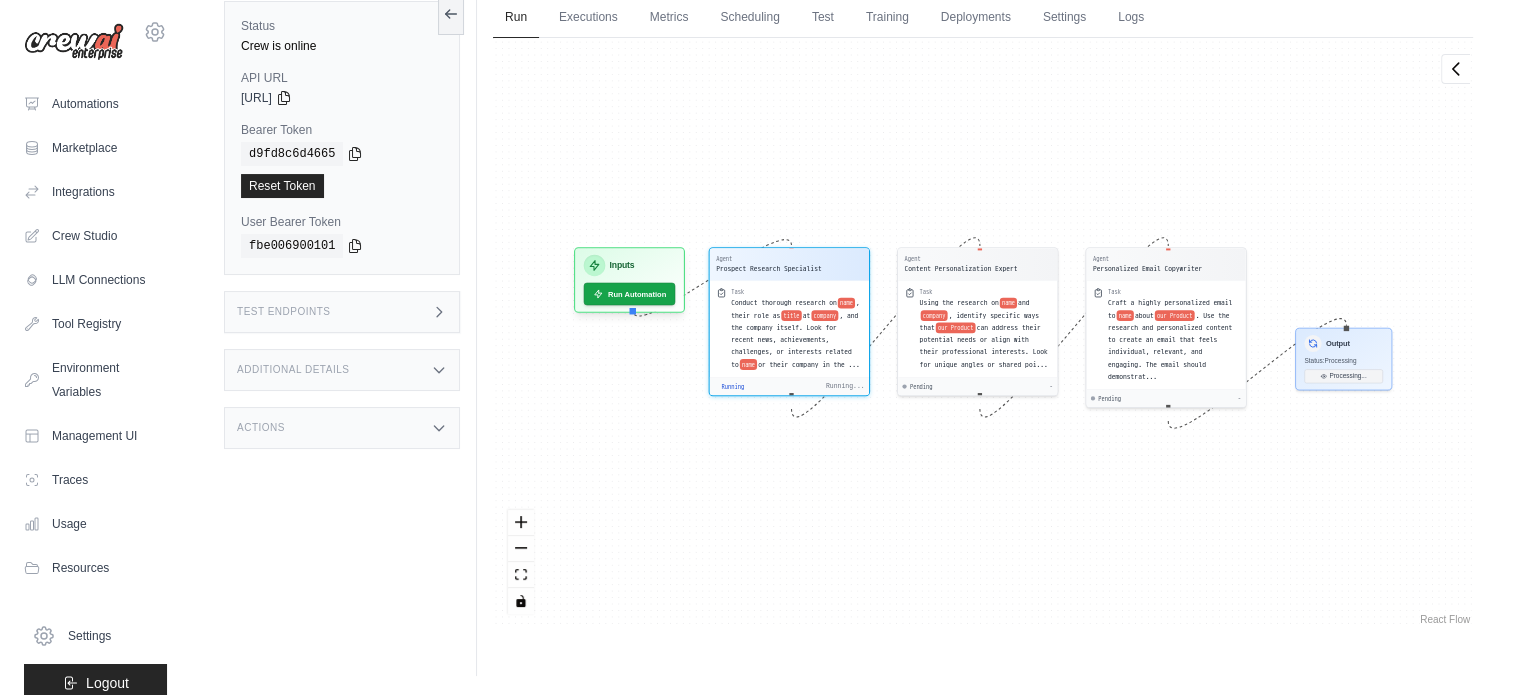 click on "Test Endpoints" at bounding box center (342, 312) 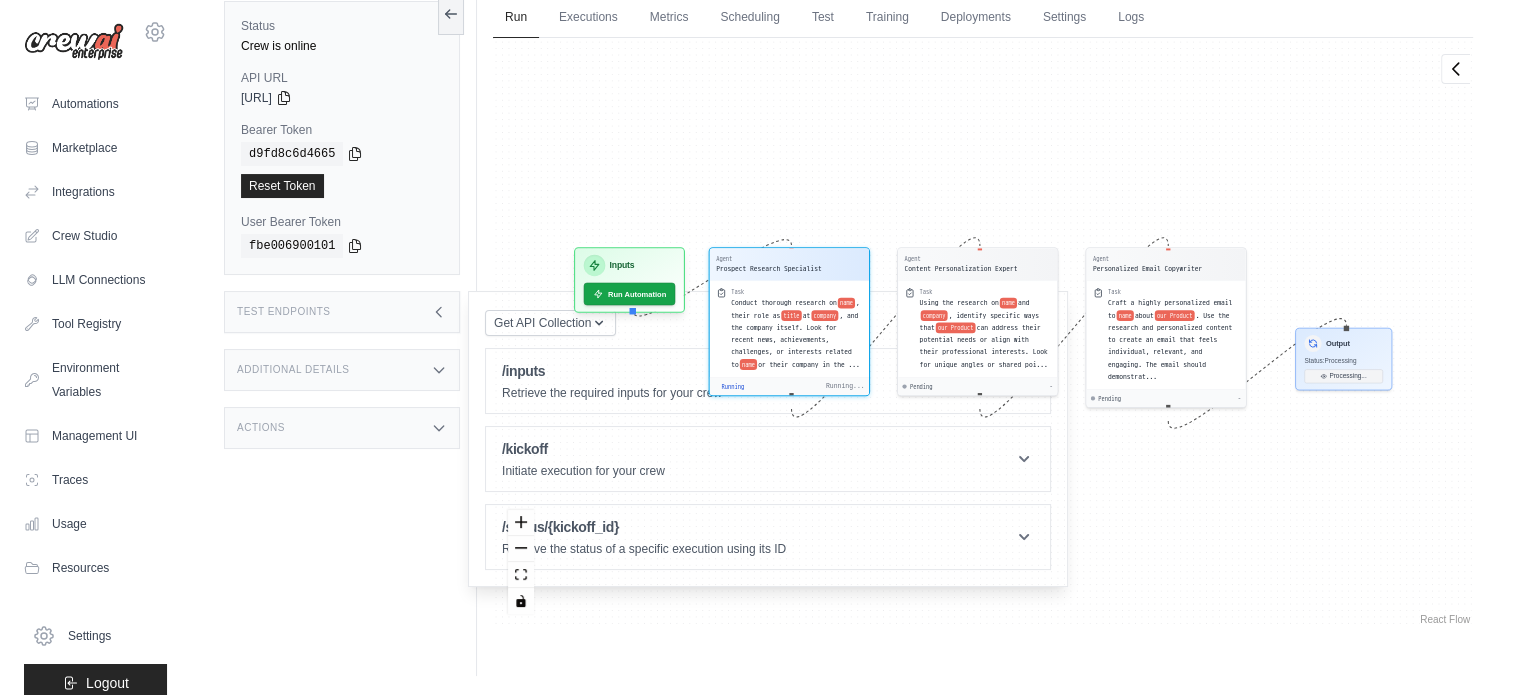 click on "Agent Prospect Research Specialist Task Conduct thorough research on  name , their role as  title  at  company , and the company itself. Look for recent news, achievements, challenges, or interests related to  name  or their company in the ... Running Running... Agent Content Personalization Expert Task Using the research on  name  and  company , identify specific ways that  our Product  can address their potential needs or align with their professional interests. Look for unique angles or shared poi... Pending - Agent Personalized Email Copywriter Task Craft a highly personalized email to  name  about  our Product . Use the research and personalized content to create an email that feels individual, relevant, and engaging. The email should demonstrat... Pending - Inputs Run Automation Output Status:  Processing Processing..." at bounding box center (983, 333) 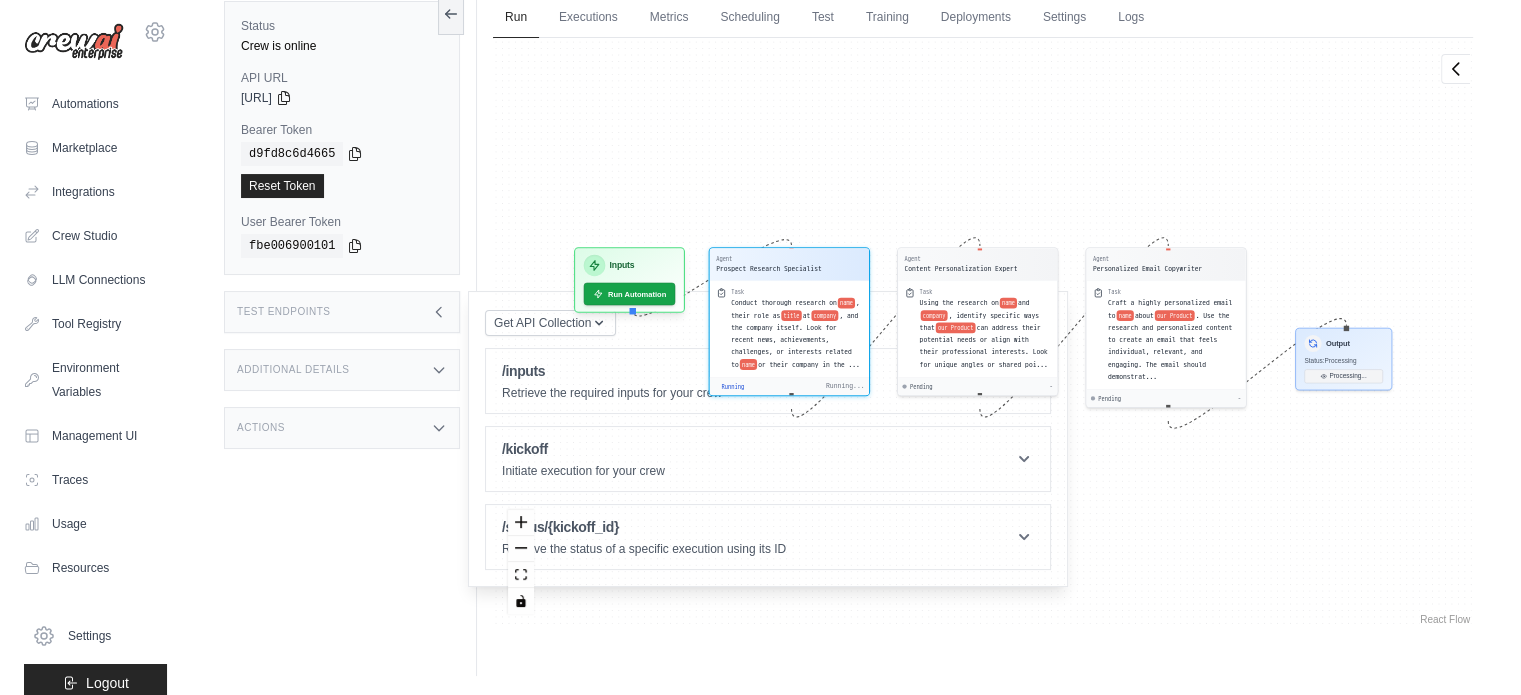 click 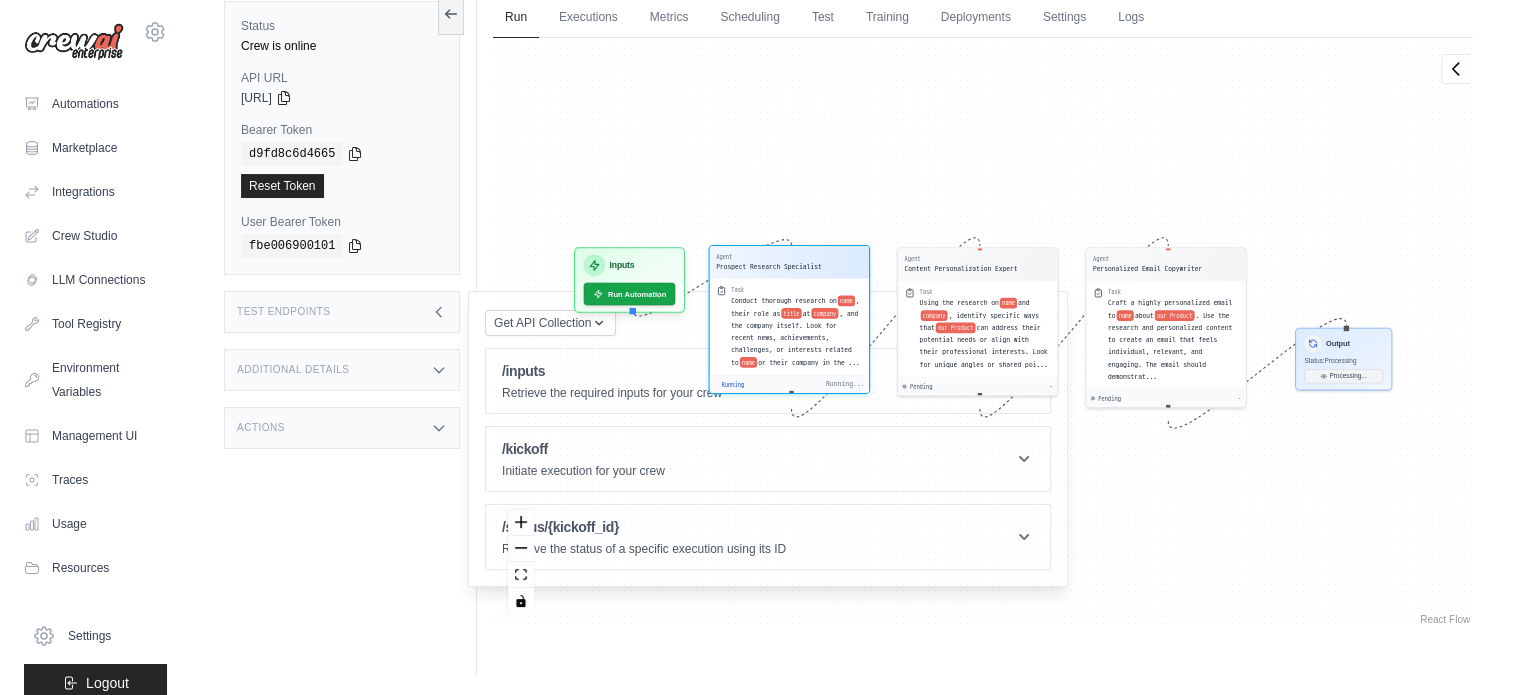 click on "Conduct thorough research on  name , their role as  title  at  company , and the company itself. Look for recent news, achievements, challenges, or interests related to  name  or their company in the ..." at bounding box center [796, 331] 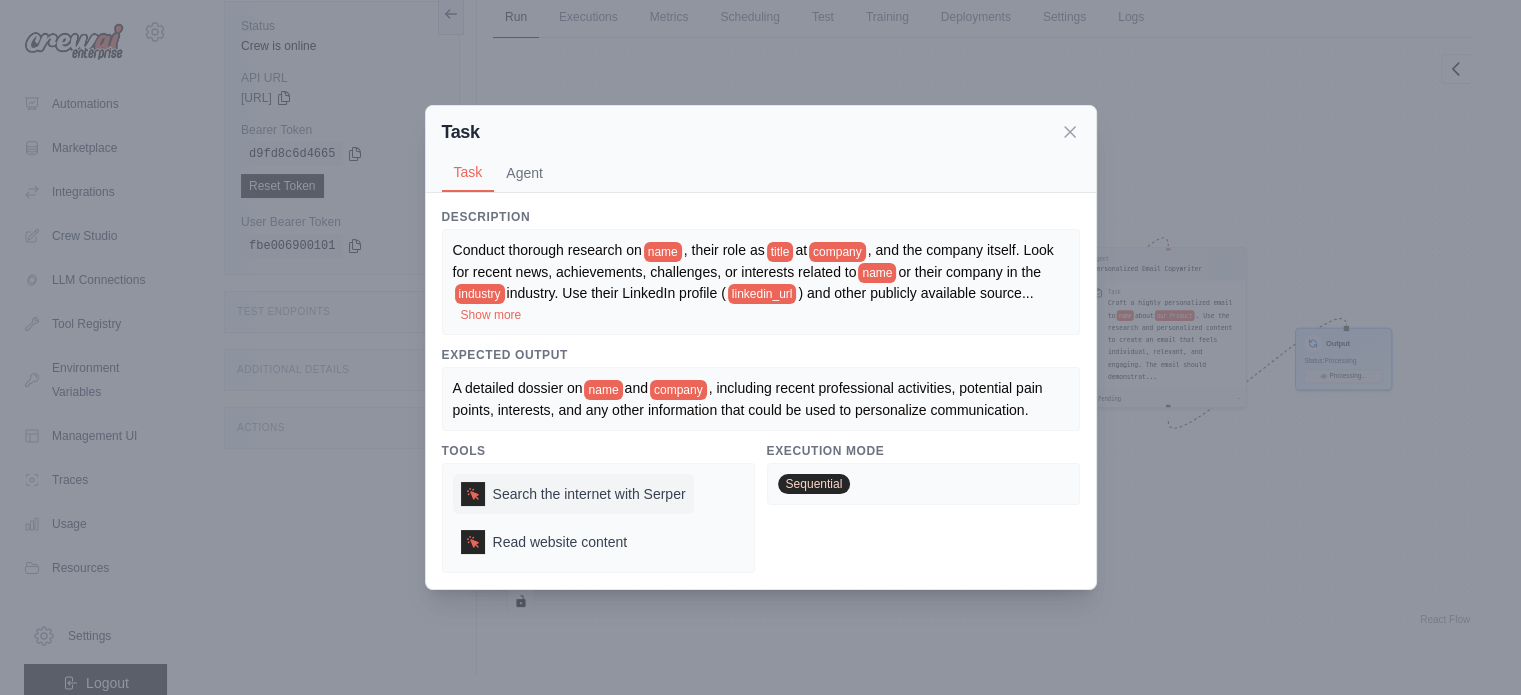 click on "Search the internet with Serper" at bounding box center (589, 494) 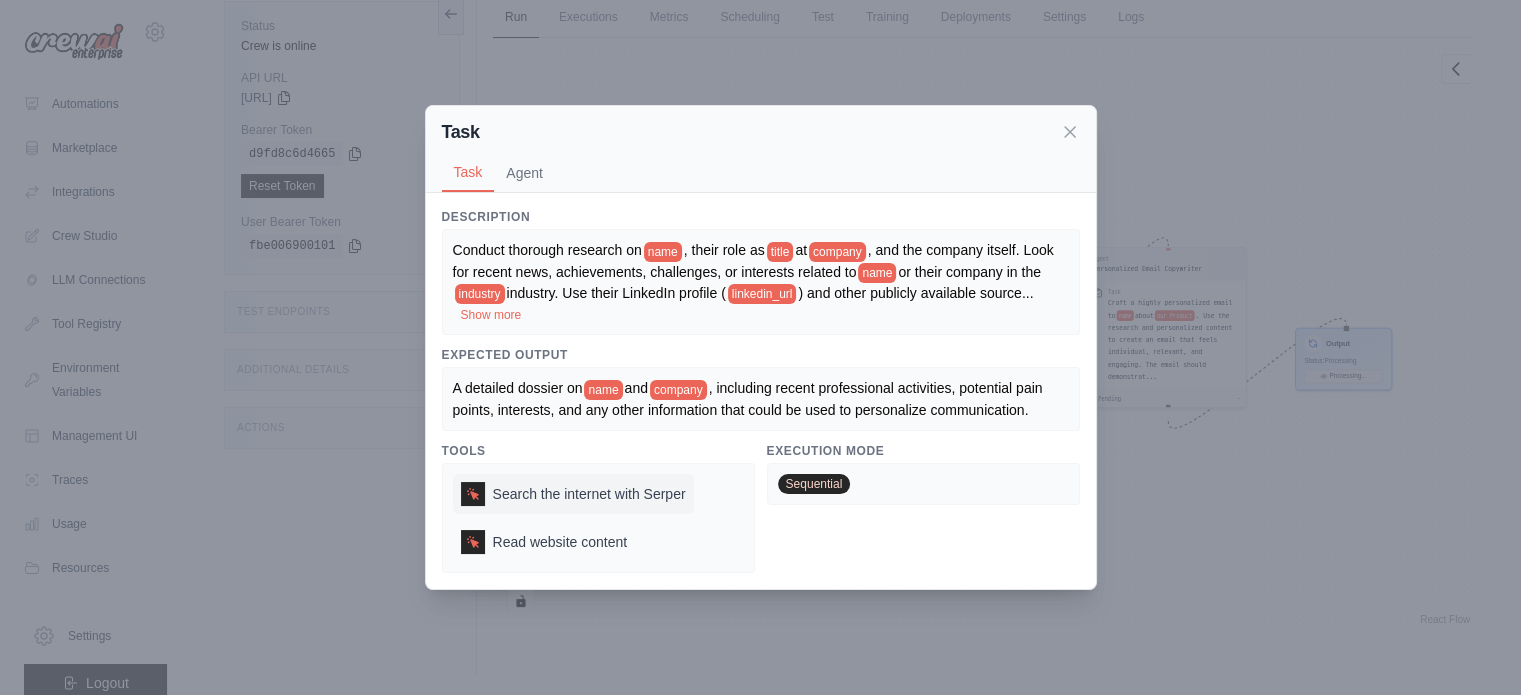 click at bounding box center (473, 494) 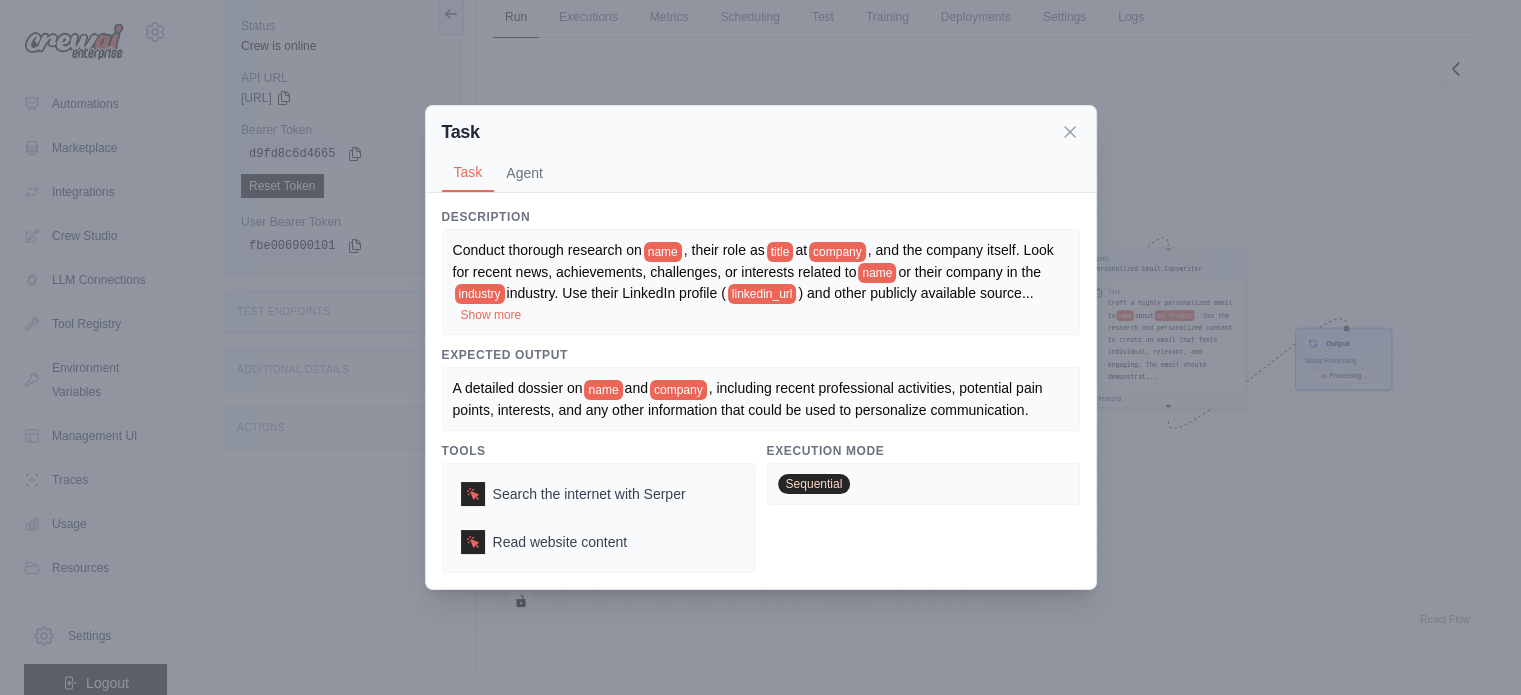 click on "Sequential" at bounding box center [814, 484] 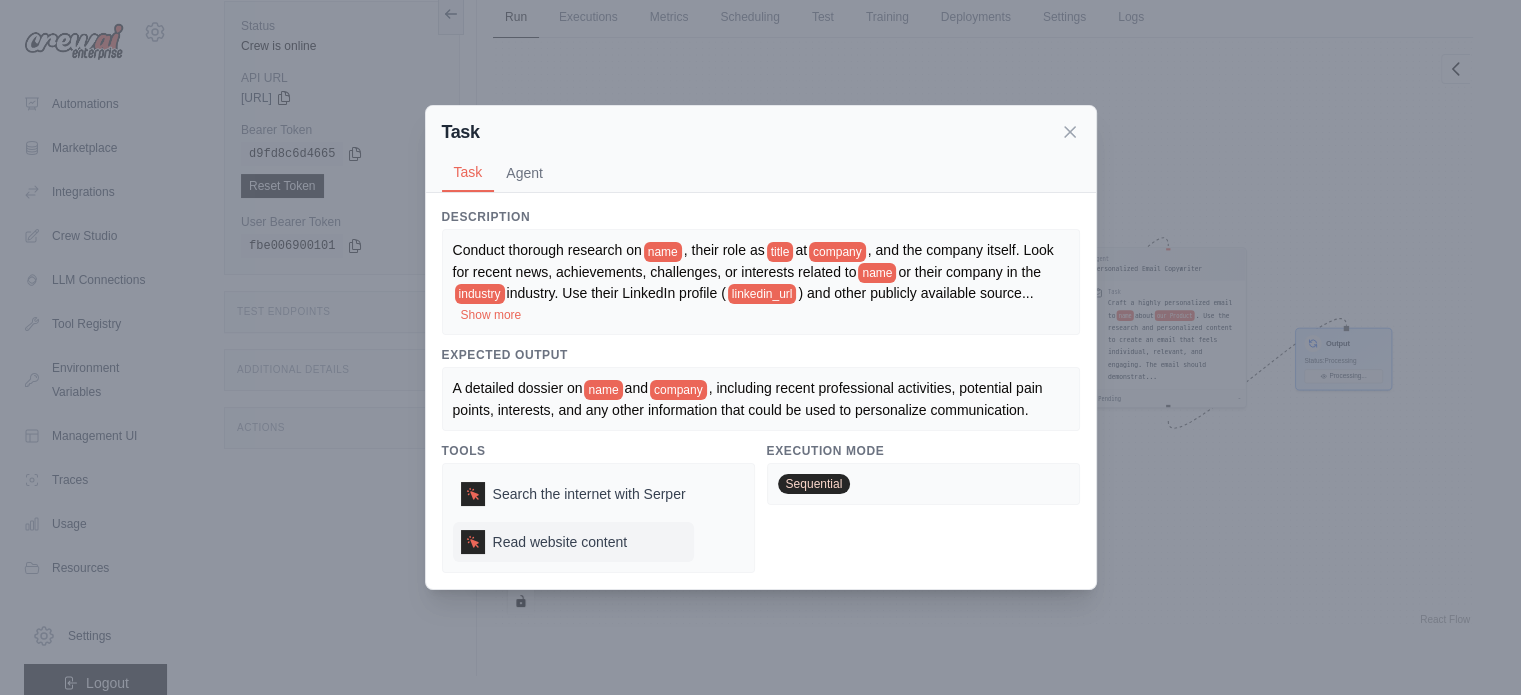 click on "Read website content" at bounding box center (573, 542) 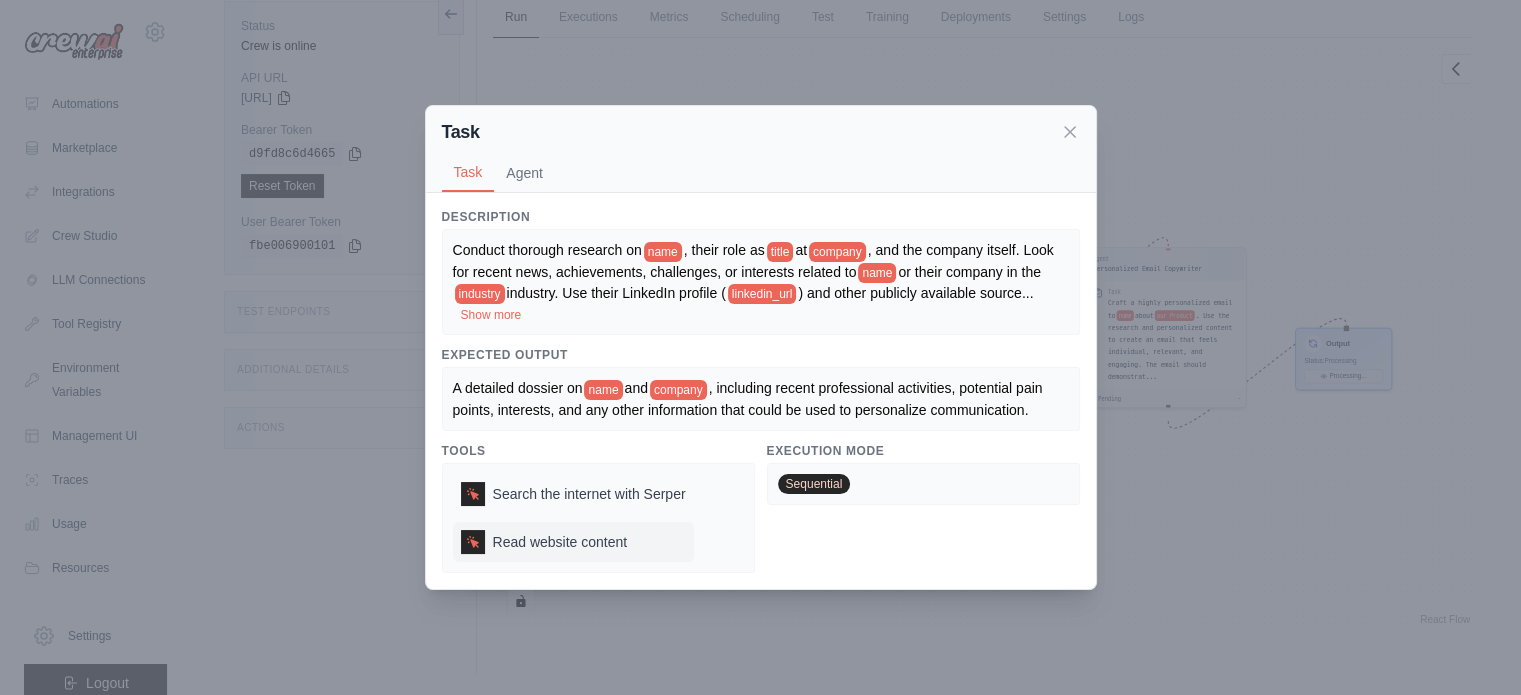 scroll, scrollTop: 388, scrollLeft: 0, axis: vertical 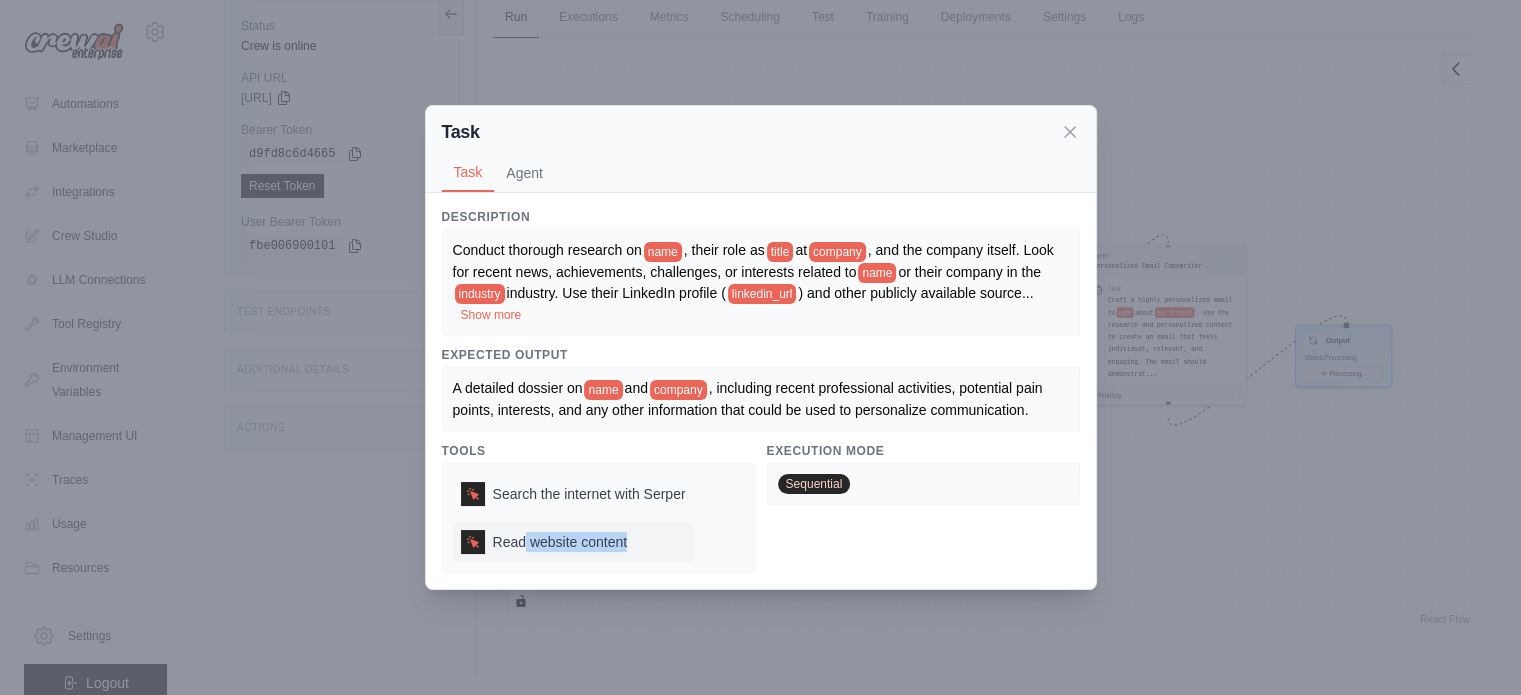 drag, startPoint x: 524, startPoint y: 542, endPoint x: 607, endPoint y: 535, distance: 83.294655 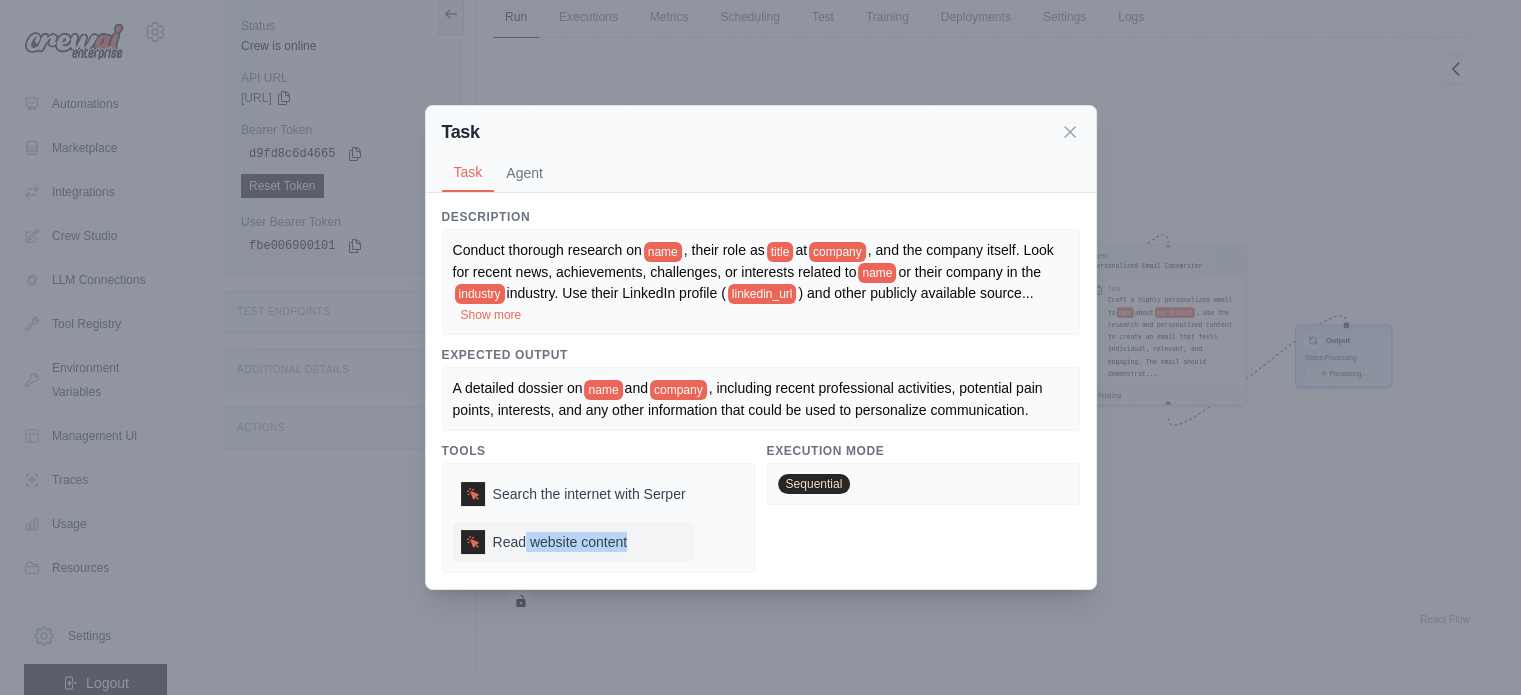 click on "Read website content" at bounding box center [573, 542] 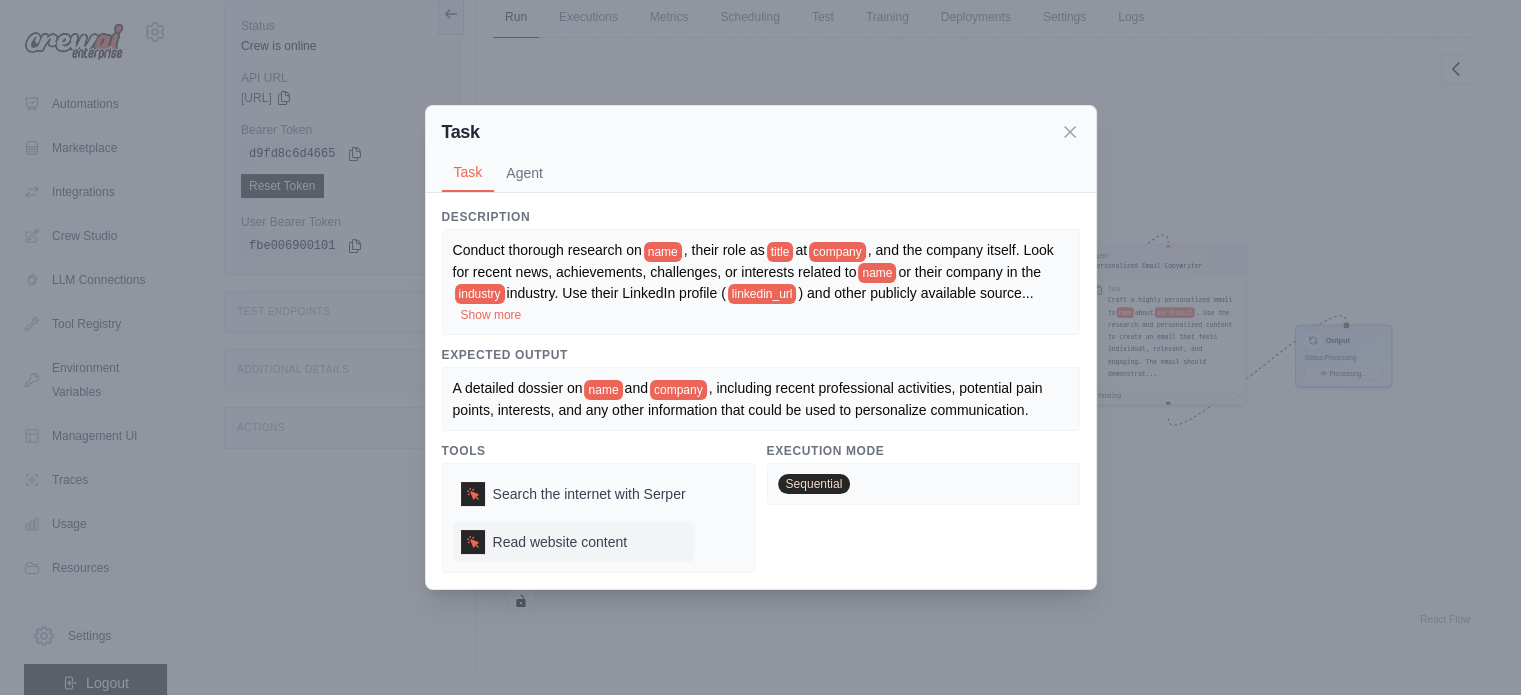 click at bounding box center (473, 542) 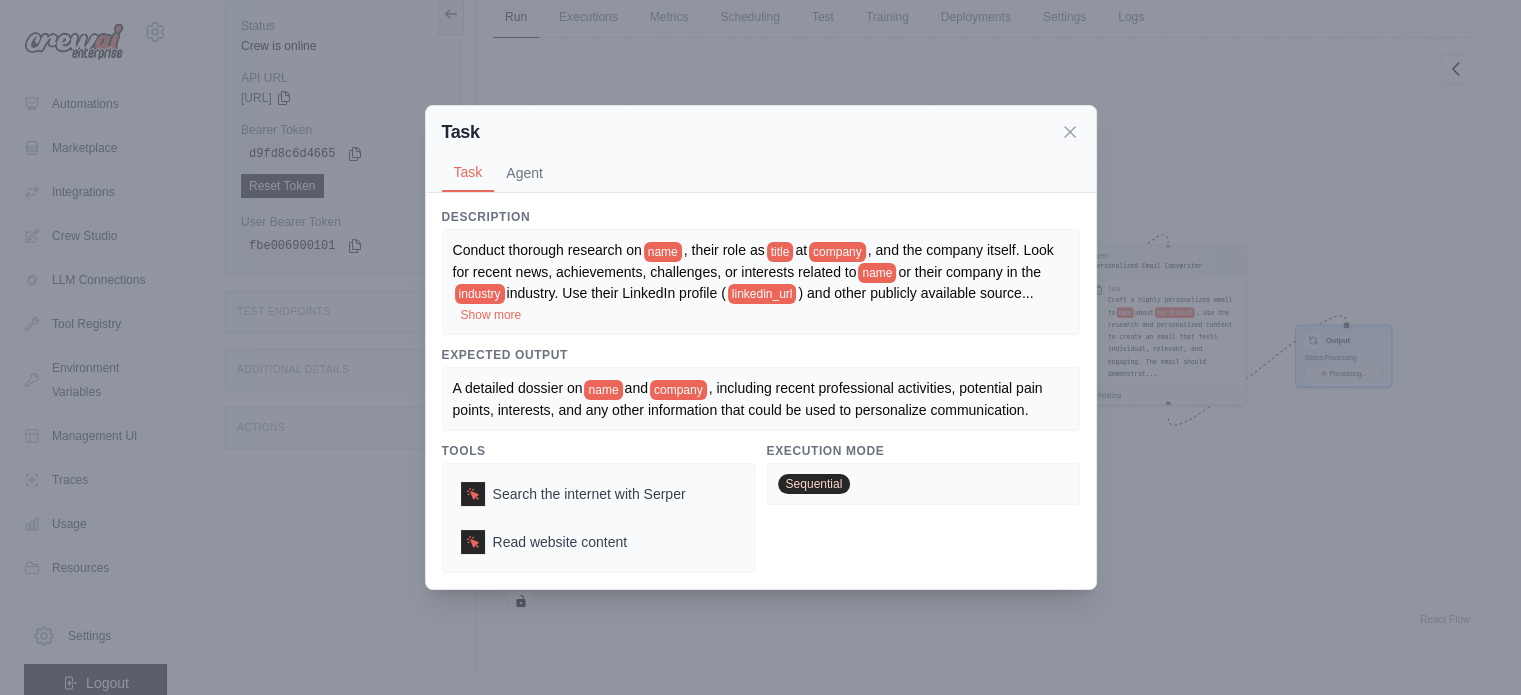 click on "Conduct thorough research on  name , their role as  title  at  company , and the company itself. Look for recent news, achievements, challenges, or interests related to  name  or their company in the  industry  industry. Use their LinkedIn profile ( linkedin_url ) and other publicly available source ... Show more" at bounding box center (761, 282) 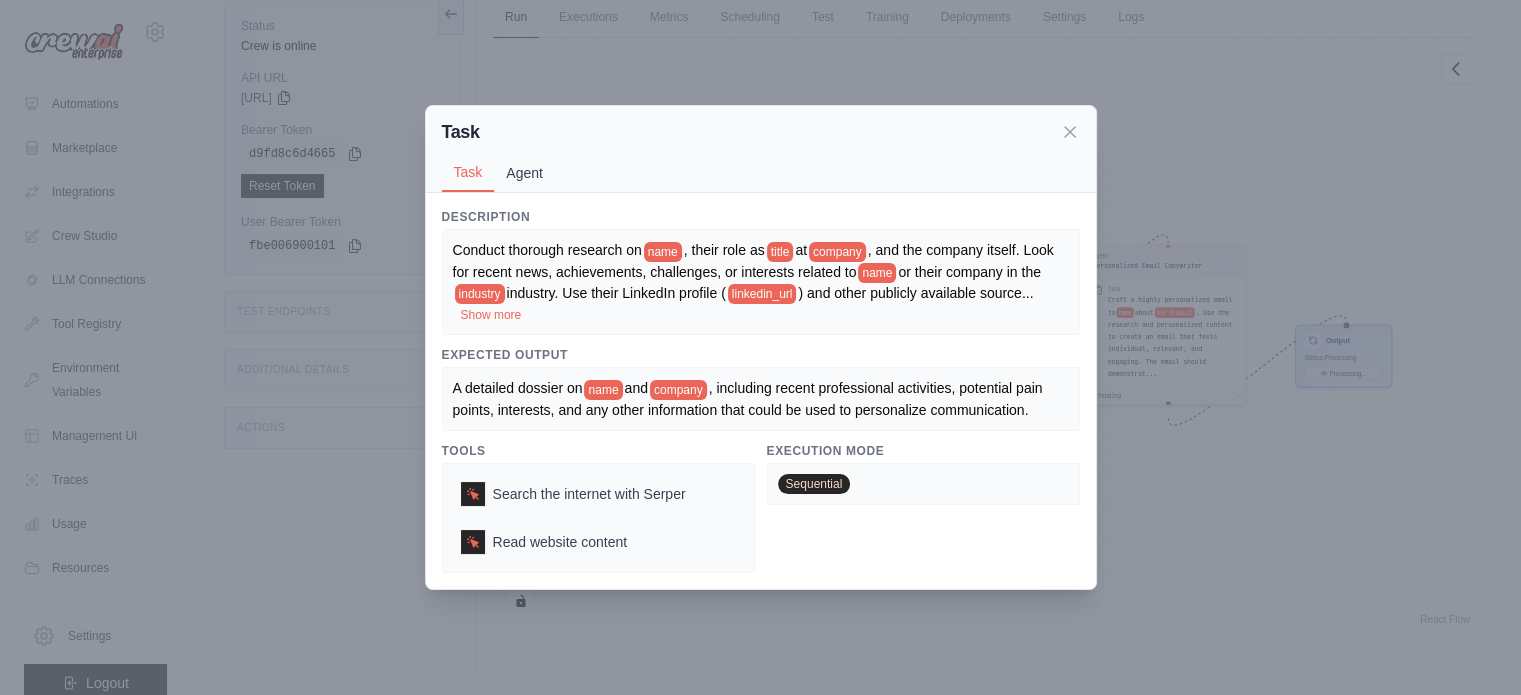 click on "Agent" at bounding box center (524, 173) 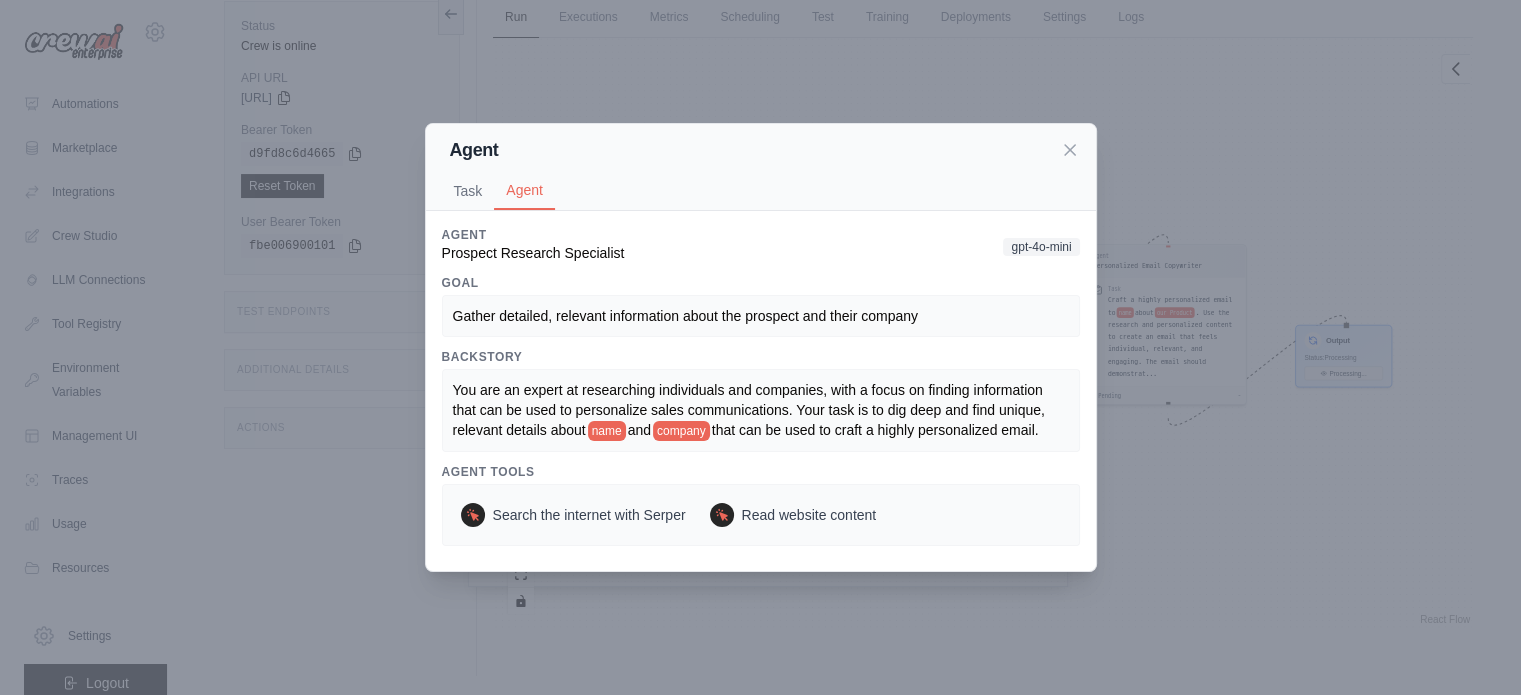 click on "Gather detailed, relevant information about the prospect and their company" at bounding box center (761, 316) 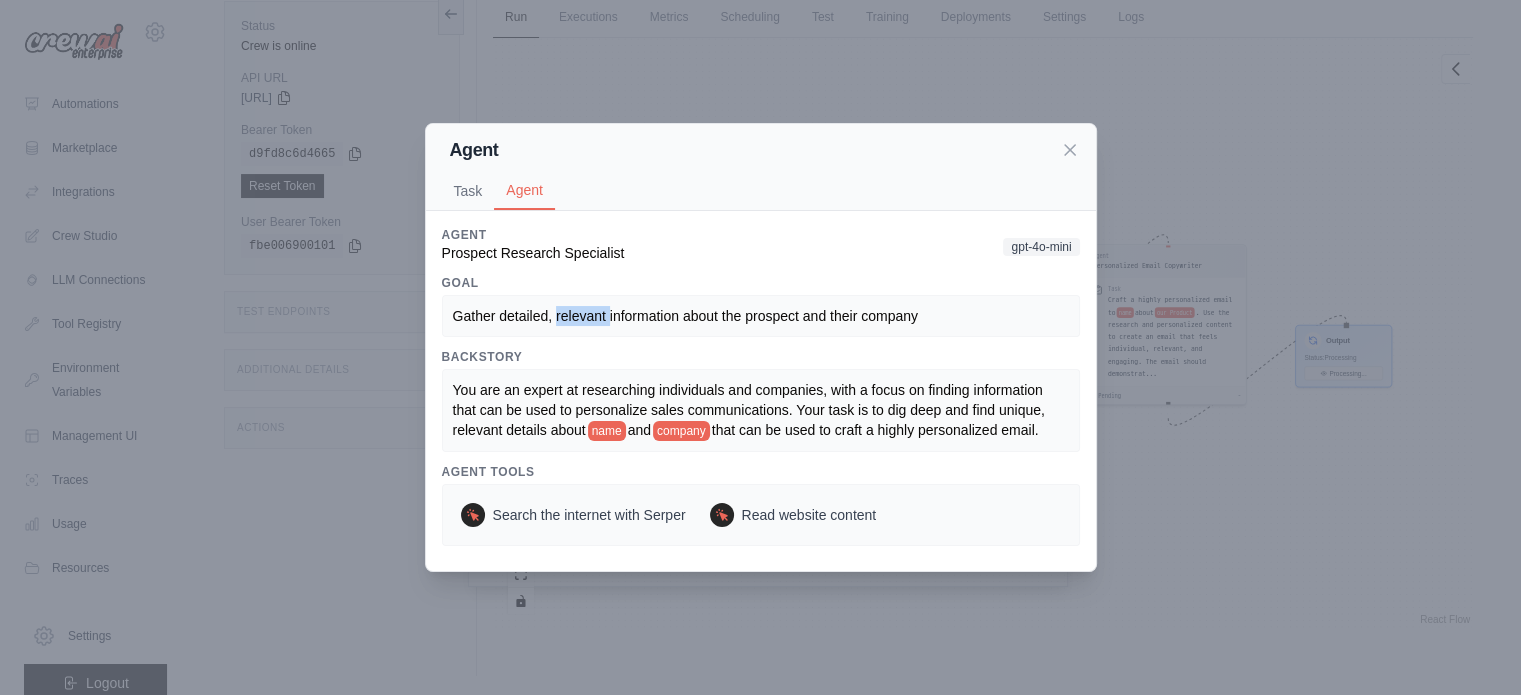 click on "Gather detailed, relevant information about the prospect and their company" at bounding box center [761, 316] 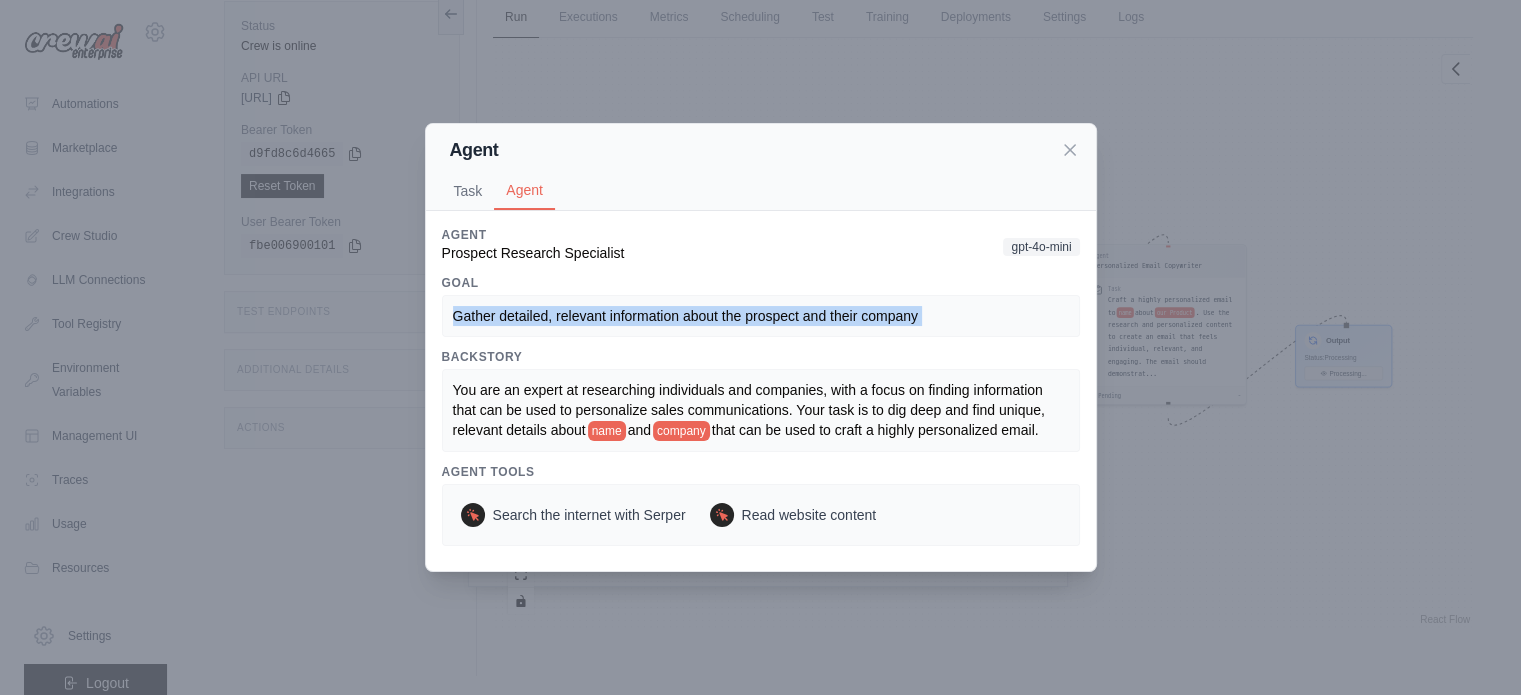 click on "Gather detailed, relevant information about the prospect and their company" at bounding box center (761, 316) 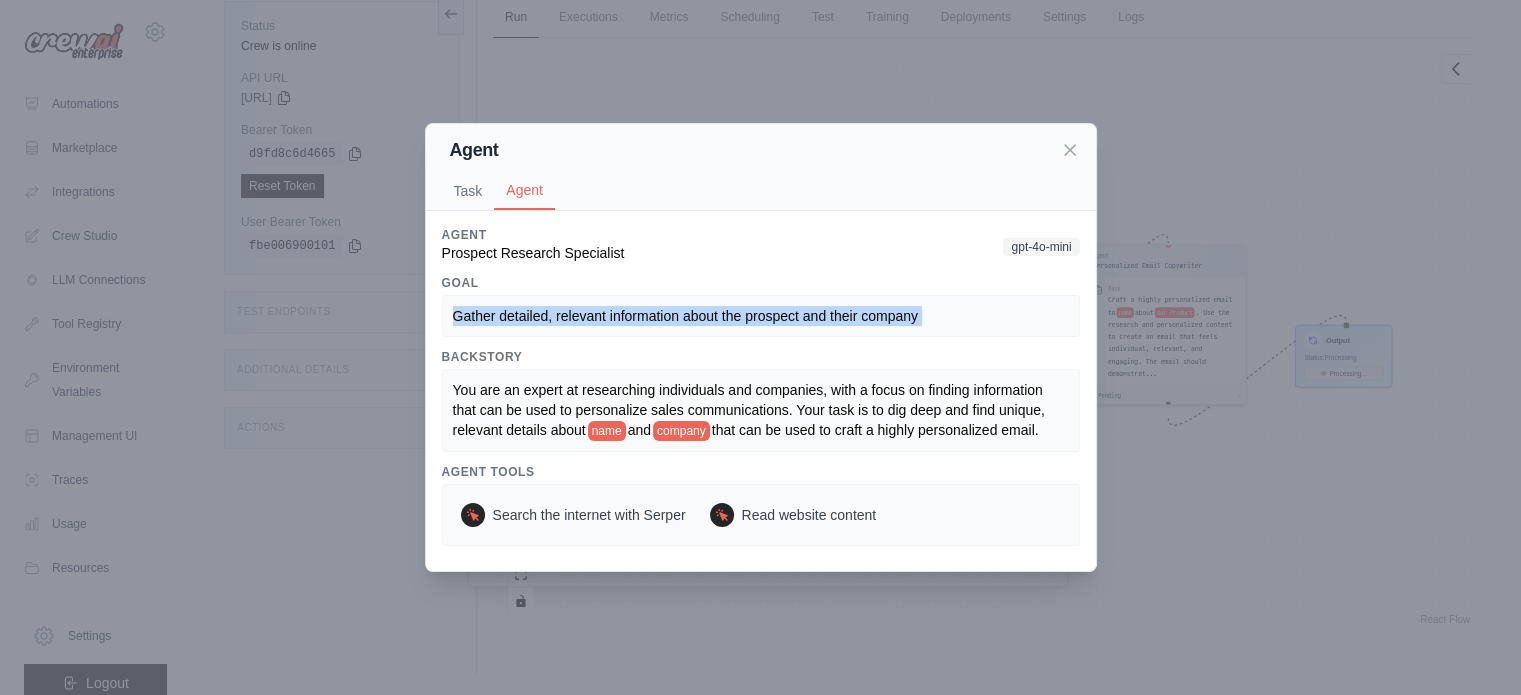 click on "Gather detailed, relevant information about the prospect and their company" at bounding box center (761, 316) 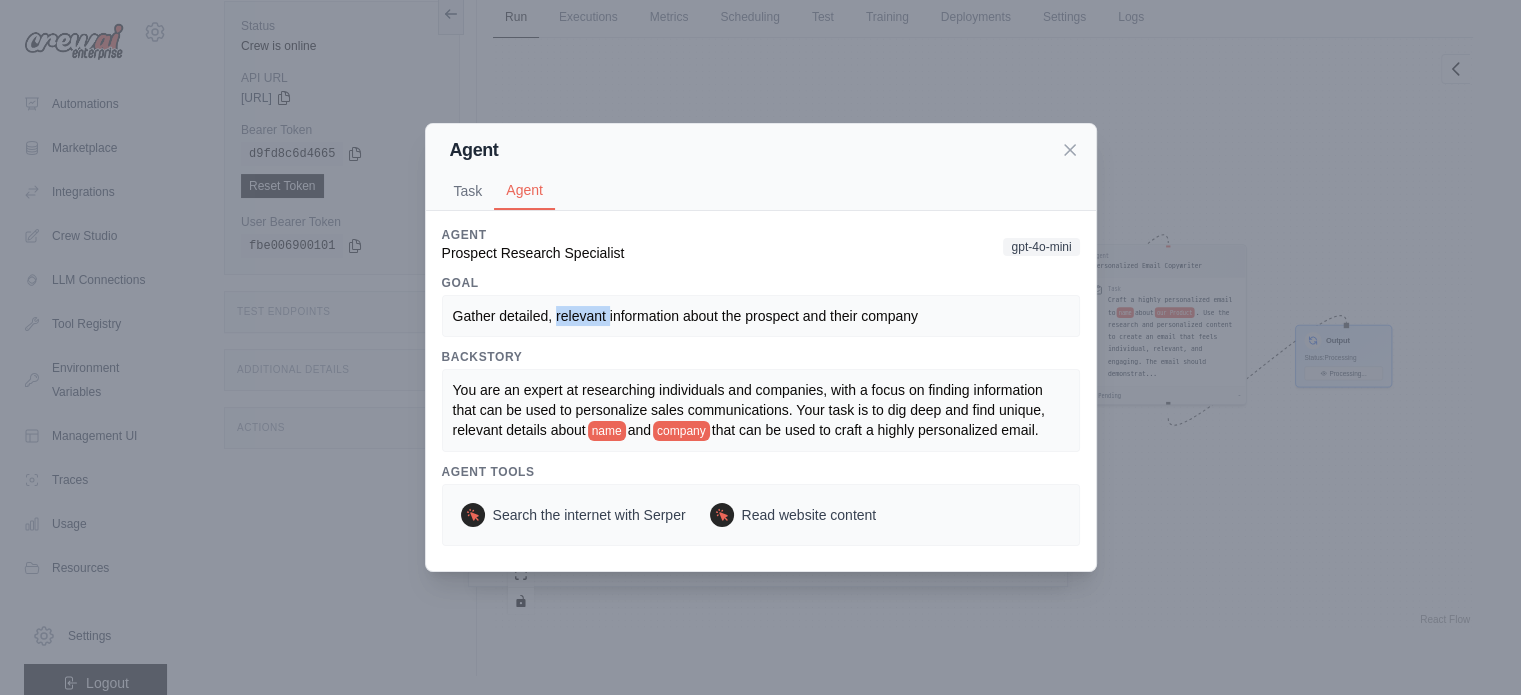 click on "Gather detailed, relevant information about the prospect and their company" at bounding box center [761, 316] 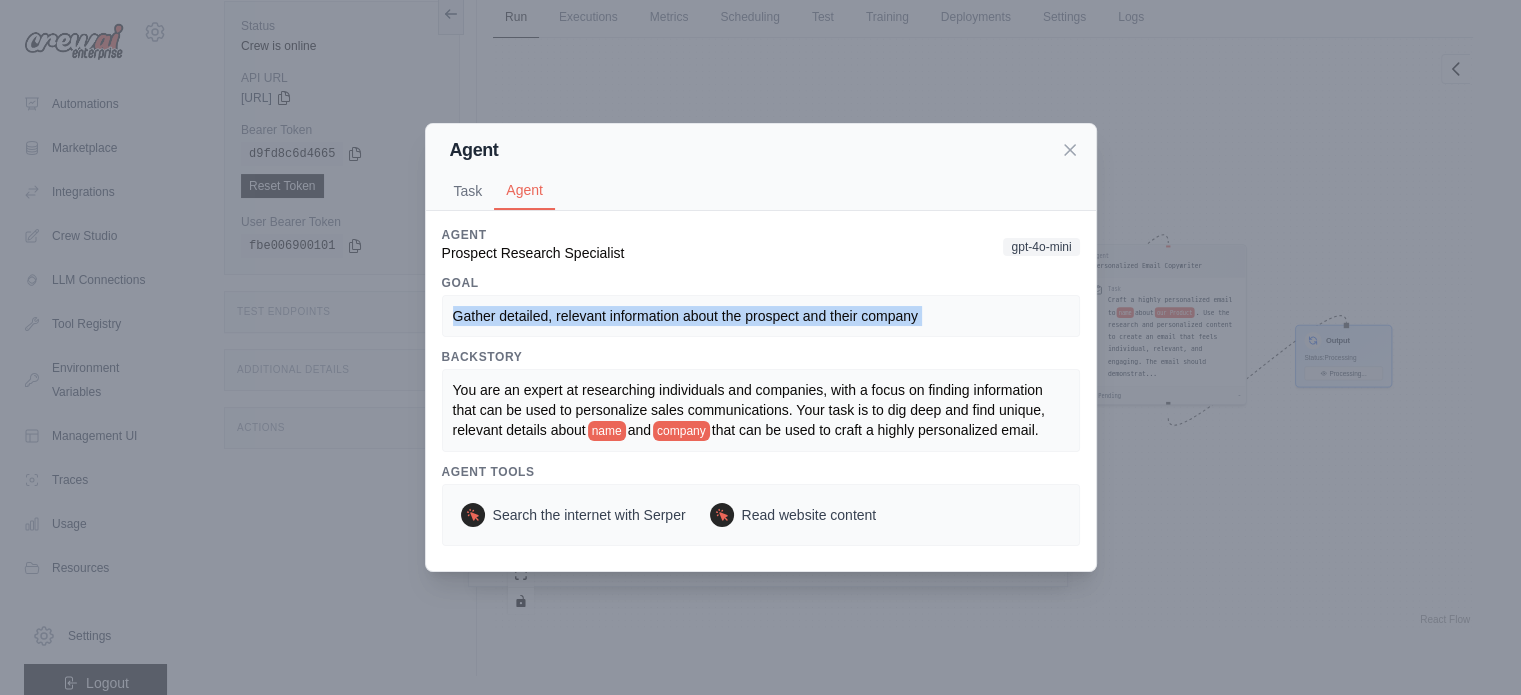drag, startPoint x: 596, startPoint y: 323, endPoint x: 609, endPoint y: 318, distance: 13.928389 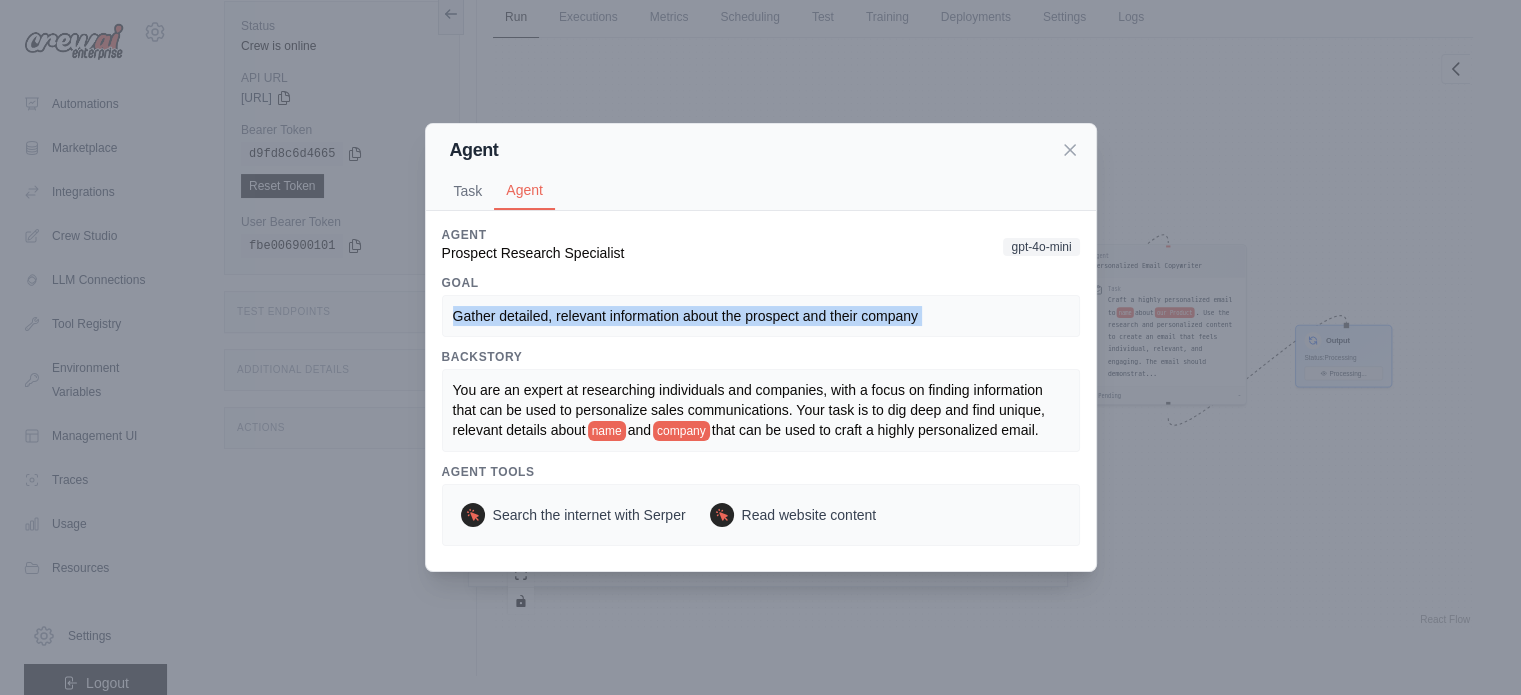 click on "Gather detailed, relevant information about the prospect and their company" at bounding box center (685, 316) 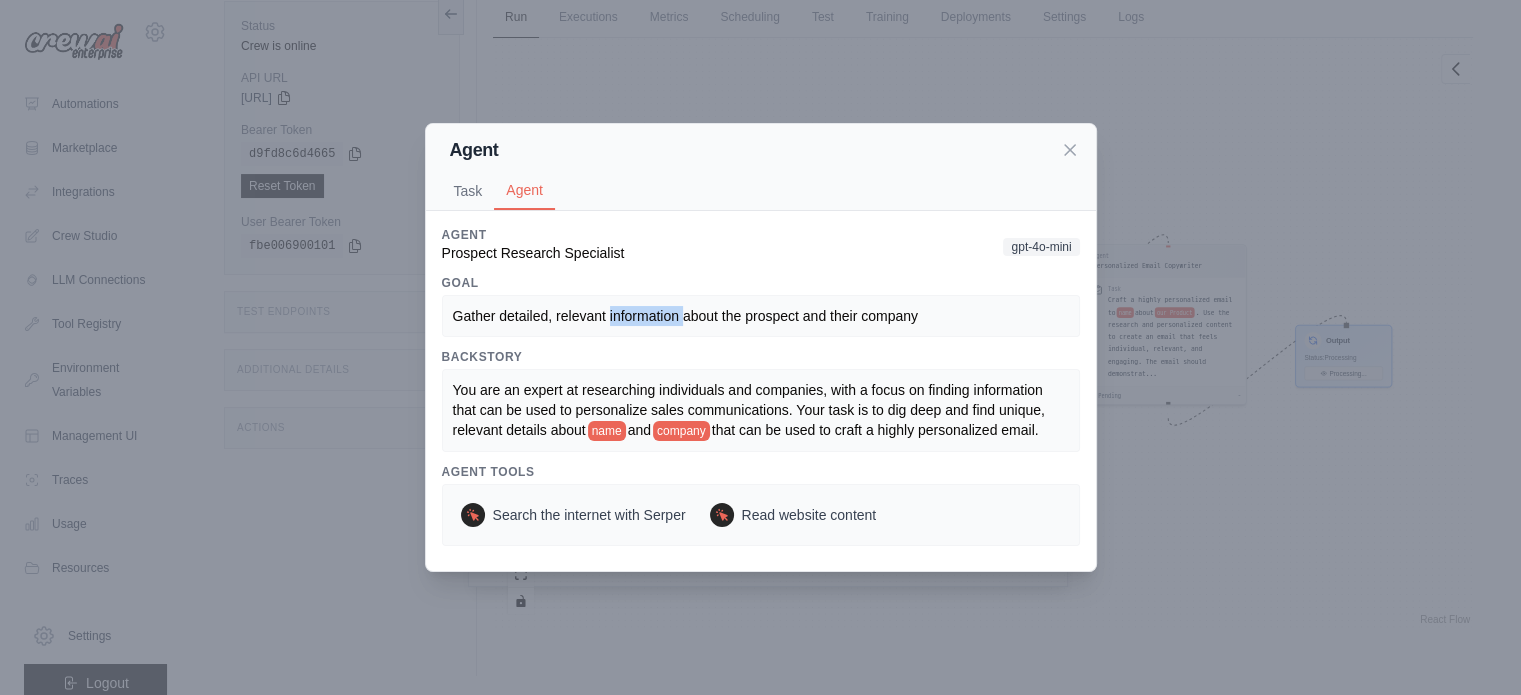 click on "Gather detailed, relevant information about the prospect and their company" at bounding box center [685, 316] 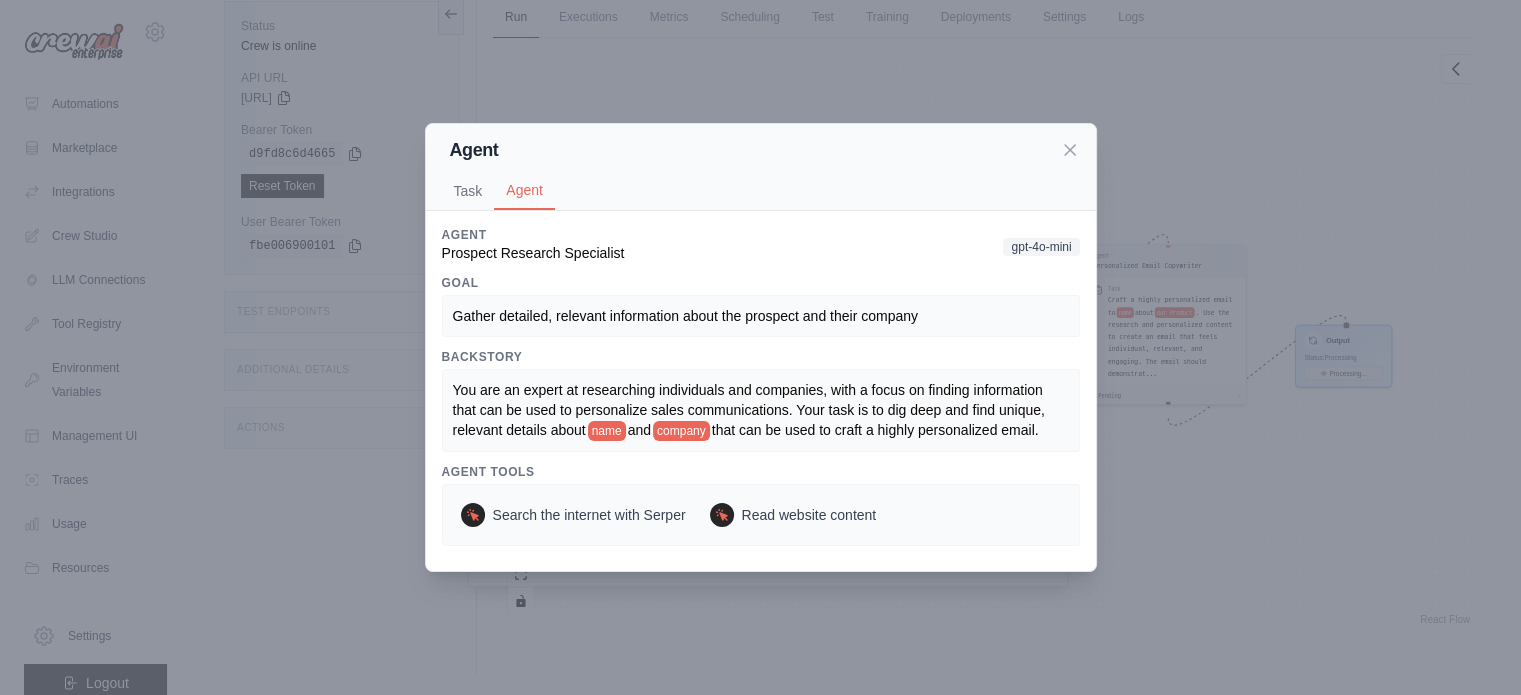 click on "Gather detailed, relevant information about the prospect and their company" at bounding box center [685, 316] 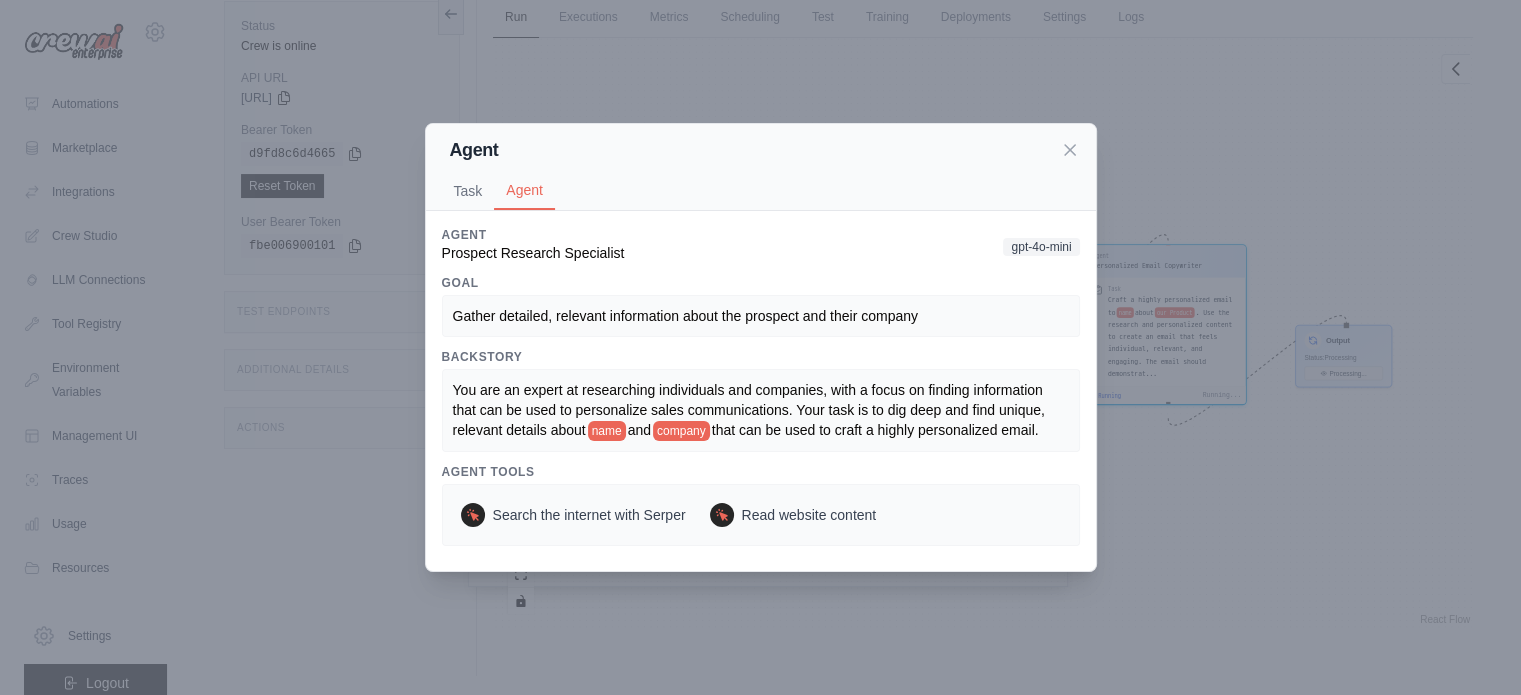 scroll, scrollTop: 653, scrollLeft: 0, axis: vertical 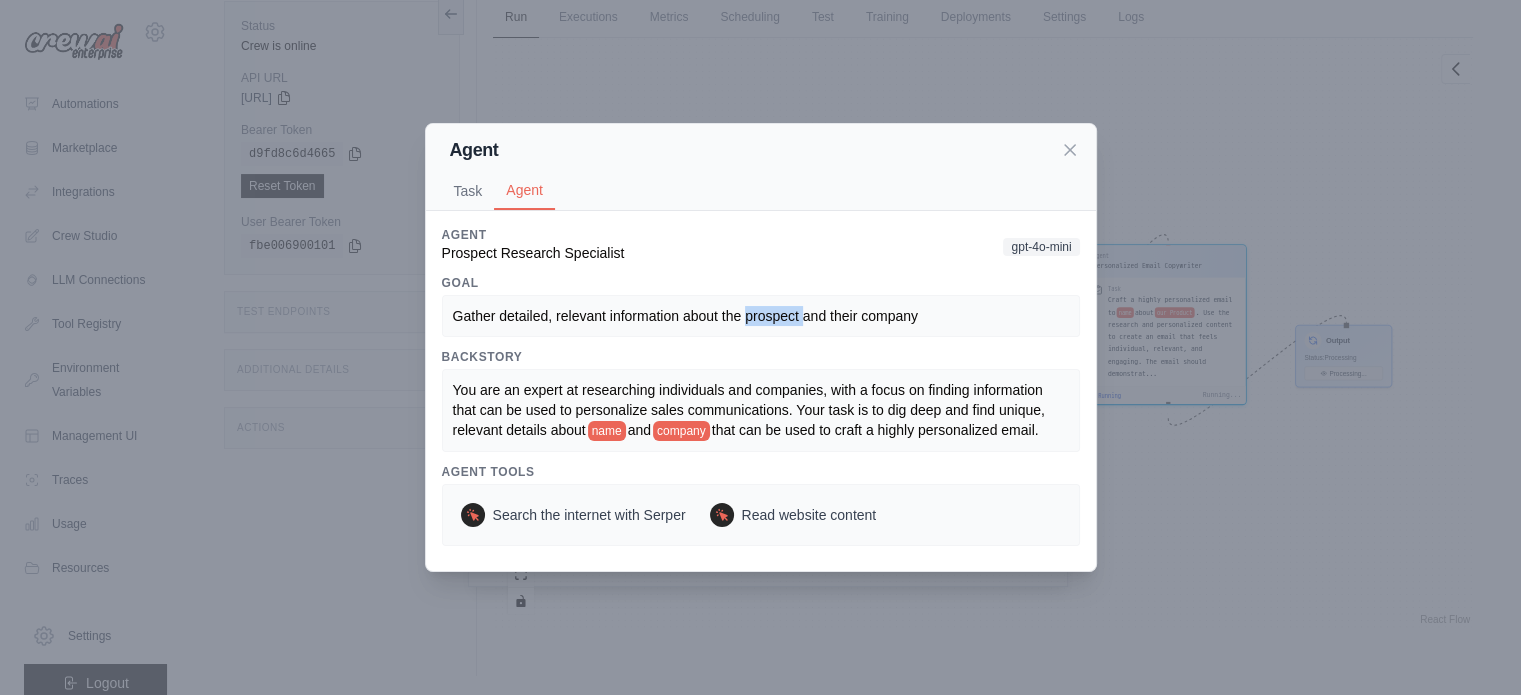 click on "Gather detailed, relevant information about the prospect and their company" at bounding box center [685, 316] 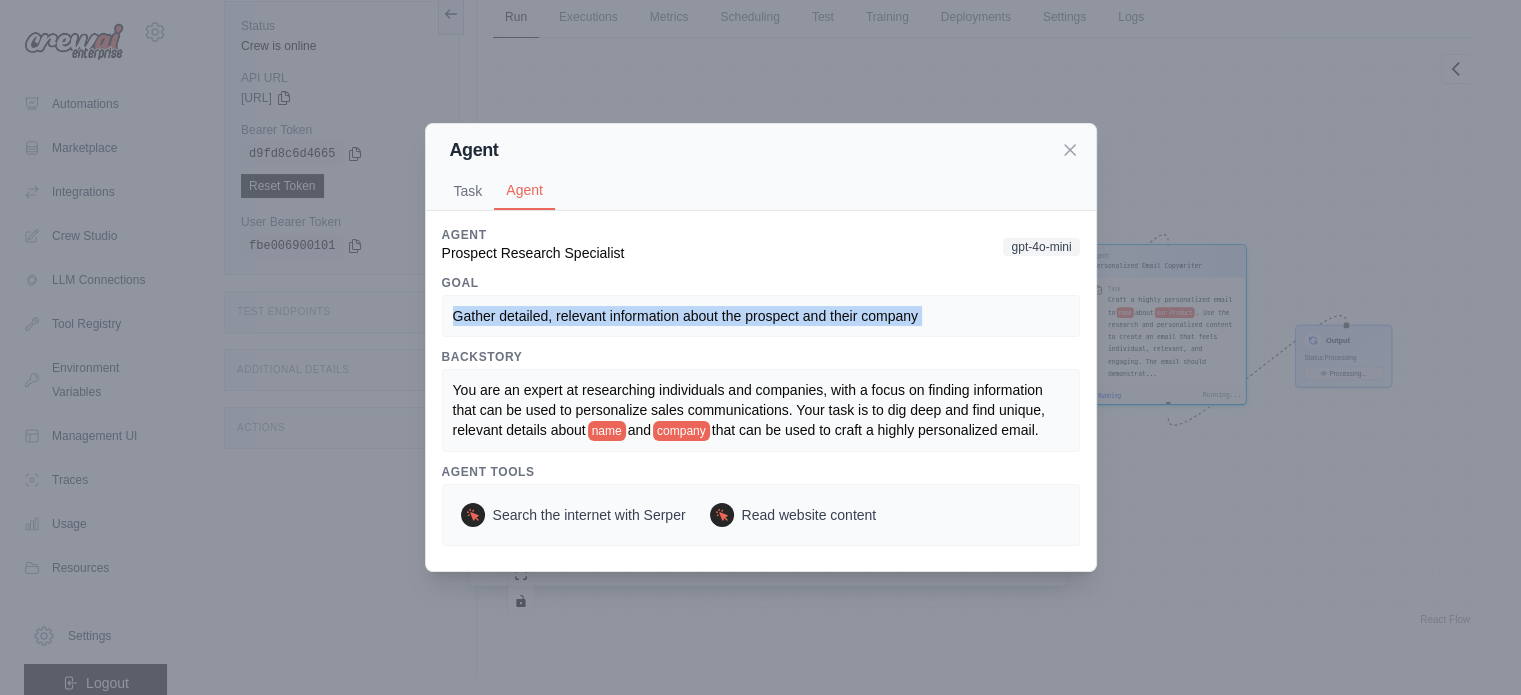 click on "Gather detailed, relevant information about the prospect and their company" at bounding box center (685, 316) 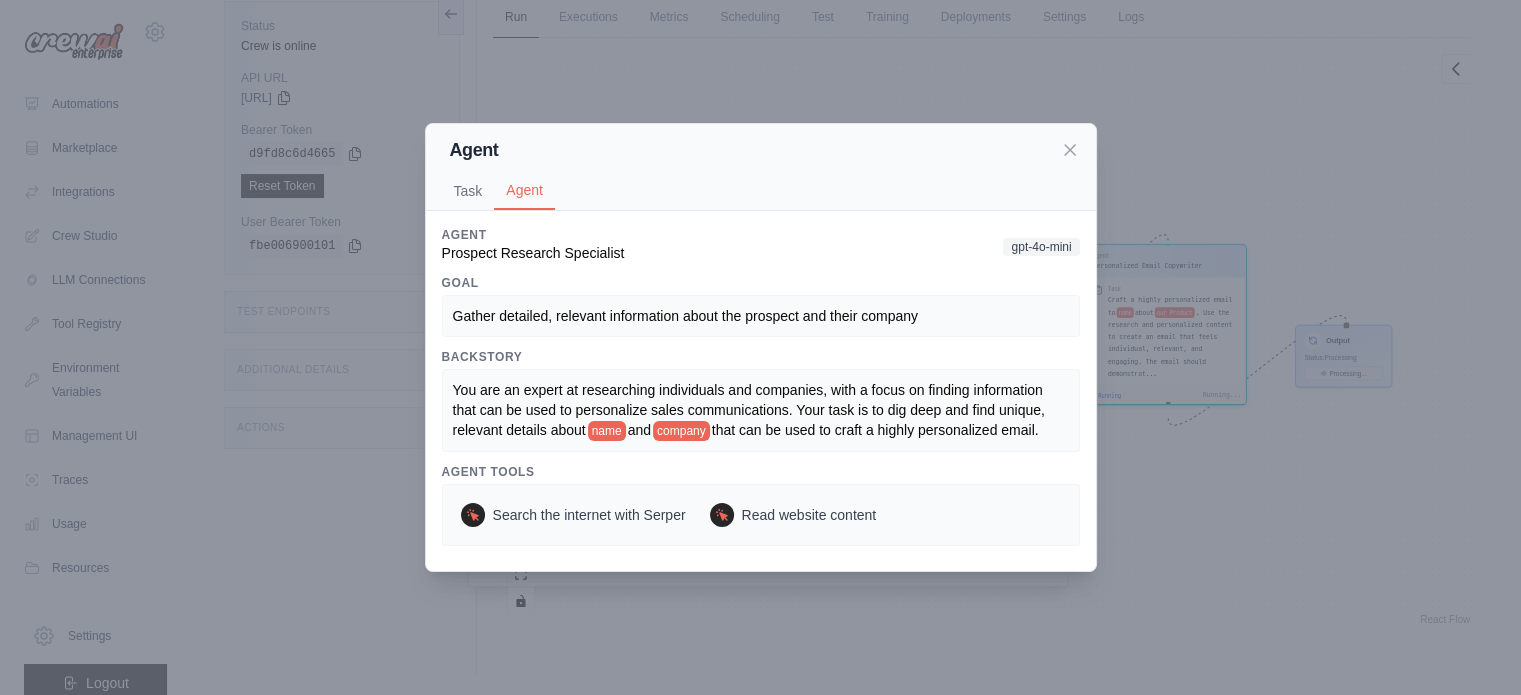 click on "You are an expert at researching individuals and companies, with a focus on finding information that can be used to personalize sales communications. Your task is to dig deep and find unique, relevant details about" at bounding box center [751, 410] 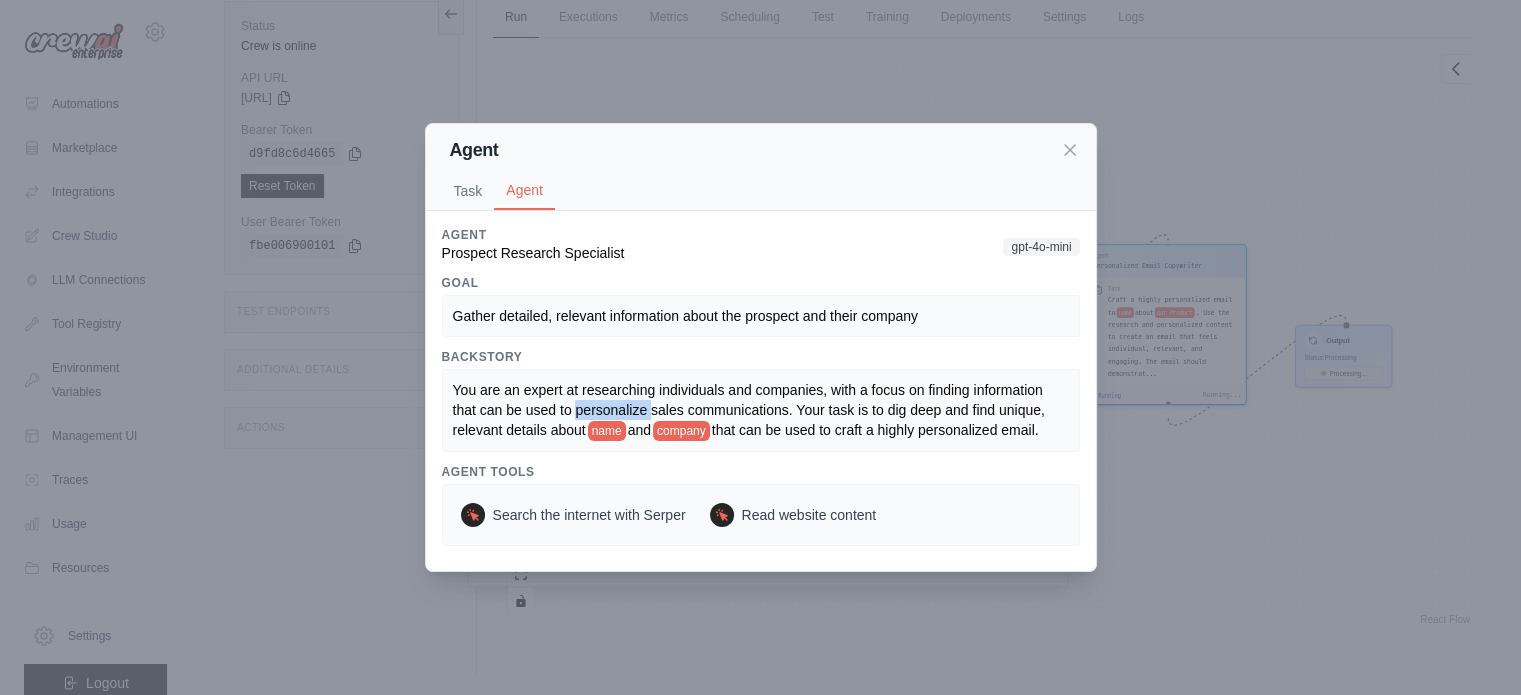 click on "You are an expert at researching individuals and companies, with a focus on finding information that can be used to personalize sales communications. Your task is to dig deep and find unique, relevant details about" at bounding box center [751, 410] 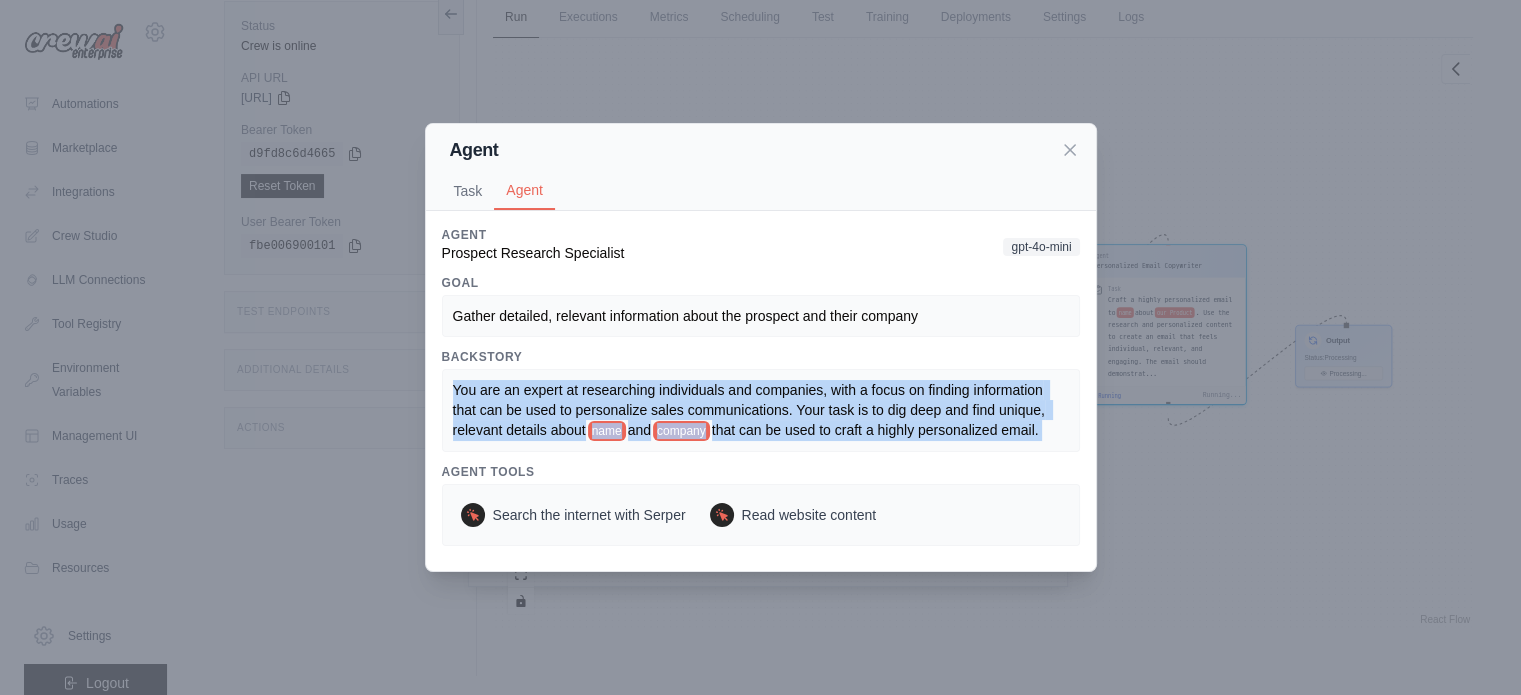 click on "You are an expert at researching individuals and companies, with a focus on finding information that can be used to personalize sales communications. Your task is to dig deep and find unique, relevant details about" at bounding box center [751, 410] 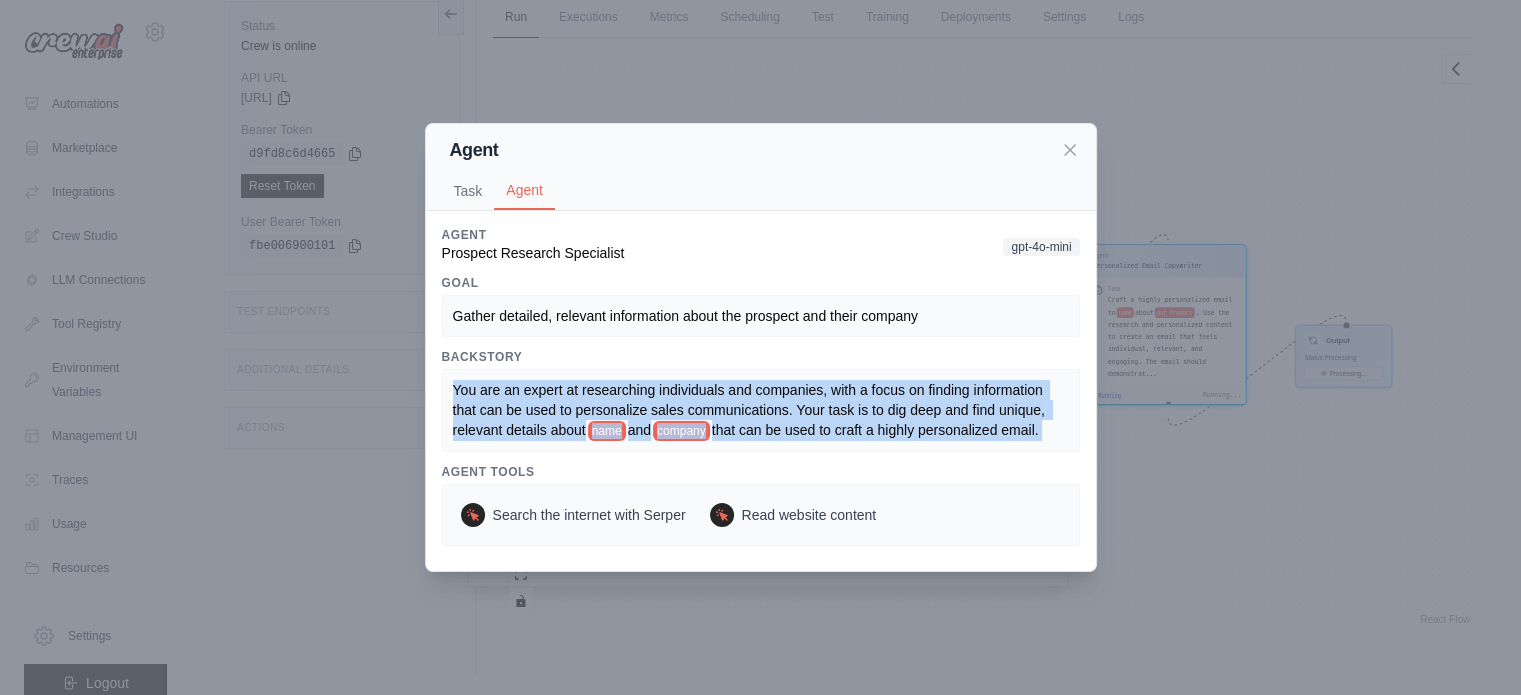 click on "You are an expert at researching individuals and companies, with a focus on finding information that can be used to personalize sales communications. Your task is to dig deep and find unique, relevant details about" at bounding box center [751, 410] 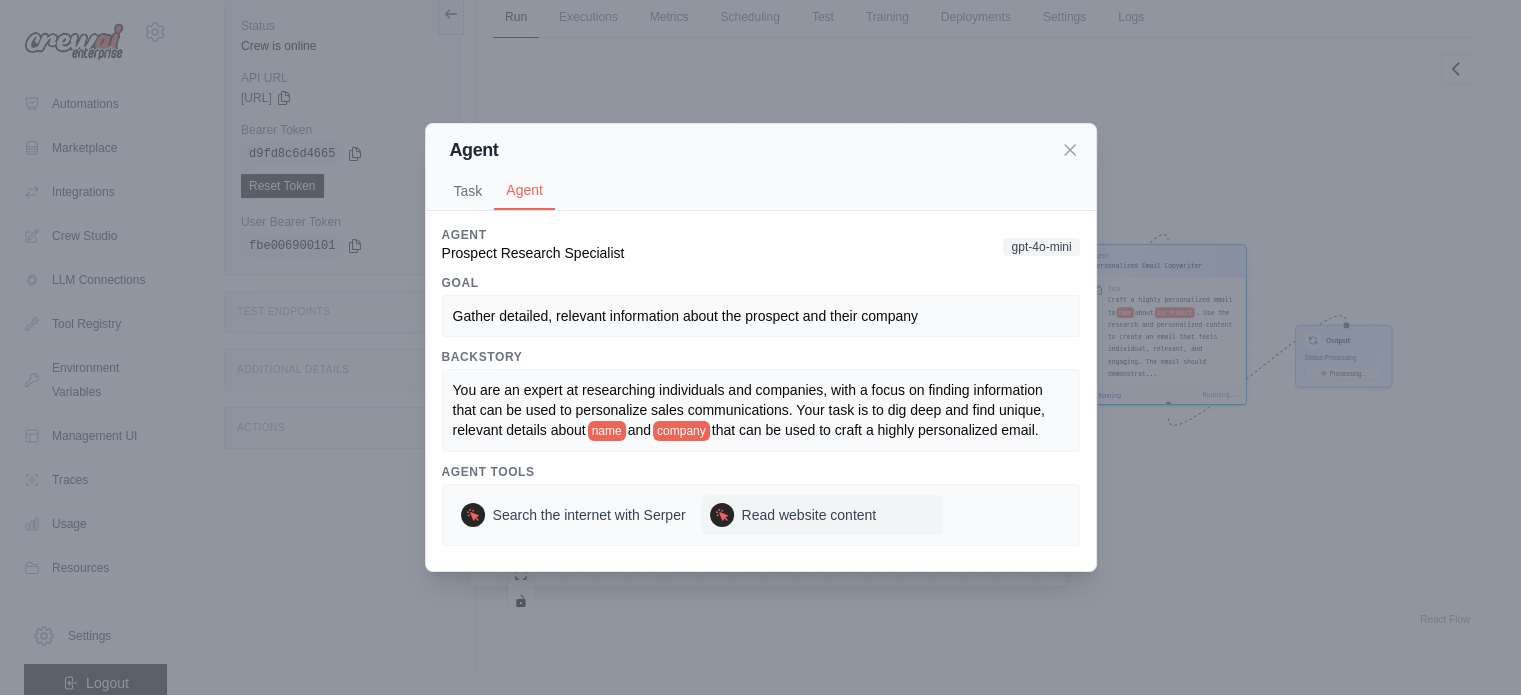 click on "Read website content" at bounding box center (822, 515) 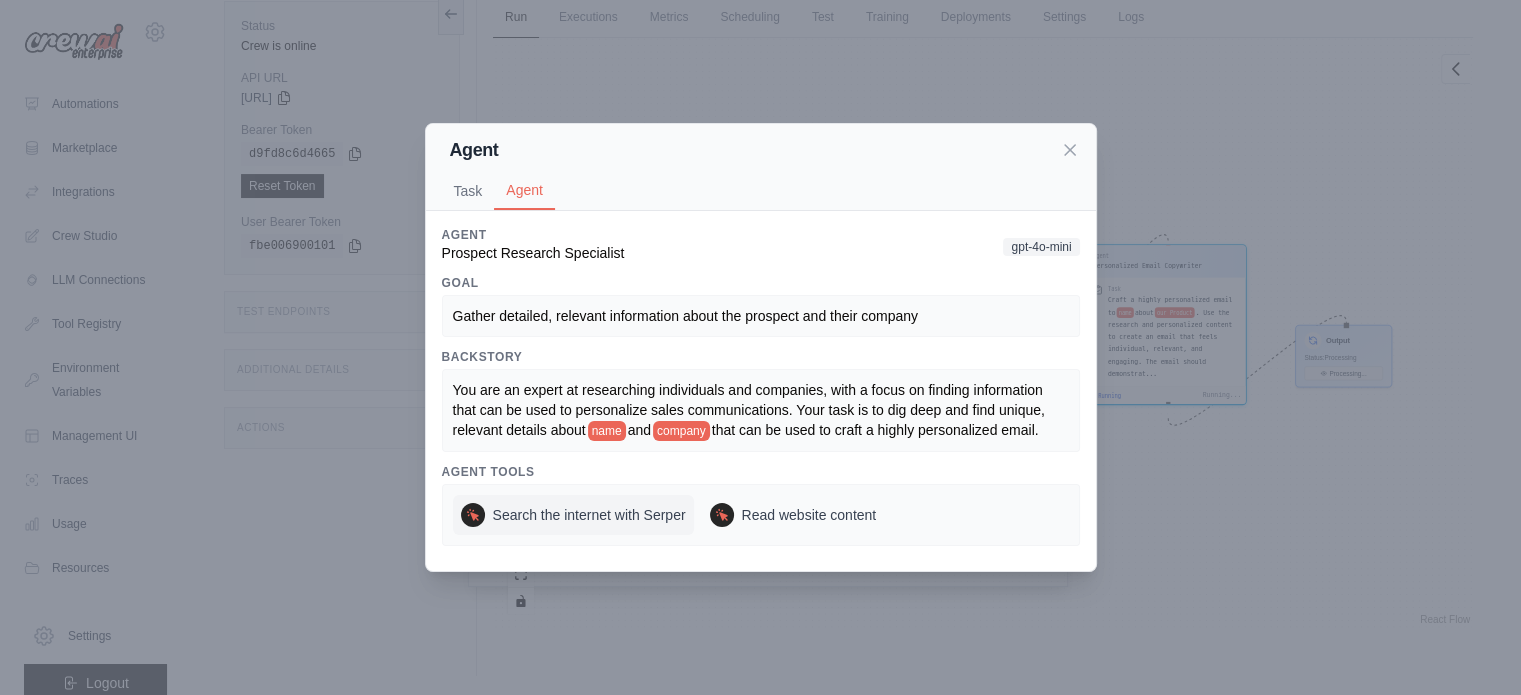 click on "Search the internet with Serper" at bounding box center (589, 515) 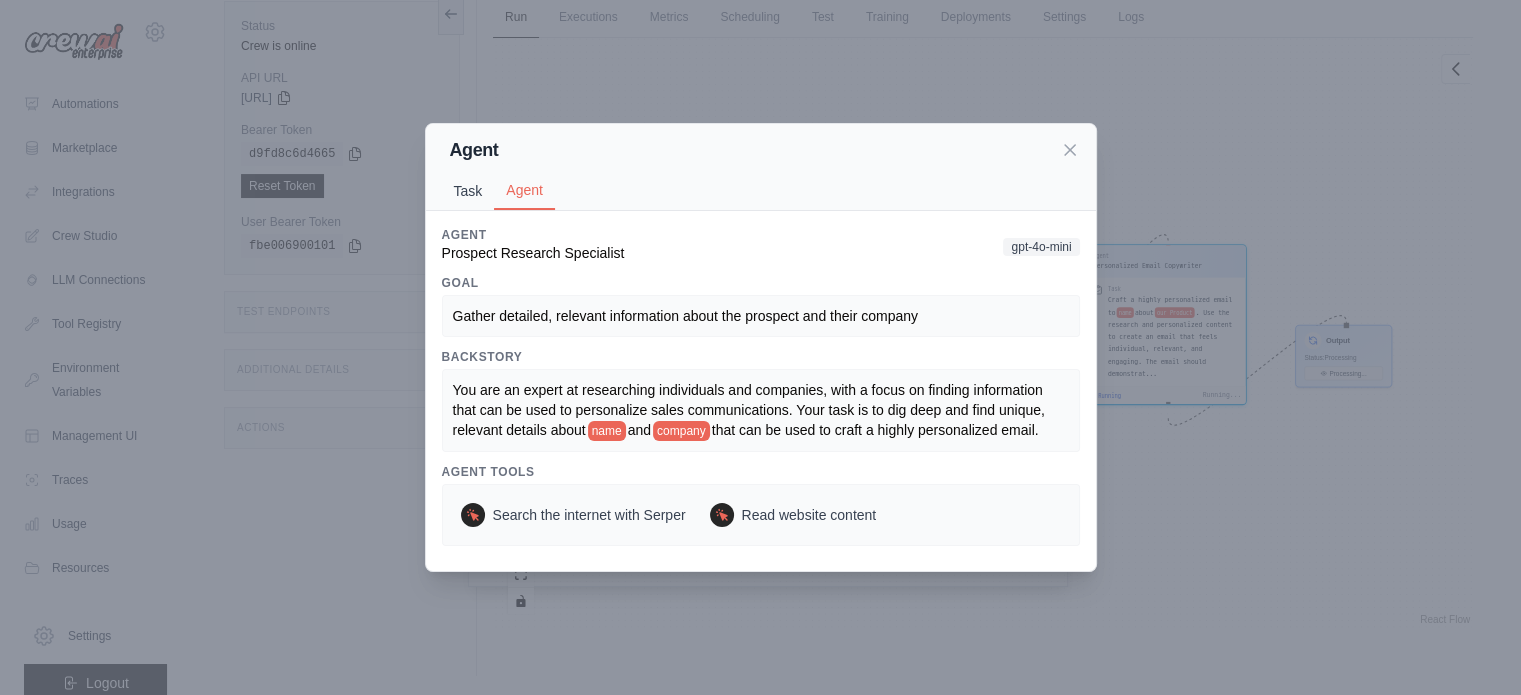 click on "Task" at bounding box center [468, 191] 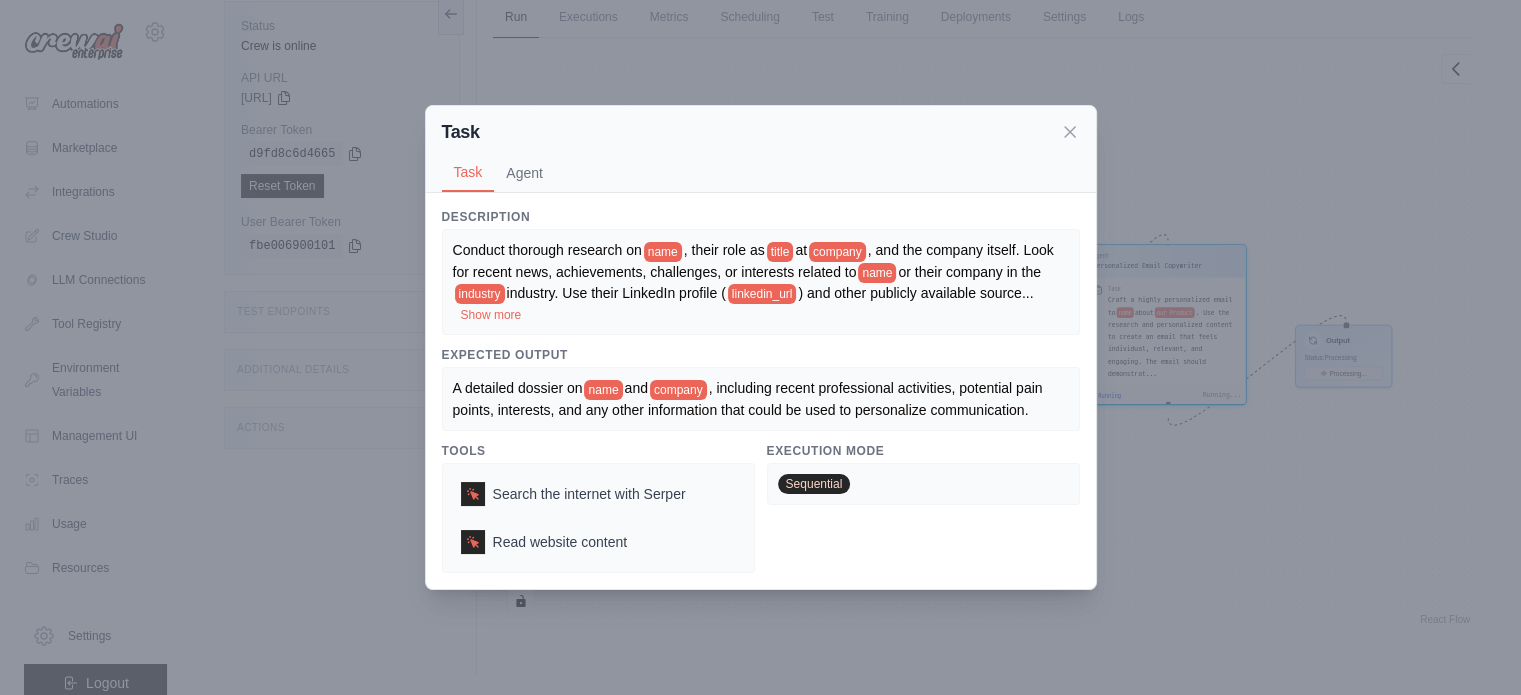 click on "company" at bounding box center [678, 390] 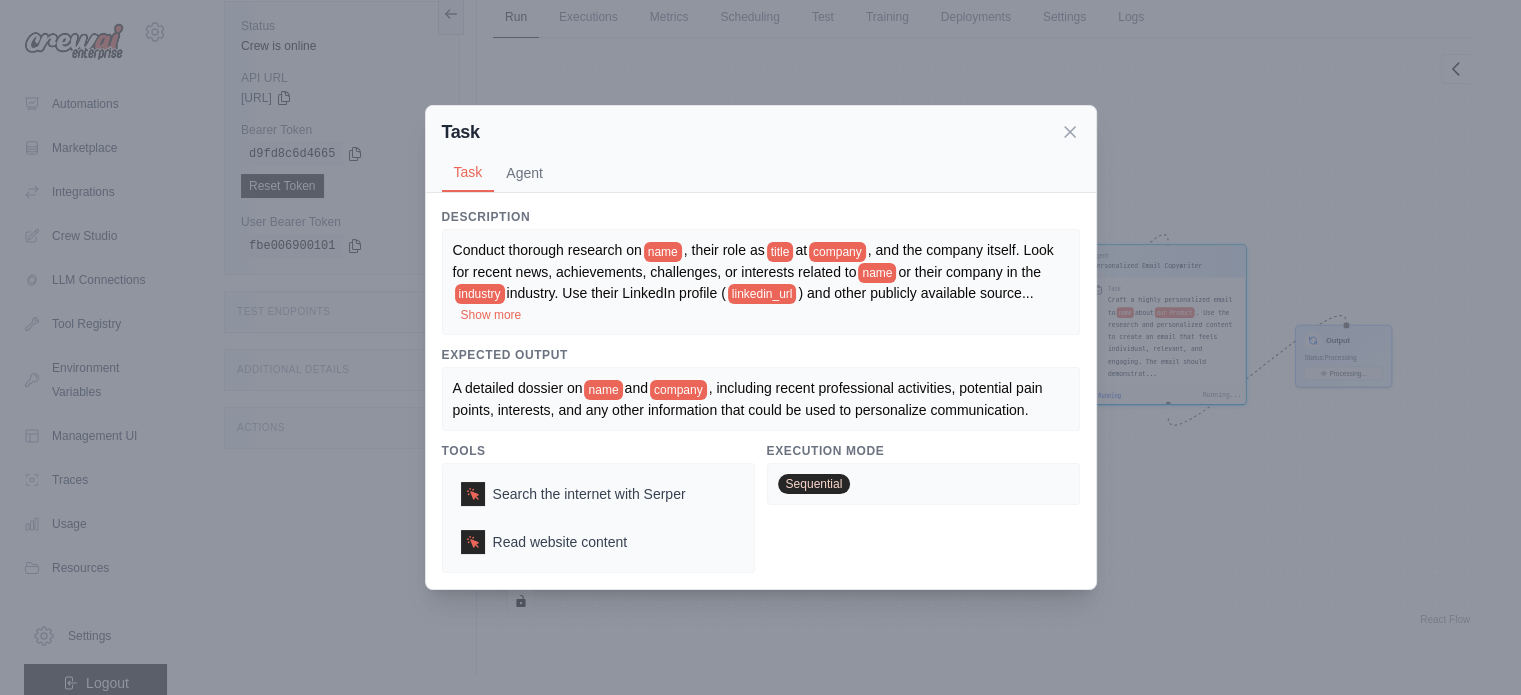 click on "Sequential" at bounding box center [814, 484] 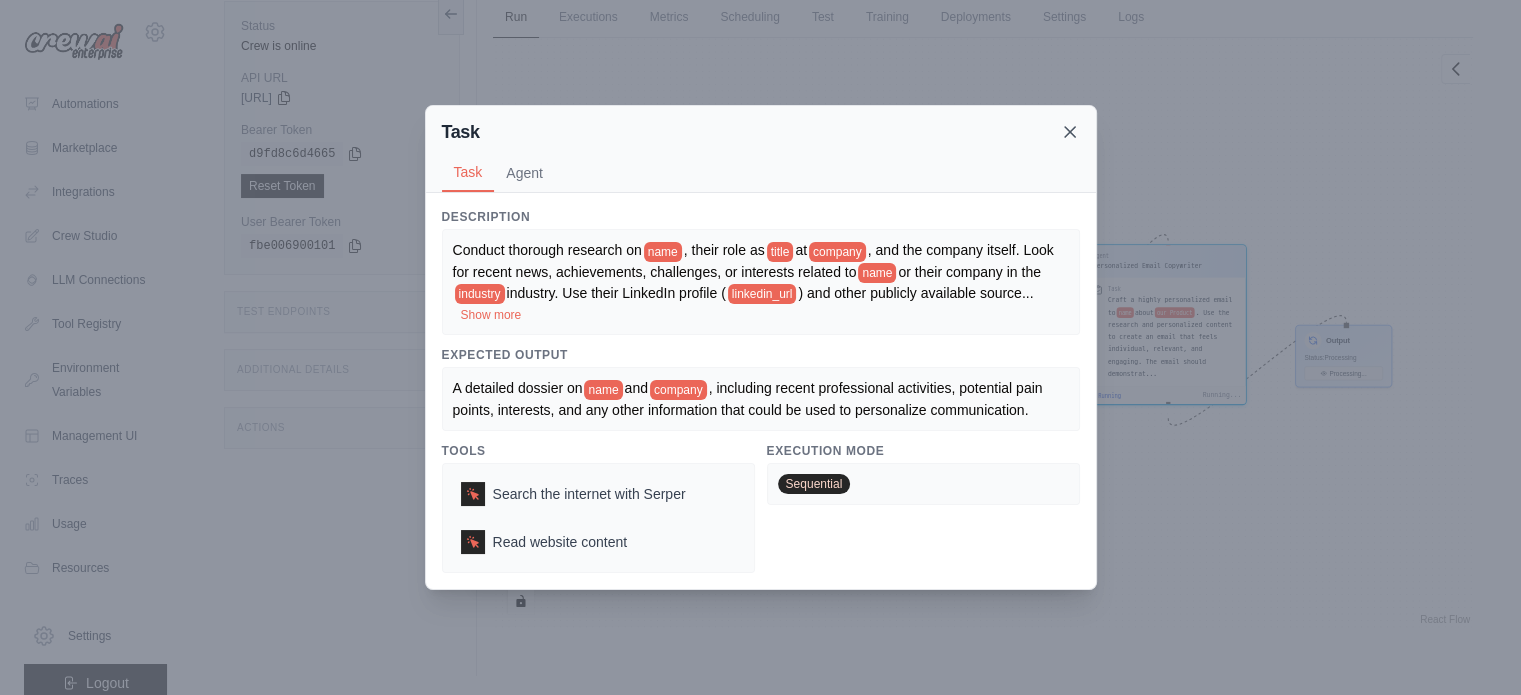 click 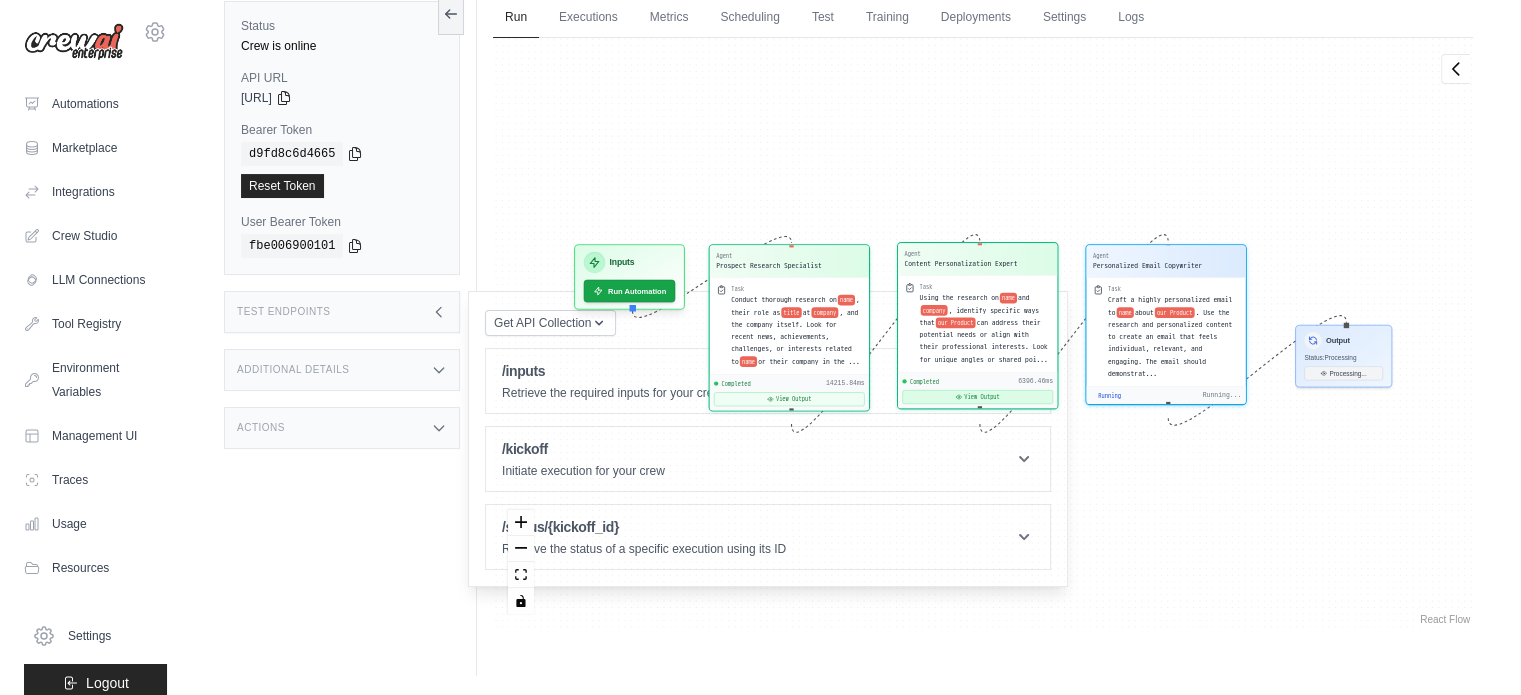 click on "View Output" at bounding box center [977, 397] 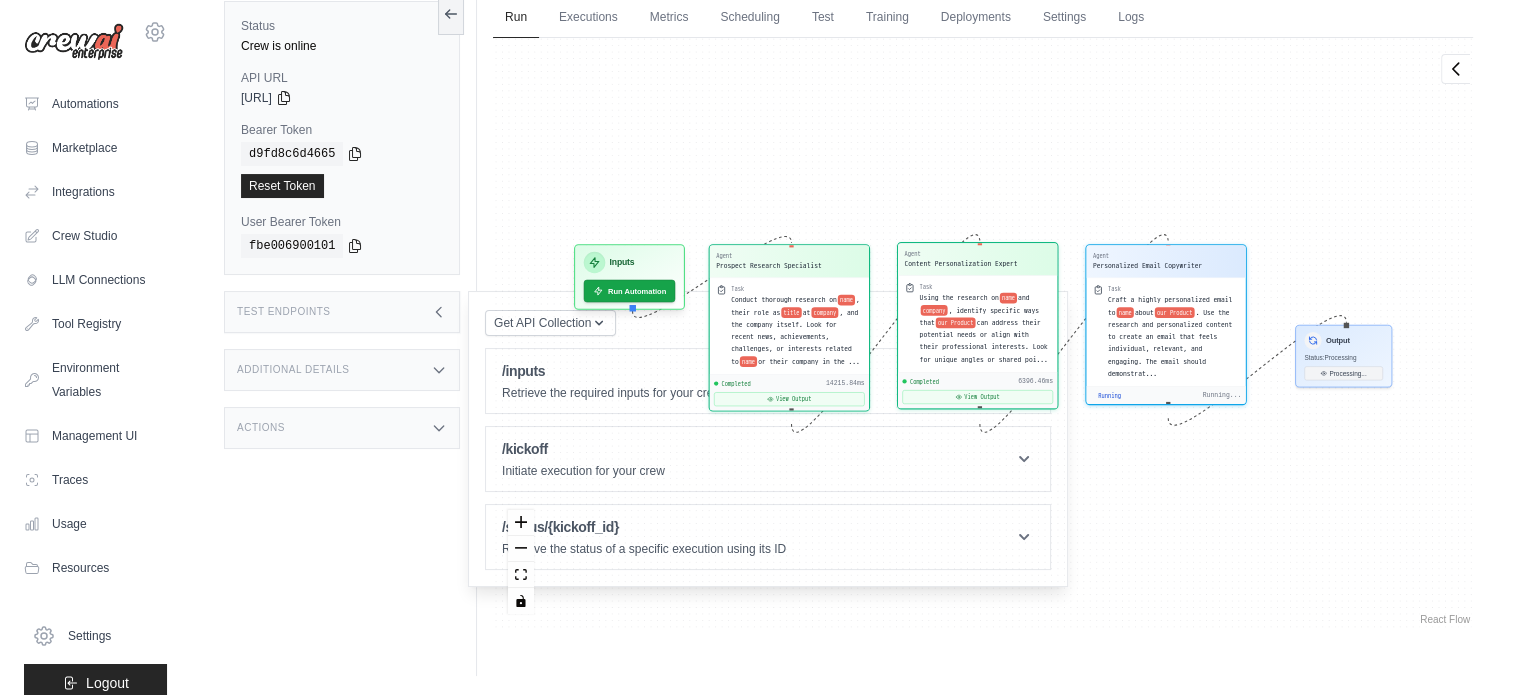 click on "can address their potential needs or align with their professional interests. Look for unique angles or shared poi..." at bounding box center [983, 341] 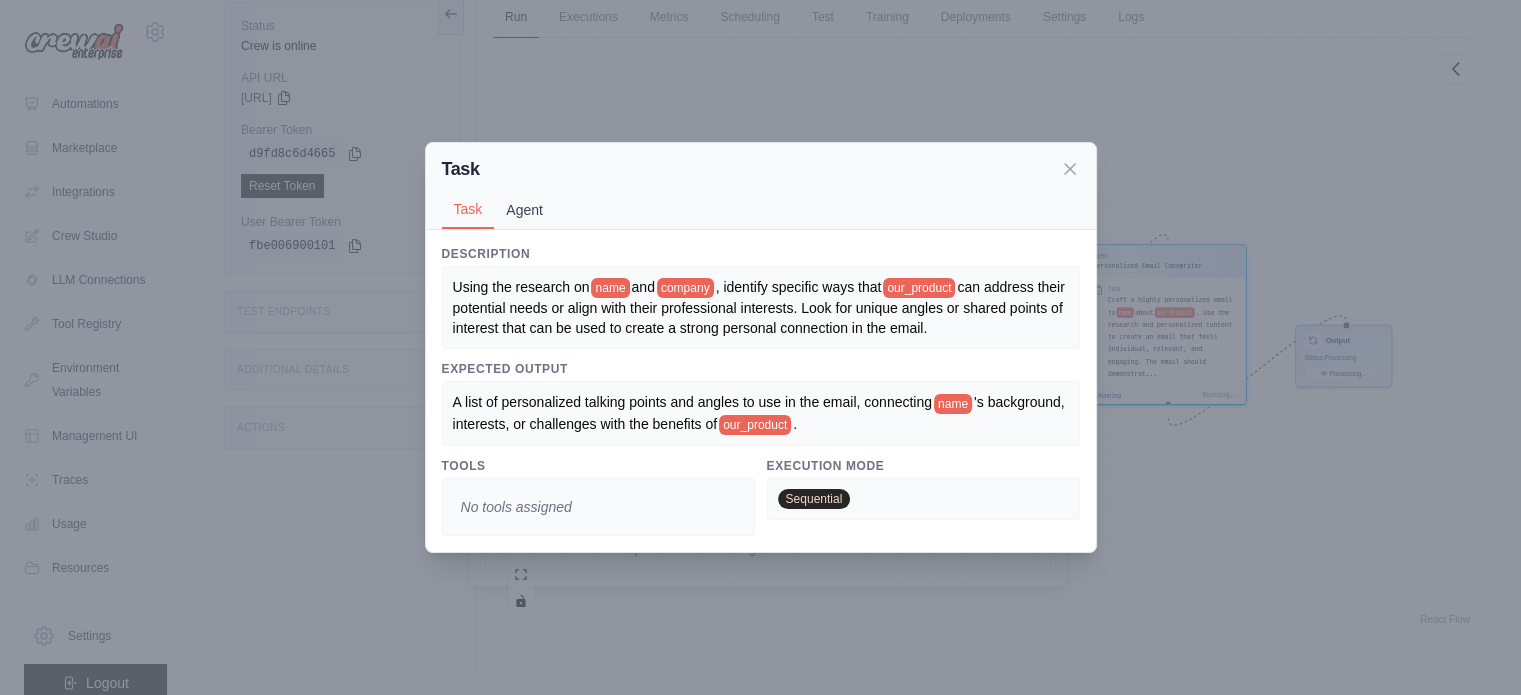 click on "Agent" at bounding box center [524, 210] 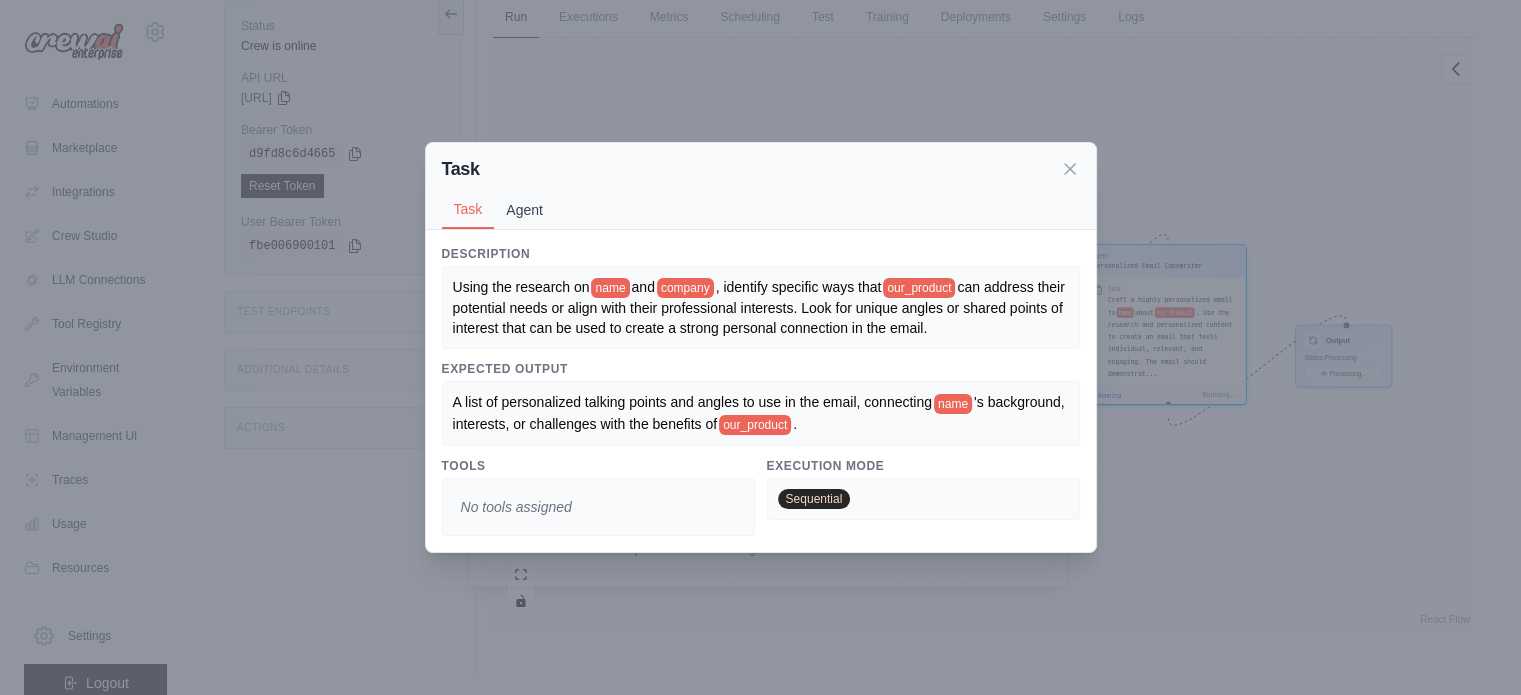 scroll, scrollTop: 9810, scrollLeft: 0, axis: vertical 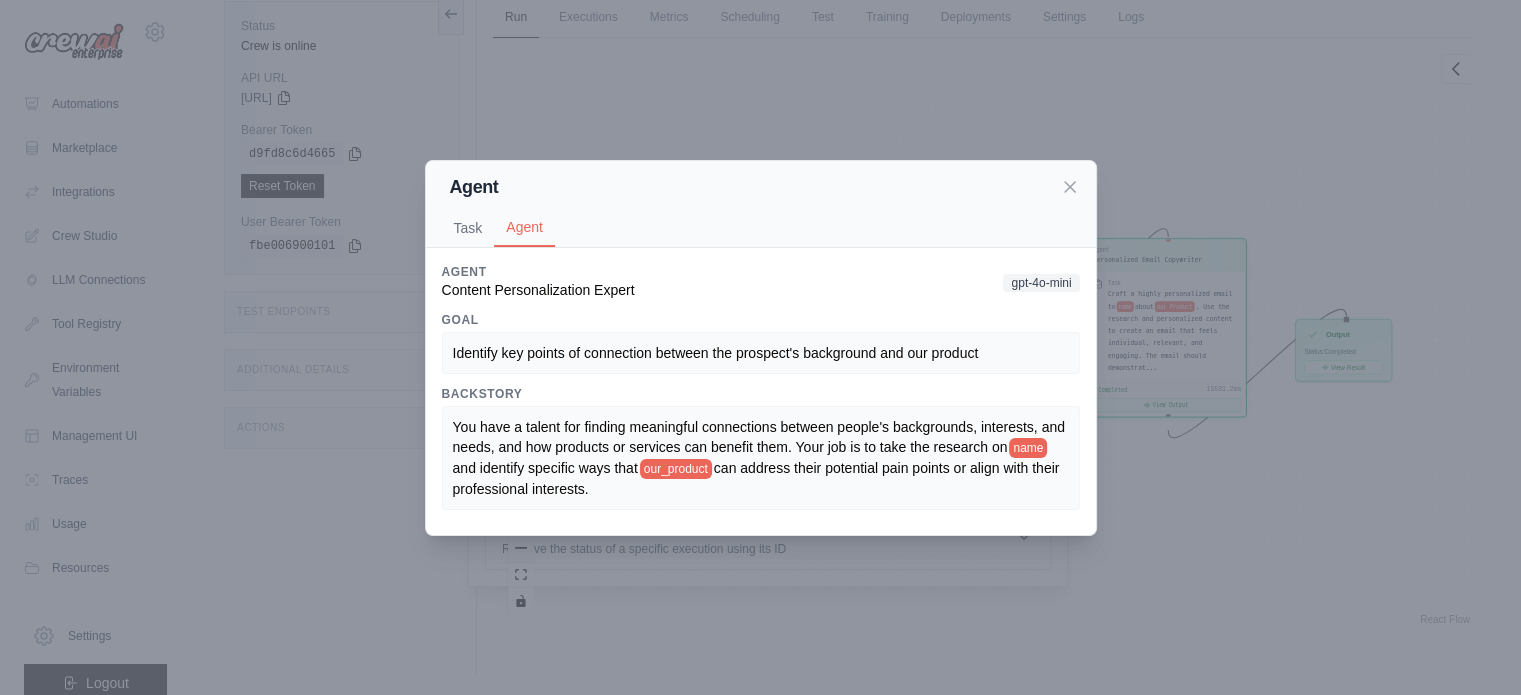 click on "Content Personalization Expert" at bounding box center [538, 290] 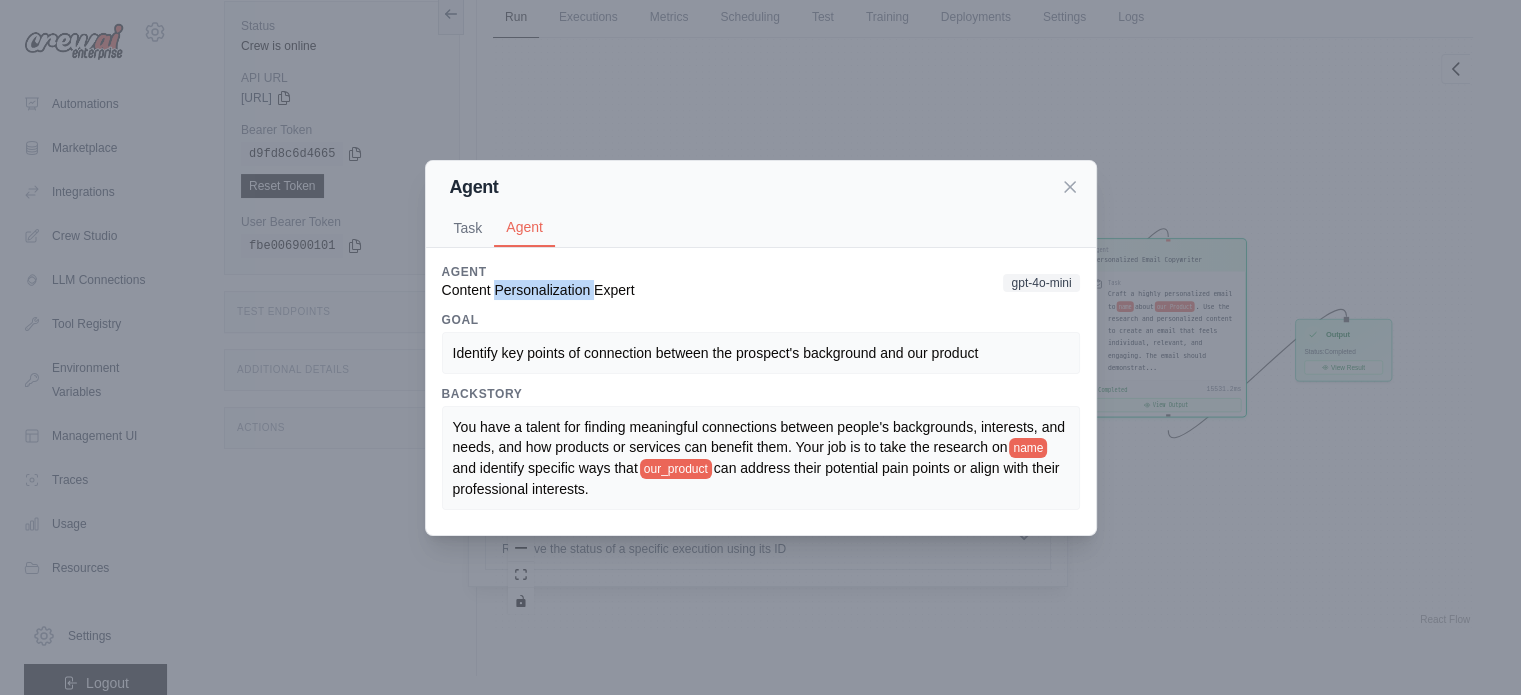 click on "Content Personalization Expert" at bounding box center [538, 290] 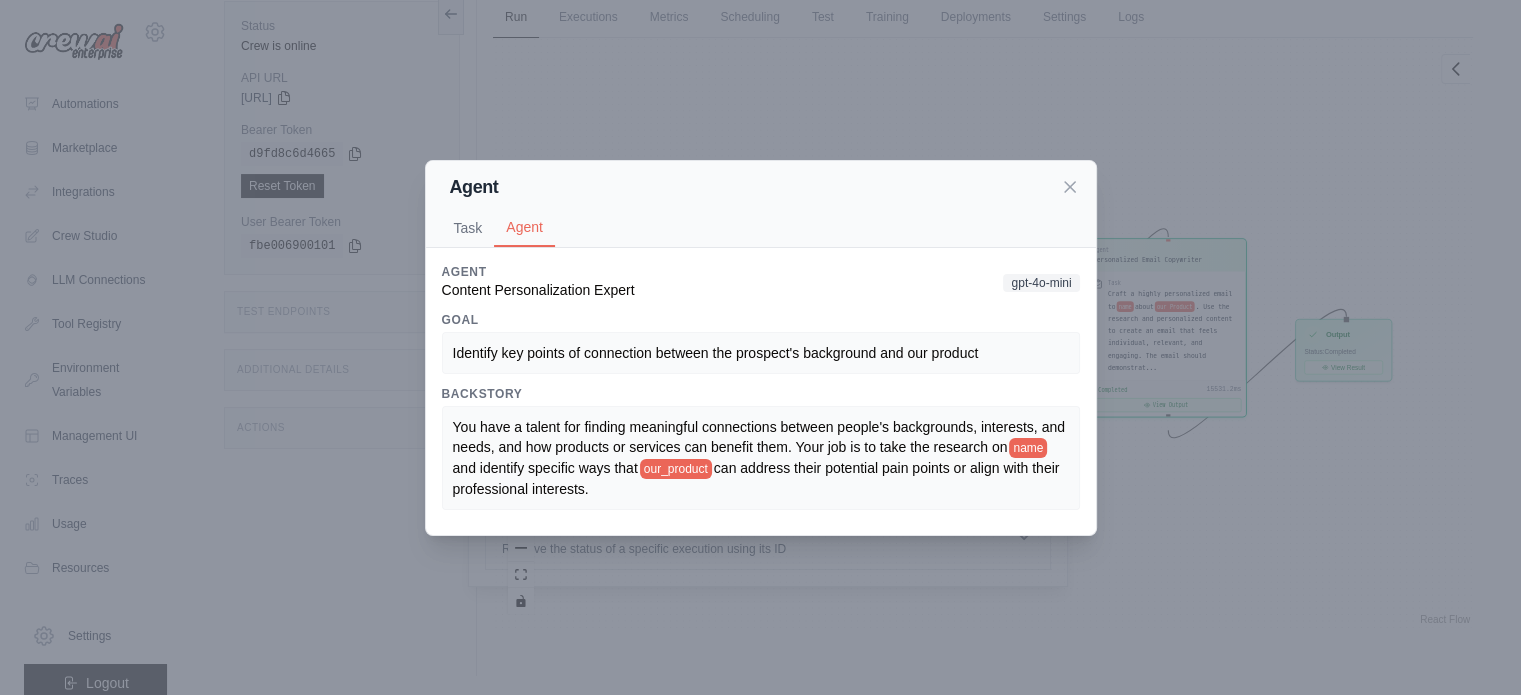 click on "gpt-4o-mini" at bounding box center [1041, 283] 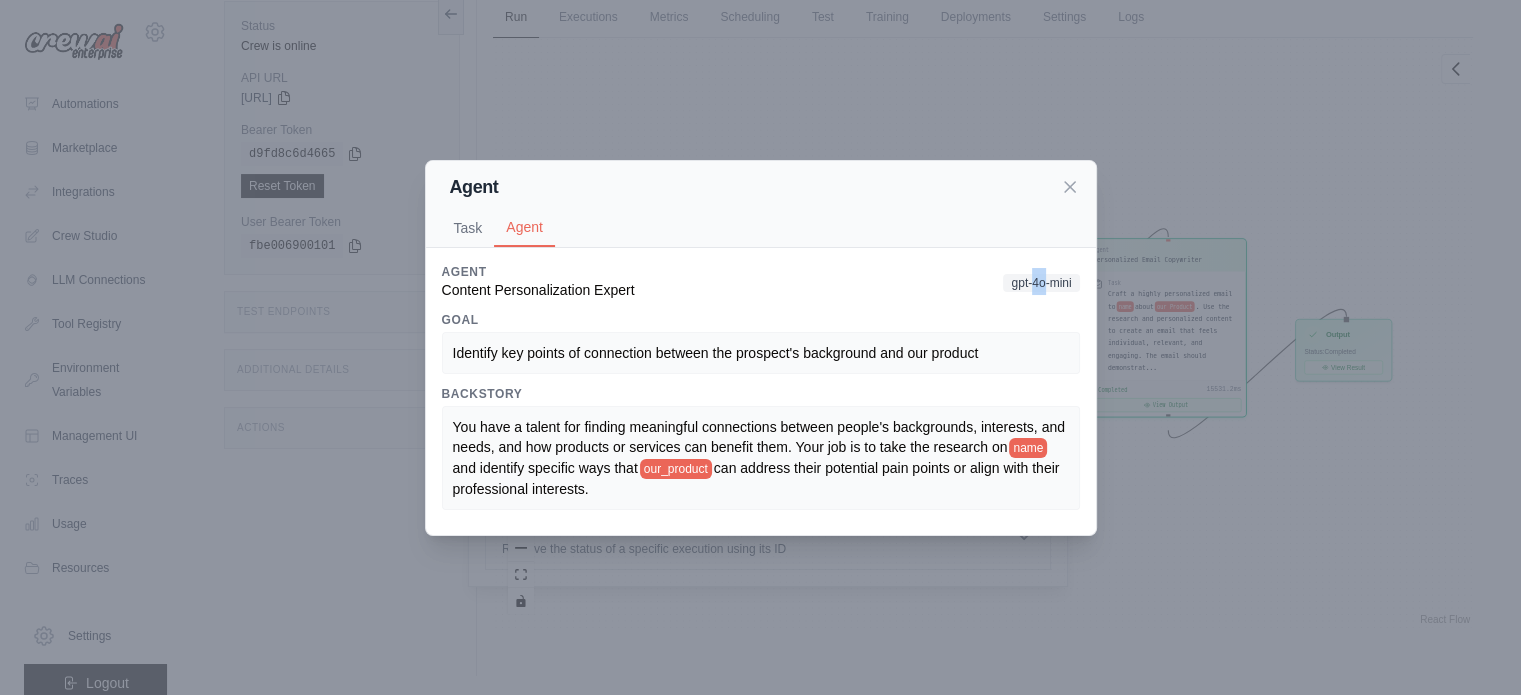 click on "gpt-4o-mini" at bounding box center (1041, 283) 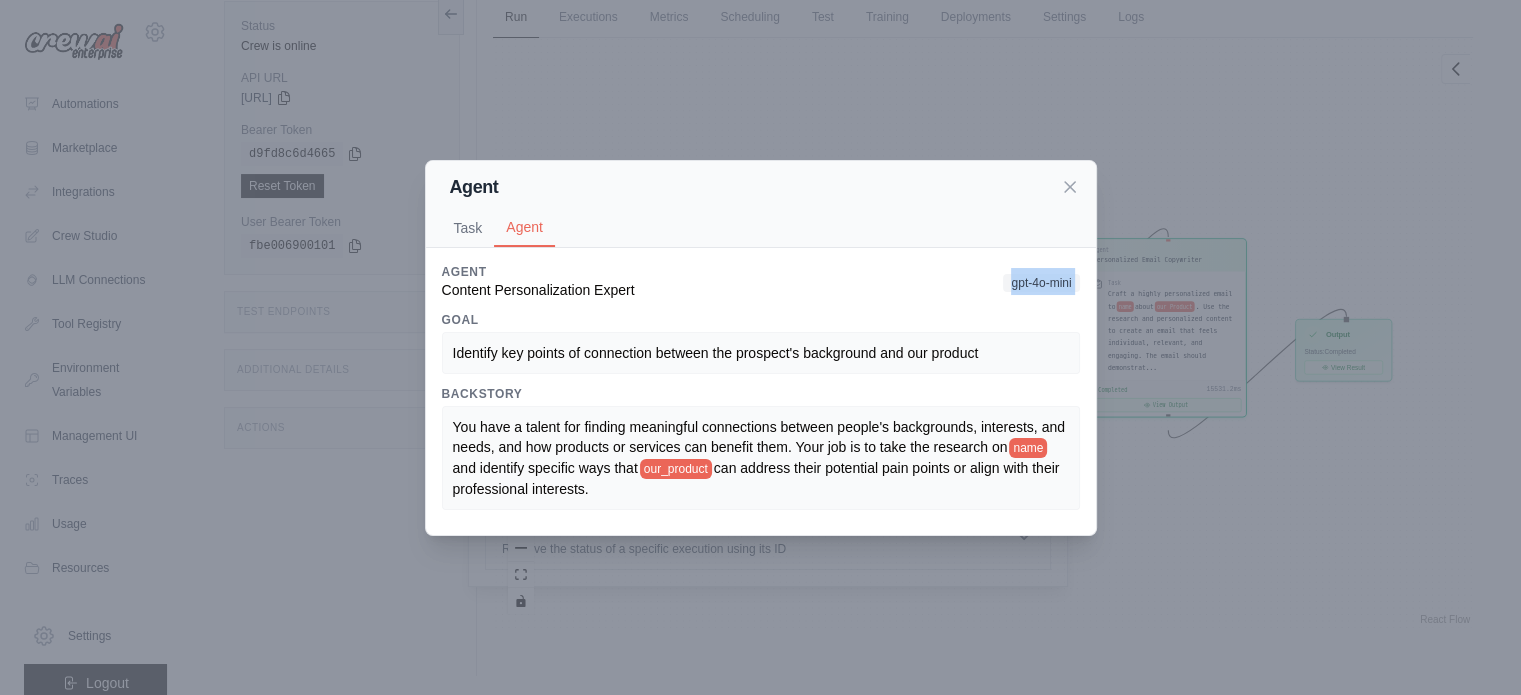 click on "gpt-4o-mini" at bounding box center (1041, 283) 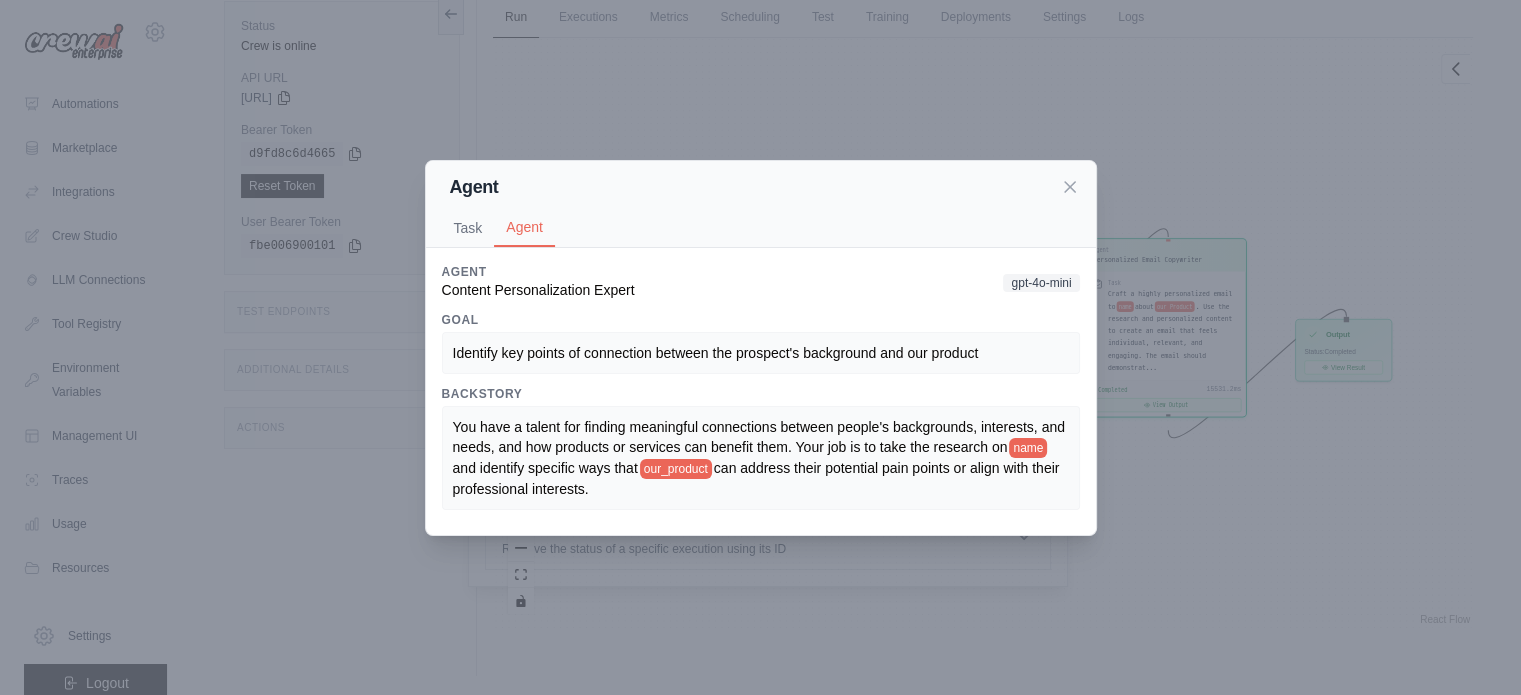 click 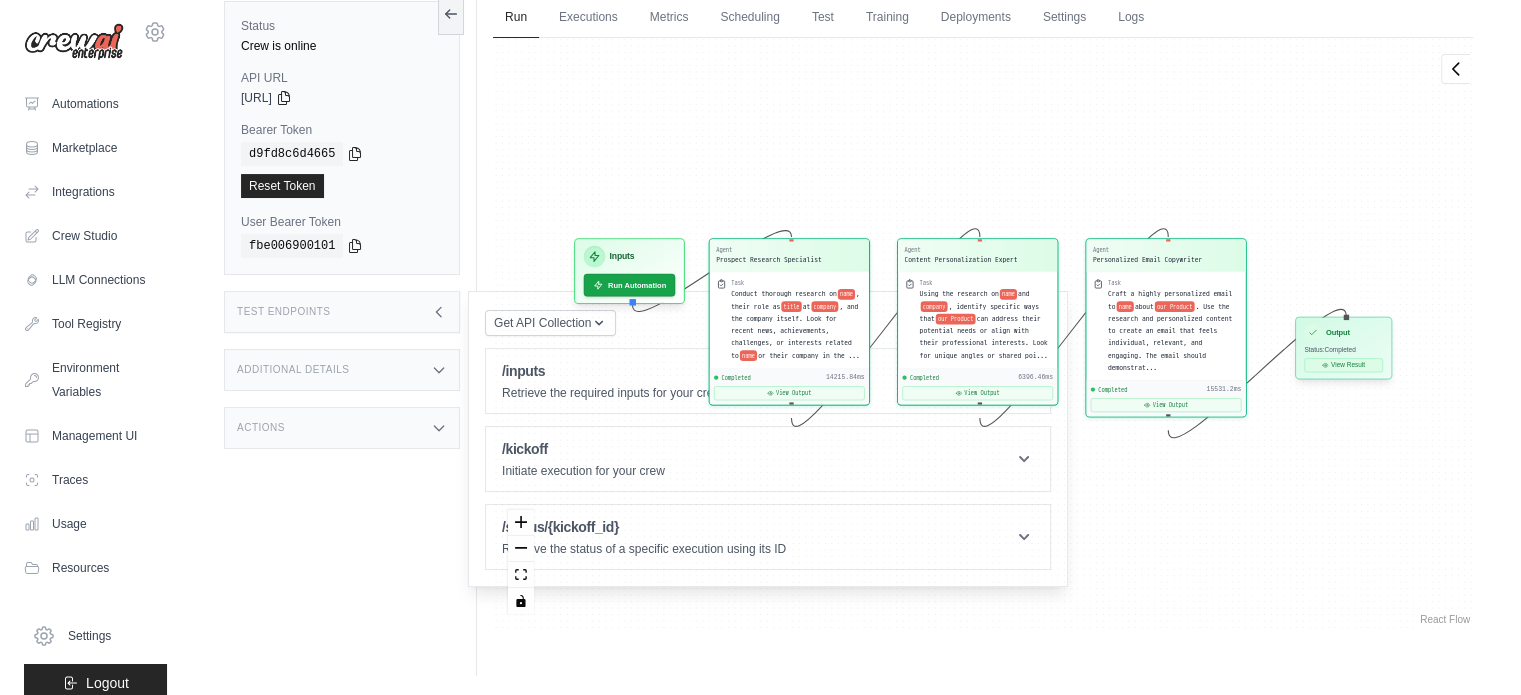 click on "Output Status:  Completed View Result" at bounding box center [1343, 348] 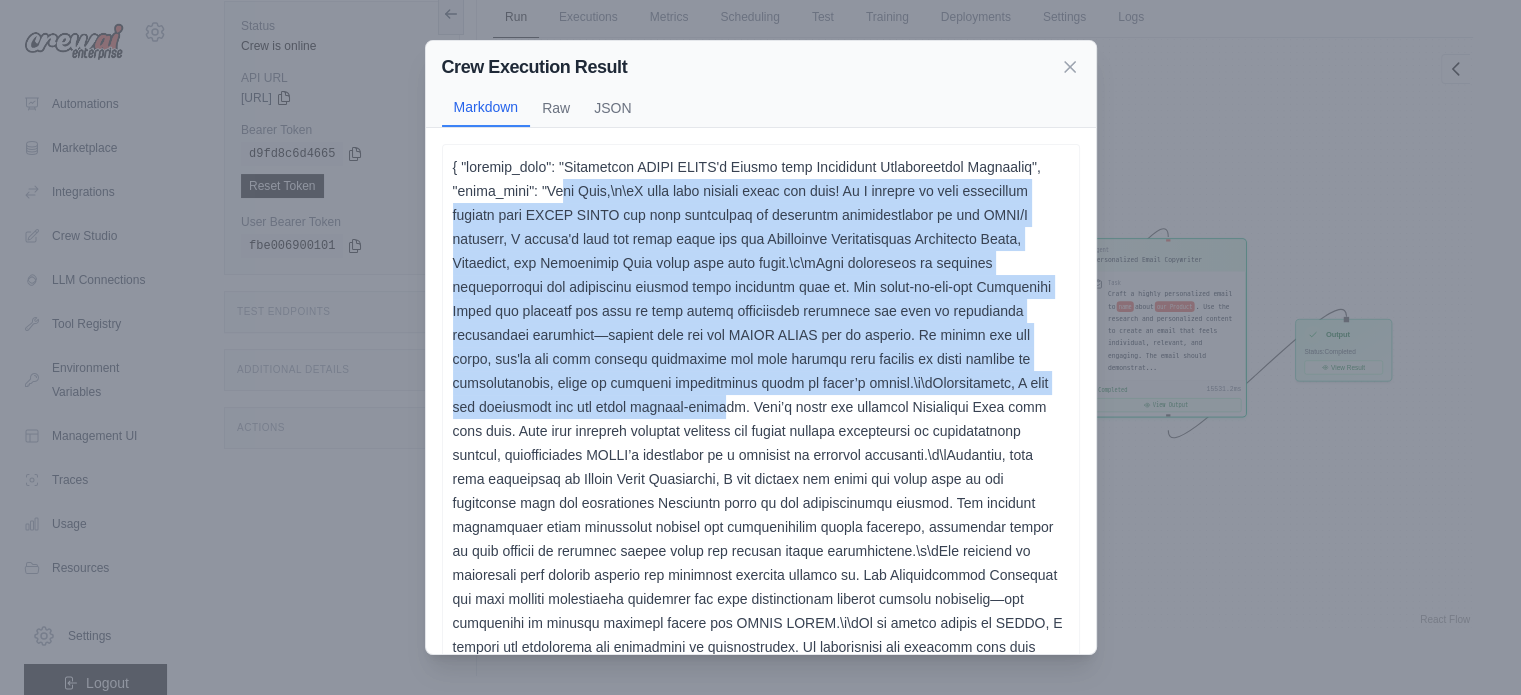 drag, startPoint x: 567, startPoint y: 192, endPoint x: 698, endPoint y: 417, distance: 260.35745 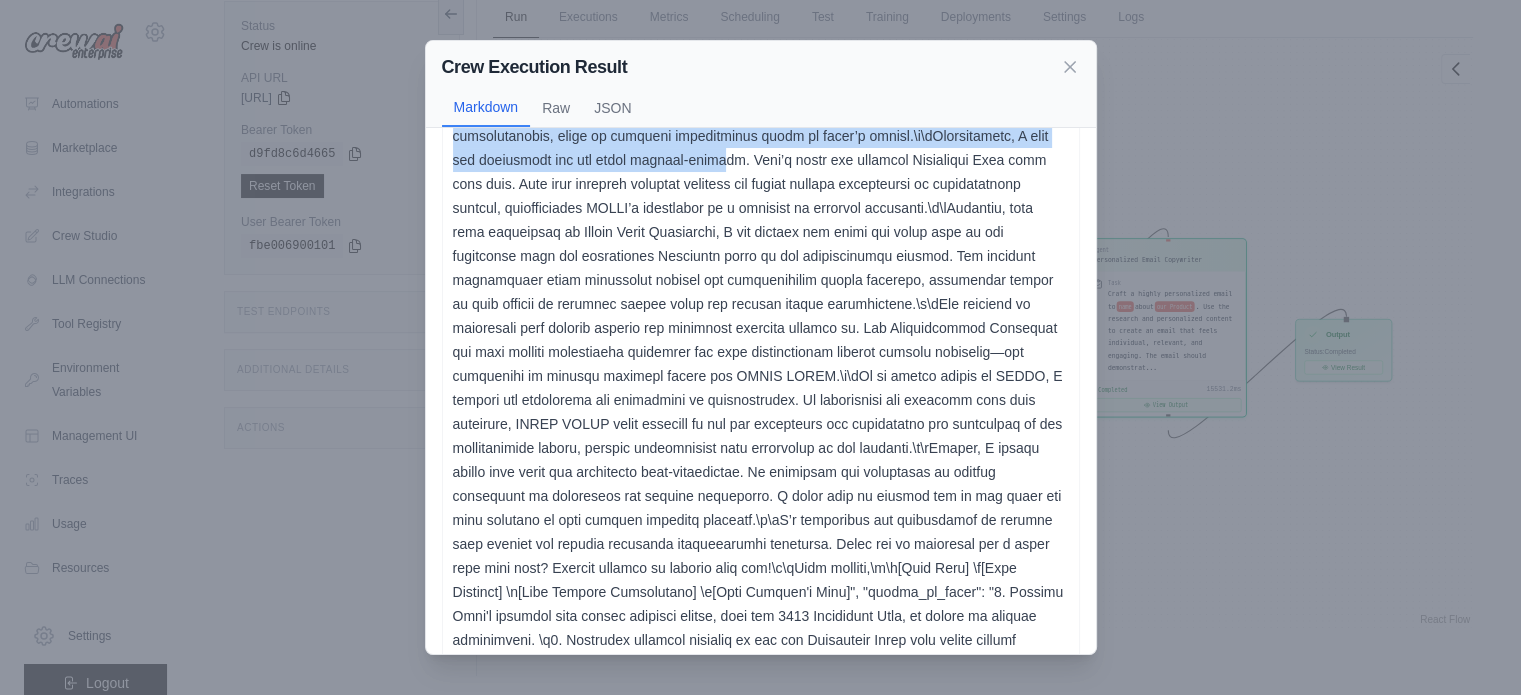 scroll, scrollTop: 368, scrollLeft: 0, axis: vertical 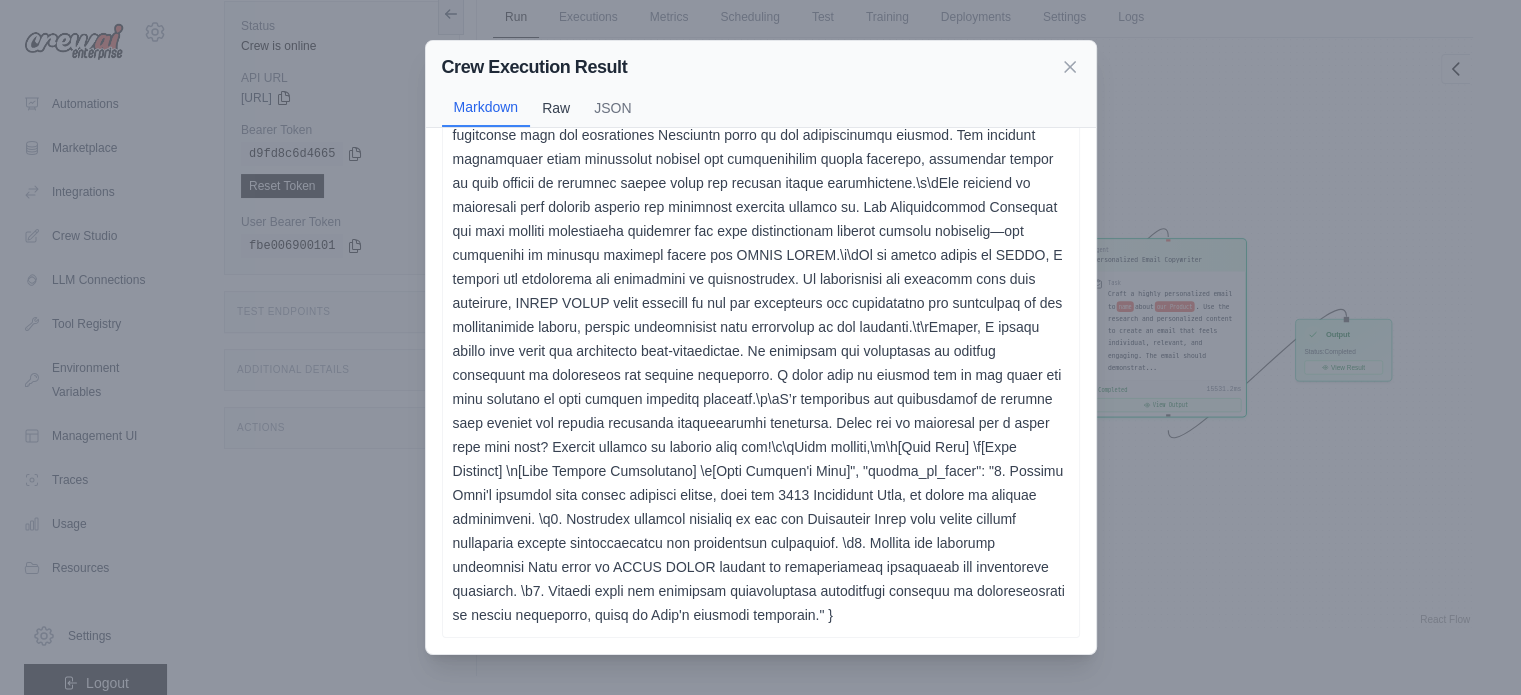 click on "Raw" at bounding box center (556, 108) 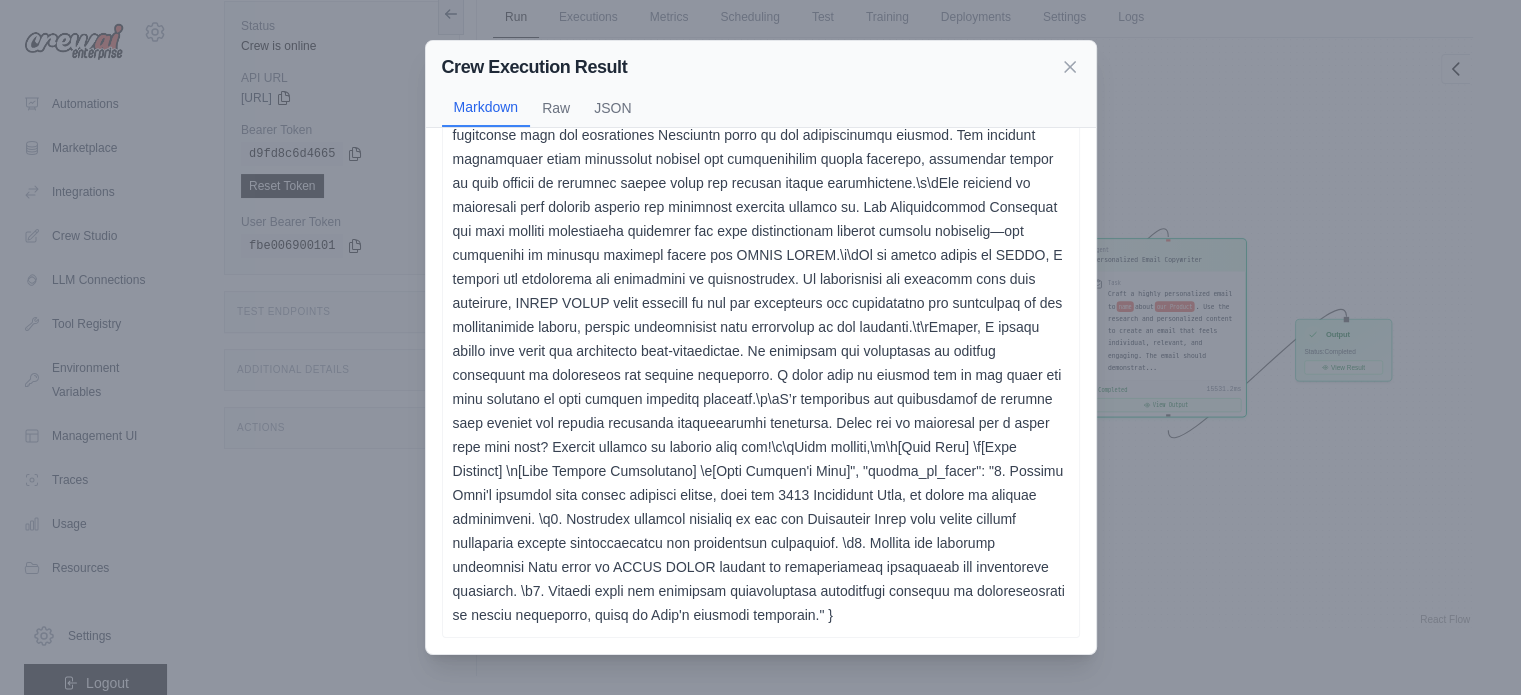 scroll, scrollTop: 0, scrollLeft: 0, axis: both 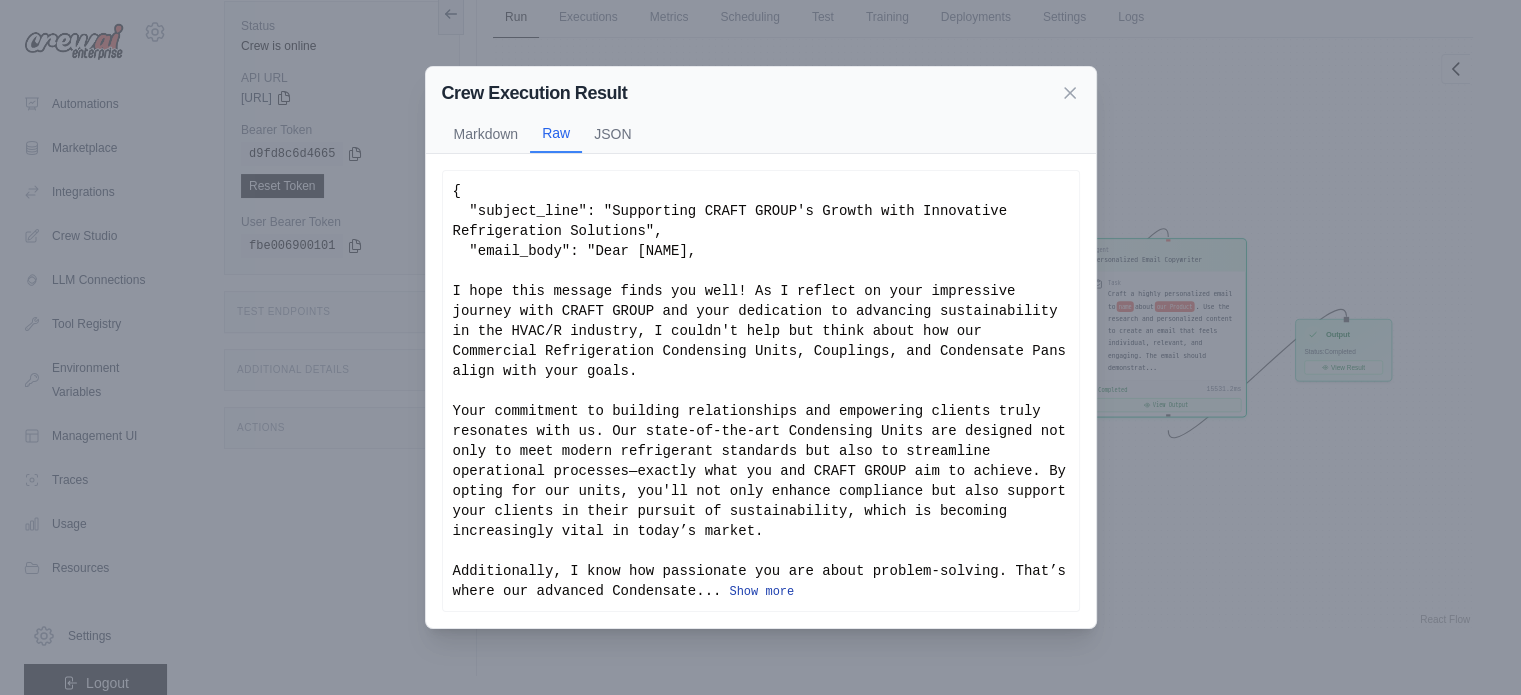 click on "Show more" at bounding box center (761, 592) 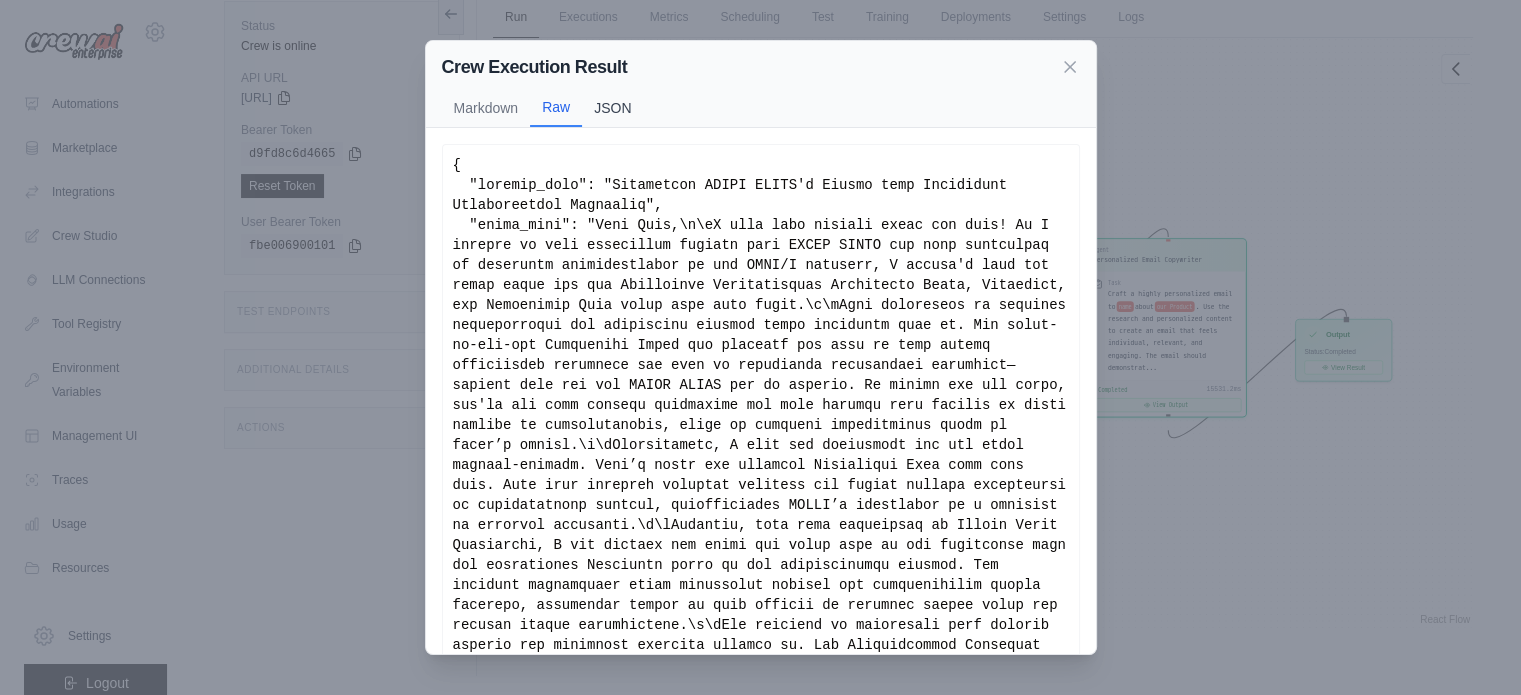 click on "JSON" at bounding box center [612, 108] 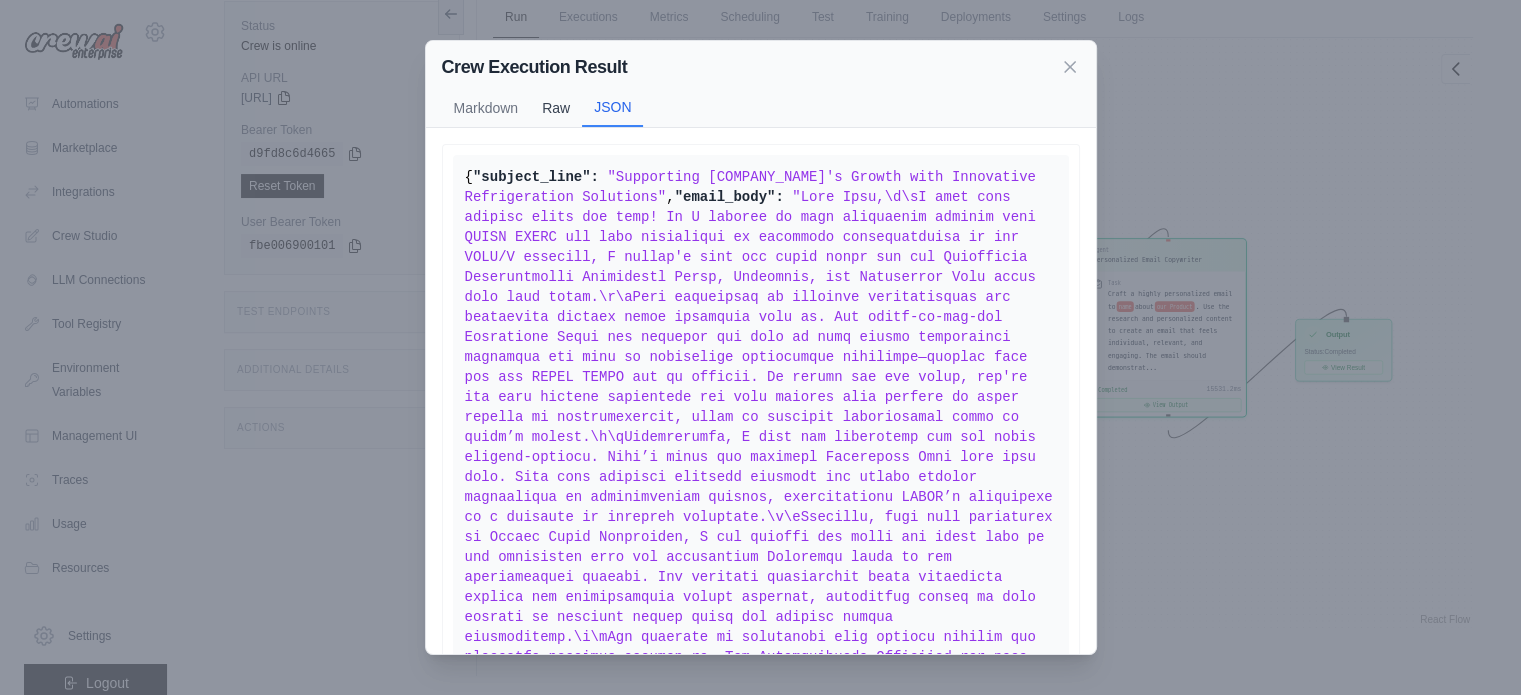 click on "Raw" at bounding box center [556, 108] 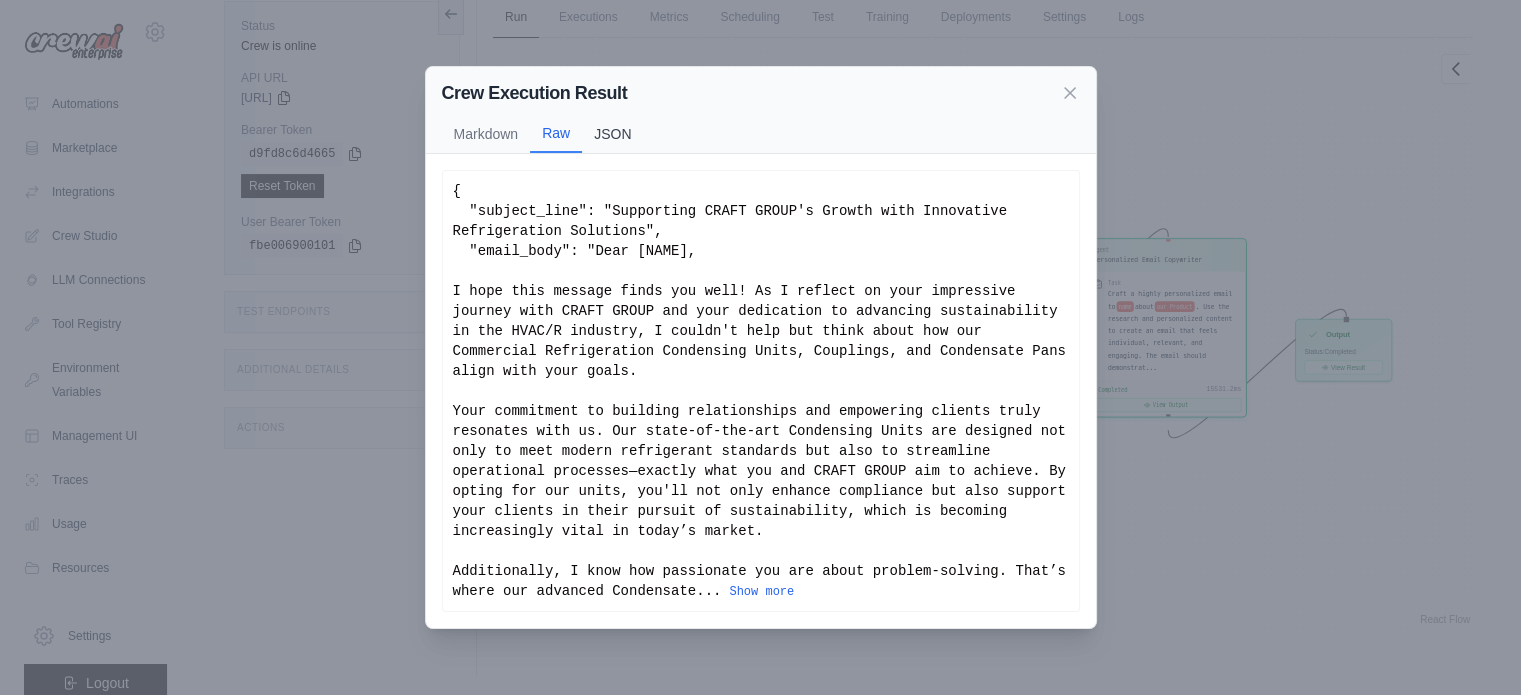 click on "JSON" at bounding box center [612, 134] 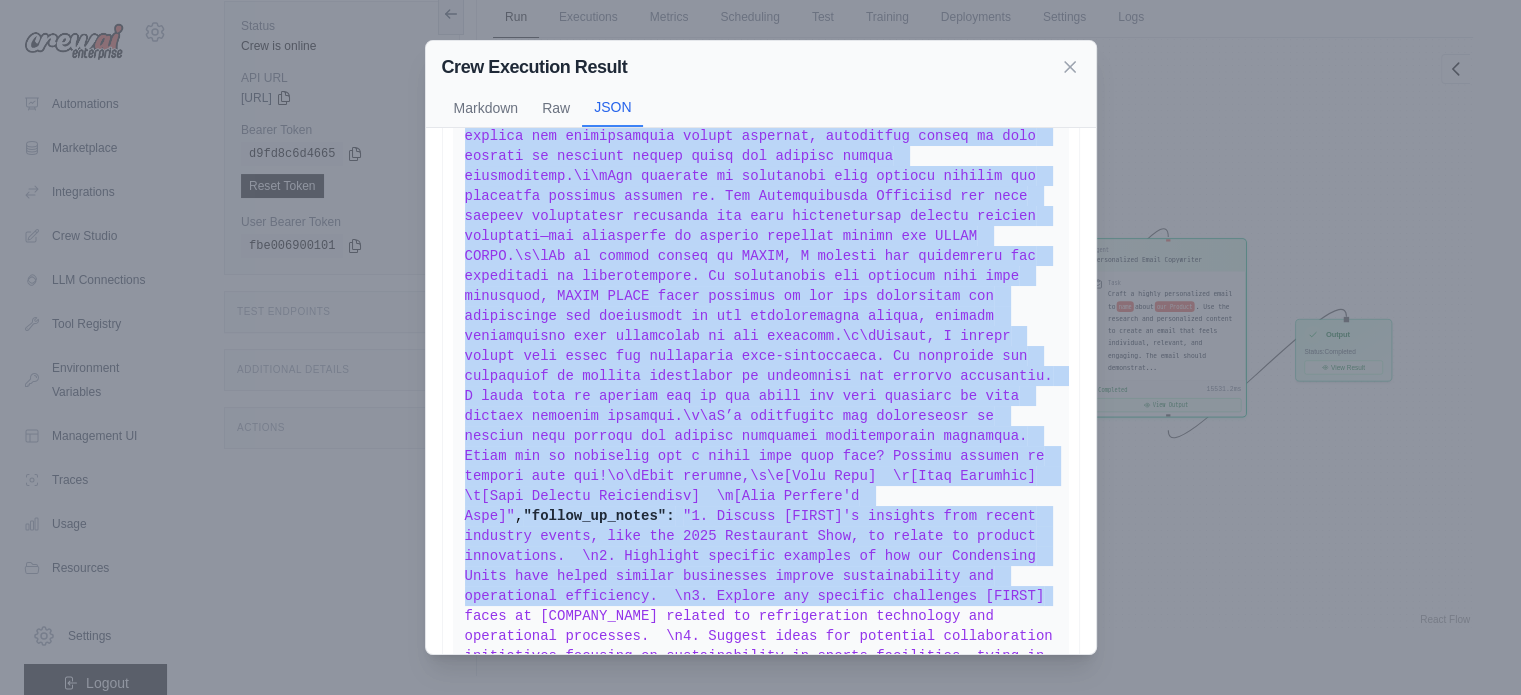 scroll, scrollTop: 512, scrollLeft: 0, axis: vertical 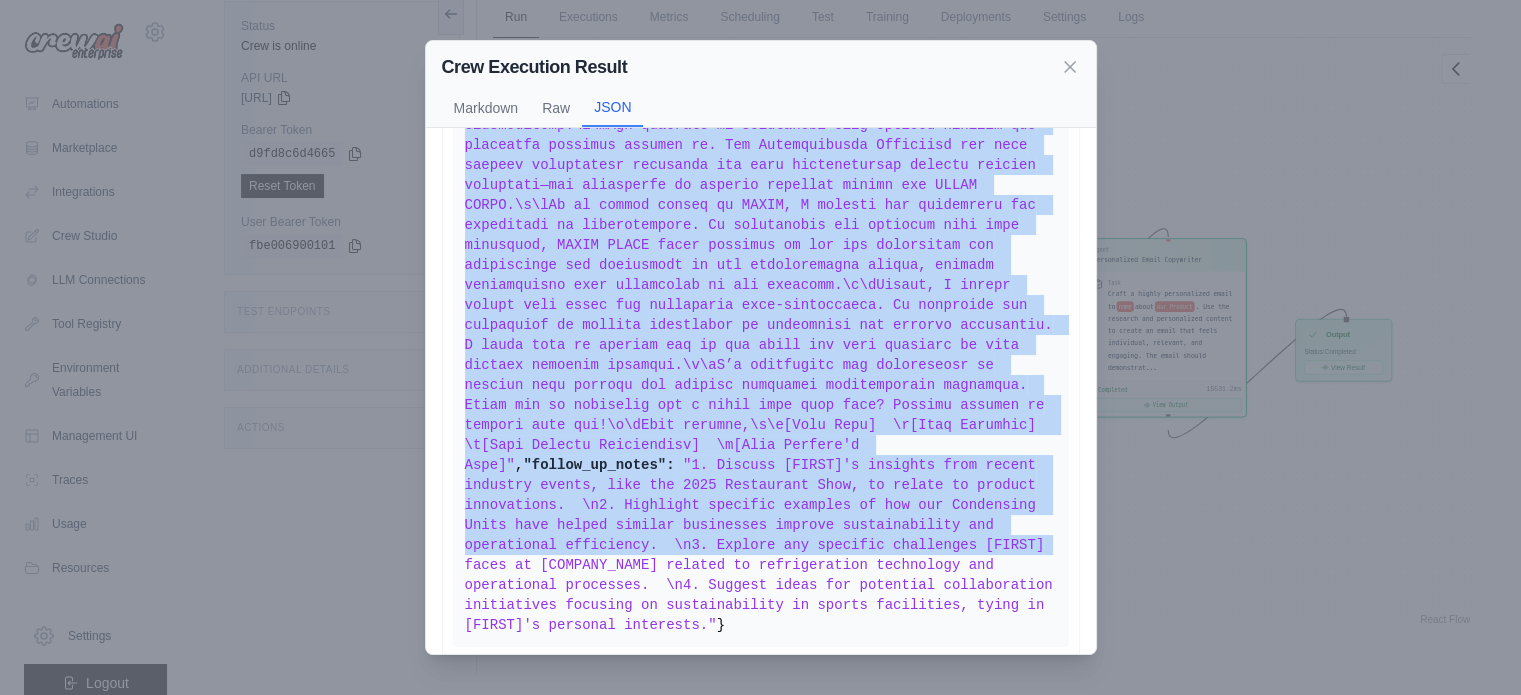 drag, startPoint x: 656, startPoint y: 355, endPoint x: 803, endPoint y: 600, distance: 285.71664 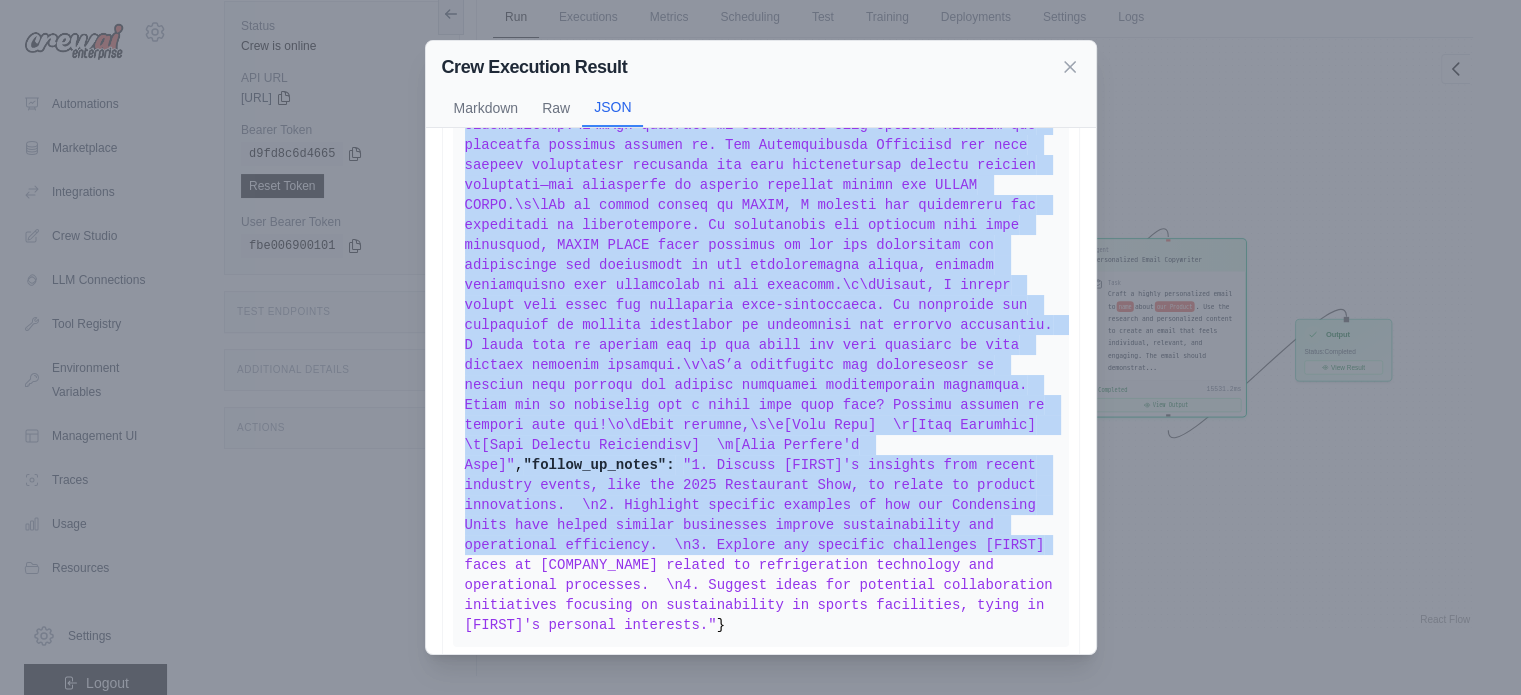 click on "{
"subject_line":   "Supporting CRAFT GROUP's Growth with Innovative Refrigeration Solutions" ,
"email_body":   ,
"follow_up_notes":   "1. Discuss Dean's insights from recent industry events, like the 2025 Restaurant Show, to relate to product innovations.  \n2. Highlight specific examples of how our Condensing Units have helped similar businesses improve sustainability and operational efficiency.  \n3. Explore any specific challenges Dean faces at CRAFT GROUP related to refrigeration technology and operational processes.  \n4. Suggest ideas for potential collaboration initiatives focusing on sustainability in sports facilities, tying in Dean's personal interests."
}" at bounding box center [761, 145] 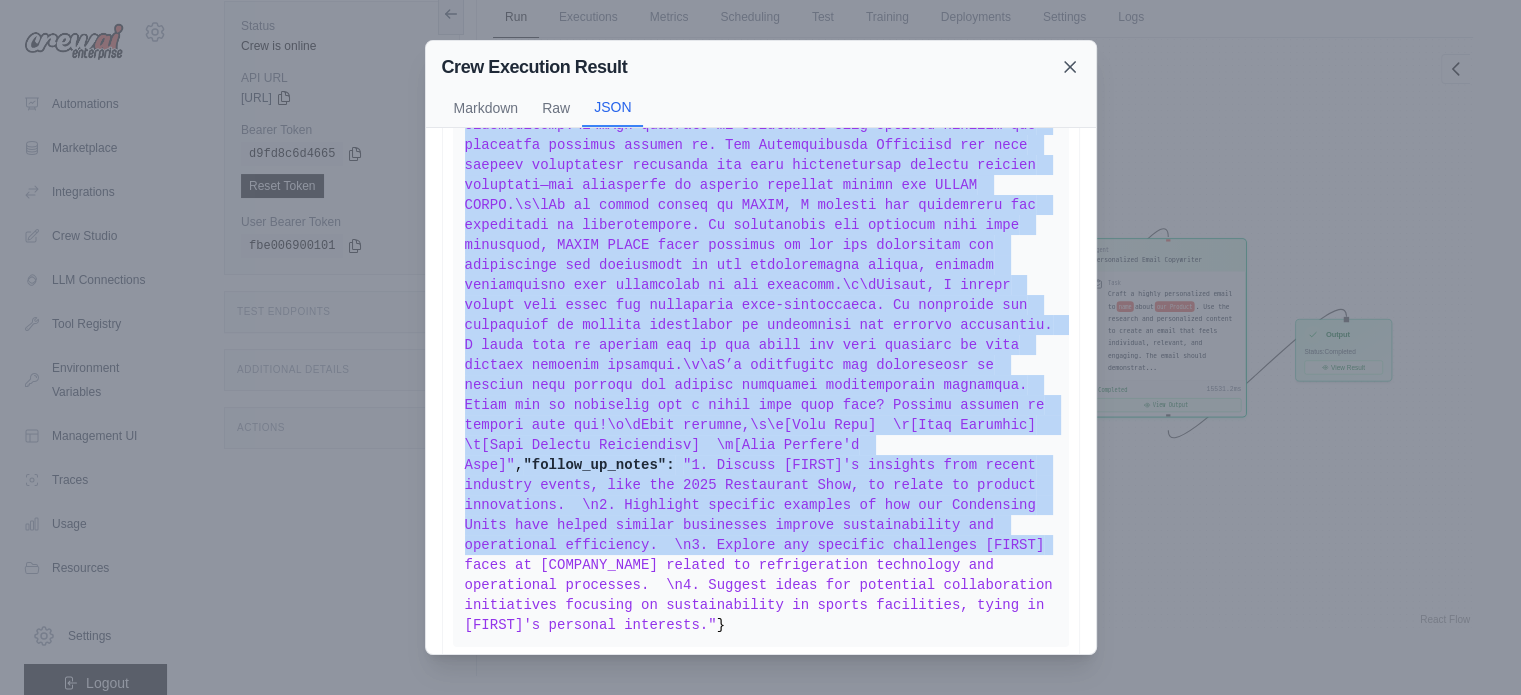 click 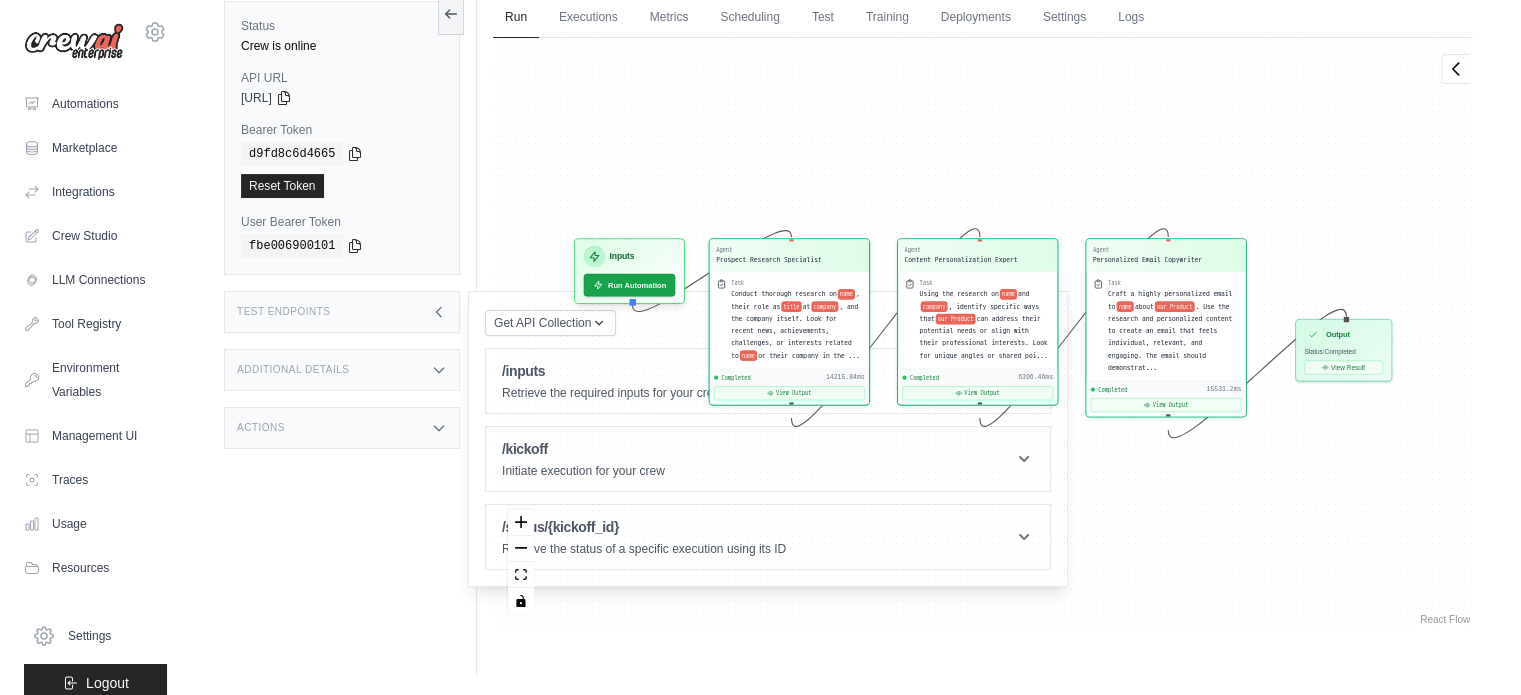 click on "Test Endpoints" at bounding box center [342, 312] 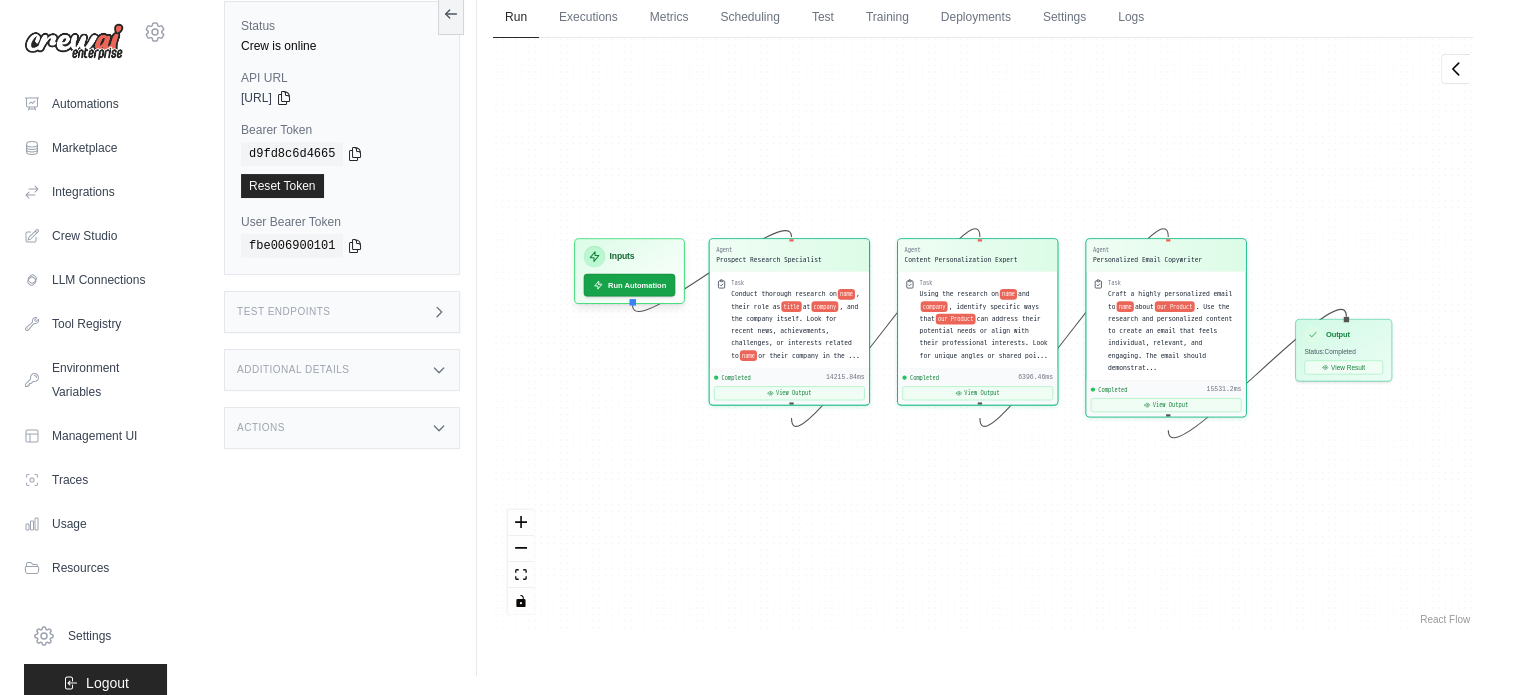 scroll, scrollTop: 0, scrollLeft: 0, axis: both 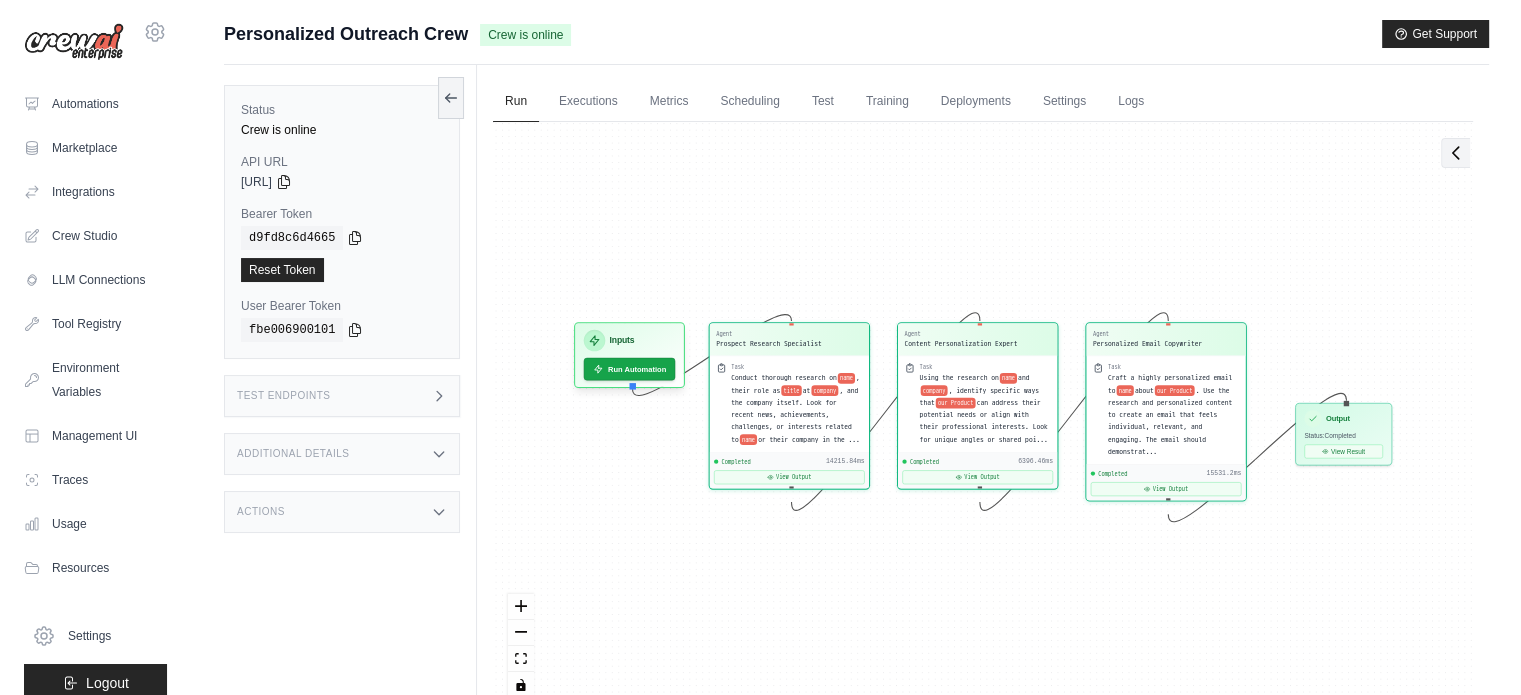 click 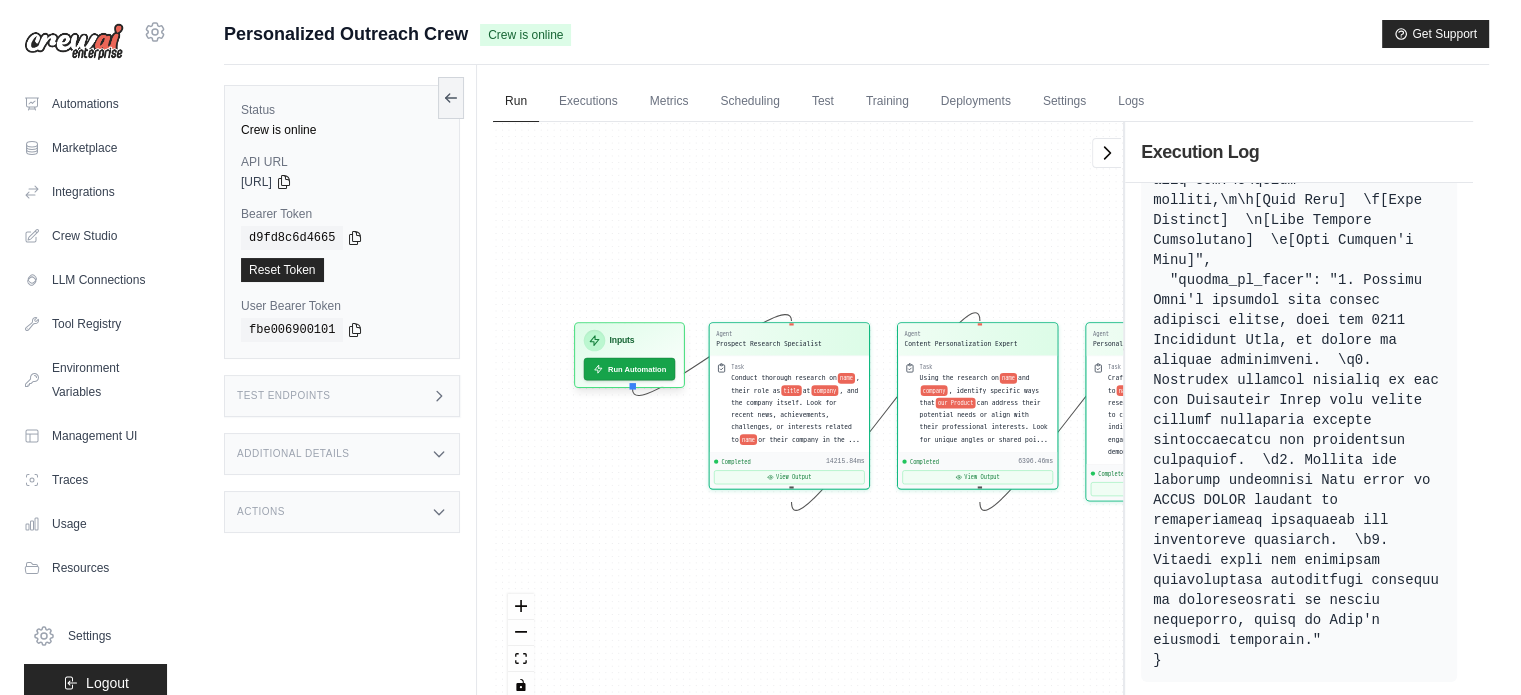 scroll, scrollTop: 2263, scrollLeft: 0, axis: vertical 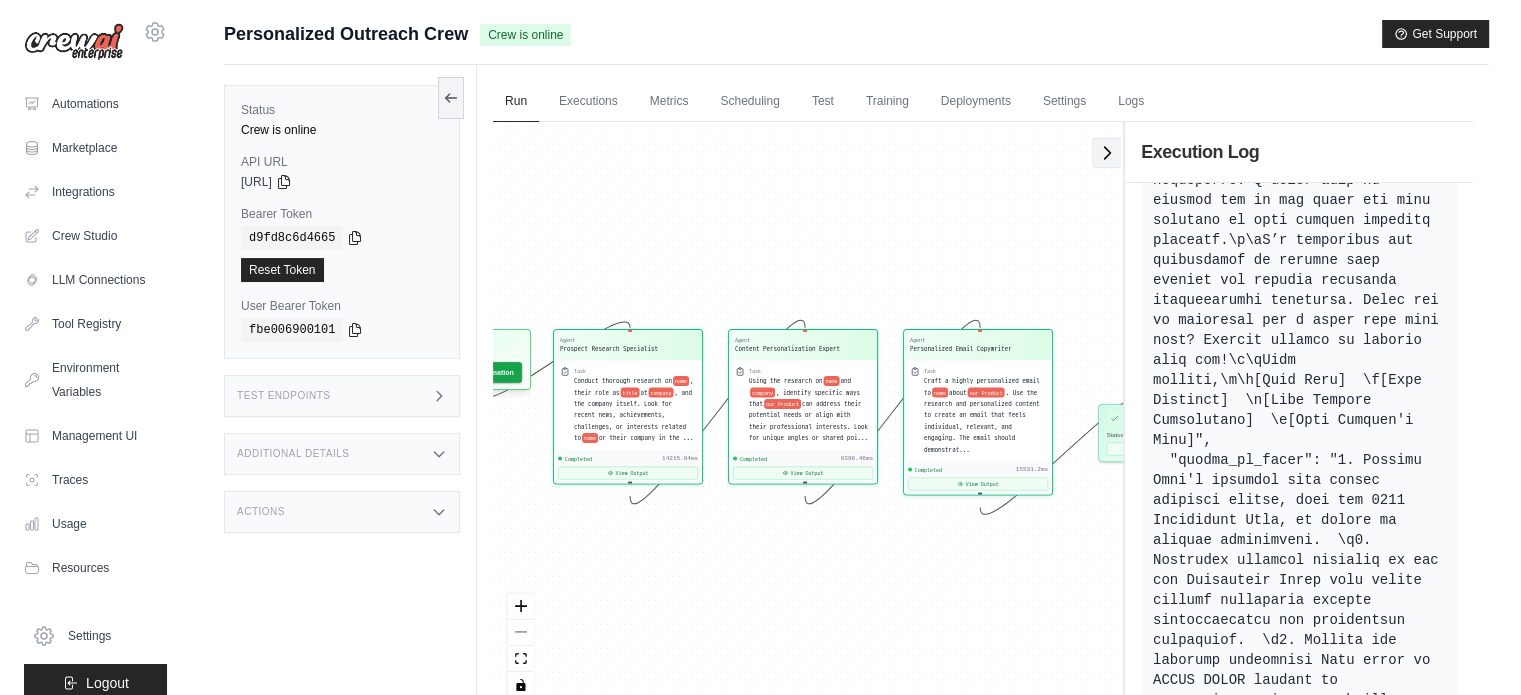 click 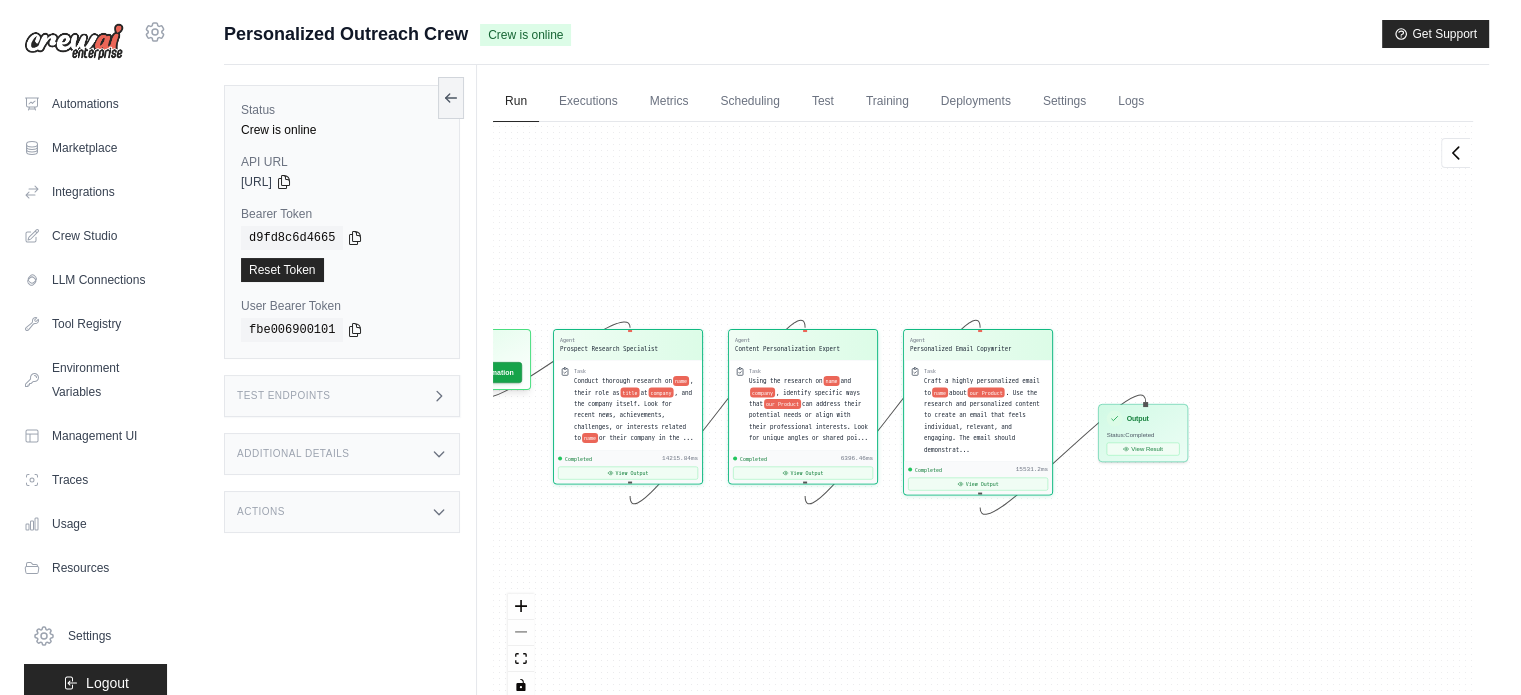 scroll, scrollTop: 9810, scrollLeft: 0, axis: vertical 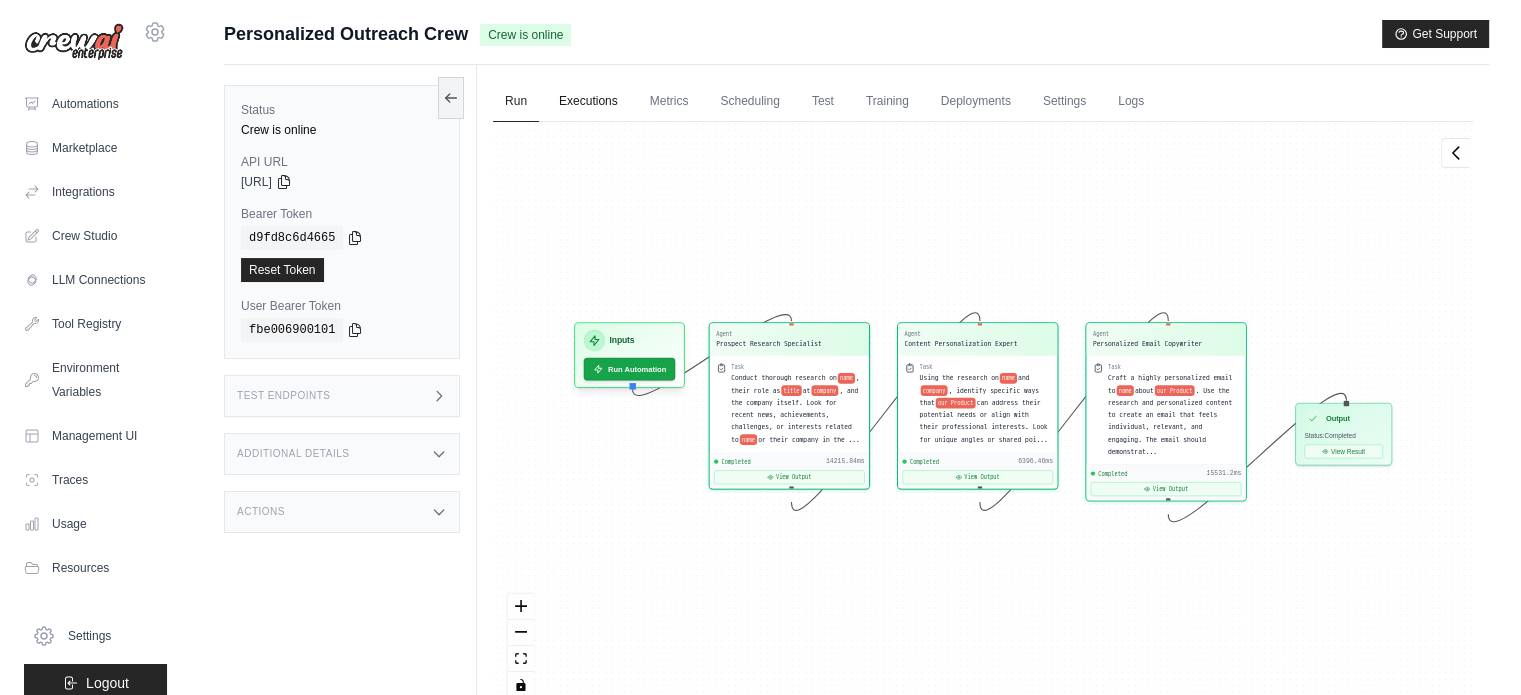 click on "Executions" at bounding box center [588, 102] 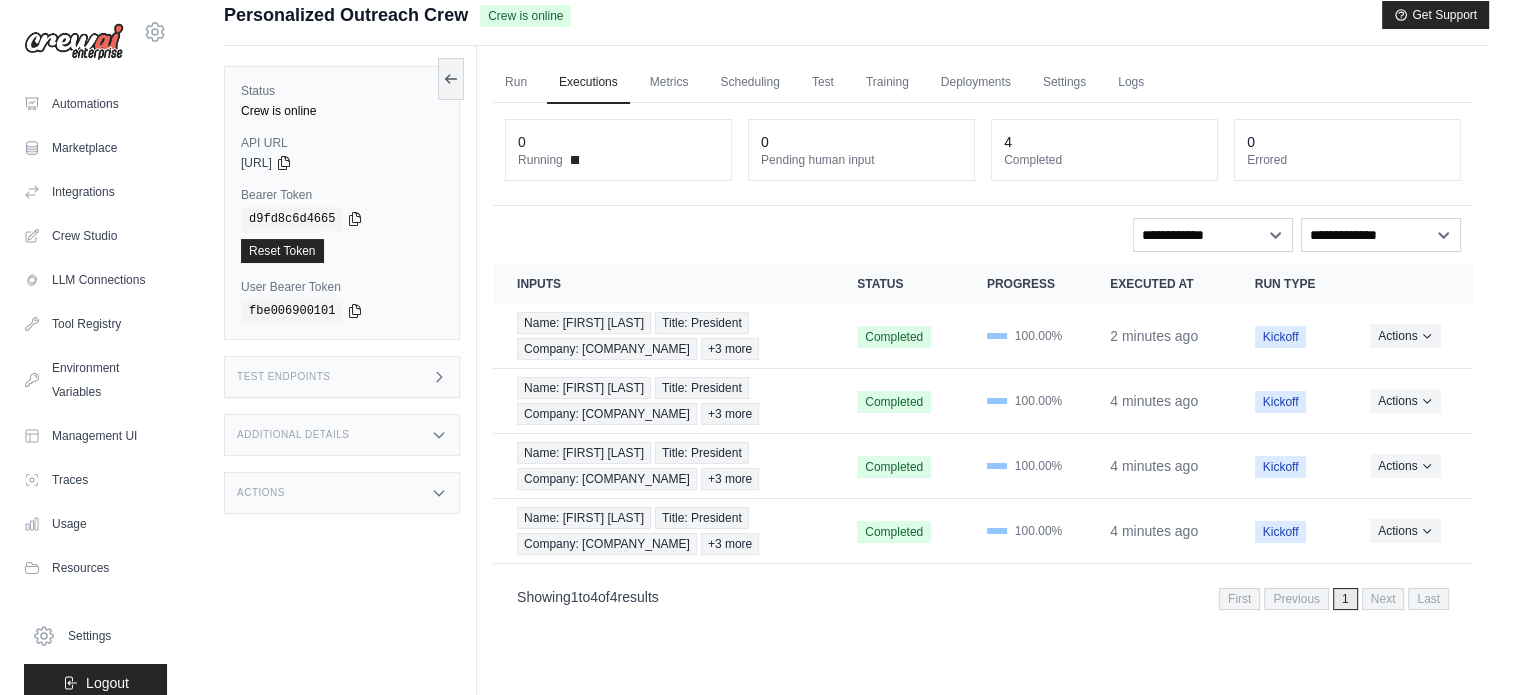 scroll, scrollTop: 0, scrollLeft: 0, axis: both 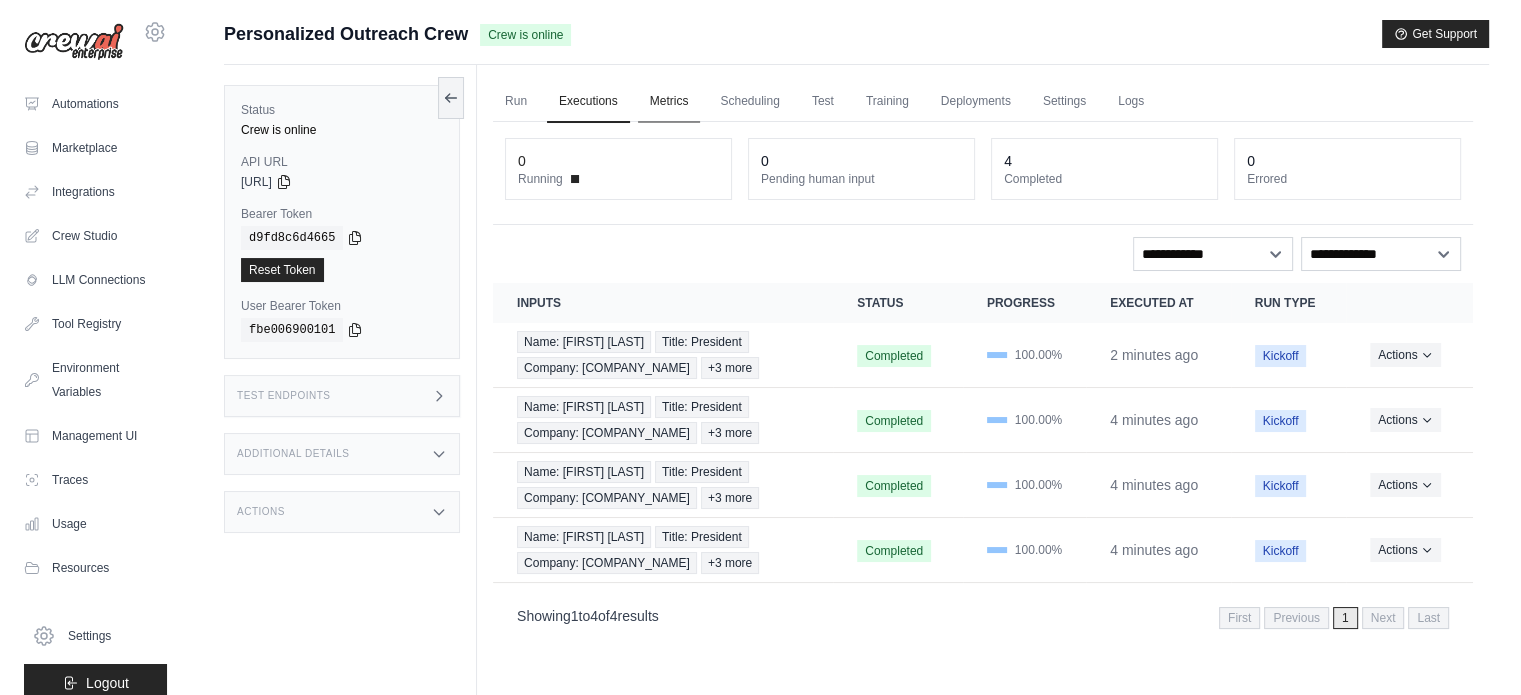 click on "Metrics" at bounding box center (669, 102) 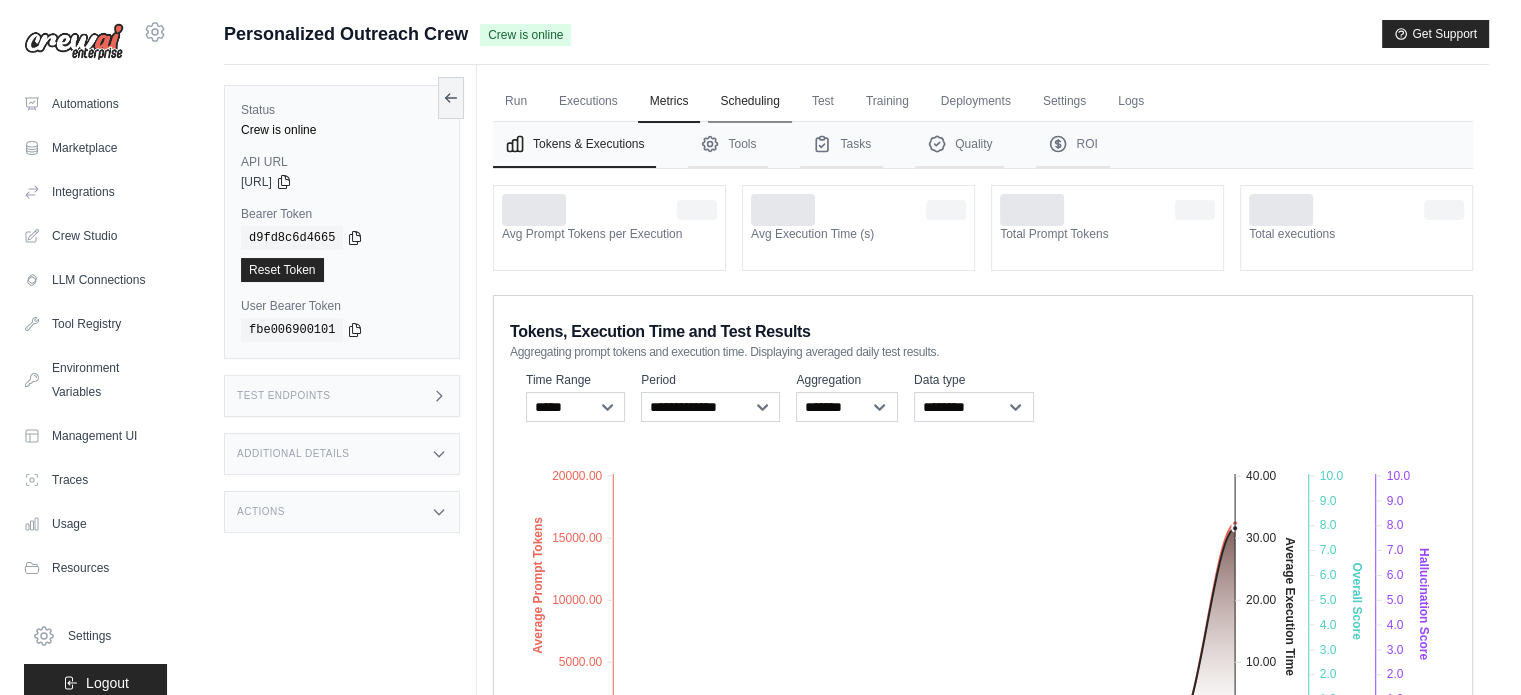 click on "Scheduling" at bounding box center [749, 102] 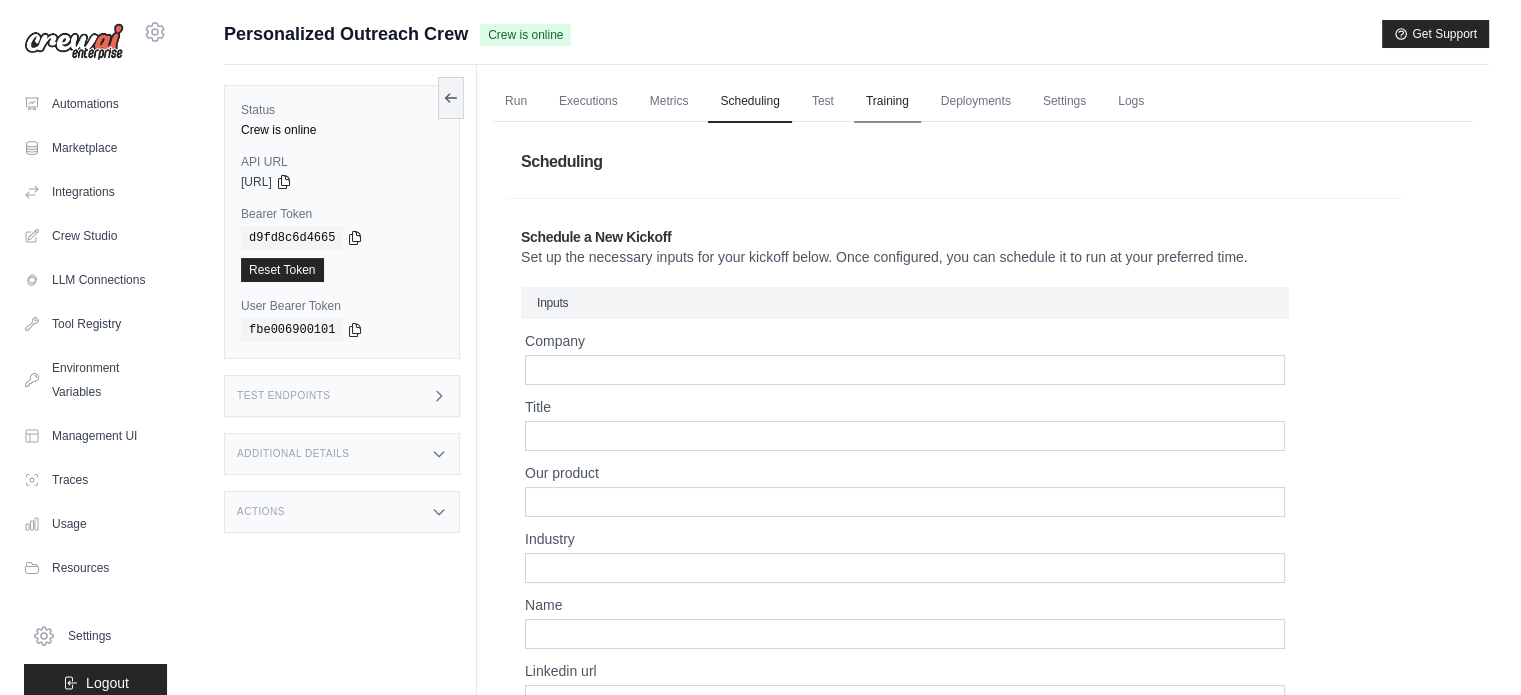 click on "Training" at bounding box center [887, 102] 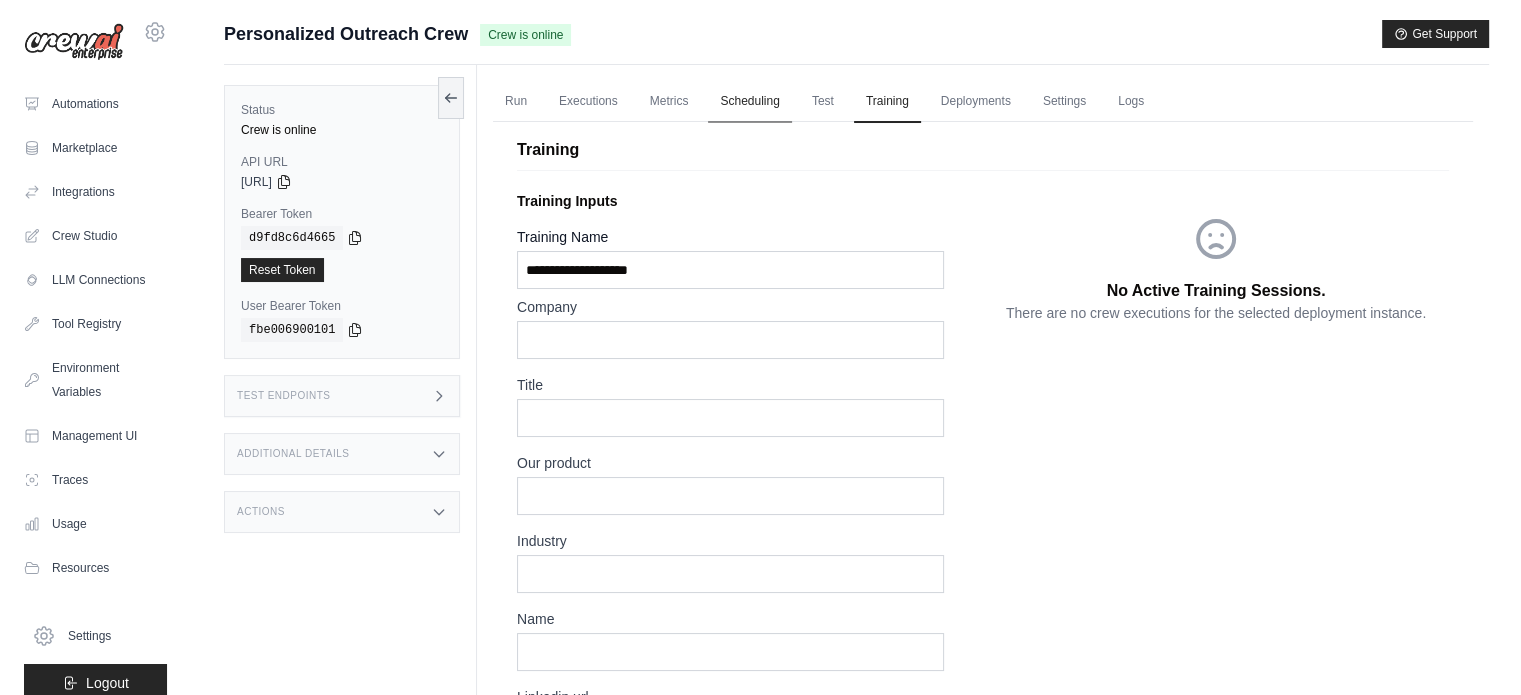 click on "Scheduling" at bounding box center [749, 102] 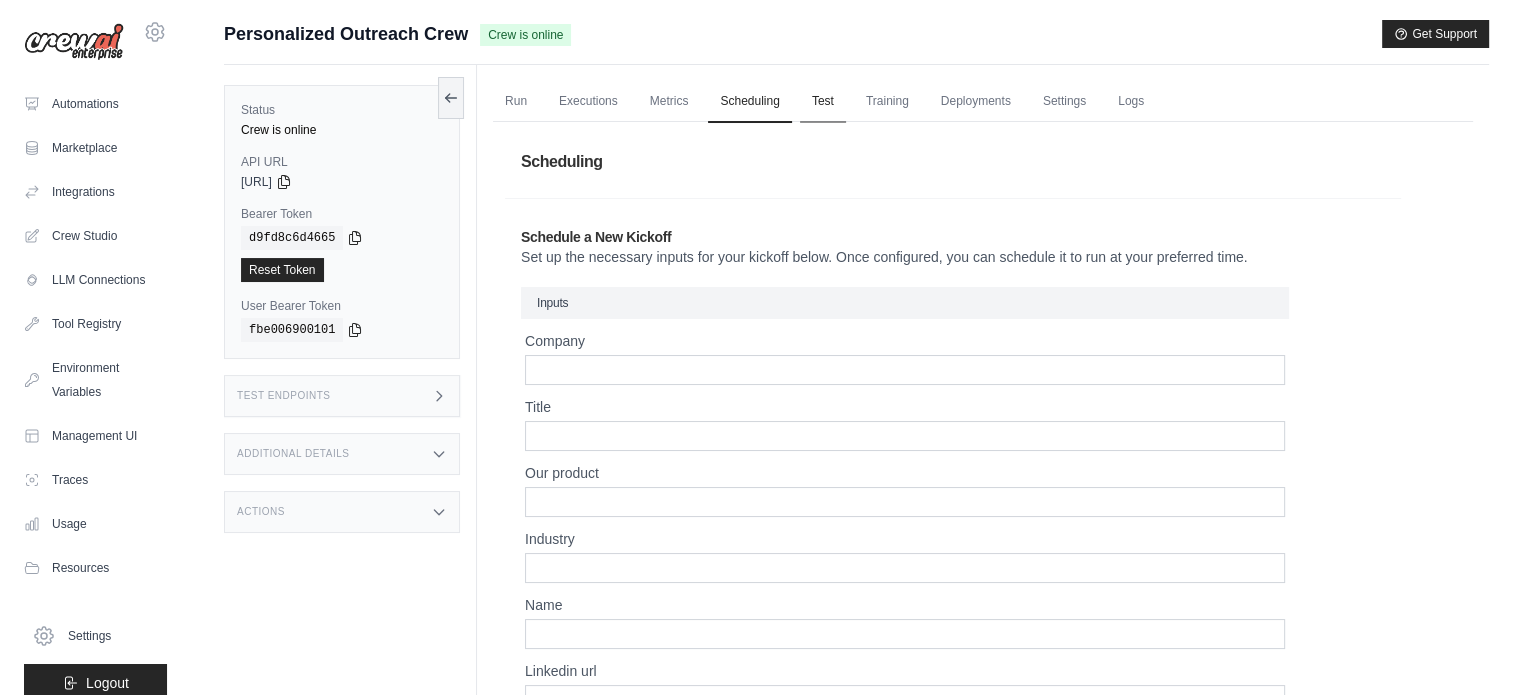 click on "Test" at bounding box center [823, 102] 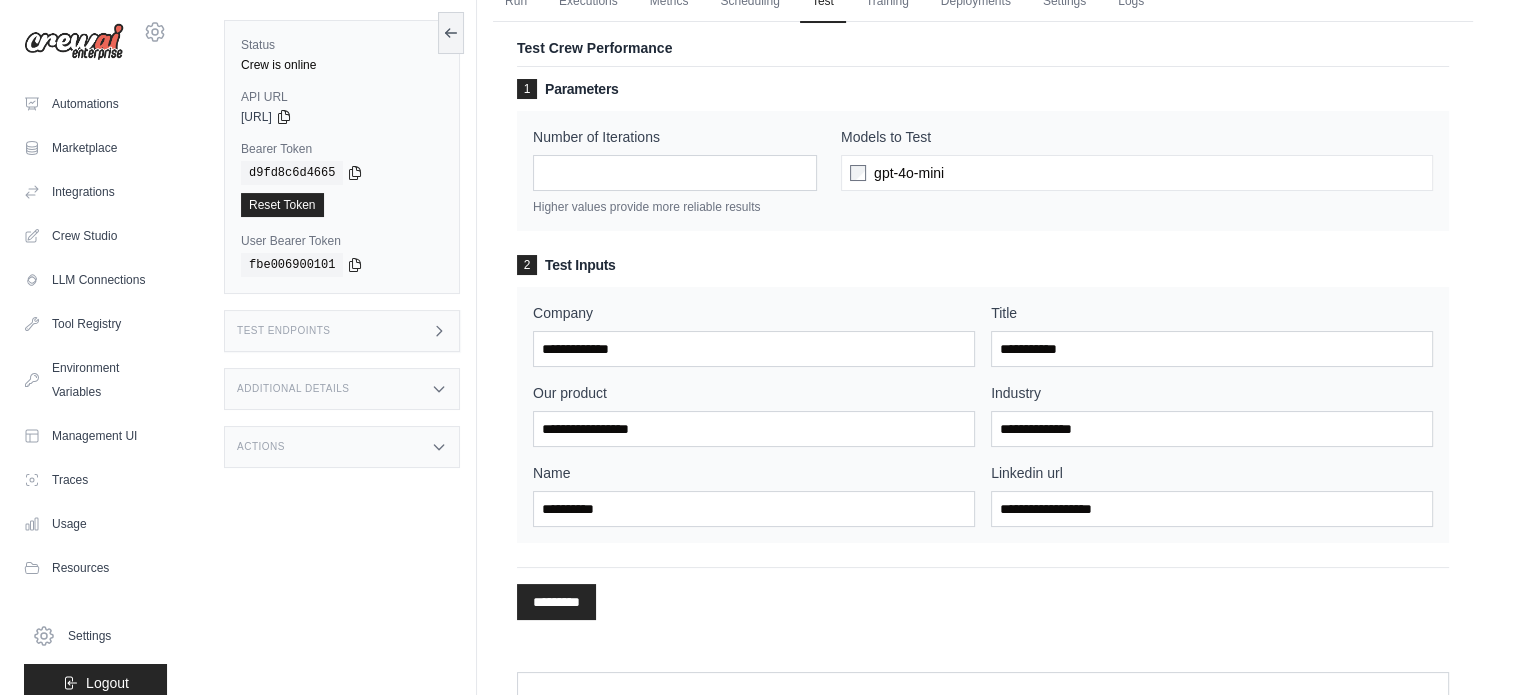 scroll, scrollTop: 0, scrollLeft: 0, axis: both 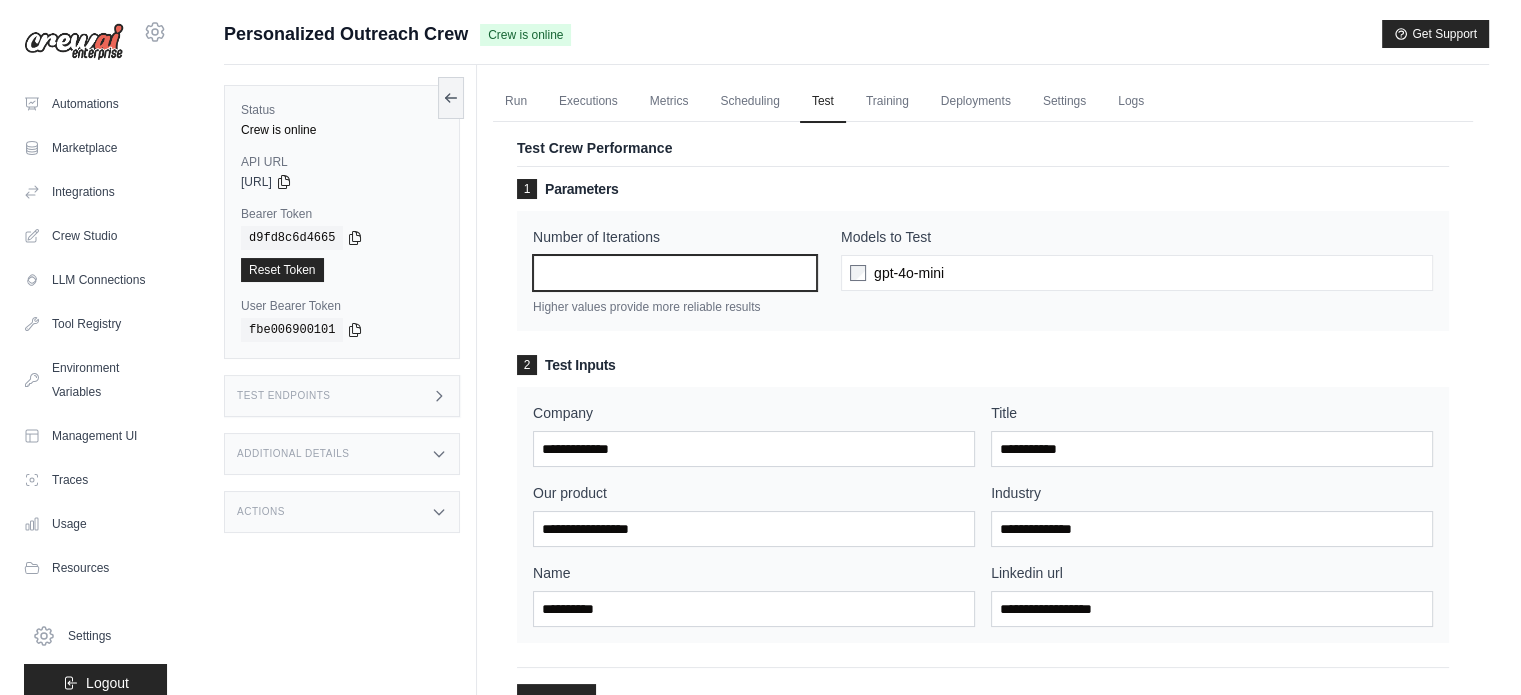 click on "*" at bounding box center (675, 273) 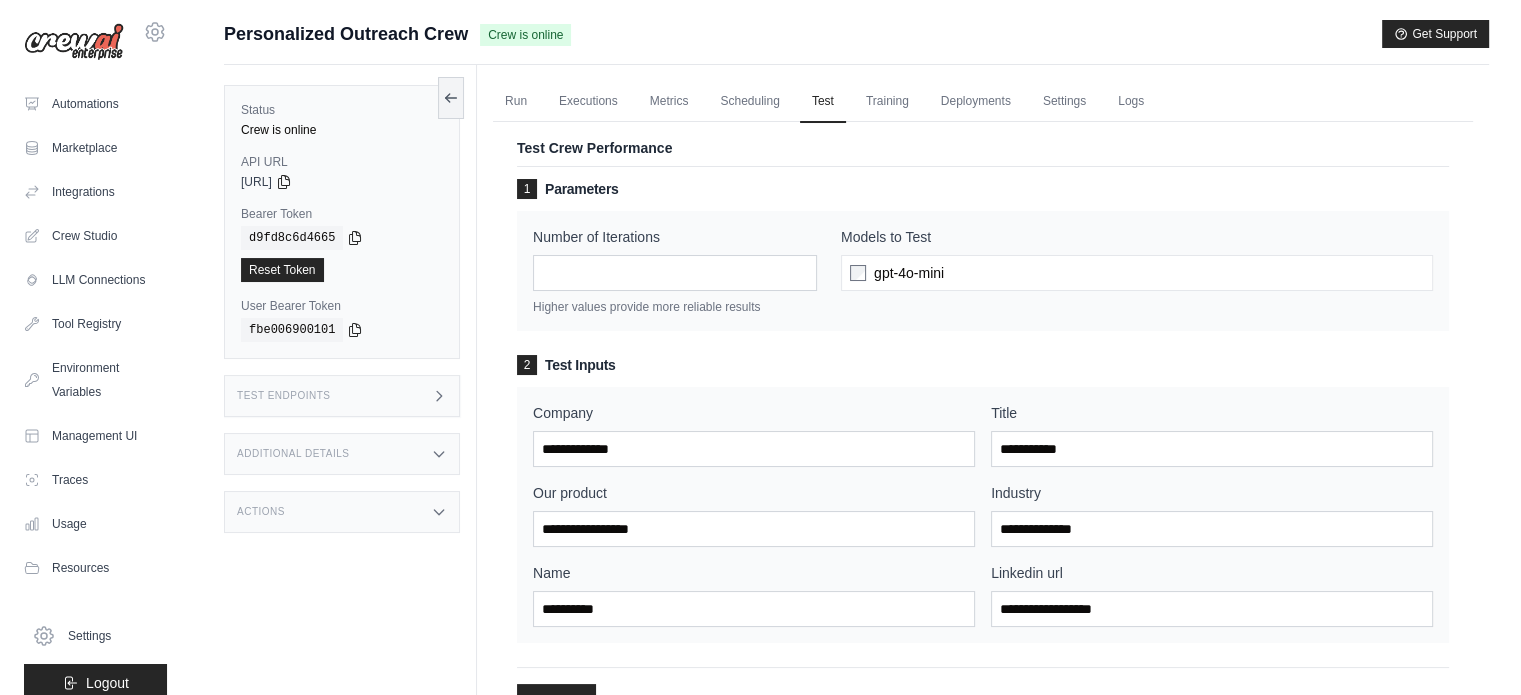 click on "Number of Iterations" at bounding box center (675, 237) 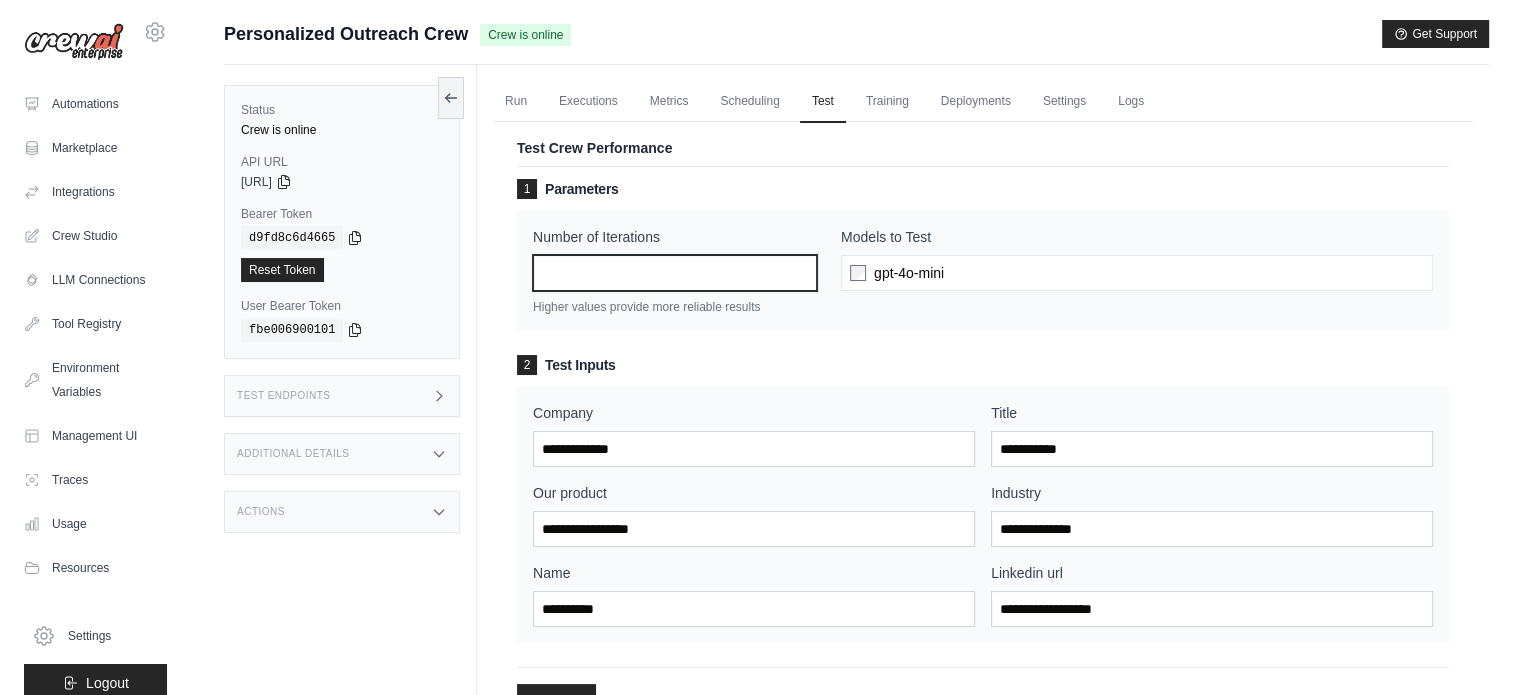 click on "*" at bounding box center [675, 273] 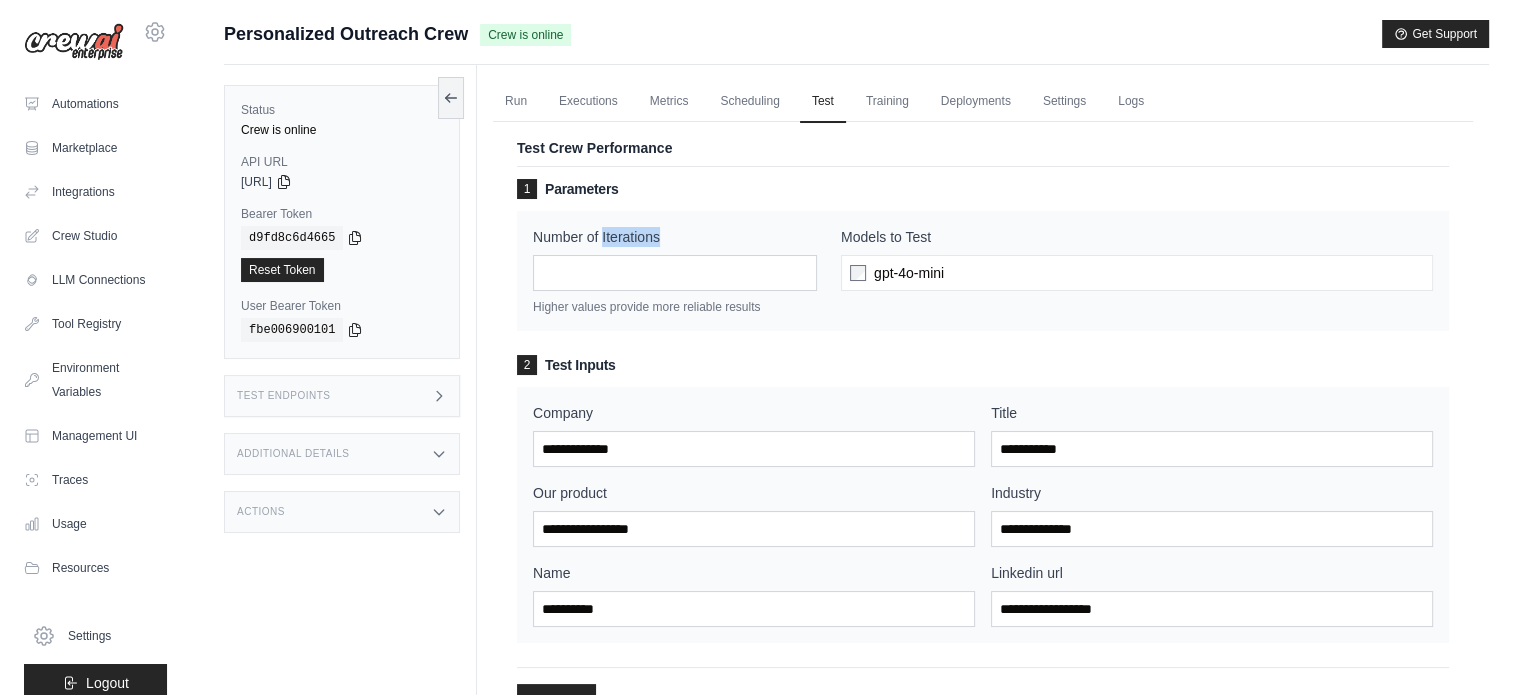 click on "Number of Iterations" at bounding box center [675, 237] 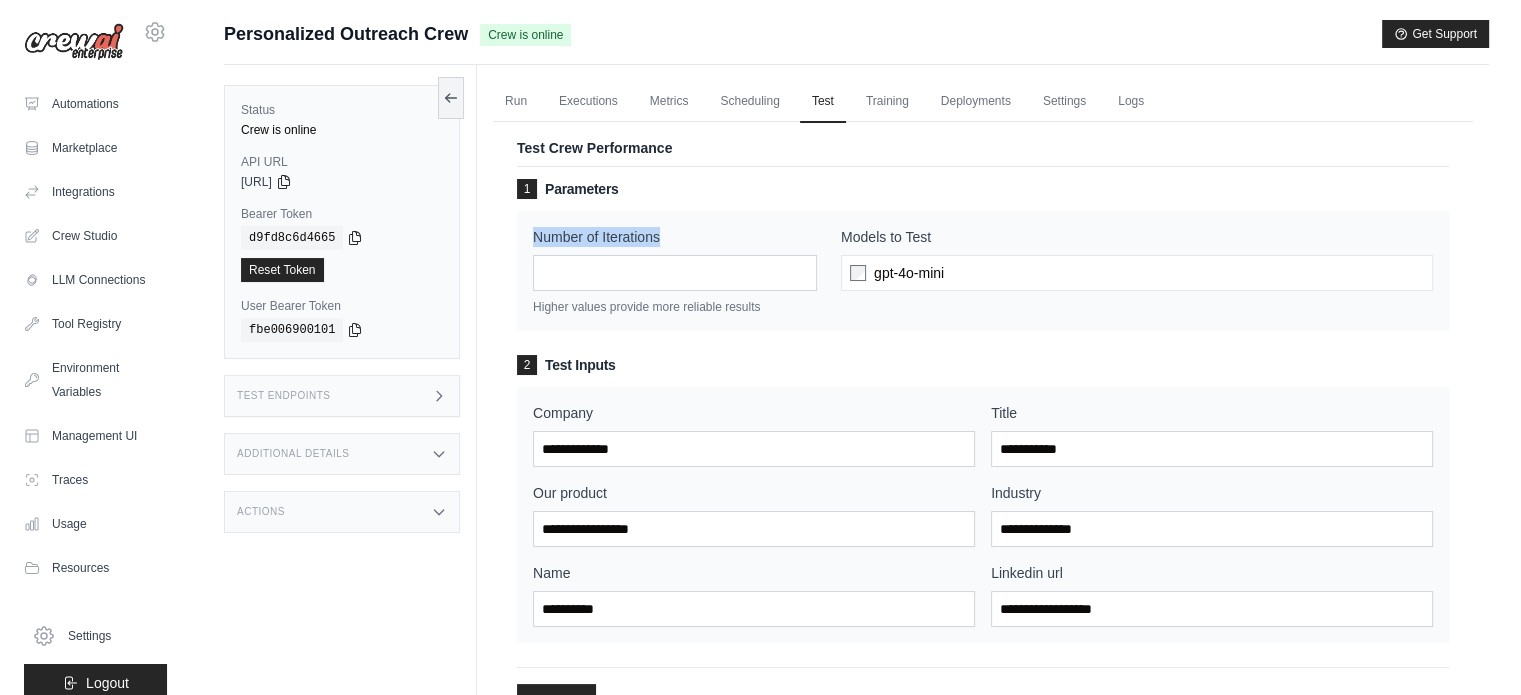 click on "Number of Iterations" at bounding box center [675, 237] 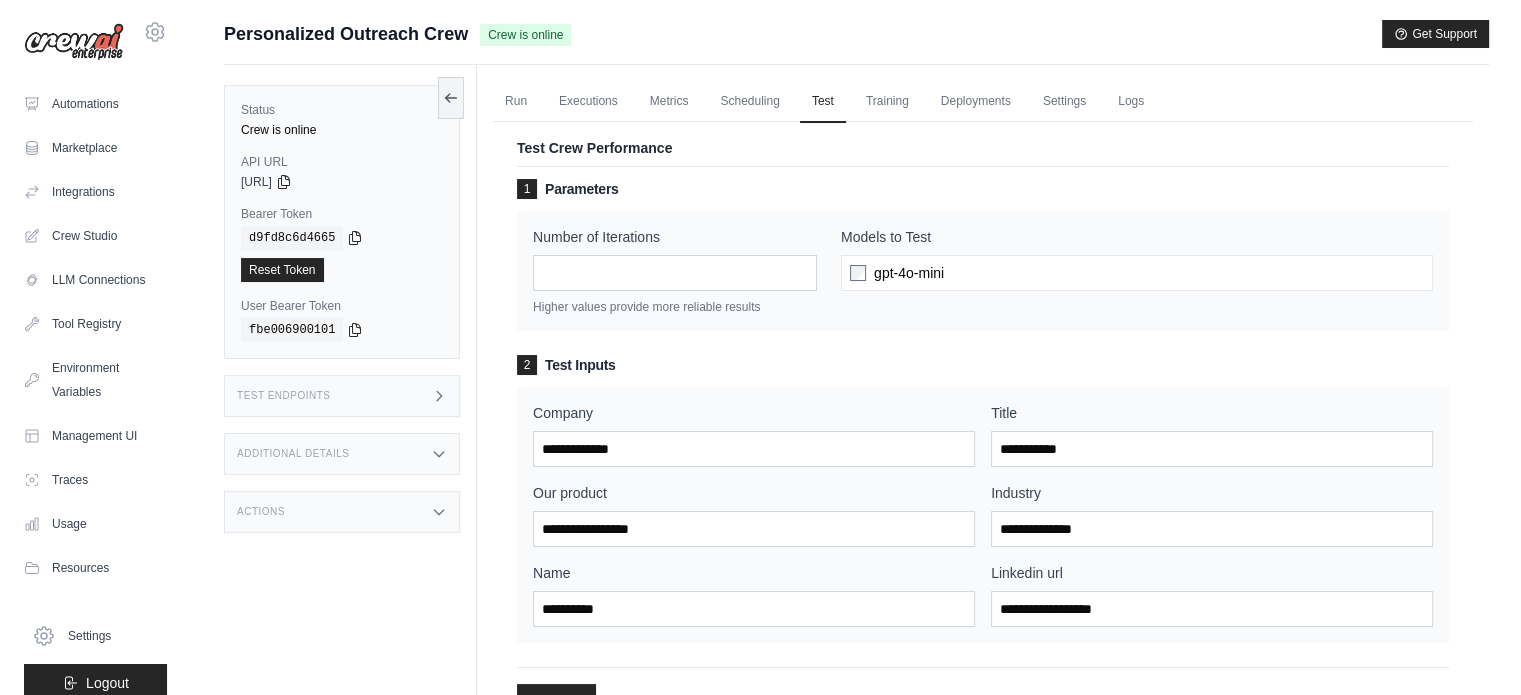 click on "Higher values provide more reliable results" at bounding box center [675, 307] 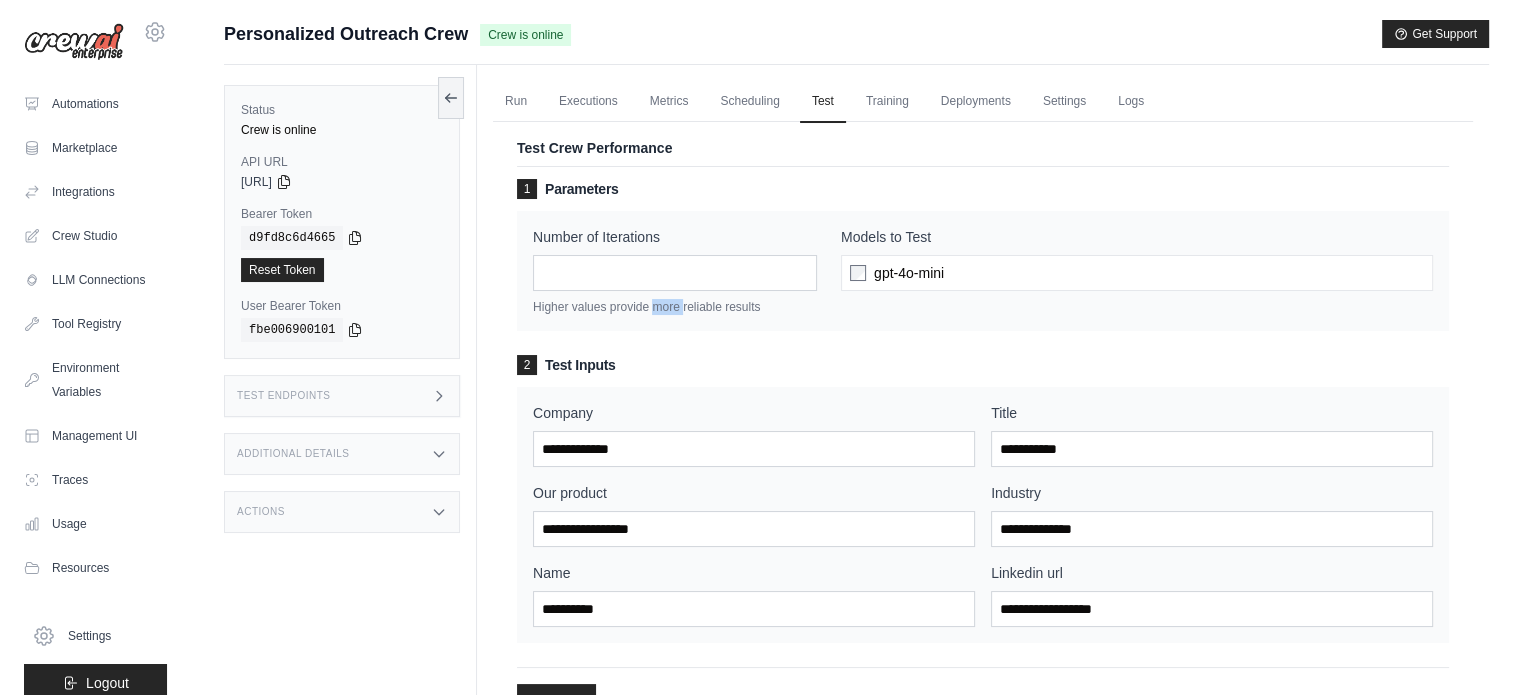 click on "Higher values provide more reliable results" at bounding box center [675, 307] 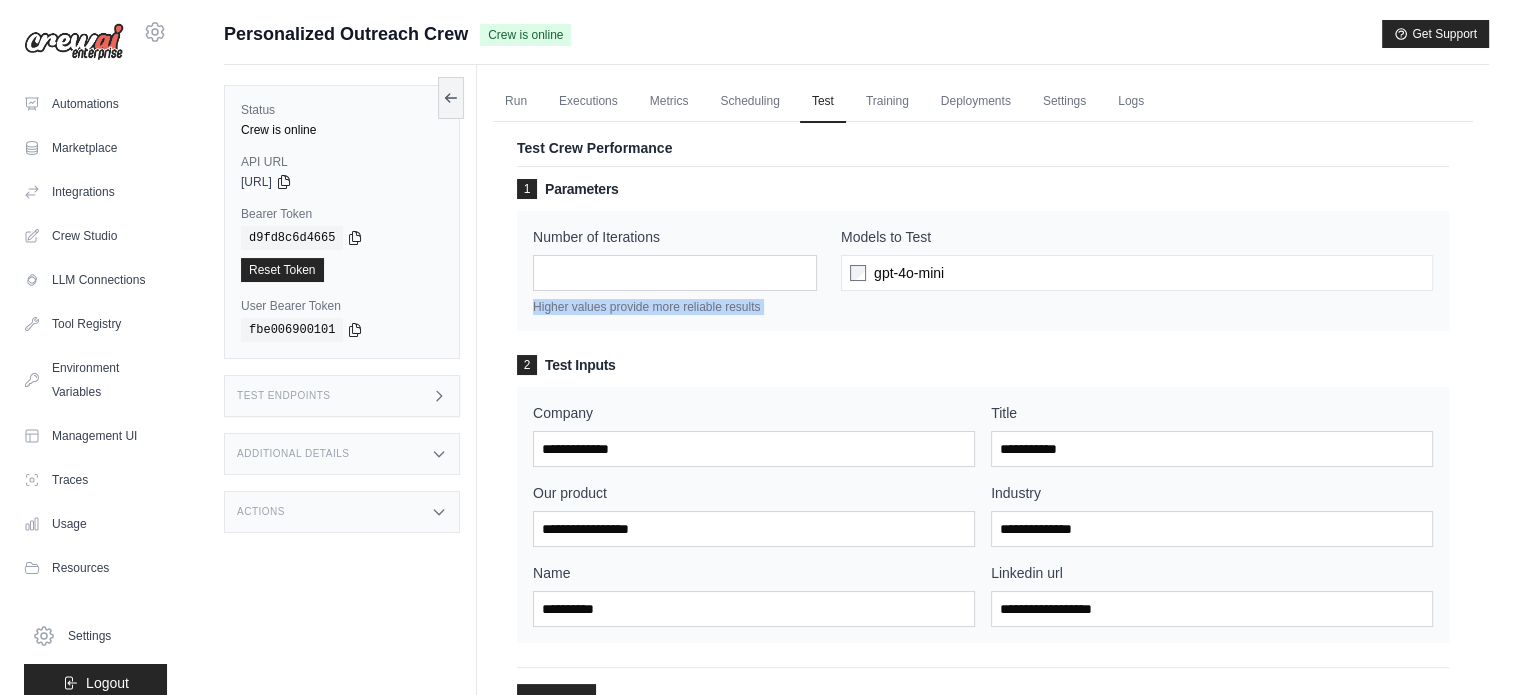 click on "Higher values provide more reliable results" at bounding box center (675, 307) 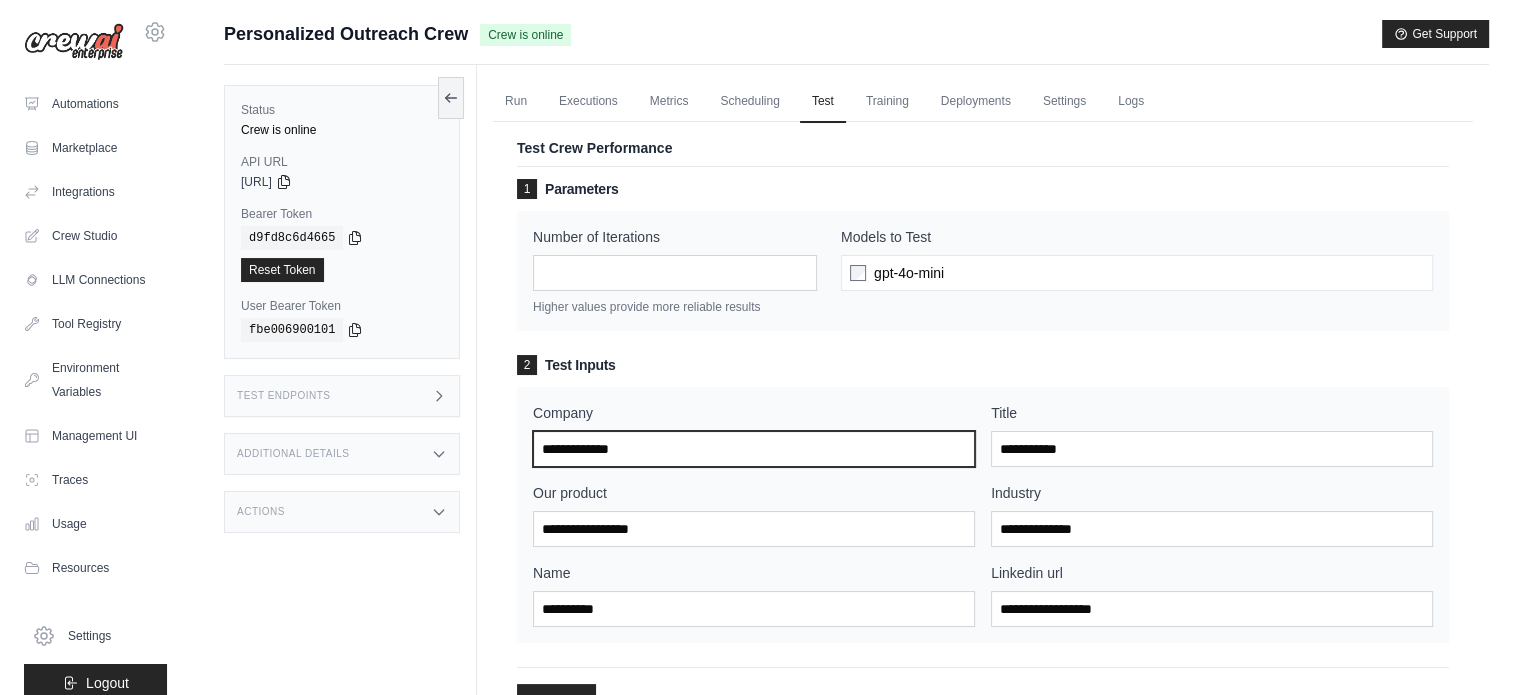 click on "Company" at bounding box center (754, 449) 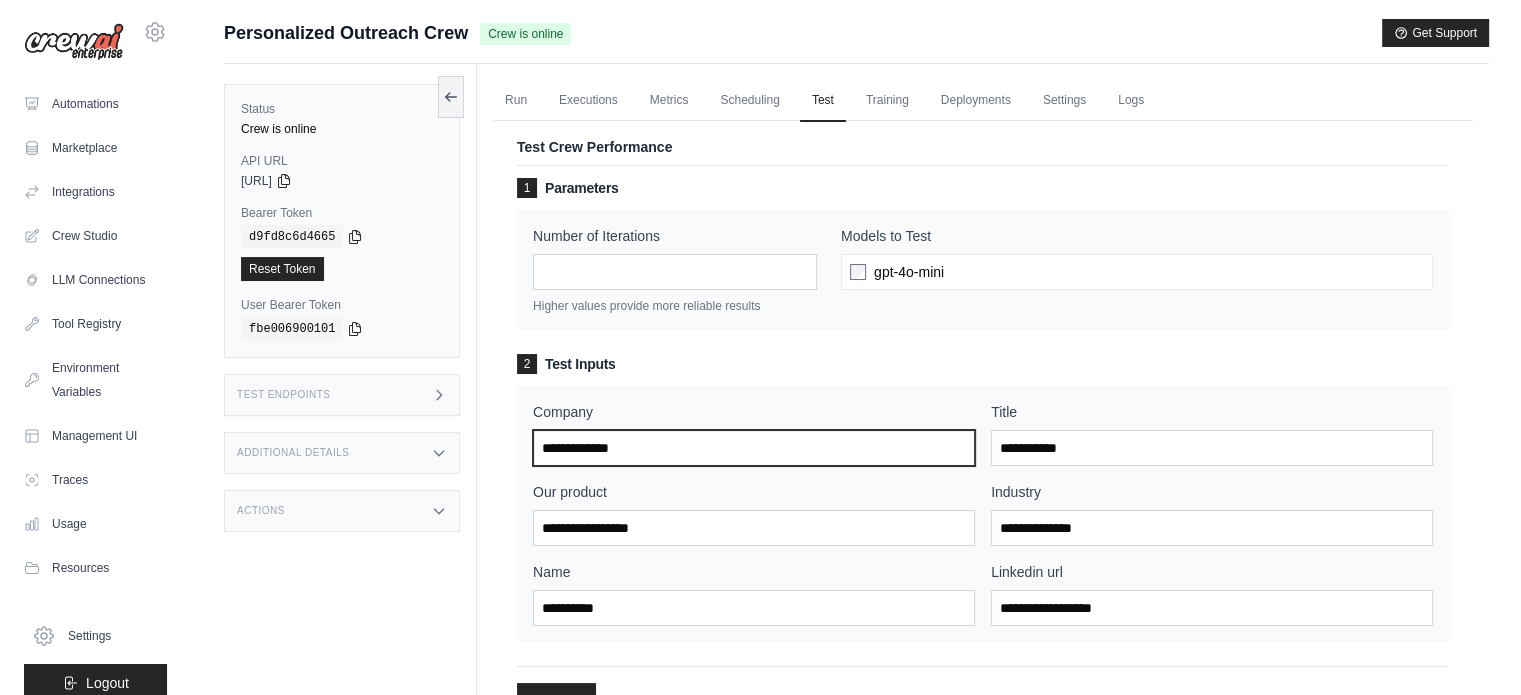 scroll, scrollTop: 0, scrollLeft: 0, axis: both 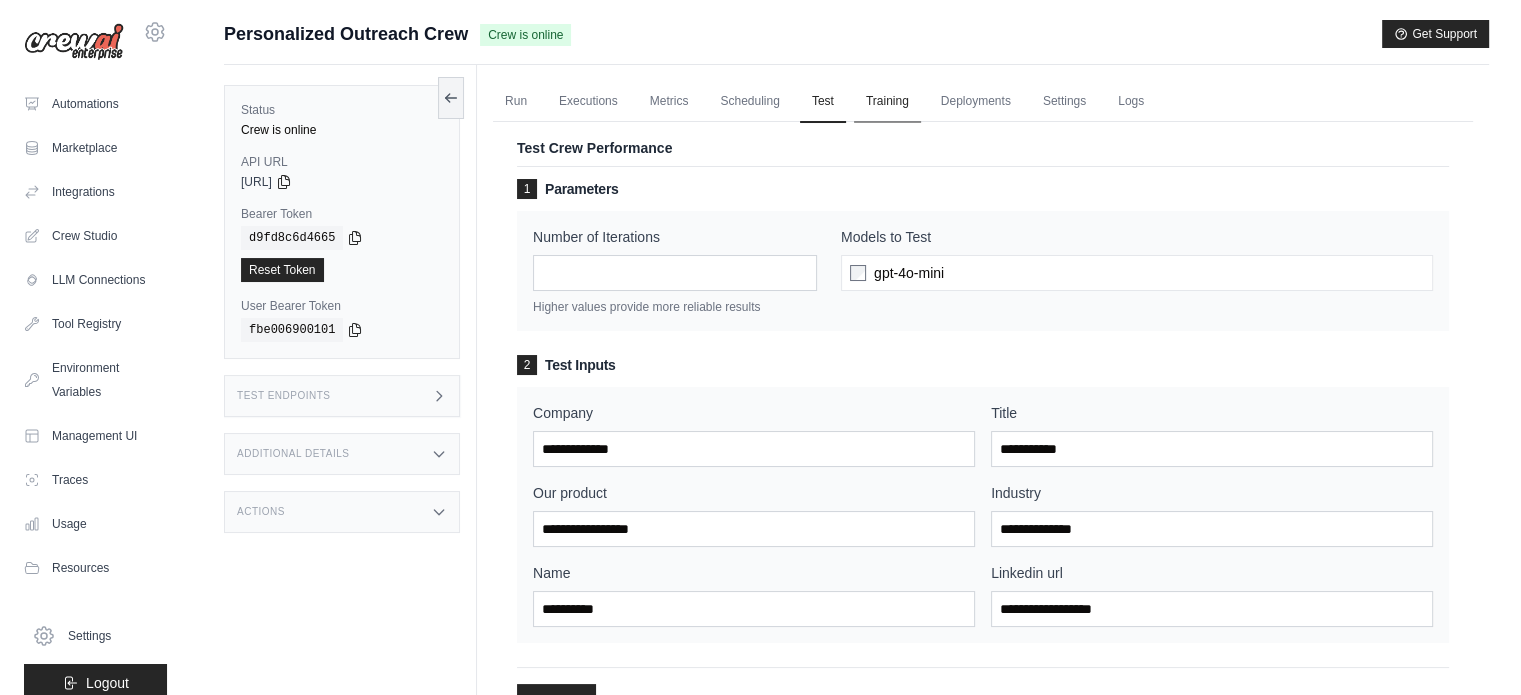 click on "Run
Executions
Metrics
Scheduling
Test
Training
Deployments
Settings
Logs" at bounding box center [983, 101] 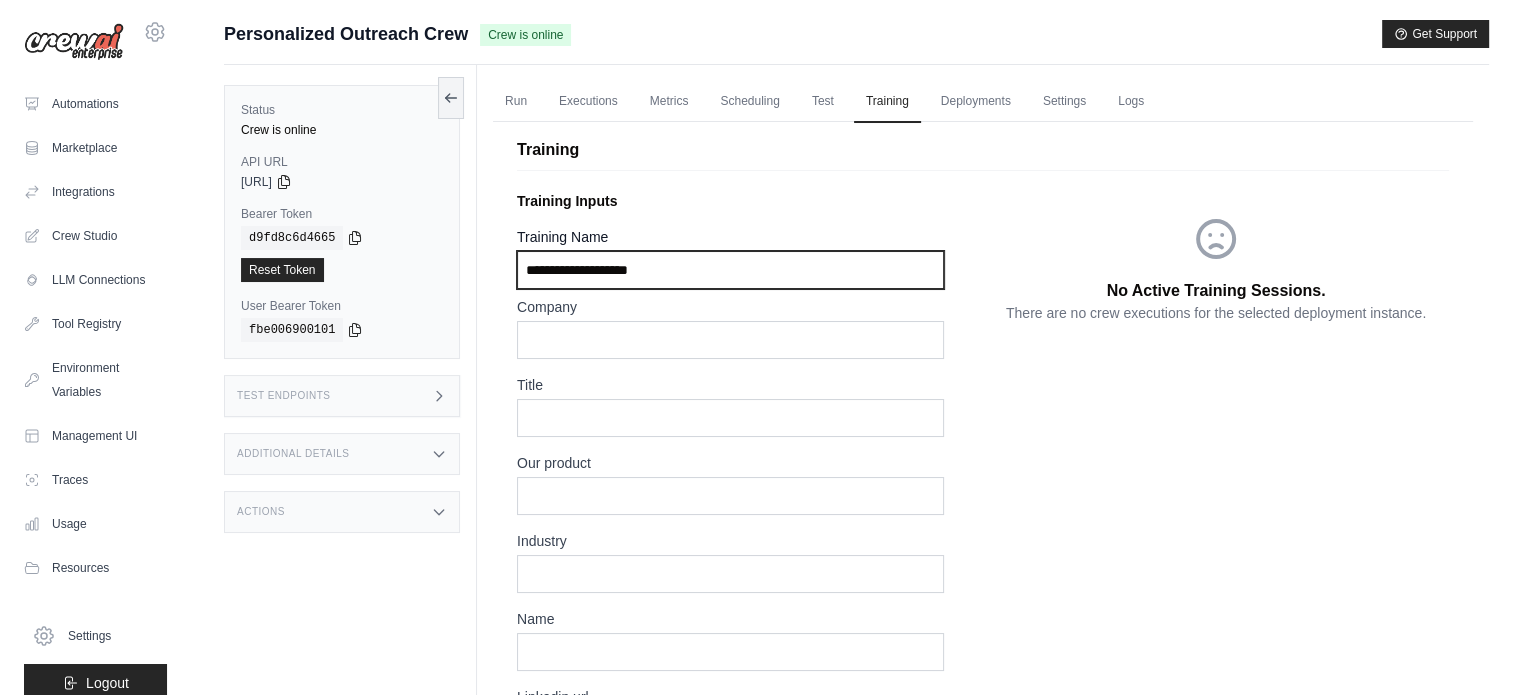 click on "Training Name" at bounding box center [730, 270] 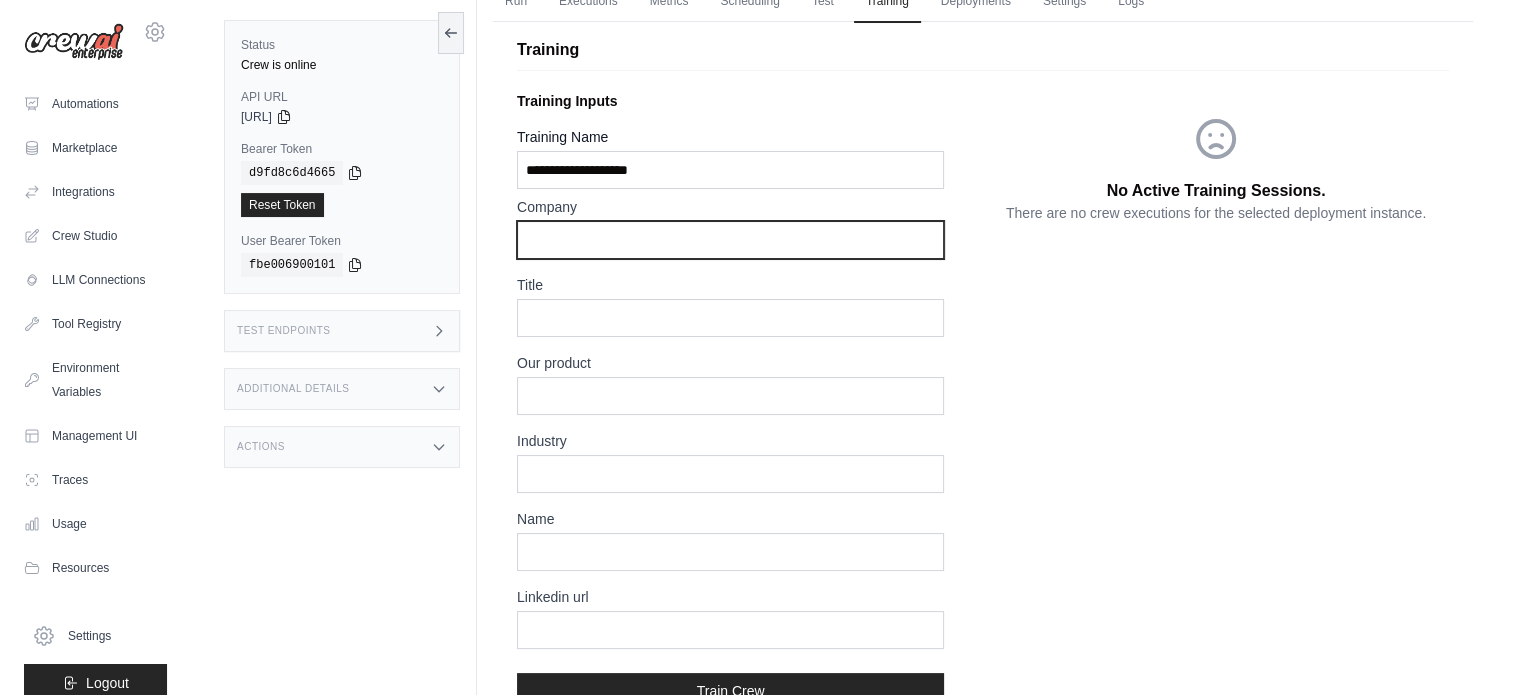click at bounding box center (730, 240) 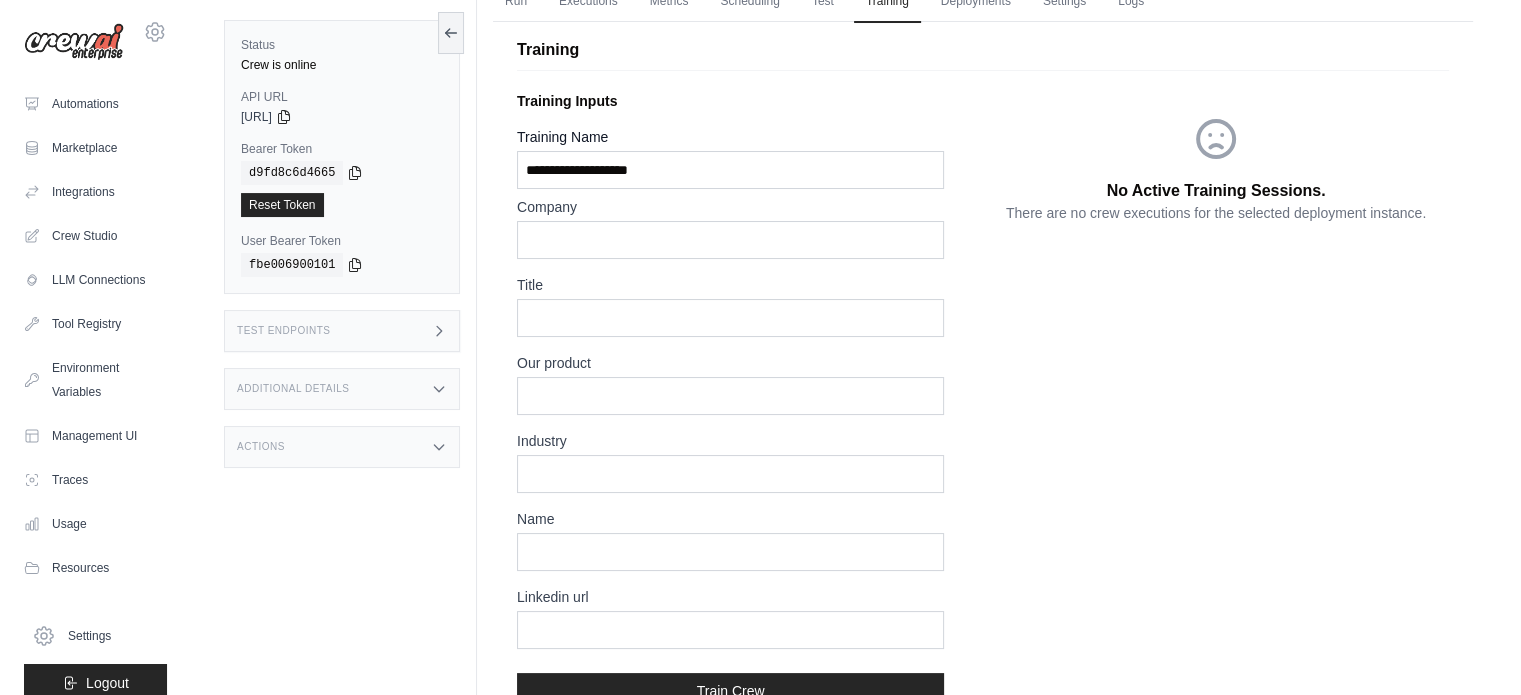 drag, startPoint x: 1088, startPoint y: 518, endPoint x: 1059, endPoint y: 501, distance: 33.61547 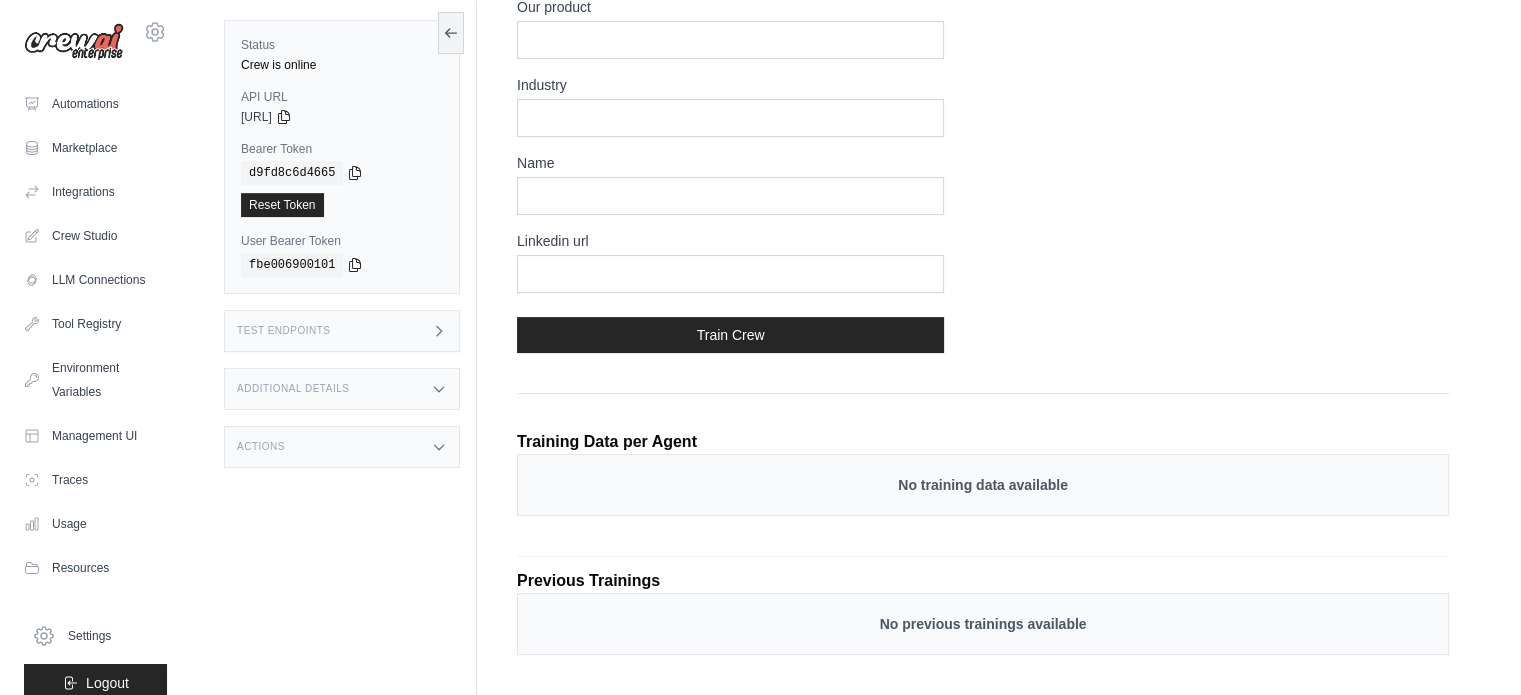 scroll, scrollTop: 483, scrollLeft: 0, axis: vertical 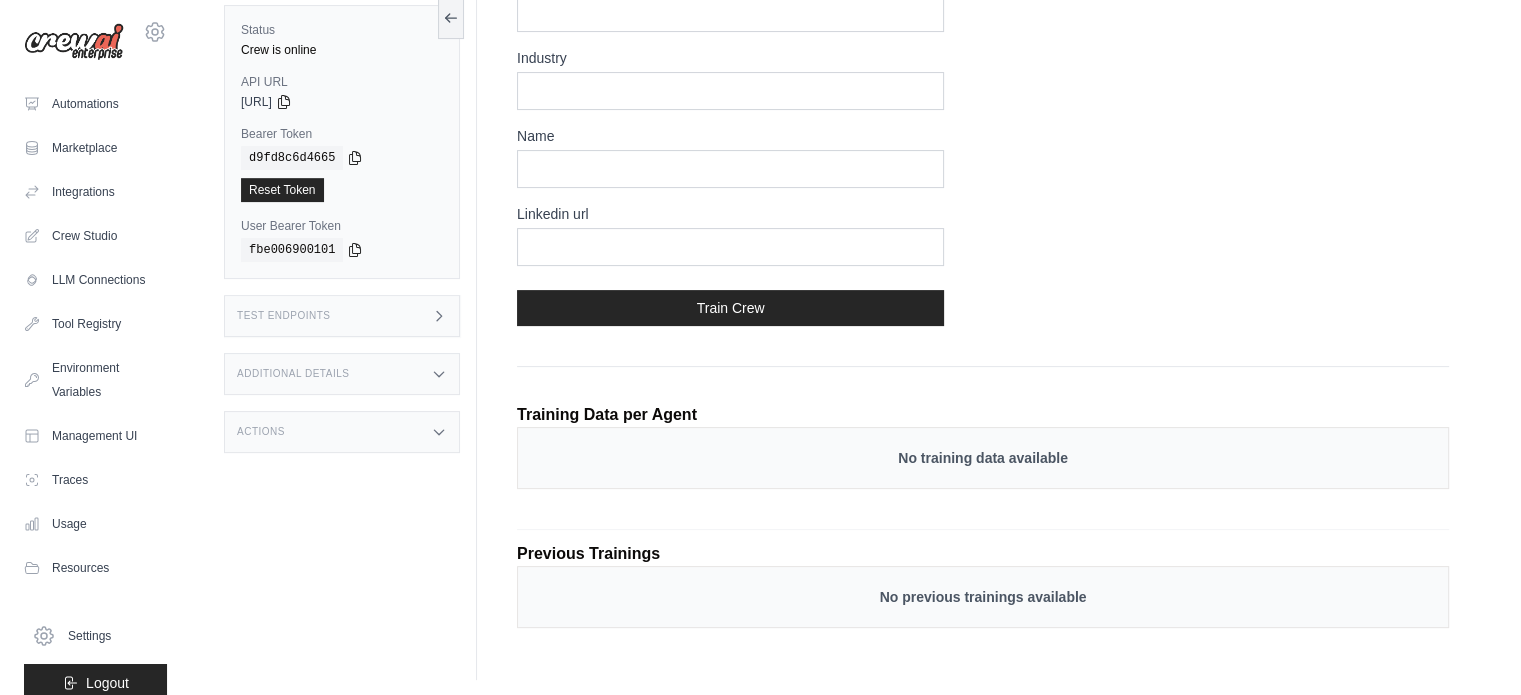 click on "No training data available" at bounding box center [983, 458] 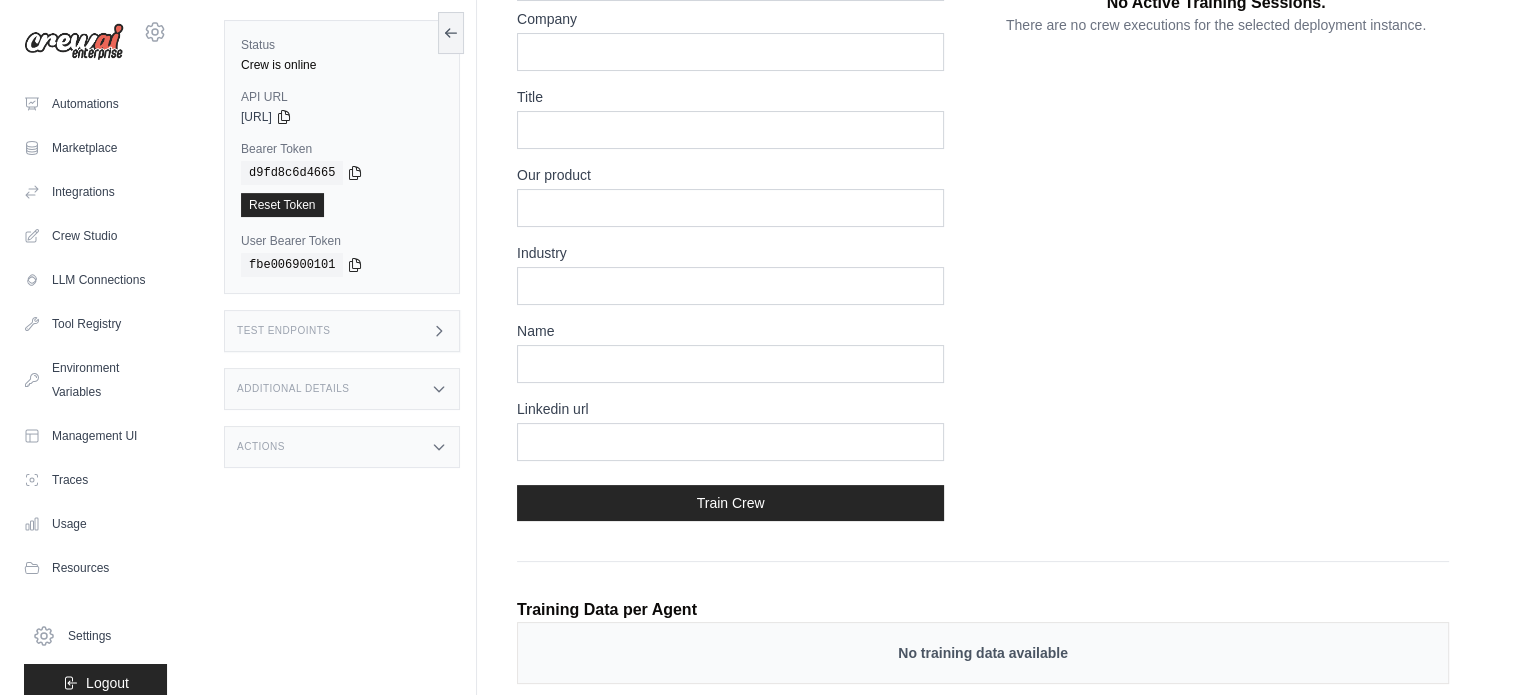 scroll, scrollTop: 0, scrollLeft: 0, axis: both 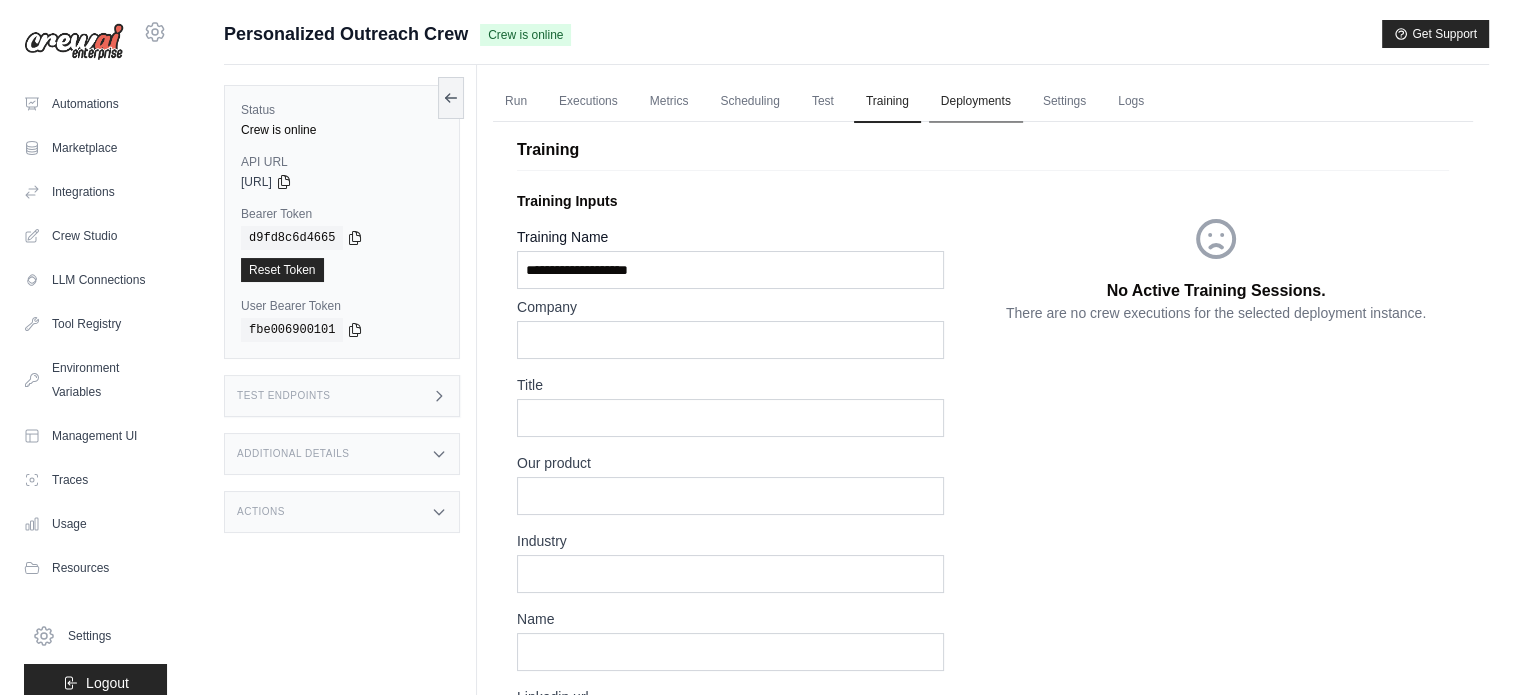 click on "Deployments" at bounding box center (976, 102) 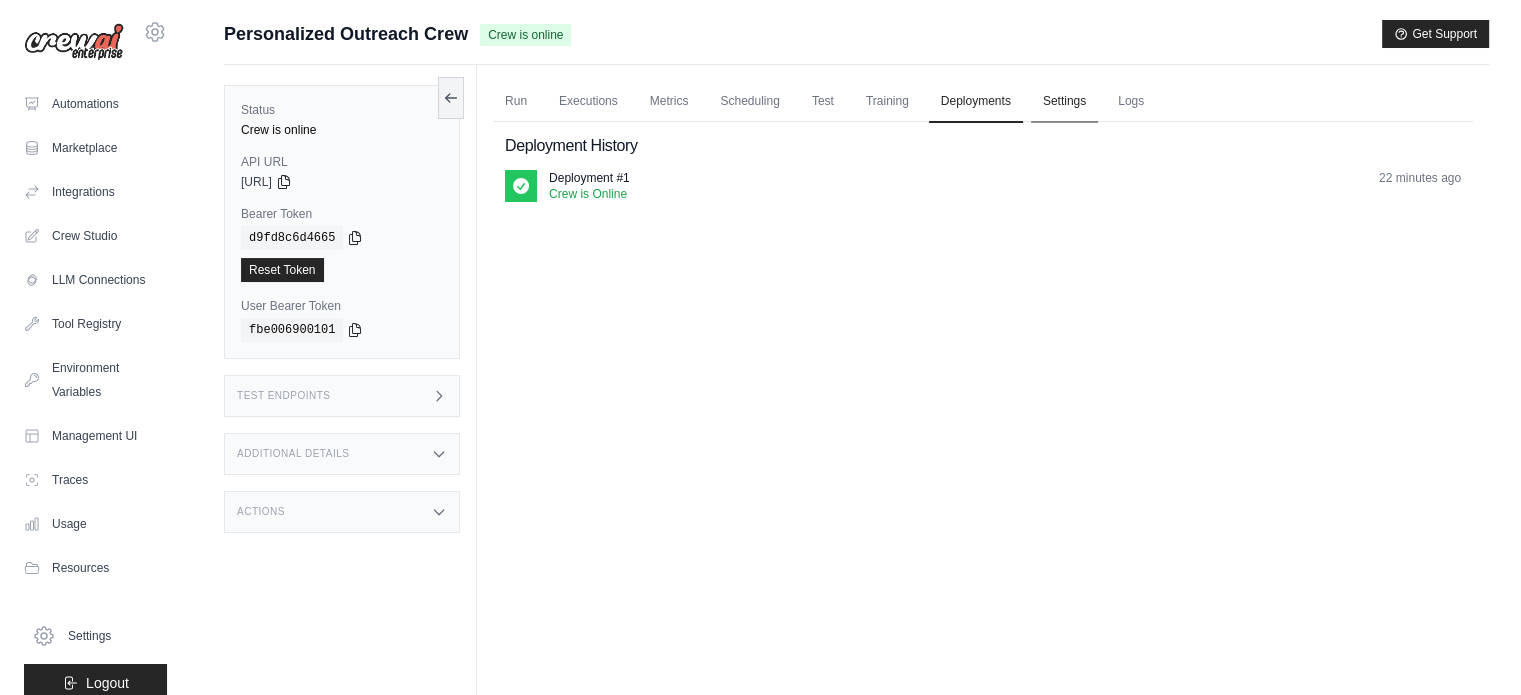 click on "Settings" at bounding box center [1064, 102] 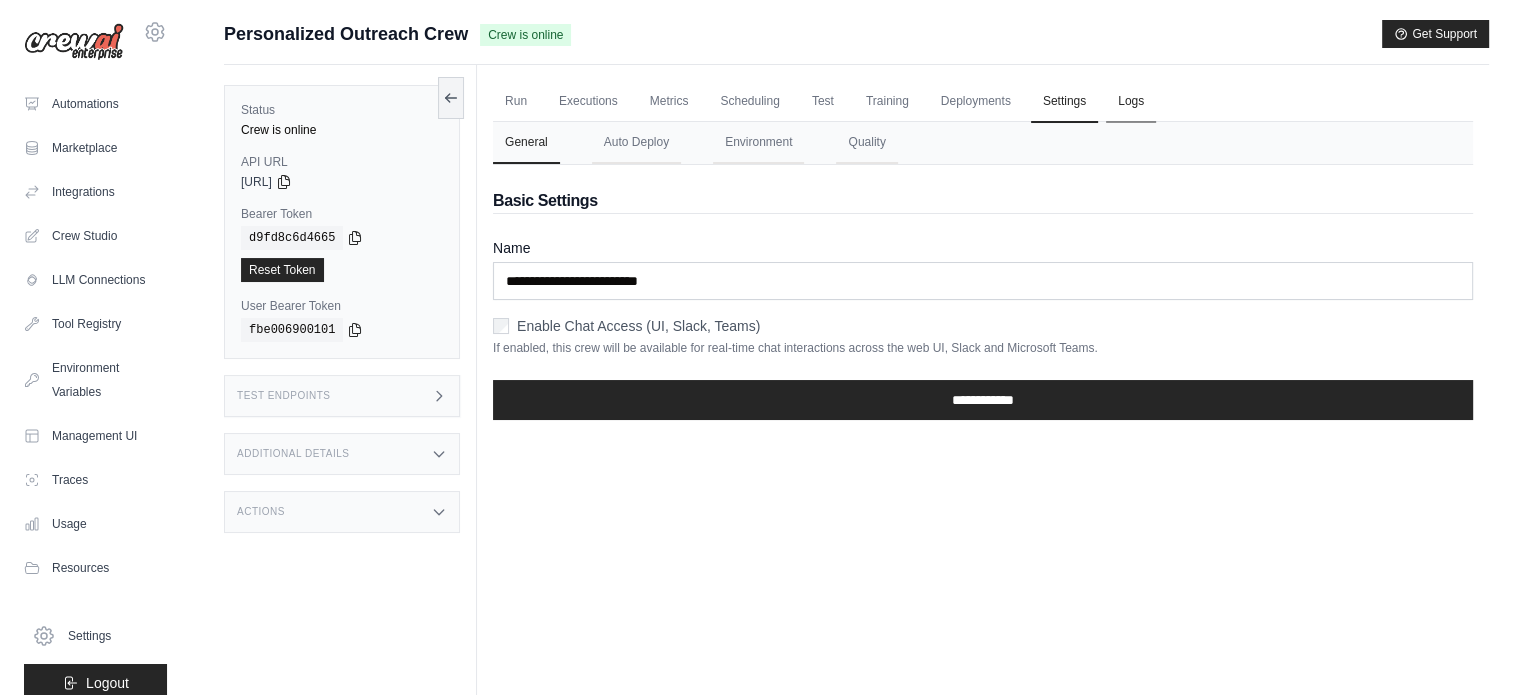 click on "Logs" at bounding box center (1131, 102) 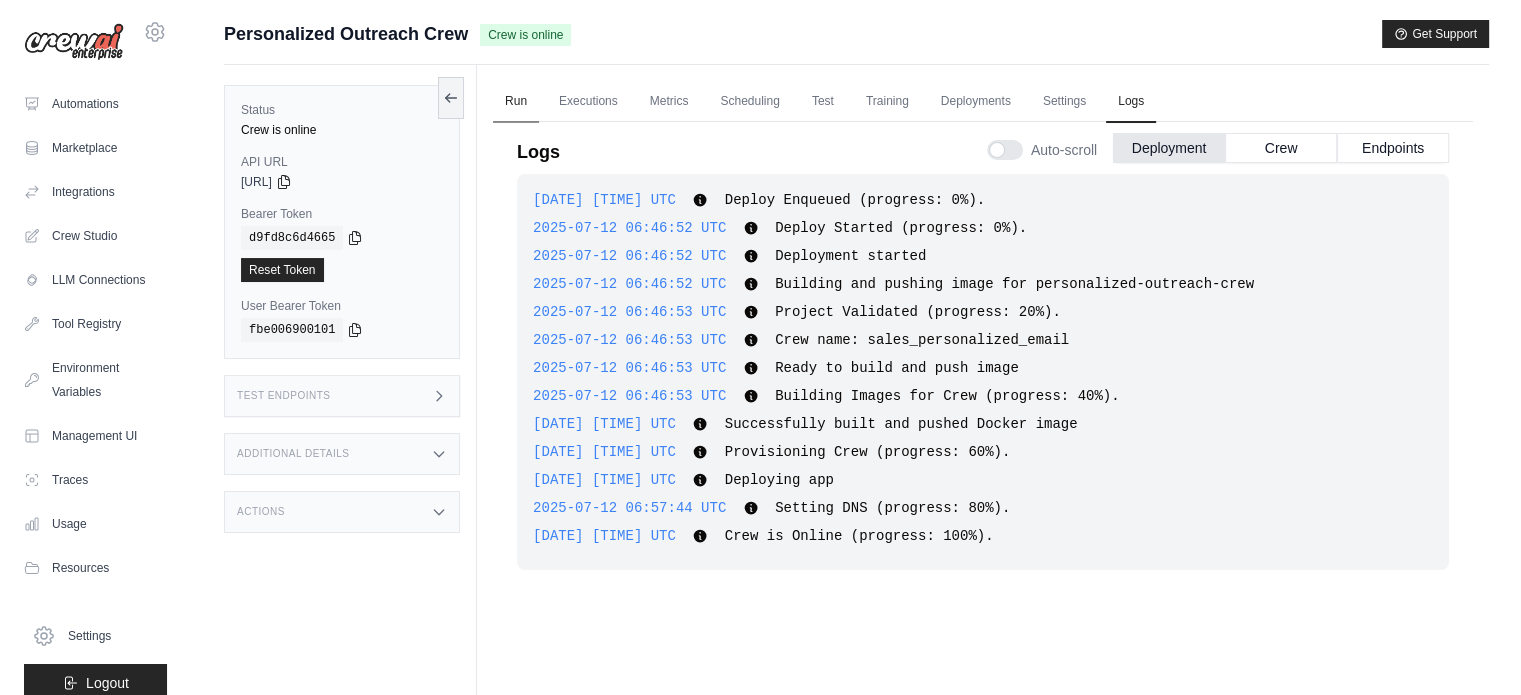 click on "Run" at bounding box center (516, 102) 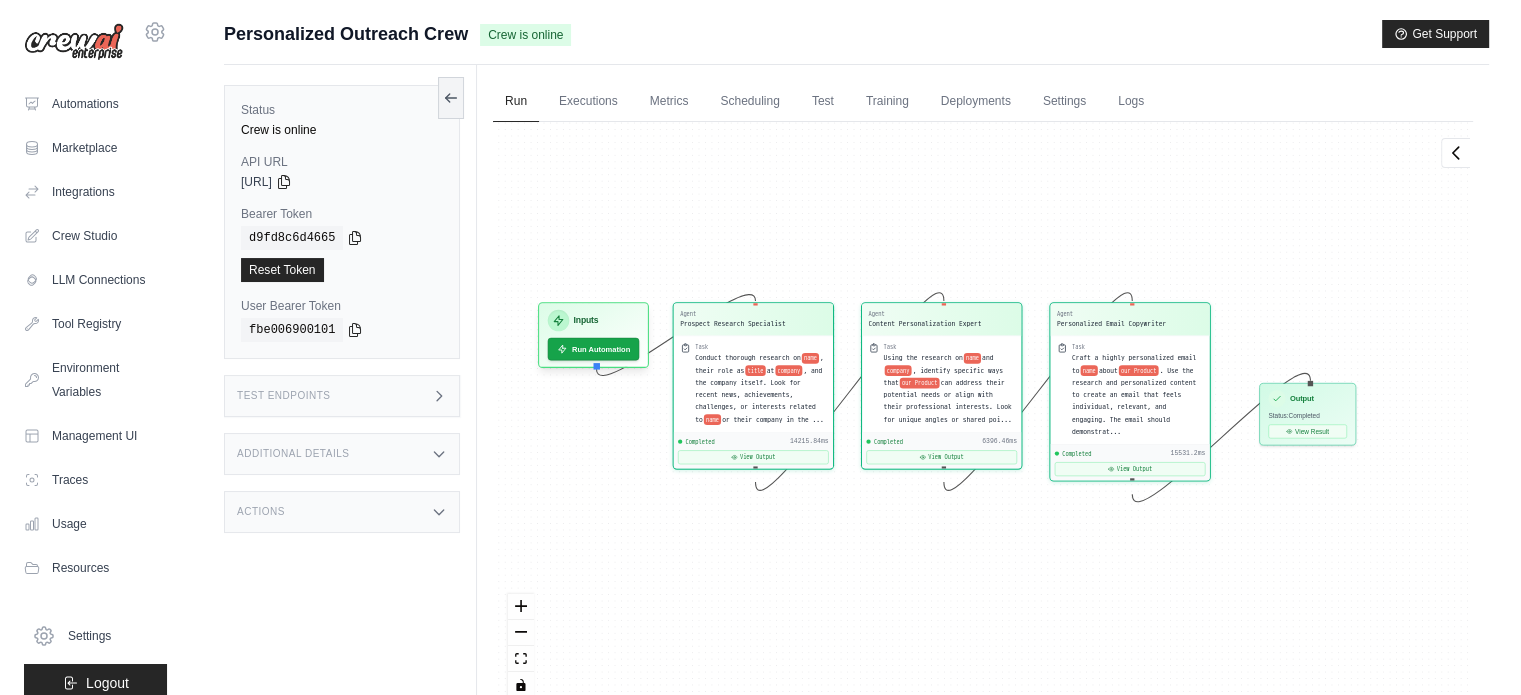 drag, startPoint x: 1243, startPoint y: 232, endPoint x: 1207, endPoint y: 212, distance: 41.18252 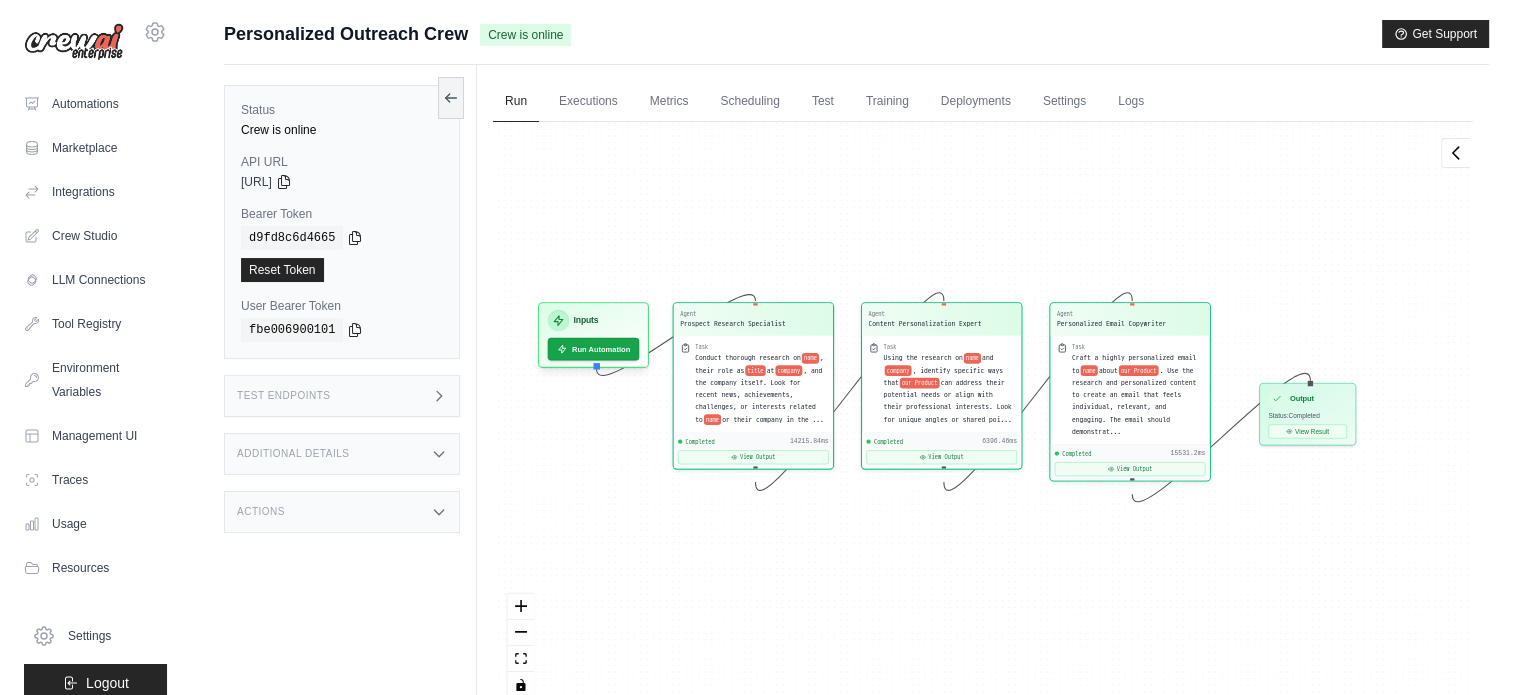 click on "Agent Prospect Research Specialist Task Conduct thorough research on  name , their role as  title  at  company , and the company itself. Look for recent news, achievements, challenges, or interests related to  name  or their company in the ... Completed 14215.84ms View Output Agent Content Personalization Expert Task Using the research on  name  and  company , identify specific ways that  our Product  can address their potential needs or align with their professional interests. Look for unique angles or shared poi... Completed 6396.46ms View Output Agent Personalized Email Copywriter Task Craft a highly personalized email to  name  about  our Product . Use the research and personalized content to create an email that feels individual, relevant, and engaging. The email should demonstrat... Completed 15531.2ms View Output Inputs Run Automation Output Status:  Completed View Result" at bounding box center [983, 417] 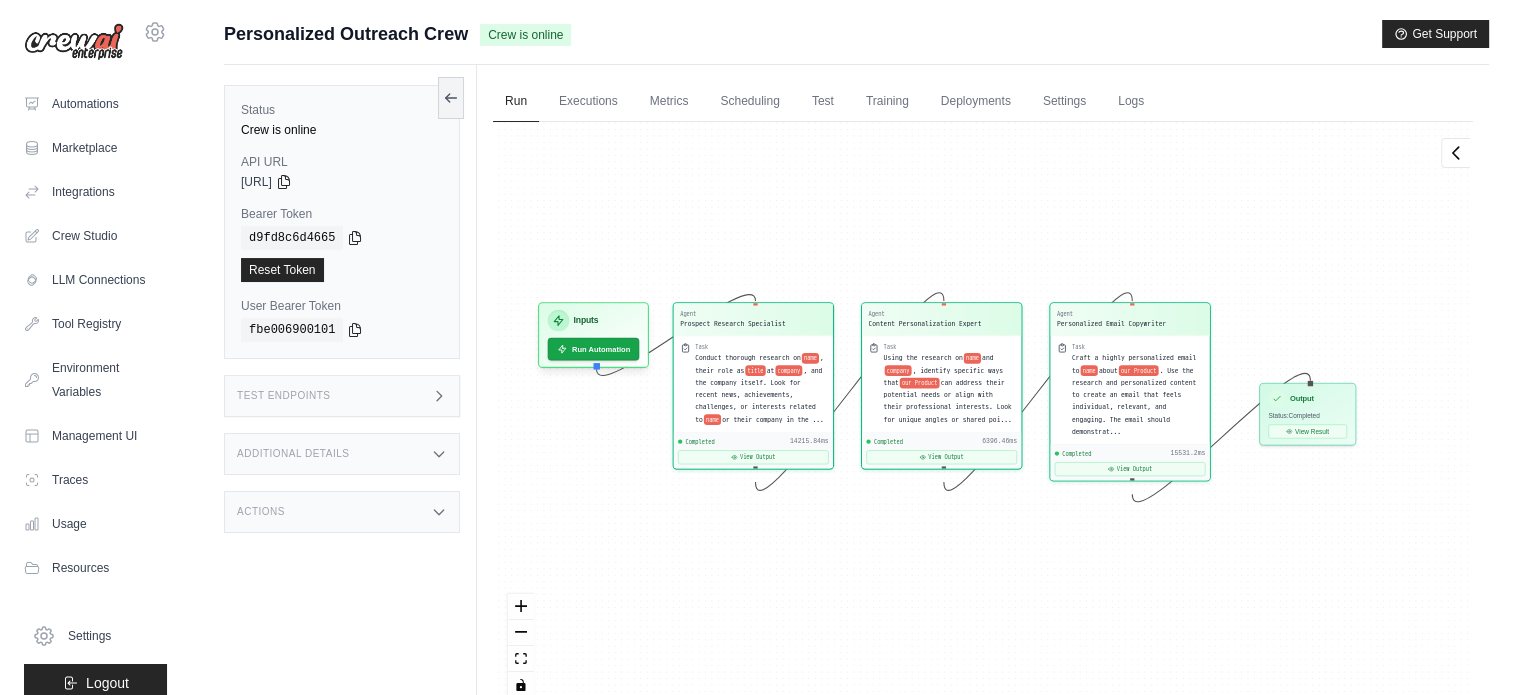 click on "Test Endpoints" at bounding box center [342, 396] 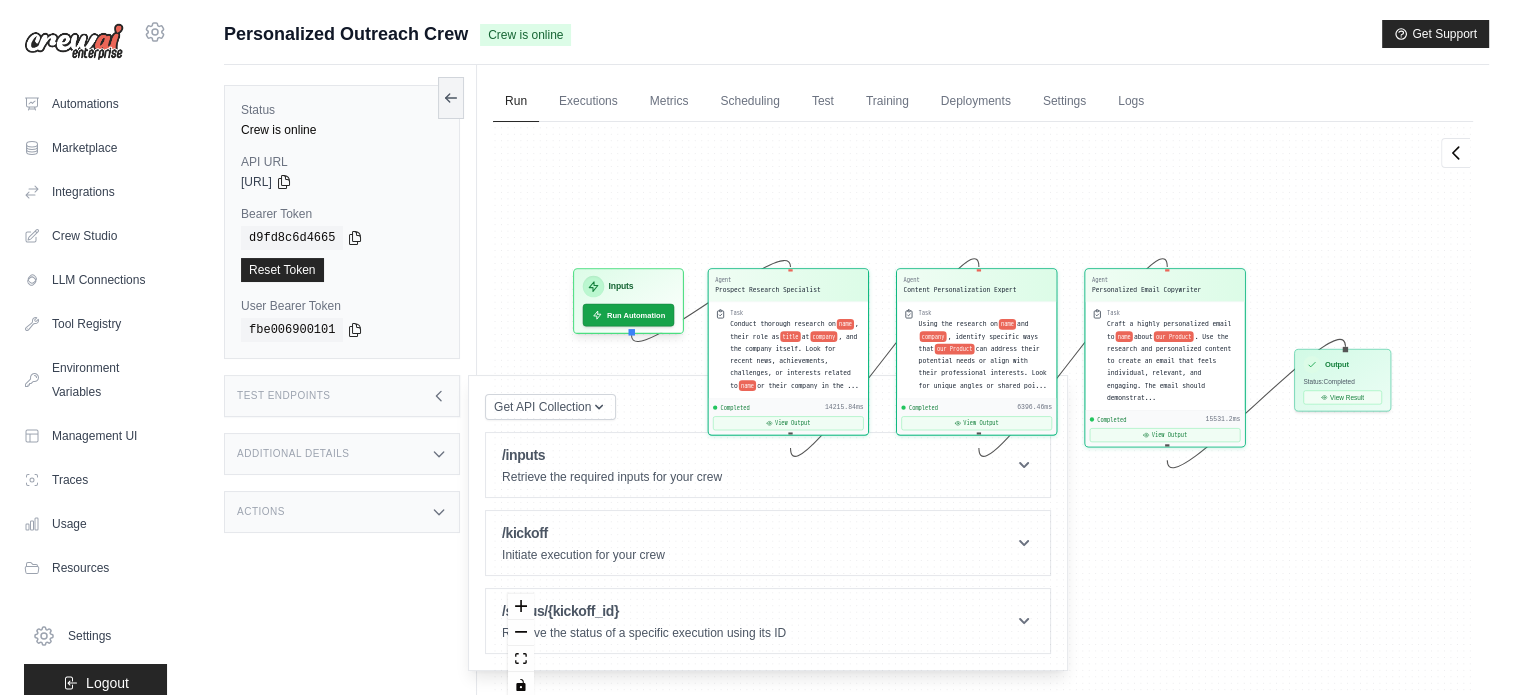 drag, startPoint x: 604, startPoint y: 485, endPoint x: 639, endPoint y: 451, distance: 48.79549 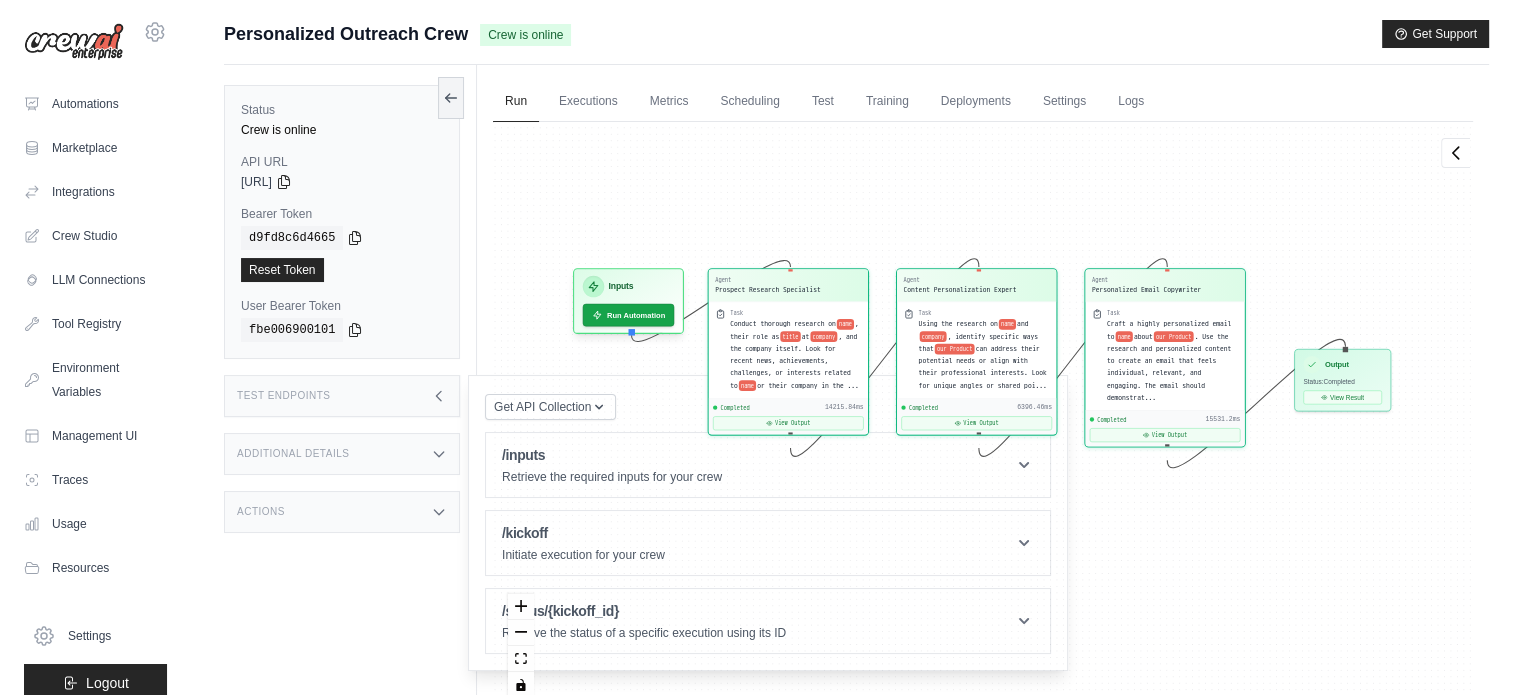 click on "Agent Prospect Research Specialist Task Conduct thorough research on  name , their role as  title  at  company , and the company itself. Look for recent news, achievements, challenges, or interests related to  name  or their company in the ... Completed 14215.84ms View Output Agent Content Personalization Expert Task Using the research on  name  and  company , identify specific ways that  our Product  can address their potential needs or align with their professional interests. Look for unique angles or shared poi... Completed 6396.46ms View Output Agent Personalized Email Copywriter Task Craft a highly personalized email to  name  about  our Product . Use the research and personalized content to create an email that feels individual, relevant, and engaging. The email should demonstrat... Completed 15531.2ms View Output Inputs Run Automation Output Status:  Completed View Result" at bounding box center (983, 417) 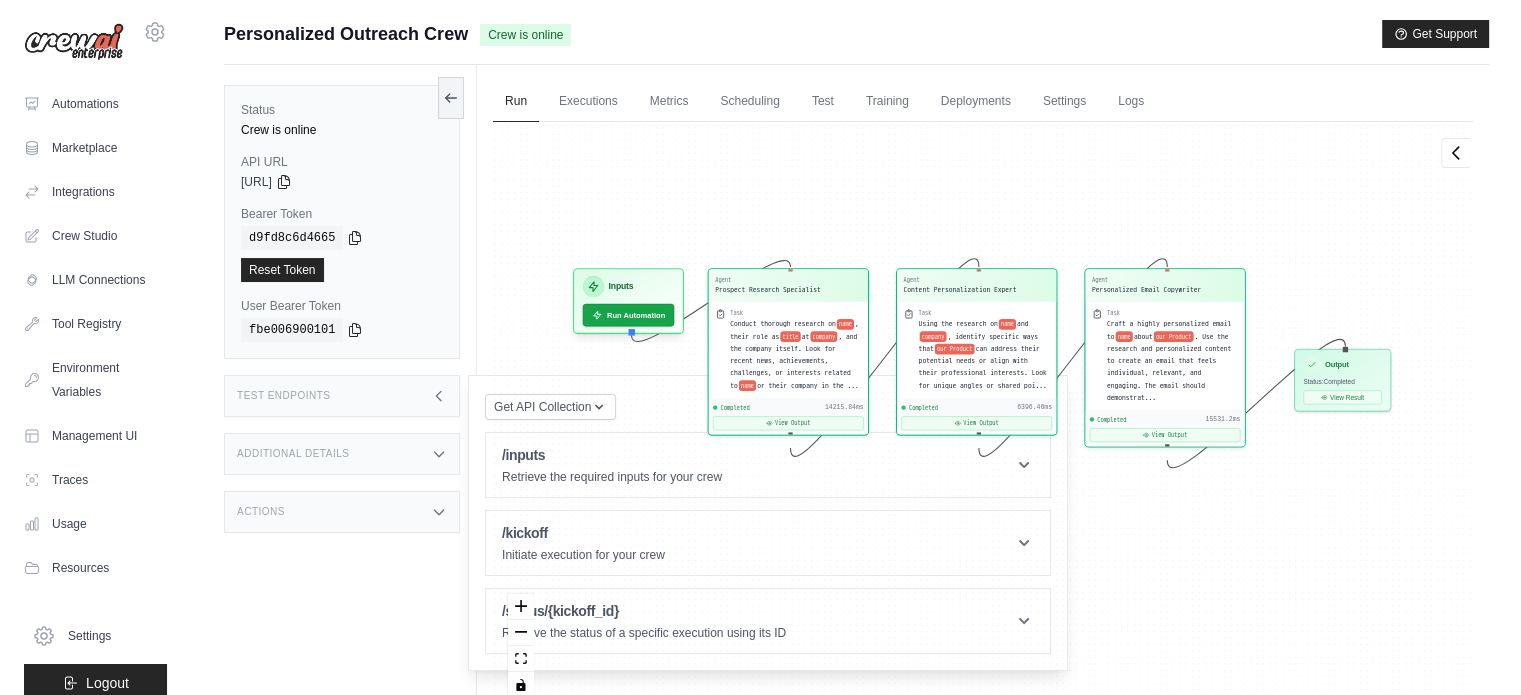 click on "Agent Prospect Research Specialist Task Conduct thorough research on  name , their role as  title  at  company , and the company itself. Look for recent news, achievements, challenges, or interests related to  name  or their company in the ... Completed 14215.84ms View Output Agent Content Personalization Expert Task Using the research on  name  and  company , identify specific ways that  our Product  can address their potential needs or align with their professional interests. Look for unique angles or shared poi... Completed 6396.46ms View Output Agent Personalized Email Copywriter Task Craft a highly personalized email to  name  about  our Product . Use the research and personalized content to create an email that feels individual, relevant, and engaging. The email should demonstrat... Completed 15531.2ms View Output Inputs Run Automation Output Status:  Completed View Result" at bounding box center [983, 417] 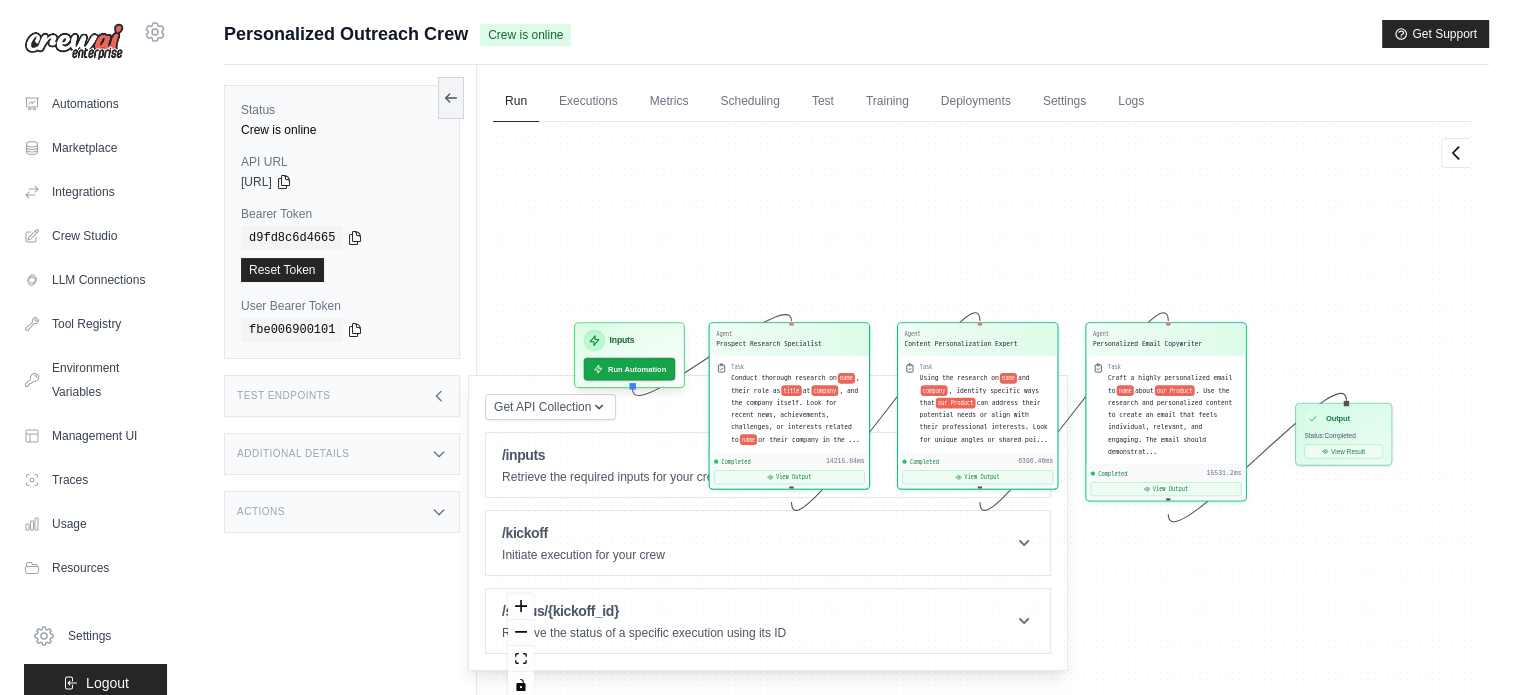 click on "Agent Prospect Research Specialist Task Conduct thorough research on  name , their role as  title  at  company , and the company itself. Look for recent news, achievements, challenges, or interests related to  name  or their company in the ... Completed 14215.84ms View Output Agent Content Personalization Expert Task Using the research on  name  and  company , identify specific ways that  our Product  can address their potential needs or align with their professional interests. Look for unique angles or shared poi... Completed 6396.46ms View Output Agent Personalized Email Copywriter Task Craft a highly personalized email to  name  about  our Product . Use the research and personalized content to create an email that feels individual, relevant, and engaging. The email should demonstrat... Completed 15531.2ms View Output Inputs Run Automation Output Status:  Completed View Result" at bounding box center [983, 417] 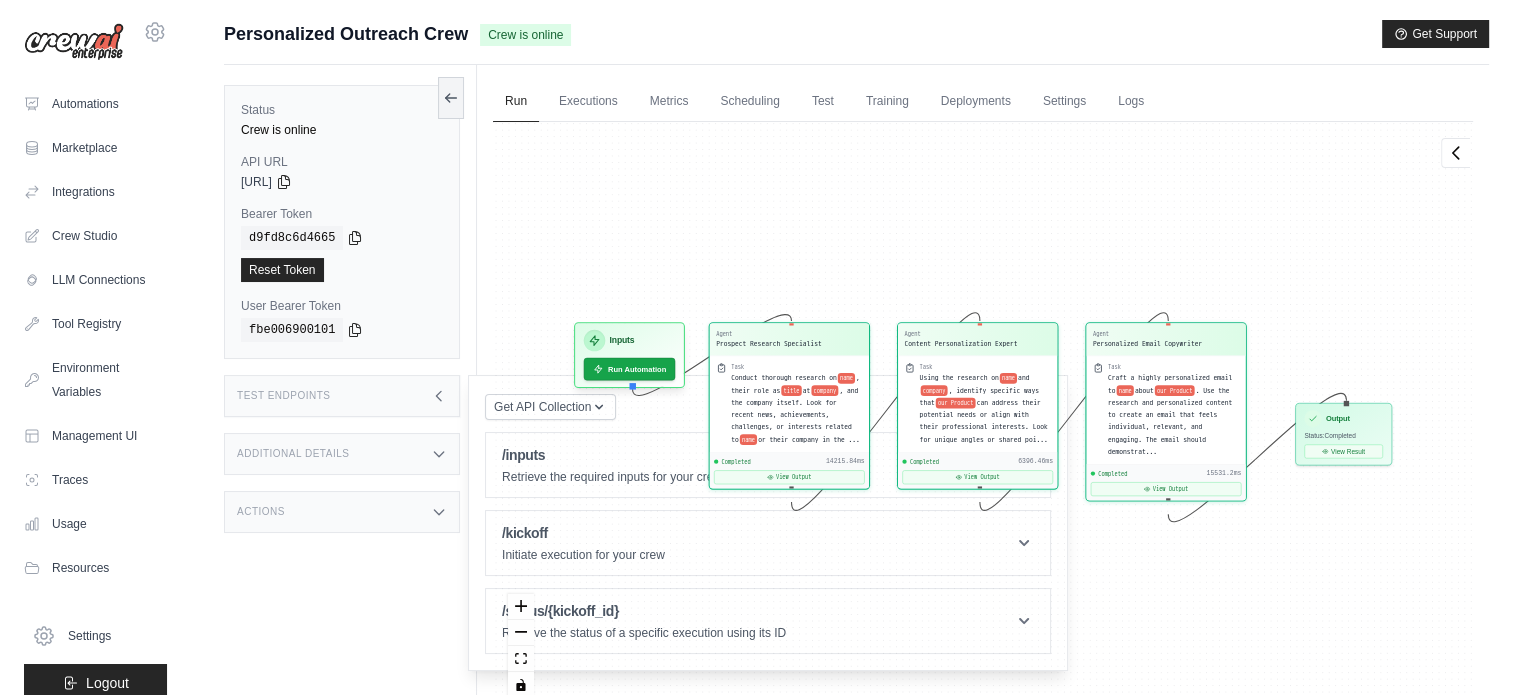 click on "Agent Prospect Research Specialist Task Conduct thorough research on  name , their role as  title  at  company , and the company itself. Look for recent news, achievements, challenges, or interests related to  name  or their company in the ... Completed 14215.84ms View Output Agent Content Personalization Expert Task Using the research on  name  and  company , identify specific ways that  our Product  can address their potential needs or align with their professional interests. Look for unique angles or shared poi... Completed 6396.46ms View Output Agent Personalized Email Copywriter Task Craft a highly personalized email to  name  about  our Product . Use the research and personalized content to create an email that feels individual, relevant, and engaging. The email should demonstrat... Completed 15531.2ms View Output Inputs Run Automation Output Status:  Completed View Result" at bounding box center (983, 417) 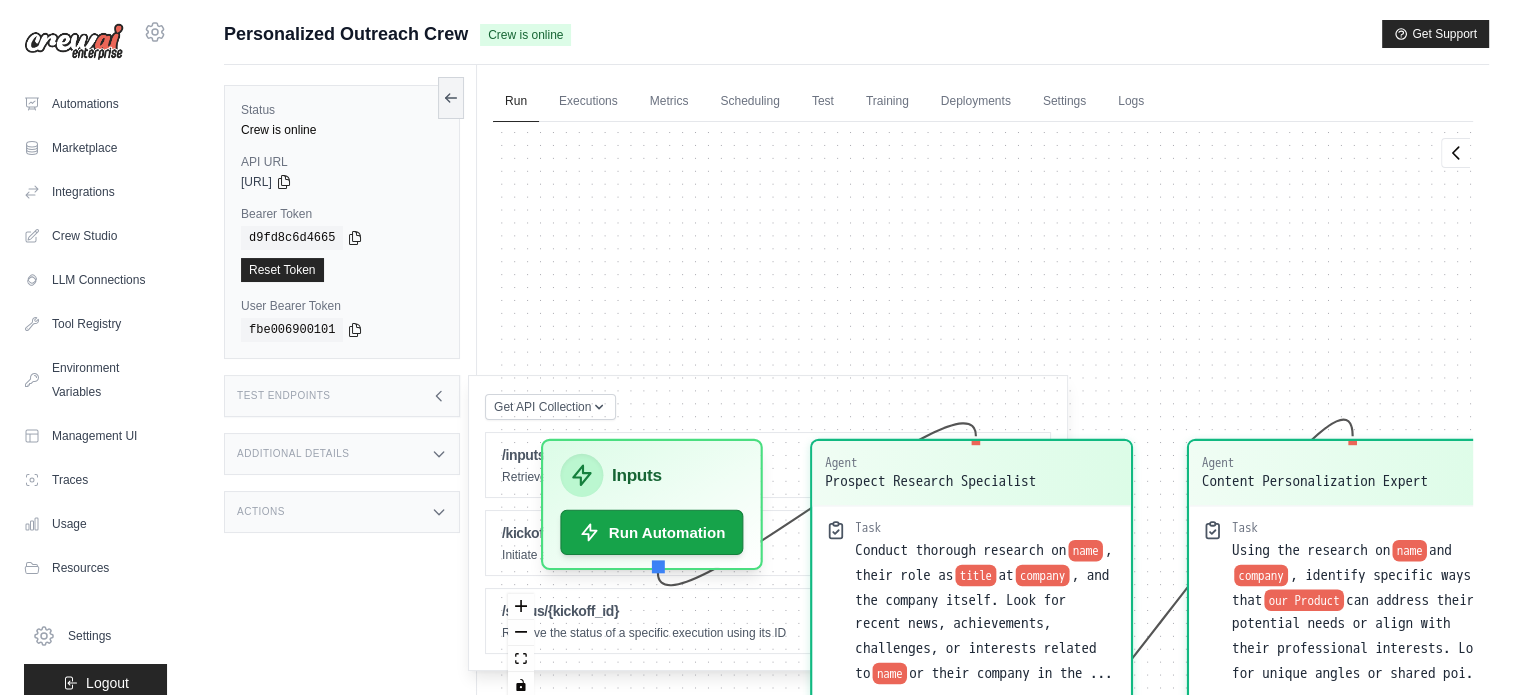 click on "Actions" at bounding box center [342, 512] 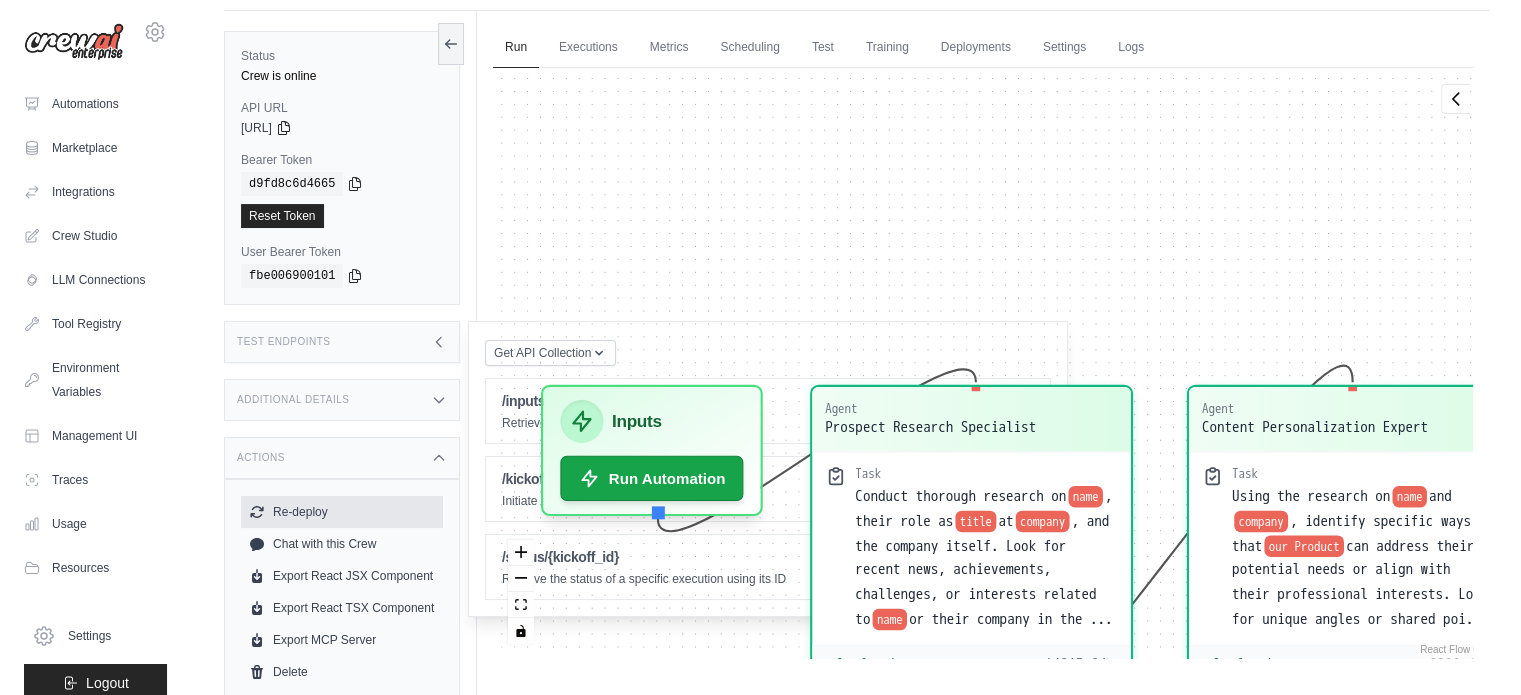 scroll, scrollTop: 84, scrollLeft: 0, axis: vertical 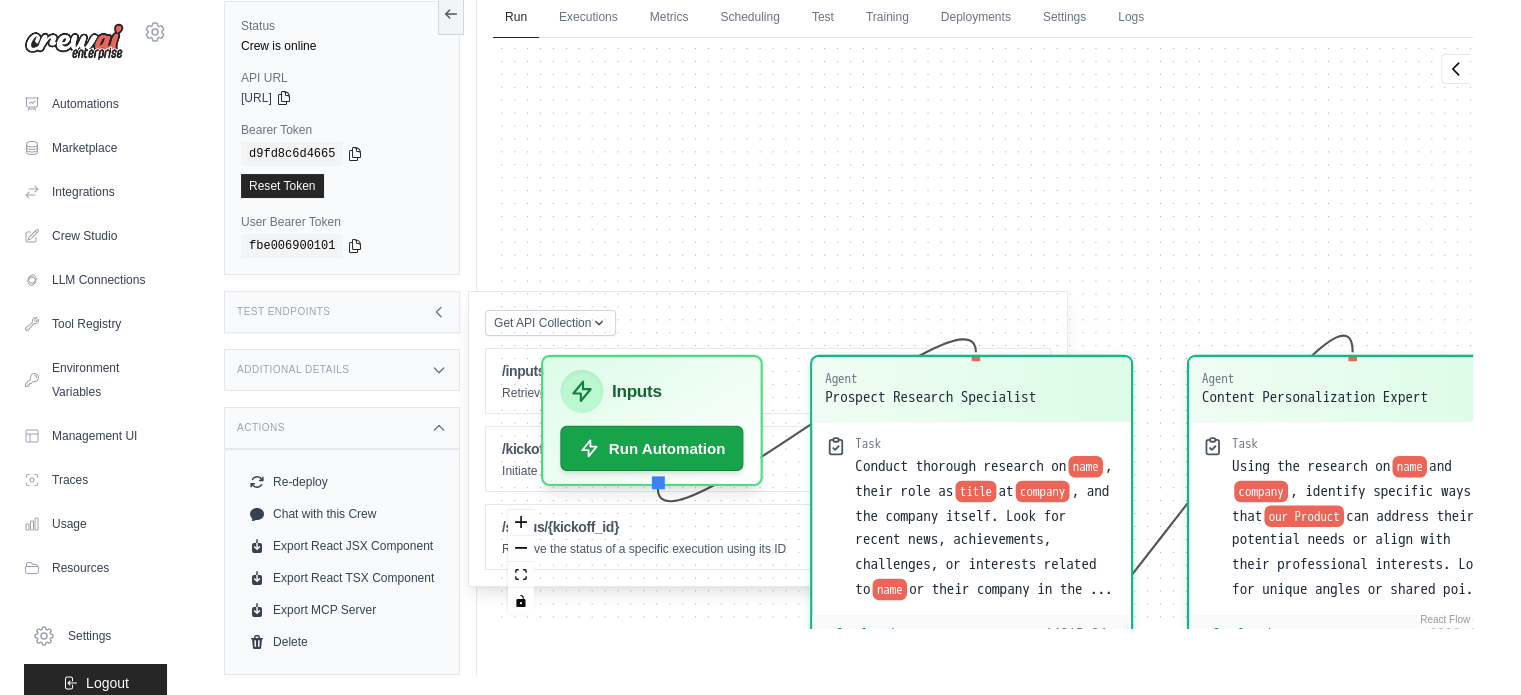 click on "Additional Details" at bounding box center (342, 370) 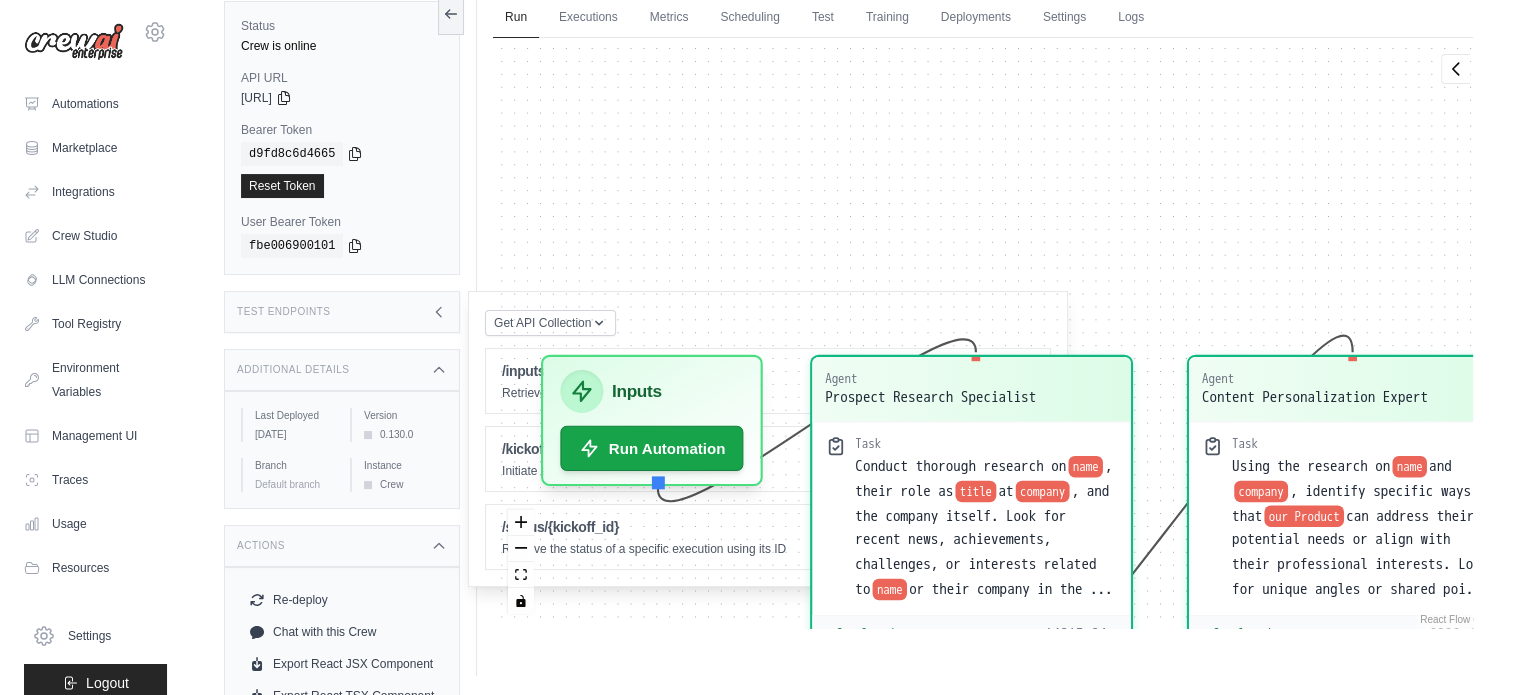 click on "Test Endpoints" at bounding box center [342, 312] 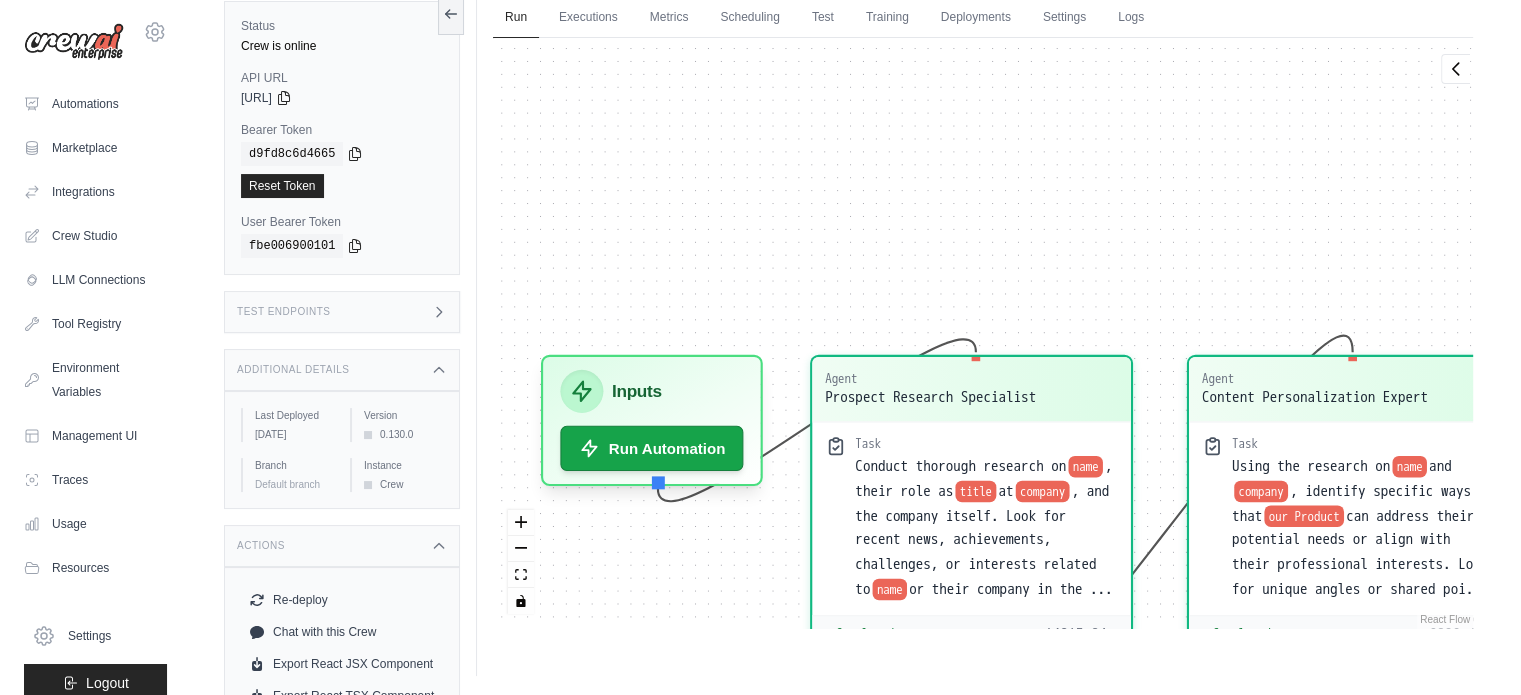 click on "Test Endpoints" at bounding box center (342, 312) 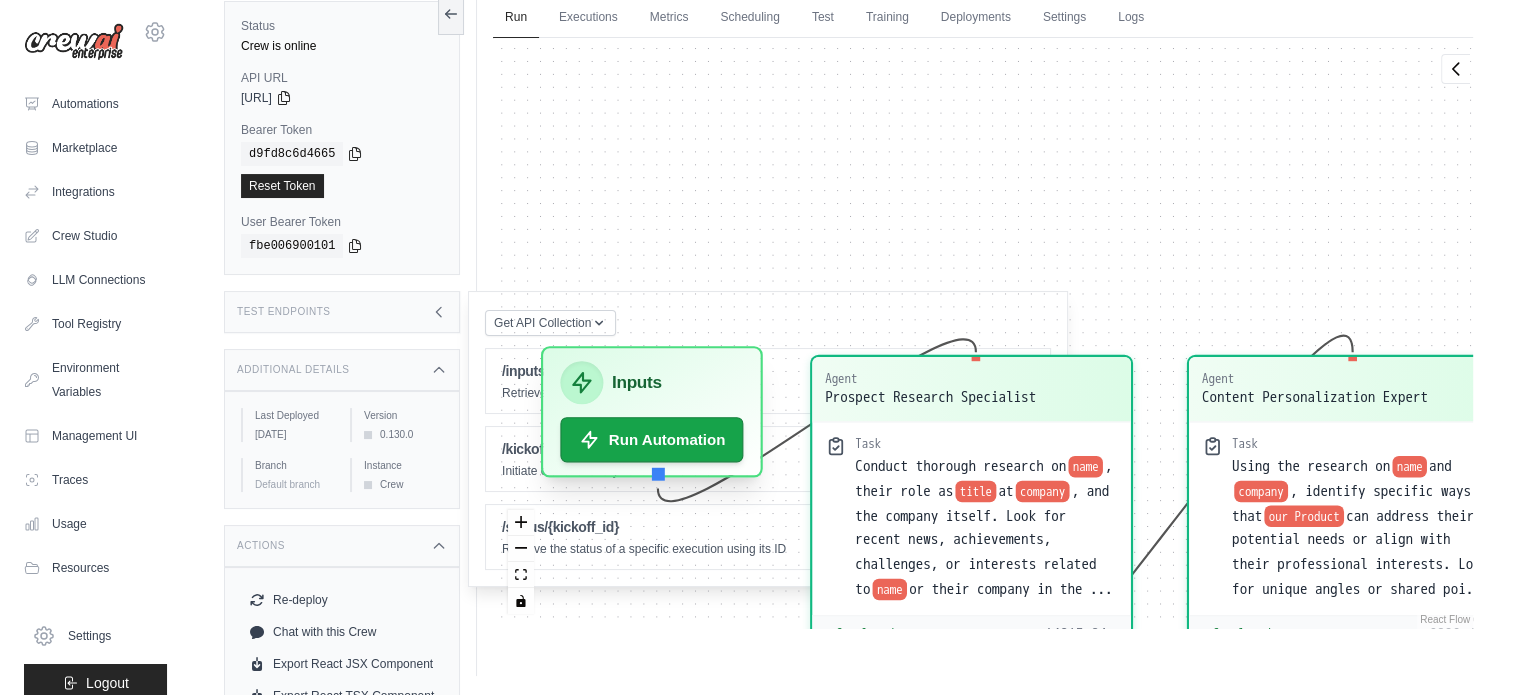 click on "Inputs" at bounding box center [651, 382] 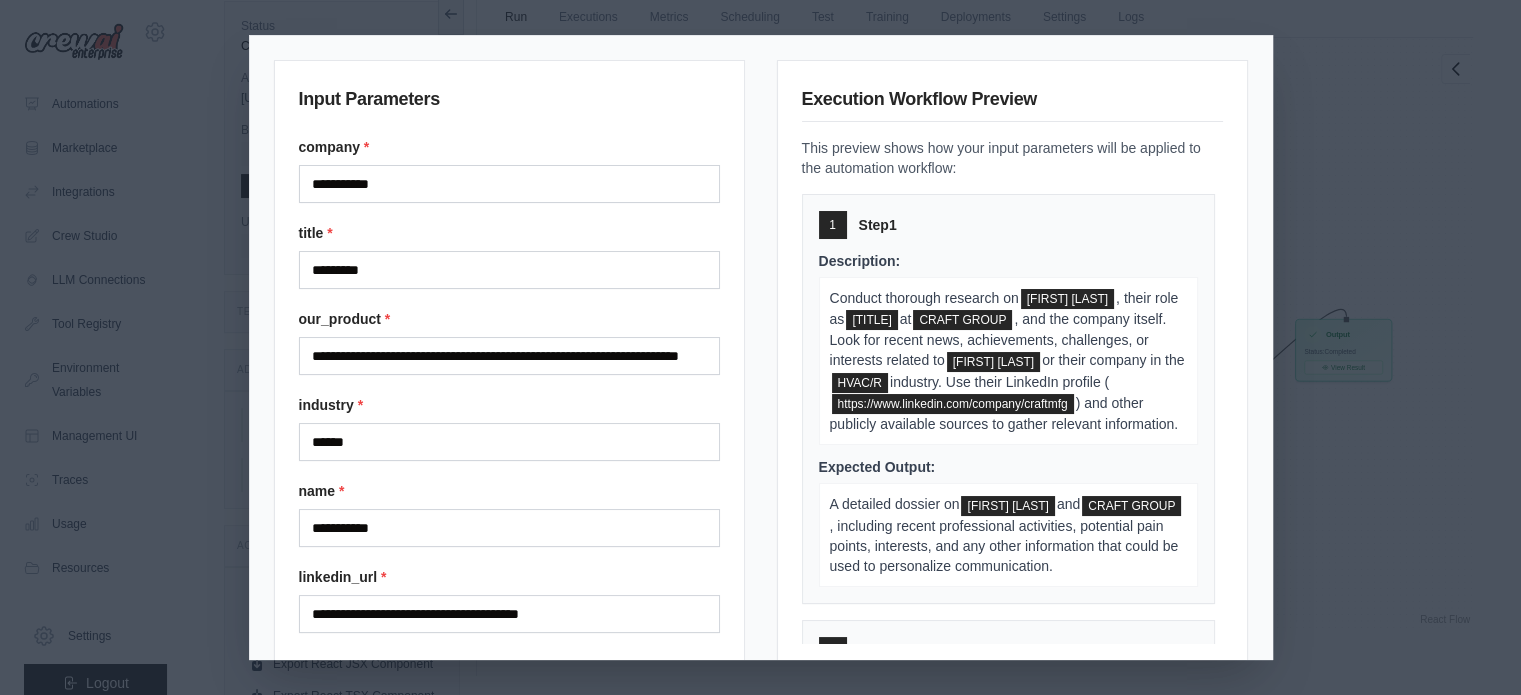 click on "**********" at bounding box center [509, 385] 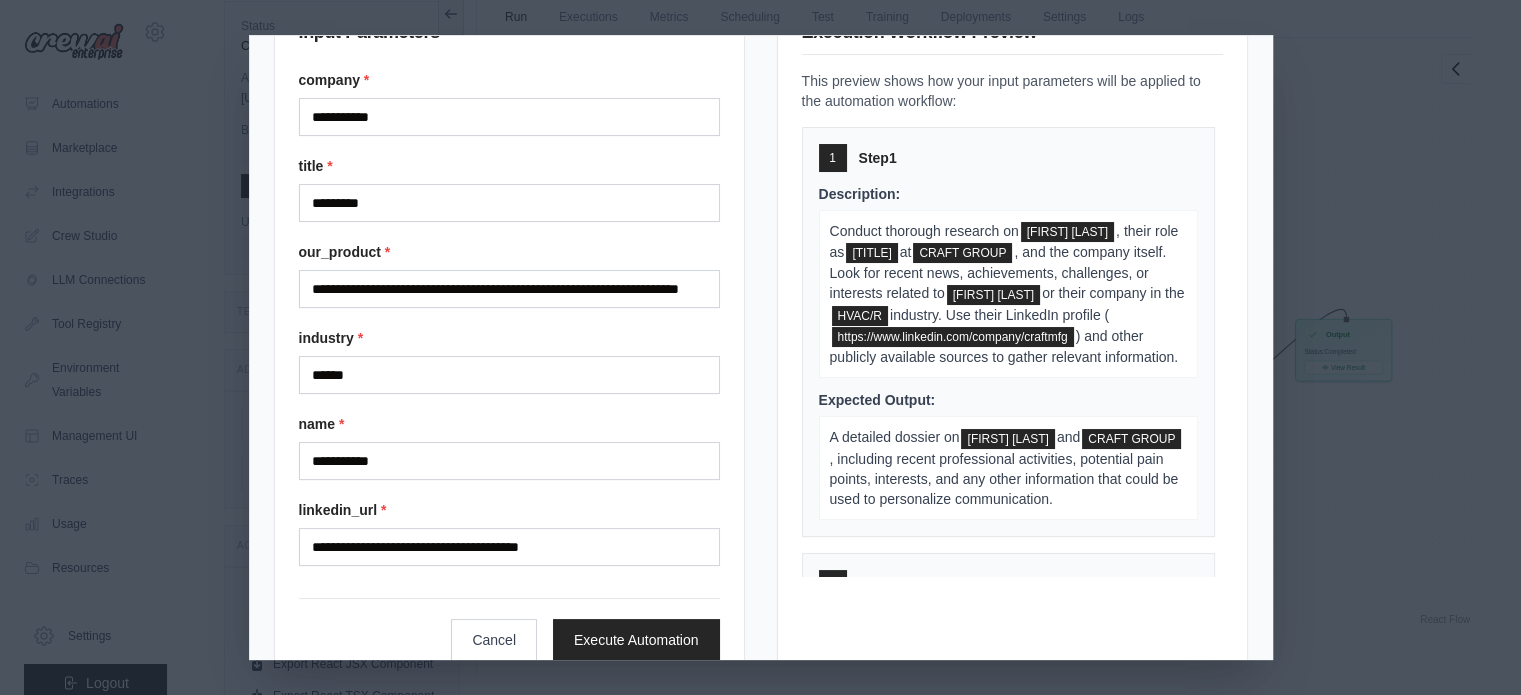 scroll, scrollTop: 112, scrollLeft: 0, axis: vertical 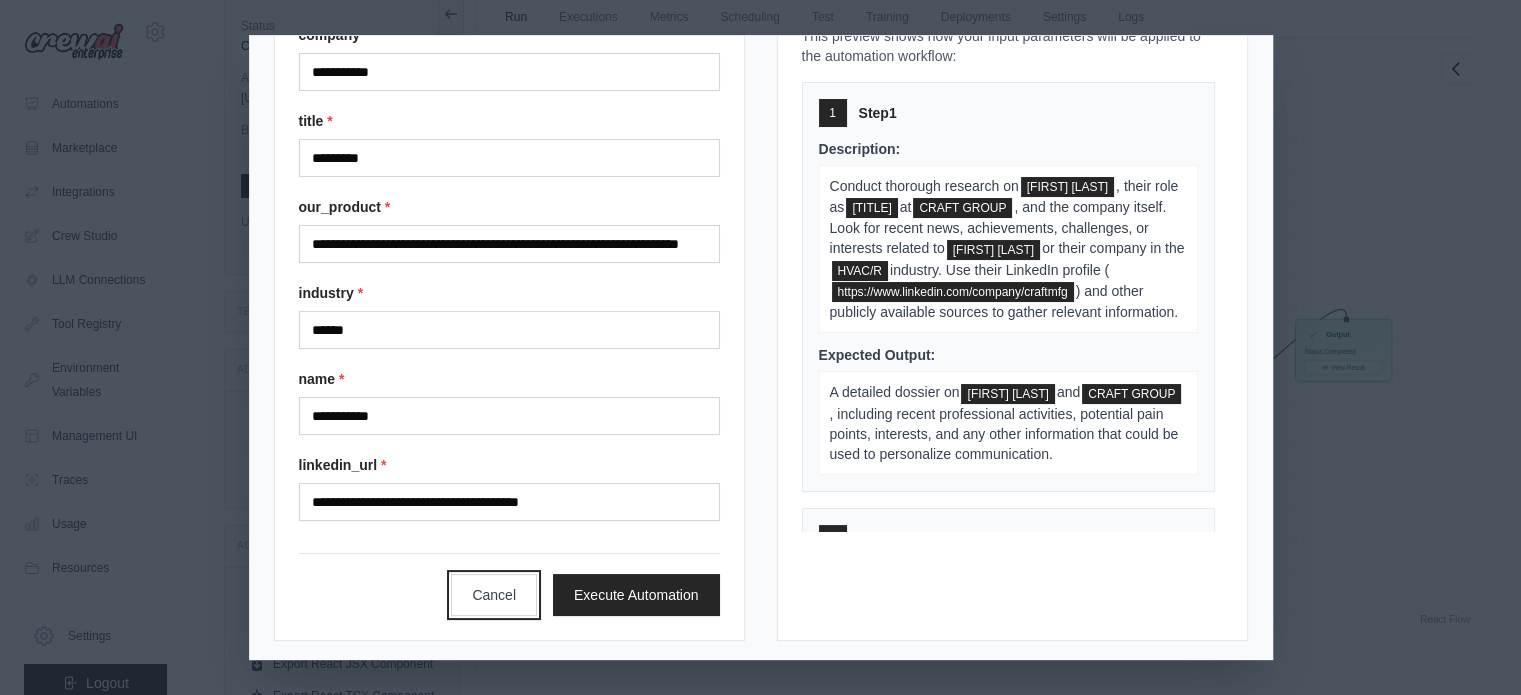 click on "Cancel" at bounding box center [494, 595] 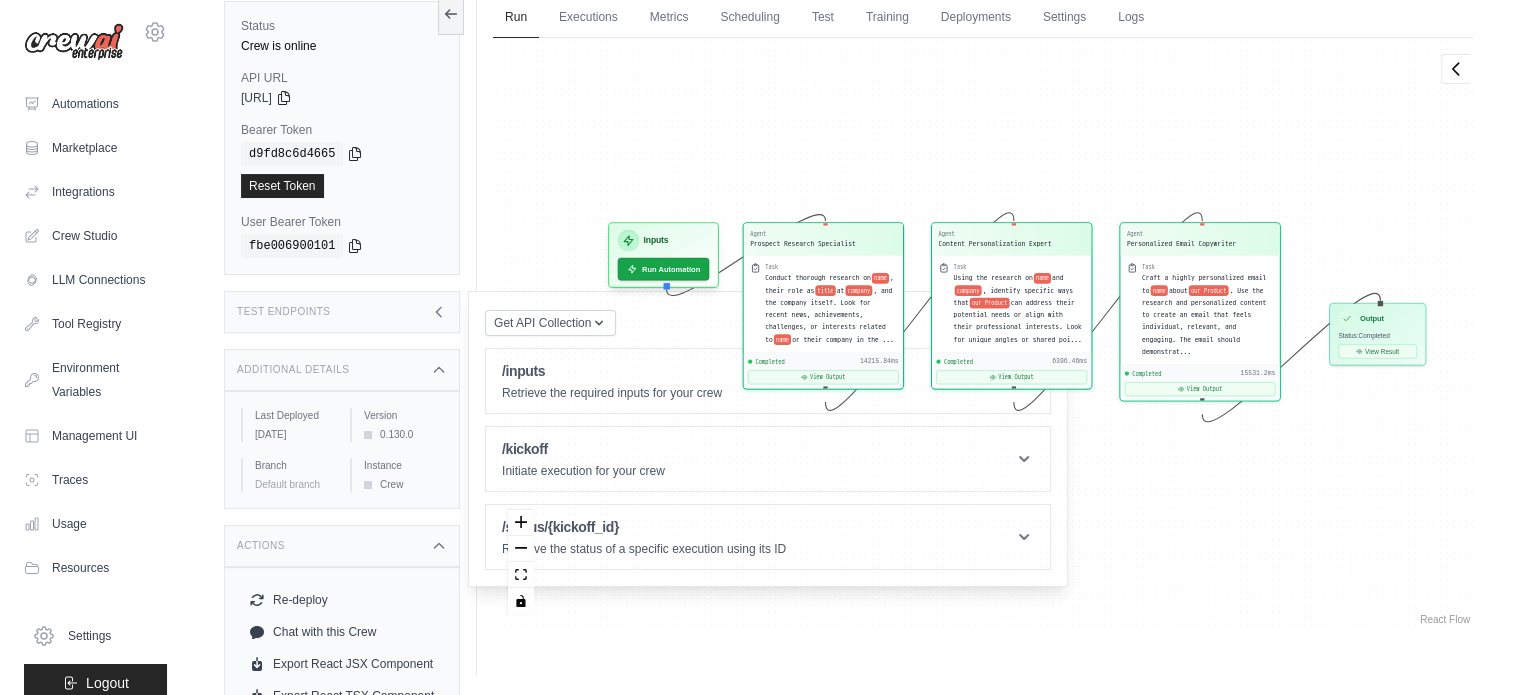 drag, startPoint x: 1206, startPoint y: 148, endPoint x: 1240, endPoint y: 132, distance: 37.576588 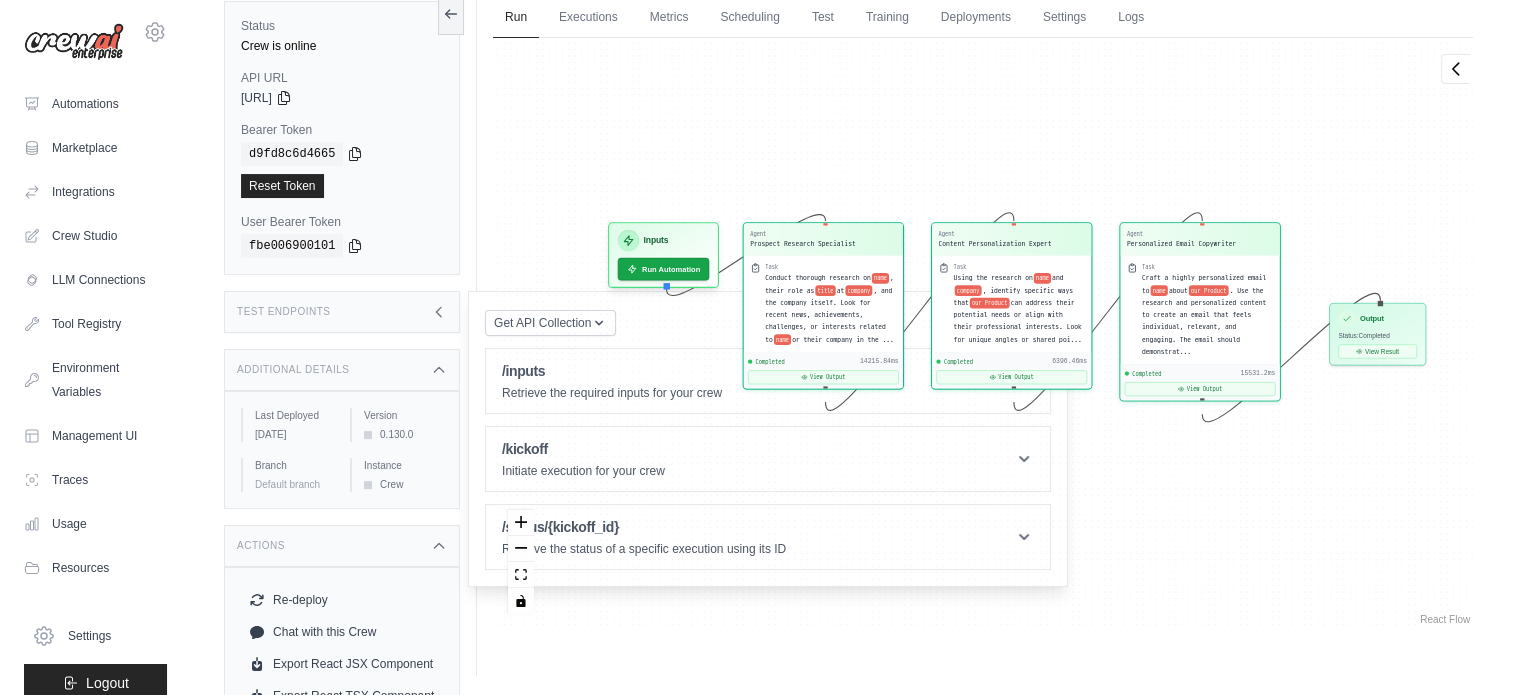 click on "Agent Prospect Research Specialist Task Conduct thorough research on  name , their role as  title  at  company , and the company itself. Look for recent news, achievements, challenges, or interests related to  name  or their company in the ... Completed 14215.84ms View Output Agent Content Personalization Expert Task Using the research on  name  and  company , identify specific ways that  our Product  can address their potential needs or align with their professional interests. Look for unique angles or shared poi... Completed 6396.46ms View Output Agent Personalized Email Copywriter Task Craft a highly personalized email to  name  about  our Product . Use the research and personalized content to create an email that feels individual, relevant, and engaging. The email should demonstrat... Completed 15531.2ms View Output Inputs Run Automation Output Status:  Completed View Result" at bounding box center (983, 333) 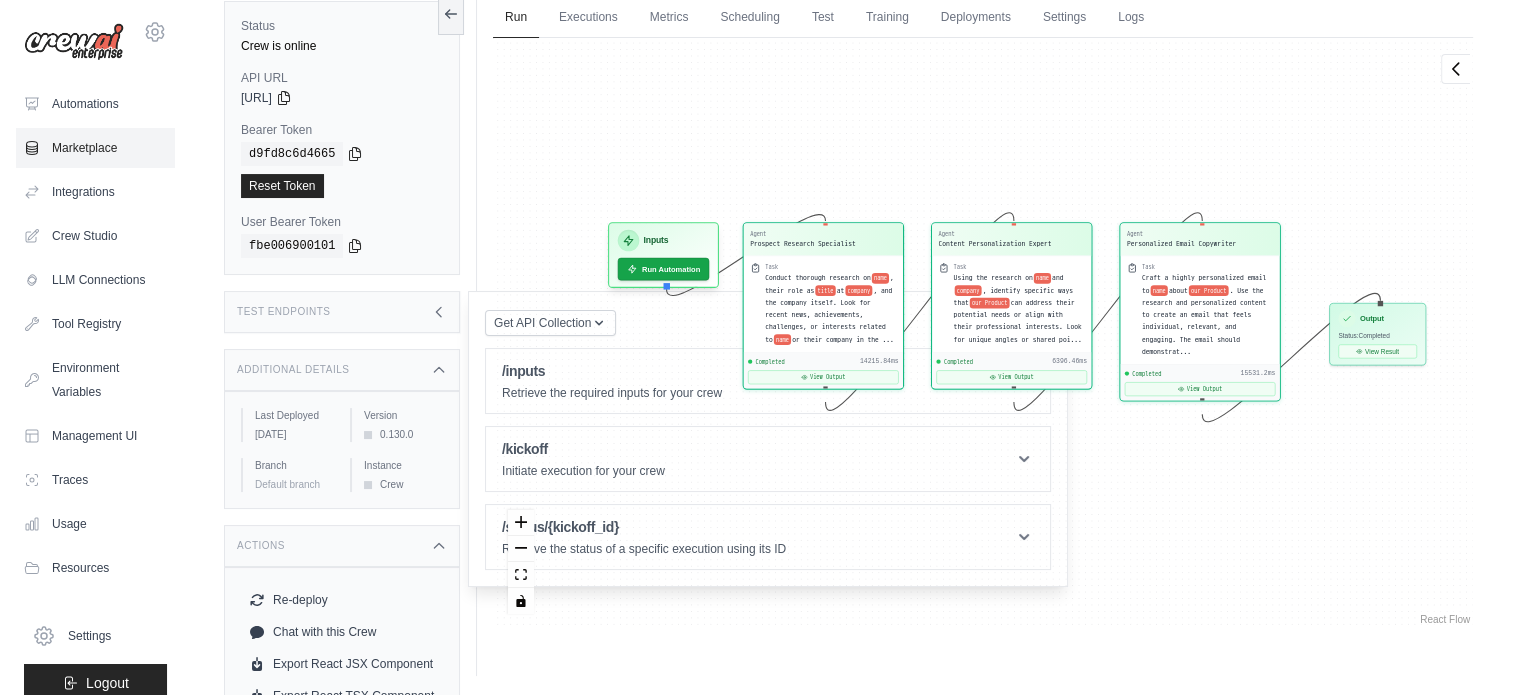 click on "Marketplace" at bounding box center [95, 148] 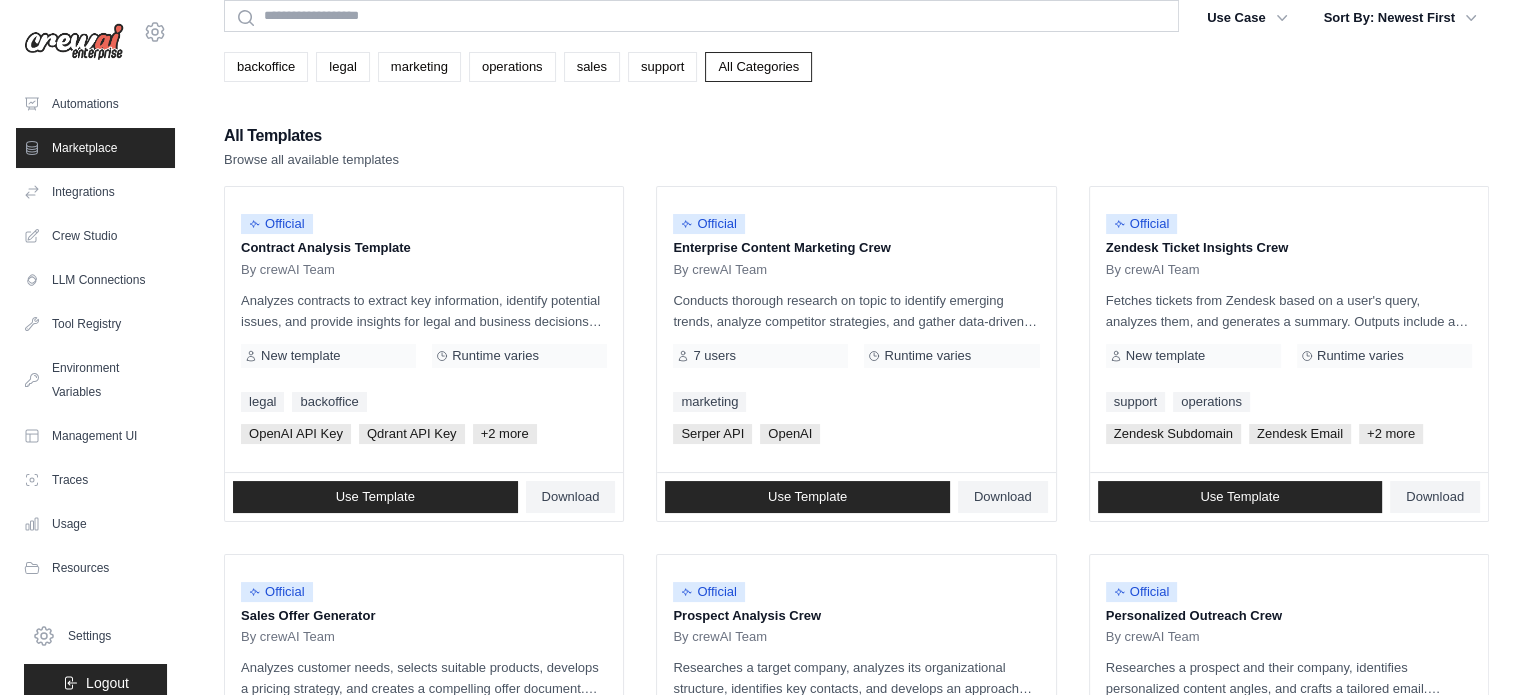scroll, scrollTop: 0, scrollLeft: 0, axis: both 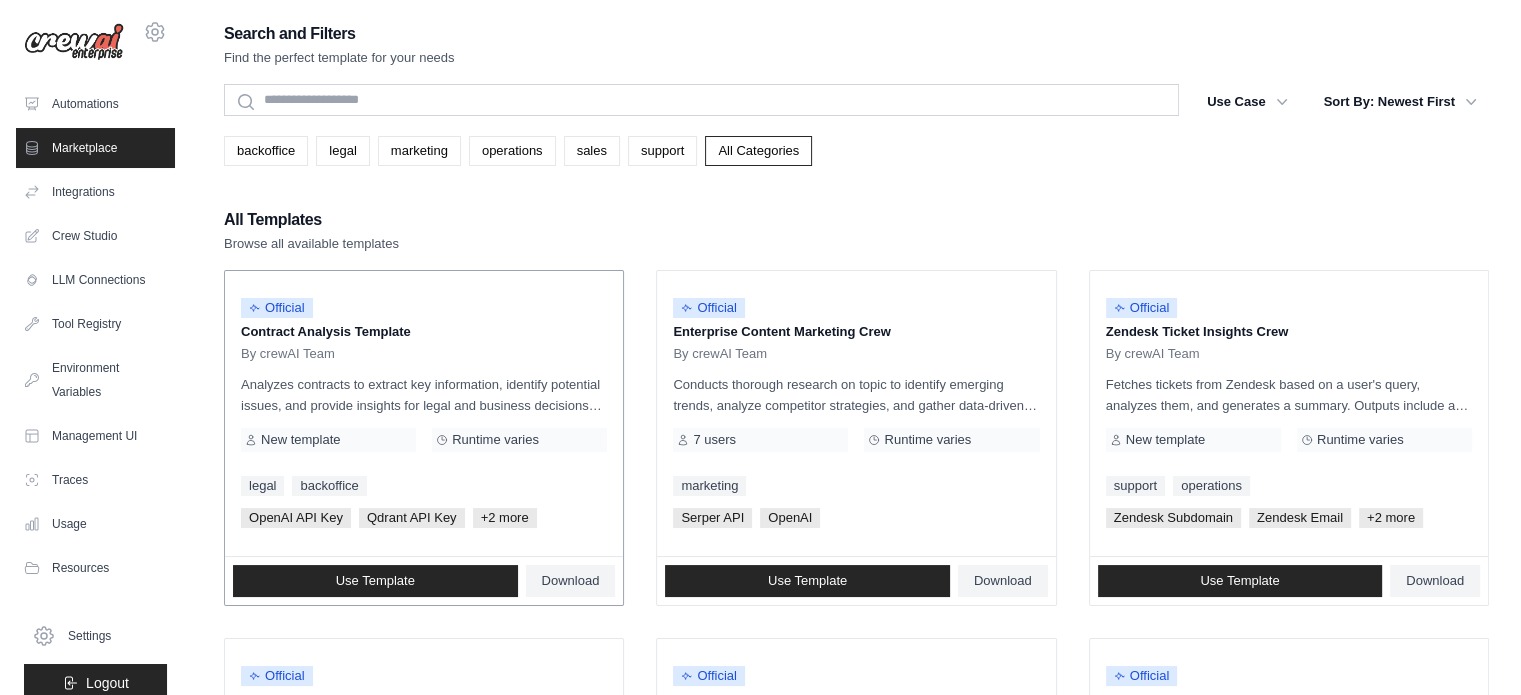 click on "Contract Analysis Template" at bounding box center [424, 332] 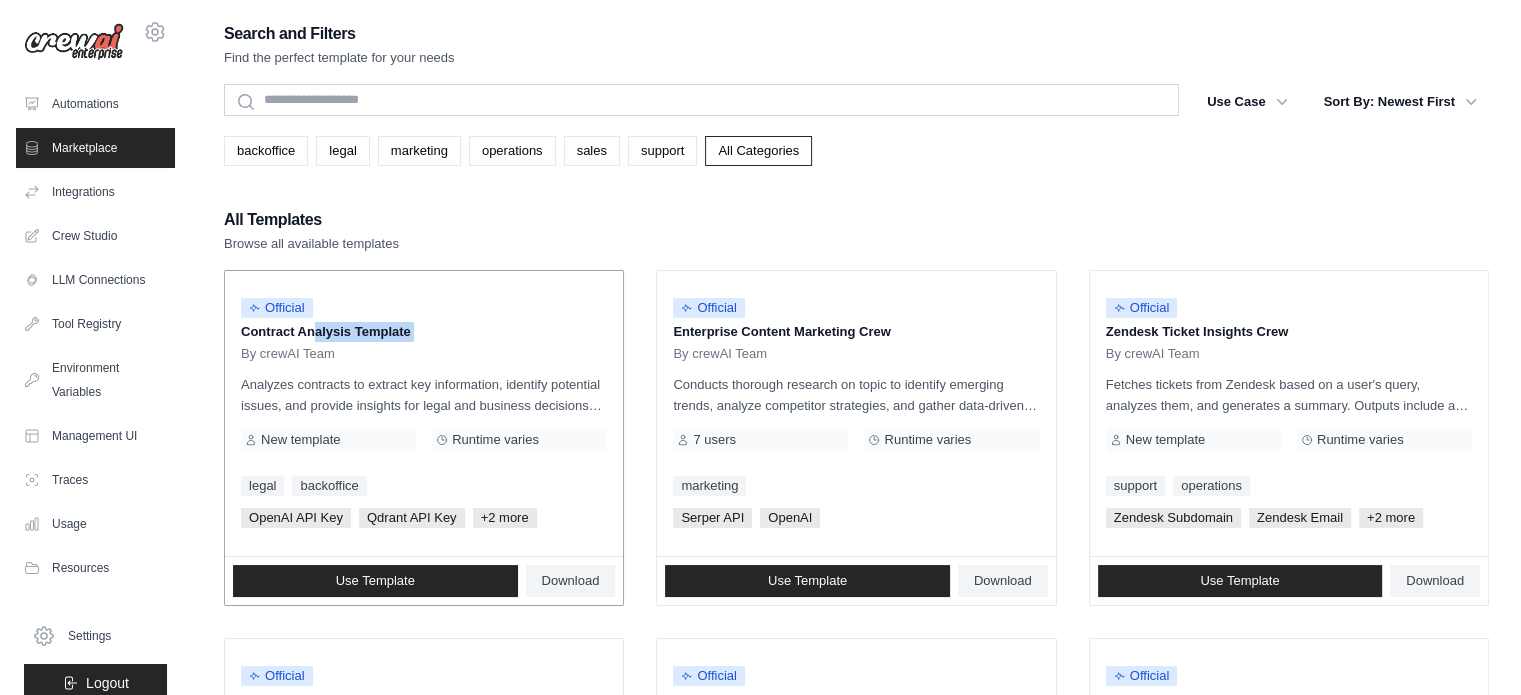 click on "Contract Analysis Template" at bounding box center [424, 332] 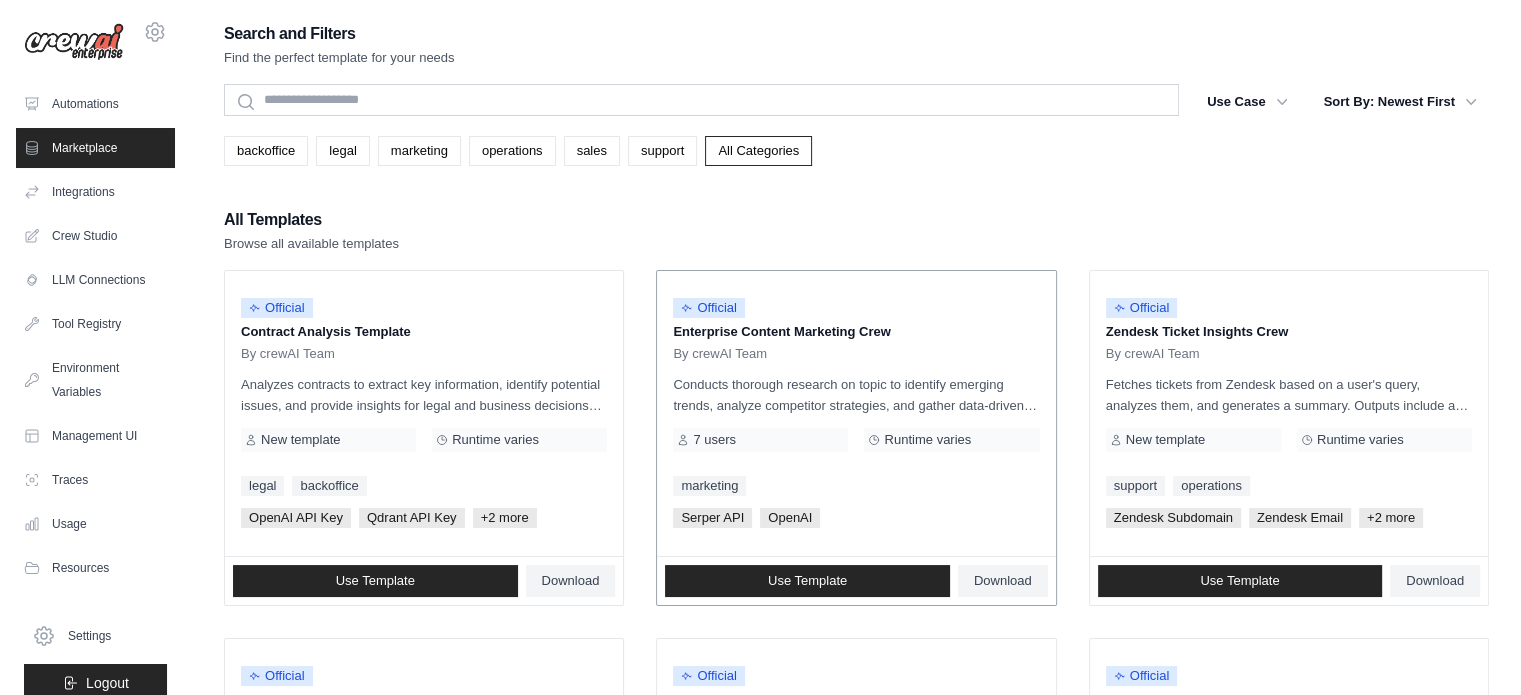 click on "Enterprise Content Marketing Crew" at bounding box center [856, 332] 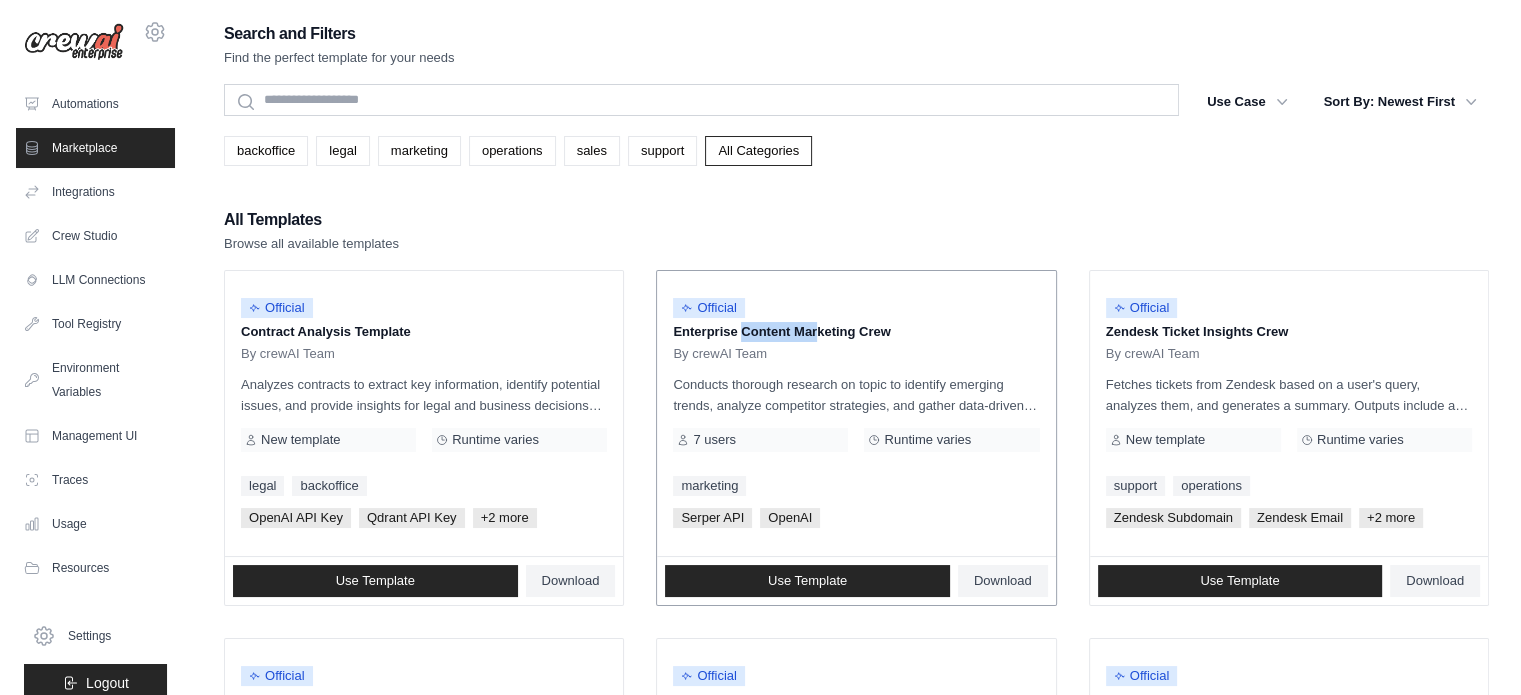 click on "Enterprise Content Marketing Crew" at bounding box center (856, 332) 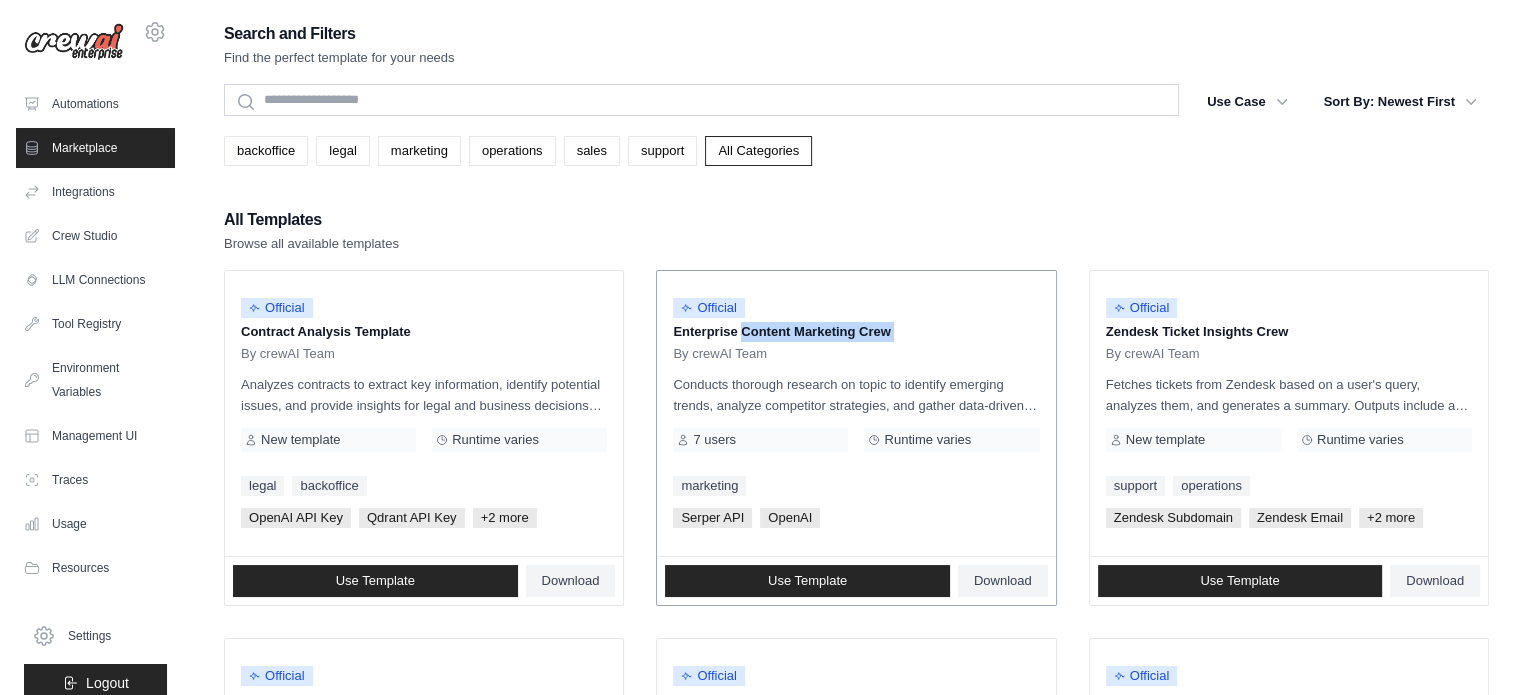click on "Enterprise Content Marketing Crew" at bounding box center (856, 332) 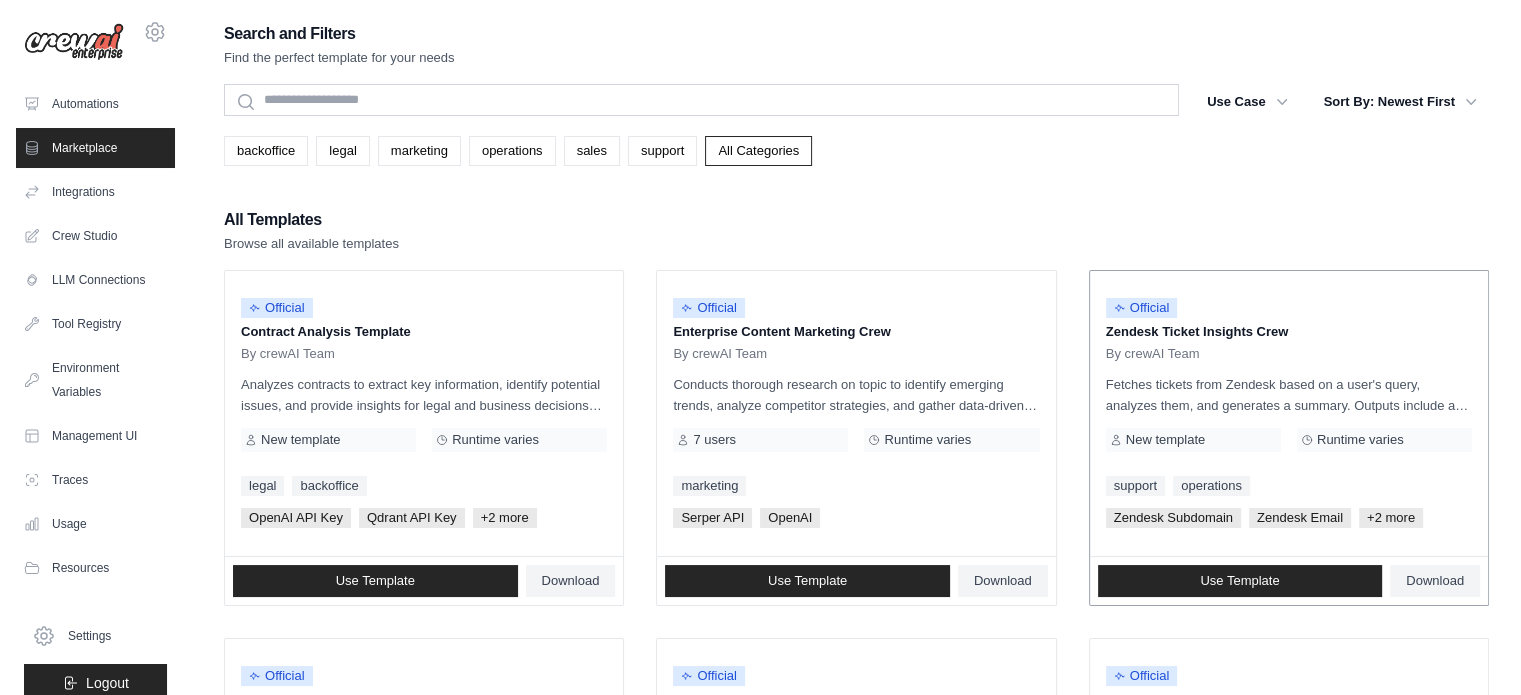 click on "Zendesk Ticket Insights Crew" at bounding box center [1289, 332] 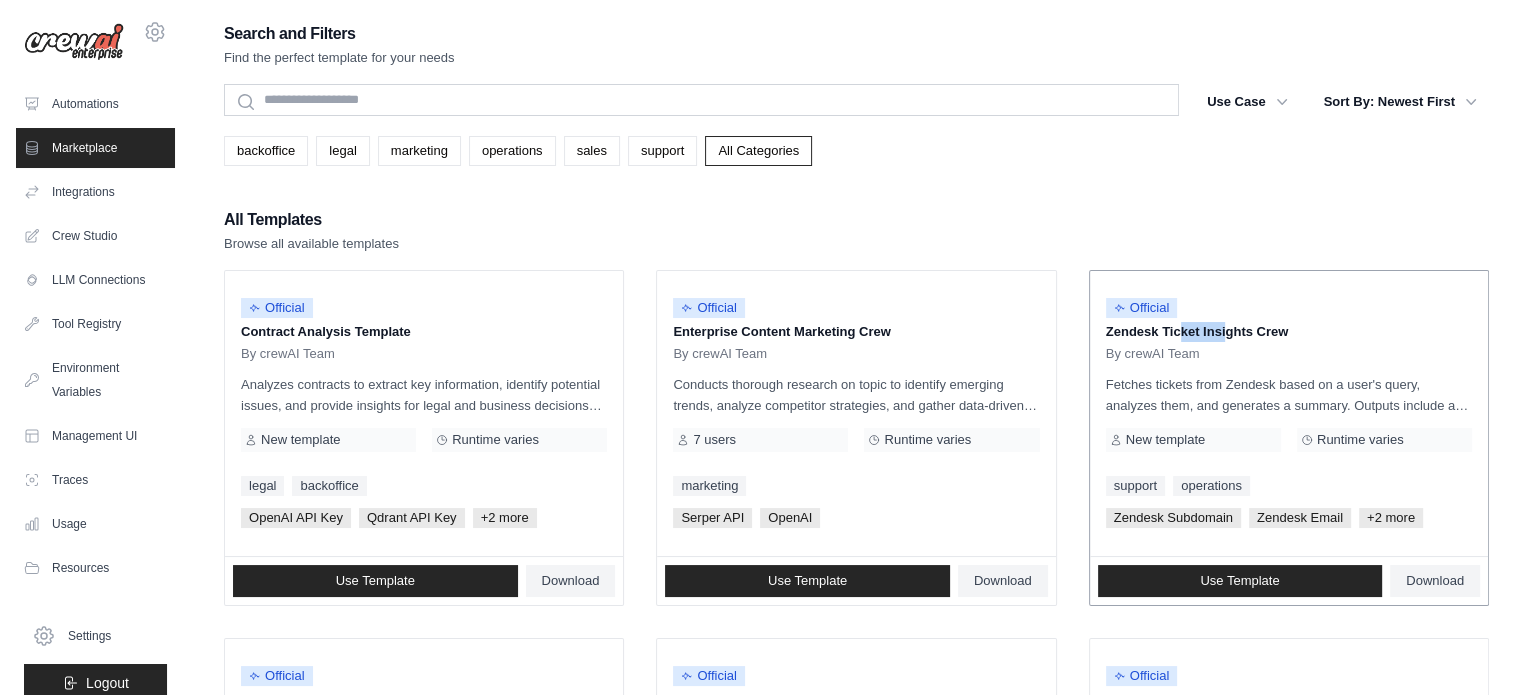 click on "Zendesk Ticket Insights Crew" at bounding box center [1289, 332] 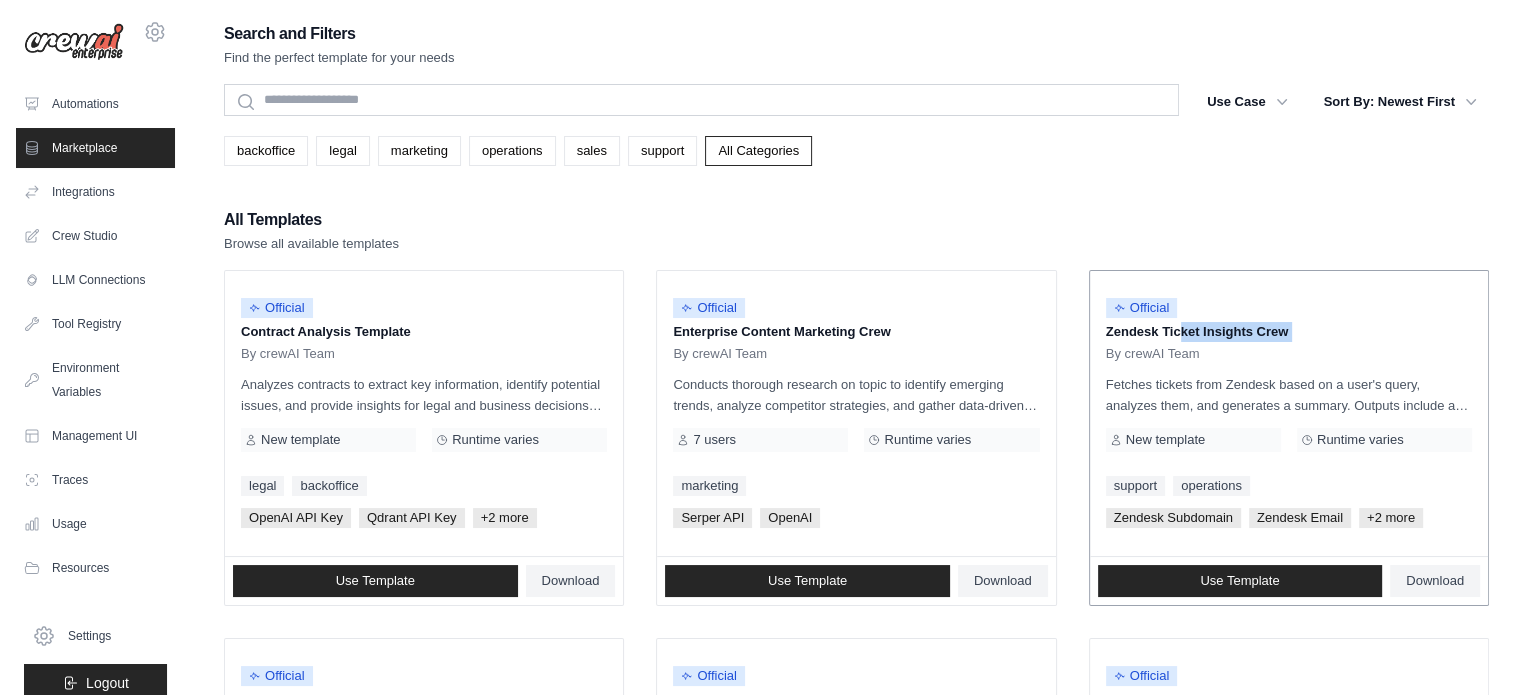 click on "Zendesk Ticket Insights Crew" at bounding box center [1289, 332] 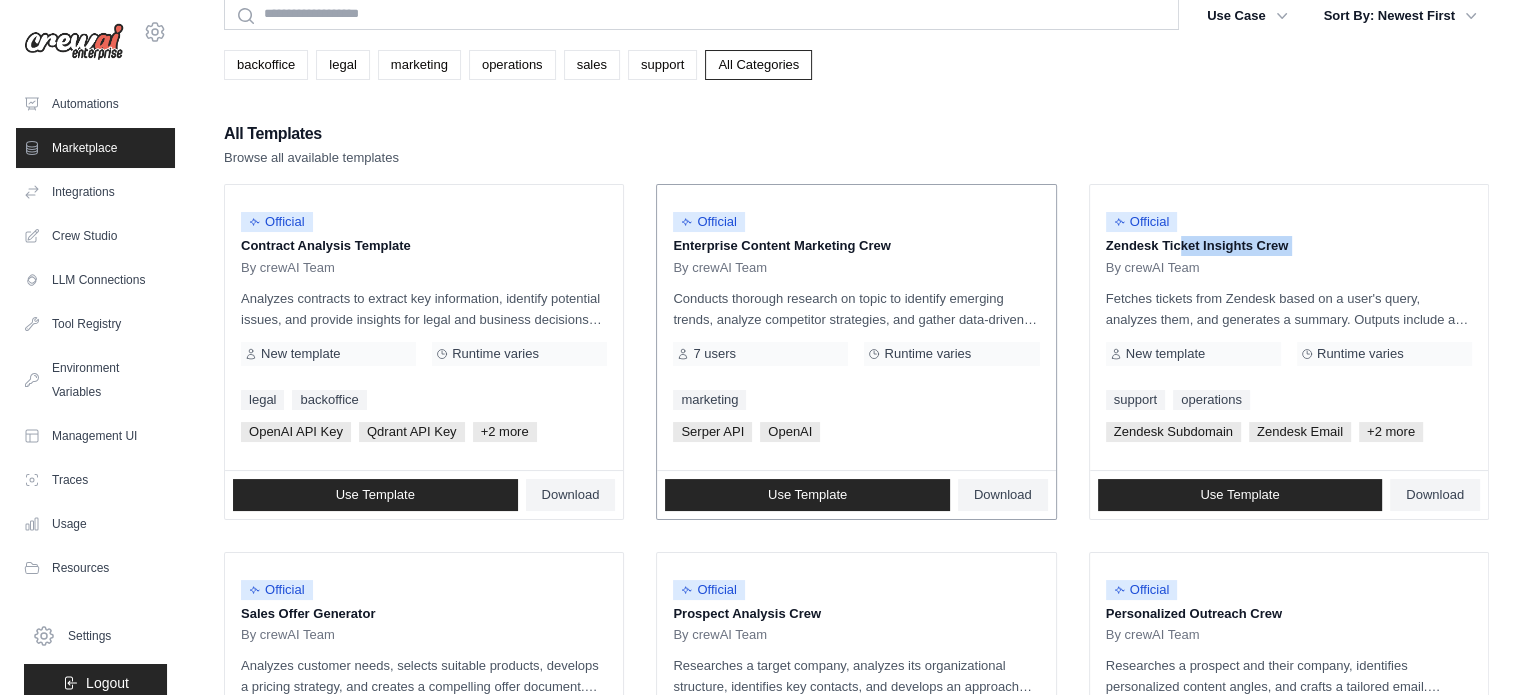 scroll, scrollTop: 300, scrollLeft: 0, axis: vertical 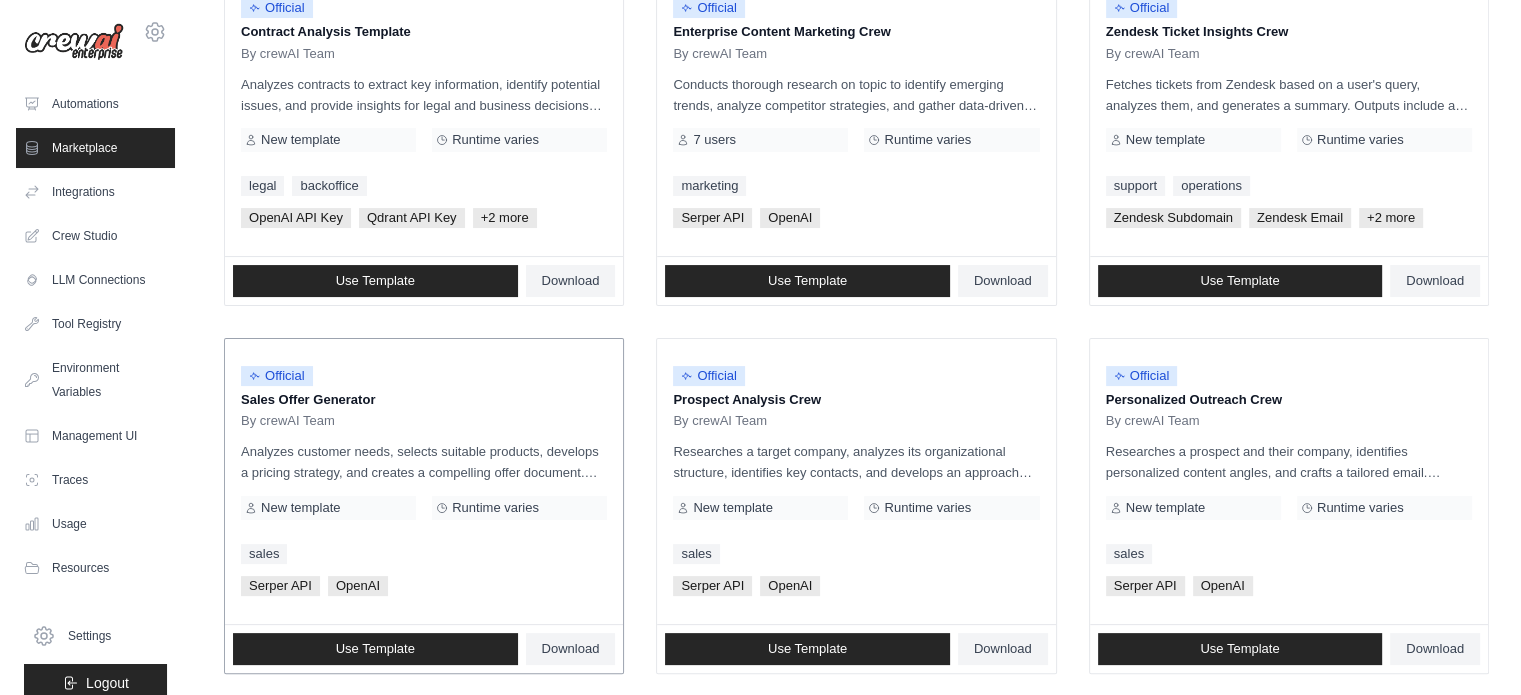 click on "Sales Offer Generator" at bounding box center (424, 400) 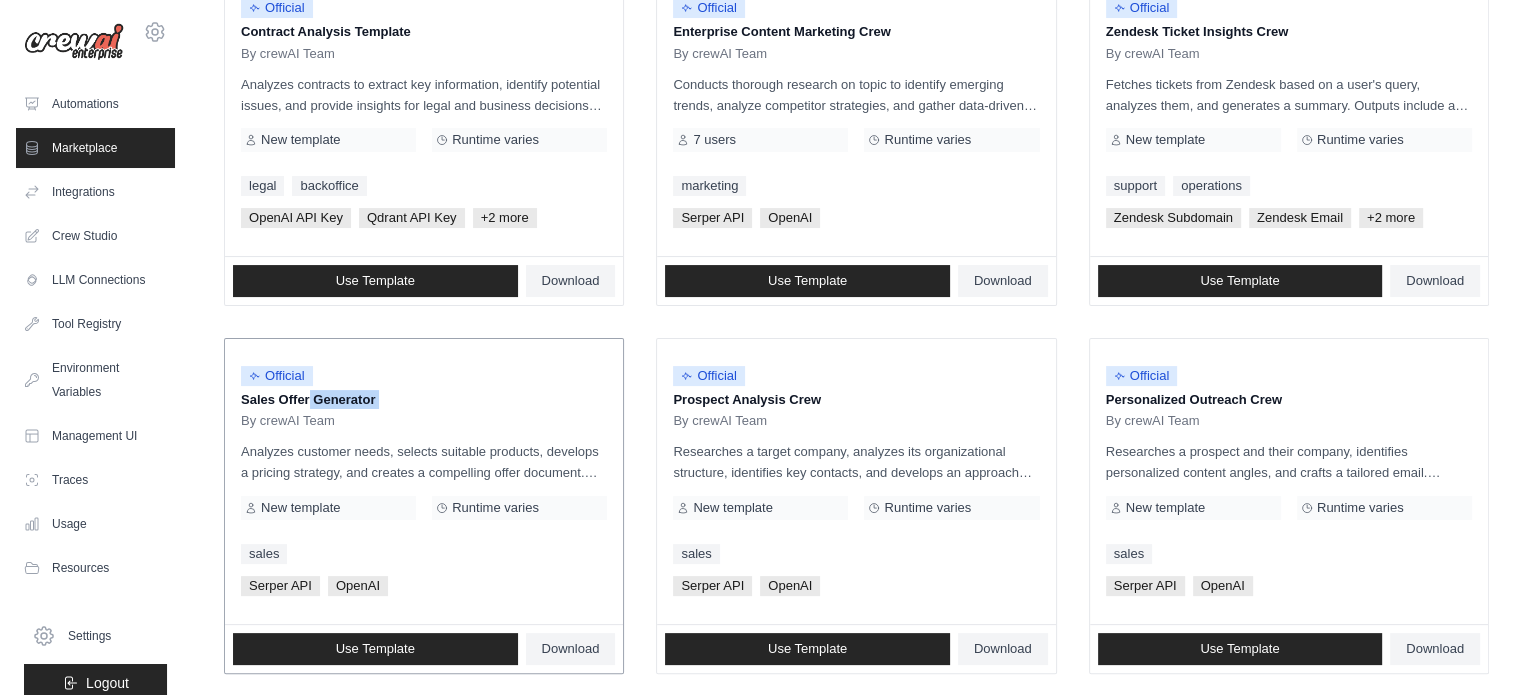 click on "Sales Offer Generator" at bounding box center [424, 400] 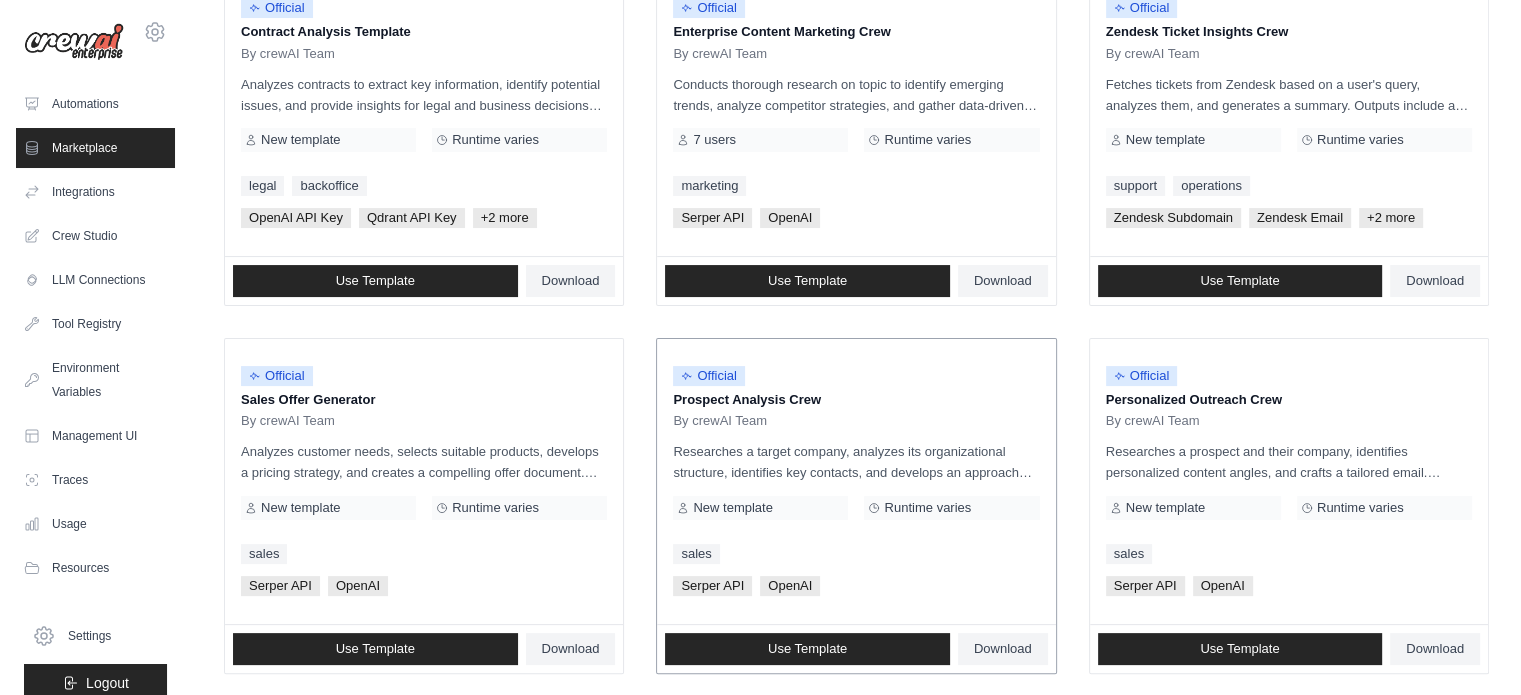 click on "Prospect Analysis Crew" at bounding box center [856, 400] 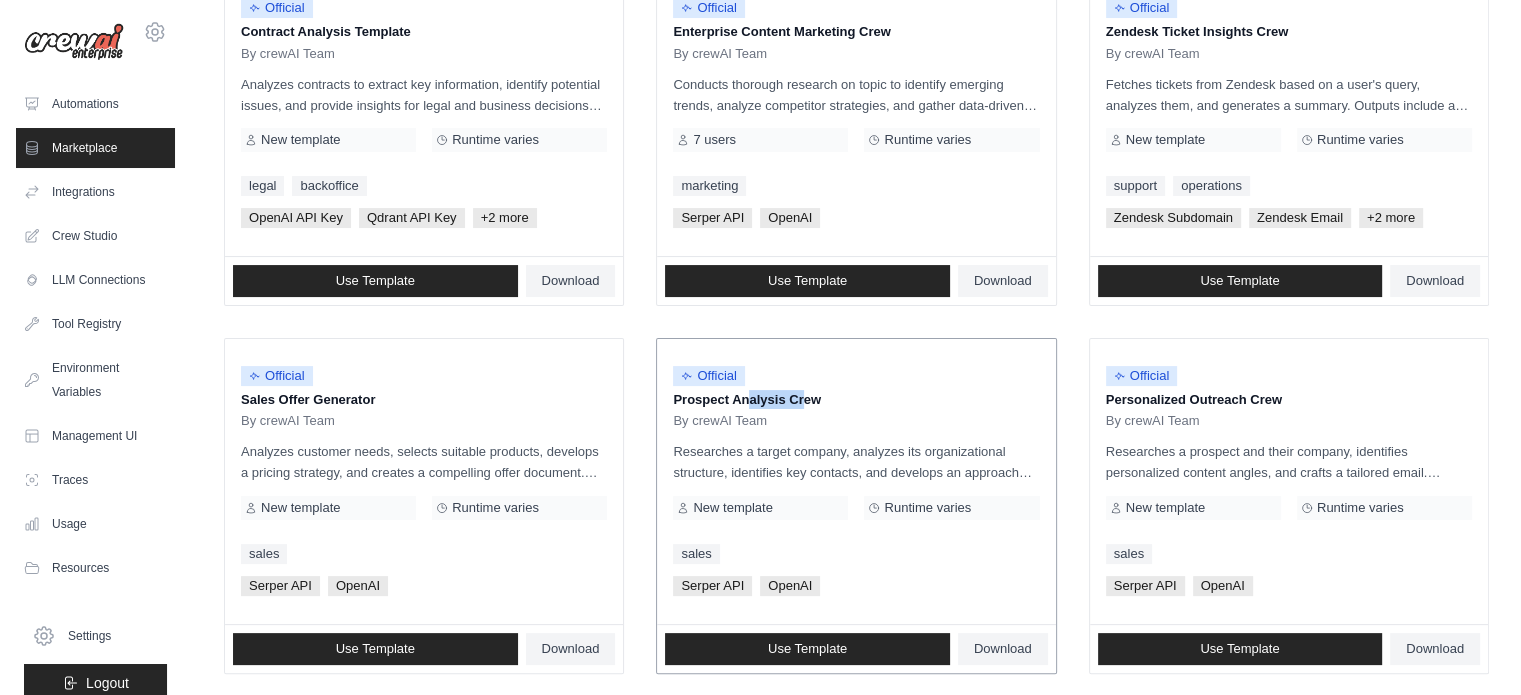 click on "Prospect Analysis Crew" at bounding box center [856, 400] 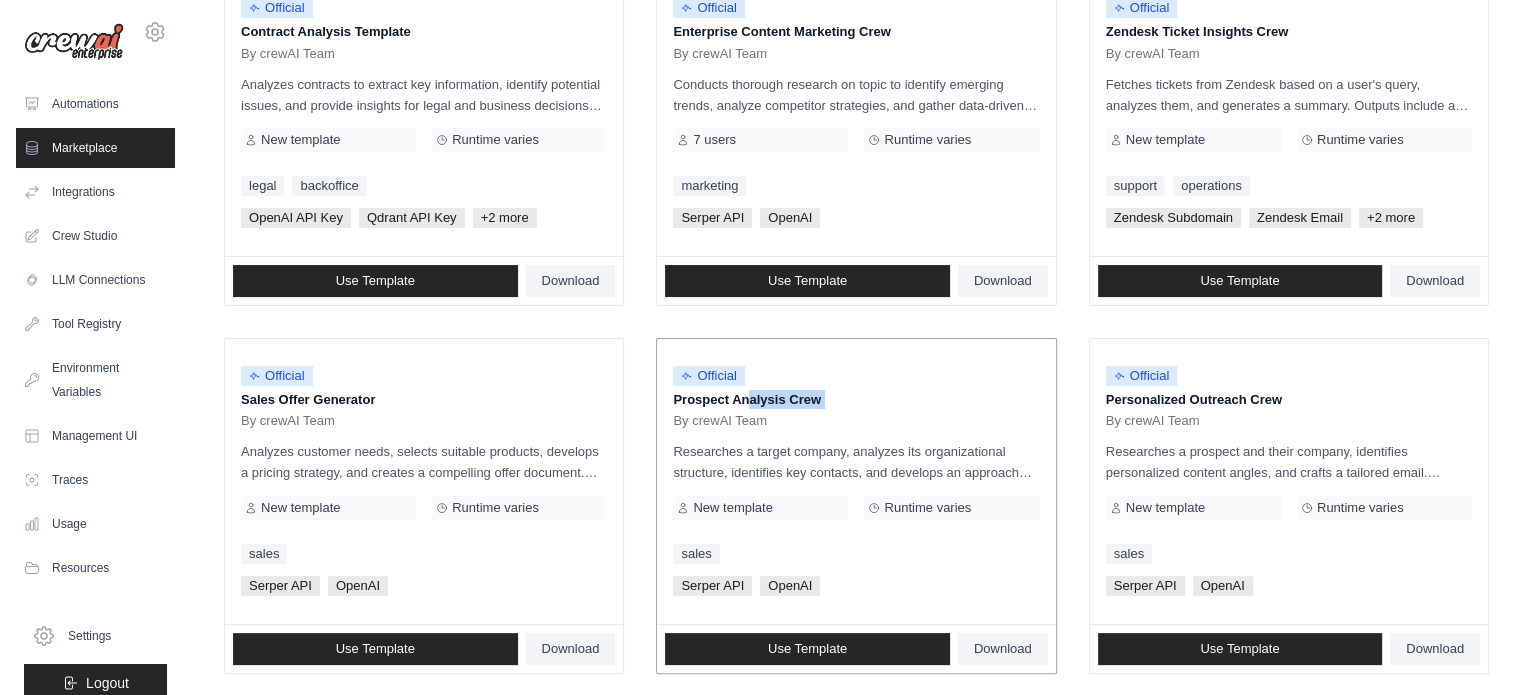 click on "Prospect Analysis Crew" at bounding box center [856, 400] 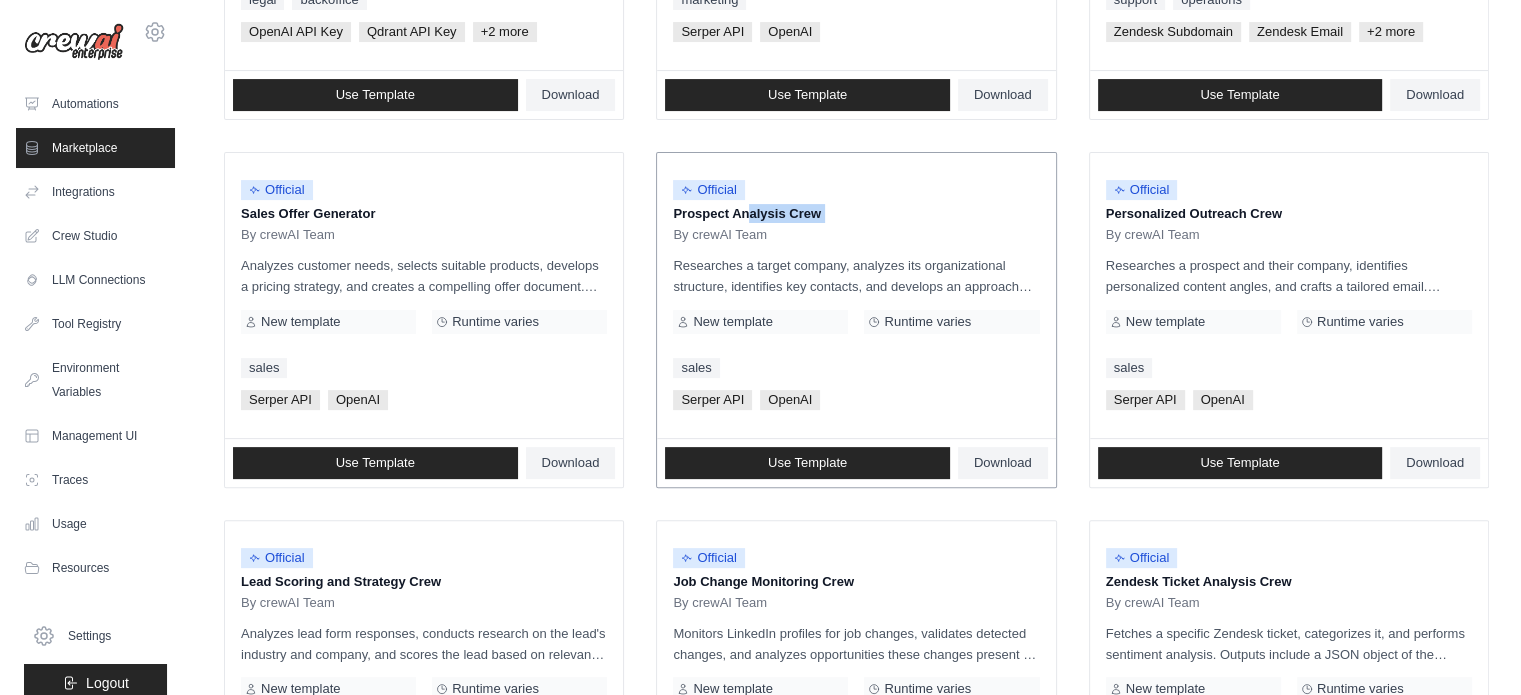 scroll, scrollTop: 700, scrollLeft: 0, axis: vertical 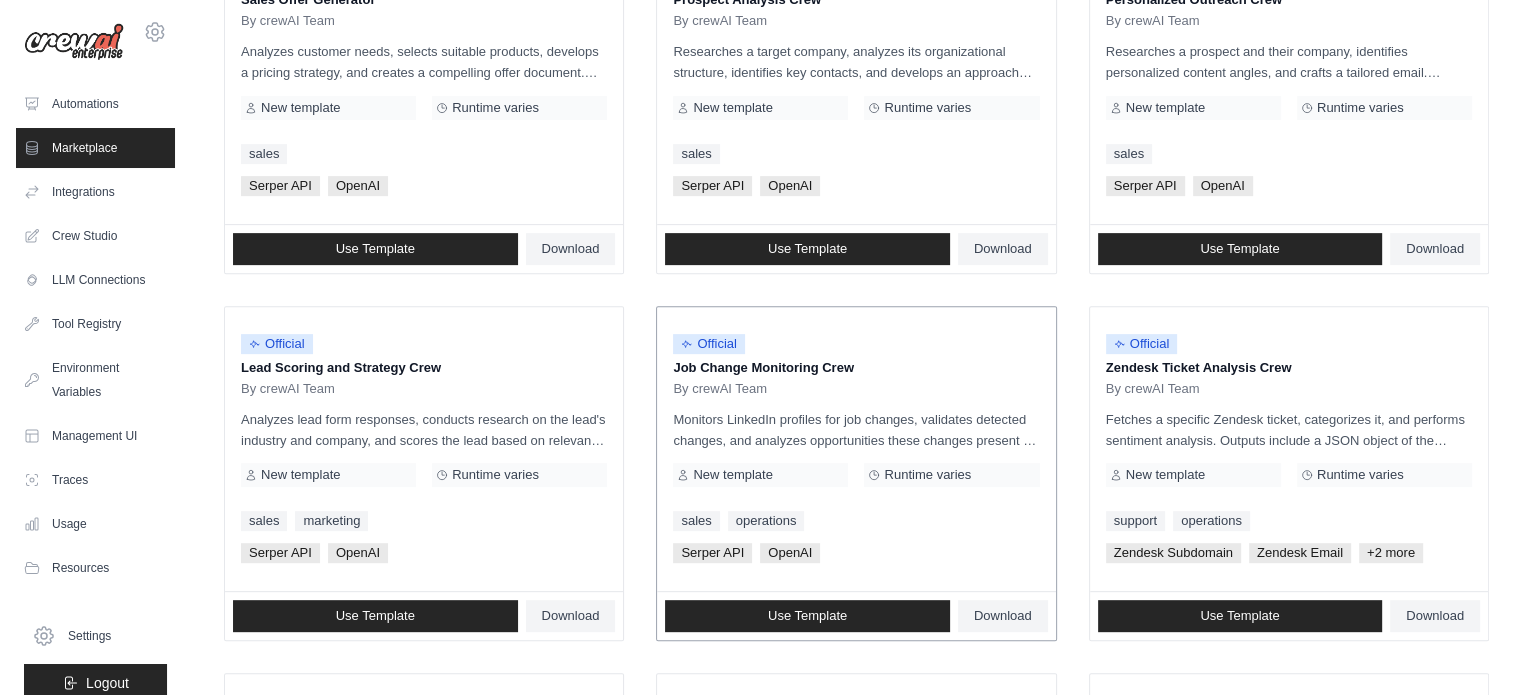 click on "Job Change Monitoring Crew" at bounding box center [856, 368] 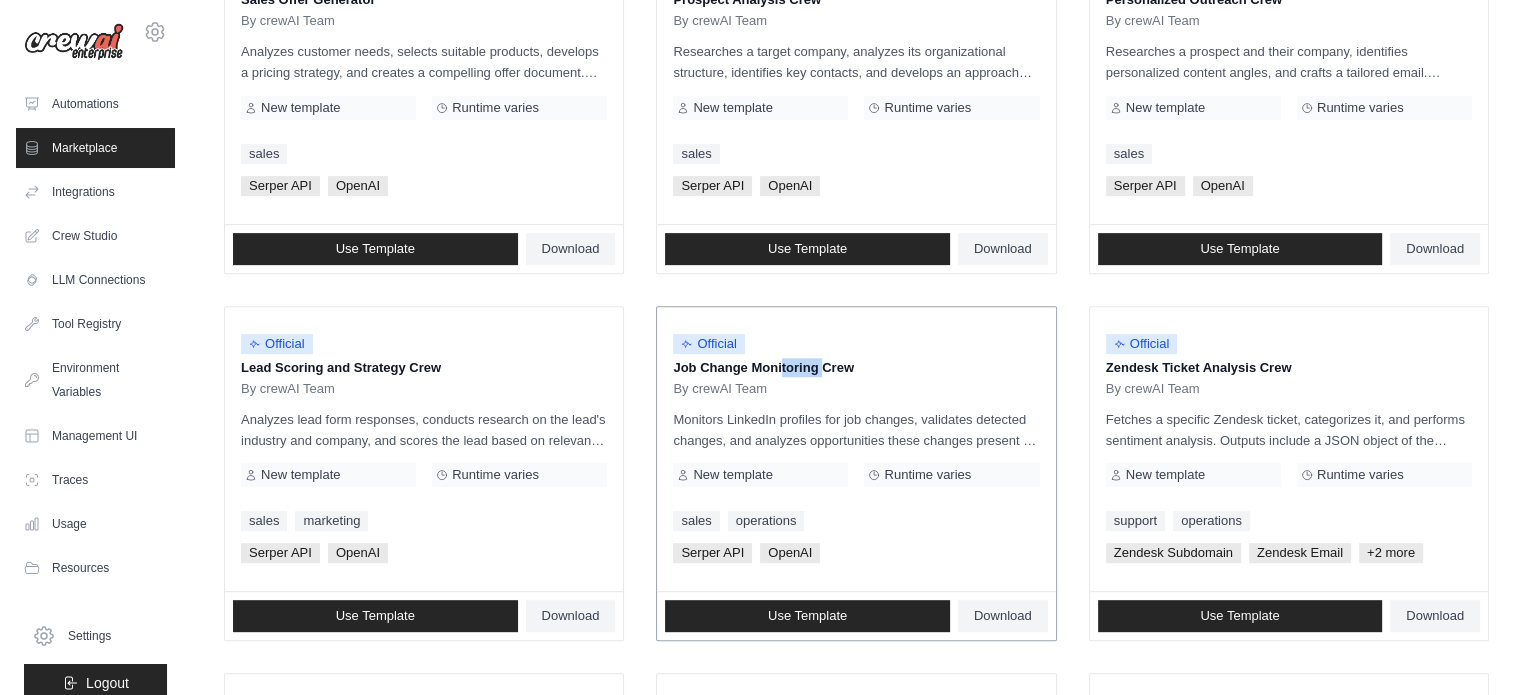 click on "Job Change Monitoring Crew" at bounding box center [856, 368] 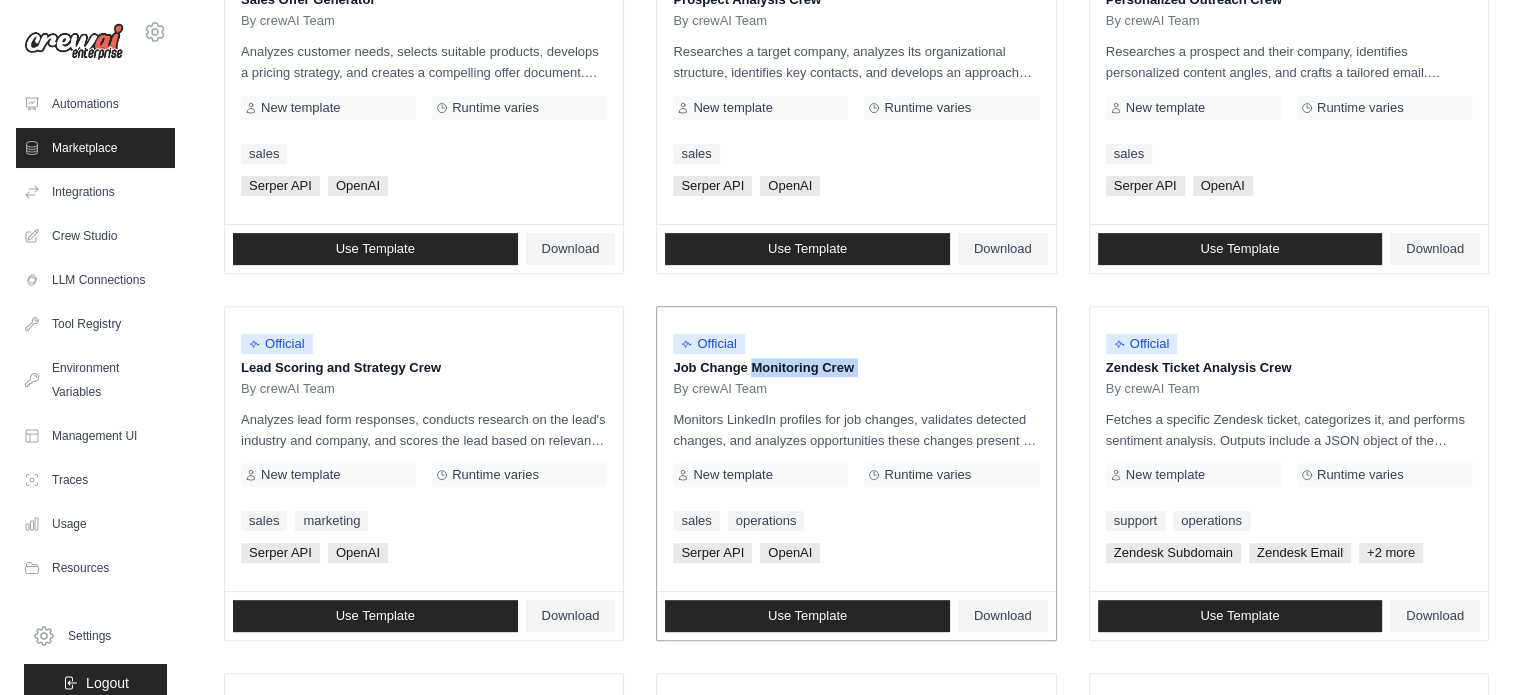 click on "Job Change Monitoring Crew" at bounding box center (856, 368) 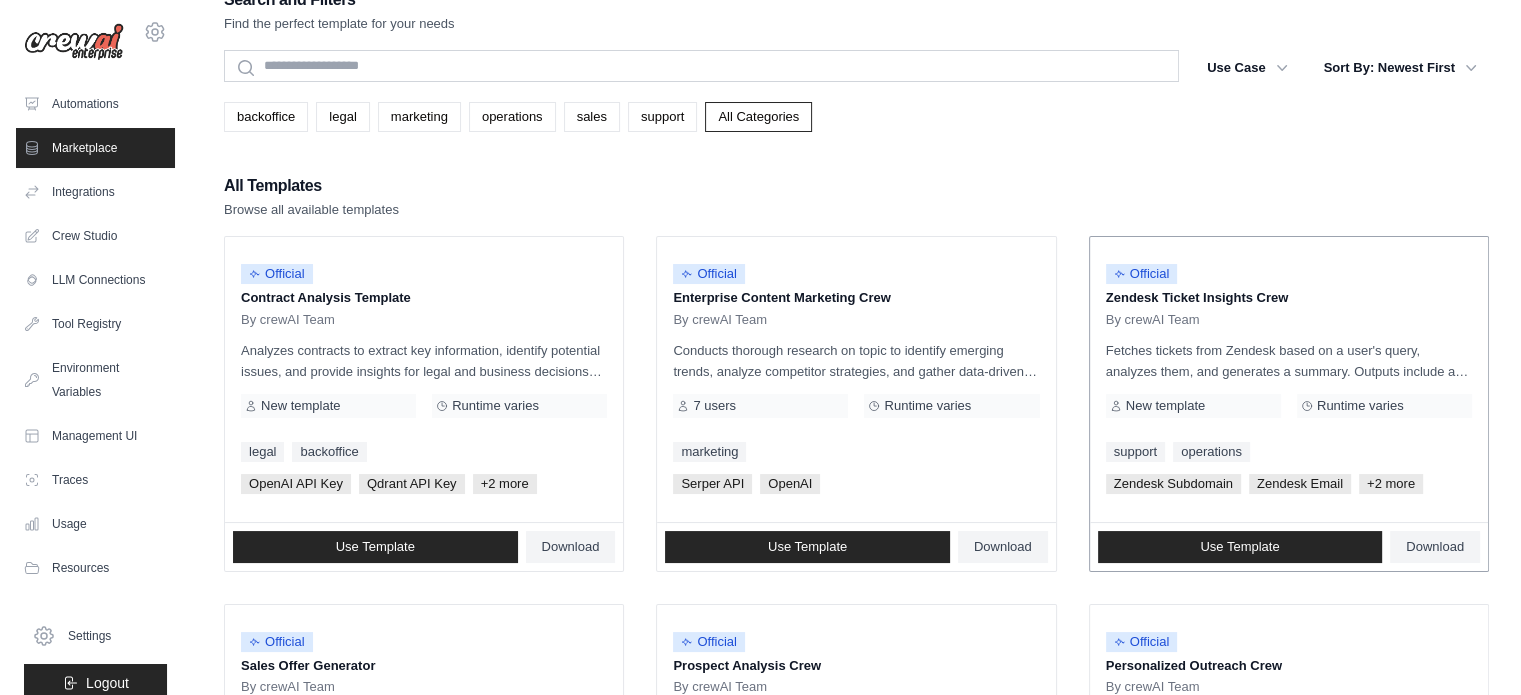 scroll, scrollTop: 0, scrollLeft: 0, axis: both 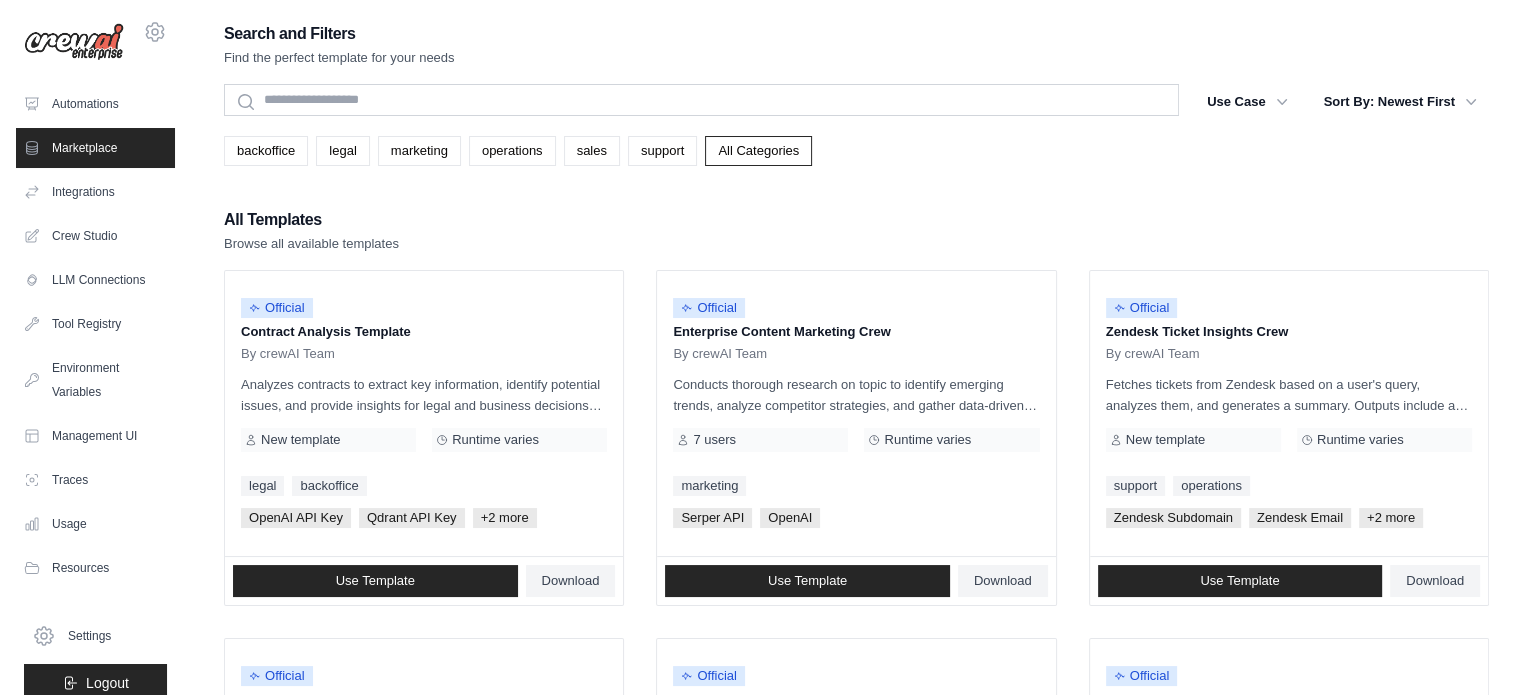 drag, startPoint x: 68, startPoint y: 53, endPoint x: 74, endPoint y: 38, distance: 16.155495 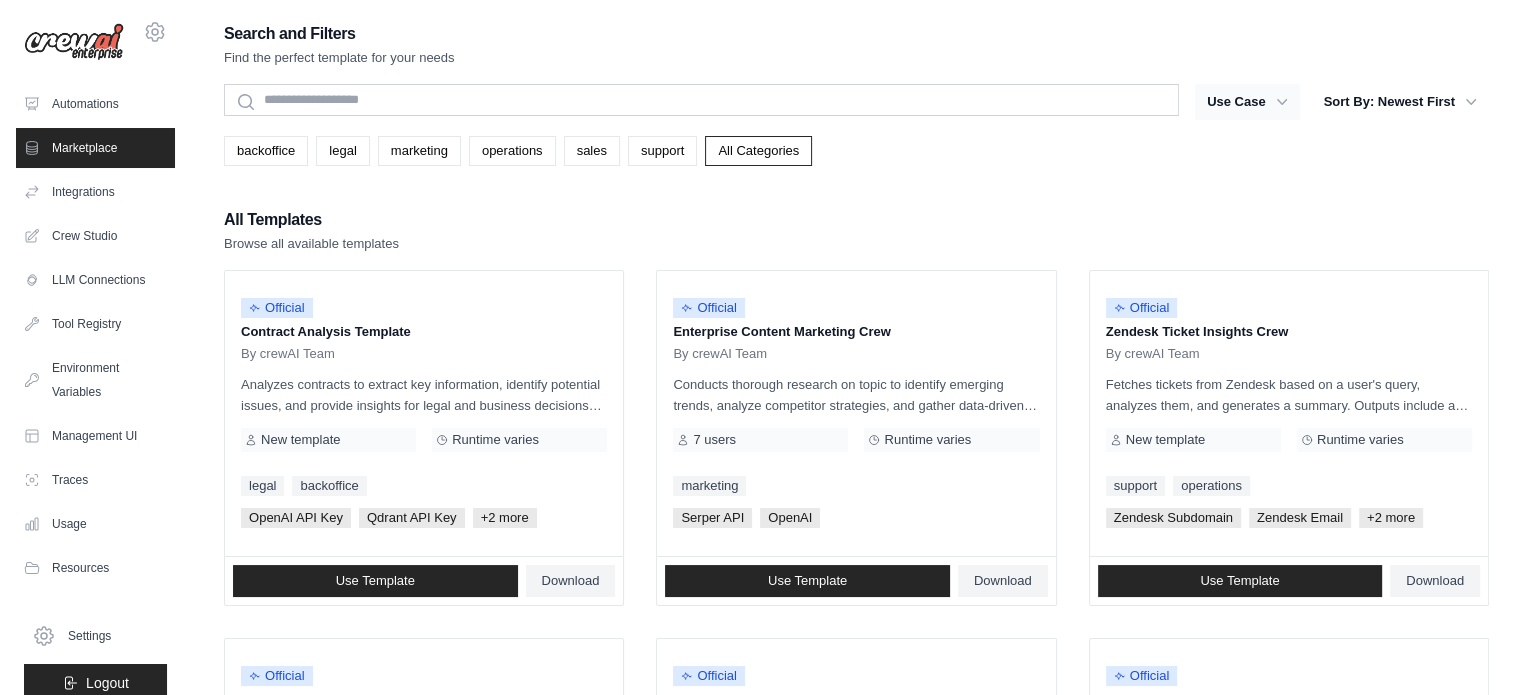 click on "Use Case" at bounding box center (1247, 102) 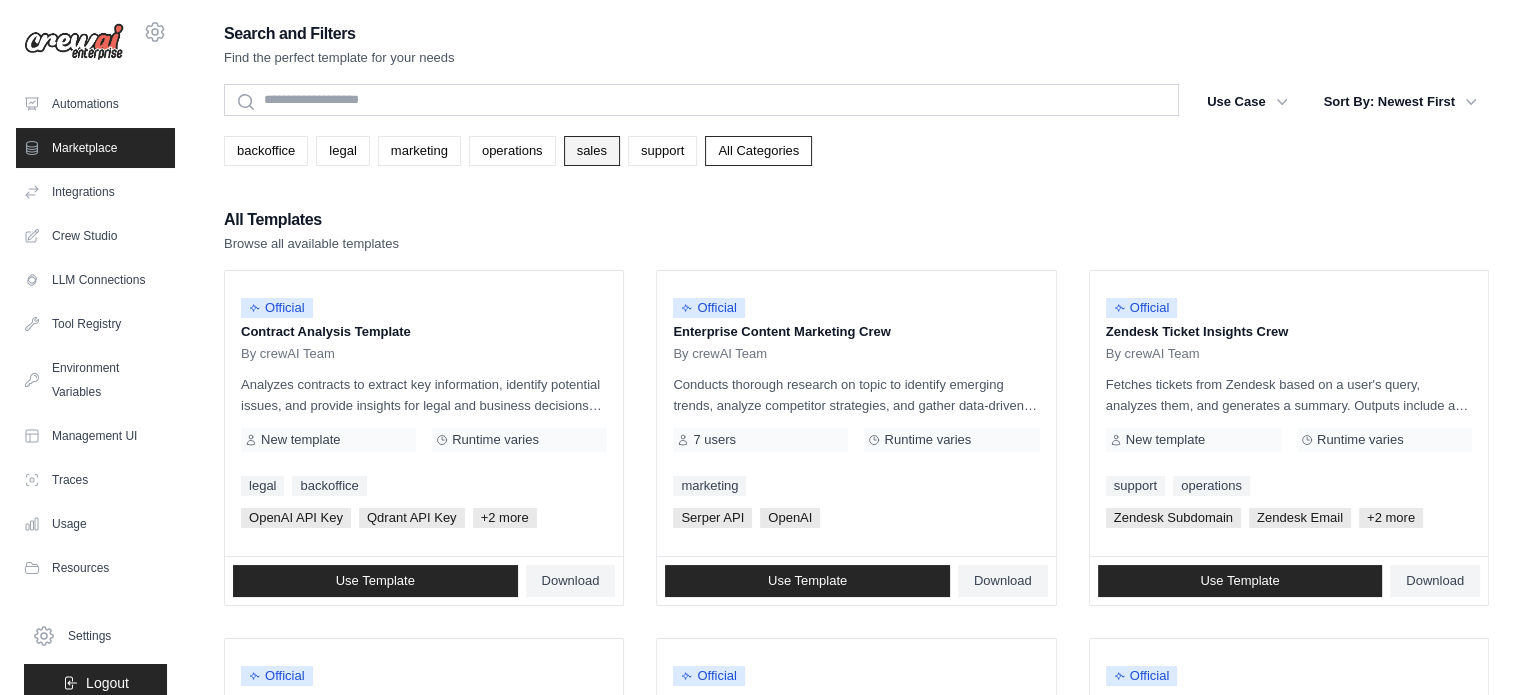 click on "sales" at bounding box center (592, 151) 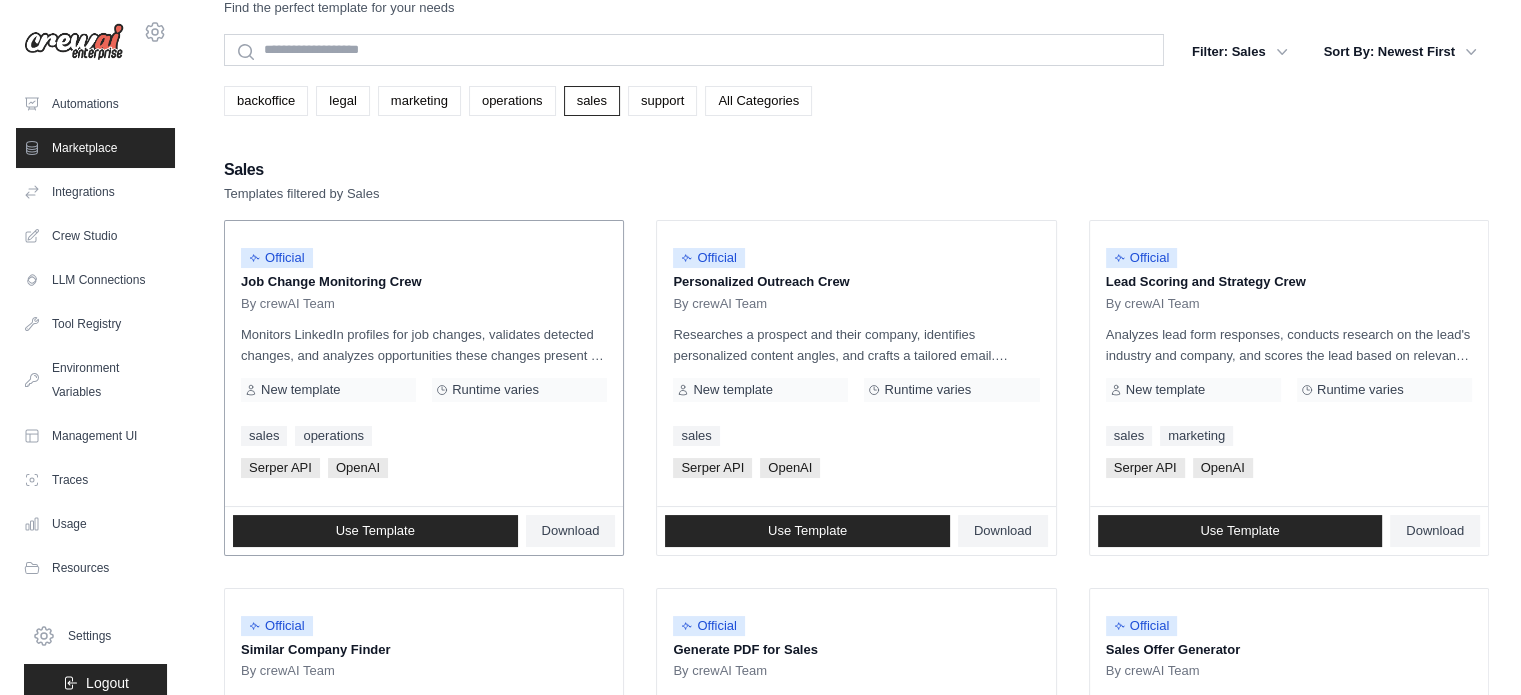 scroll, scrollTop: 0, scrollLeft: 0, axis: both 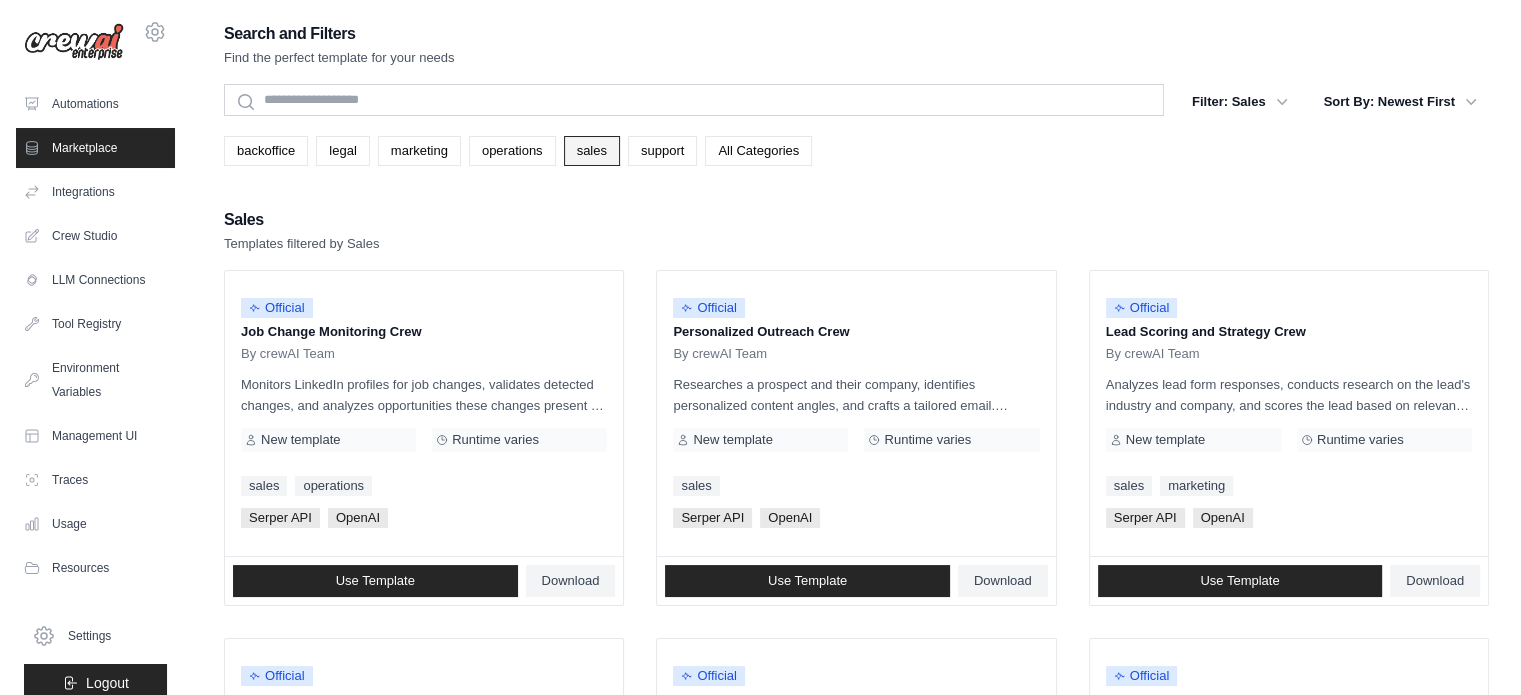 click on "sales" at bounding box center [592, 151] 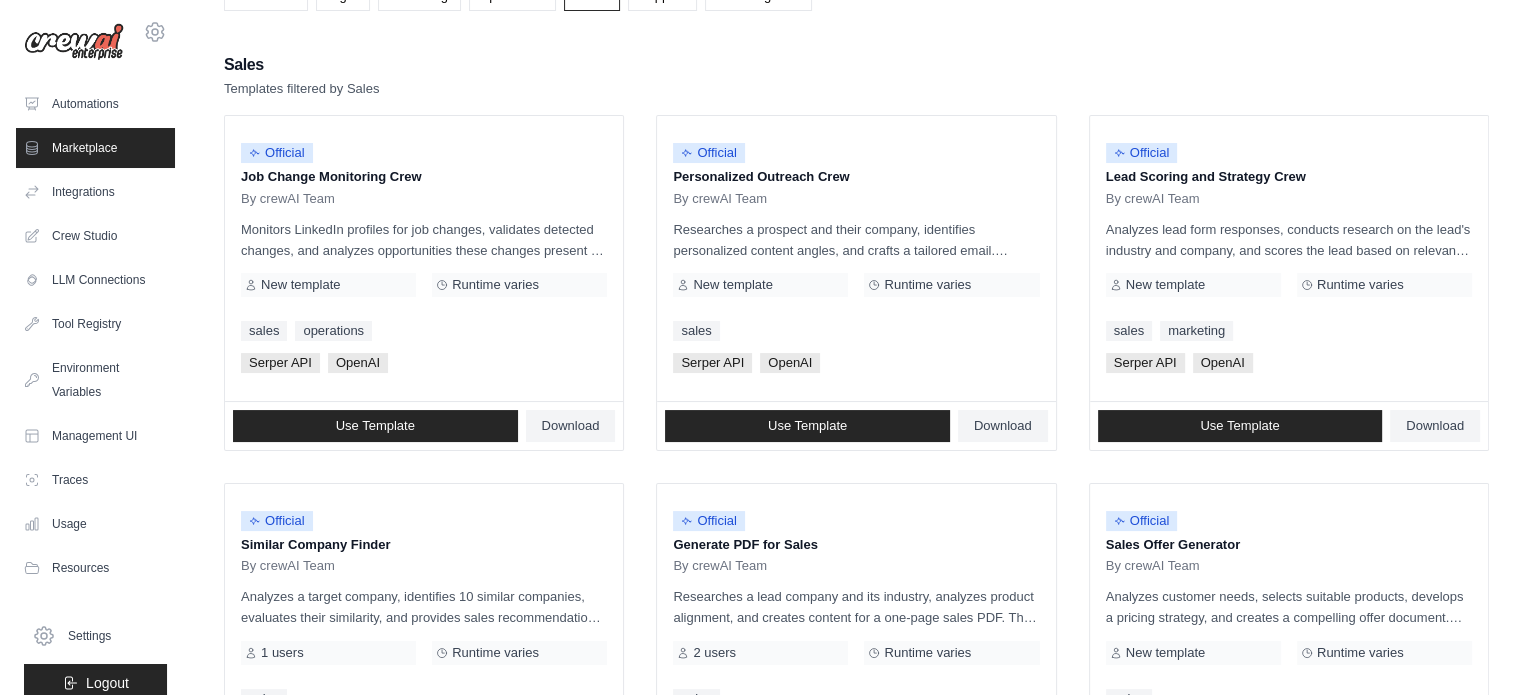 scroll, scrollTop: 0, scrollLeft: 0, axis: both 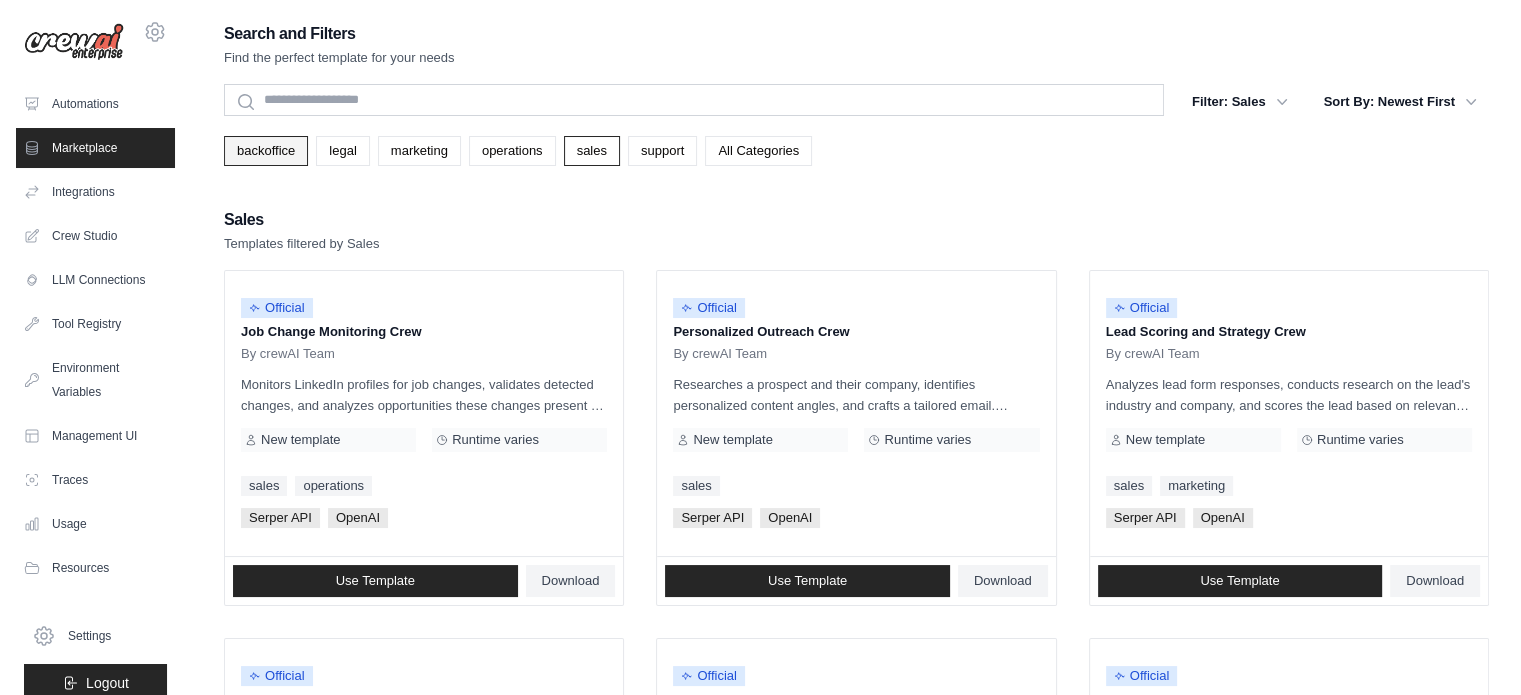 click on "backoffice" at bounding box center [266, 151] 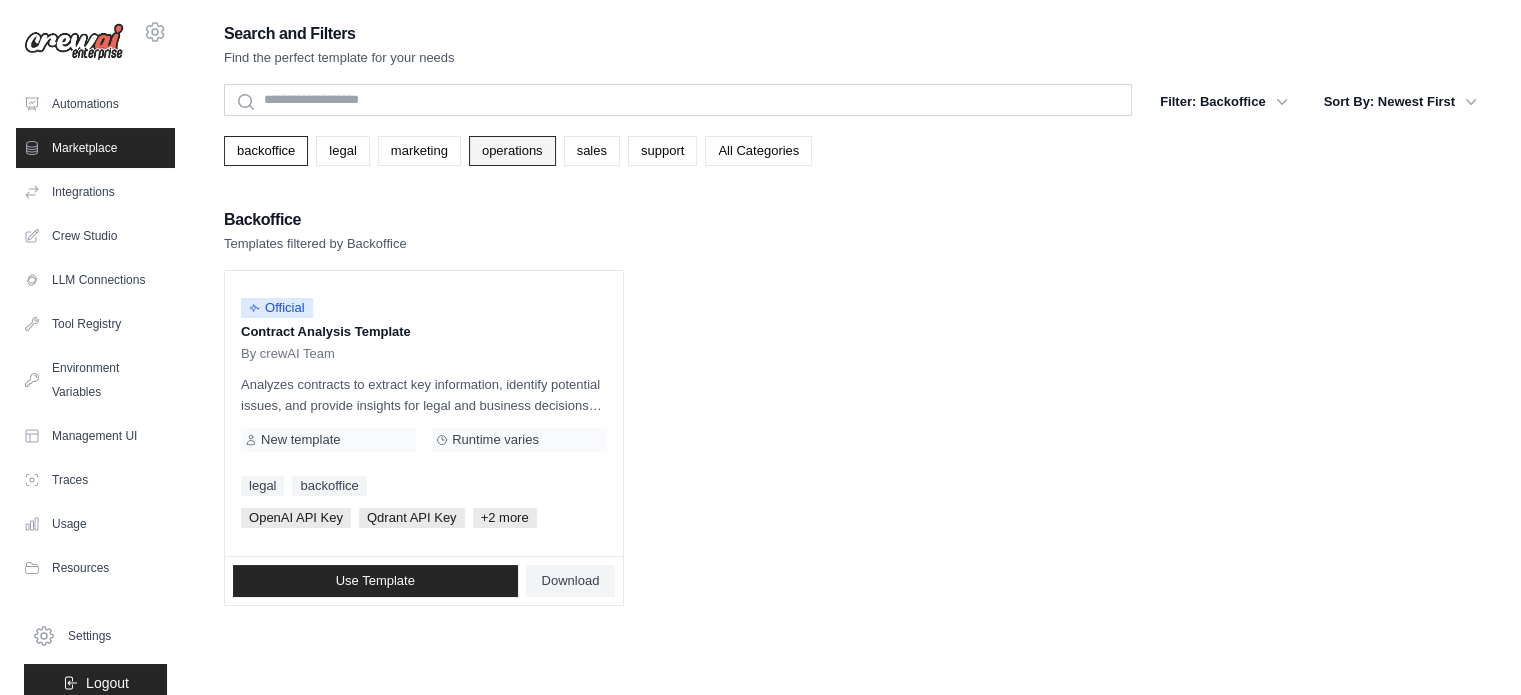 click on "operations" at bounding box center [512, 151] 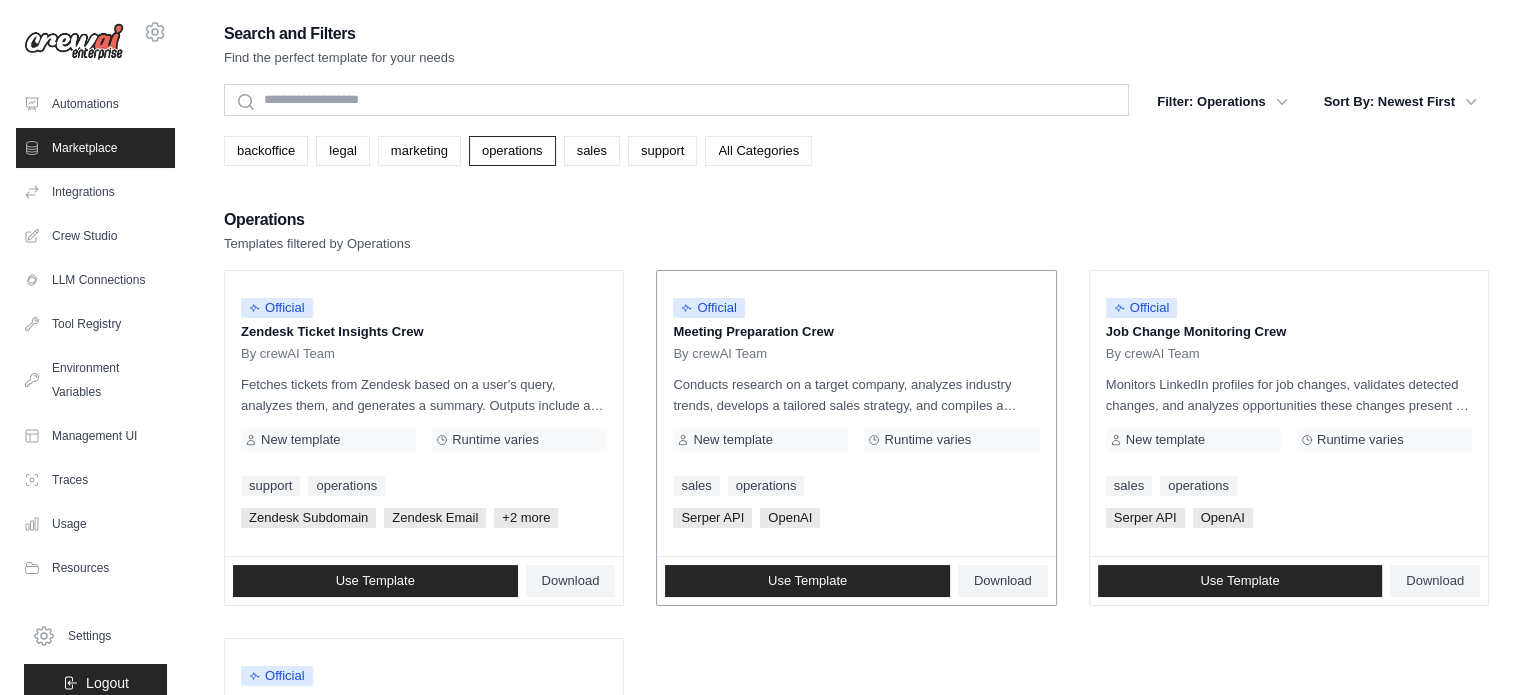 click on "Conducts research on a target company, analyzes industry trends, develops a tailored sales strategy, and compiles a detailed meeting briefing. Outputs include a research report, industry analysis, sales strategy, and a comprehensive briefing document, ensuring participants are well-prepared for effective engagement." at bounding box center (856, 395) 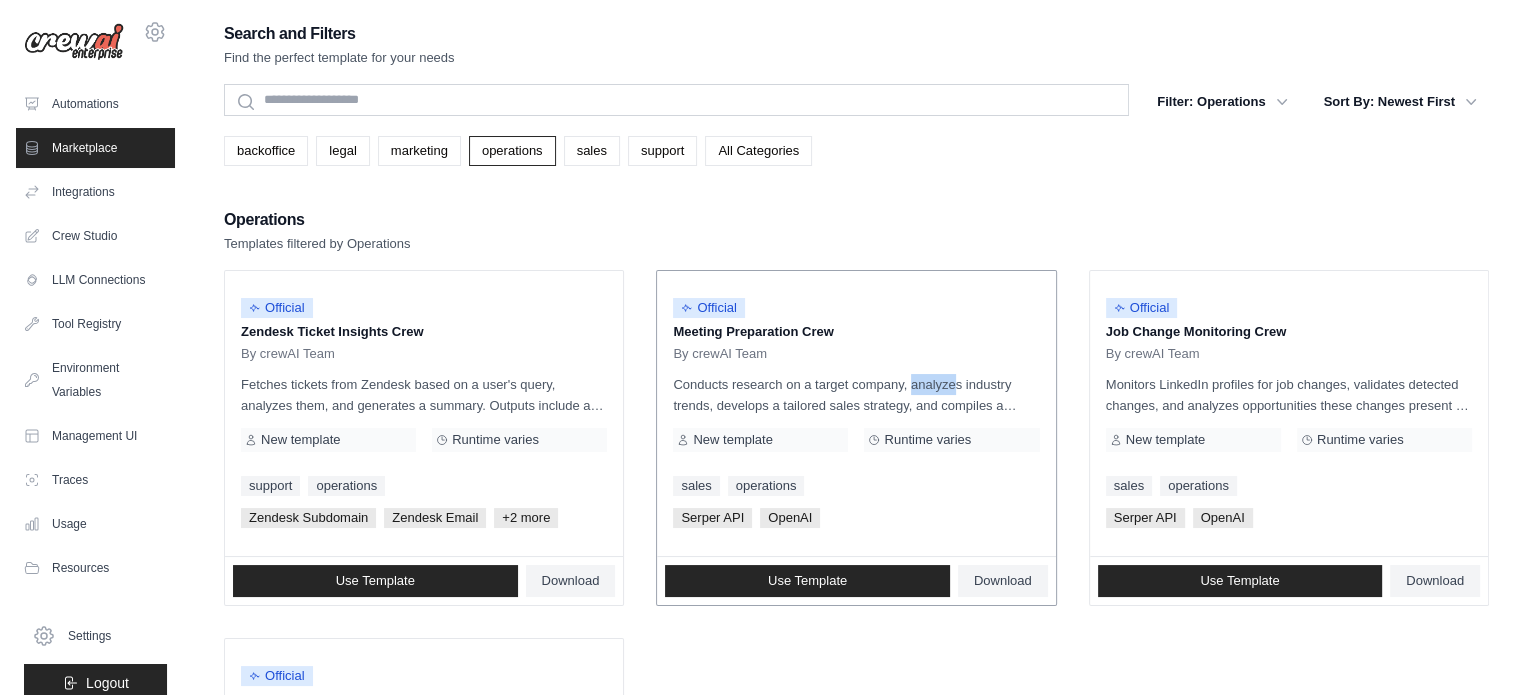 click on "Conducts research on a target company, analyzes industry trends, develops a tailored sales strategy, and compiles a detailed meeting briefing. Outputs include a research report, industry analysis, sales strategy, and a comprehensive briefing document, ensuring participants are well-prepared for effective engagement." at bounding box center (856, 395) 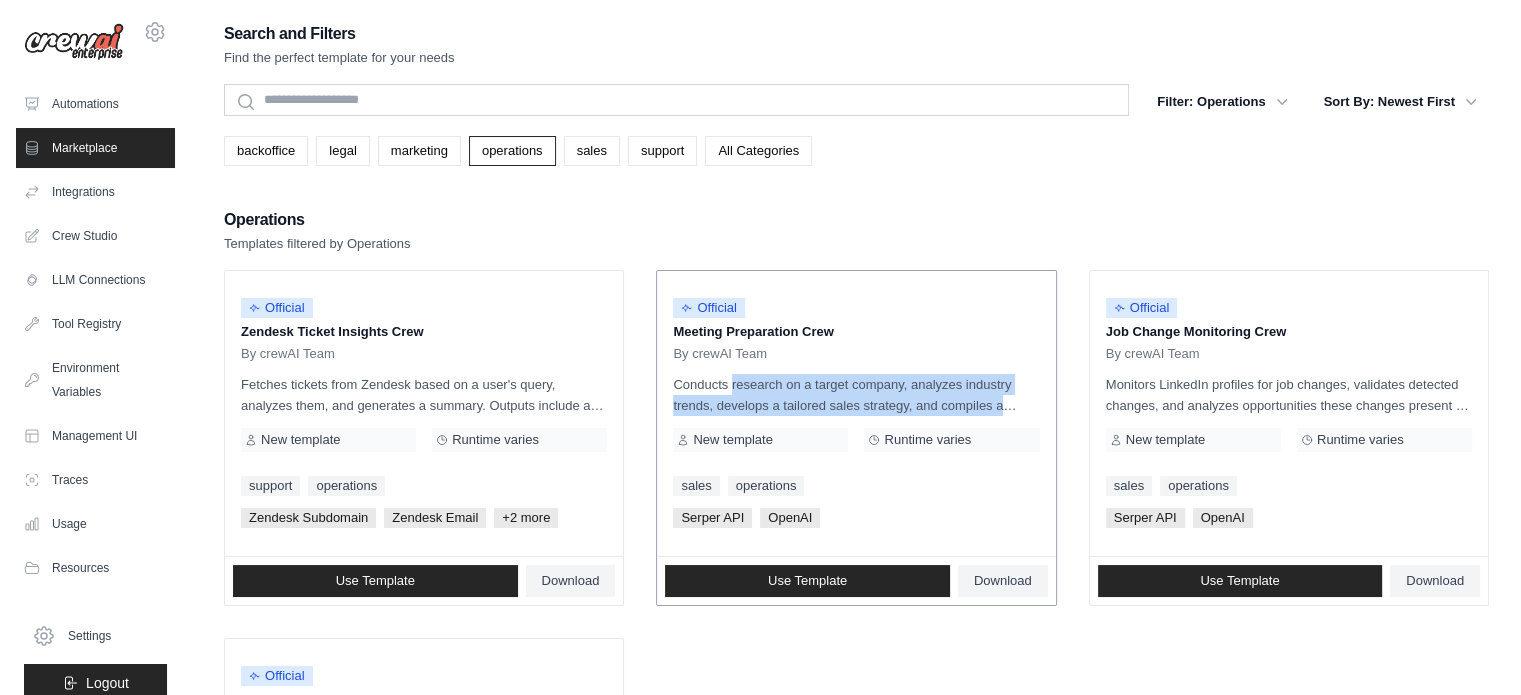 click on "Conducts research on a target company, analyzes industry trends, develops a tailored sales strategy, and compiles a detailed meeting briefing. Outputs include a research report, industry analysis, sales strategy, and a comprehensive briefing document, ensuring participants are well-prepared for effective engagement." at bounding box center [856, 395] 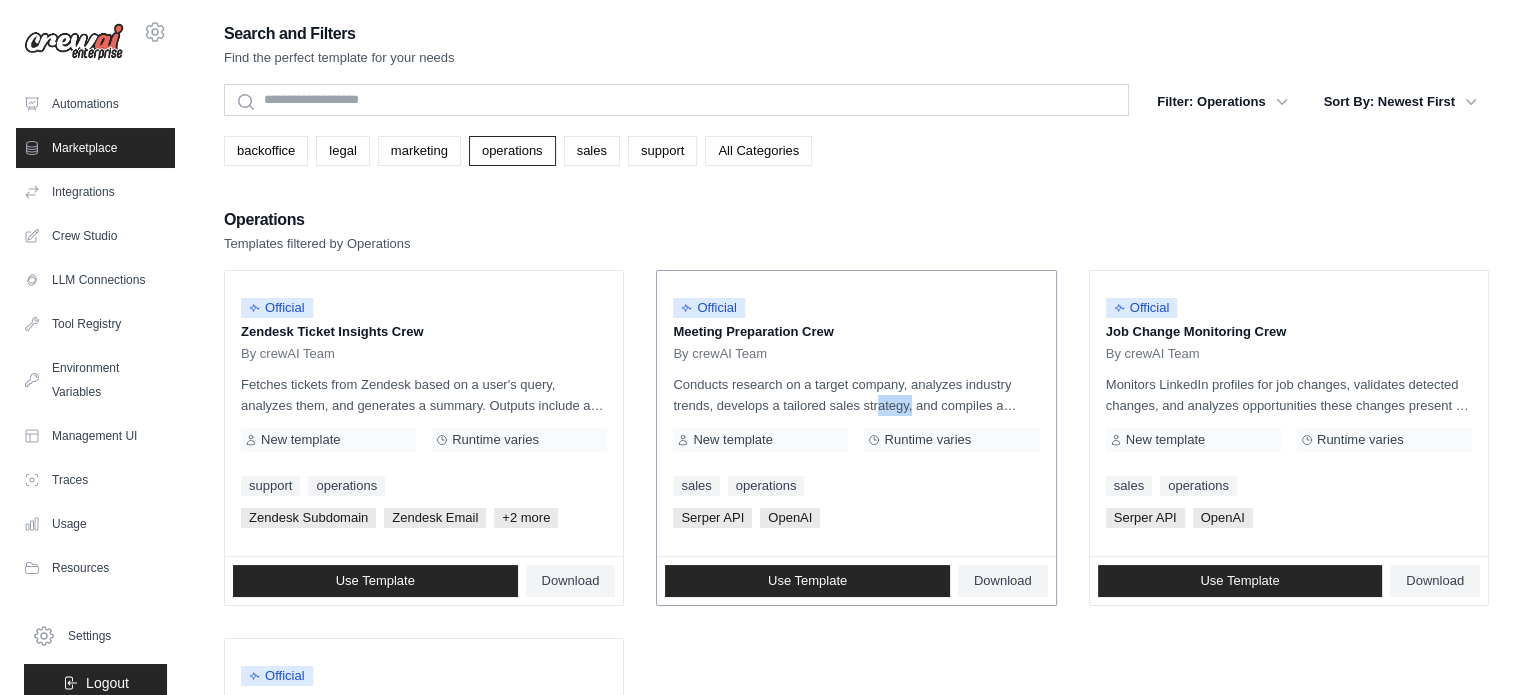 click on "Conducts research on a target company, analyzes industry trends, develops a tailored sales strategy, and compiles a detailed meeting briefing. Outputs include a research report, industry analysis, sales strategy, and a comprehensive briefing document, ensuring participants are well-prepared for effective engagement." at bounding box center (856, 395) 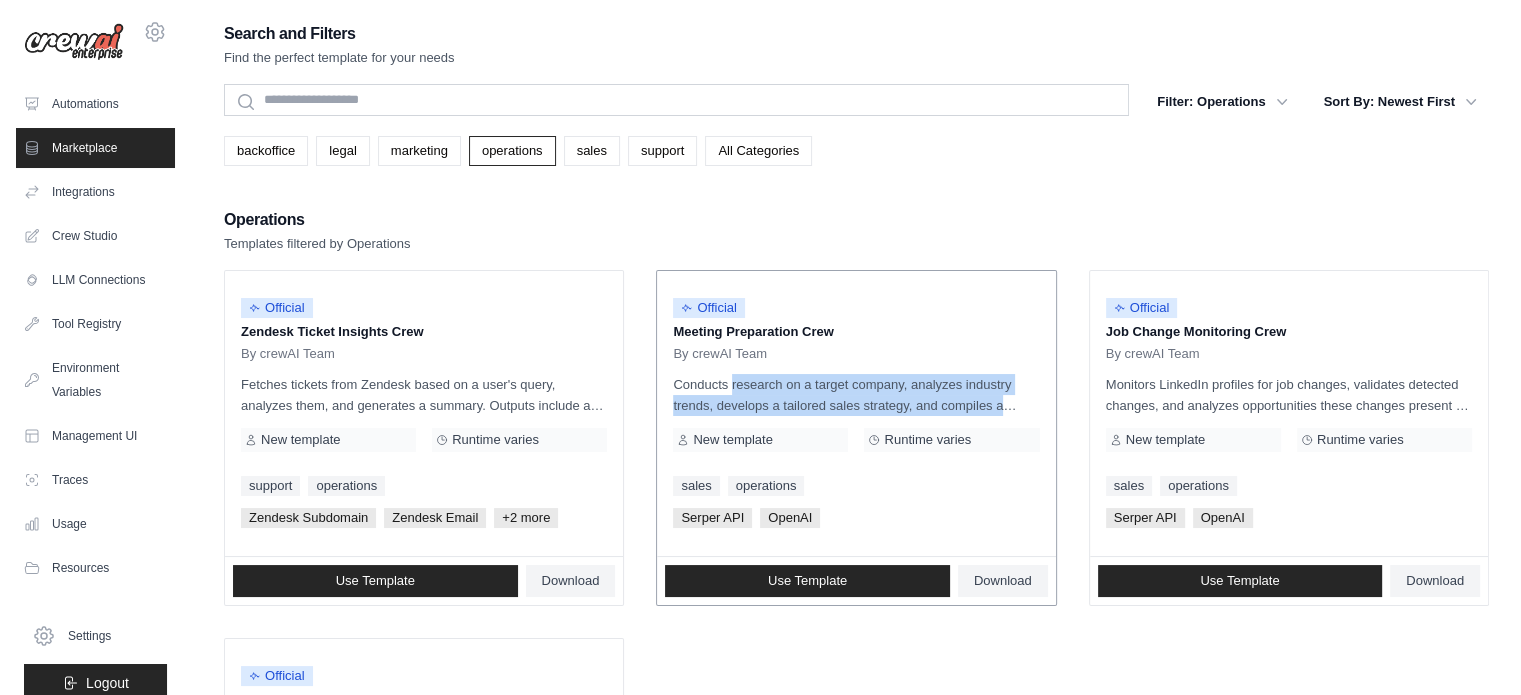 click on "Conducts research on a target company, analyzes industry trends, develops a tailored sales strategy, and compiles a detailed meeting briefing. Outputs include a research report, industry analysis, sales strategy, and a comprehensive briefing document, ensuring participants are well-prepared for effective engagement." at bounding box center [856, 395] 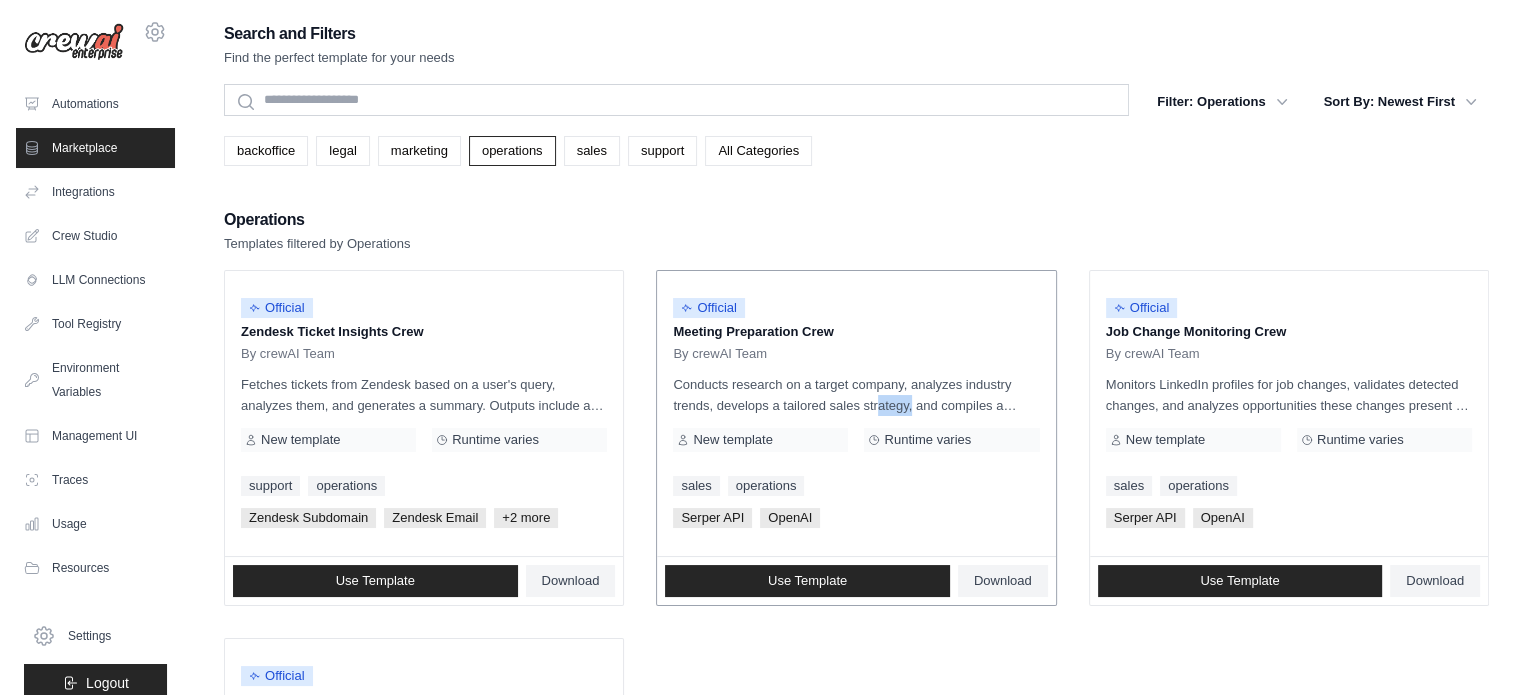 click on "Conducts research on a target company, analyzes industry trends, develops a tailored sales strategy, and compiles a detailed meeting briefing. Outputs include a research report, industry analysis, sales strategy, and a comprehensive briefing document, ensuring participants are well-prepared for effective engagement." at bounding box center (856, 395) 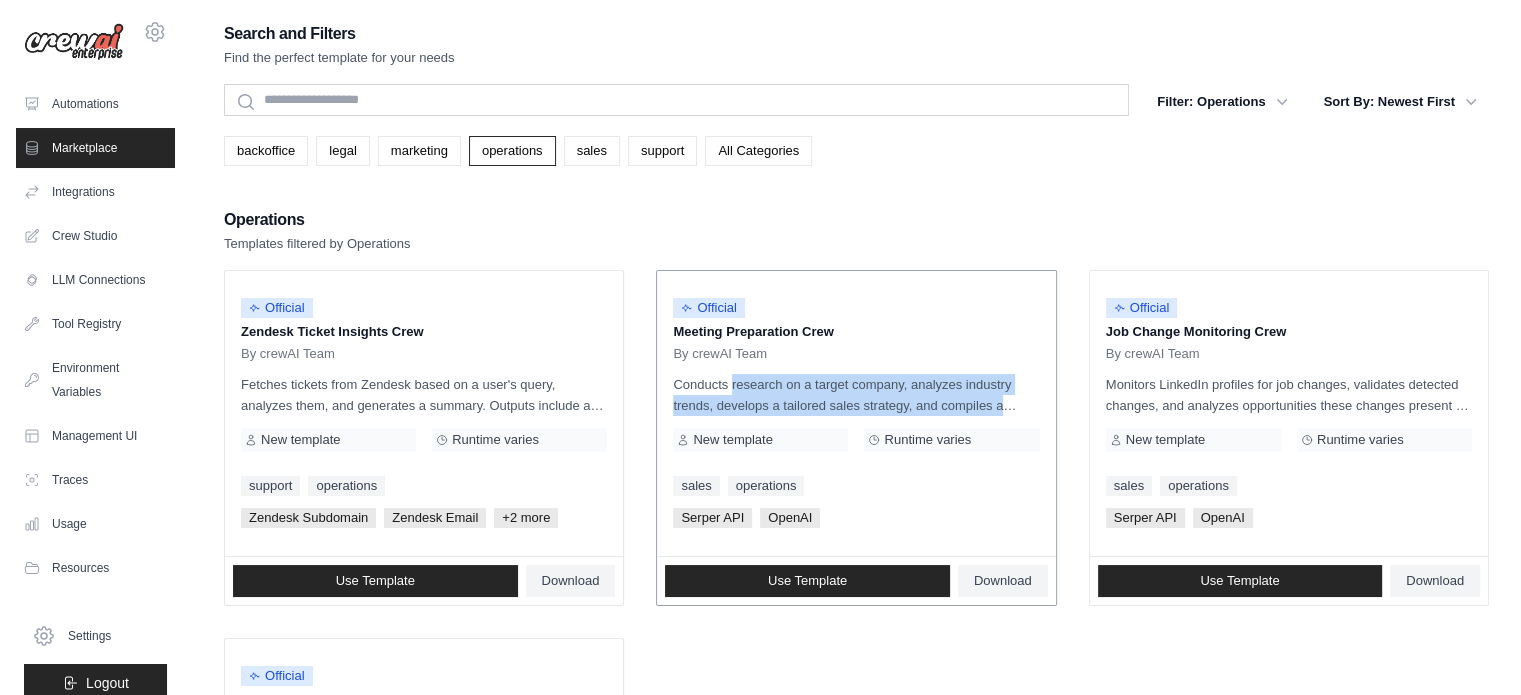 click on "Conducts research on a target company, analyzes industry trends, develops a tailored sales strategy, and compiles a detailed meeting briefing. Outputs include a research report, industry analysis, sales strategy, and a comprehensive briefing document, ensuring participants are well-prepared for effective engagement." at bounding box center [856, 395] 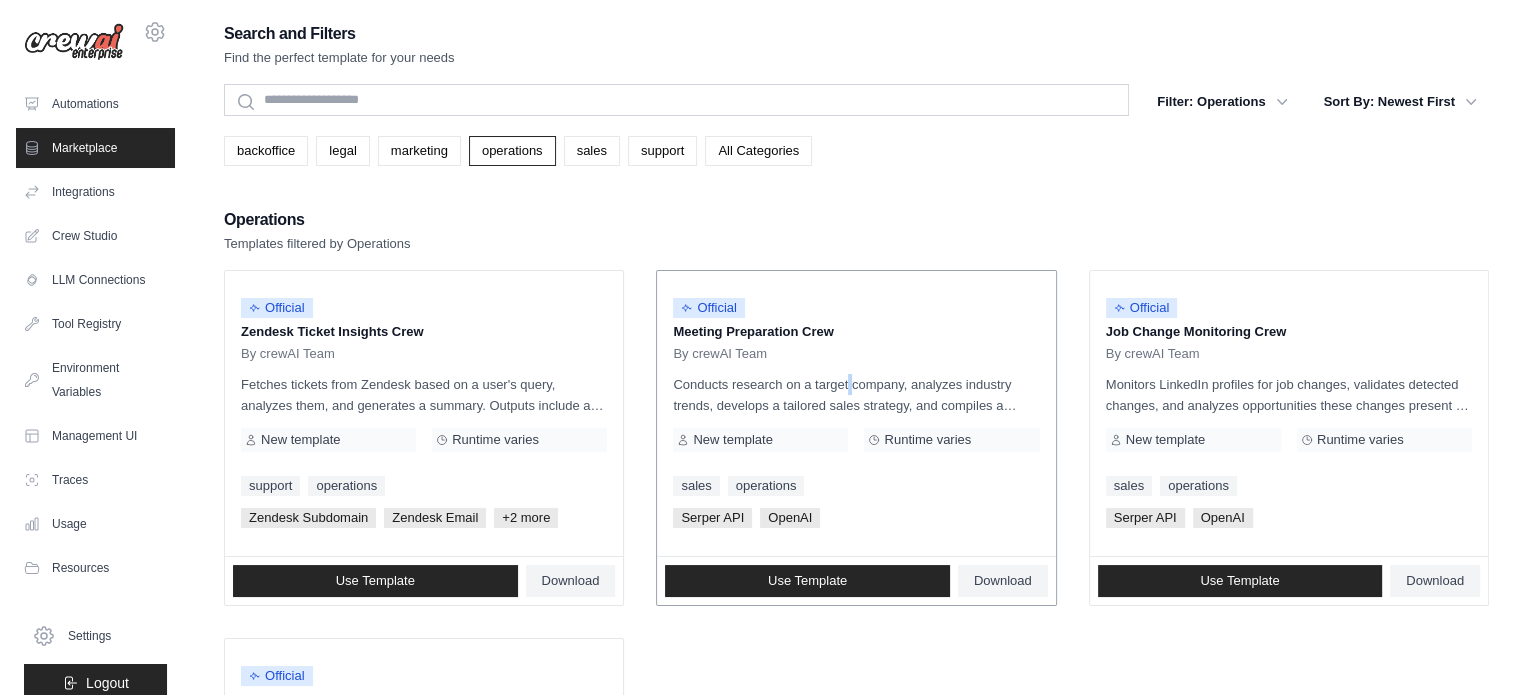 click on "Conducts research on a target company, analyzes industry trends, develops a tailored sales strategy, and compiles a detailed meeting briefing. Outputs include a research report, industry analysis, sales strategy, and a comprehensive briefing document, ensuring participants are well-prepared for effective engagement." at bounding box center (856, 395) 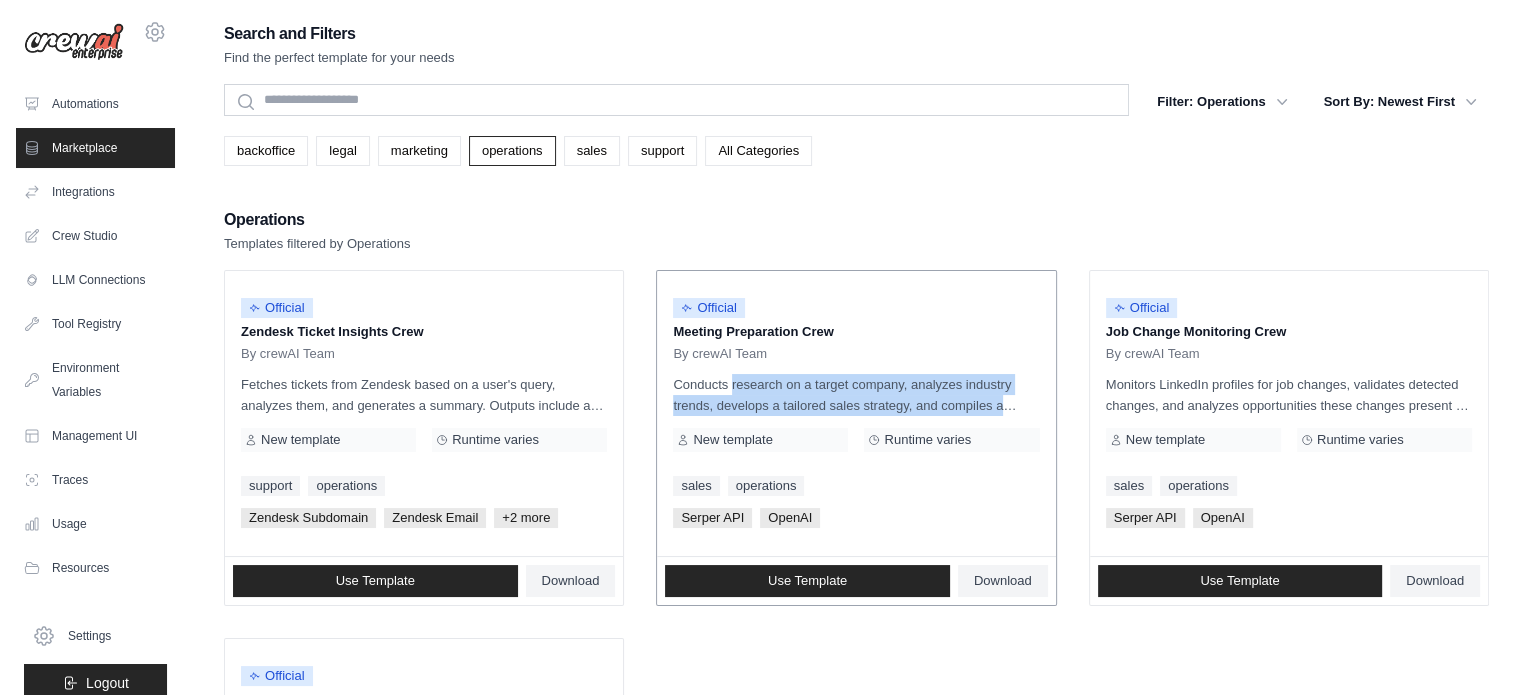 click on "Conducts research on a target company, analyzes industry trends, develops a tailored sales strategy, and compiles a detailed meeting briefing. Outputs include a research report, industry analysis, sales strategy, and a comprehensive briefing document, ensuring participants are well-prepared for effective engagement." at bounding box center [856, 395] 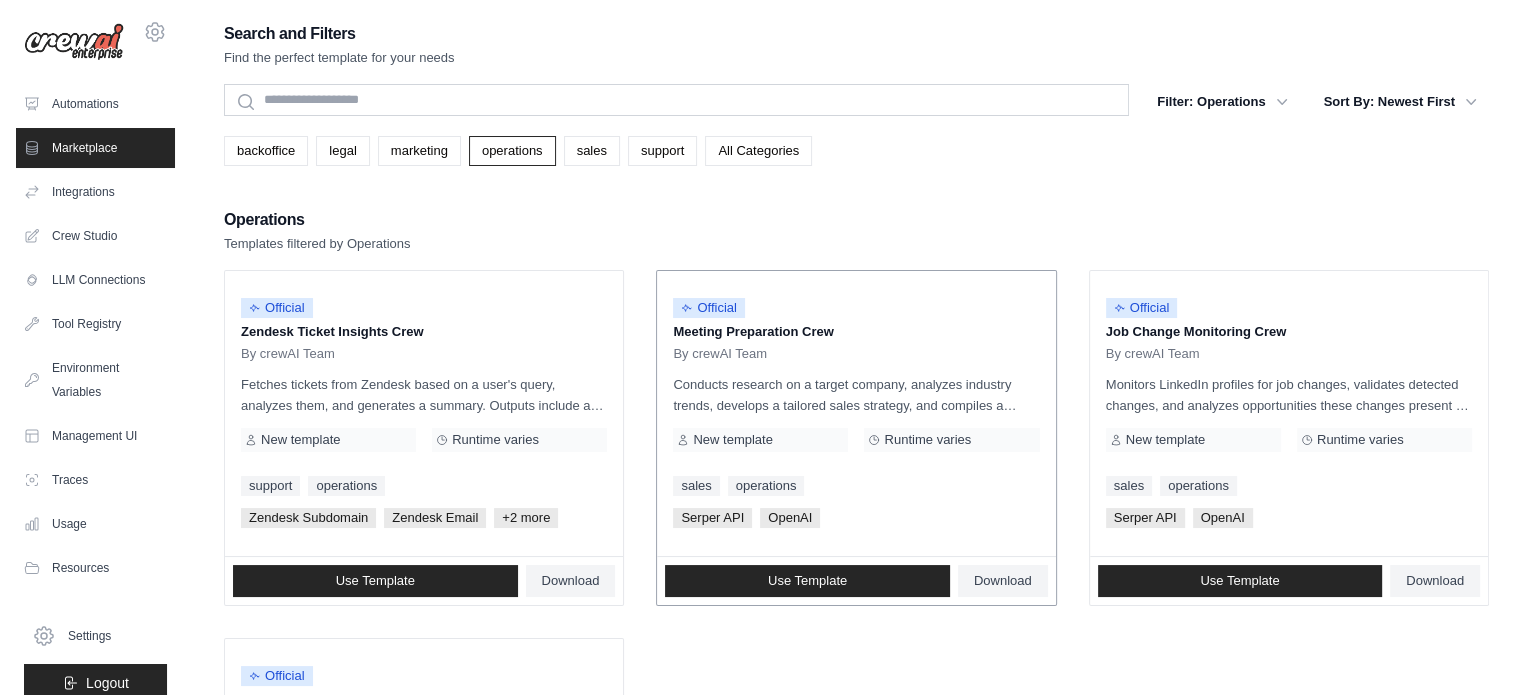 click on "Runtime varies" at bounding box center [927, 440] 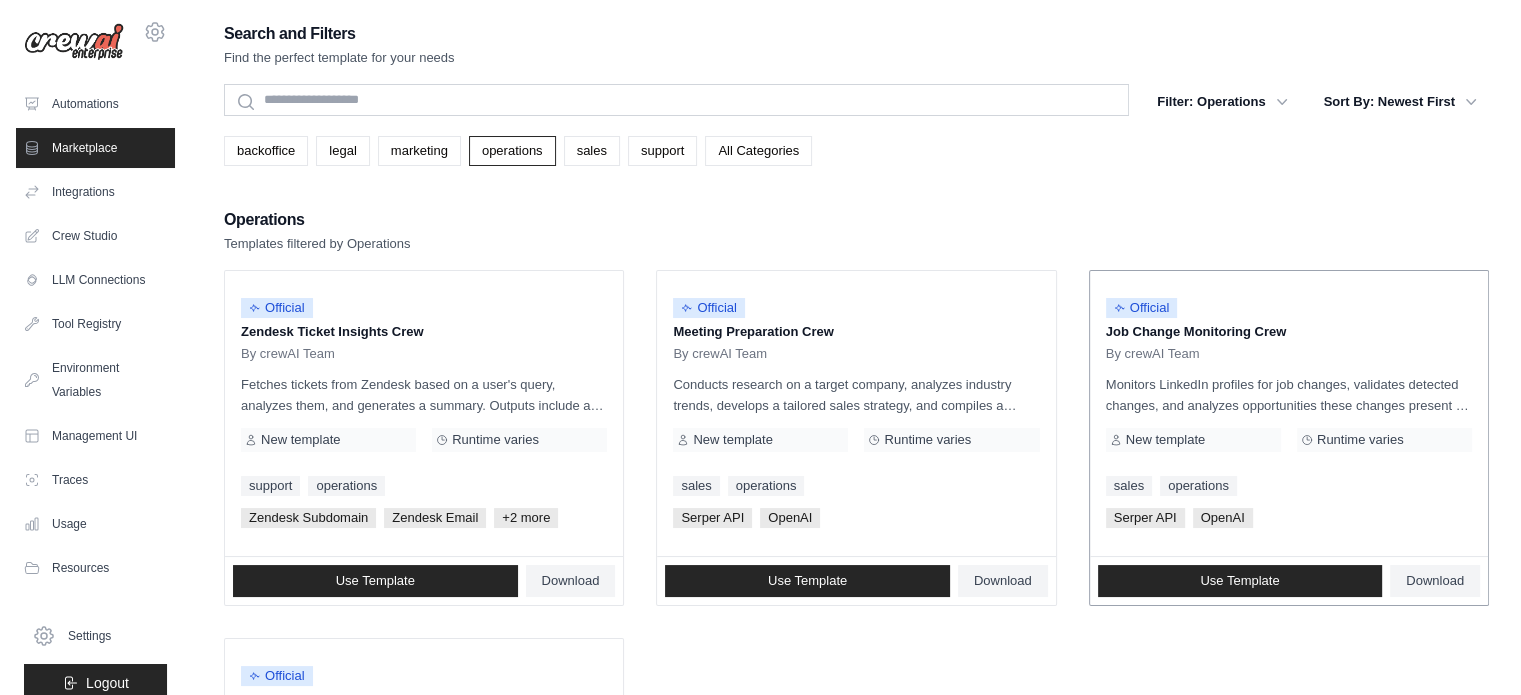 click on "Monitors LinkedIn profiles for job changes, validates detected changes, and analyzes opportunities these changes present for selling the product. Outputs include a list of validated job changes and actionable recommendations for the sales team to leverage these changes in their outreach." at bounding box center (1289, 395) 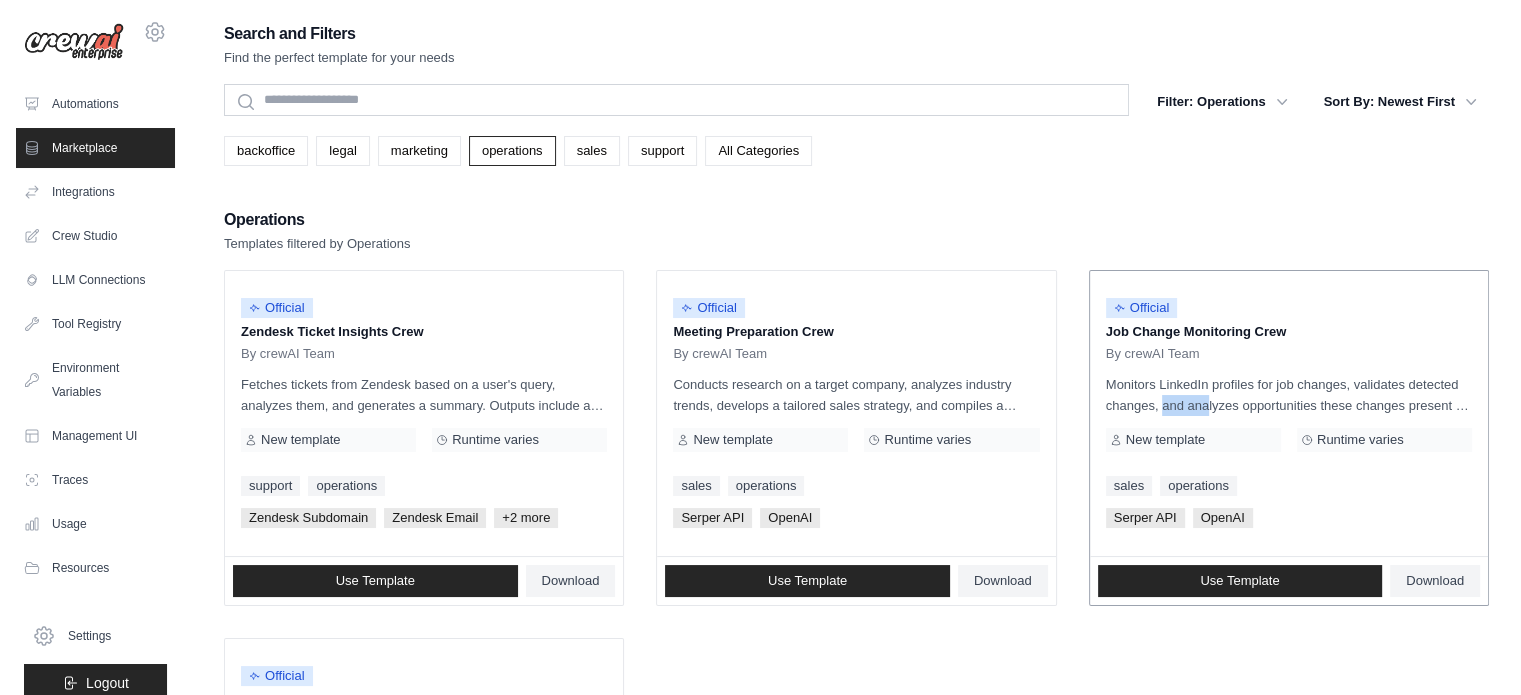 click on "Monitors LinkedIn profiles for job changes, validates detected changes, and analyzes opportunities these changes present for selling the product. Outputs include a list of validated job changes and actionable recommendations for the sales team to leverage these changes in their outreach." at bounding box center [1289, 395] 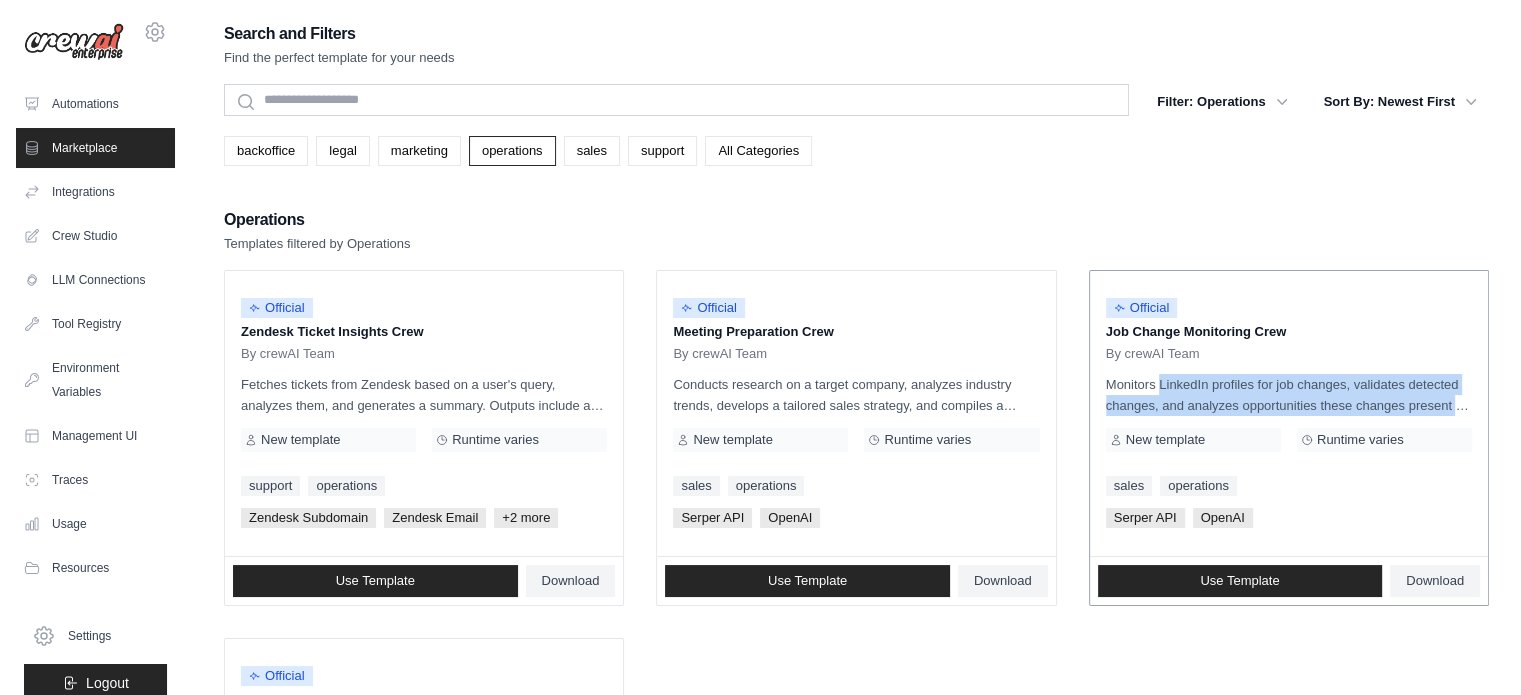 click on "Monitors LinkedIn profiles for job changes, validates detected changes, and analyzes opportunities these changes present for selling the product. Outputs include a list of validated job changes and actionable recommendations for the sales team to leverage these changes in their outreach." at bounding box center (1289, 395) 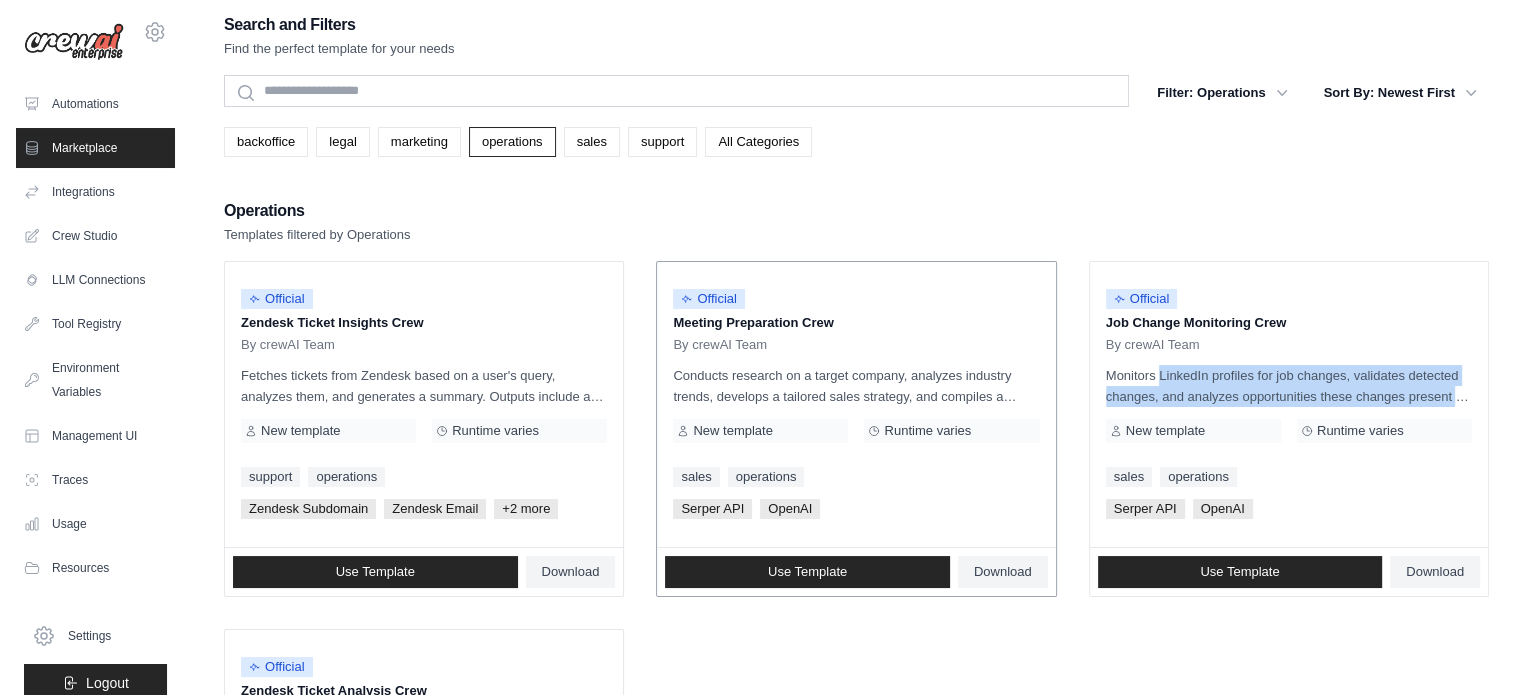 scroll, scrollTop: 0, scrollLeft: 0, axis: both 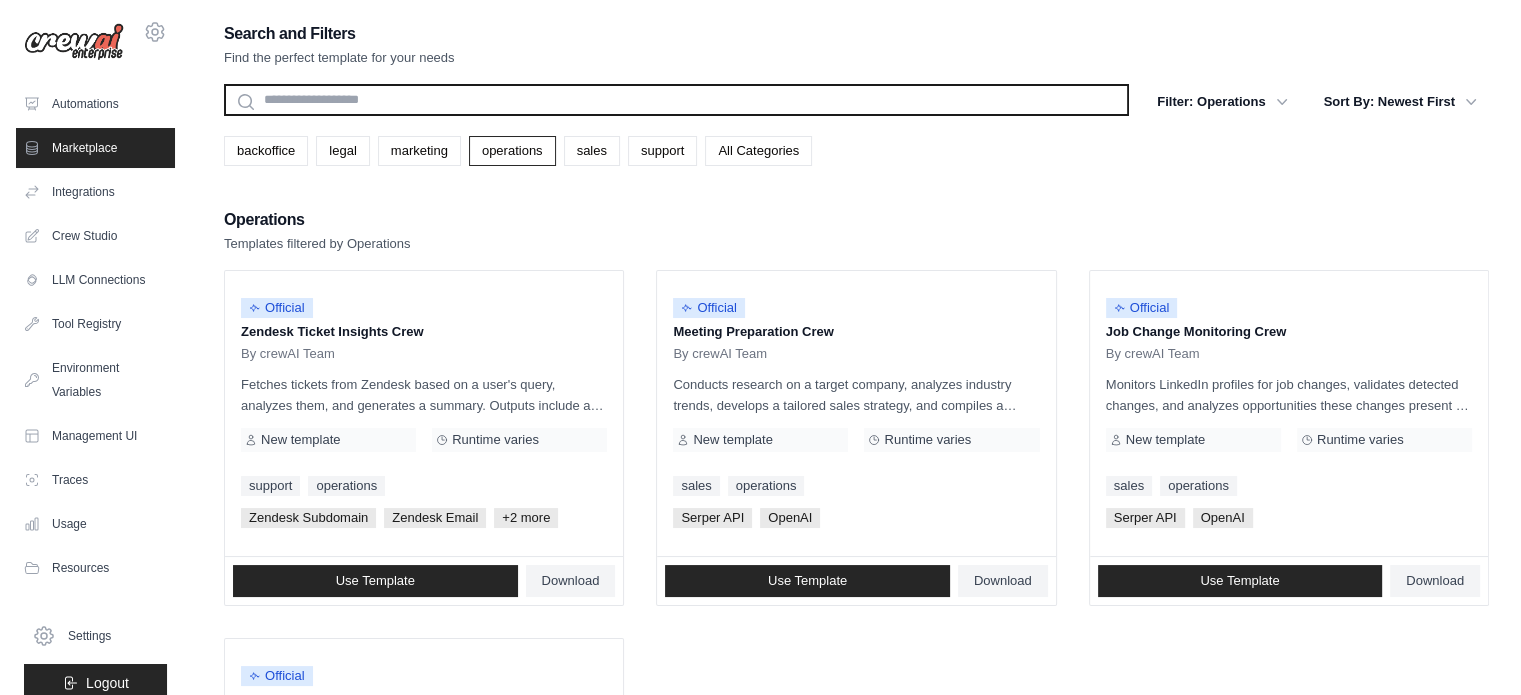 click at bounding box center (676, 100) 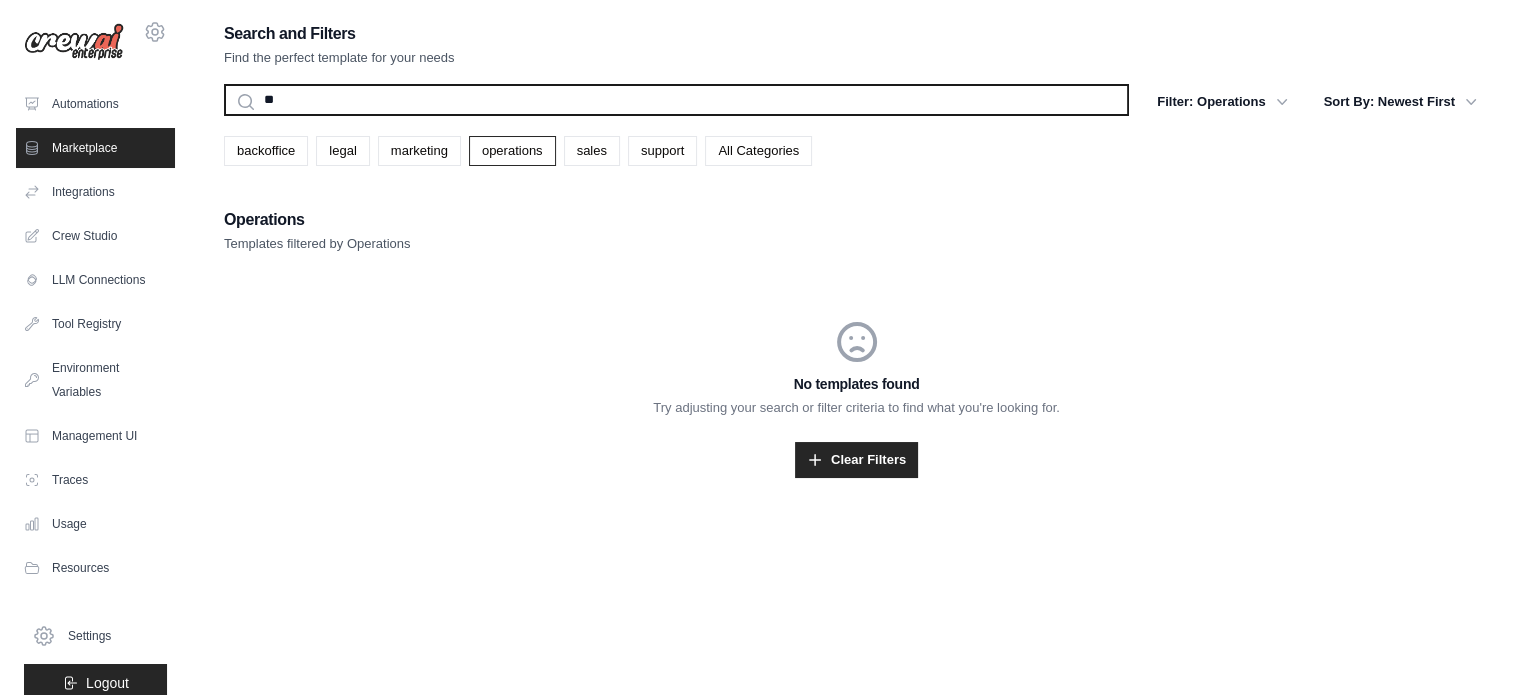 type on "*" 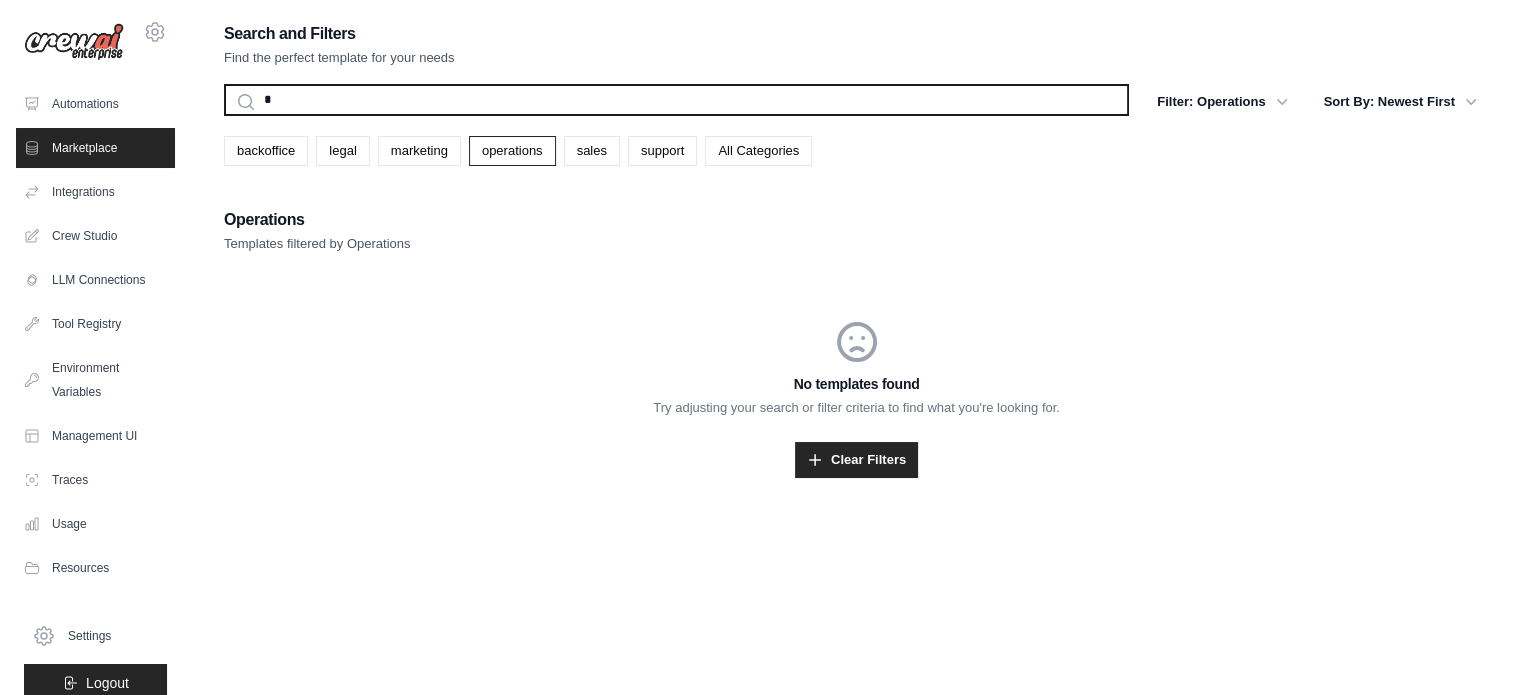 type 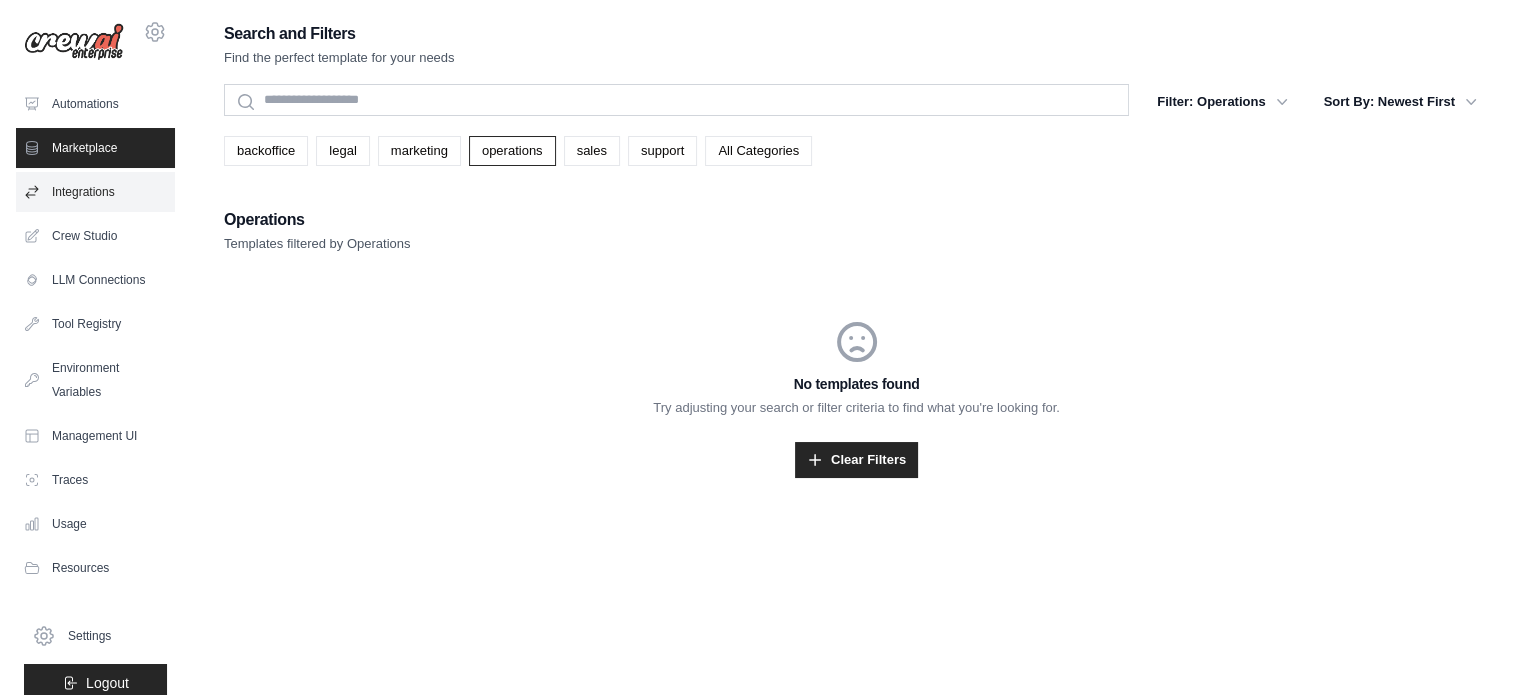 click on "Integrations" at bounding box center [95, 192] 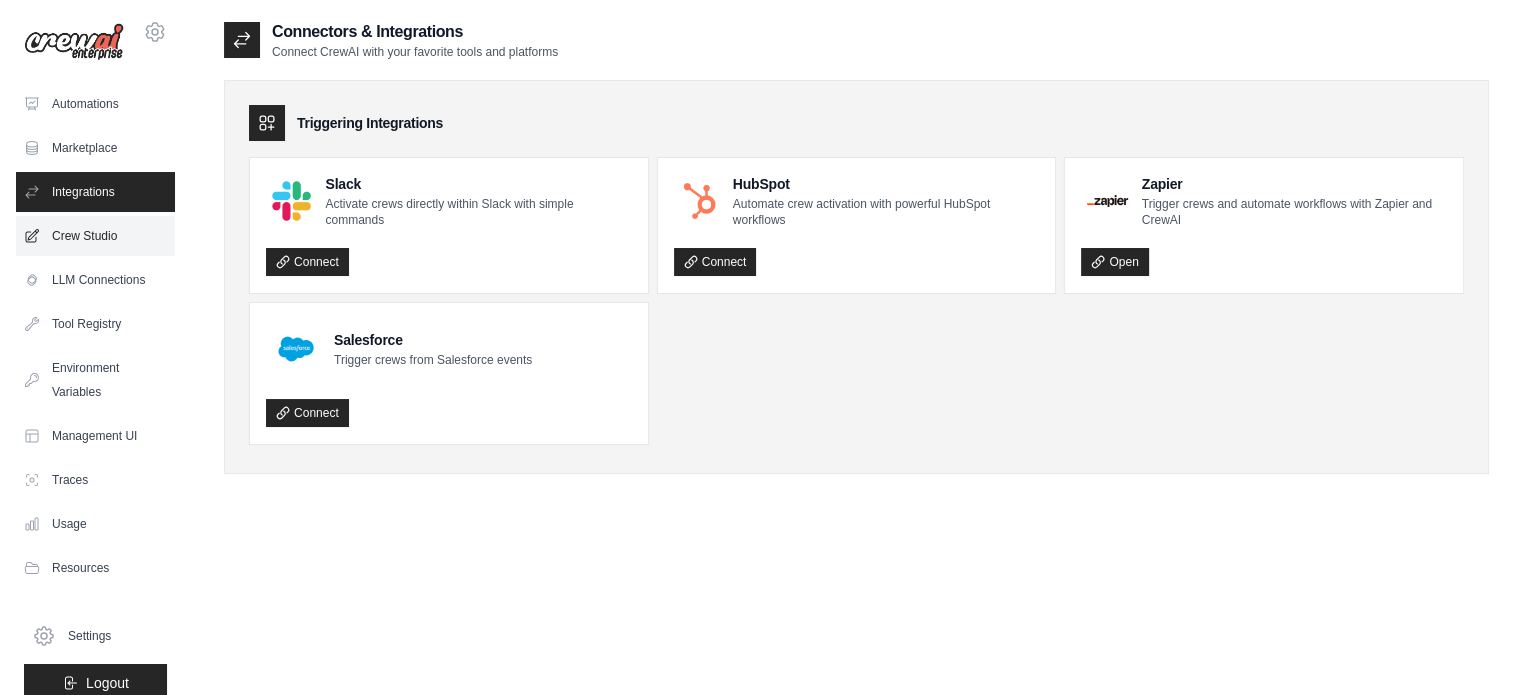 click on "Crew Studio" at bounding box center [95, 236] 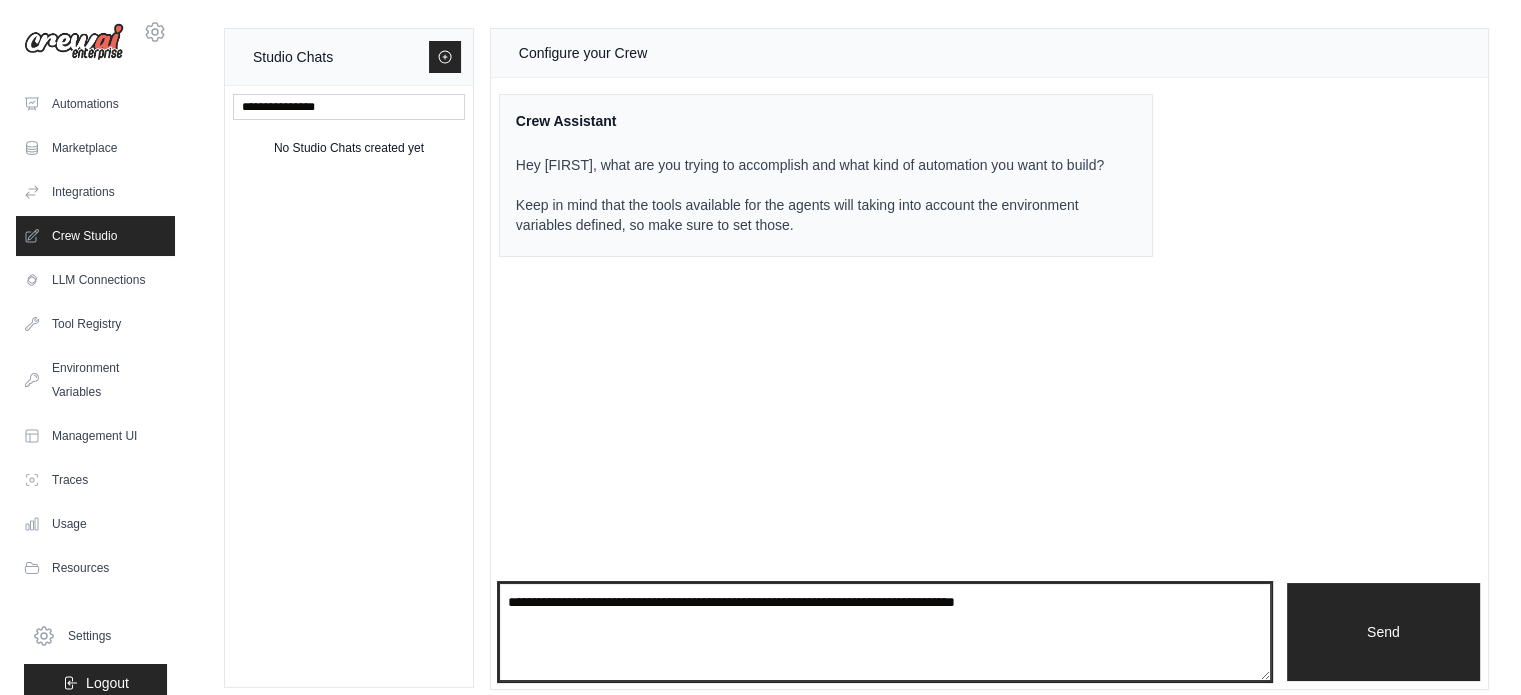 click at bounding box center [885, 632] 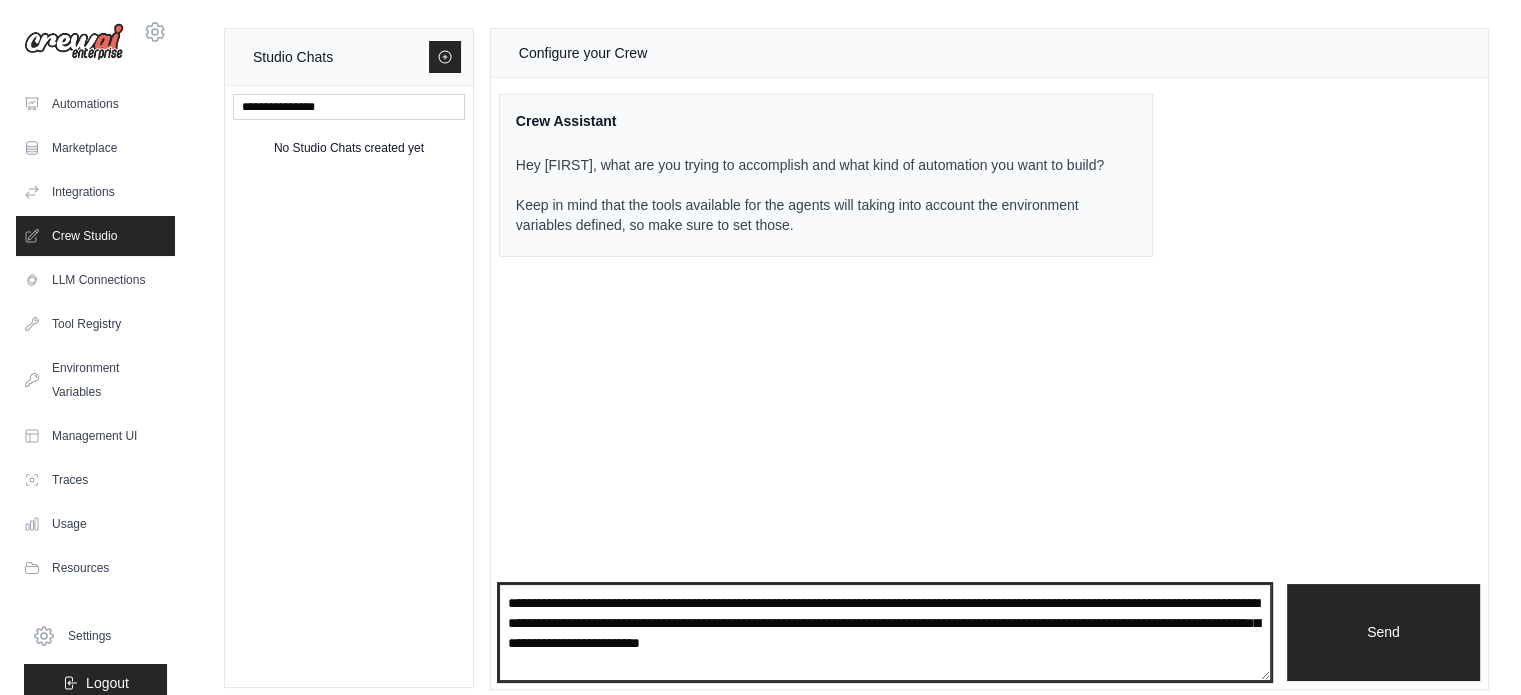 type on "**********" 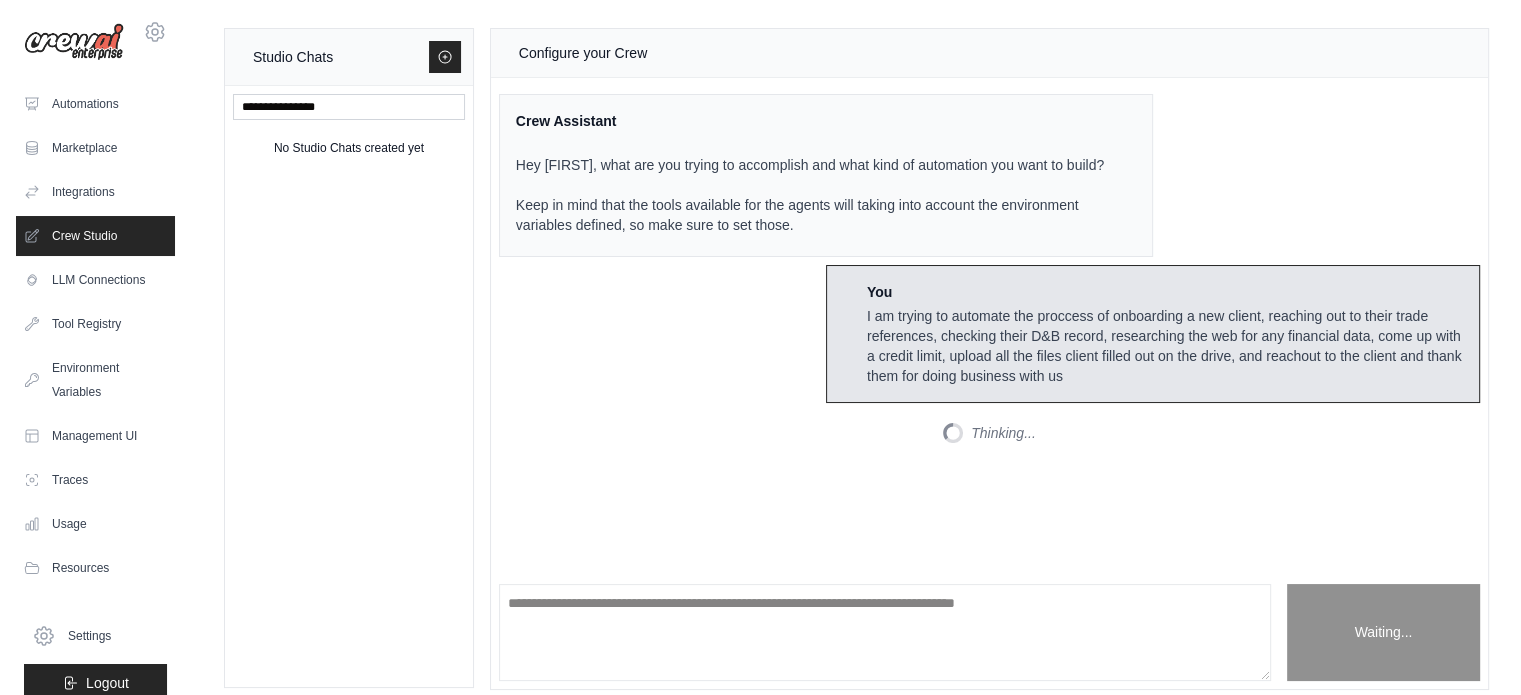 scroll, scrollTop: 15, scrollLeft: 0, axis: vertical 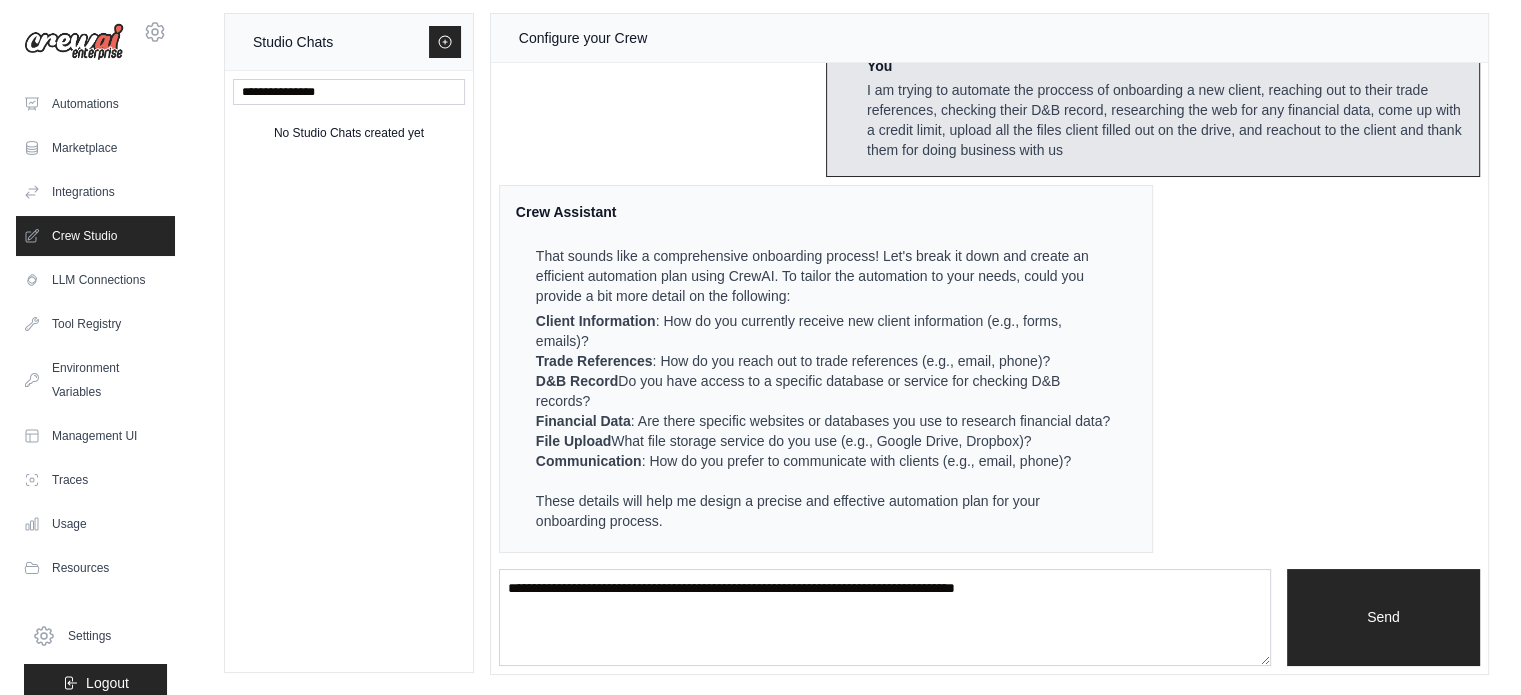 click on "That sounds like a comprehensive onboarding process! Let's break it down and create an efficient automation plan using CrewAI. To tailor the automation to your needs, could you provide a bit more detail on the following:" at bounding box center [824, 276] 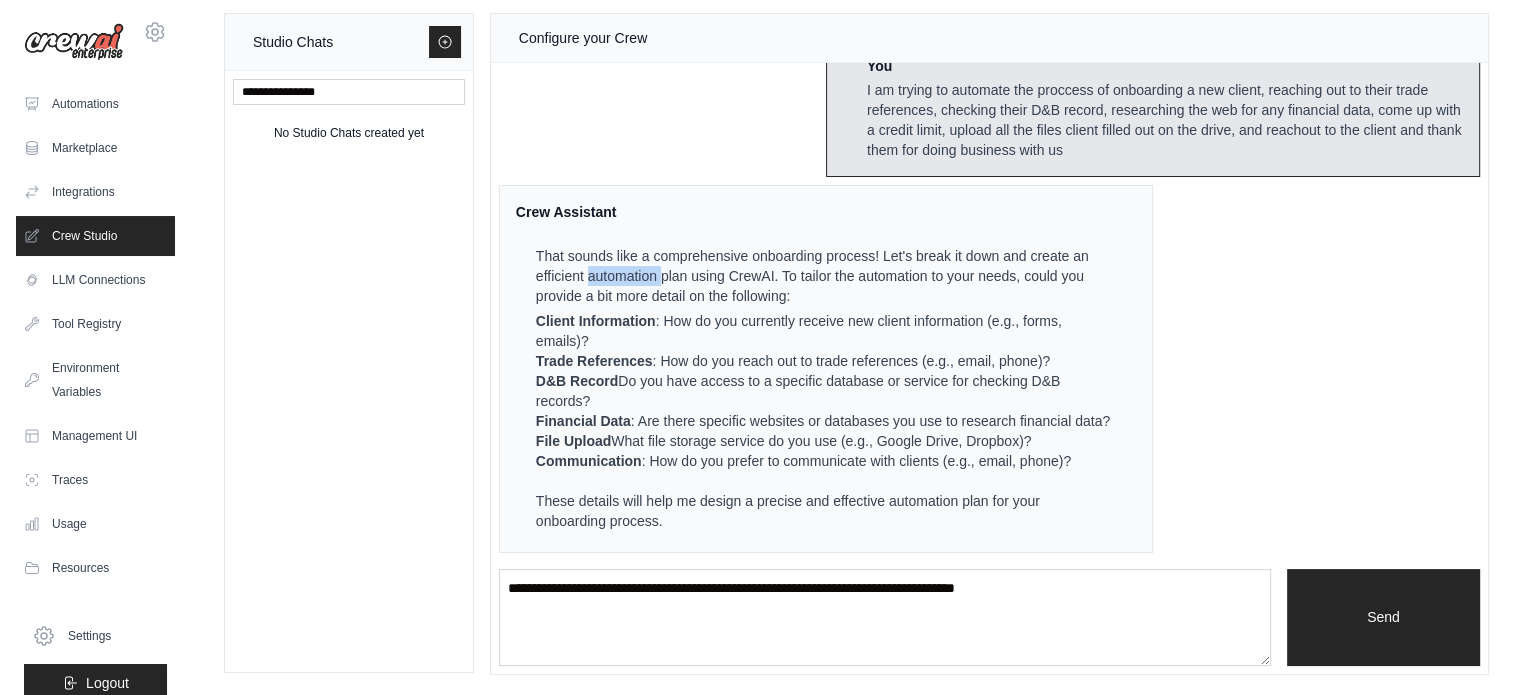 click on "That sounds like a comprehensive onboarding process! Let's break it down and create an efficient automation plan using CrewAI. To tailor the automation to your needs, could you provide a bit more detail on the following:" at bounding box center (824, 276) 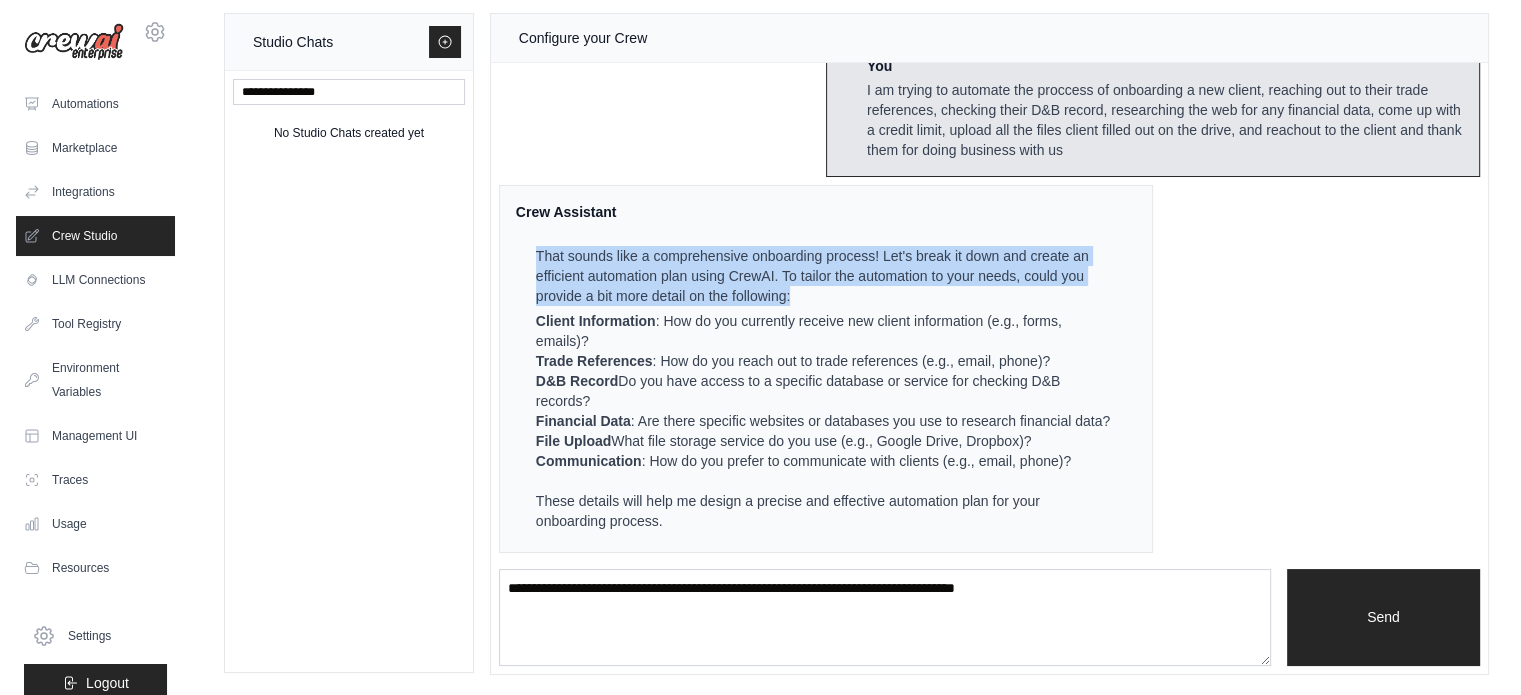 click on "That sounds like a comprehensive onboarding process! Let's break it down and create an efficient automation plan using CrewAI. To tailor the automation to your needs, could you provide a bit more detail on the following:" at bounding box center [824, 276] 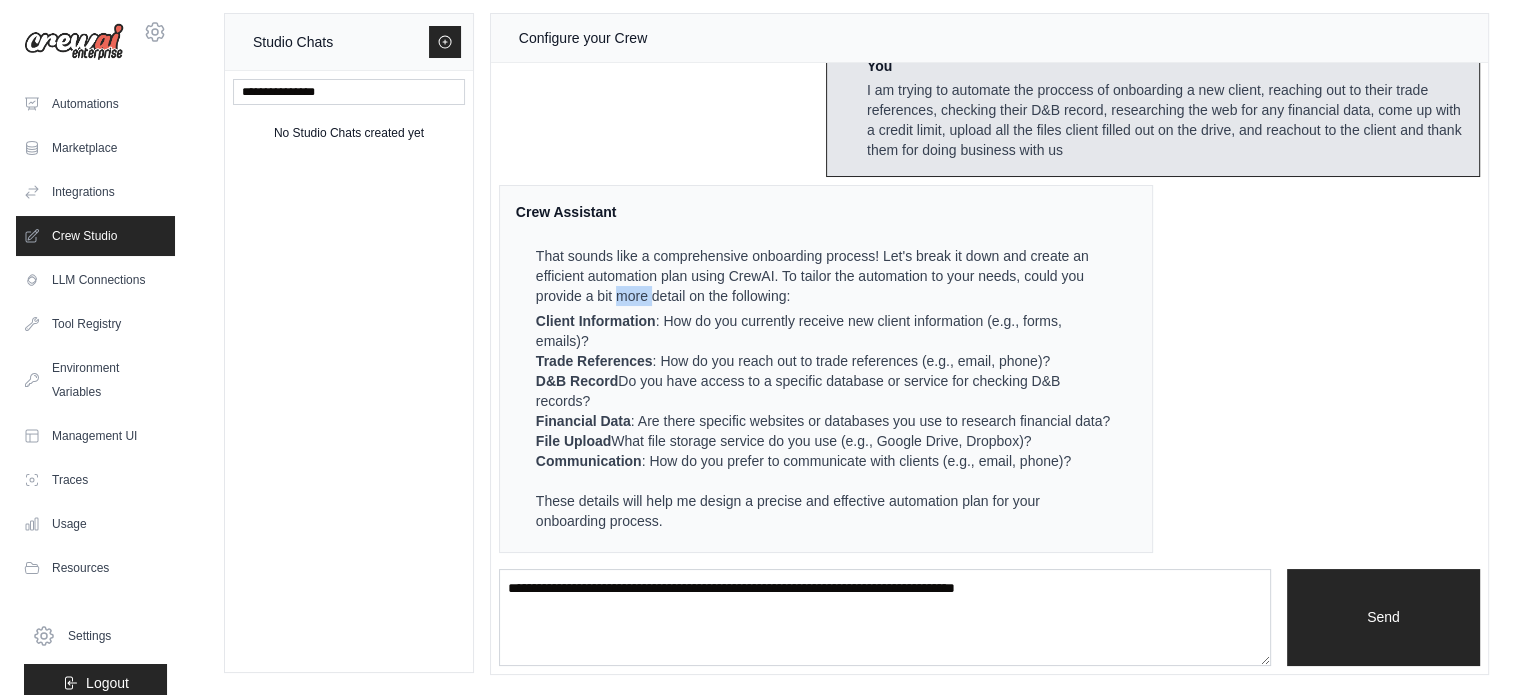 click on "That sounds like a comprehensive onboarding process! Let's break it down and create an efficient automation plan using CrewAI. To tailor the automation to your needs, could you provide a bit more detail on the following:" at bounding box center [824, 276] 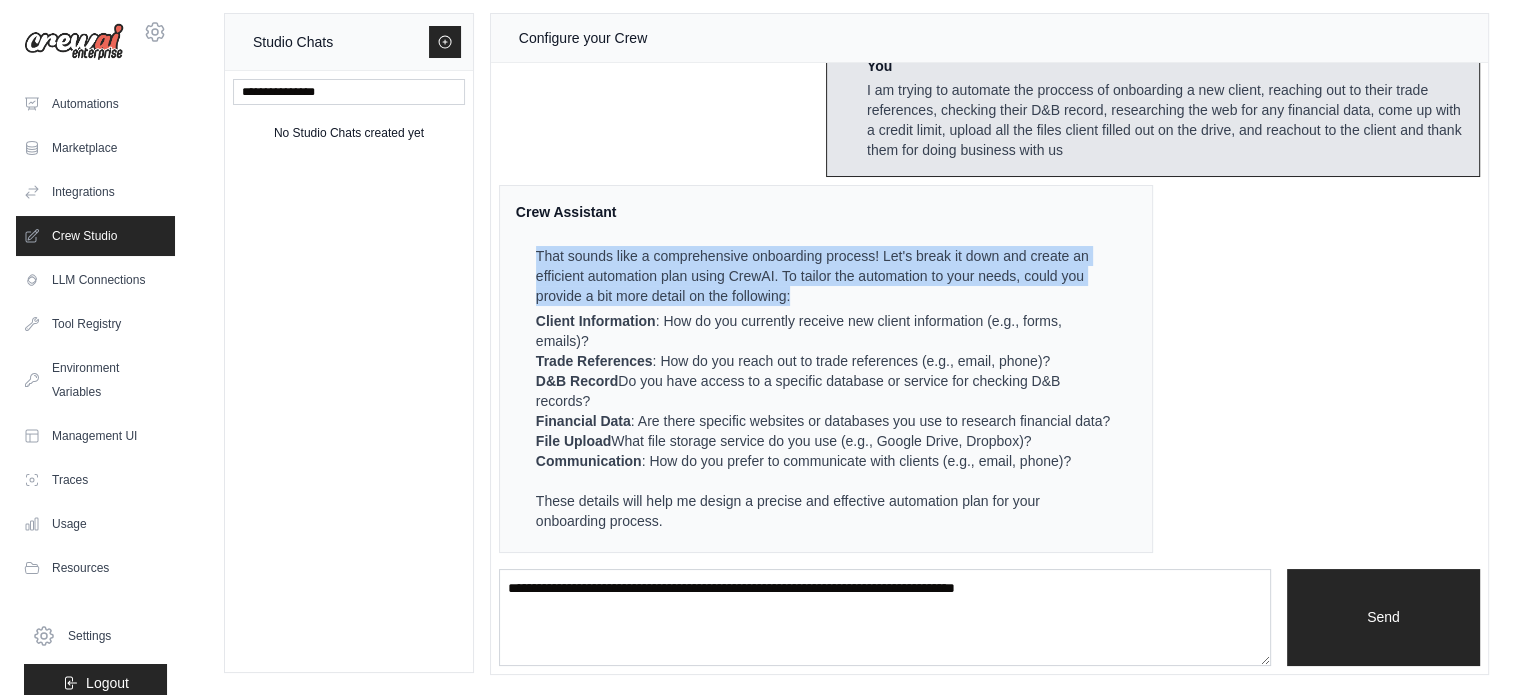 click on "That sounds like a comprehensive onboarding process! Let's break it down and create an efficient automation plan using CrewAI. To tailor the automation to your needs, could you provide a bit more detail on the following:" at bounding box center [824, 276] 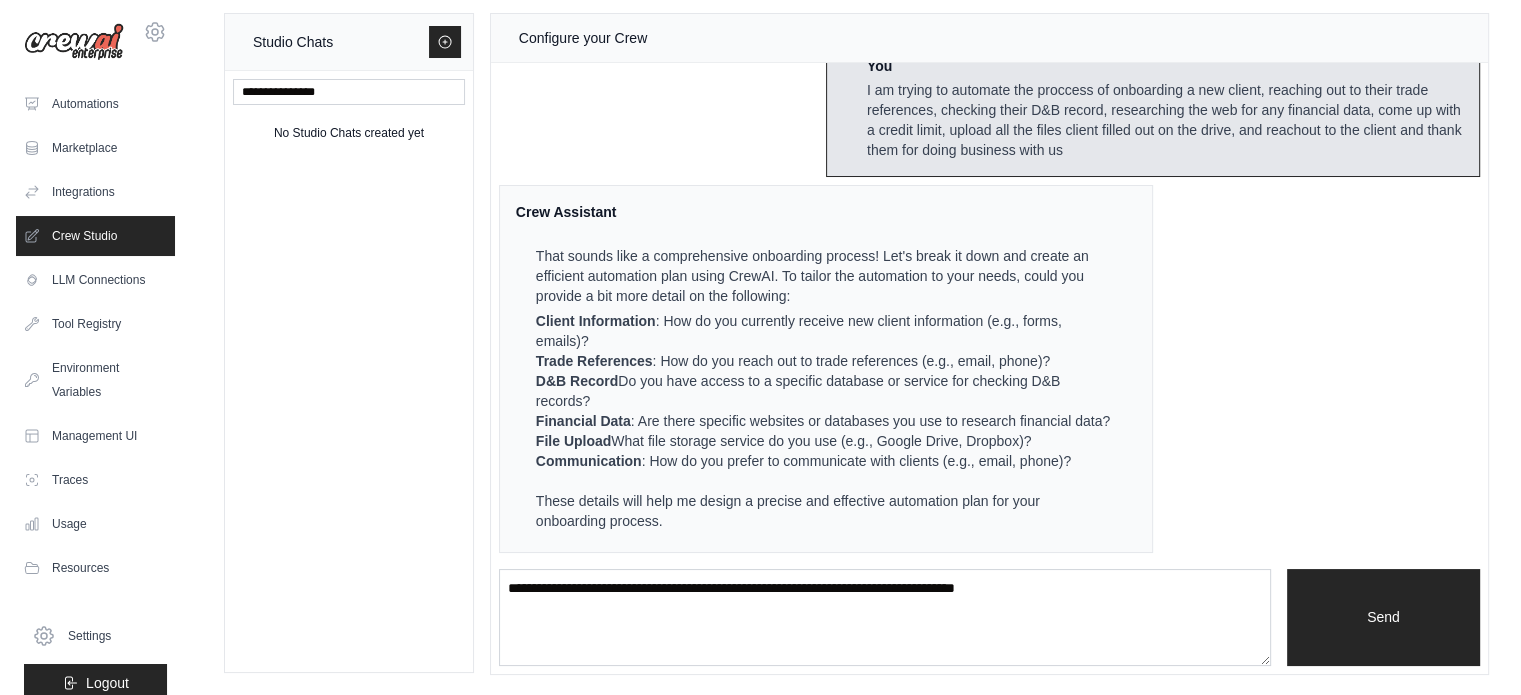click on "Client Information" at bounding box center [596, 321] 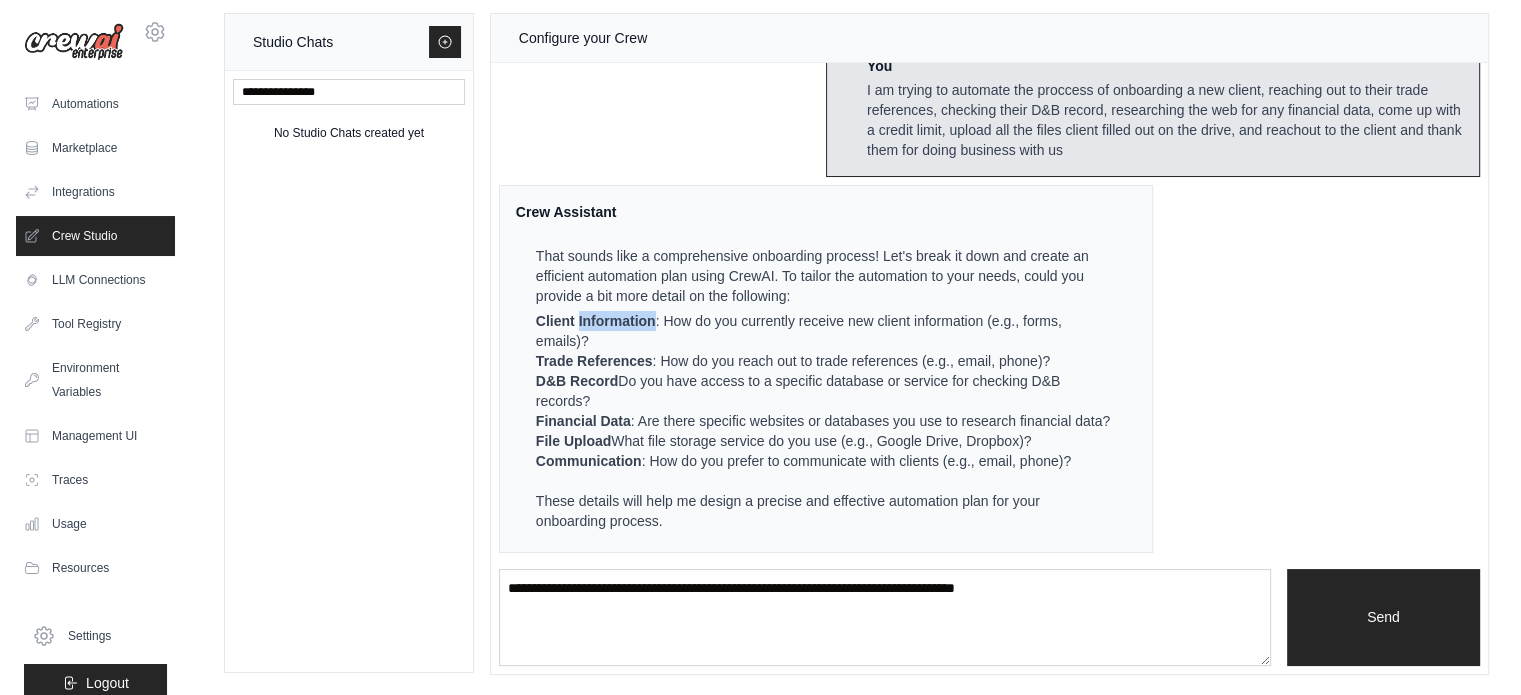 click on "Client Information" at bounding box center (596, 321) 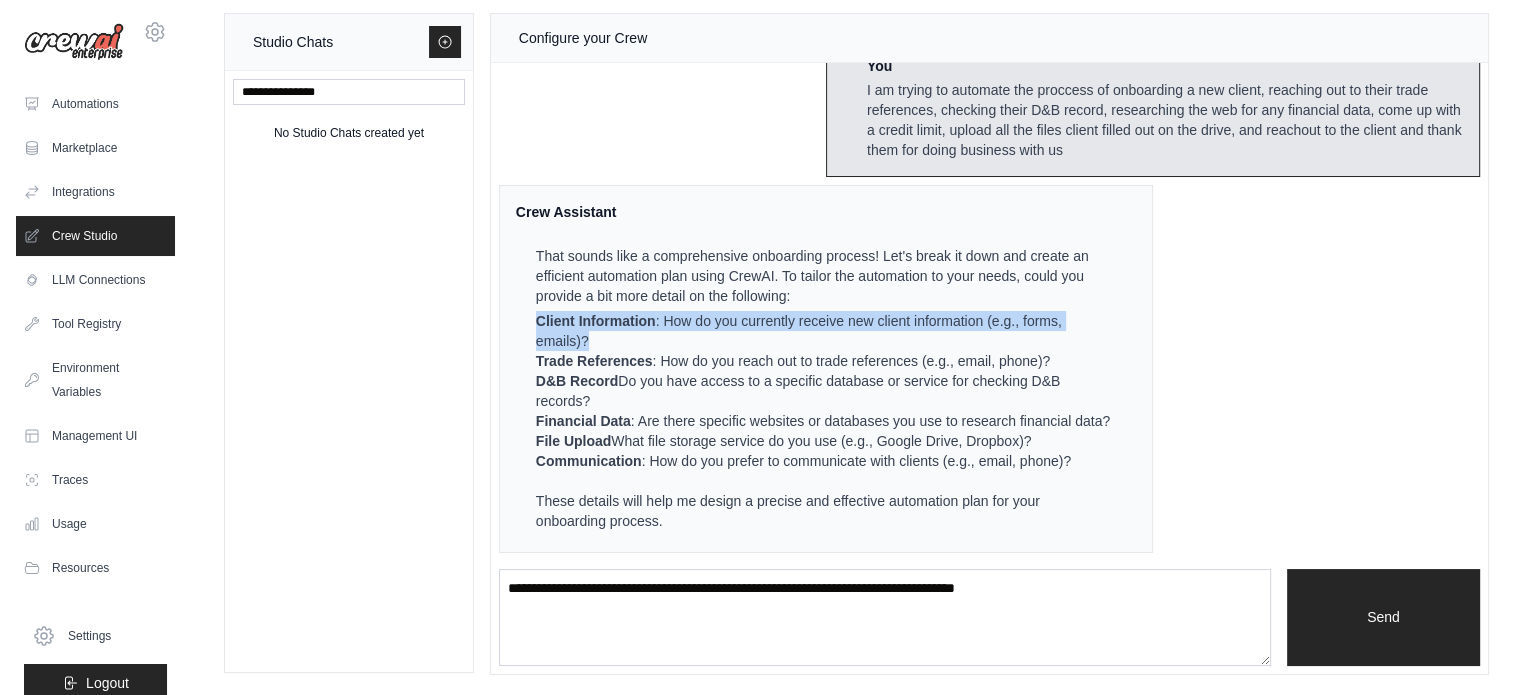 click on "Client Information" at bounding box center (596, 321) 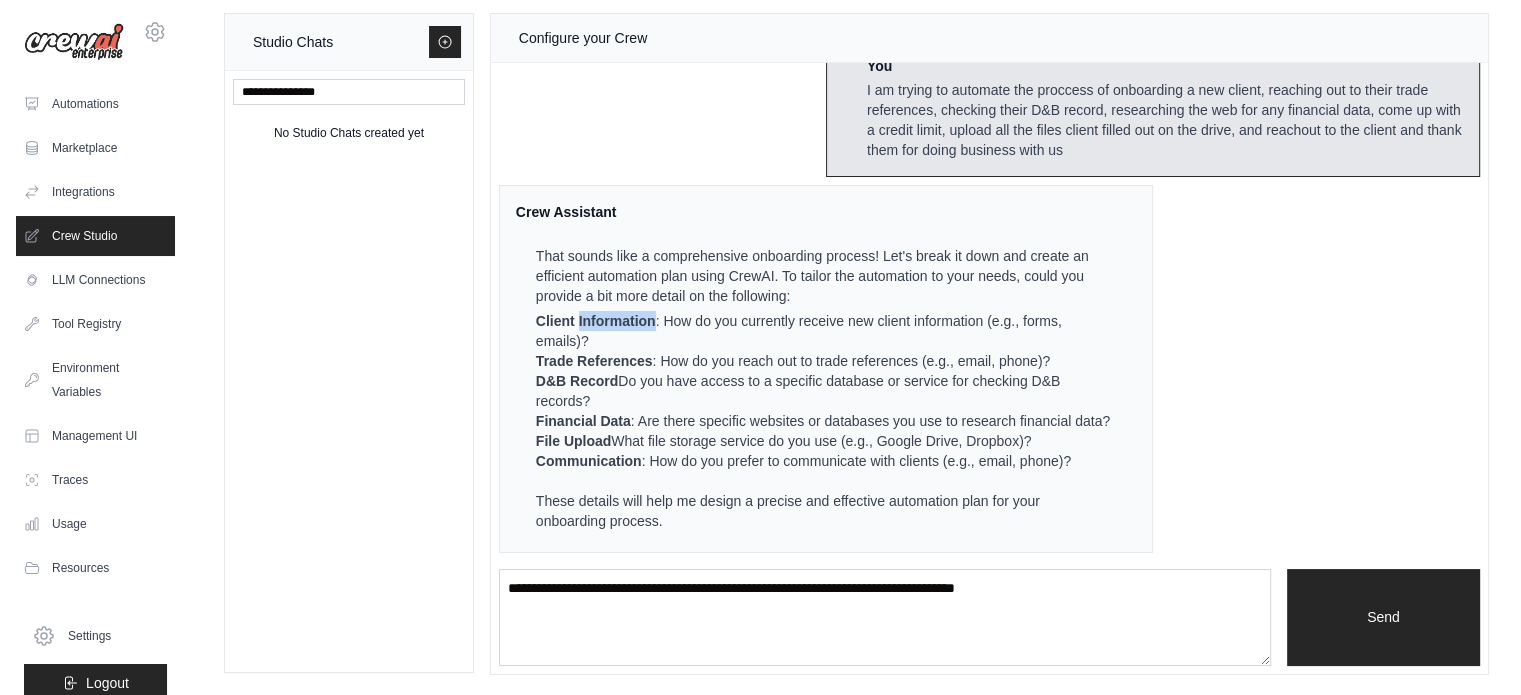 click on "Client Information" at bounding box center [596, 321] 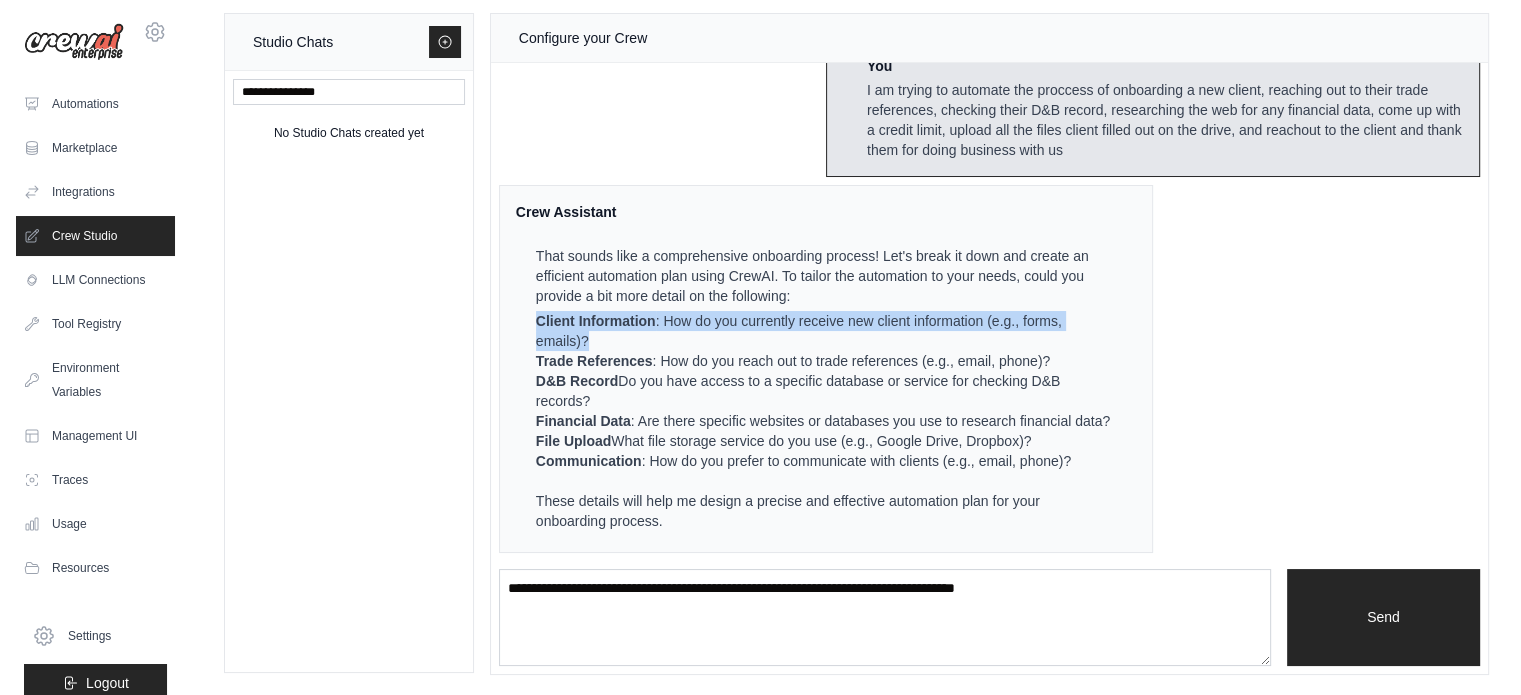 click on "Client Information" at bounding box center (596, 321) 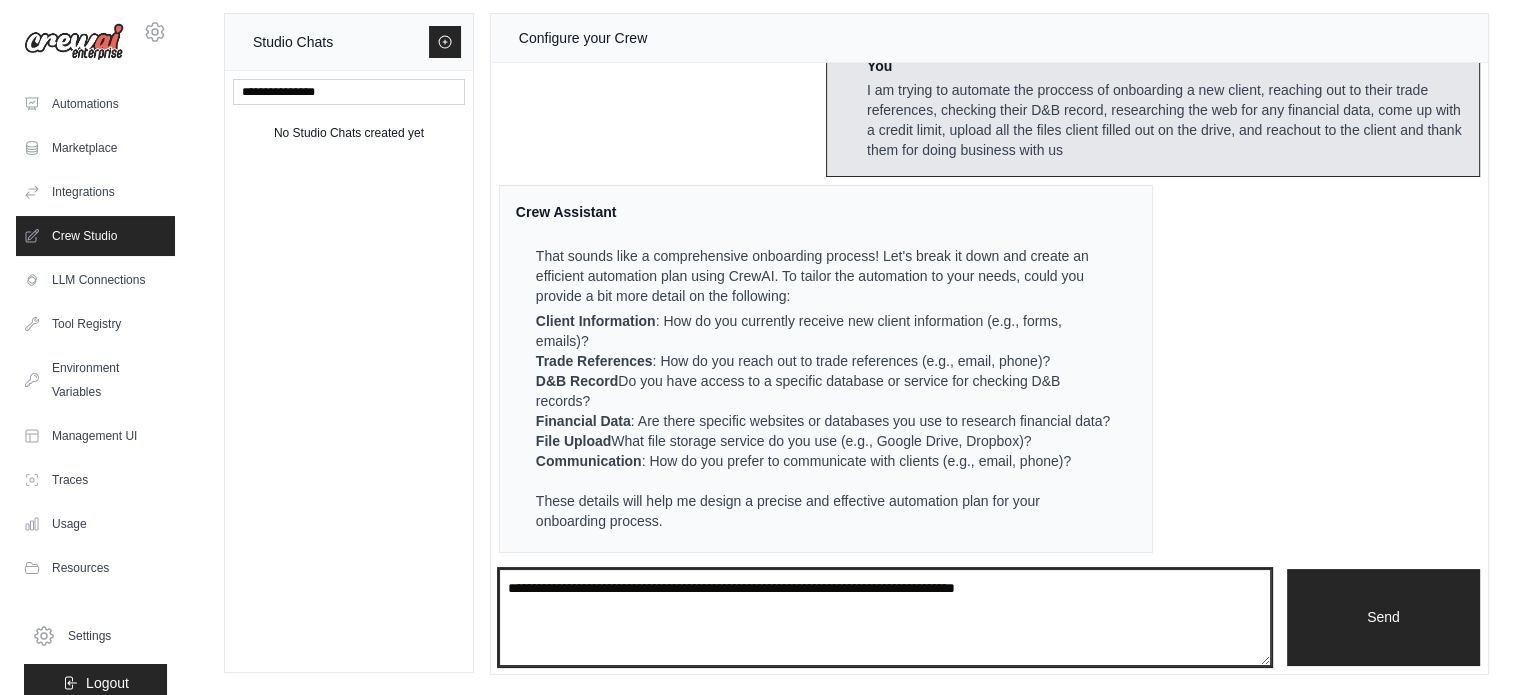 click at bounding box center [885, 618] 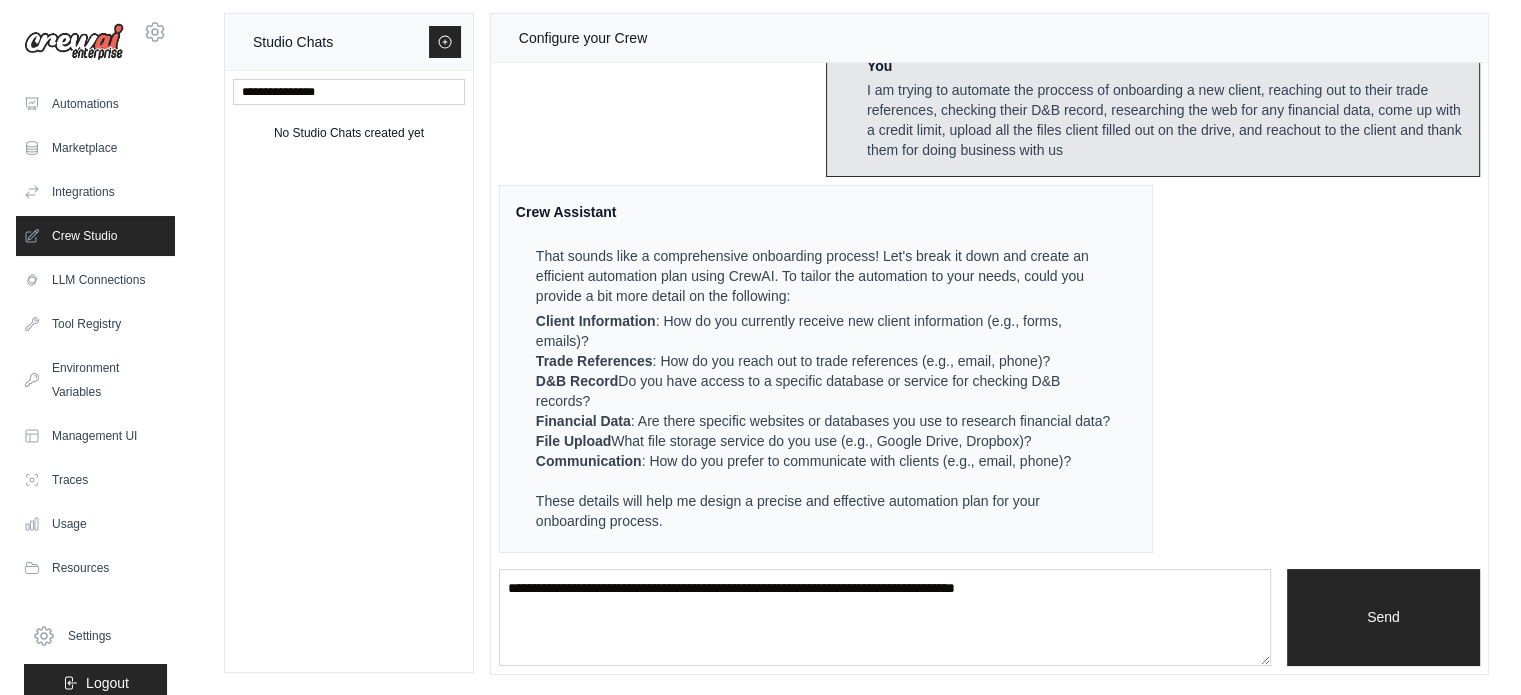 click on "Client Information : How do you currently receive new client information (e.g., forms, emails)?" at bounding box center (824, 331) 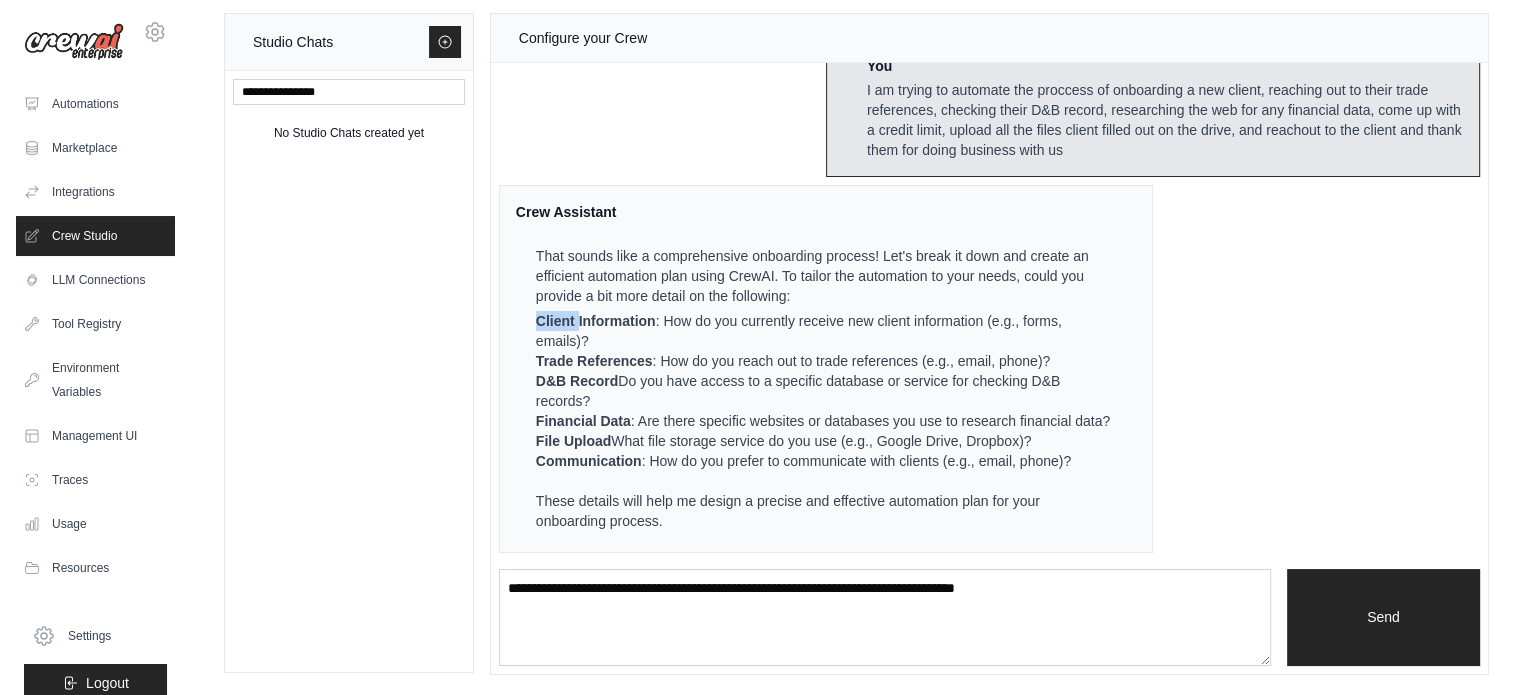 click on "Client Information : How do you currently receive new client information (e.g., forms, emails)?" at bounding box center [824, 331] 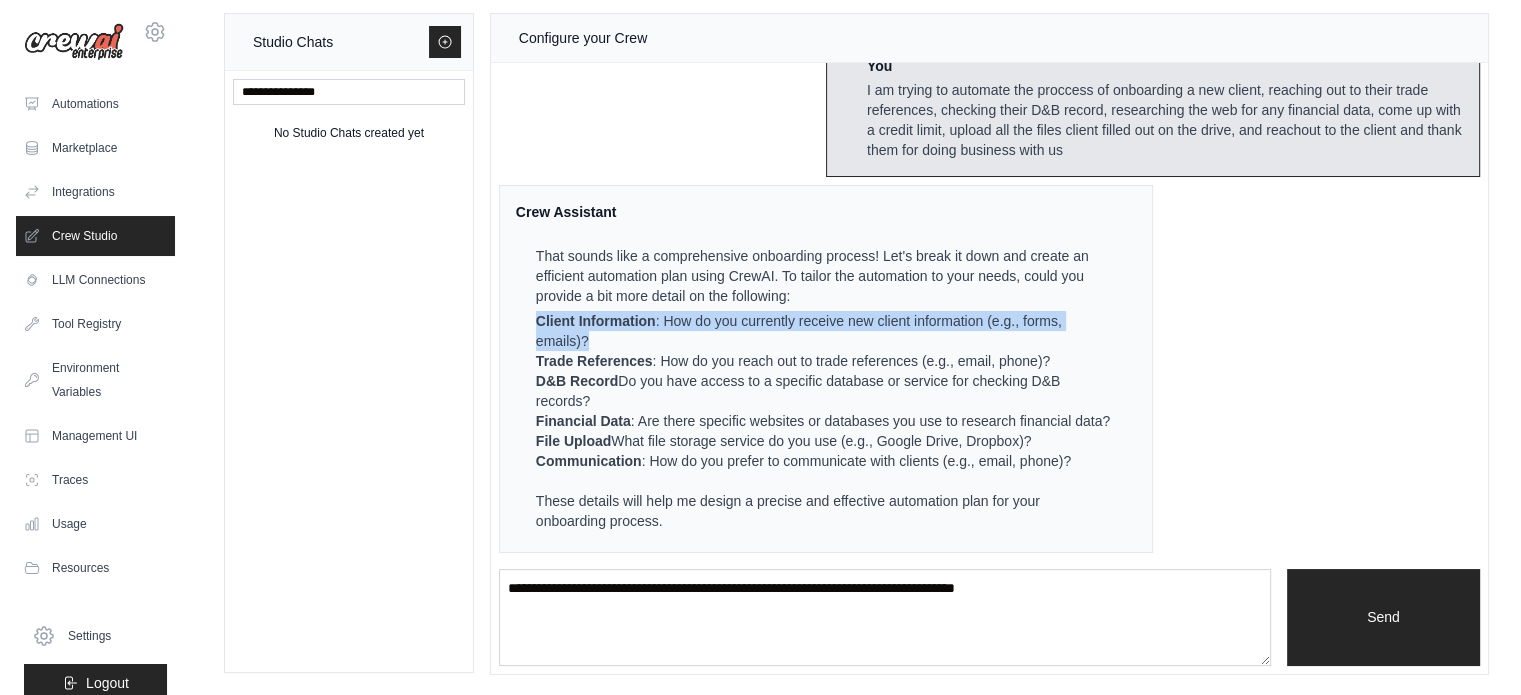click on "Client Information : How do you currently receive new client information (e.g., forms, emails)?" at bounding box center (824, 331) 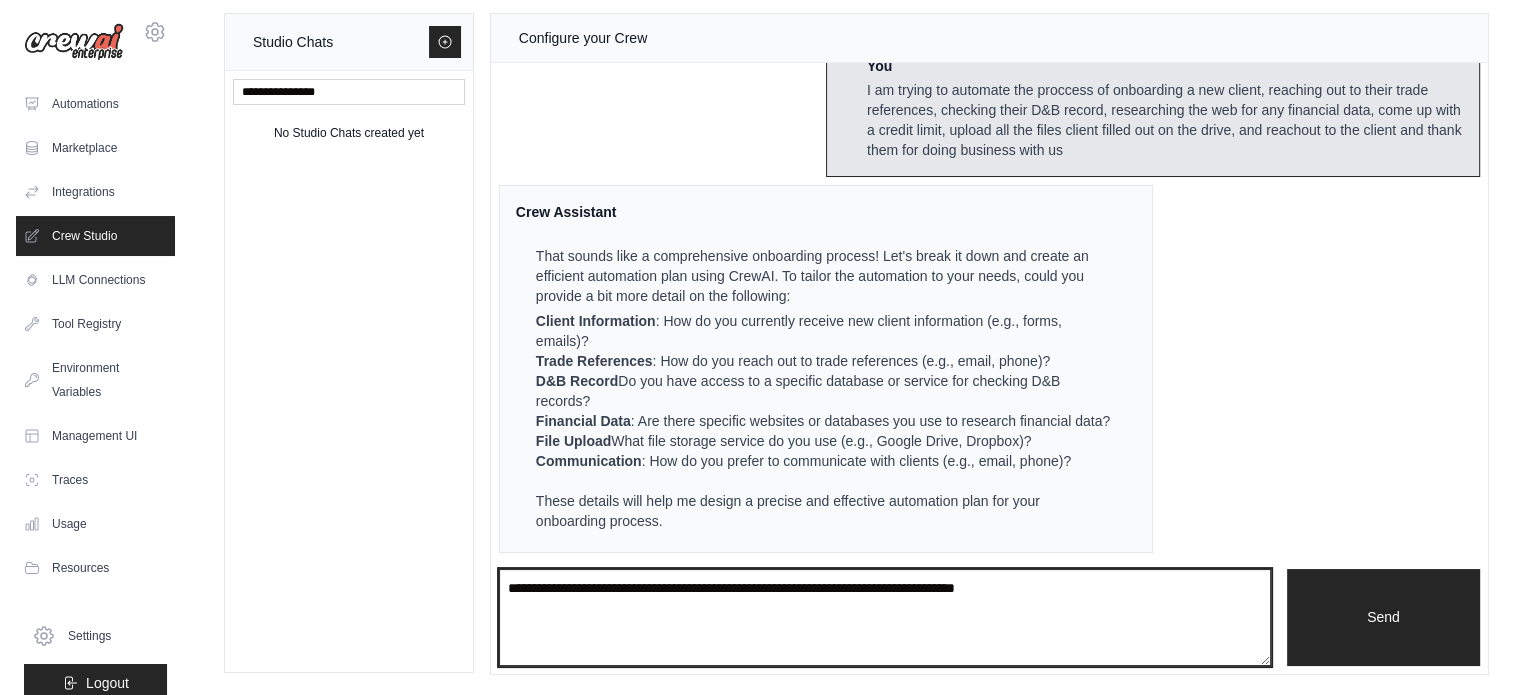 click at bounding box center [885, 618] 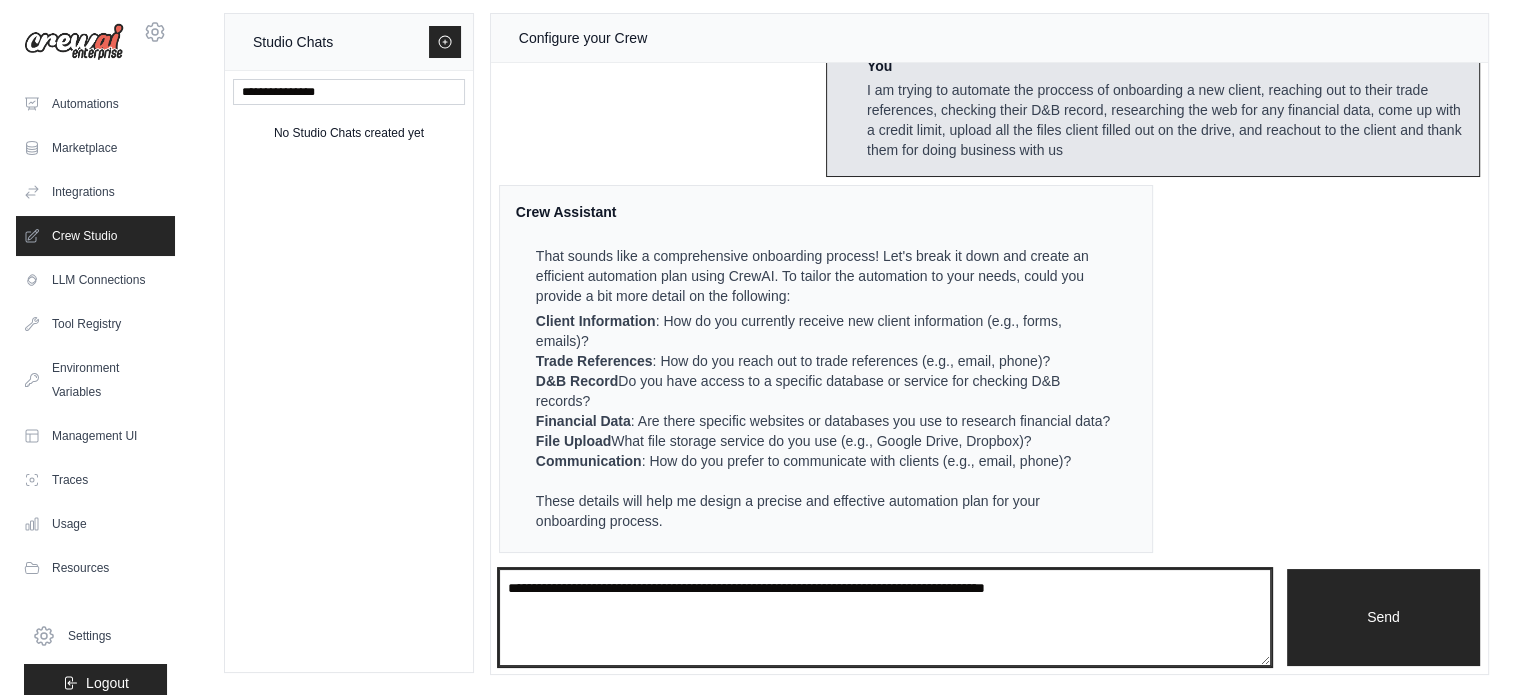 click on "**********" at bounding box center [885, 618] 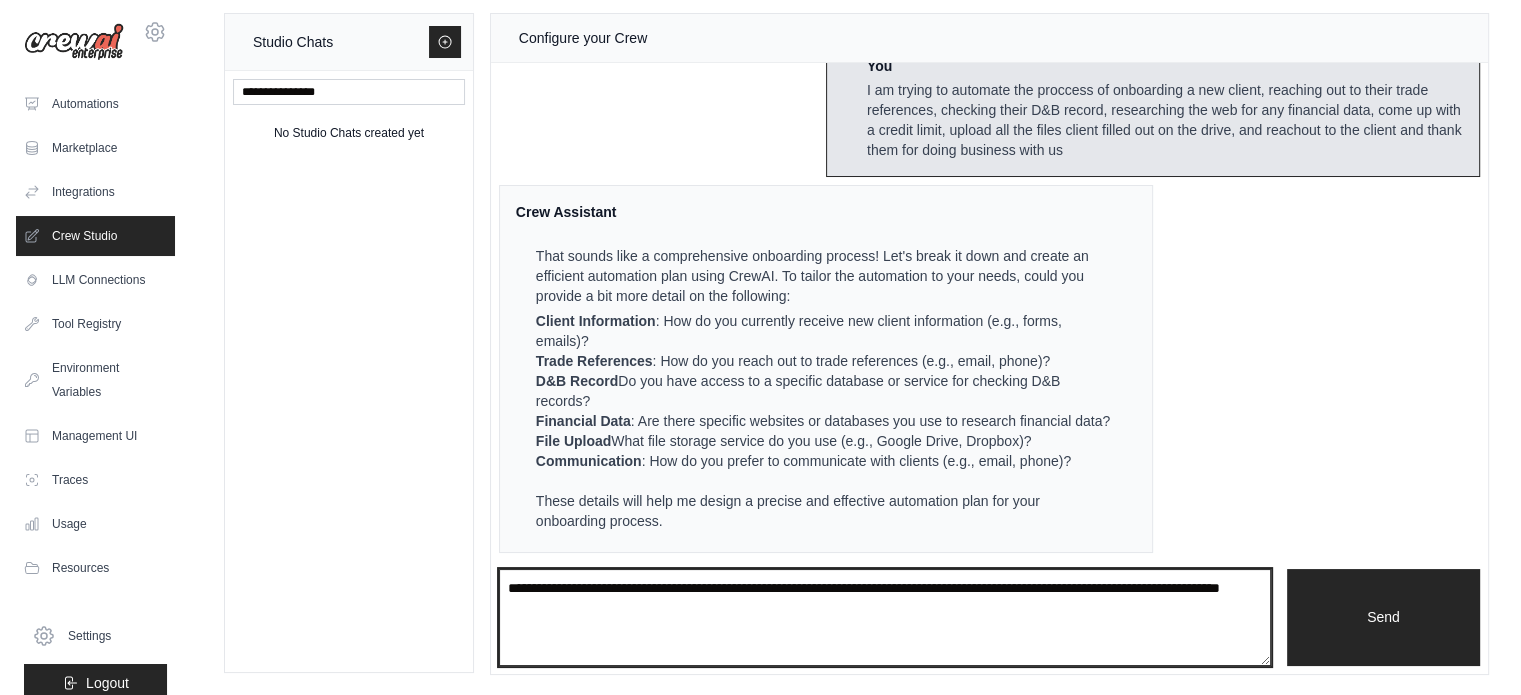 type on "**********" 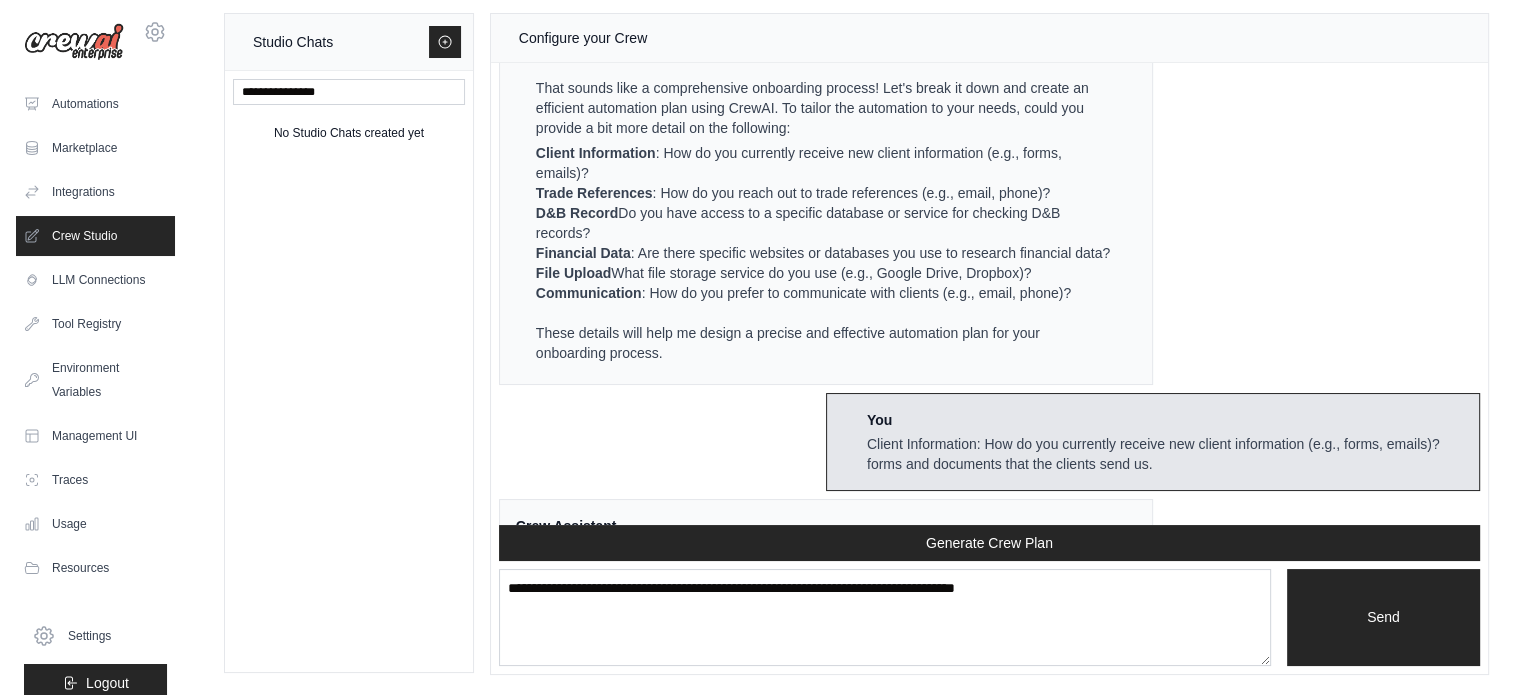 scroll, scrollTop: 714, scrollLeft: 0, axis: vertical 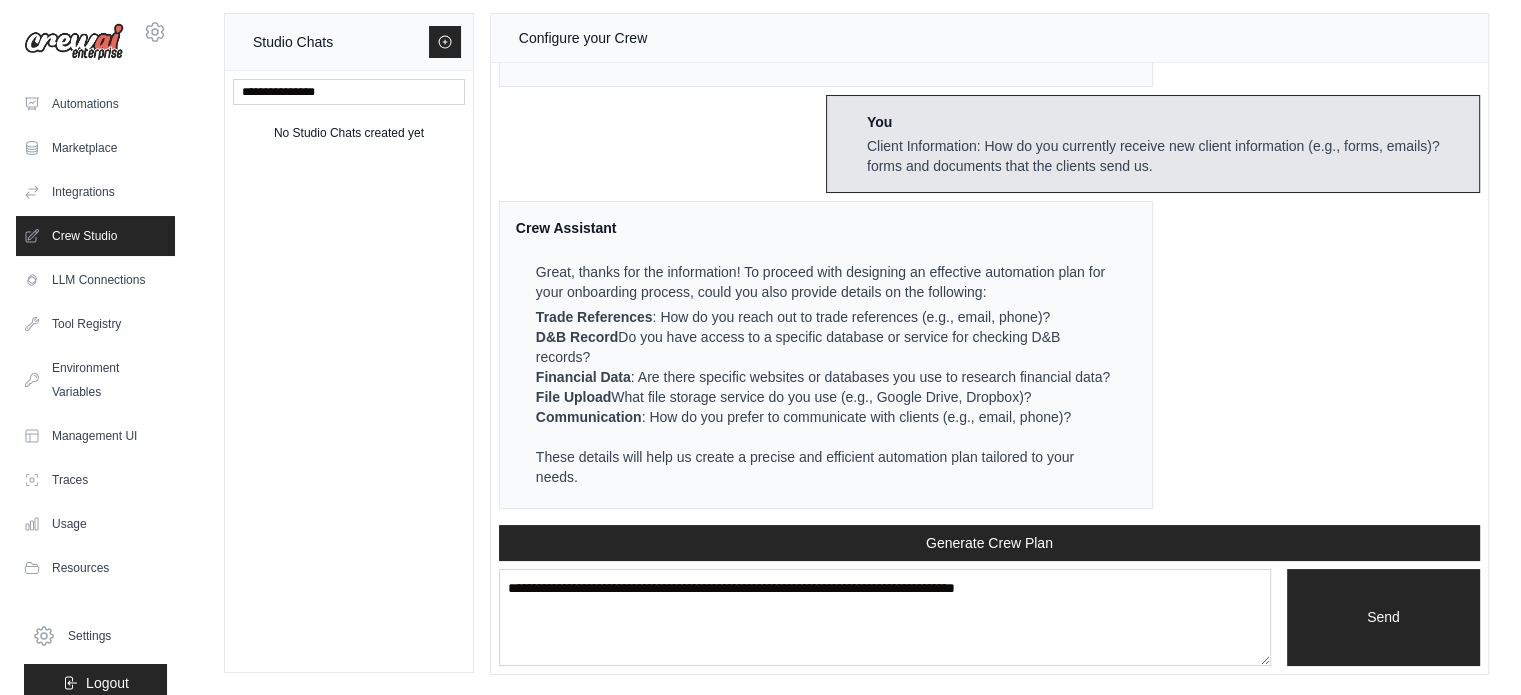 click on "D&B Record" at bounding box center [577, 337] 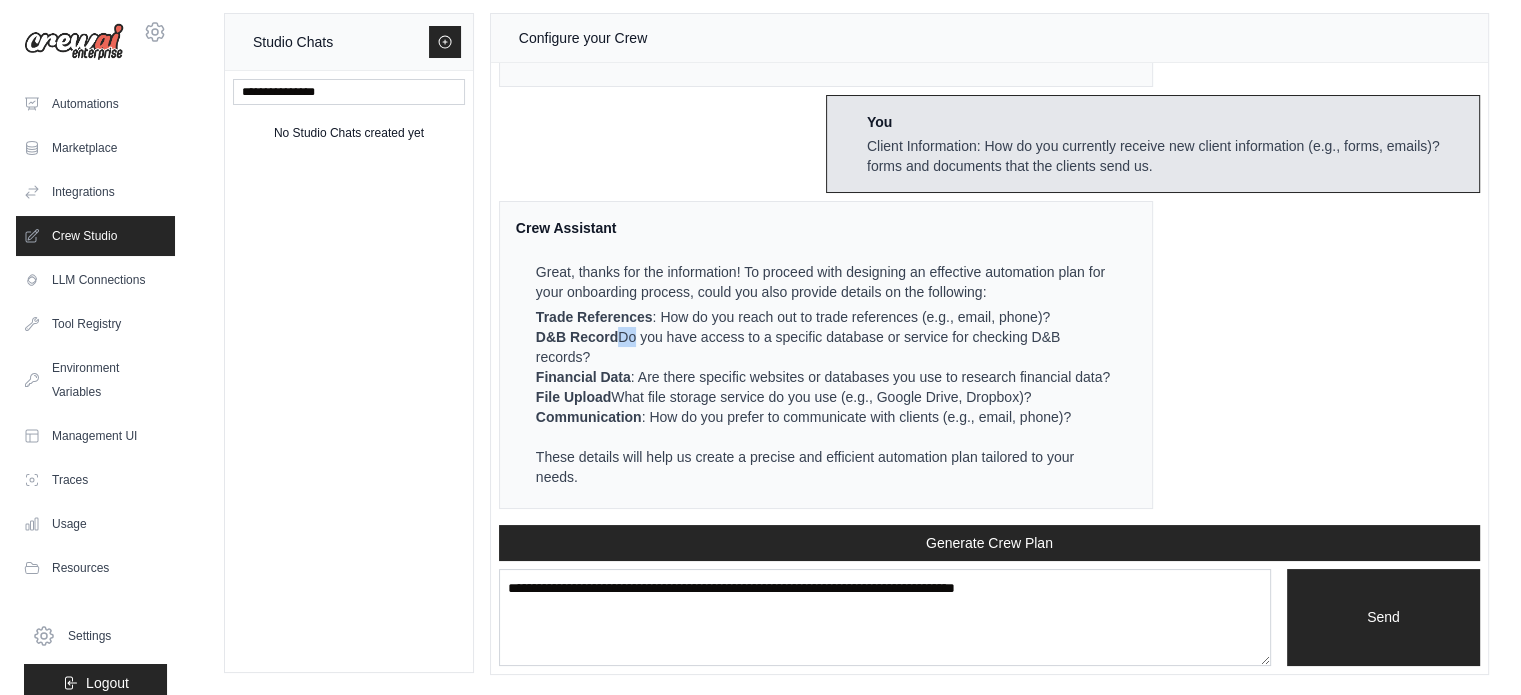 click on "D&B Record" at bounding box center (577, 337) 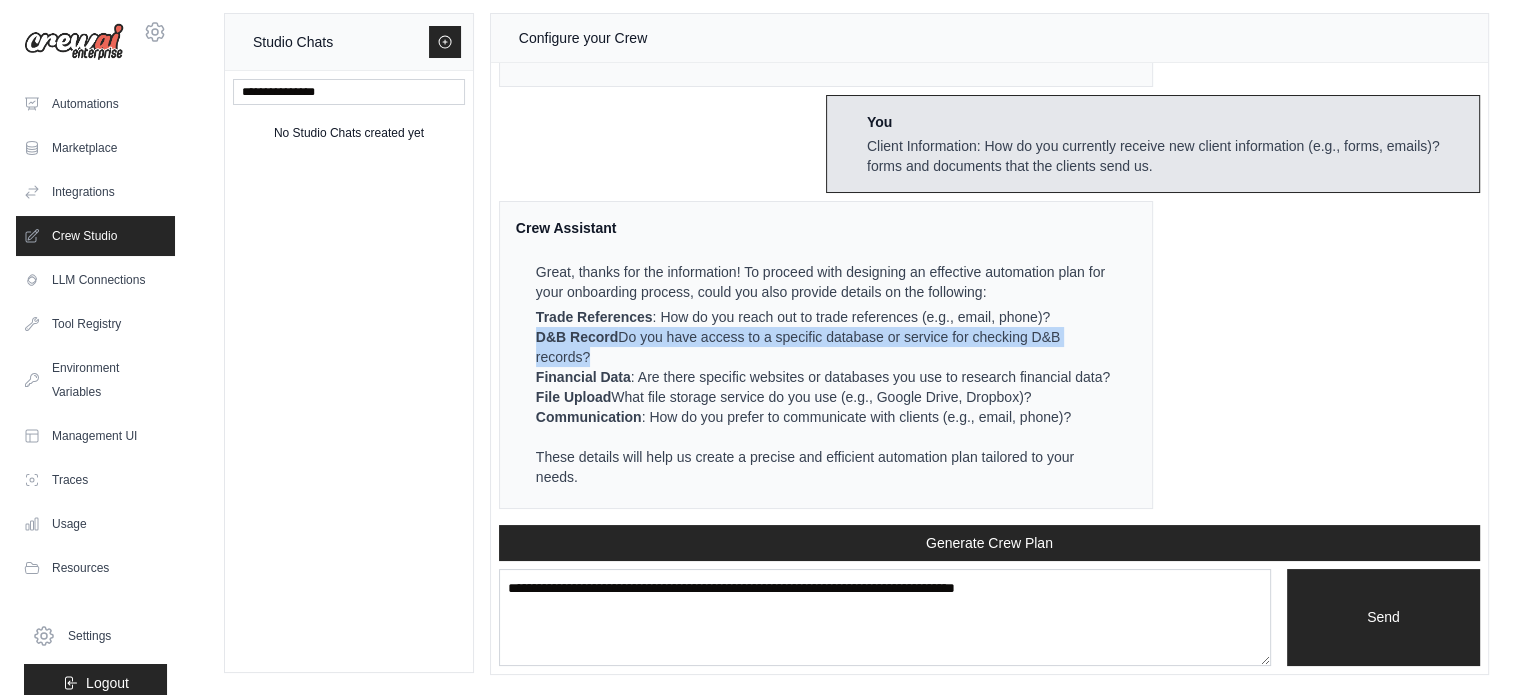 click on "D&B Record" at bounding box center [577, 337] 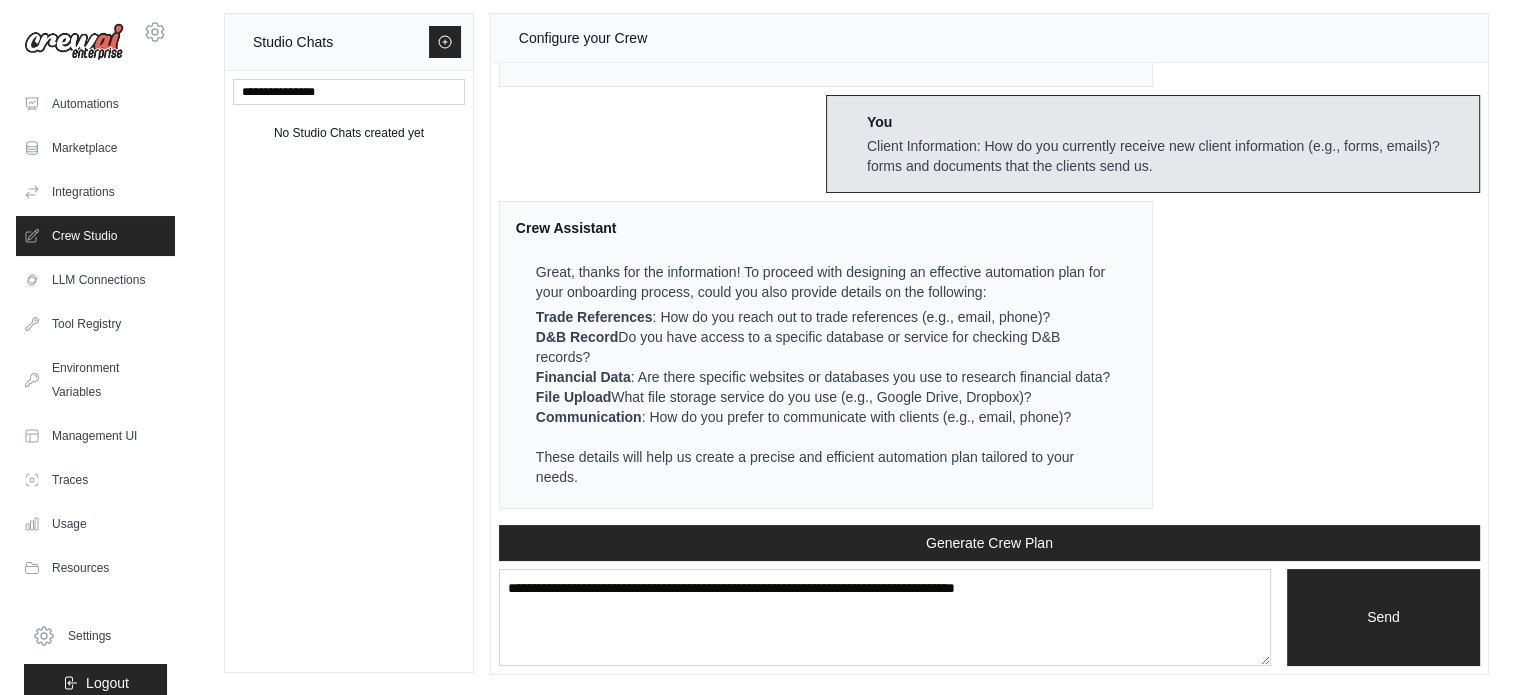 click on "Communication" at bounding box center (589, 417) 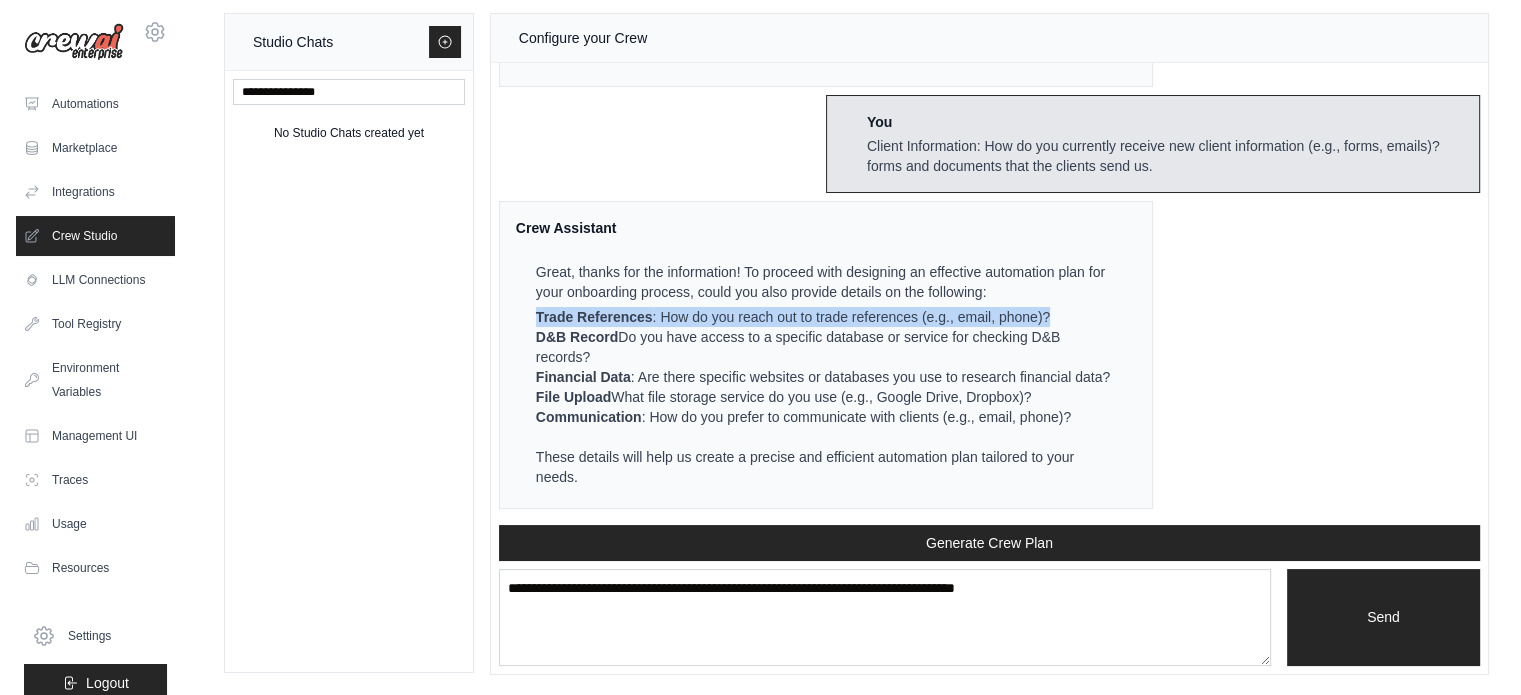 drag, startPoint x: 534, startPoint y: 297, endPoint x: 1068, endPoint y: 303, distance: 534.0337 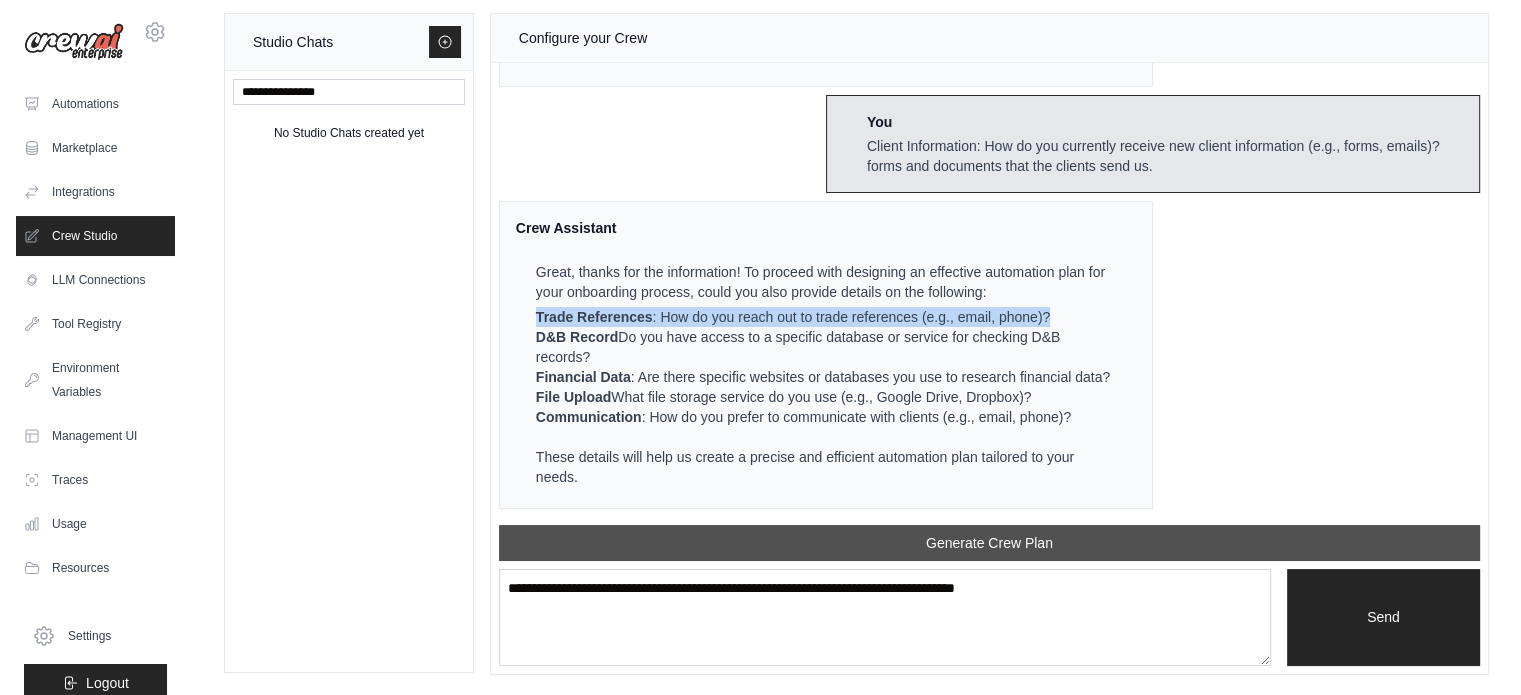 copy on "Trade References : How do you reach out to trade references (e.g., email, phone)?" 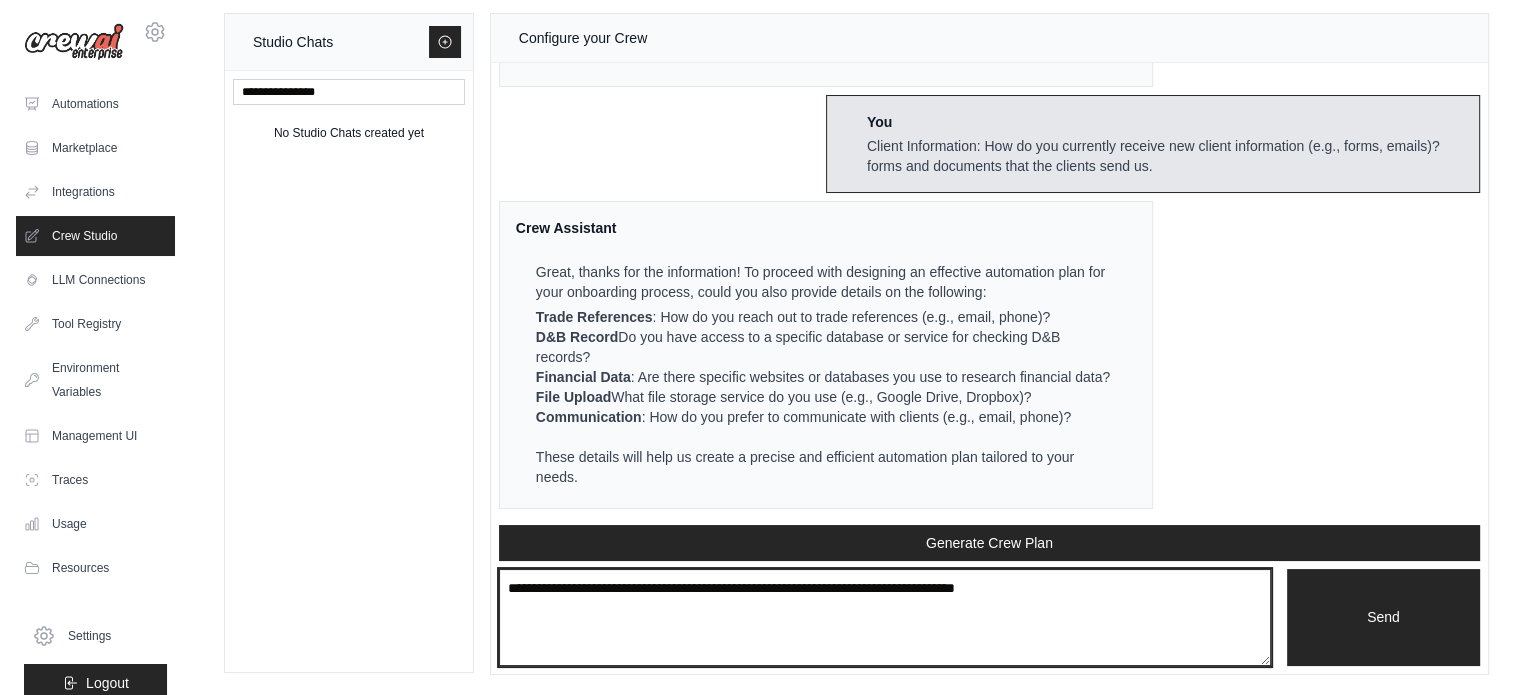 click at bounding box center [885, 618] 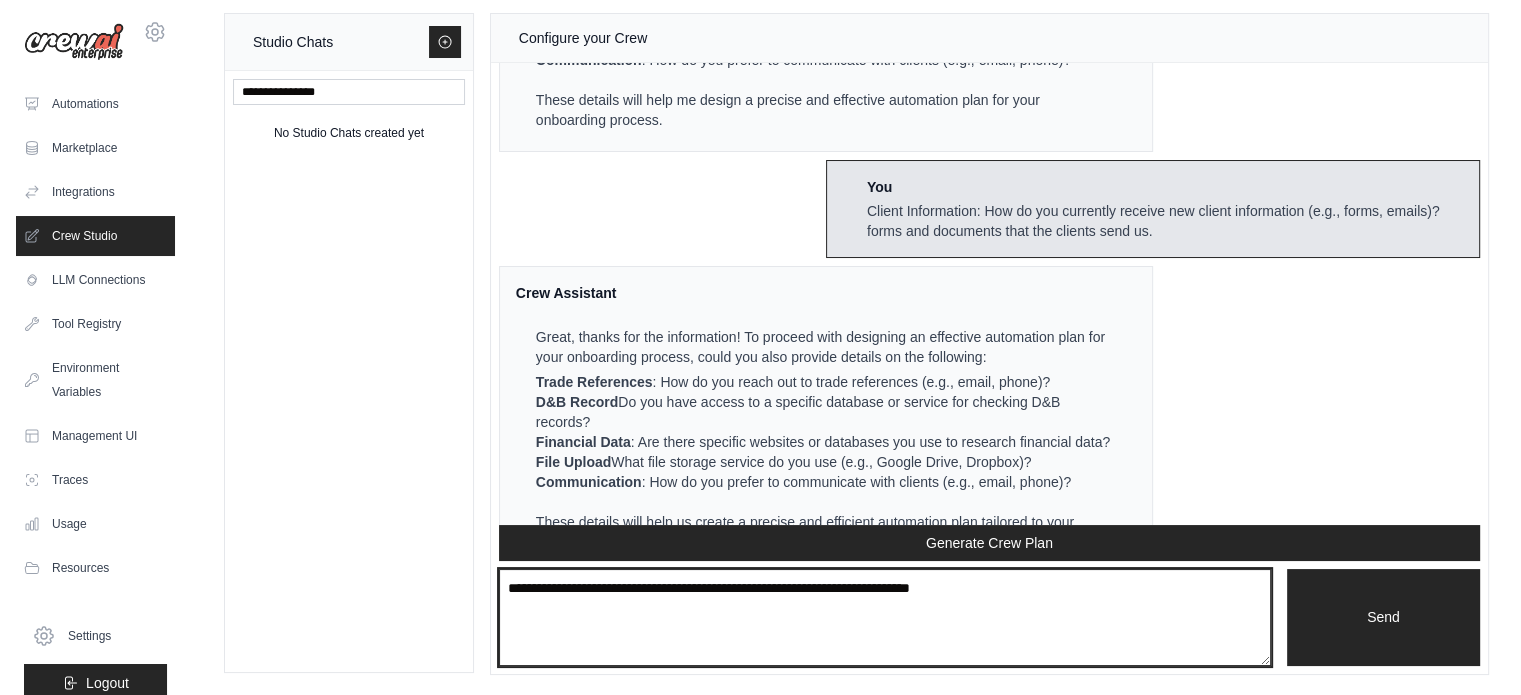 scroll, scrollTop: 714, scrollLeft: 0, axis: vertical 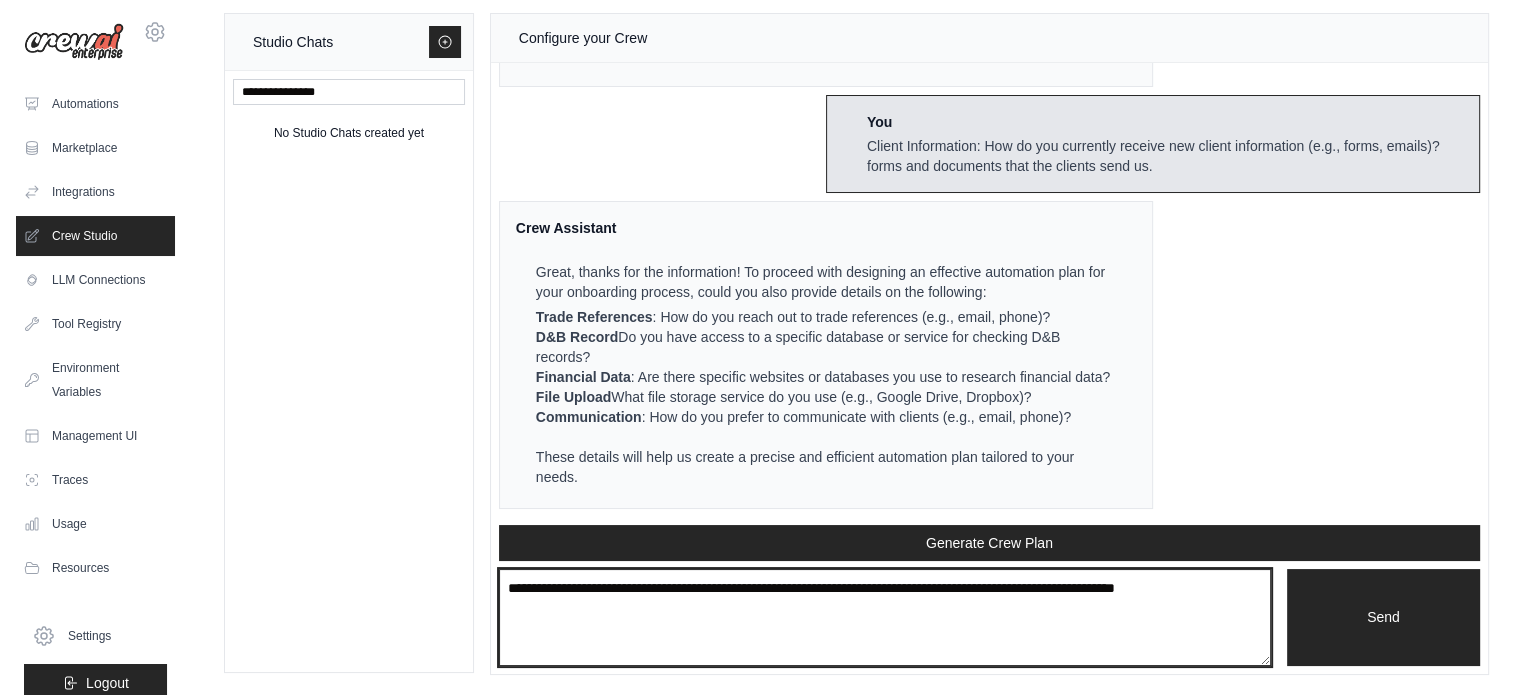 type on "**********" 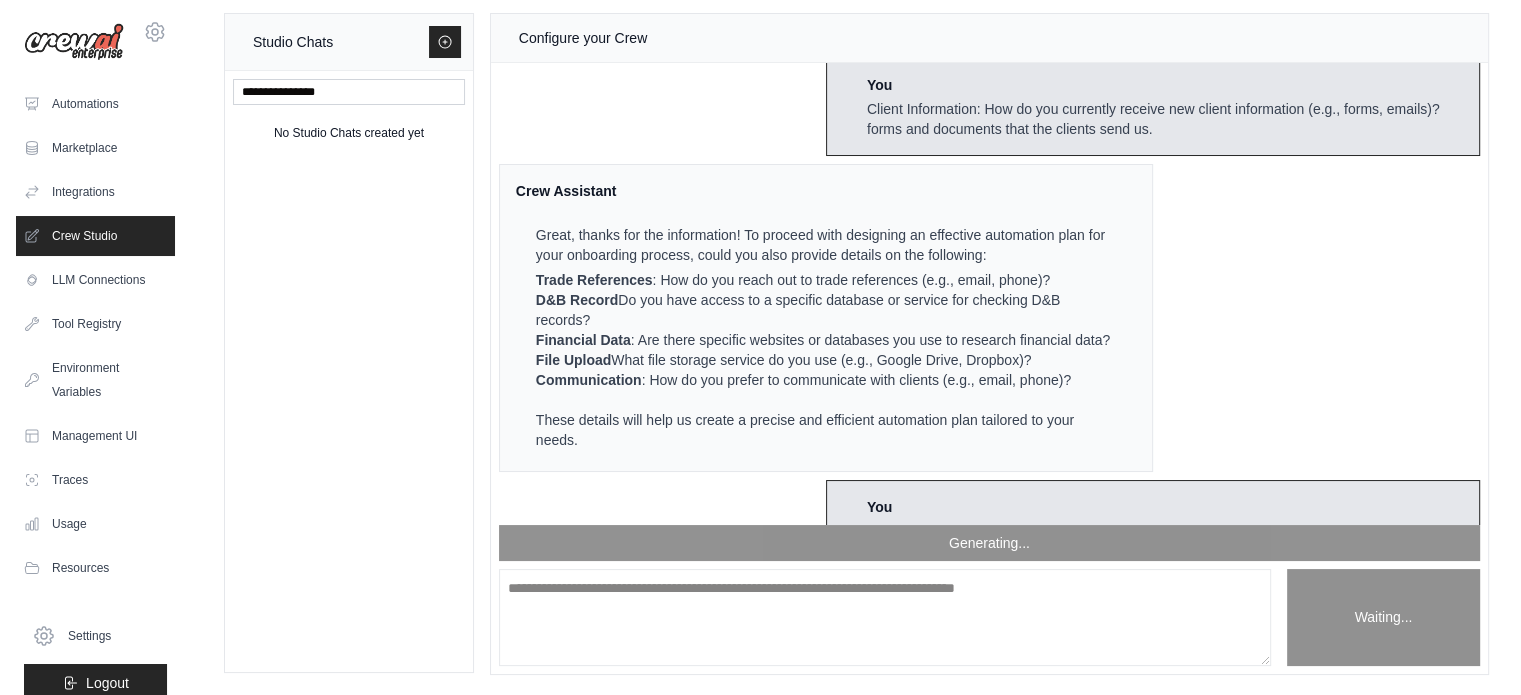 scroll, scrollTop: 864, scrollLeft: 0, axis: vertical 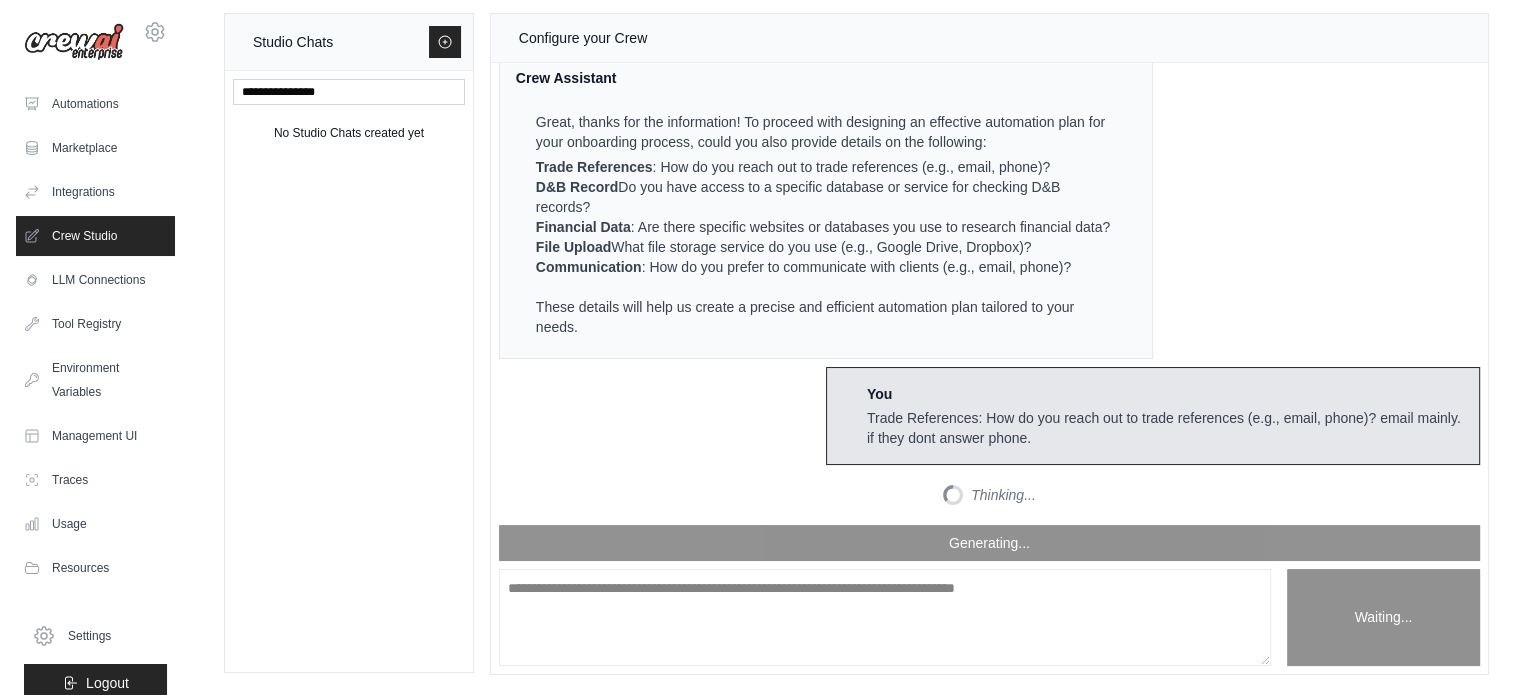 click on "D&B Record : Do you have access to a specific database or service for checking D&B records?" at bounding box center (824, 197) 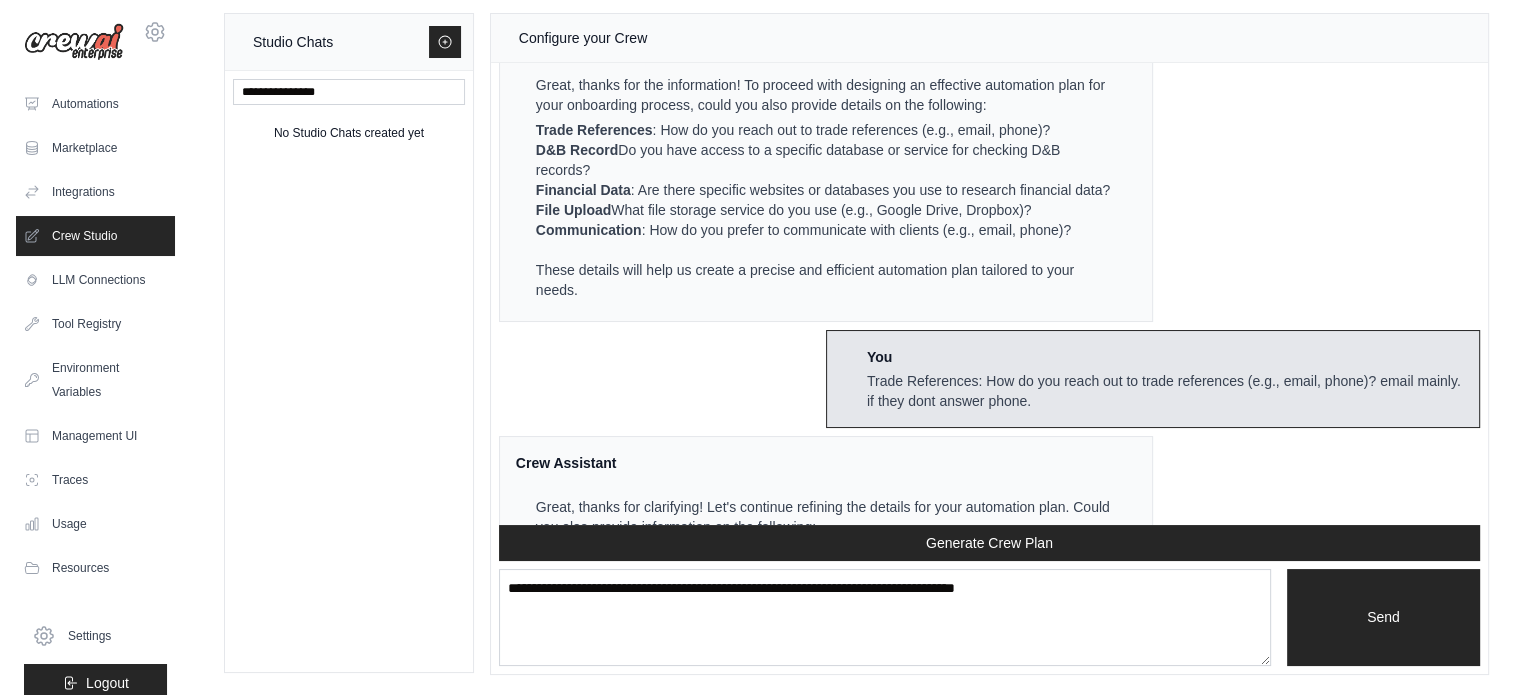 scroll, scrollTop: 1136, scrollLeft: 0, axis: vertical 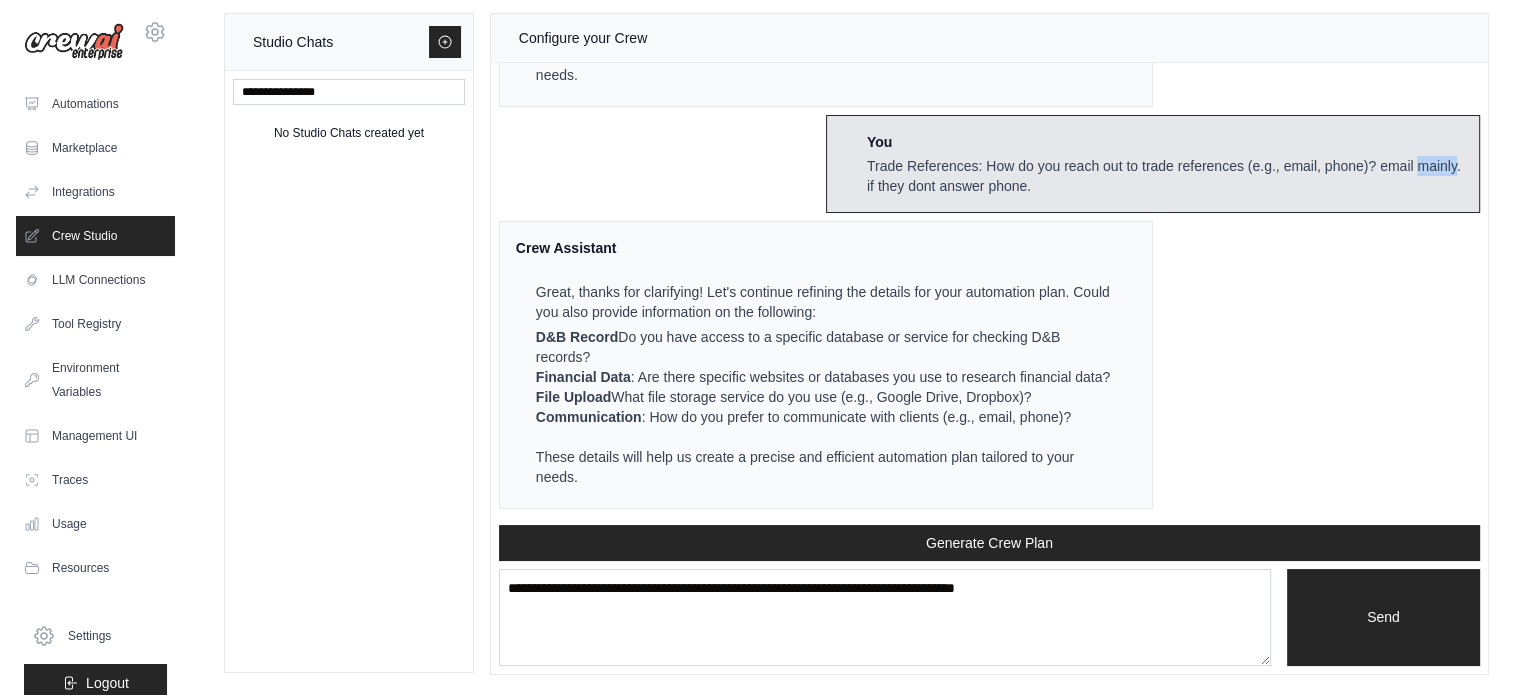 click on "Crew Assistant Hey Dean, what are you trying to accomplish and what kind of automation you want to build? Keep in mind that the tools available for the agents will taking into account the environment variables defined, so make sure to set those. You I am trying to automate the proccess of onboarding a new client, reaching out to their trade references, checking their D&B record, researching the web for any financial data, come up with a credit limit, upload all the files client filled out on the drive, and reachout to the client and thank them for doing business with us Crew Assistant That sounds like a comprehensive onboarding process! Let's break it down and create an efficient automation plan using CrewAI. To tailor the automation to your needs, could you provide a bit more detail on the following:
Client Information : How do you currently receive new client information (e.g., forms, emails)? Trade References : How do you reach out to trade references (e.g., email, phone)? D&B Record Financial Data" at bounding box center (989, 294) 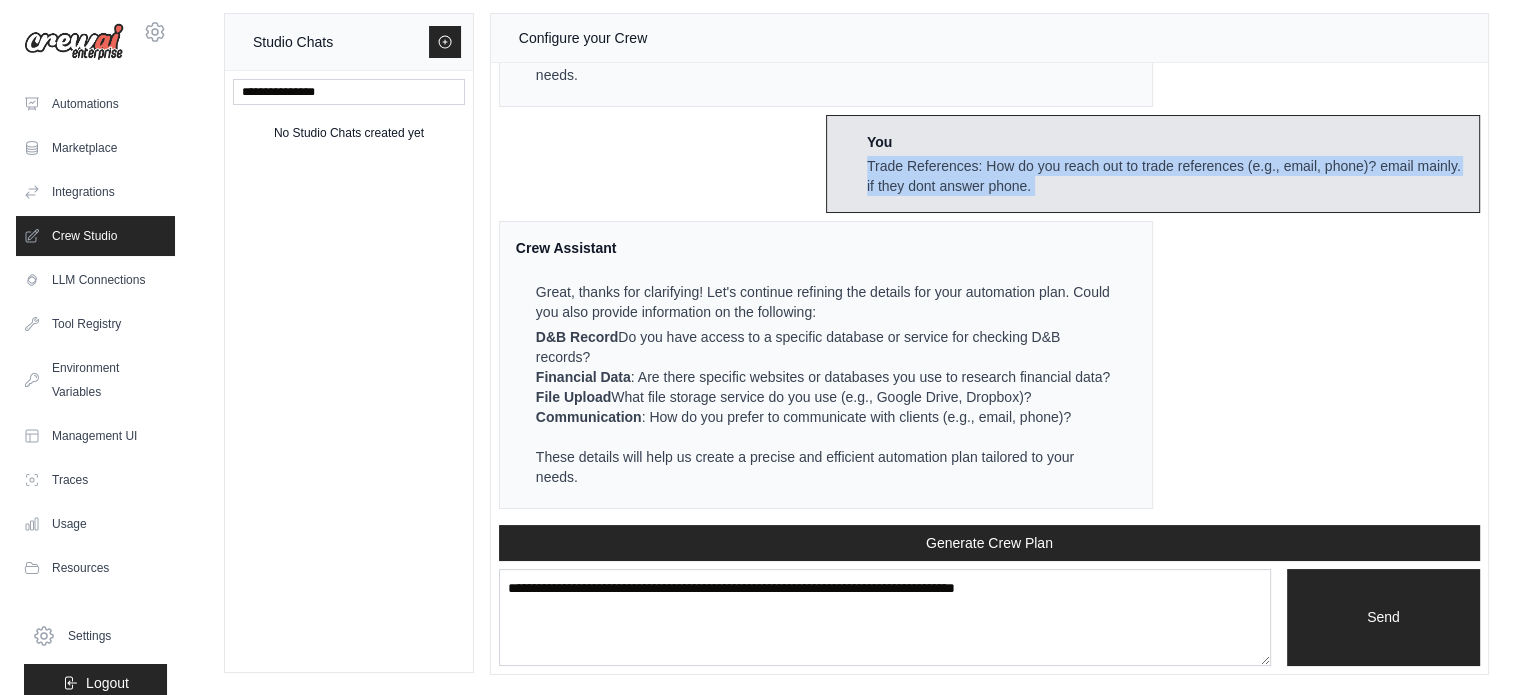click on "Crew Assistant Hey Dean, what are you trying to accomplish and what kind of automation you want to build? Keep in mind that the tools available for the agents will taking into account the environment variables defined, so make sure to set those. You I am trying to automate the proccess of onboarding a new client, reaching out to their trade references, checking their D&B record, researching the web for any financial data, come up with a credit limit, upload all the files client filled out on the drive, and reachout to the client and thank them for doing business with us Crew Assistant That sounds like a comprehensive onboarding process! Let's break it down and create an efficient automation plan using CrewAI. To tailor the automation to your needs, could you provide a bit more detail on the following:
Client Information : How do you currently receive new client information (e.g., forms, emails)? Trade References : How do you reach out to trade references (e.g., email, phone)? D&B Record Financial Data" at bounding box center [989, 294] 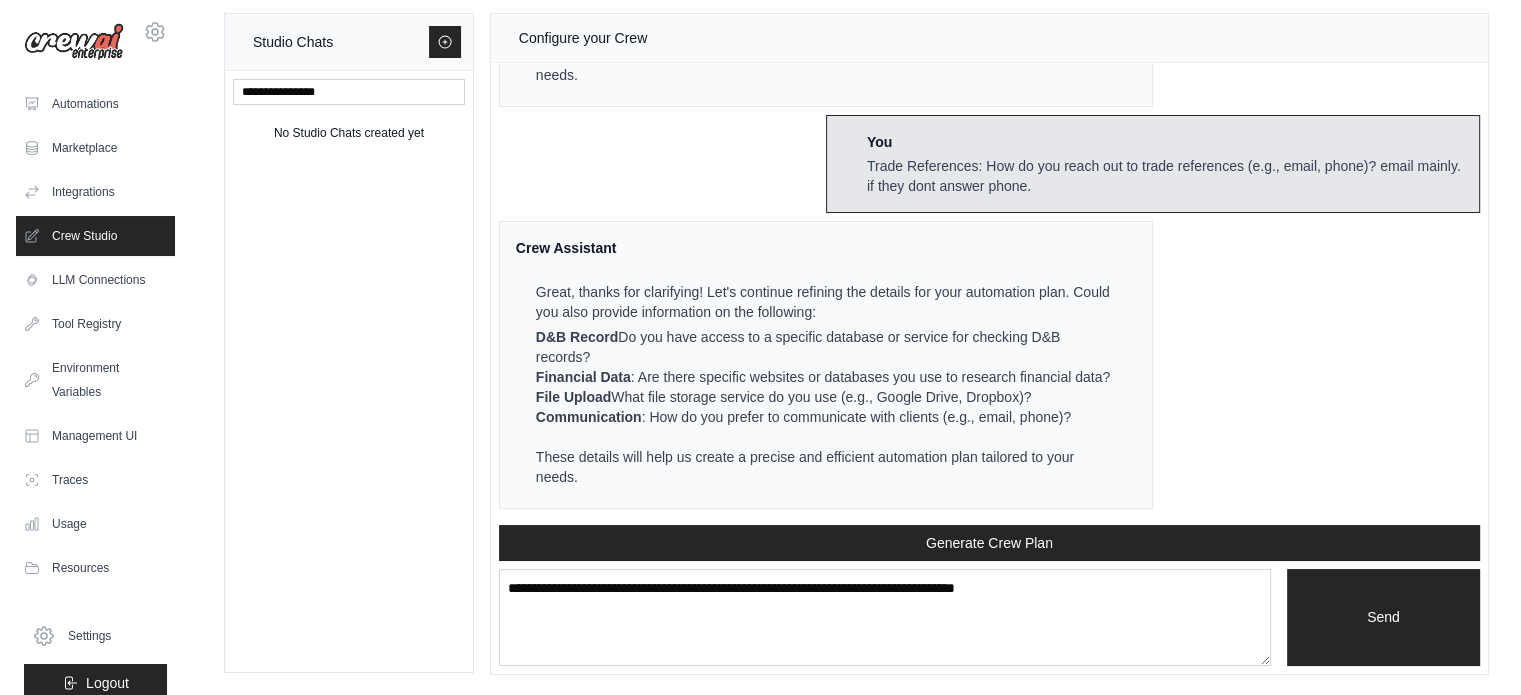 click on "D&B Record : Do you have access to a specific database or service for checking D&B records?" at bounding box center (824, 347) 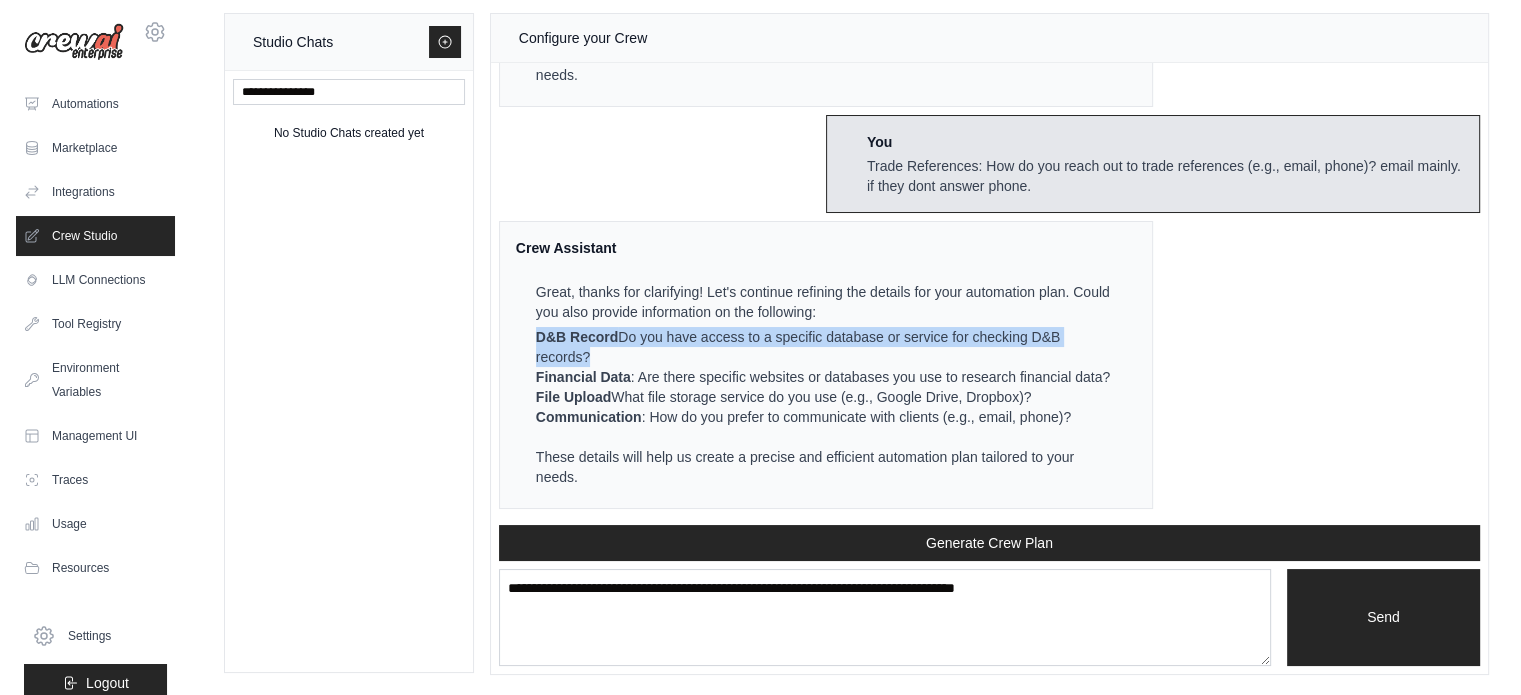 click on "D&B Record : Do you have access to a specific database or service for checking D&B records?" at bounding box center (824, 347) 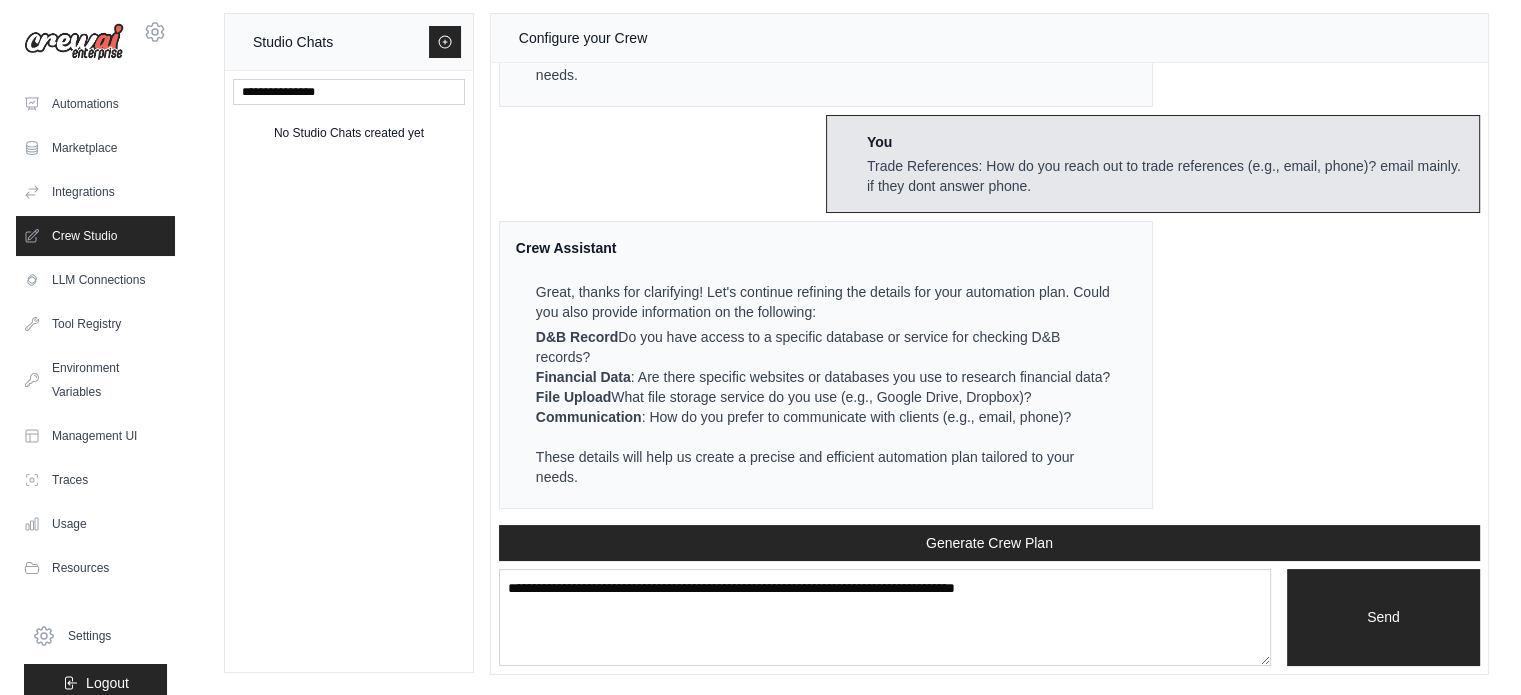click on "Financial Data : Are there specific websites or databases you use to research financial data?" at bounding box center (824, 377) 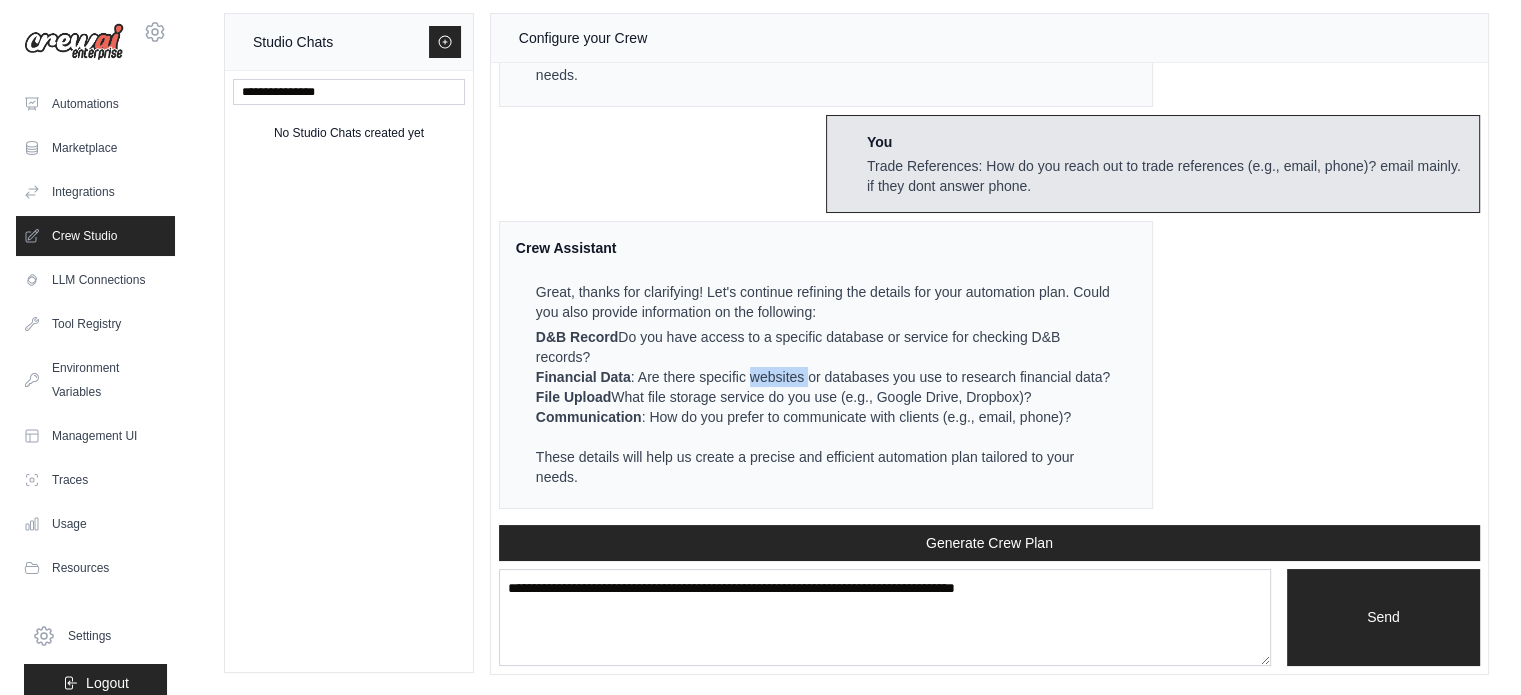 click on "Financial Data : Are there specific websites or databases you use to research financial data?" at bounding box center (824, 377) 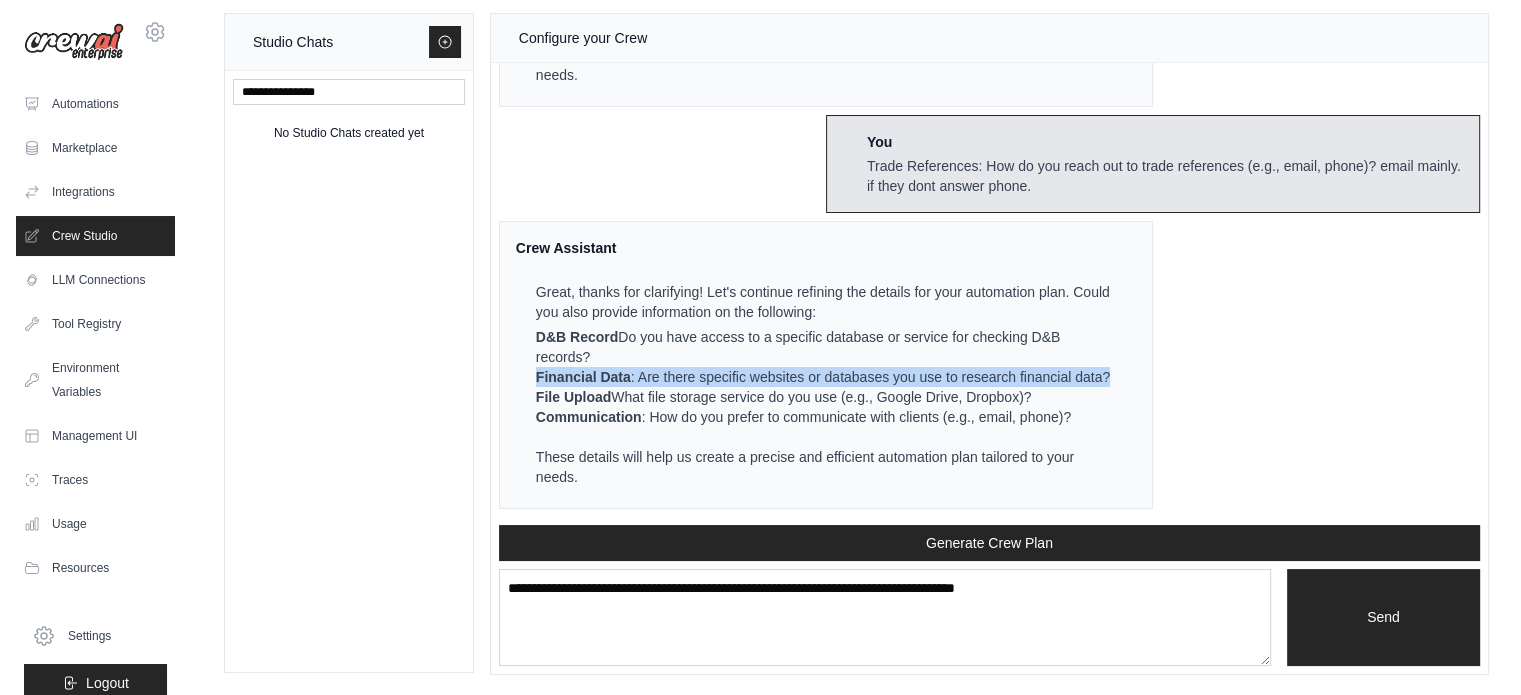 drag, startPoint x: 783, startPoint y: 365, endPoint x: 773, endPoint y: 361, distance: 10.770329 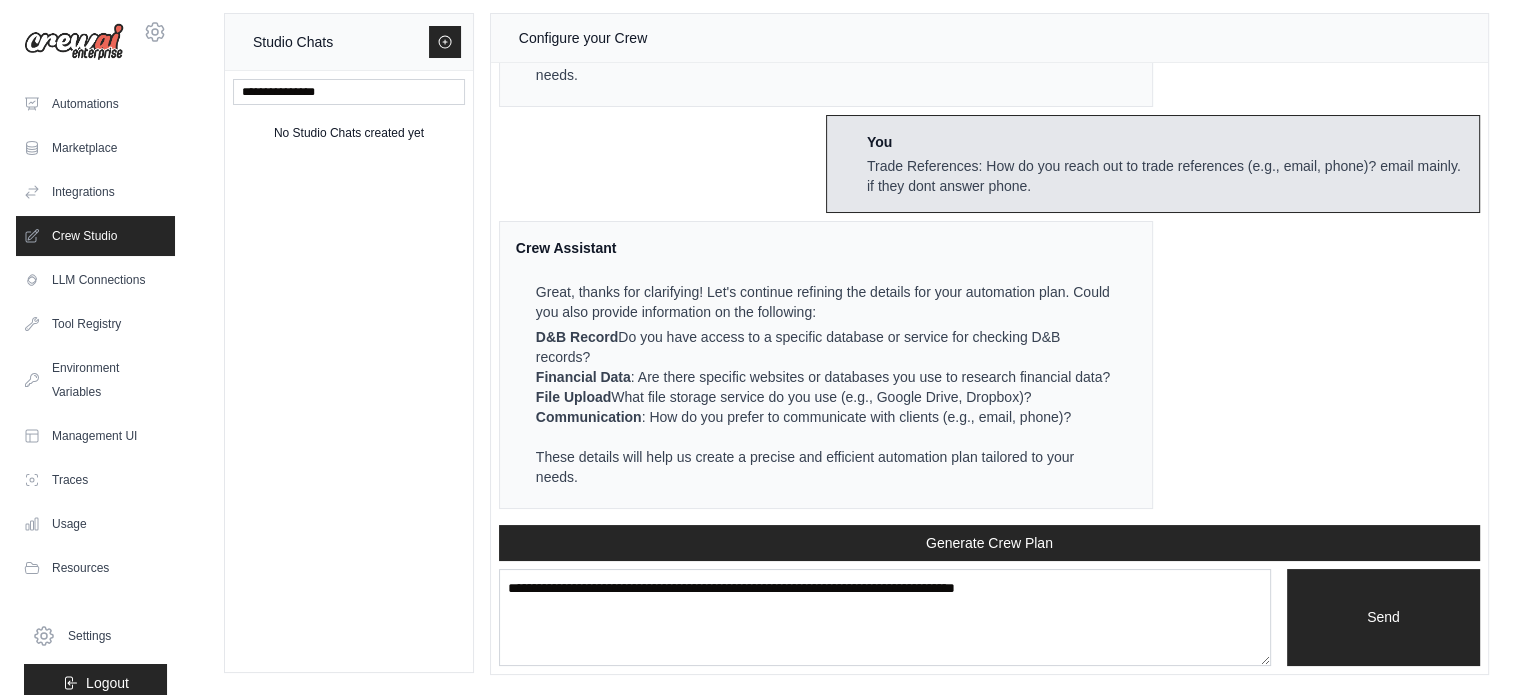 click on "D&B Record : Do you have access to a specific database or service for checking D&B records?" at bounding box center [824, 347] 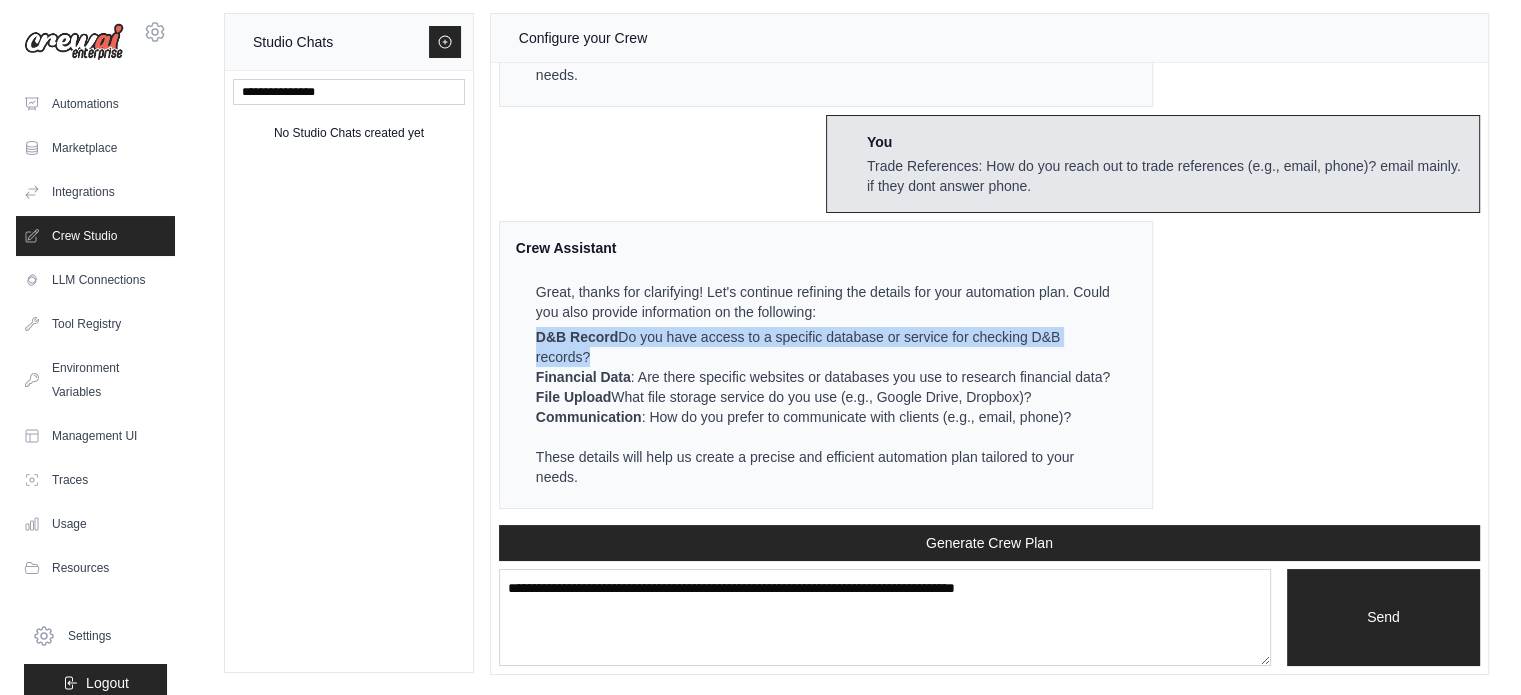 click on "D&B Record : Do you have access to a specific database or service for checking D&B records?" at bounding box center (824, 347) 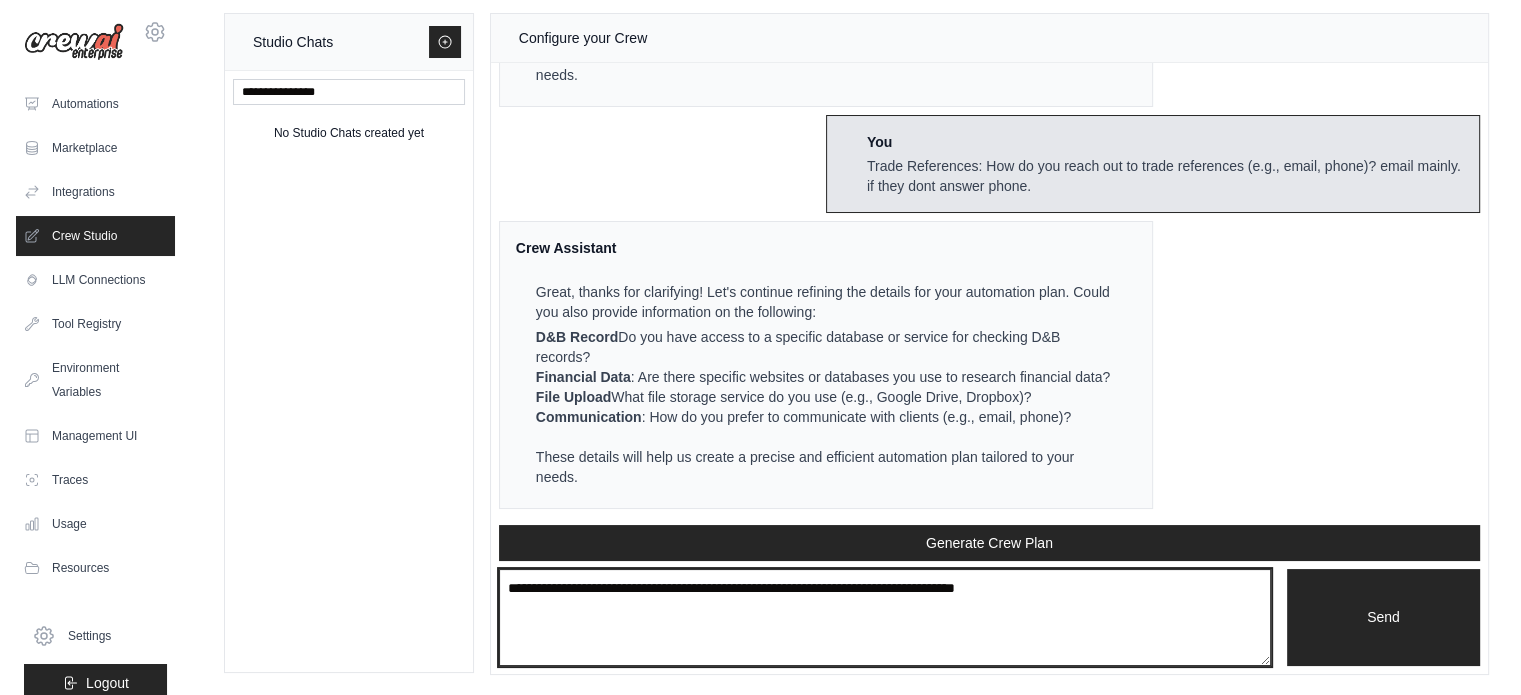 click at bounding box center (885, 618) 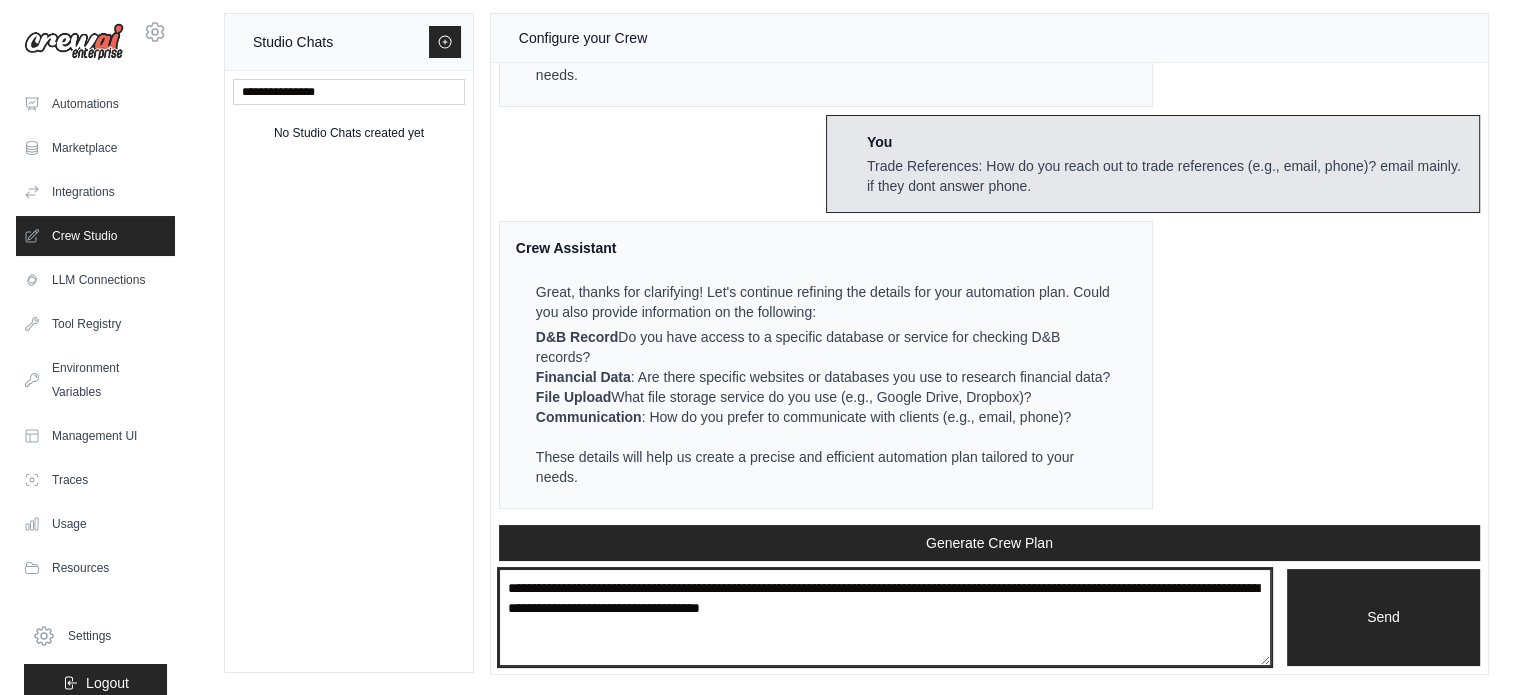 type on "**********" 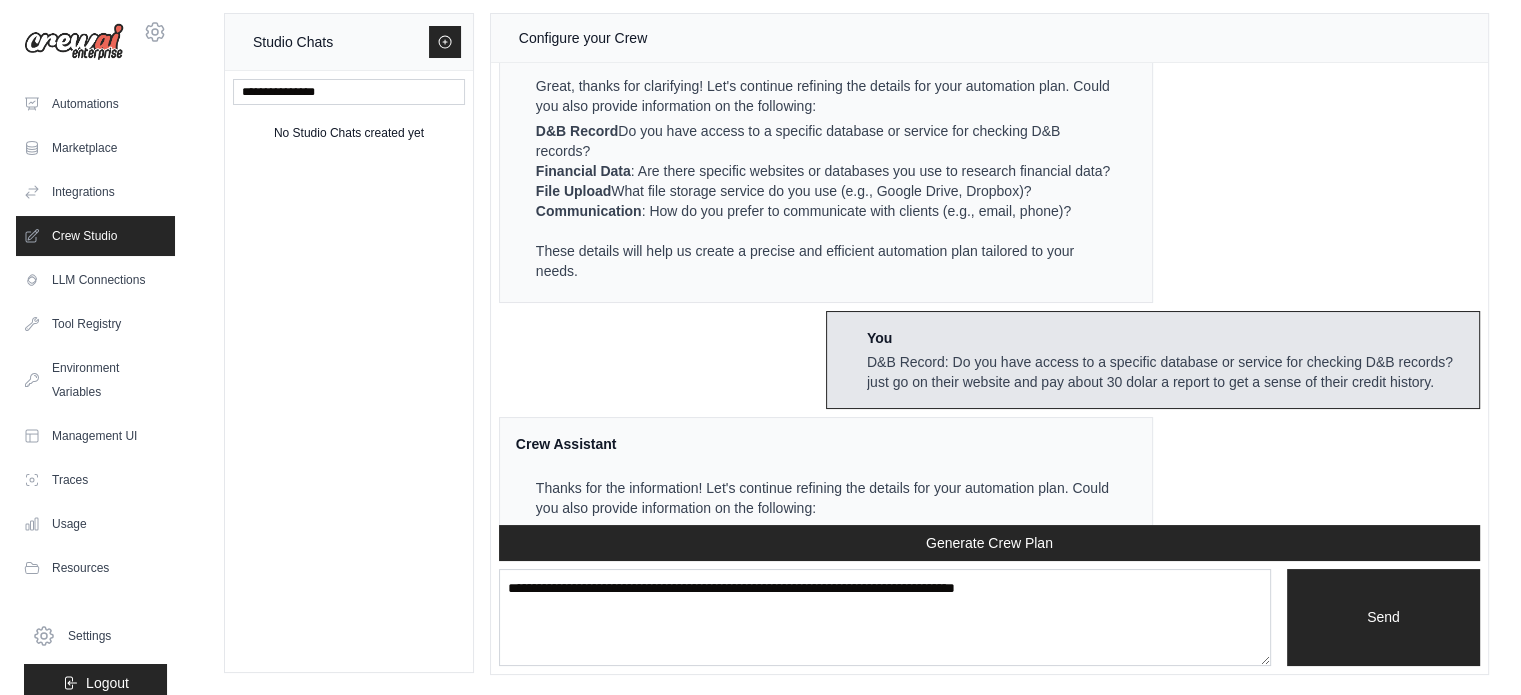 scroll, scrollTop: 1516, scrollLeft: 0, axis: vertical 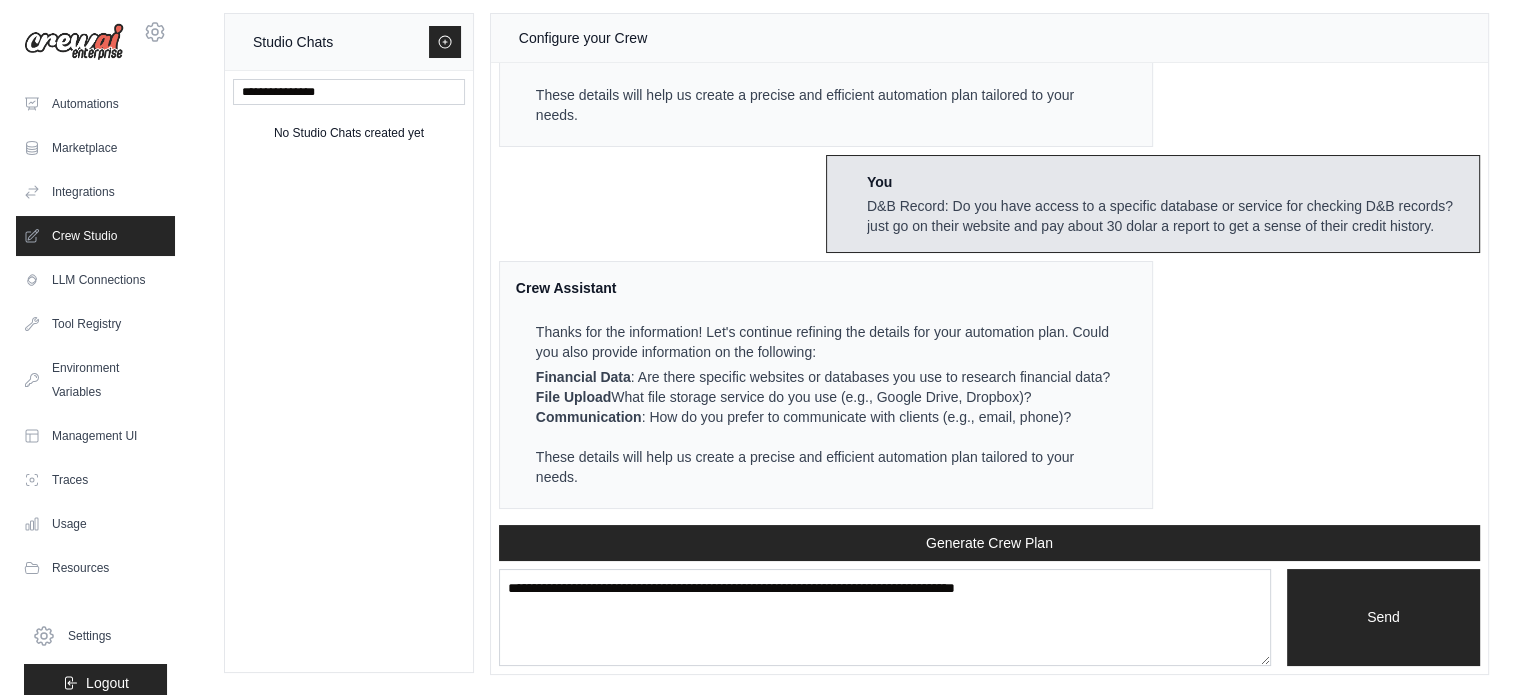 click on "Financial Data" at bounding box center (583, 377) 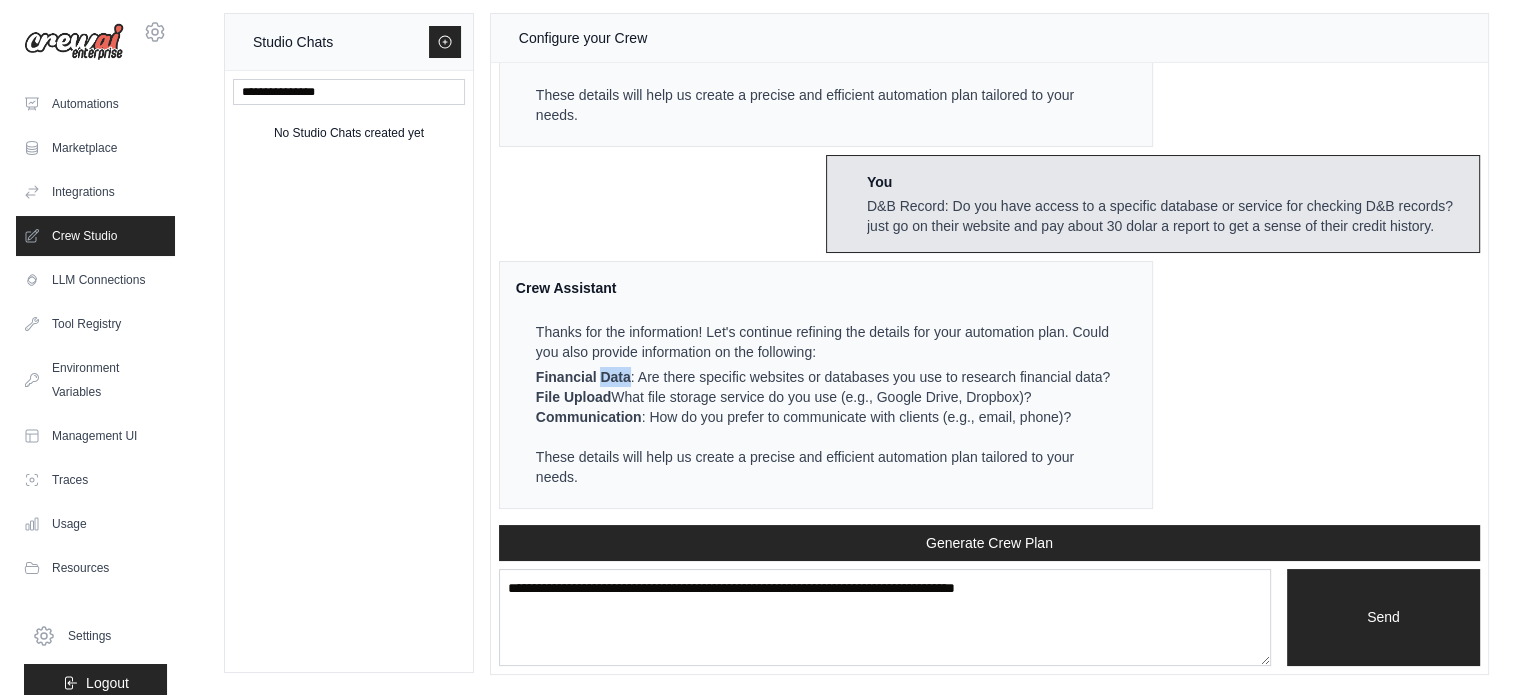 click on "Financial Data" at bounding box center (583, 377) 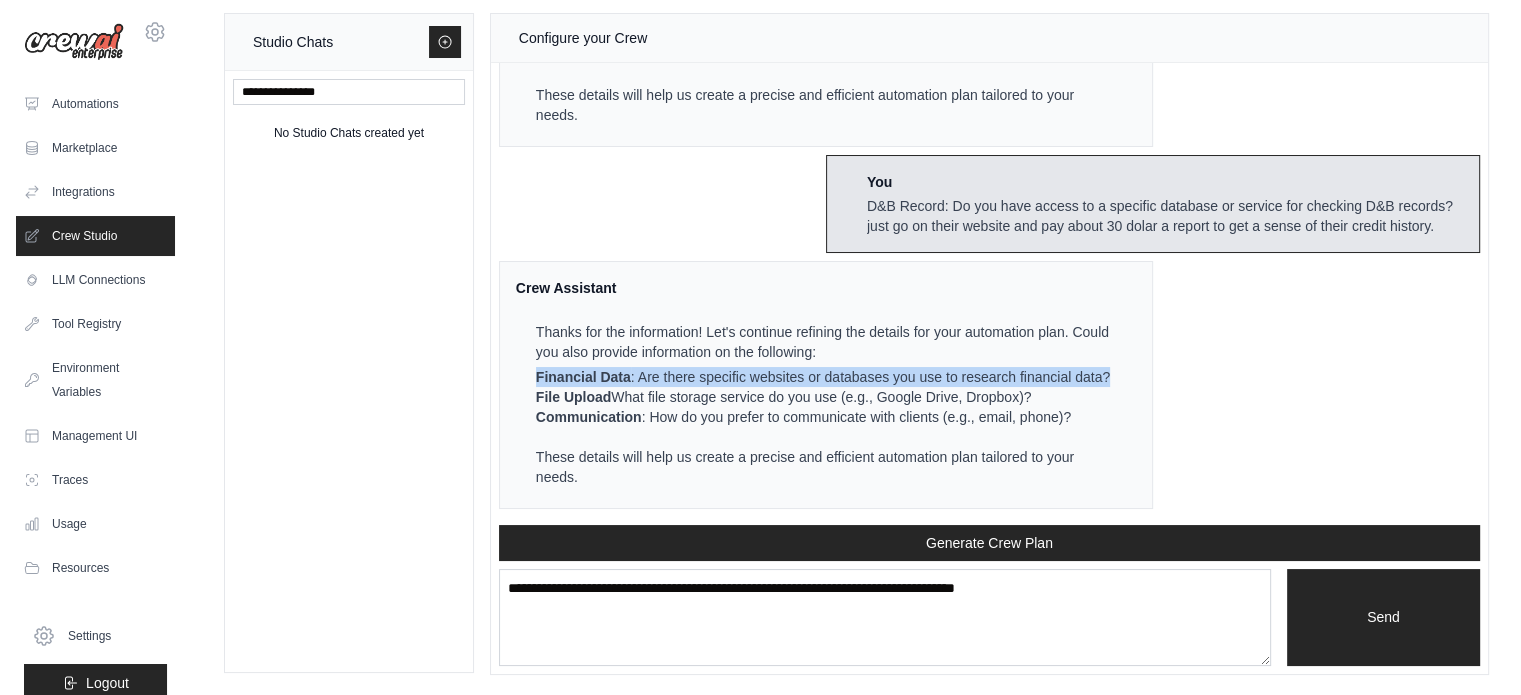 click on "Financial Data" at bounding box center [583, 377] 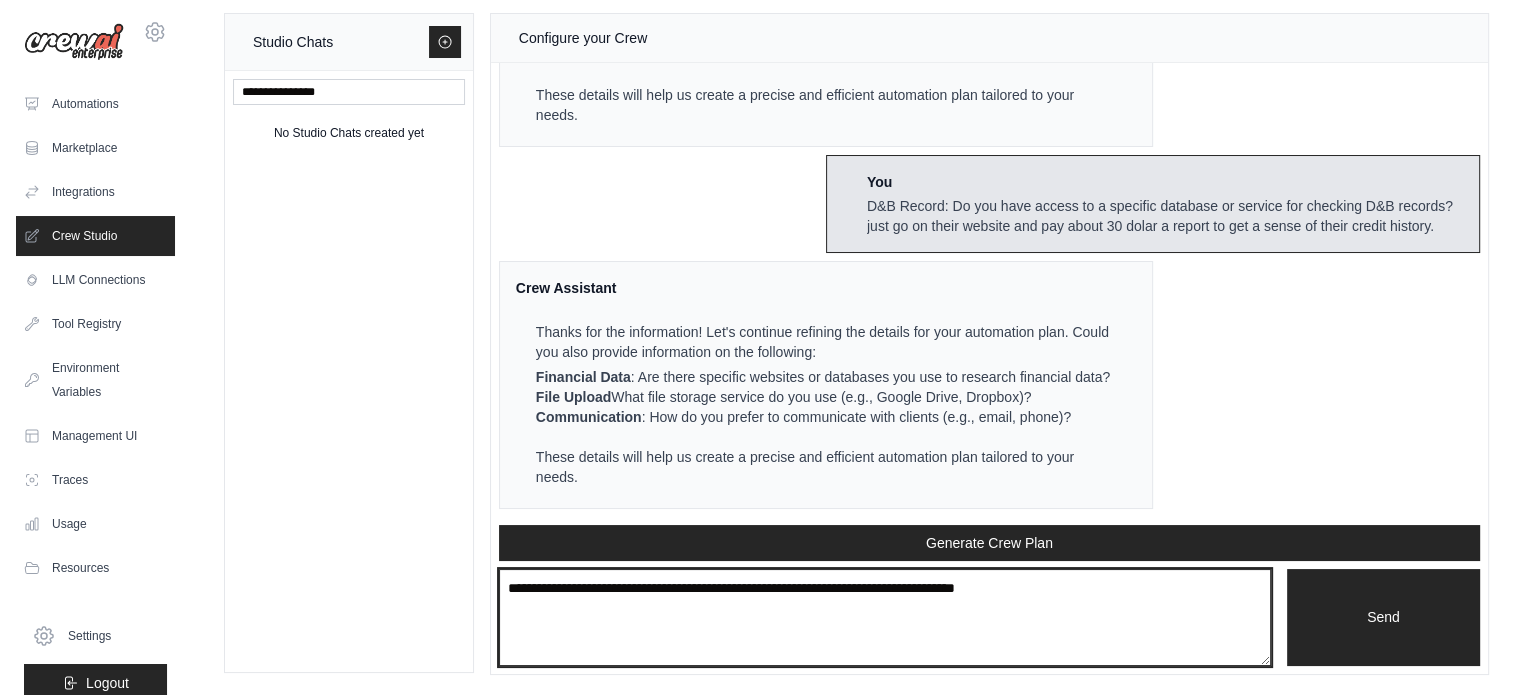click at bounding box center [885, 618] 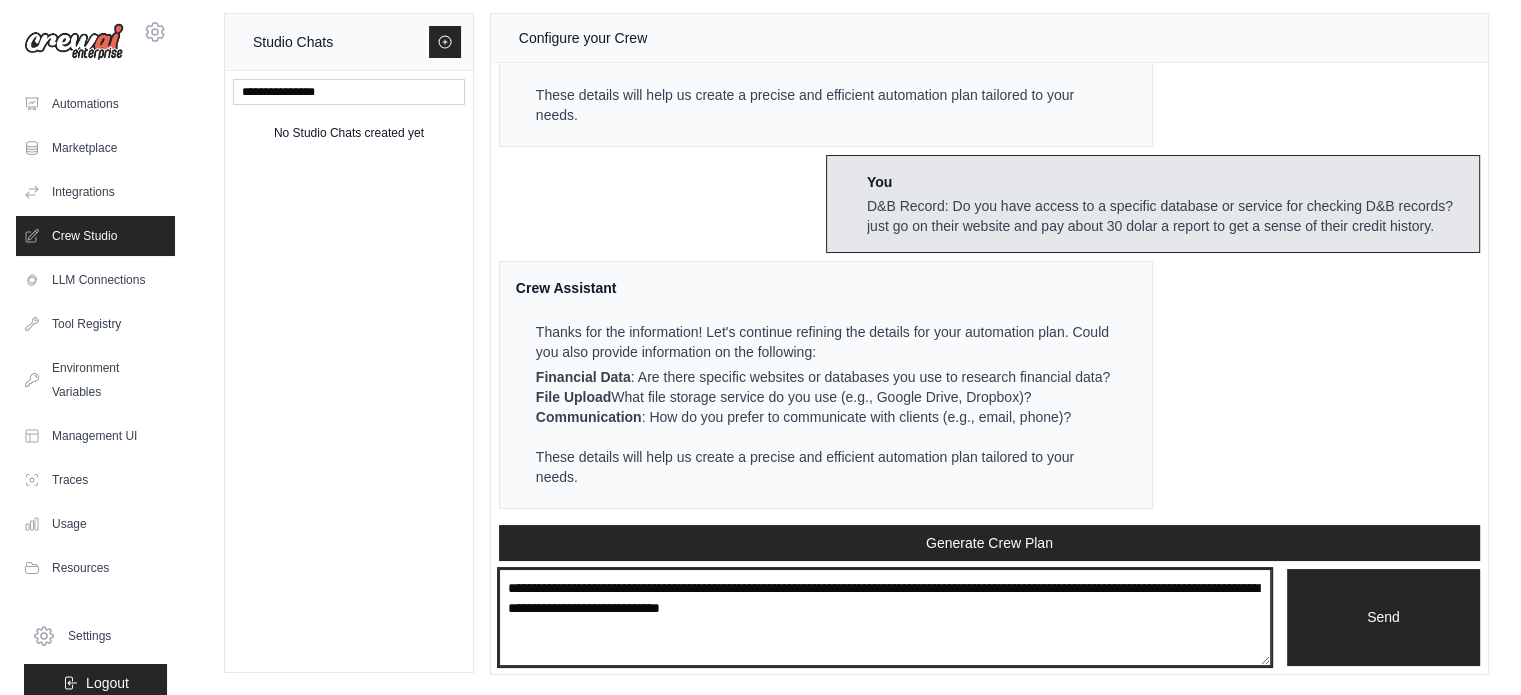 type on "**********" 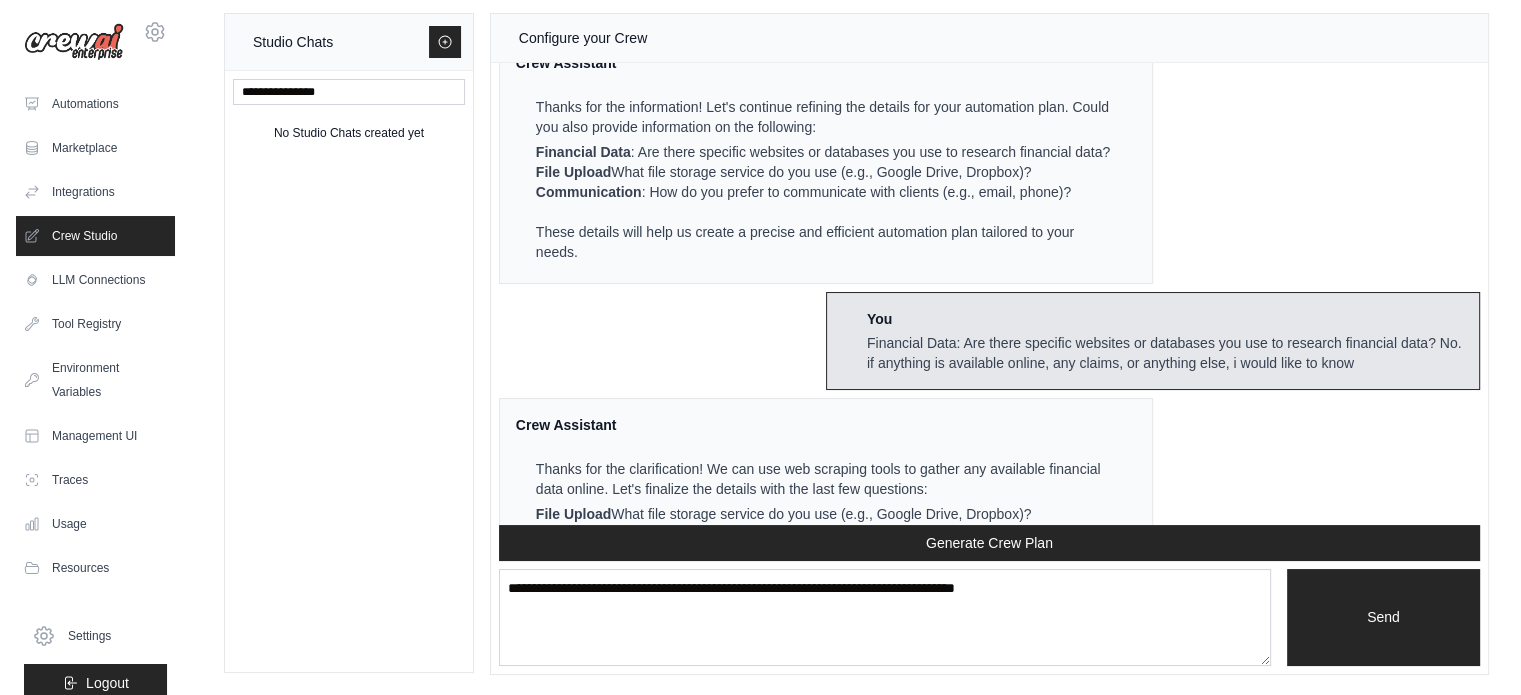 scroll, scrollTop: 1858, scrollLeft: 0, axis: vertical 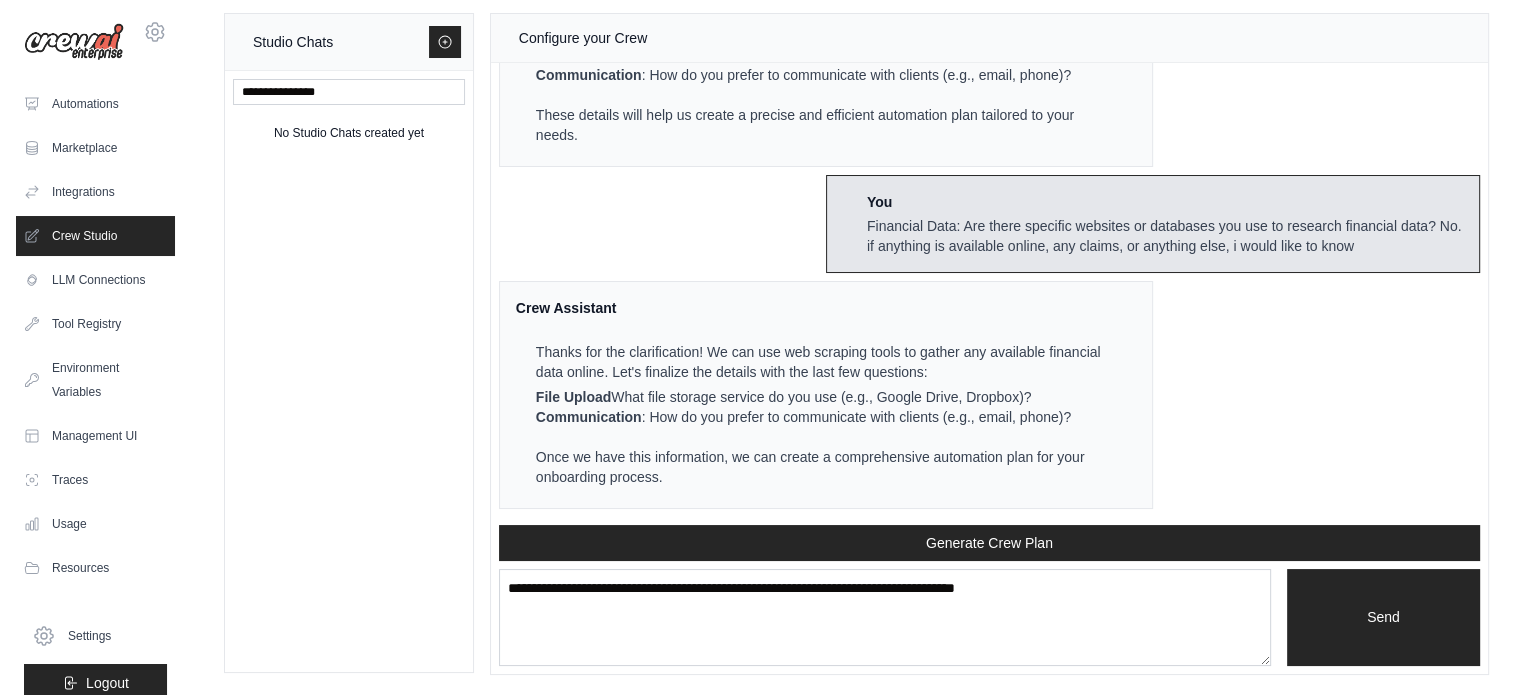 click on "File Upload" at bounding box center [573, 397] 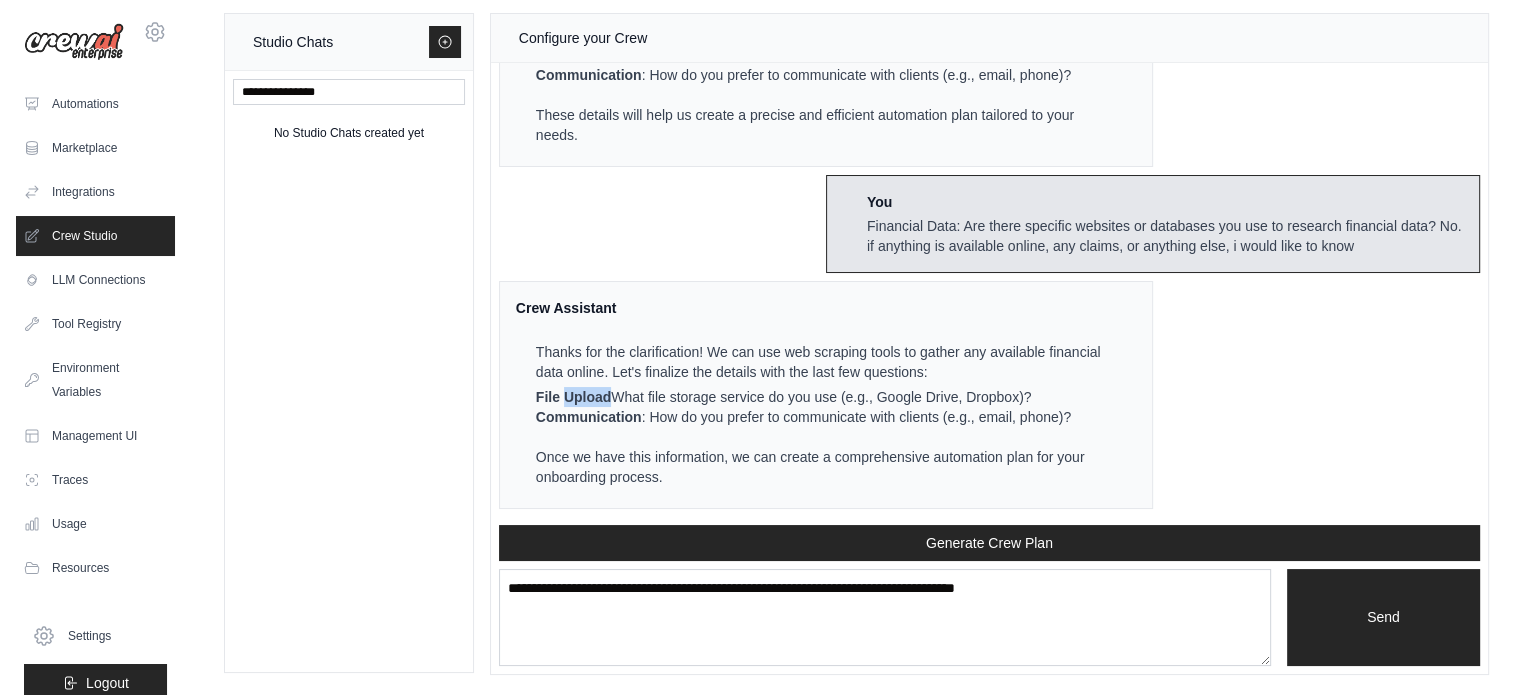 click on "File Upload" at bounding box center [573, 397] 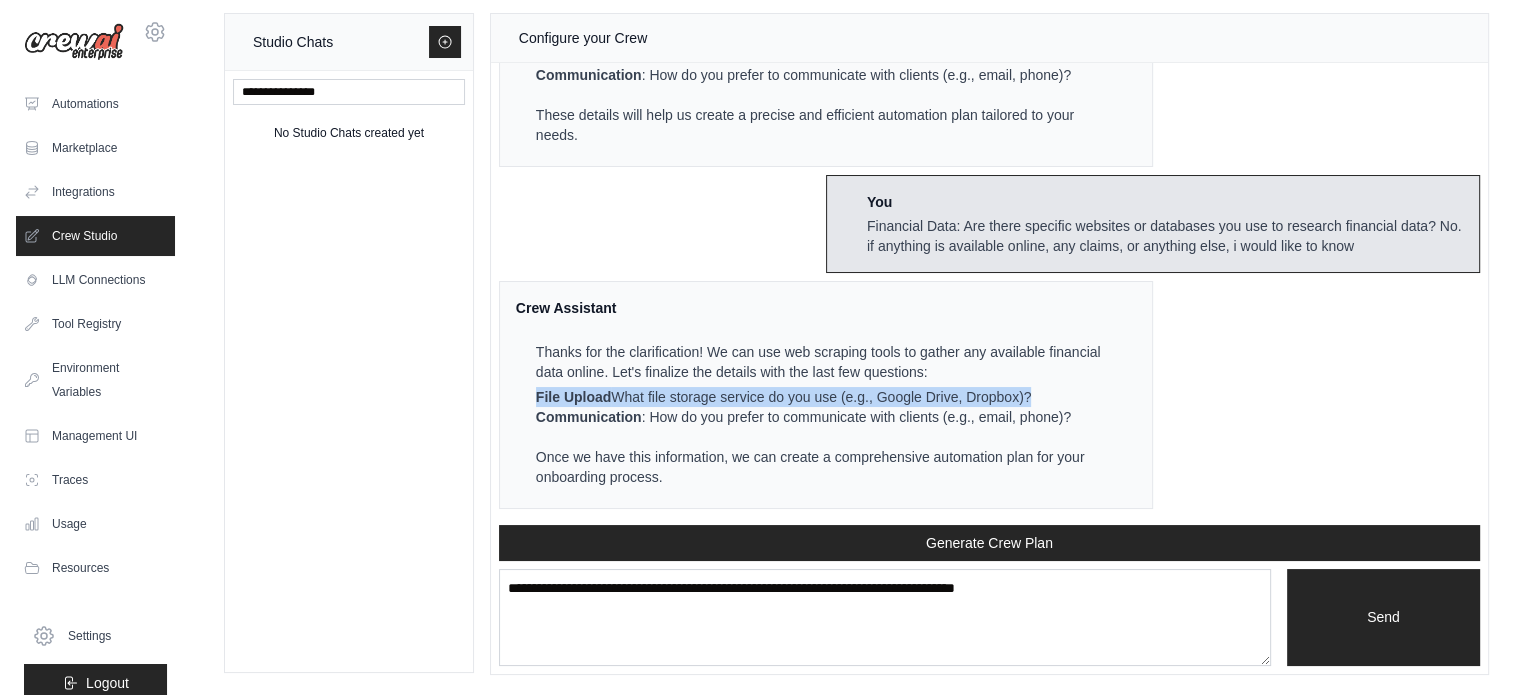 click on "File Upload" at bounding box center (573, 397) 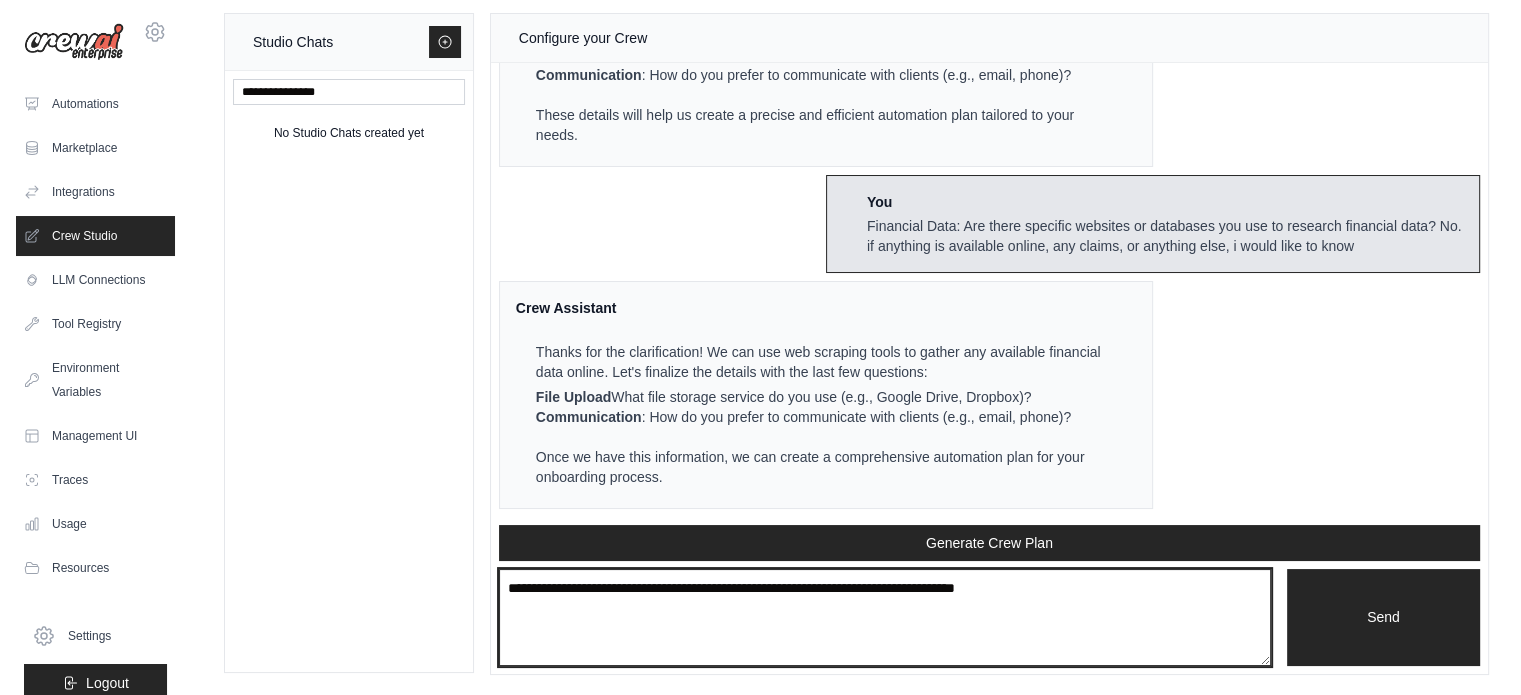 click at bounding box center [885, 618] 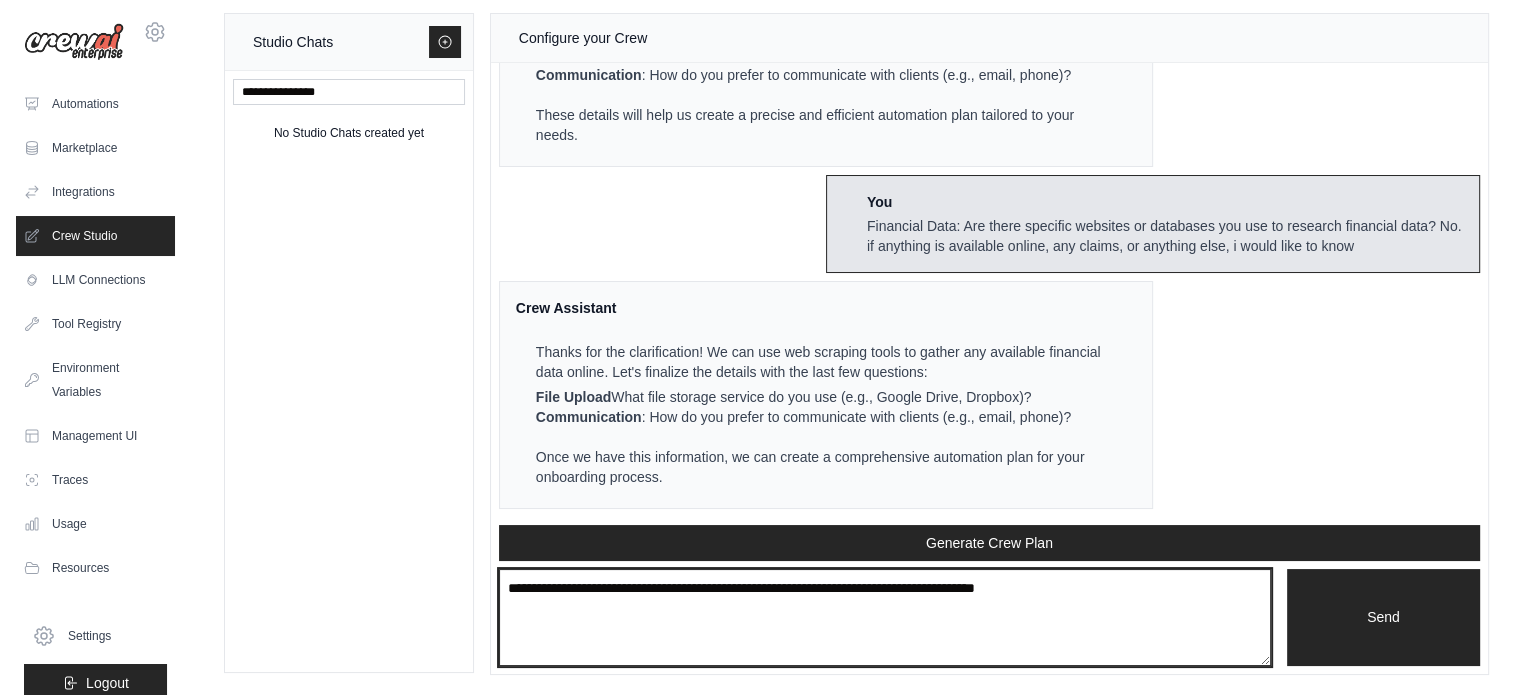 type on "**********" 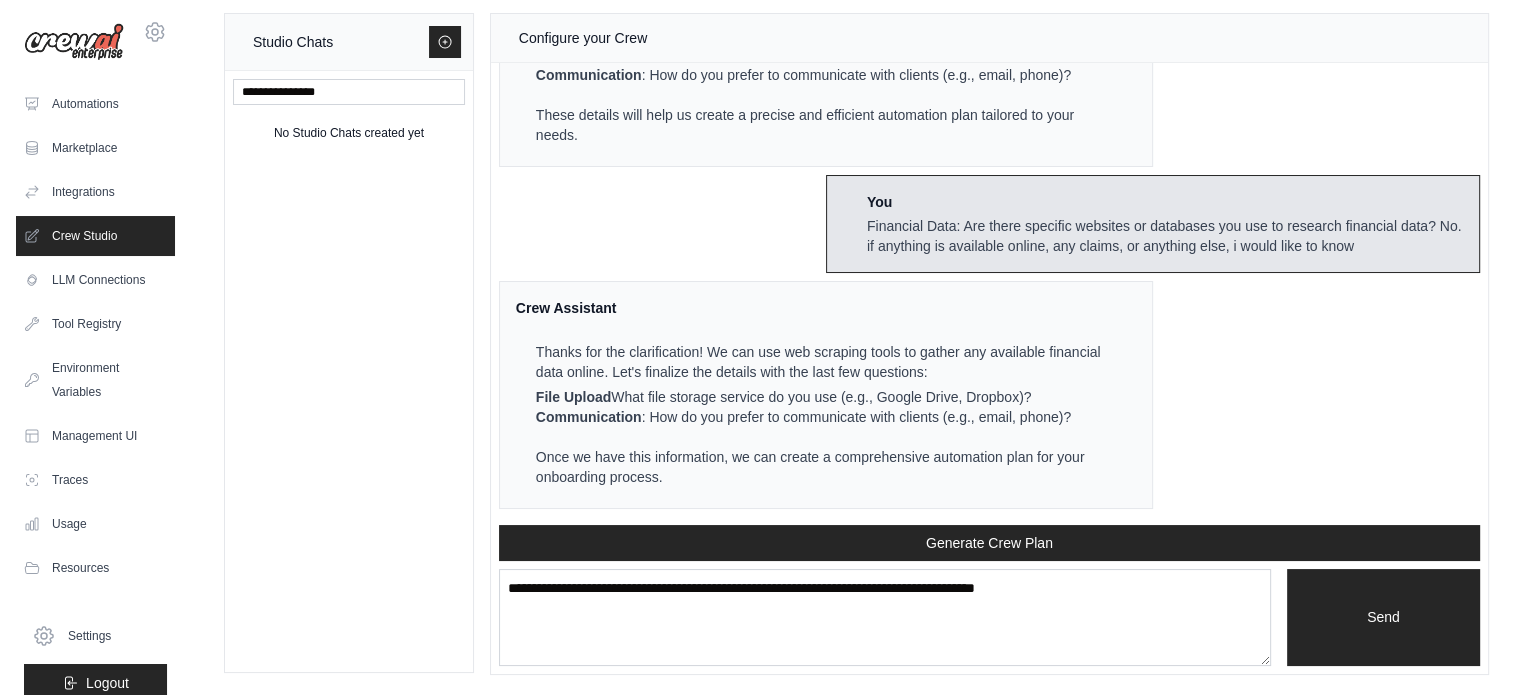 type 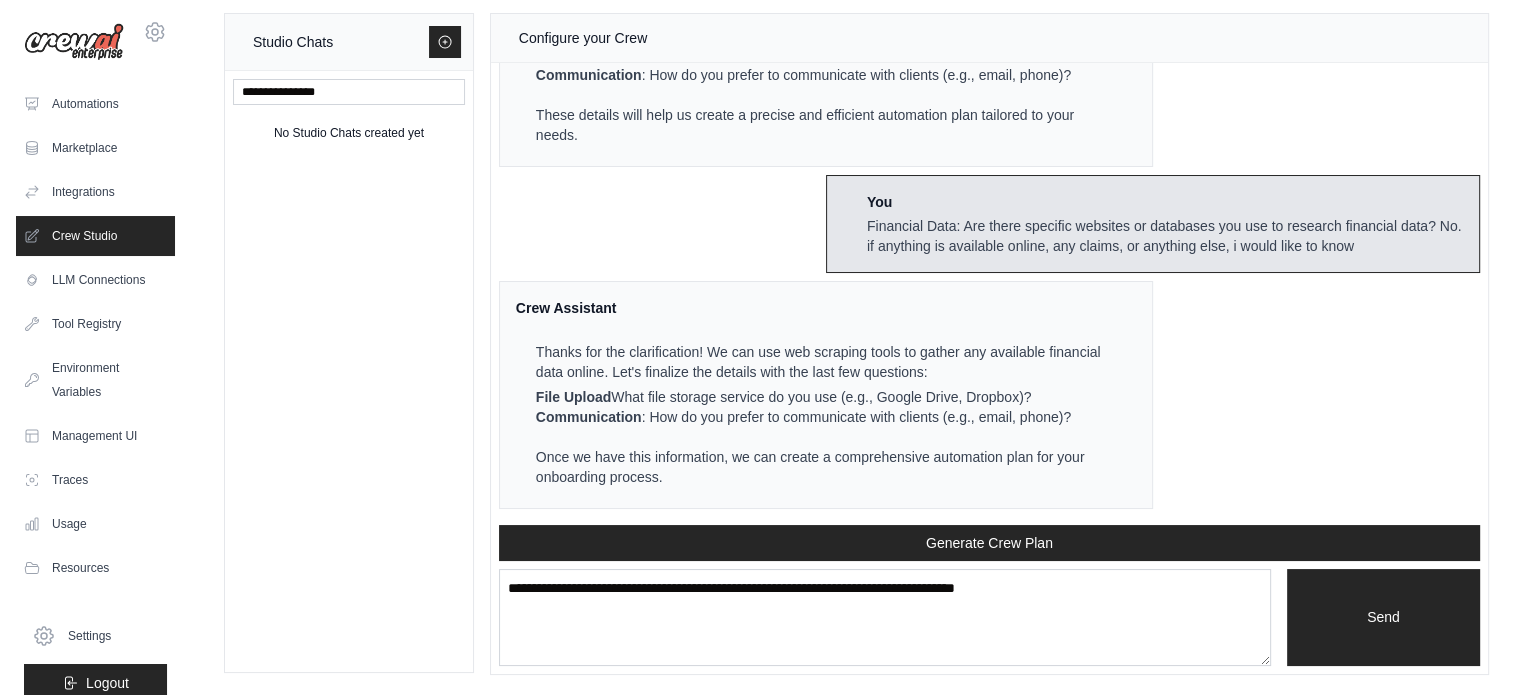 scroll, scrollTop: 1988, scrollLeft: 0, axis: vertical 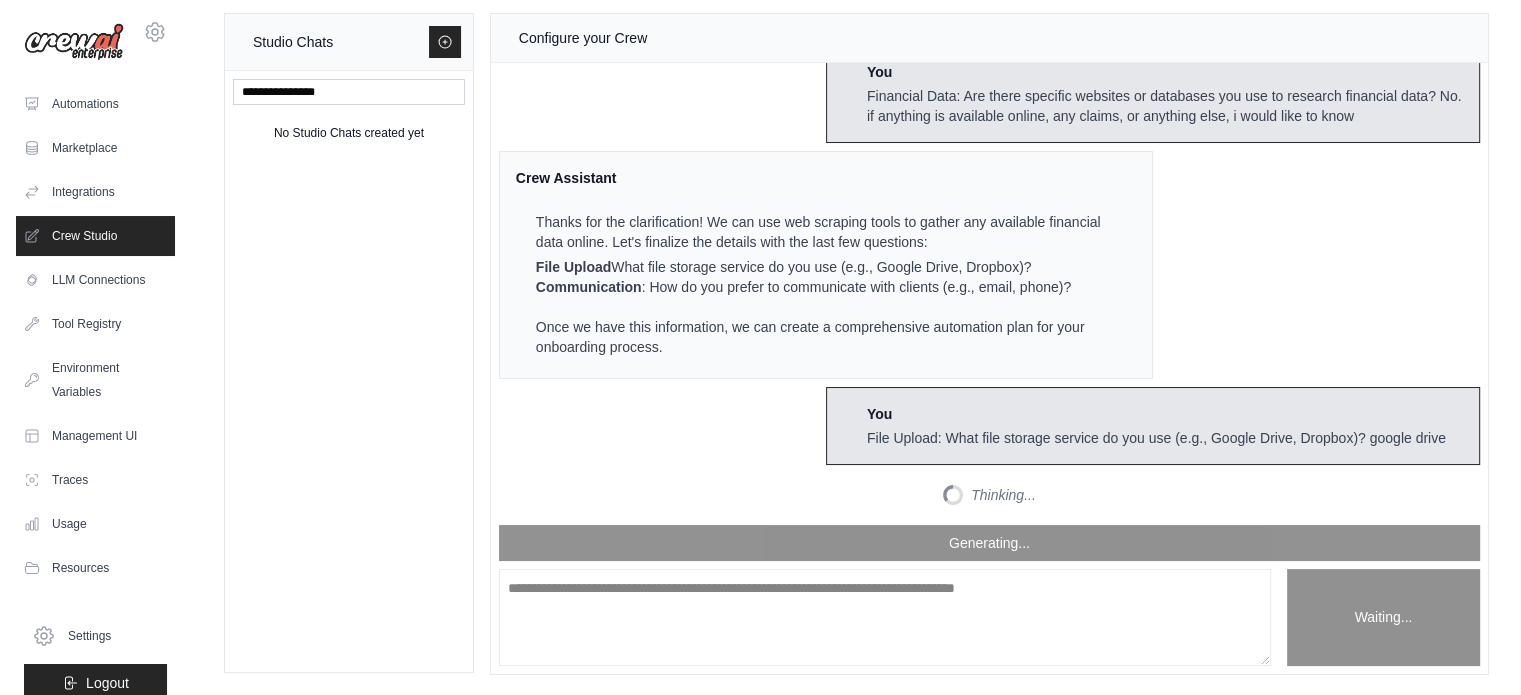 click on "Communication : How do you prefer to communicate with clients (e.g., email, phone)?" at bounding box center (824, 287) 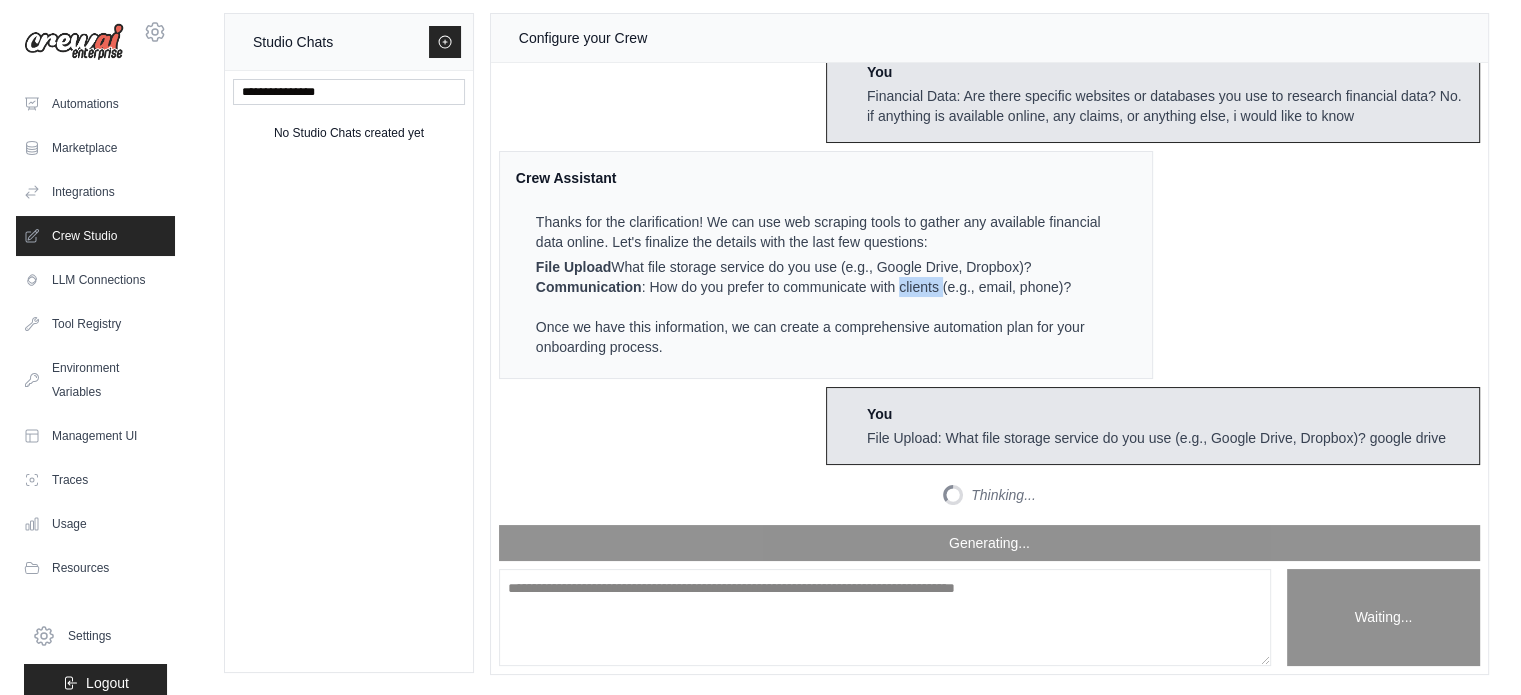 click on "Communication : How do you prefer to communicate with clients (e.g., email, phone)?" at bounding box center [824, 287] 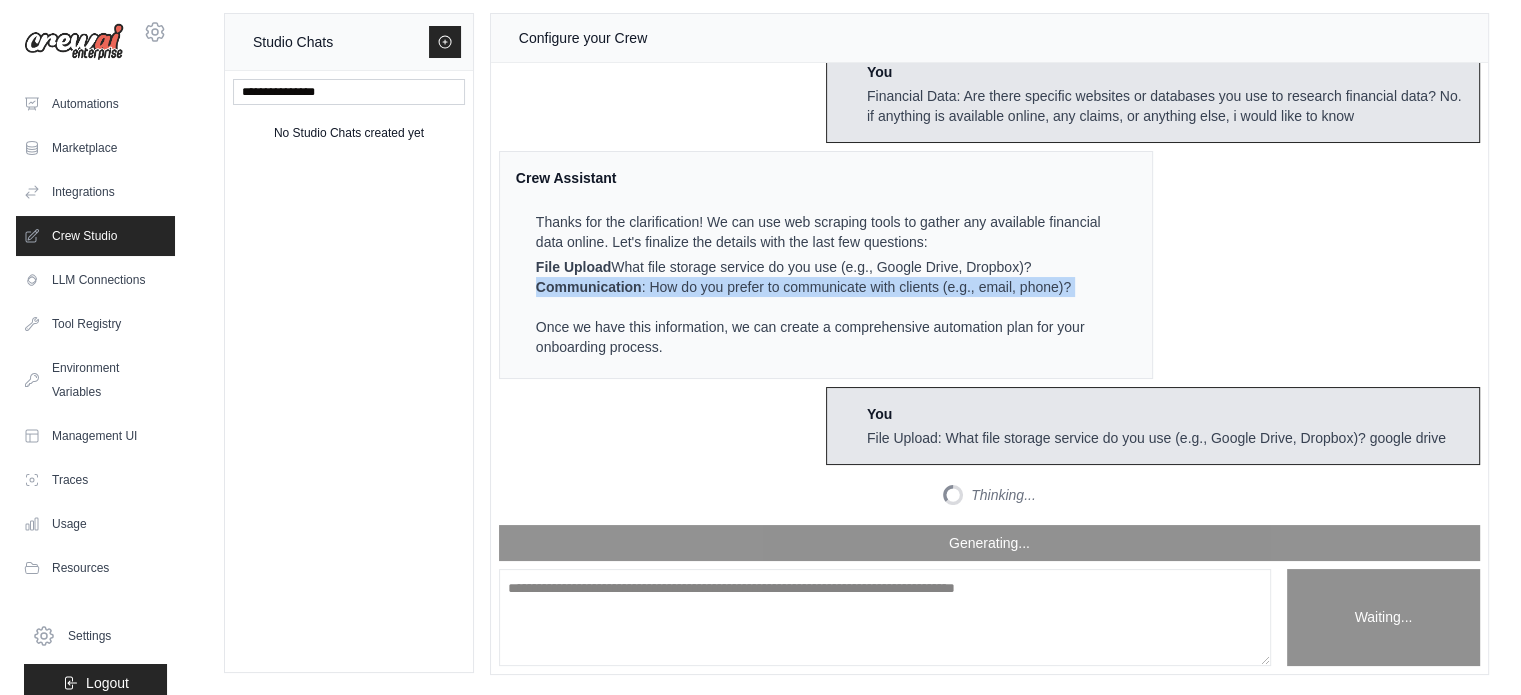 click on "Communication : How do you prefer to communicate with clients (e.g., email, phone)?" at bounding box center (824, 287) 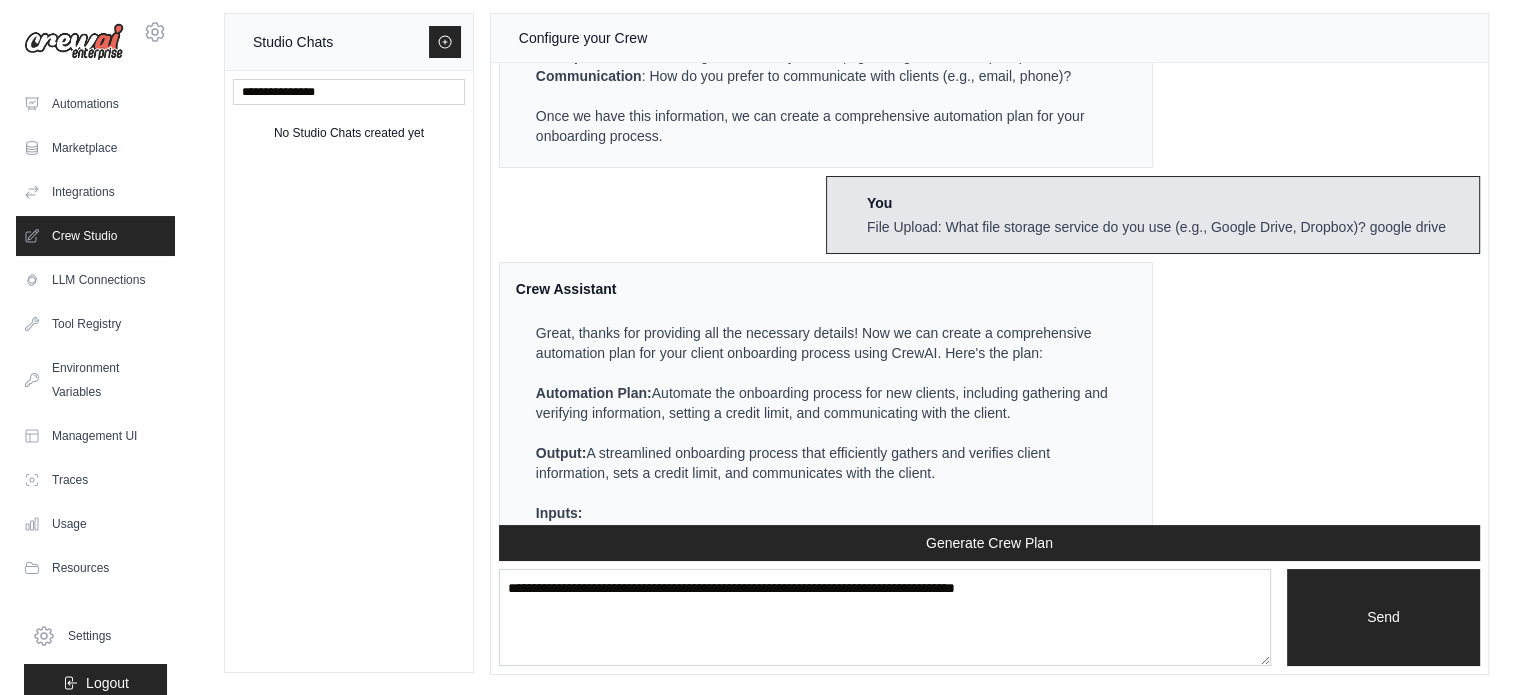 scroll, scrollTop: 2394, scrollLeft: 0, axis: vertical 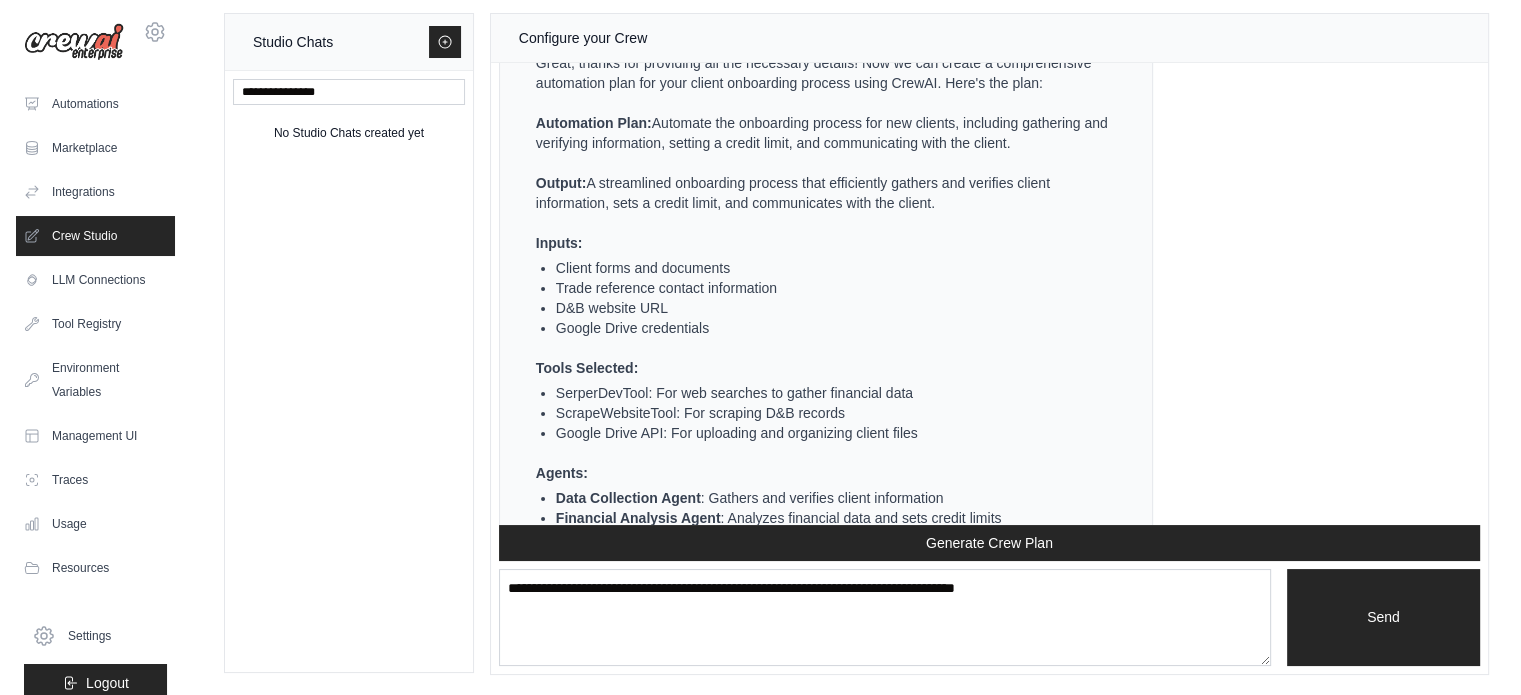 click on "Automation Plan:
Automate the onboarding process for new clients, including gathering and verifying information, setting a credit limit, and communicating with the client." at bounding box center [824, 133] 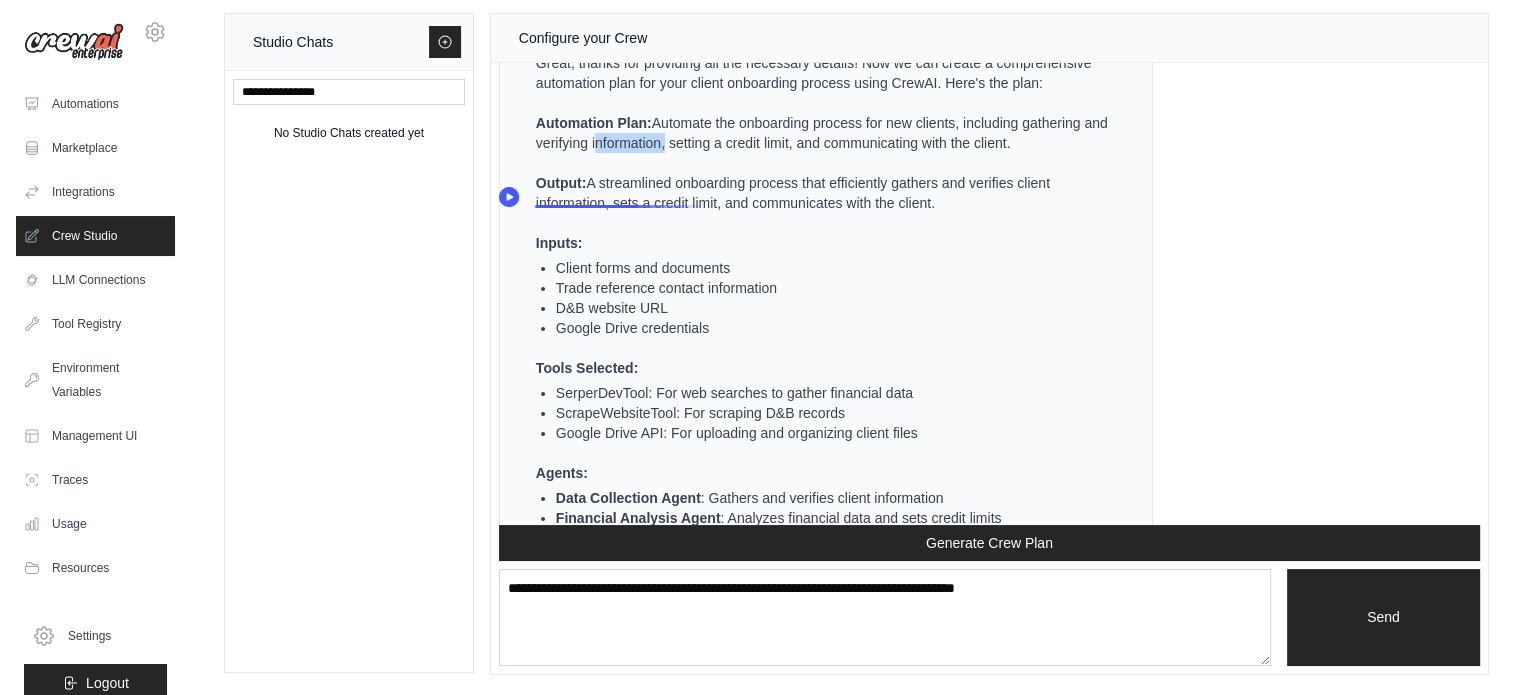 click on "Automation Plan:
Automate the onboarding process for new clients, including gathering and verifying information, setting a credit limit, and communicating with the client." at bounding box center (824, 133) 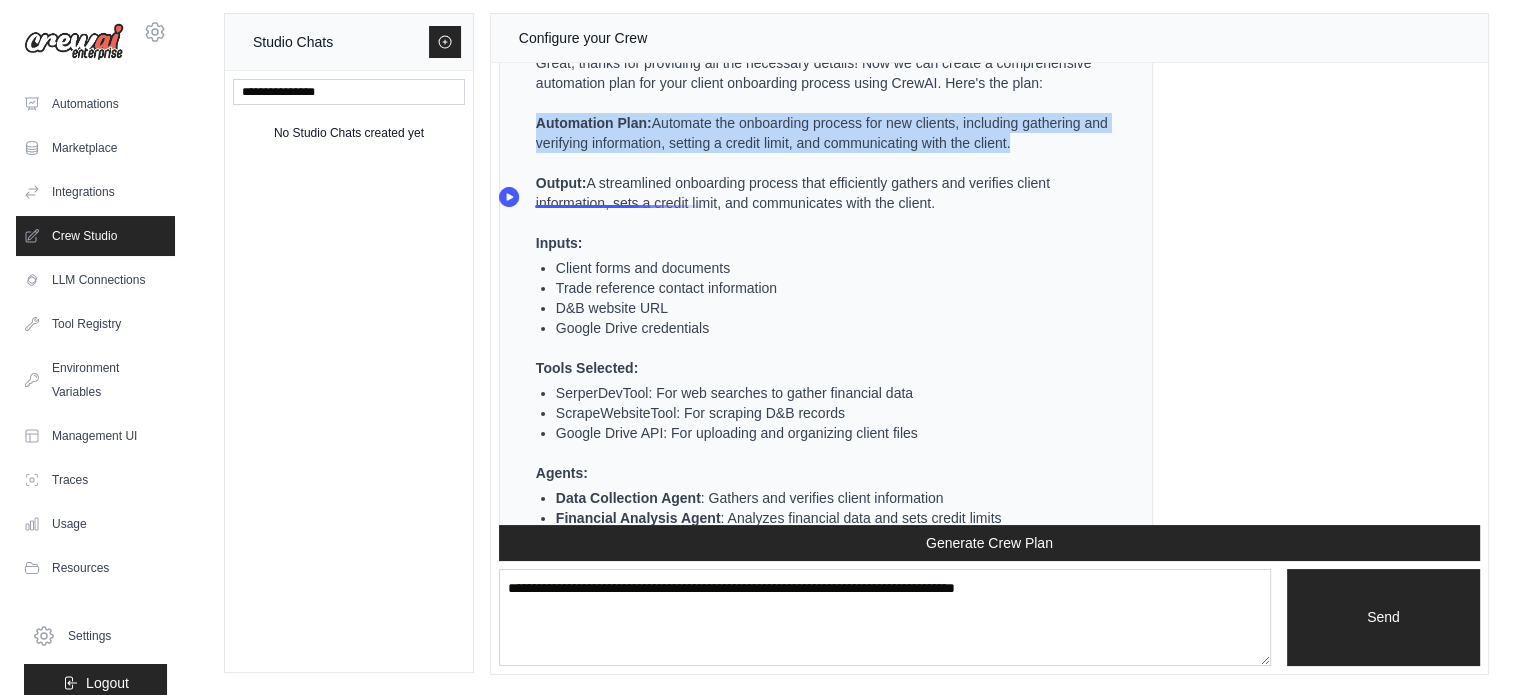 click on "Automation Plan:
Automate the onboarding process for new clients, including gathering and verifying information, setting a credit limit, and communicating with the client." at bounding box center [824, 133] 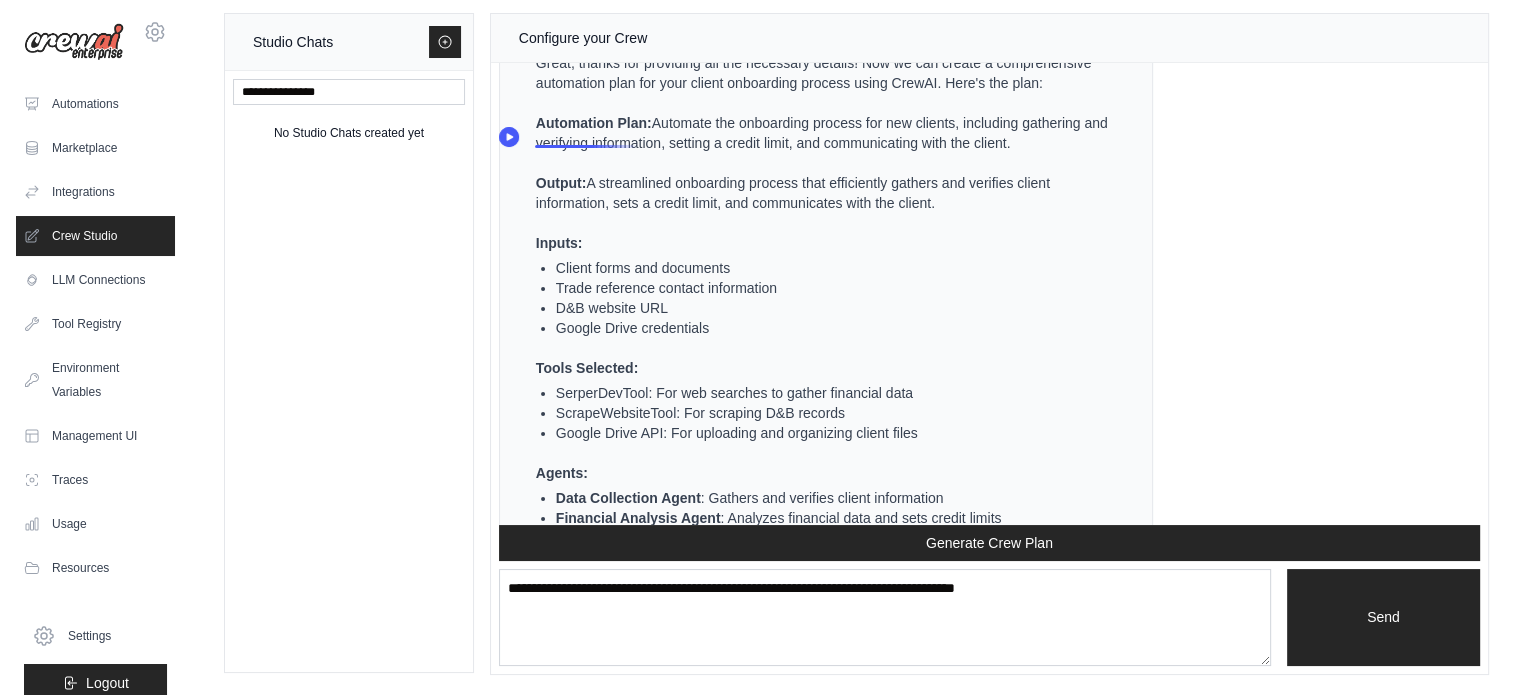 click at bounding box center (589, 146) 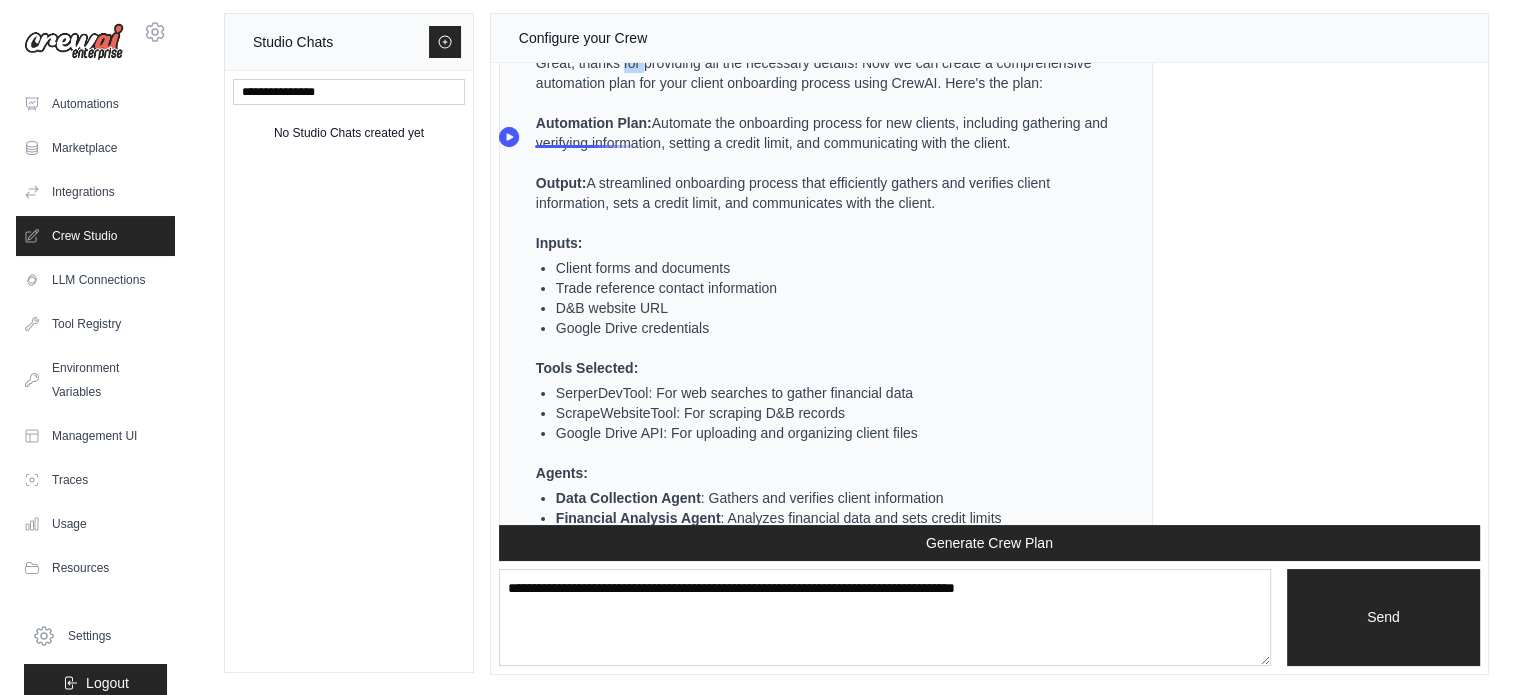 click on "[EMAIL]
Settings
Automations
Marketplace
Integrations
GitHub" at bounding box center (760, 340) 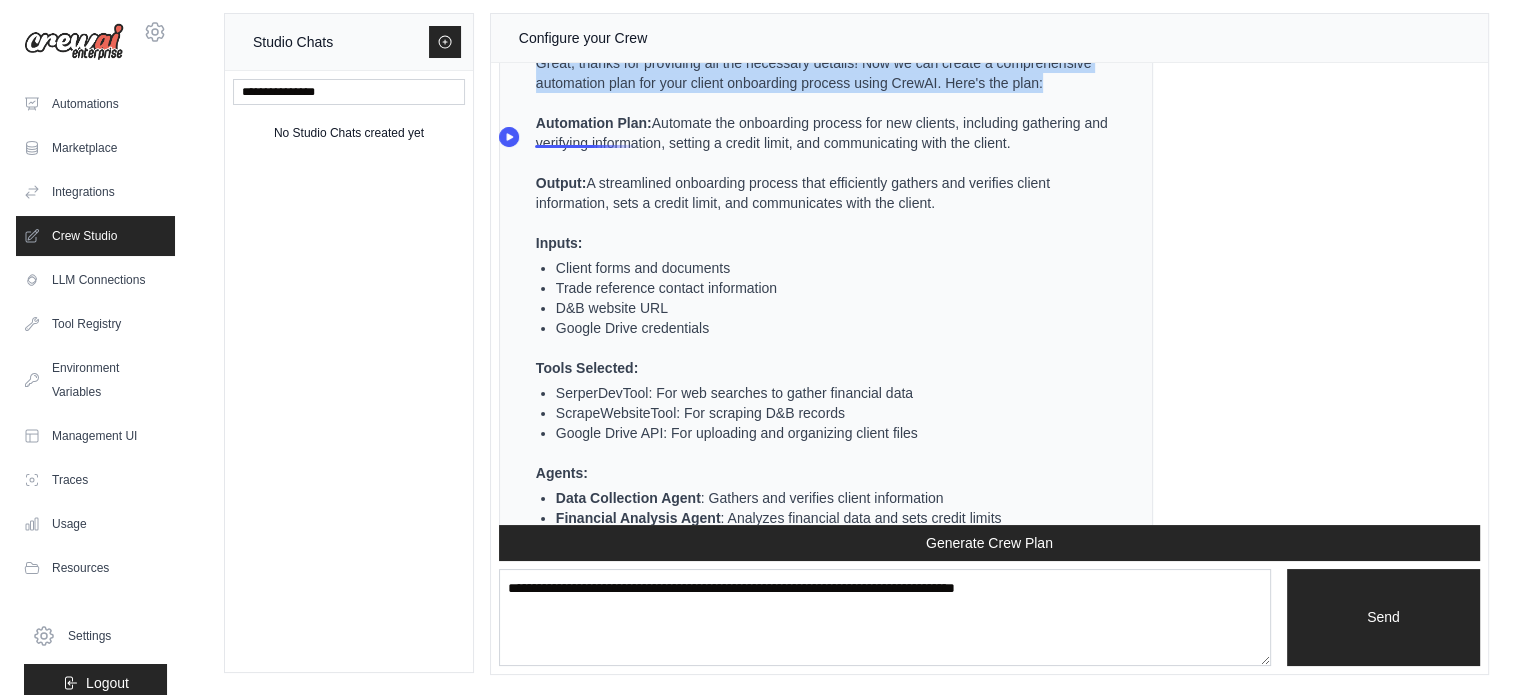 click on "[EMAIL]
Settings
Automations
Marketplace
Integrations
GitHub" at bounding box center [760, 340] 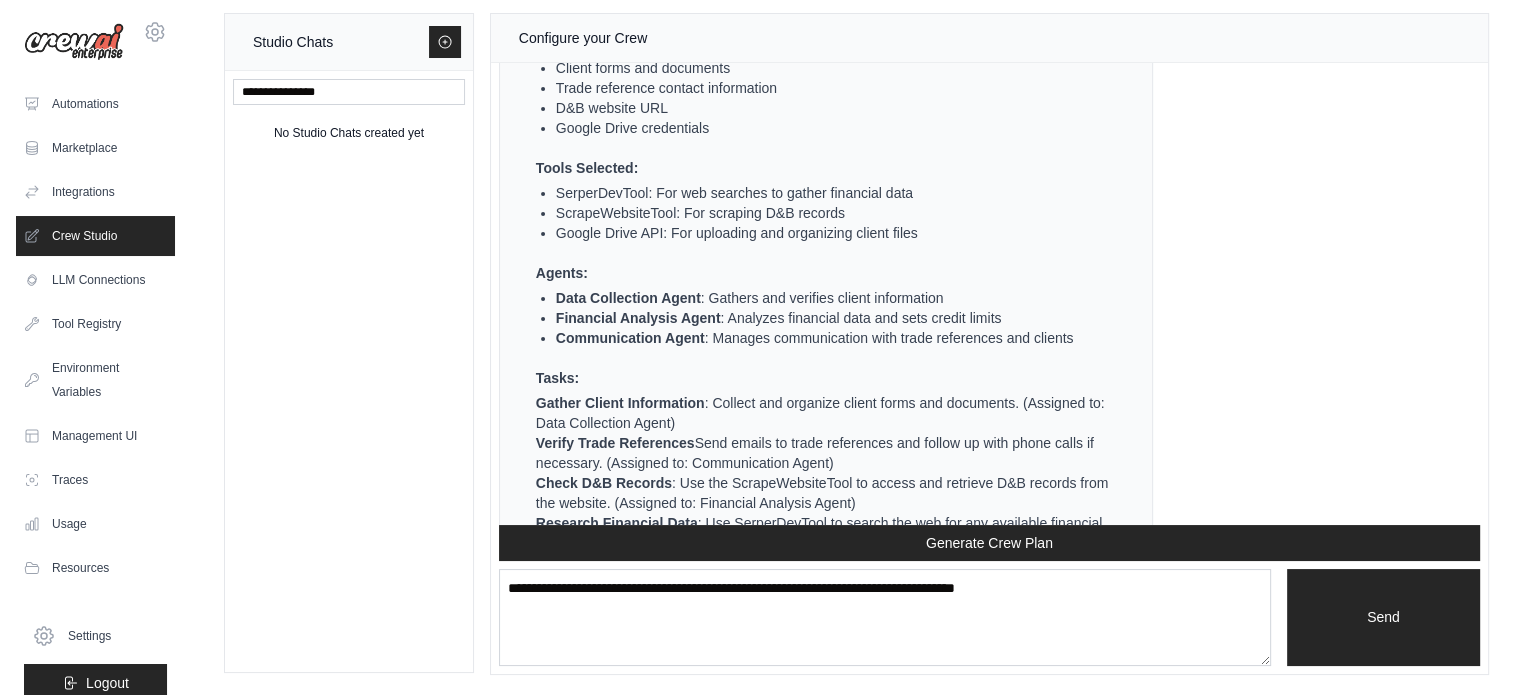 scroll, scrollTop: 2294, scrollLeft: 0, axis: vertical 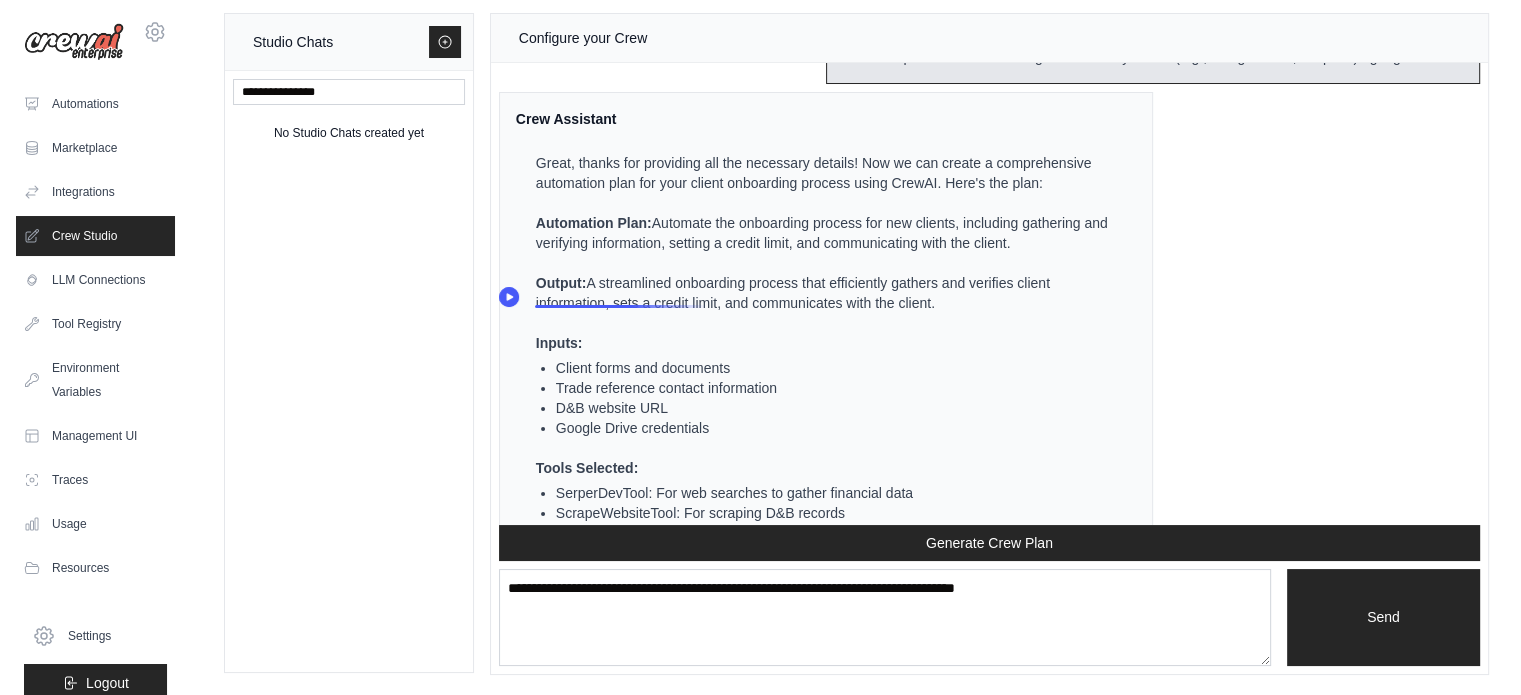click on "Automation Plan:
Automate the onboarding process for new clients, including gathering and verifying information, setting a credit limit, and communicating with the client." at bounding box center [824, 233] 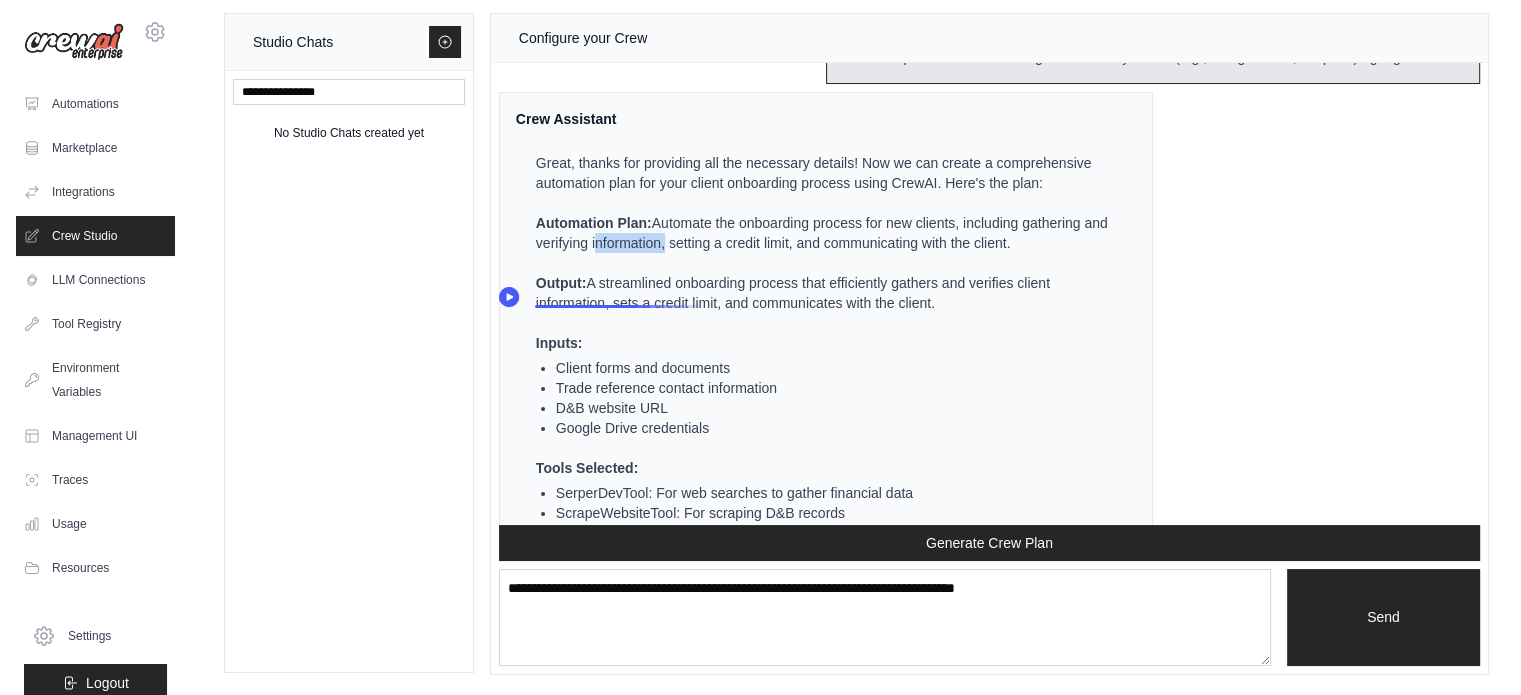 click on "Automation Plan:
Automate the onboarding process for new clients, including gathering and verifying information, setting a credit limit, and communicating with the client." at bounding box center (824, 233) 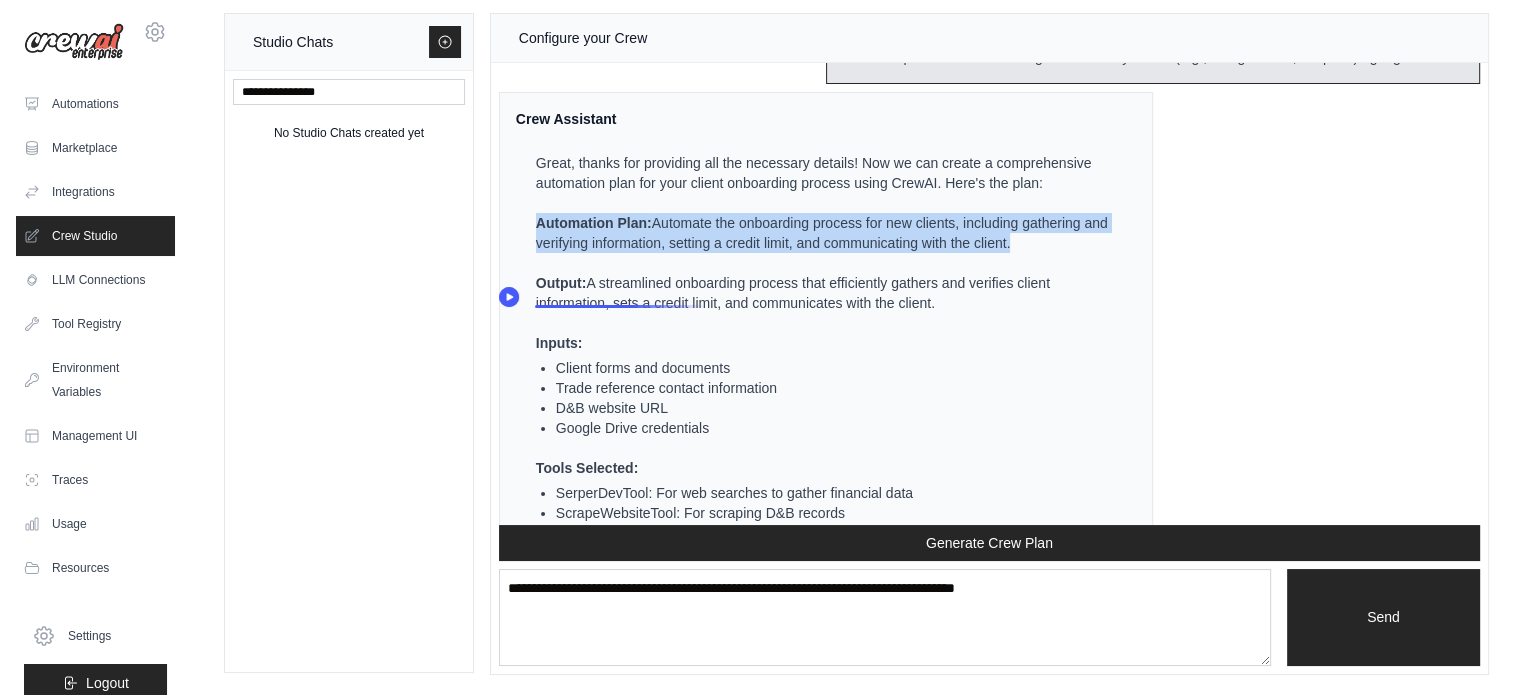 click on "Automation Plan:
Automate the onboarding process for new clients, including gathering and verifying information, setting a credit limit, and communicating with the client." at bounding box center [824, 233] 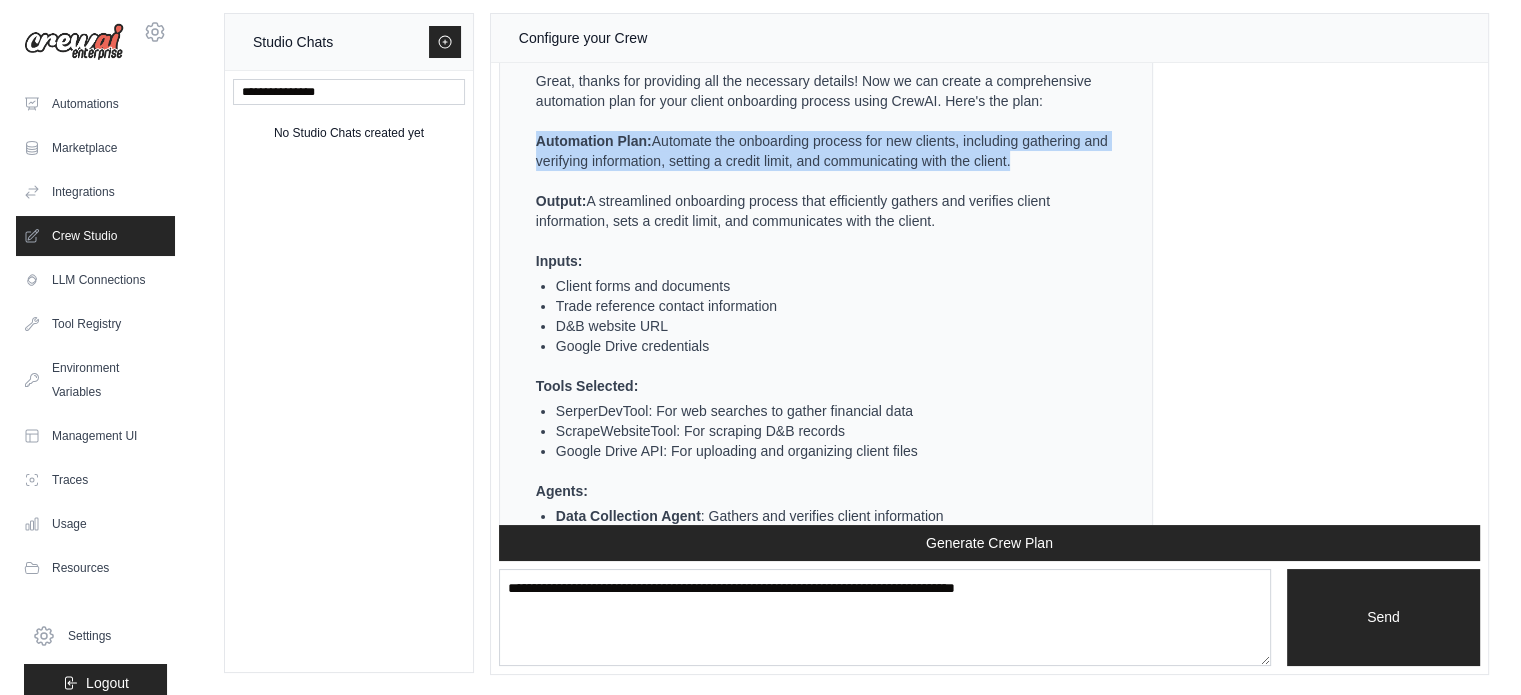 scroll, scrollTop: 2494, scrollLeft: 0, axis: vertical 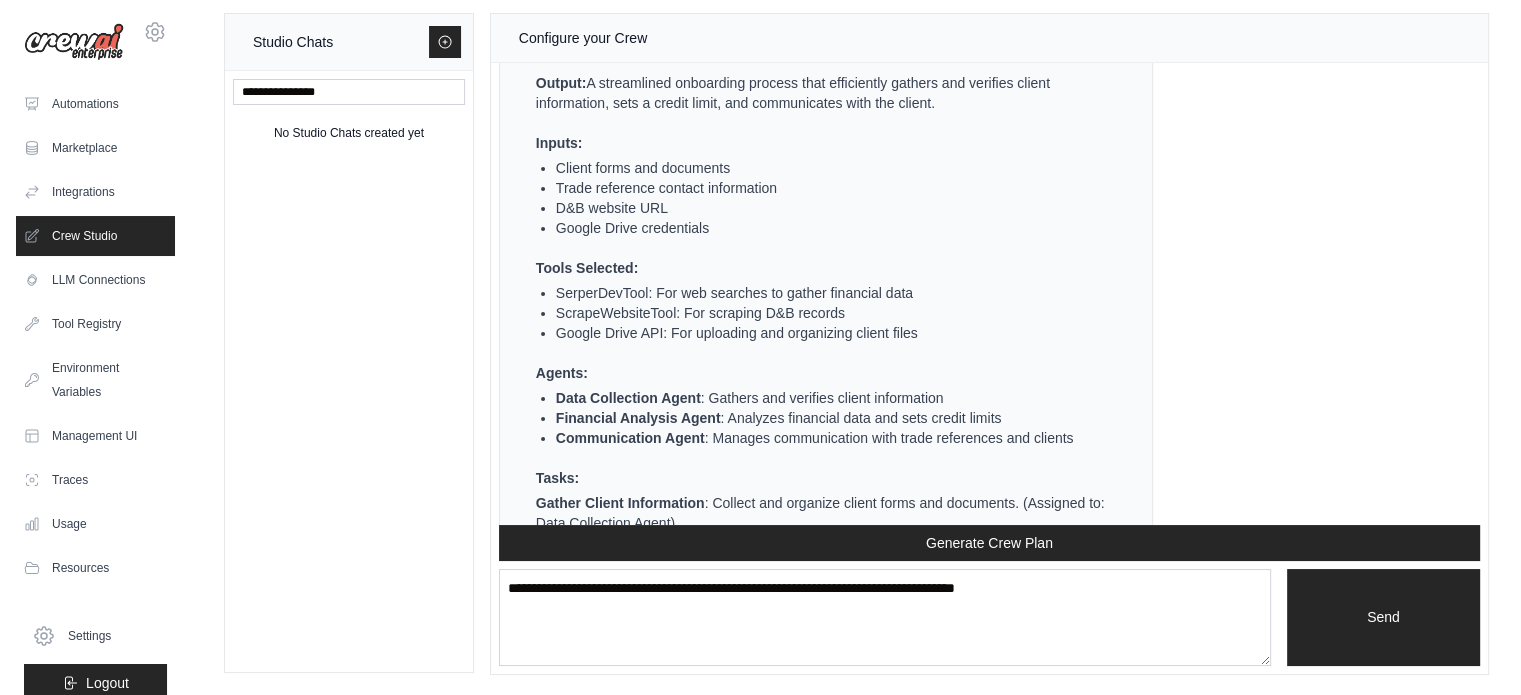 click on "Great, thanks for providing all the necessary details! Now we can create a comprehensive automation plan for your client onboarding process using CrewAI. Here's the plan:
Automation Plan:
Automate the onboarding process for new clients, including gathering and verifying information, setting a credit limit, and communicating with the client.
Output:
A streamlined onboarding process that efficiently gathers and verifies client information, sets a credit limit, and communicates with the client.
Inputs:
Client forms and documents Trade reference contact information D&B website URL Google Drive credentials
Tools Selected:
SerperDevTool: For web searches to gather financial data ScrapeWebsiteTool: For scraping D&B records Google Drive API: For uploading and organizing client files
Agents:
Data Collection Agent : Gathers and verifies client information Financial Analysis Agent : Analyzes financial data and sets credit limits Communication Agent
Tasks:
Gather Client Information" at bounding box center (814, 383) 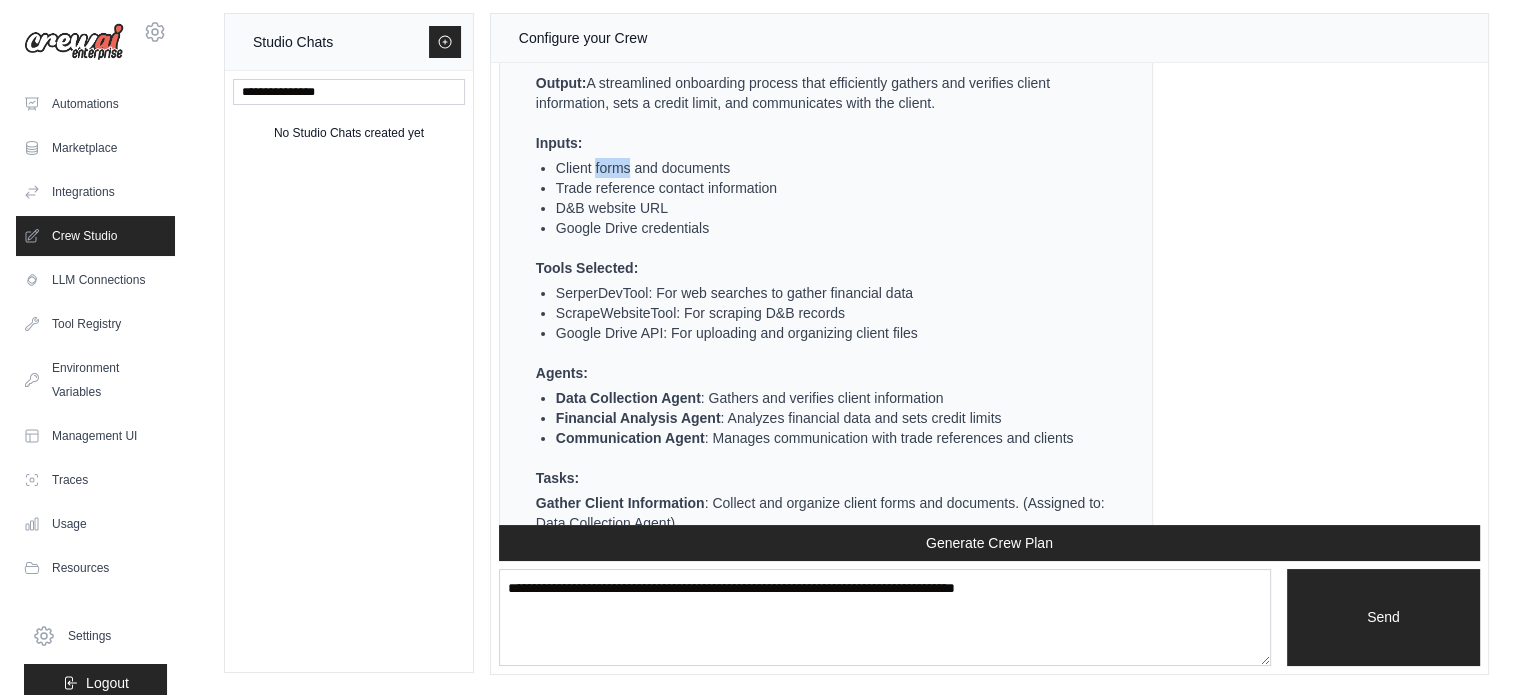 click on "Great, thanks for providing all the necessary details! Now we can create a comprehensive automation plan for your client onboarding process using CrewAI. Here's the plan:
Automation Plan:
Automate the onboarding process for new clients, including gathering and verifying information, setting a credit limit, and communicating with the client.
Output:
A streamlined onboarding process that efficiently gathers and verifies client information, sets a credit limit, and communicates with the client.
Inputs:
Client forms and documents Trade reference contact information D&B website URL Google Drive credentials
Tools Selected:
SerperDevTool: For web searches to gather financial data ScrapeWebsiteTool: For scraping D&B records Google Drive API: For uploading and organizing client files
Agents:
Data Collection Agent : Gathers and verifies client information Financial Analysis Agent : Analyzes financial data and sets credit limits Communication Agent
Tasks:
Gather Client Information" at bounding box center (814, 383) 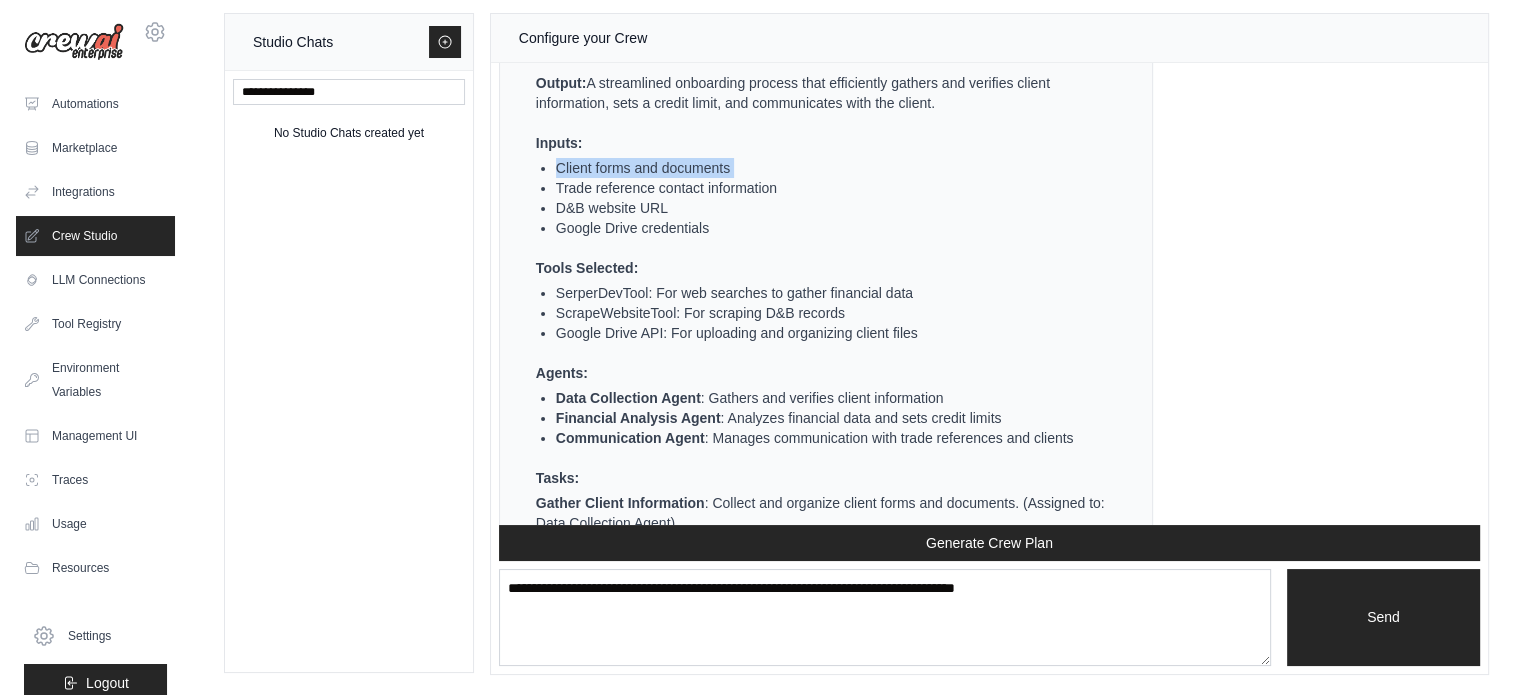 click on "Great, thanks for providing all the necessary details! Now we can create a comprehensive automation plan for your client onboarding process using CrewAI. Here's the plan:
Automation Plan:
Automate the onboarding process for new clients, including gathering and verifying information, setting a credit limit, and communicating with the client.
Output:
A streamlined onboarding process that efficiently gathers and verifies client information, sets a credit limit, and communicates with the client.
Inputs:
Client forms and documents Trade reference contact information D&B website URL Google Drive credentials
Tools Selected:
SerperDevTool: For web searches to gather financial data ScrapeWebsiteTool: For scraping D&B records Google Drive API: For uploading and organizing client files
Agents:
Data Collection Agent : Gathers and verifies client information Financial Analysis Agent : Analyzes financial data and sets credit limits Communication Agent
Tasks:
Gather Client Information" at bounding box center (814, 383) 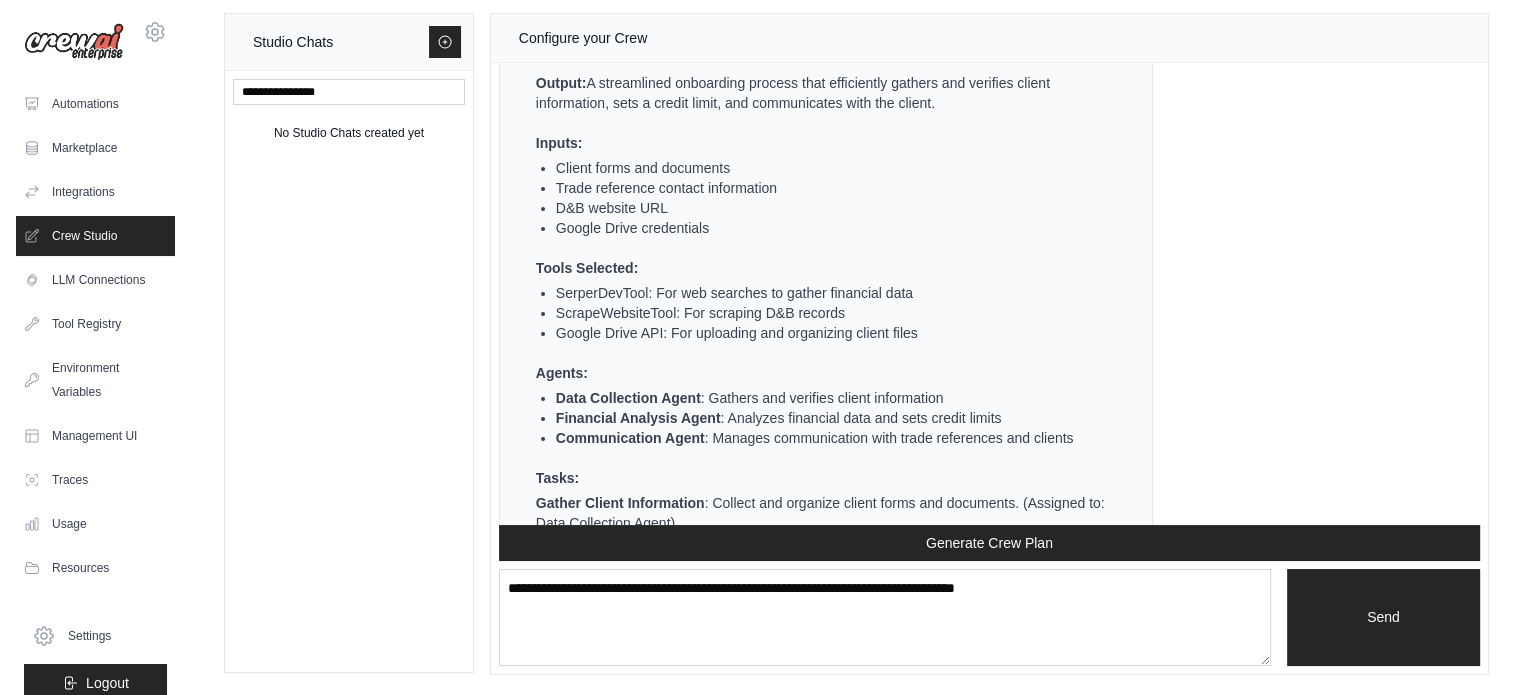 click on "Trade reference contact information" at bounding box center [834, 188] 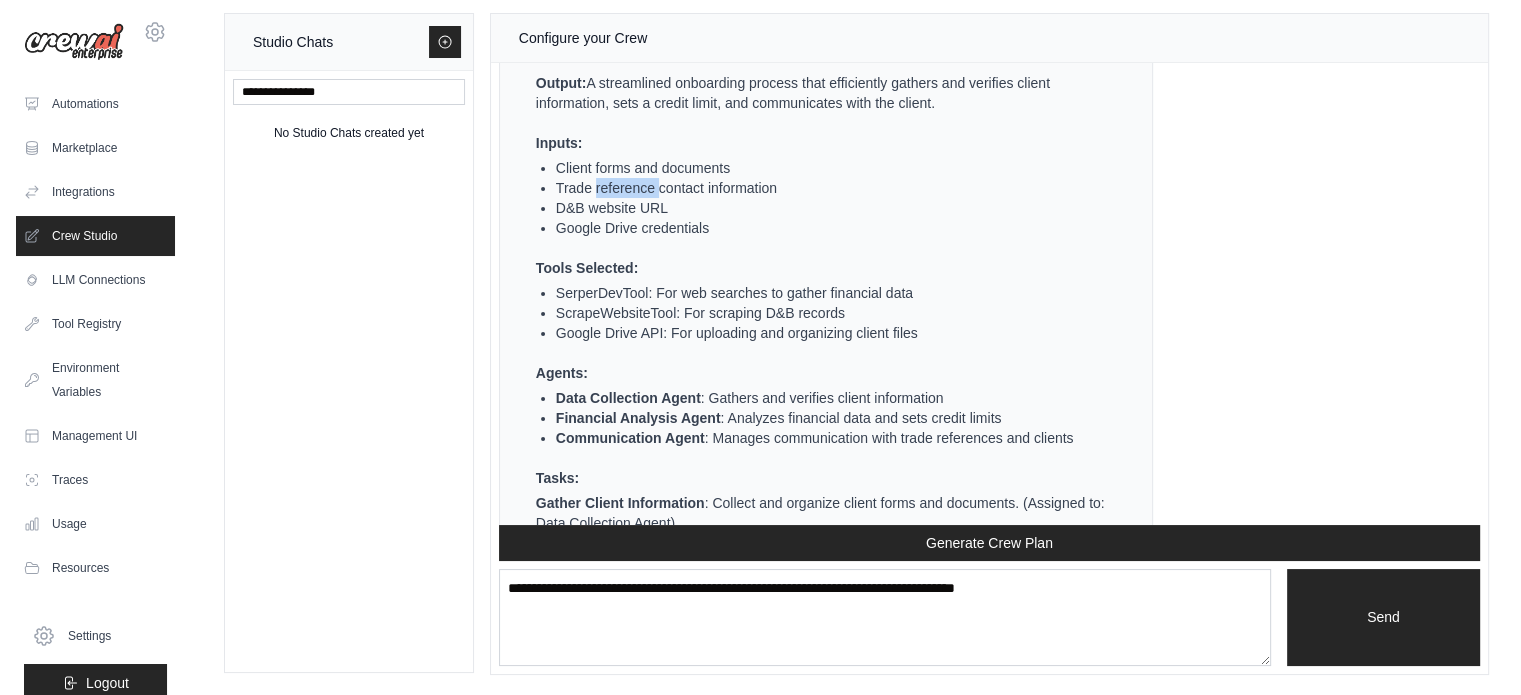 click on "Trade reference contact information" at bounding box center (834, 188) 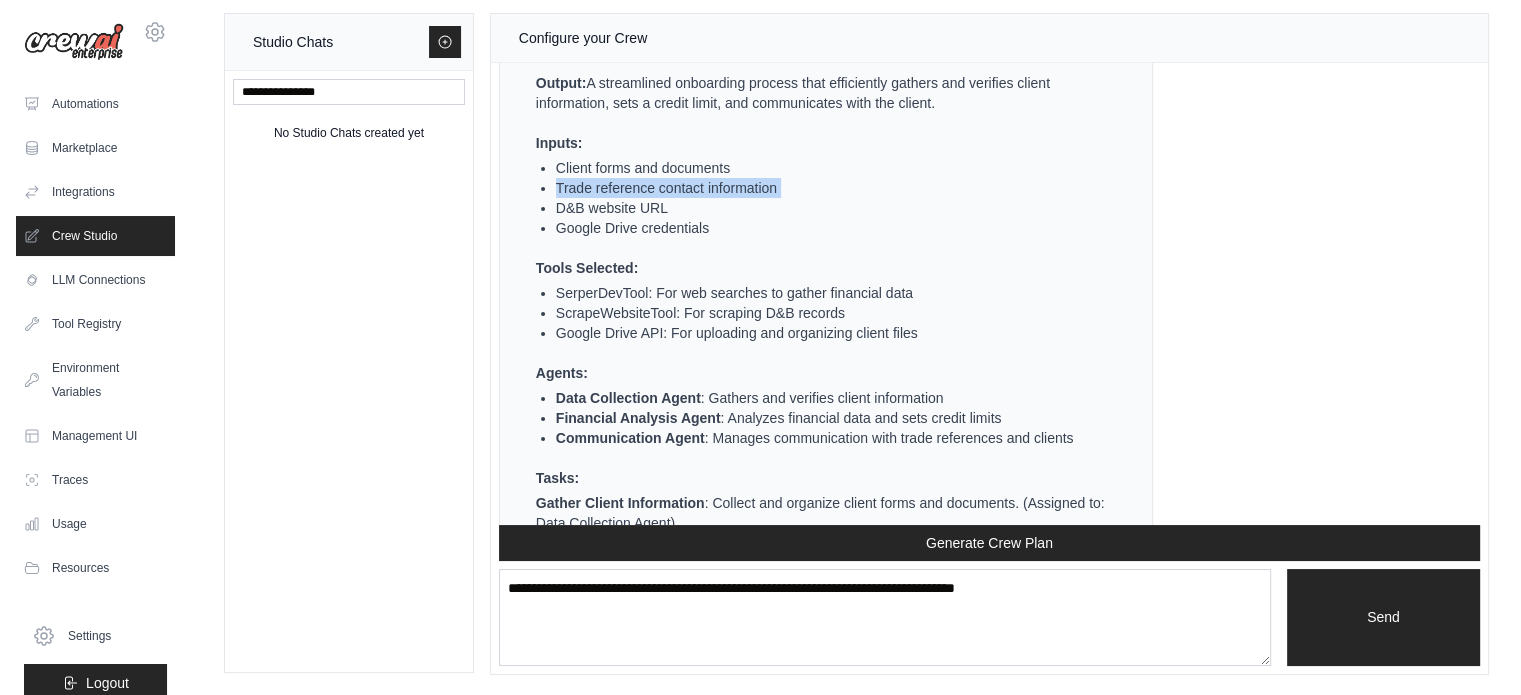 click on "Trade reference contact information" at bounding box center [834, 188] 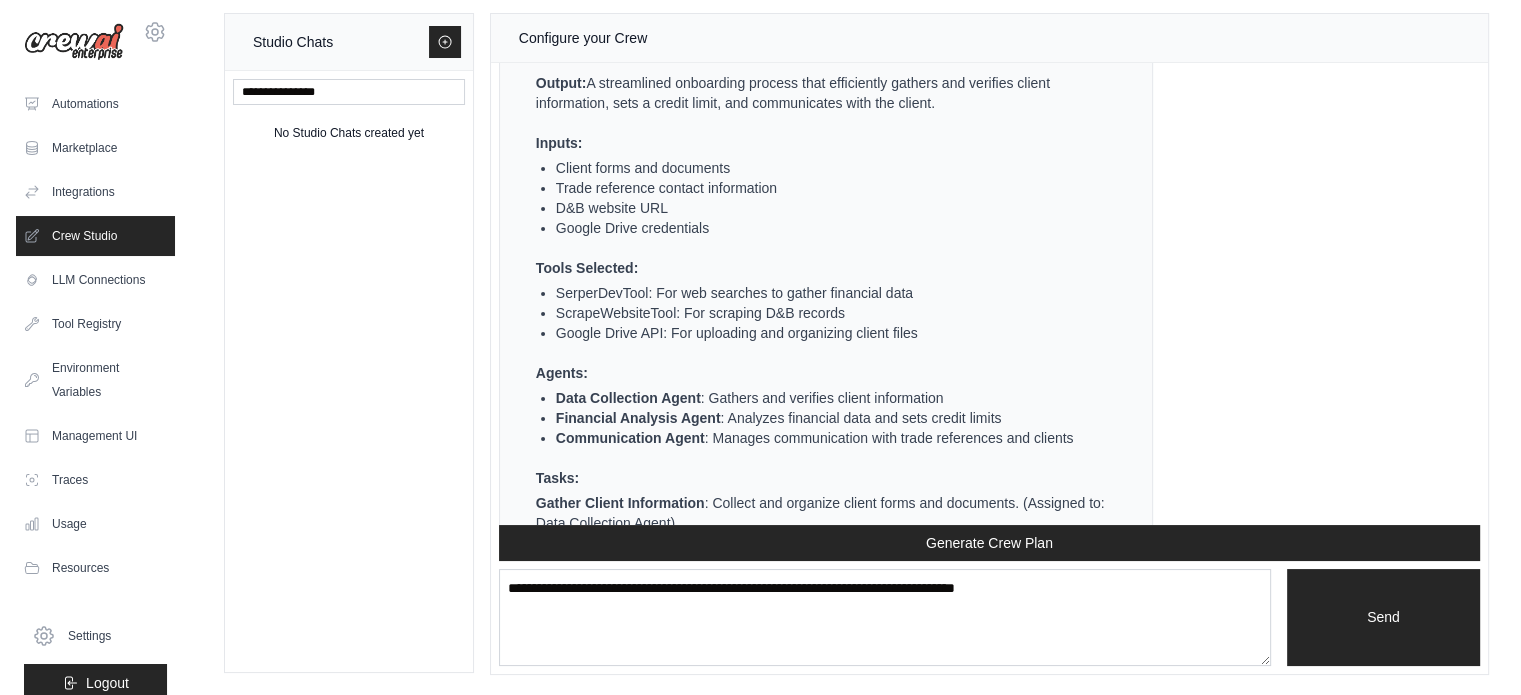 click on "Output:
A streamlined onboarding process that efficiently gathers and verifies client information, sets a credit limit, and communicates with the client." at bounding box center (824, 93) 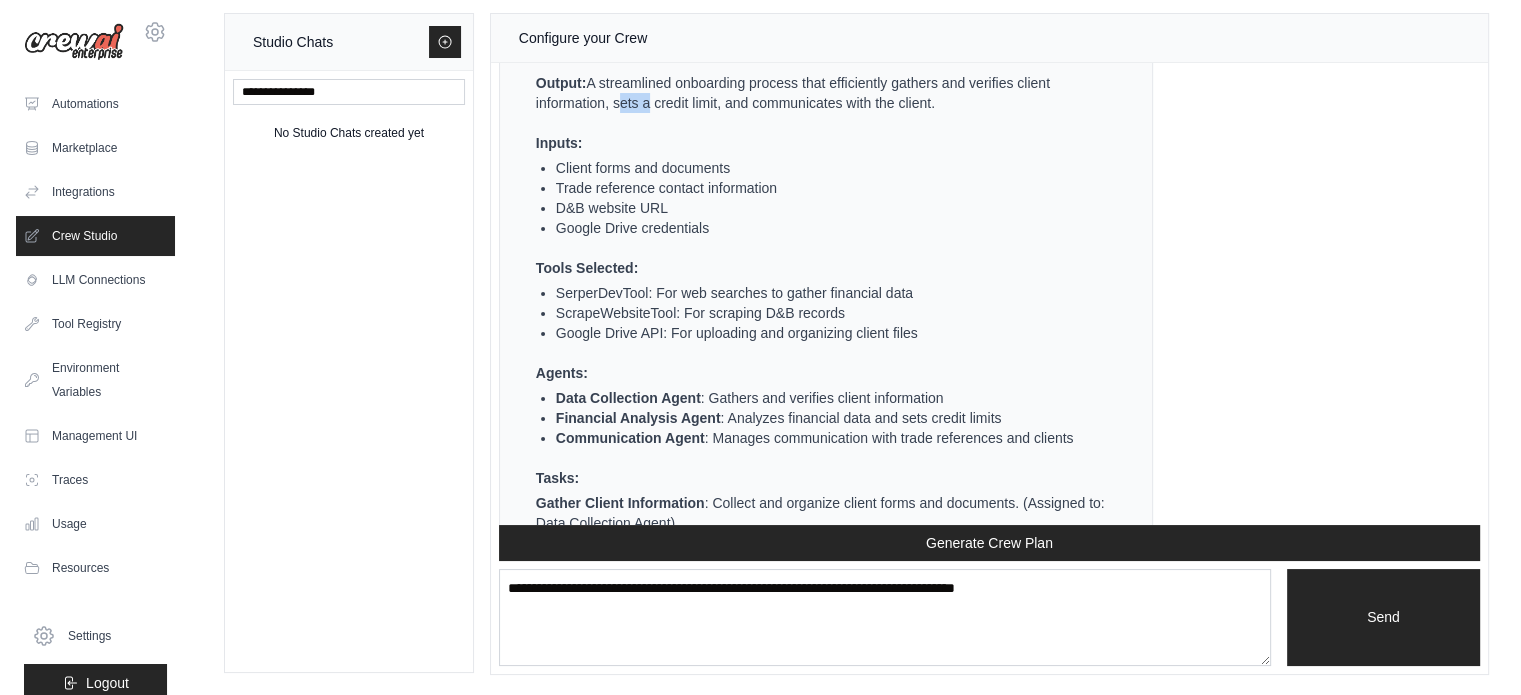 click on "Output:
A streamlined onboarding process that efficiently gathers and verifies client information, sets a credit limit, and communicates with the client." at bounding box center (824, 93) 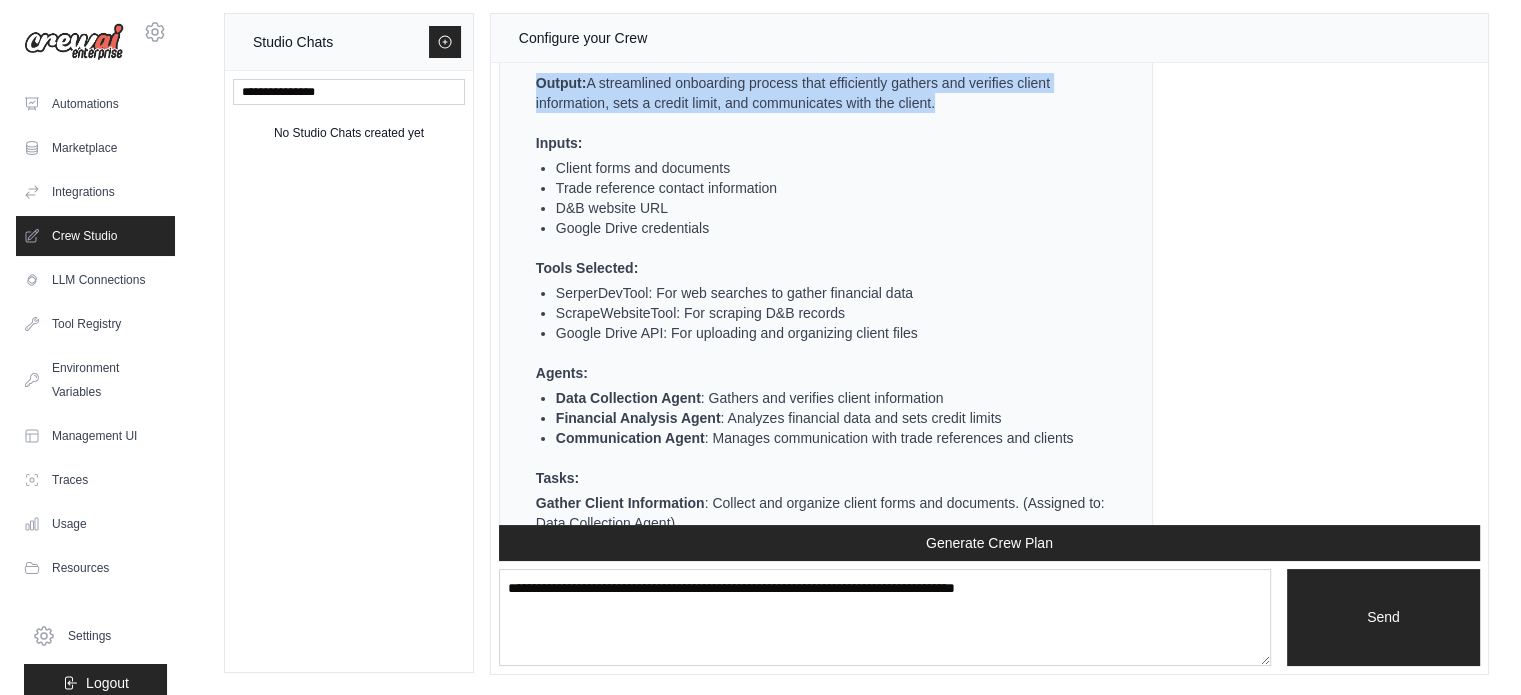 click on "Output:
A streamlined onboarding process that efficiently gathers and verifies client information, sets a credit limit, and communicates with the client." at bounding box center [824, 93] 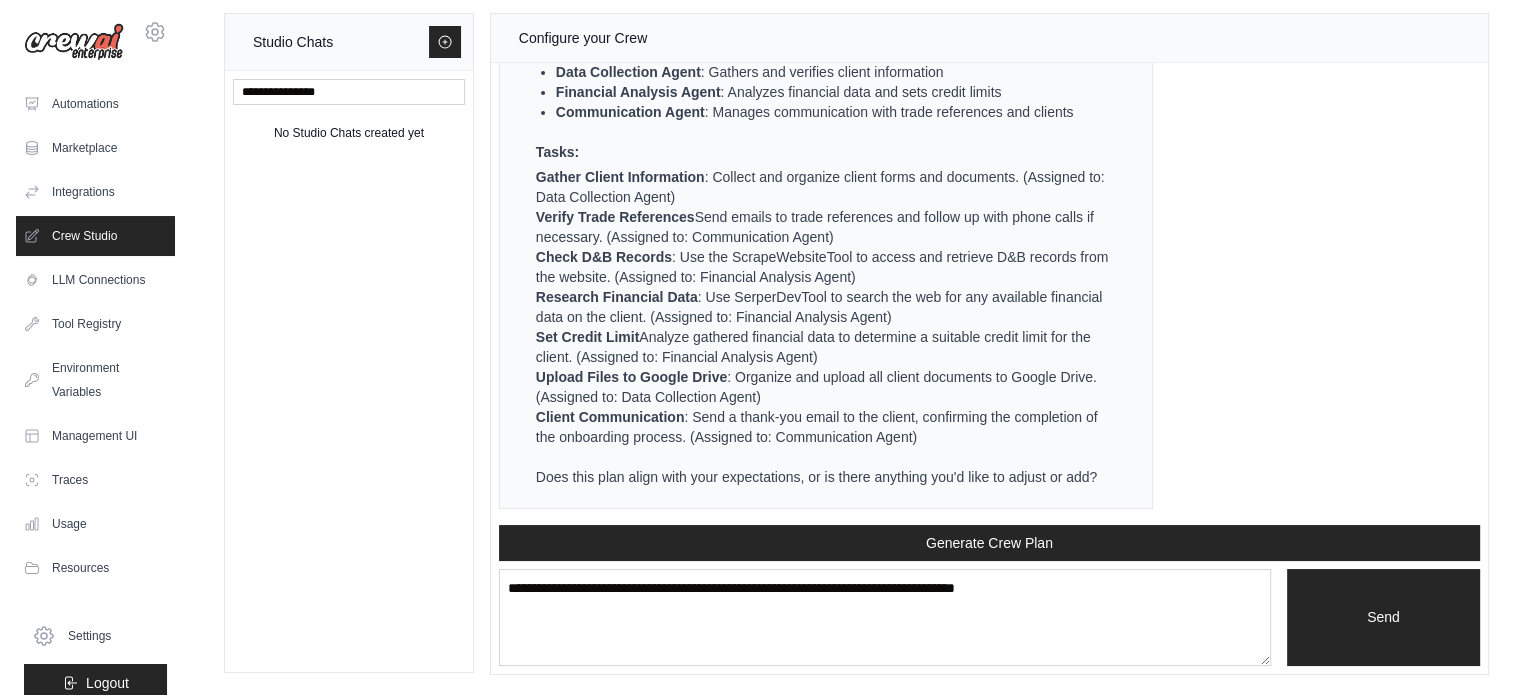 scroll, scrollTop: 2894, scrollLeft: 0, axis: vertical 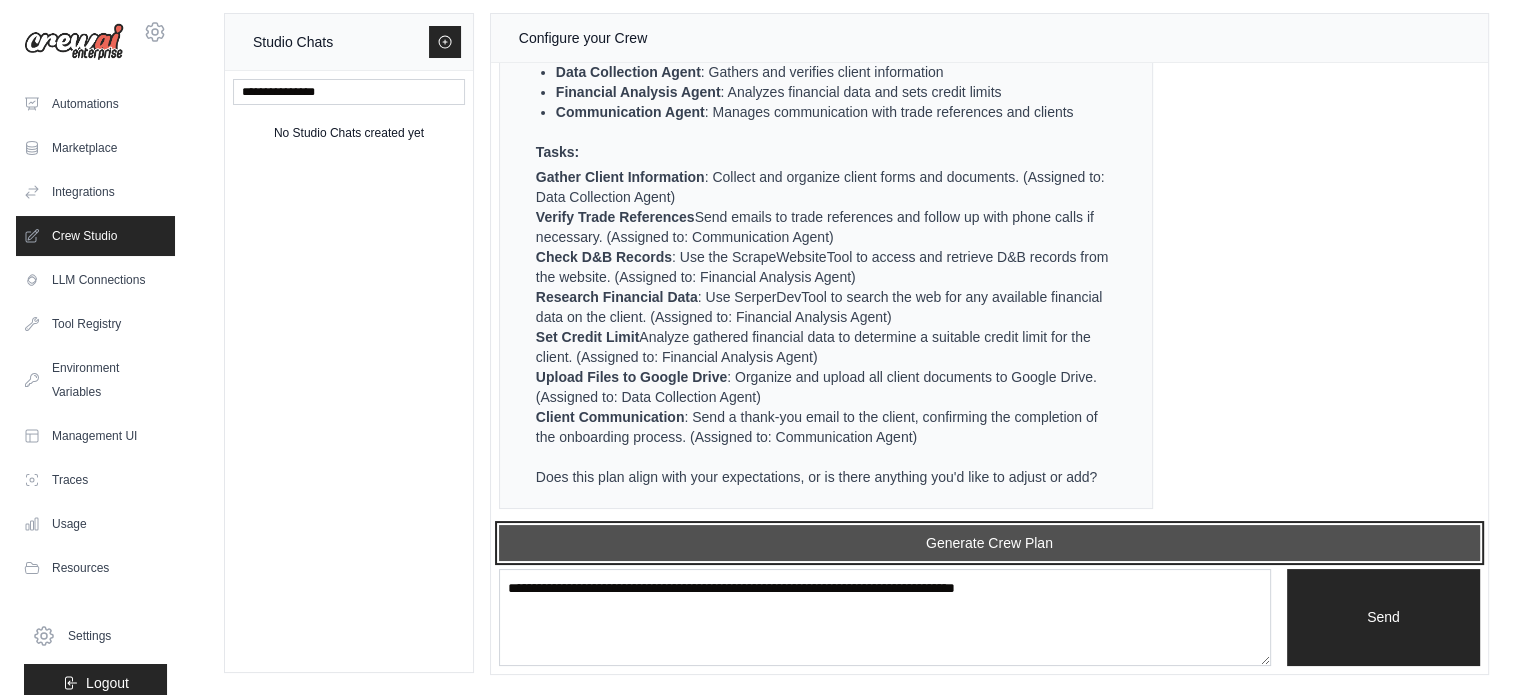 click on "Generate Crew Plan" at bounding box center [989, 543] 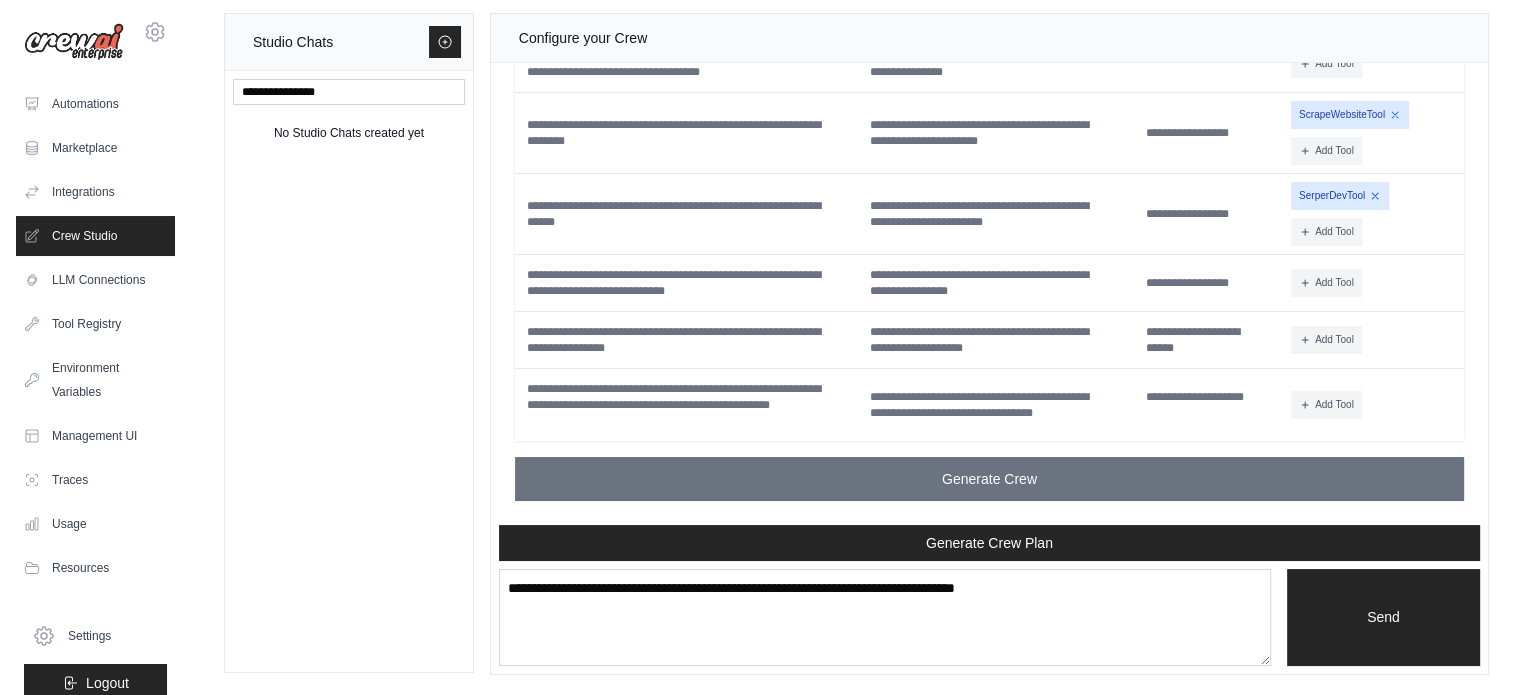 scroll, scrollTop: 3451, scrollLeft: 0, axis: vertical 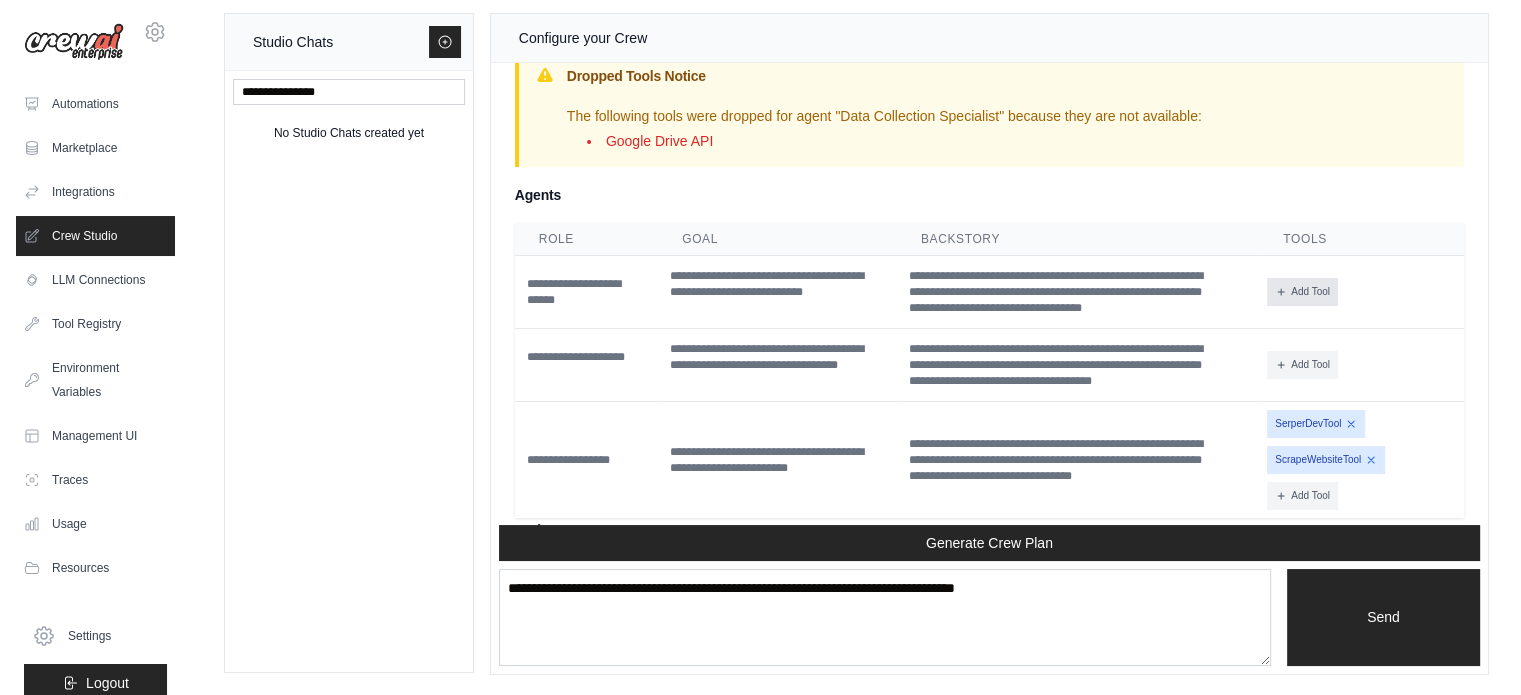 click on "Add Tool" at bounding box center (1302, 292) 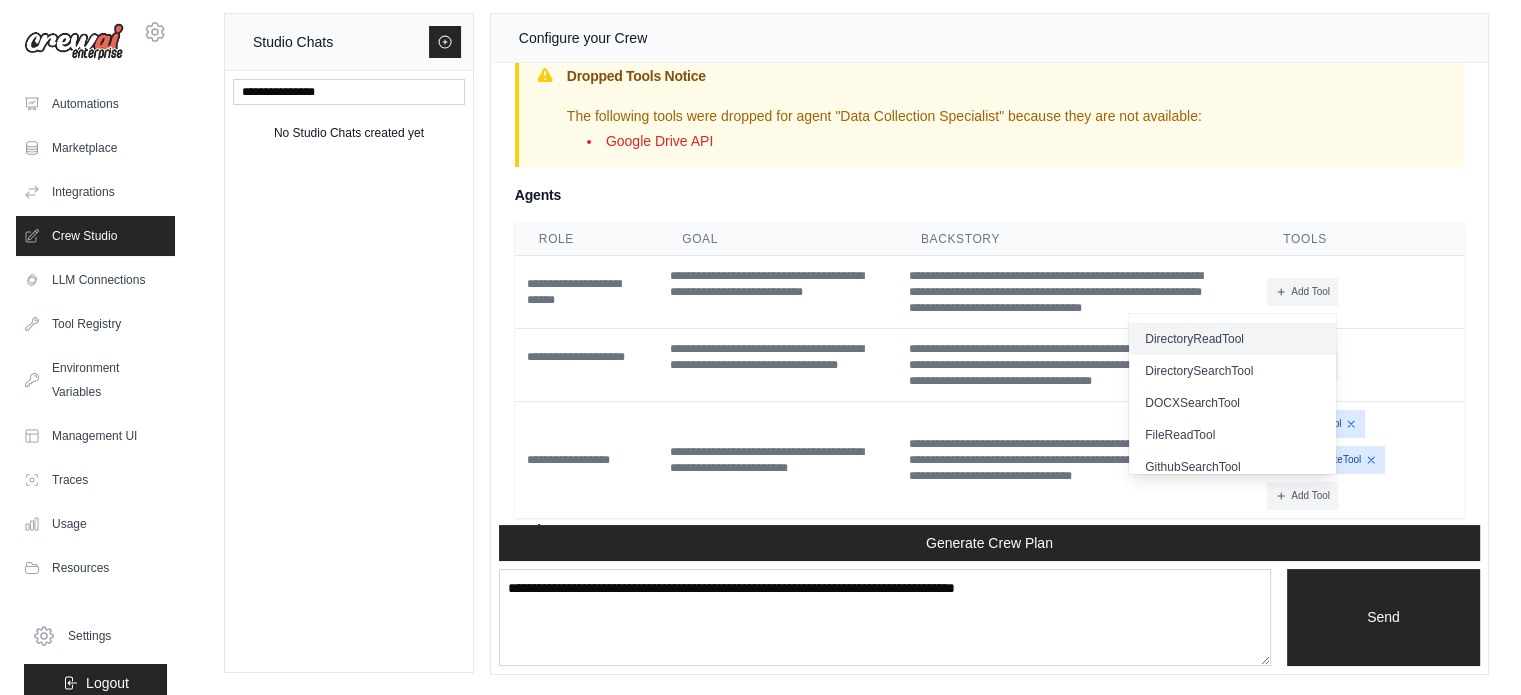 scroll, scrollTop: 200, scrollLeft: 0, axis: vertical 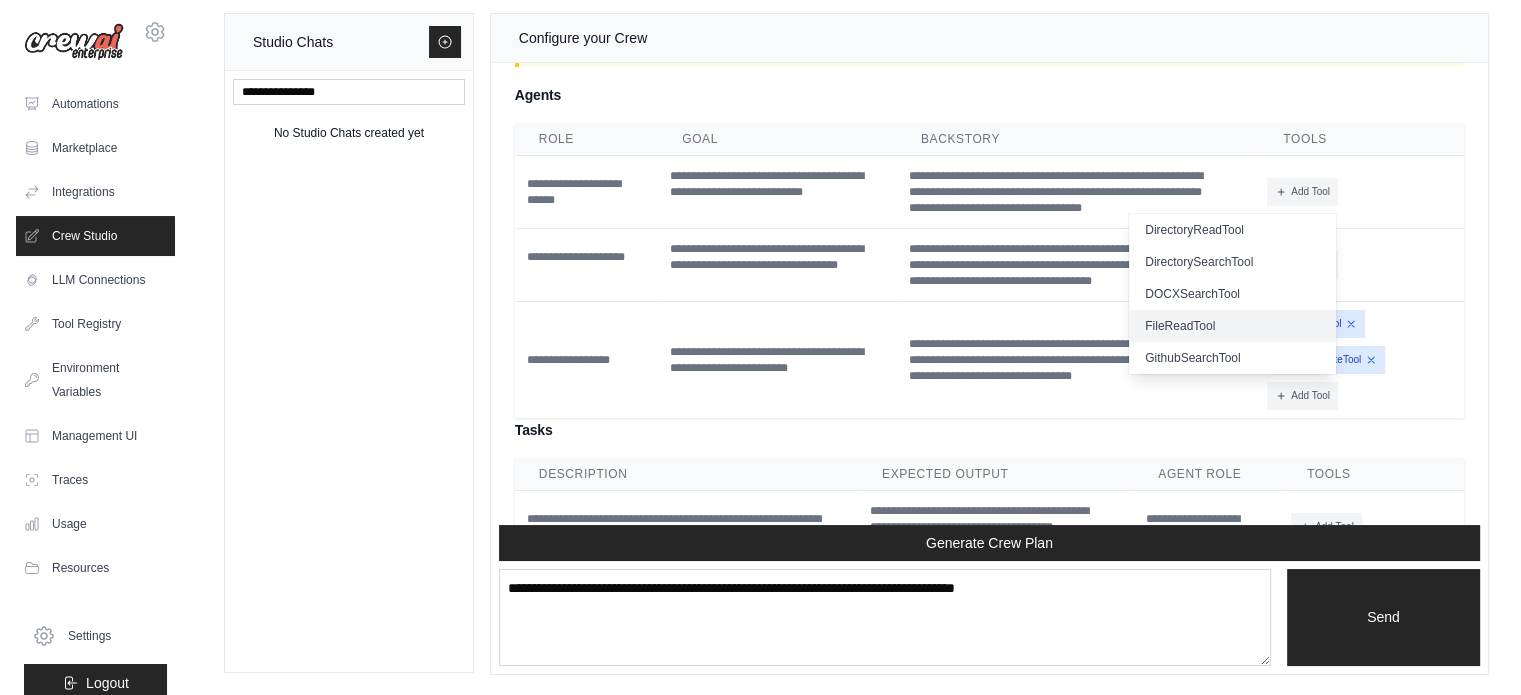 click on "FileReadTool" at bounding box center (1232, 326) 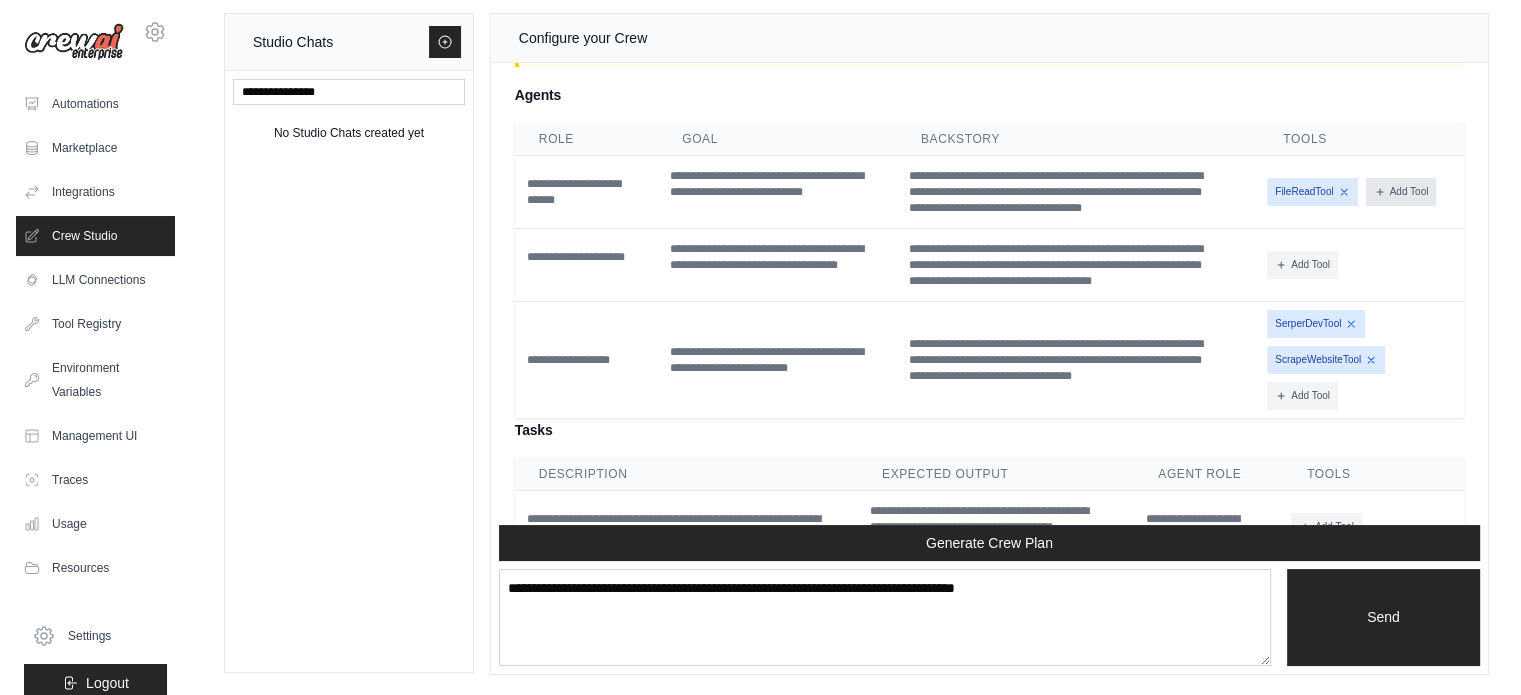 click on "Add Tool" at bounding box center (1401, 192) 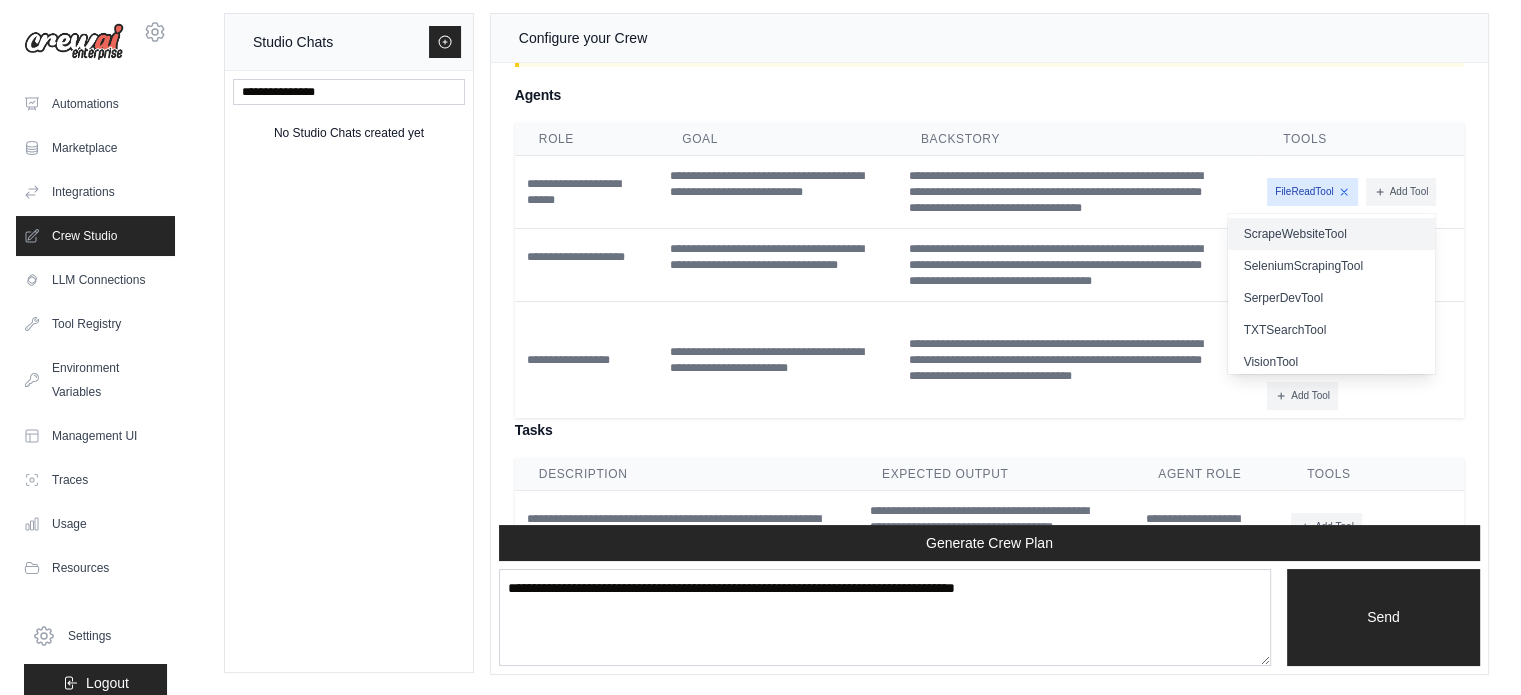 scroll, scrollTop: 416, scrollLeft: 0, axis: vertical 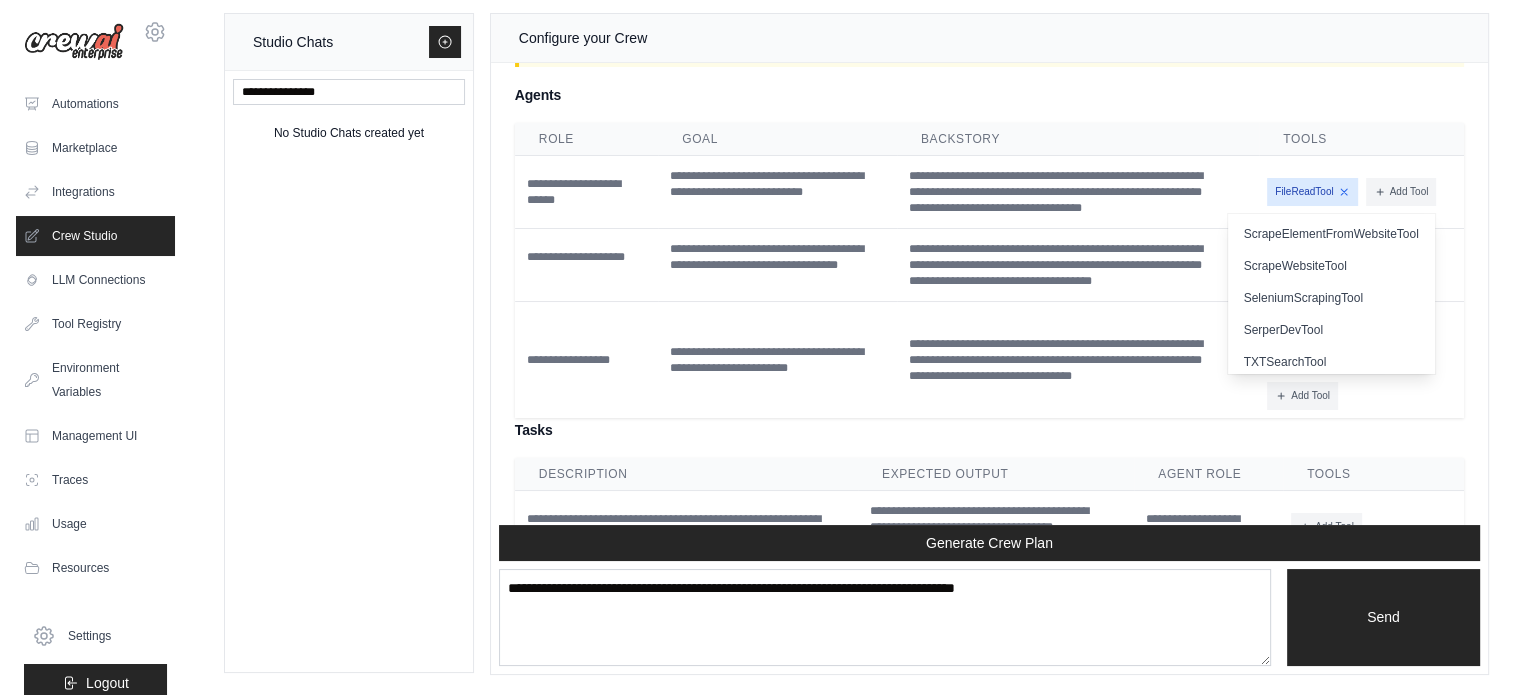 click on "**********" at bounding box center [989, 489] 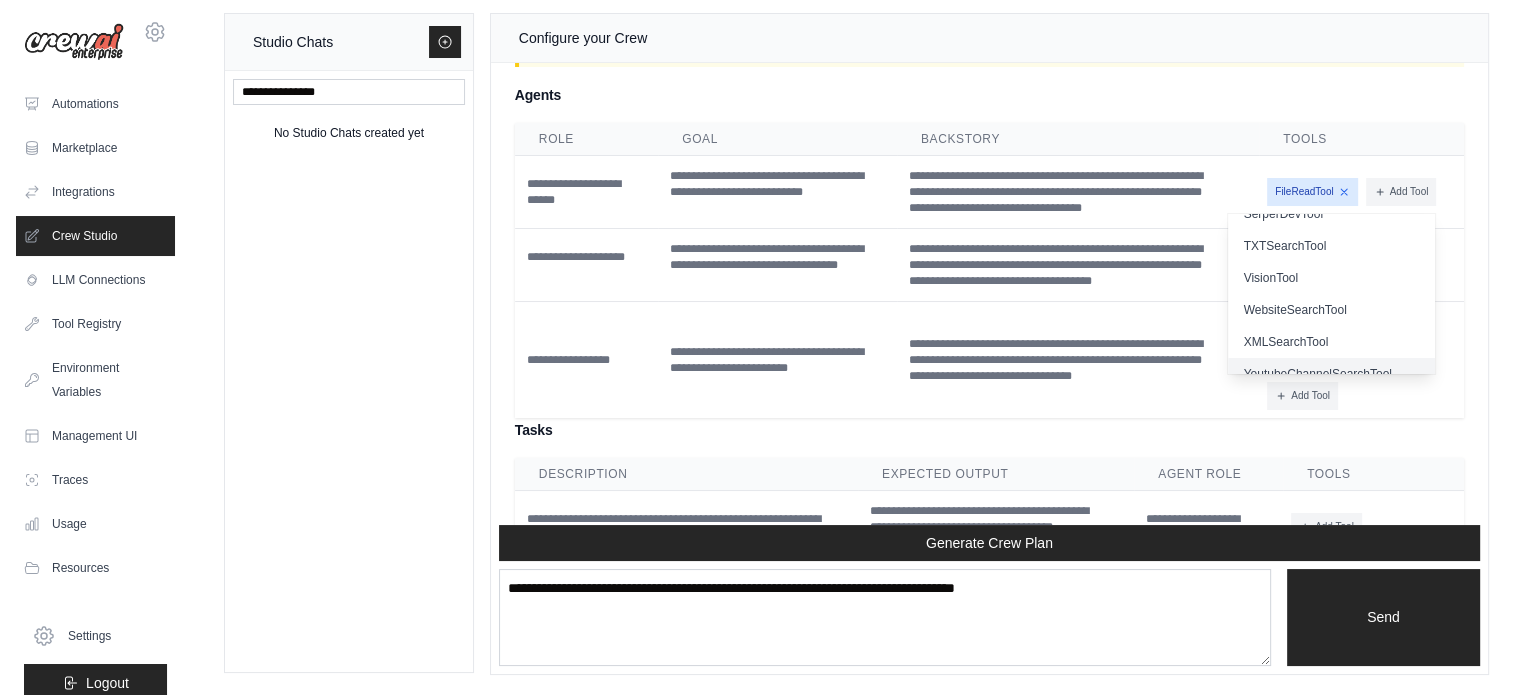 scroll, scrollTop: 616, scrollLeft: 0, axis: vertical 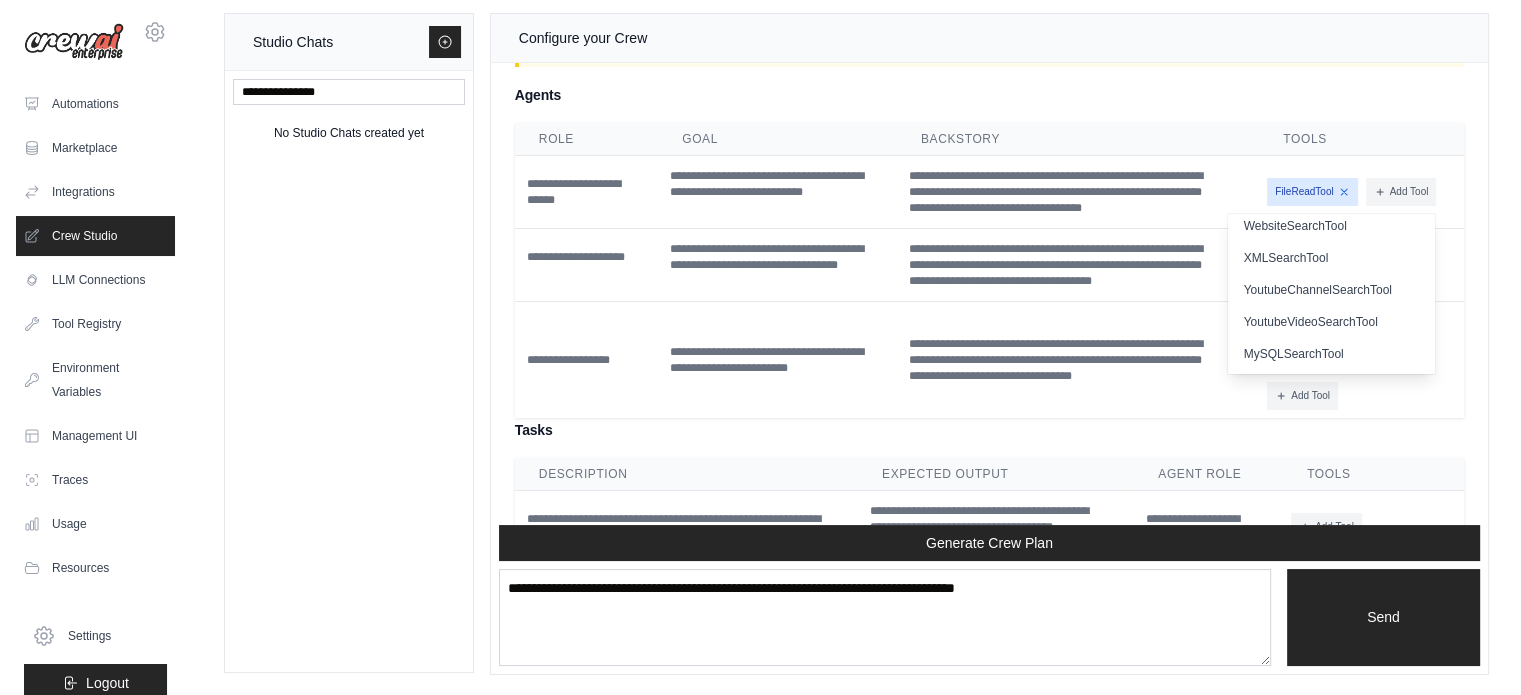 click on "FileReadTool" at bounding box center (1312, 192) 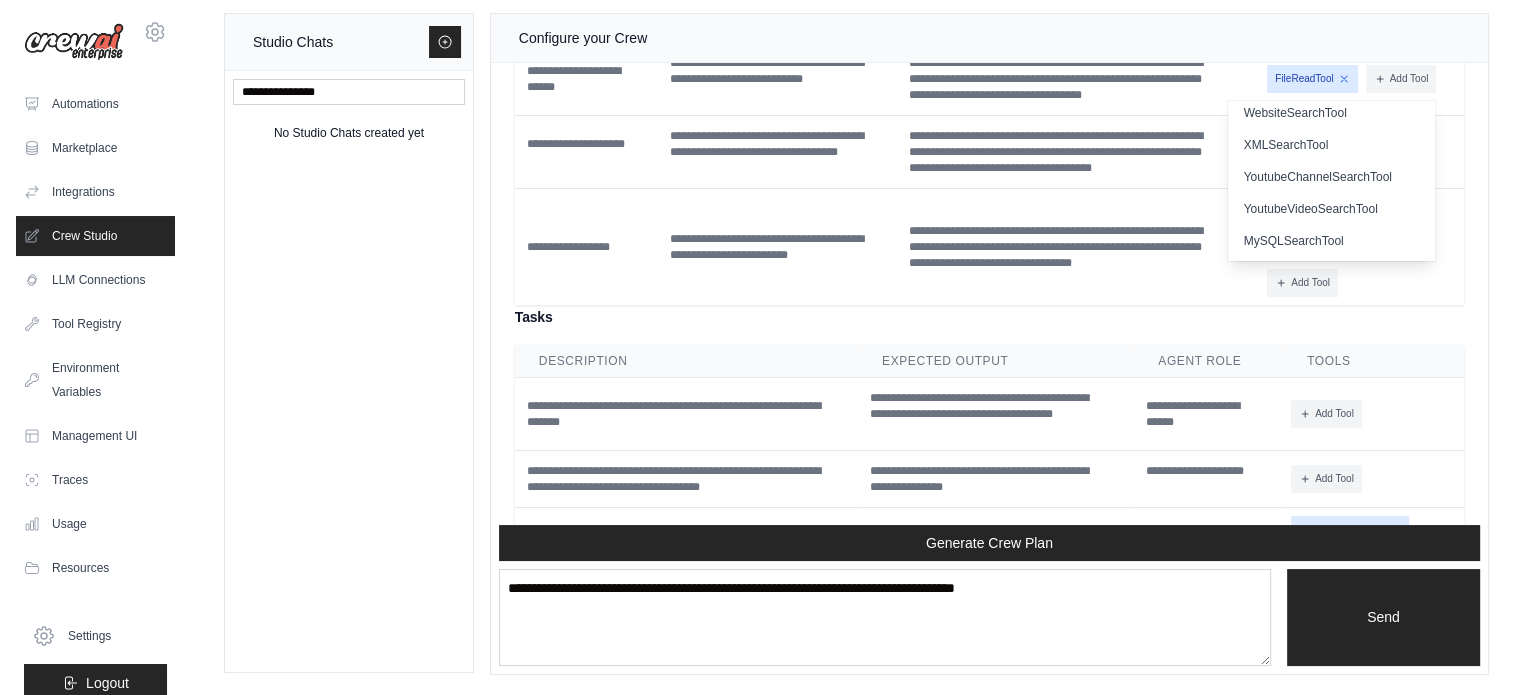 scroll, scrollTop: 4051, scrollLeft: 0, axis: vertical 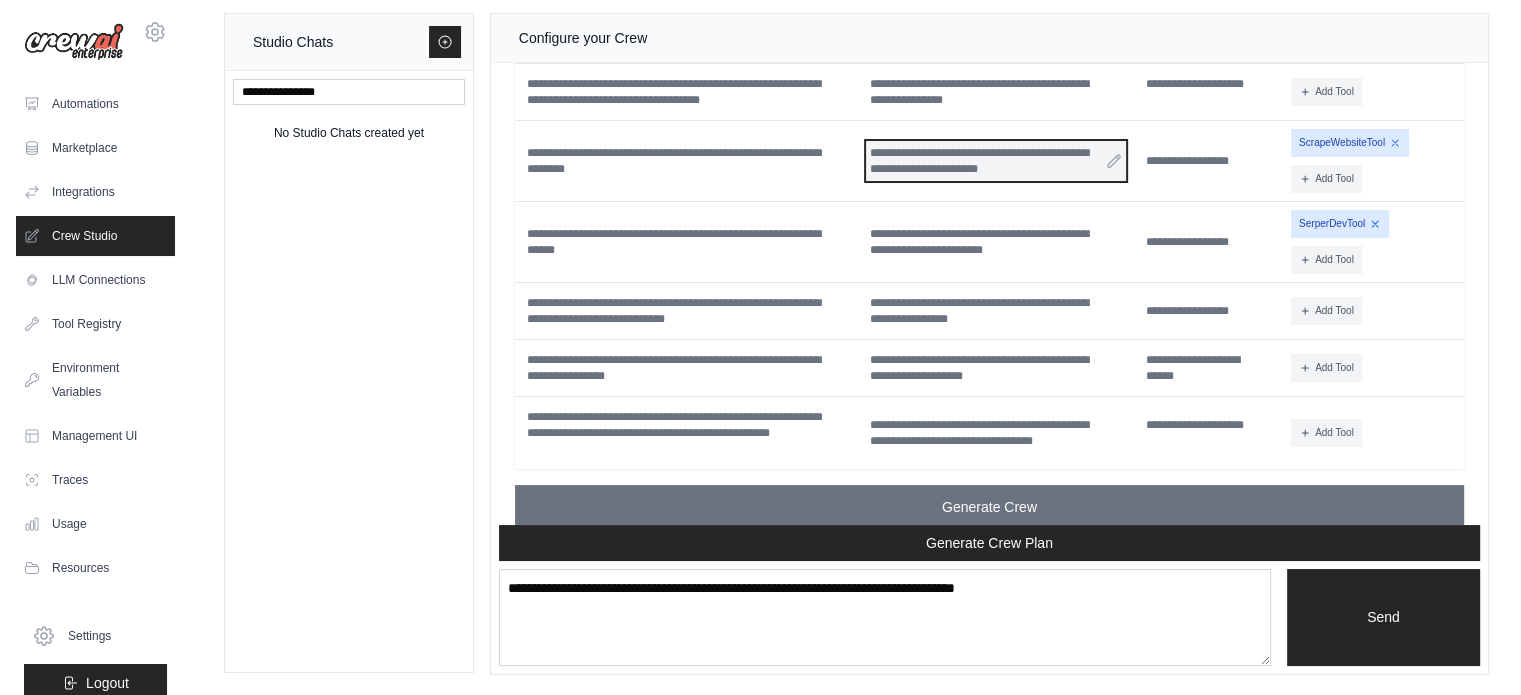 click on "**********" at bounding box center [996, 161] 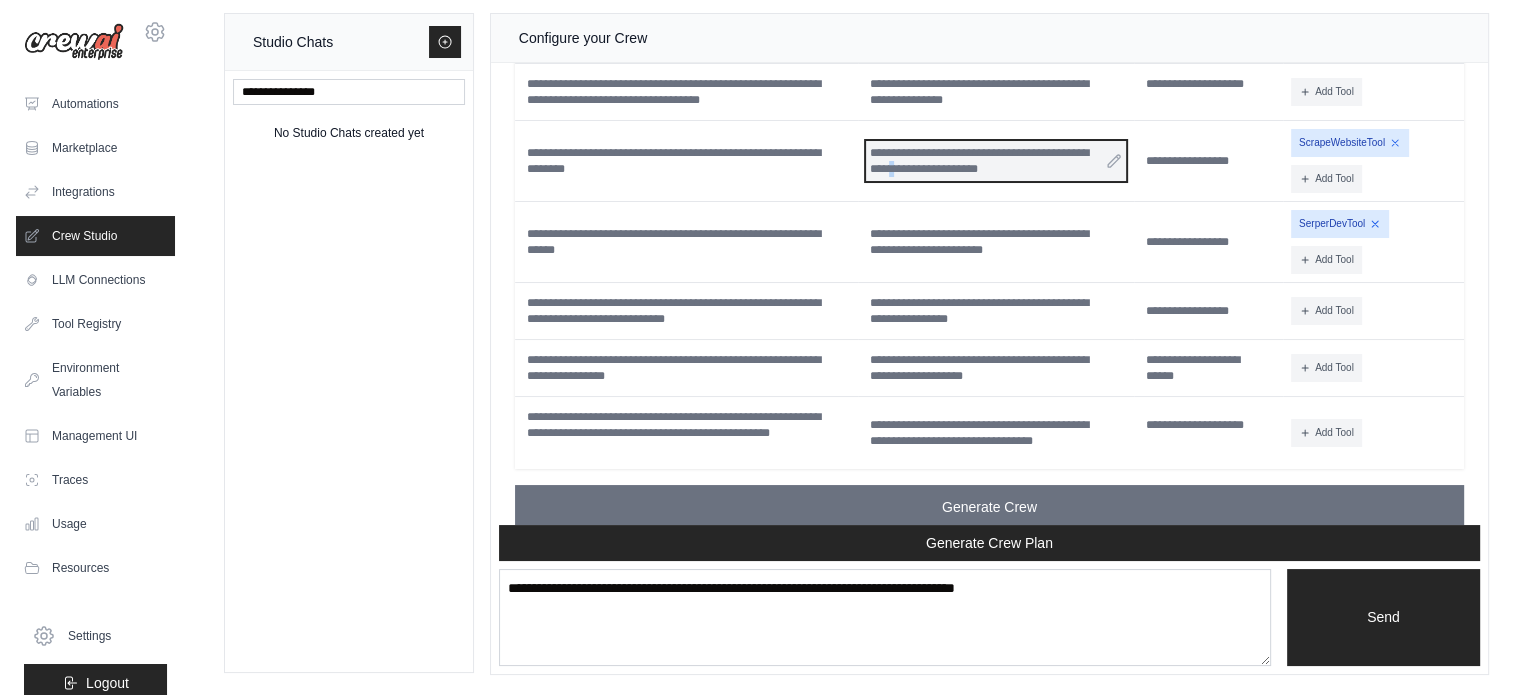 click on "**********" at bounding box center [996, 161] 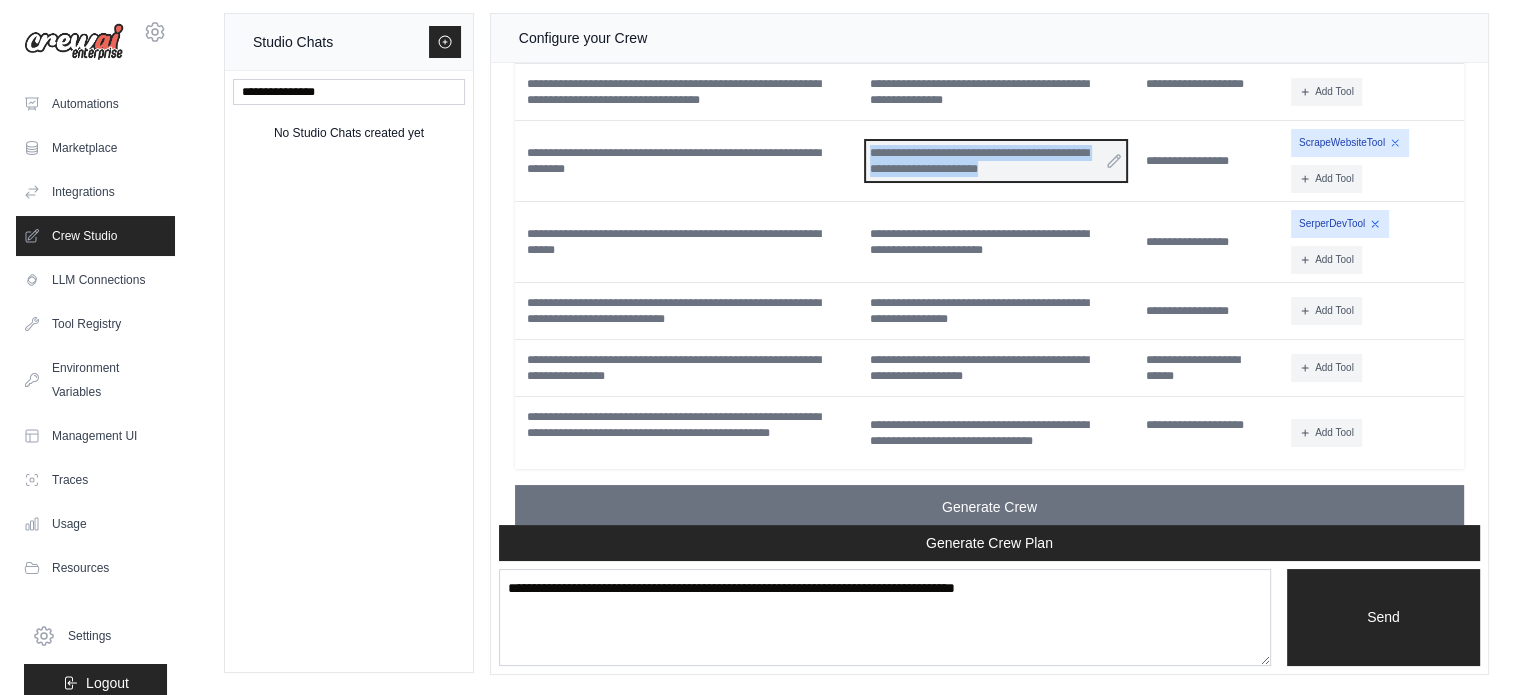 click on "**********" at bounding box center (996, 161) 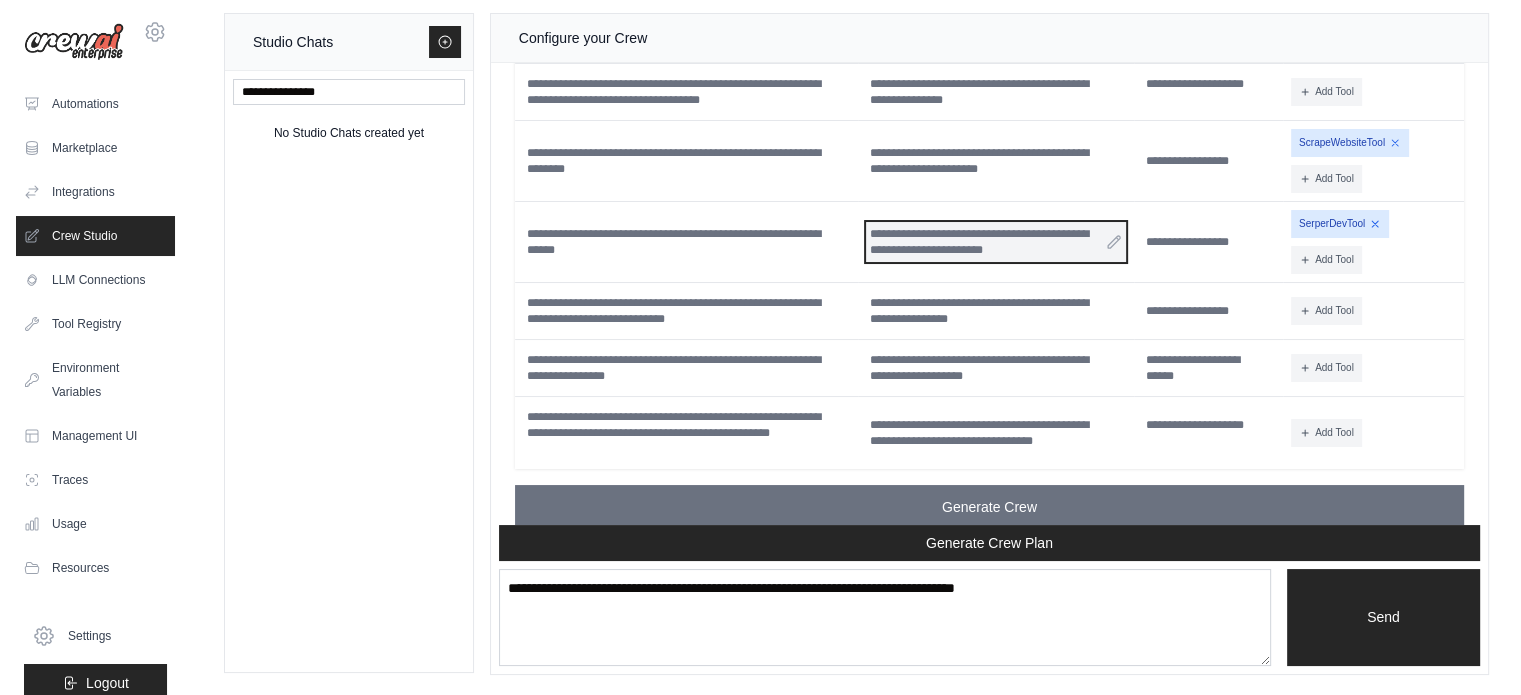 click on "**********" at bounding box center [996, 242] 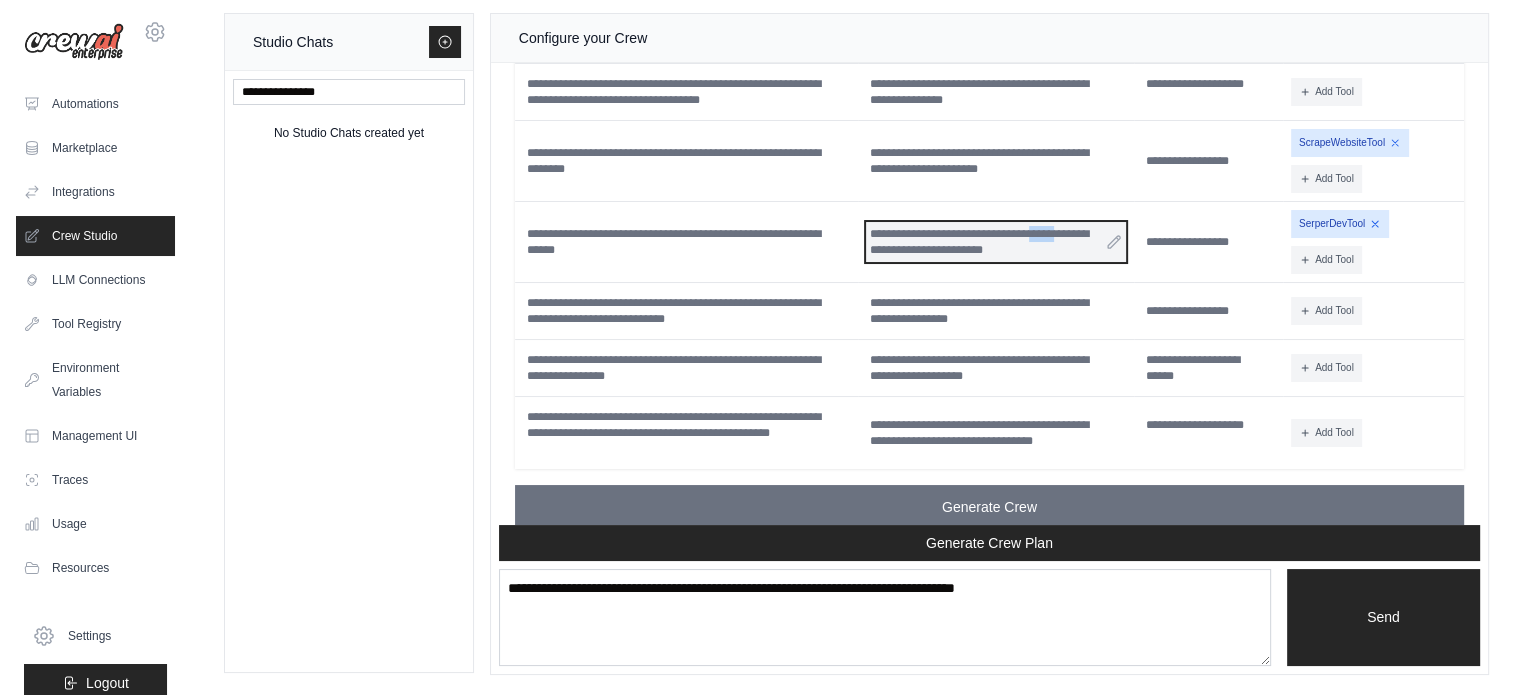 click on "**********" at bounding box center (996, 242) 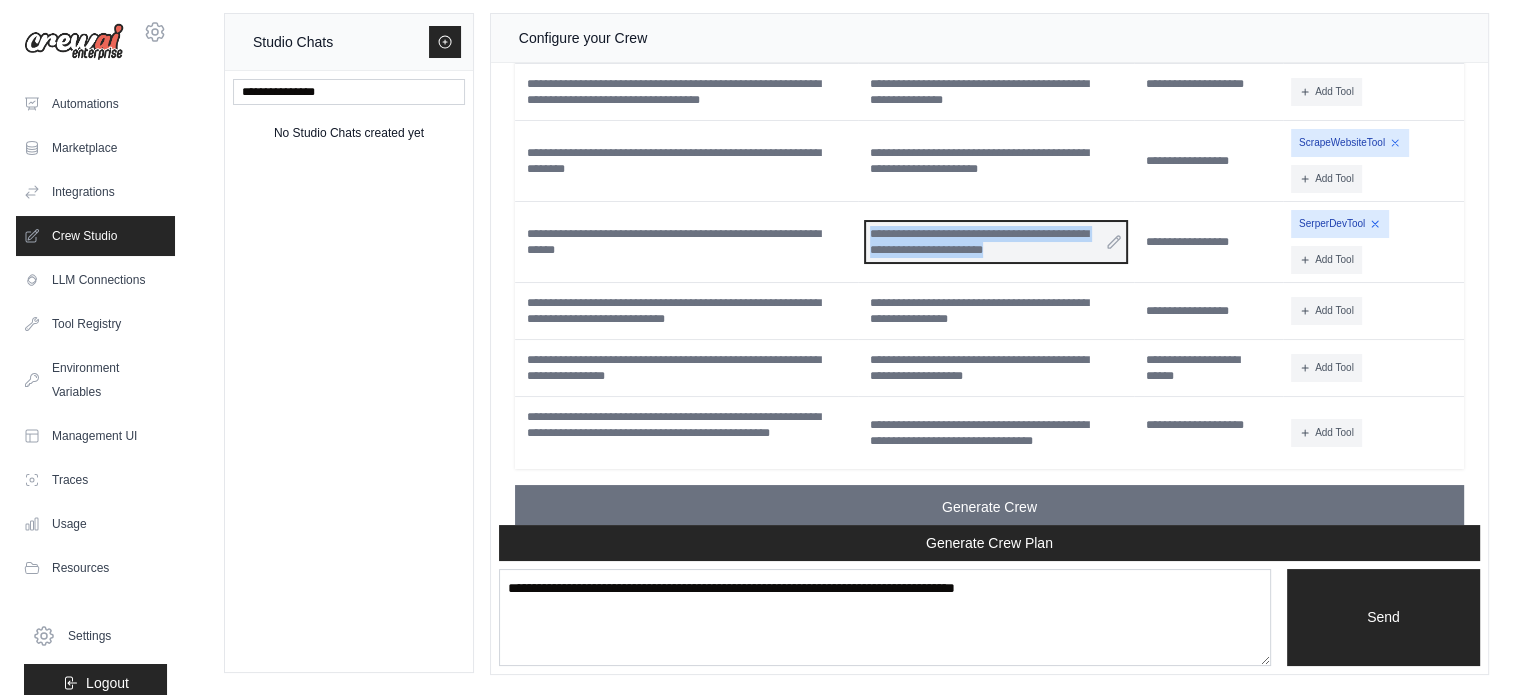 click on "**********" at bounding box center (996, 242) 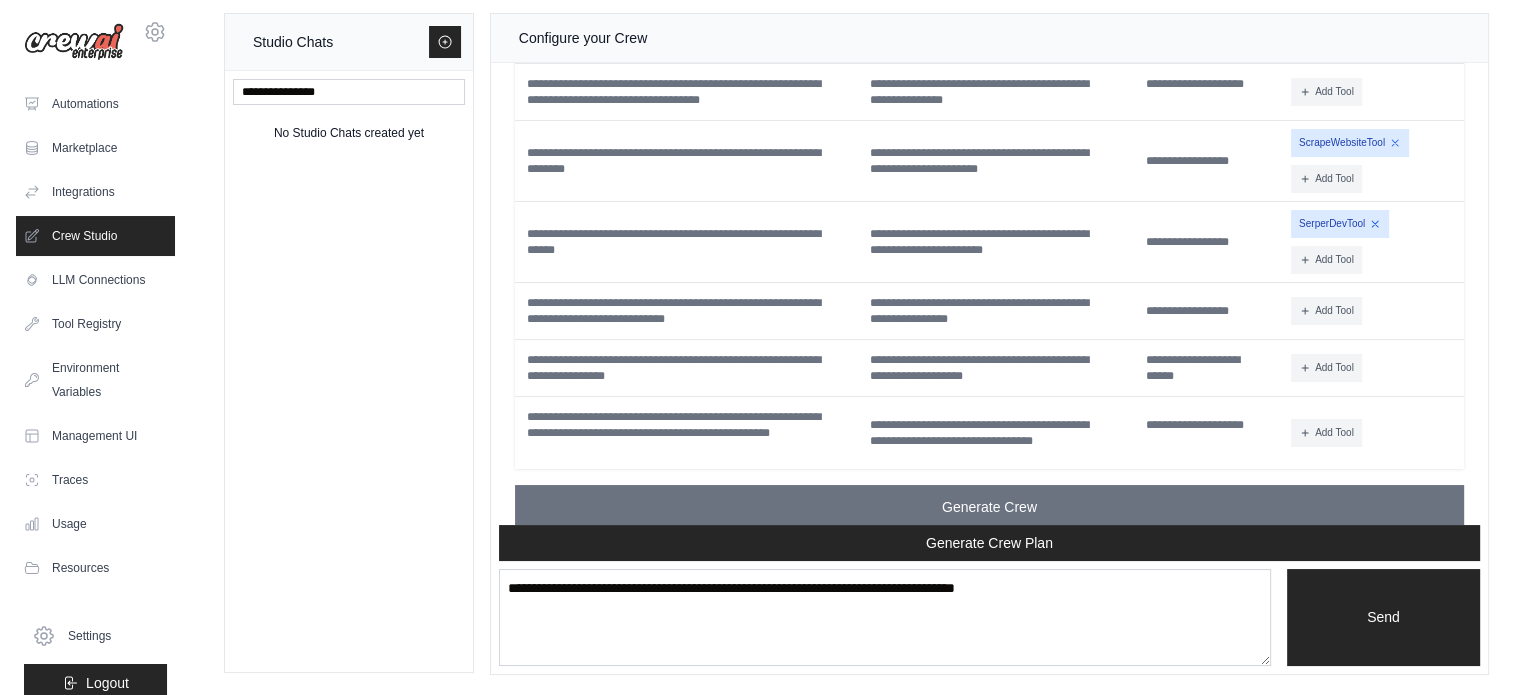 click on "**********" at bounding box center (686, 242) 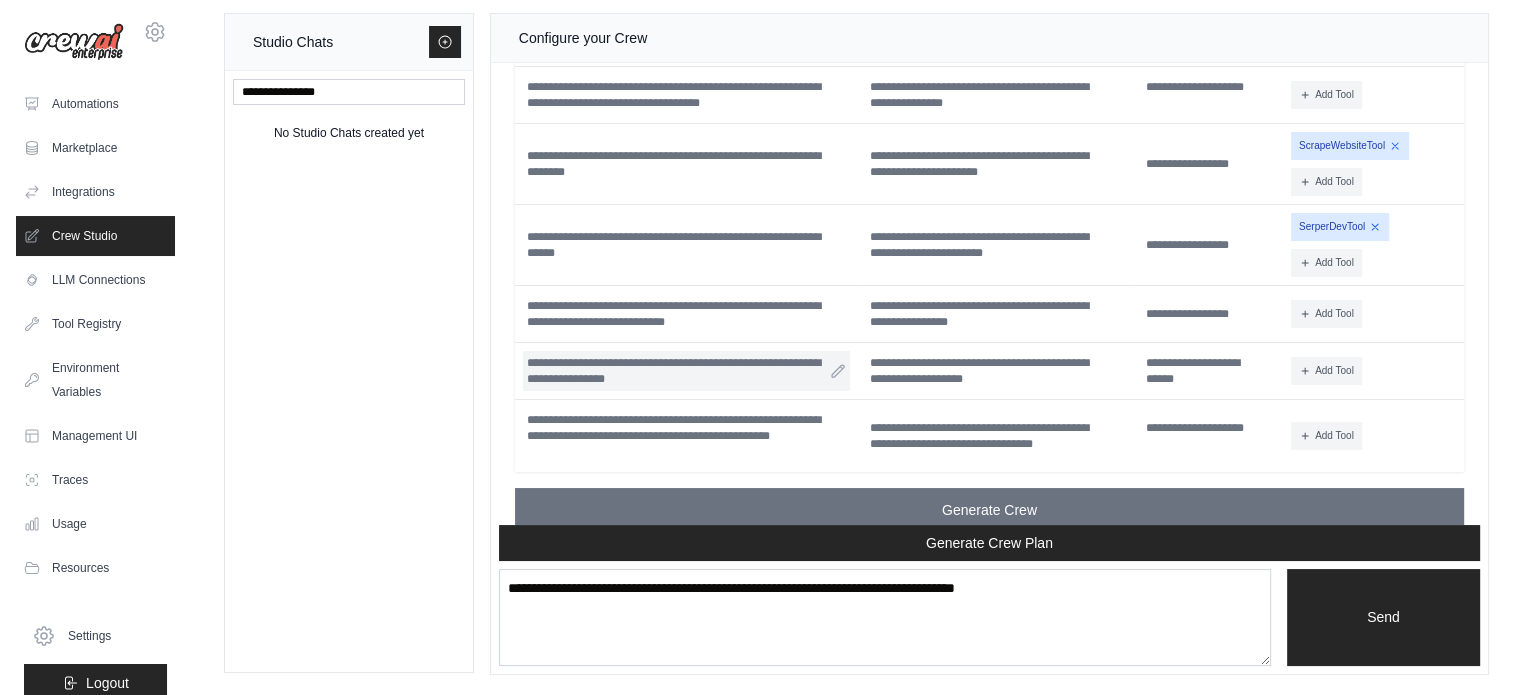 scroll, scrollTop: 4051, scrollLeft: 0, axis: vertical 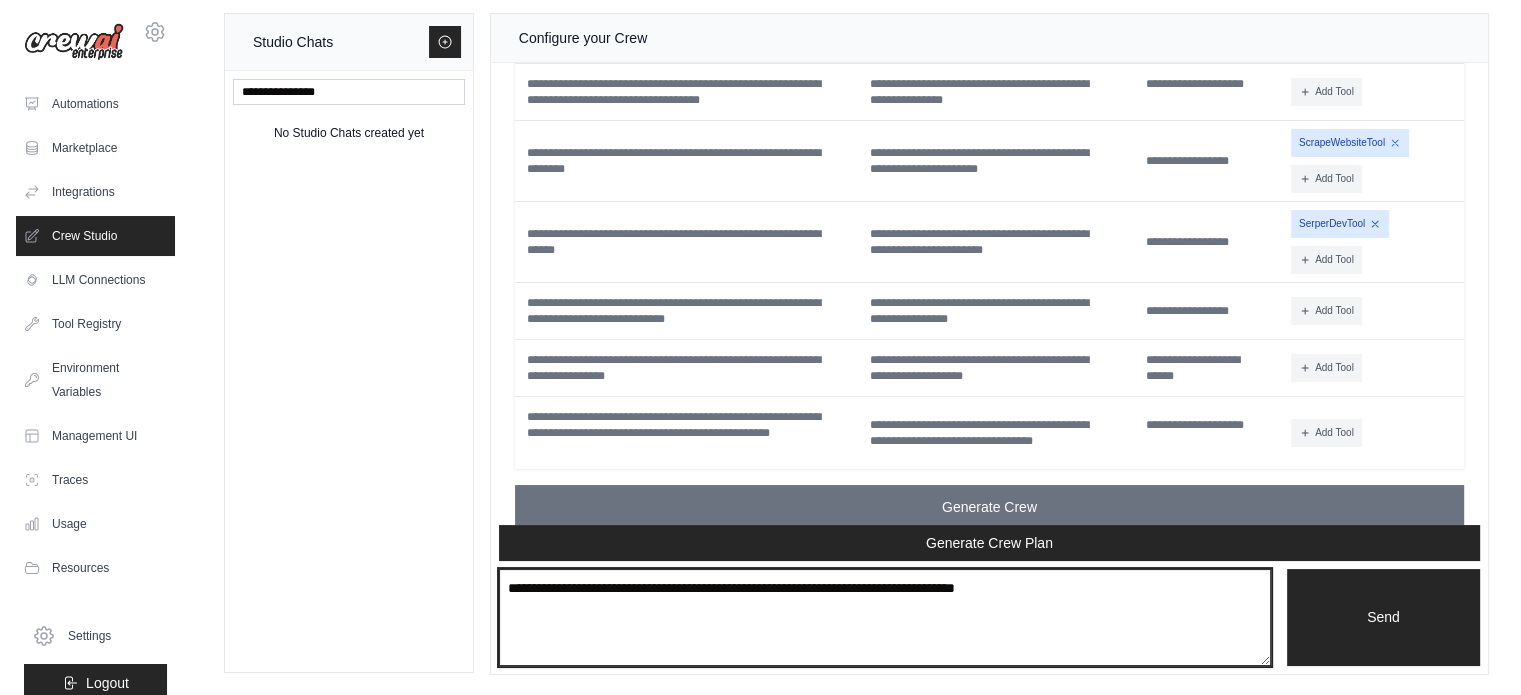 click at bounding box center (885, 618) 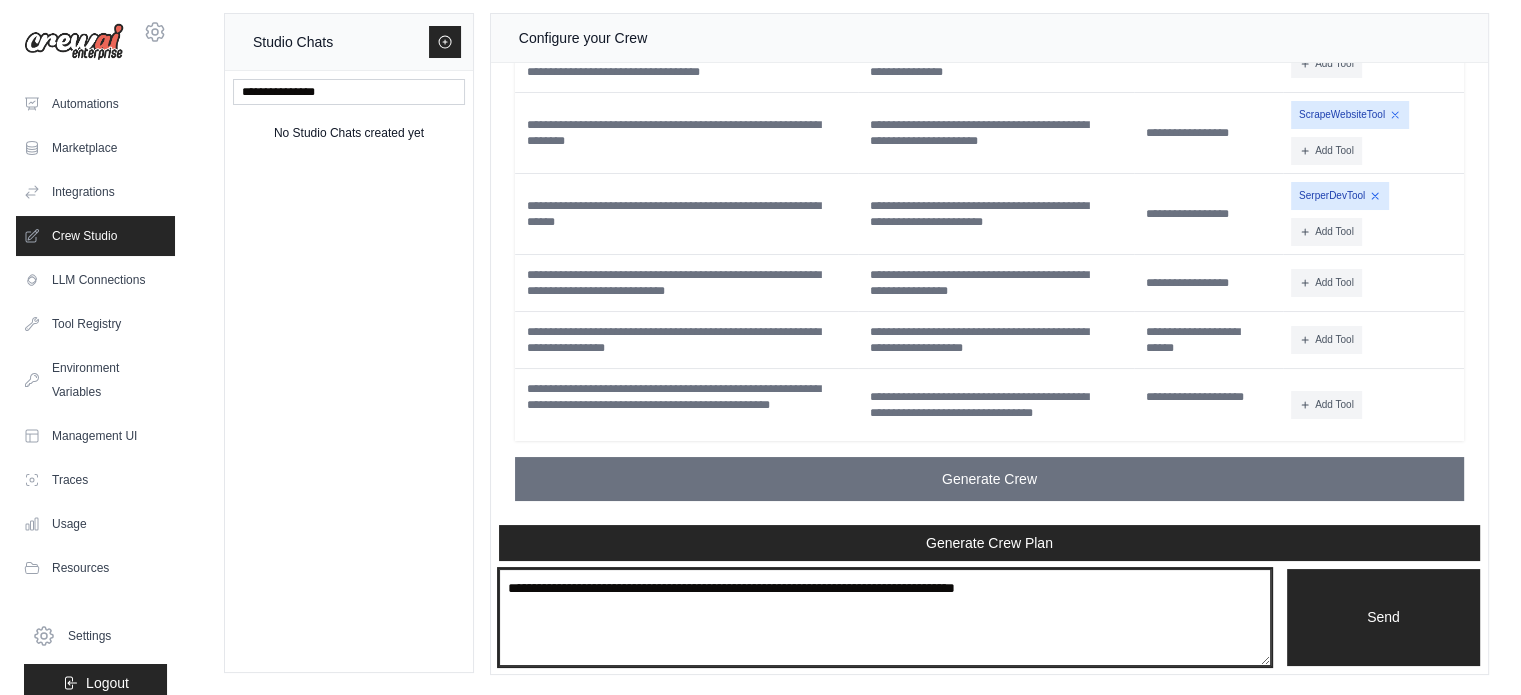 scroll, scrollTop: 4151, scrollLeft: 0, axis: vertical 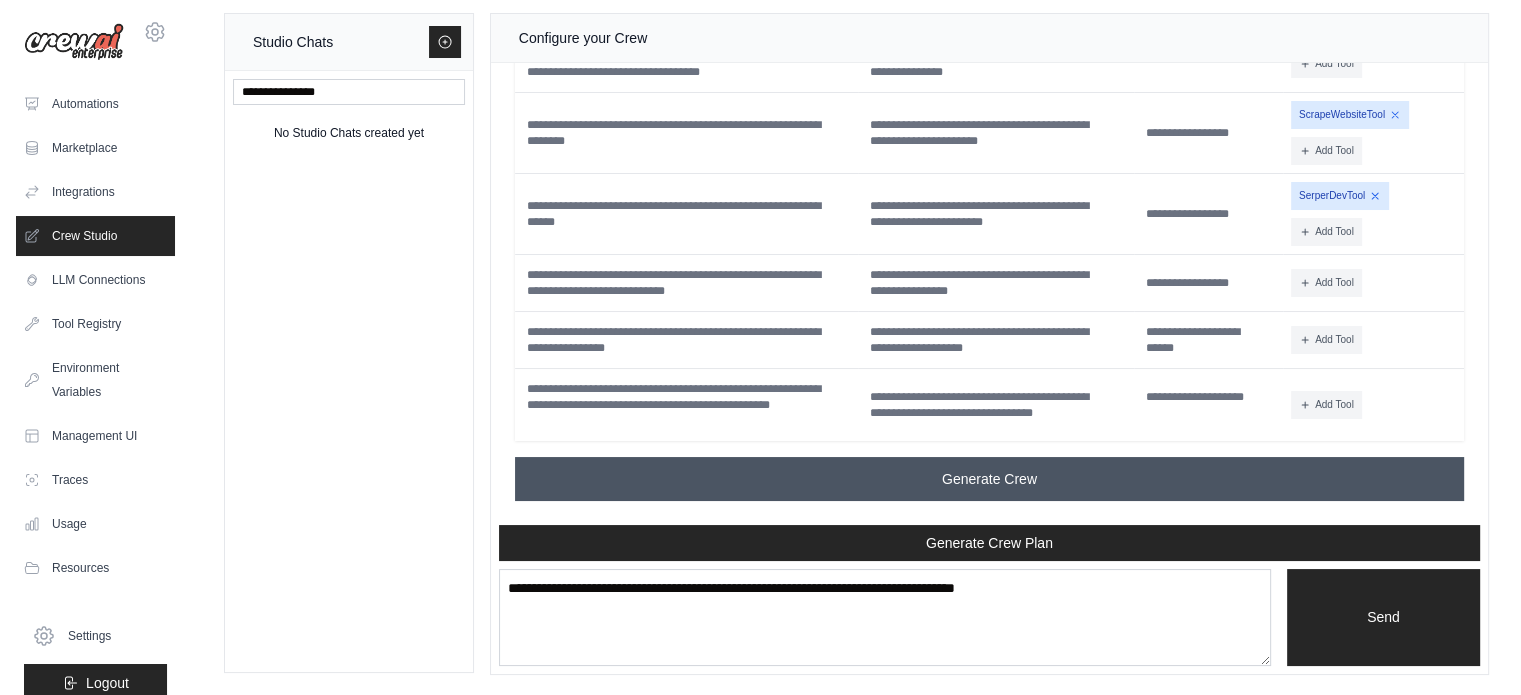 click on "Generate Crew" at bounding box center (989, 479) 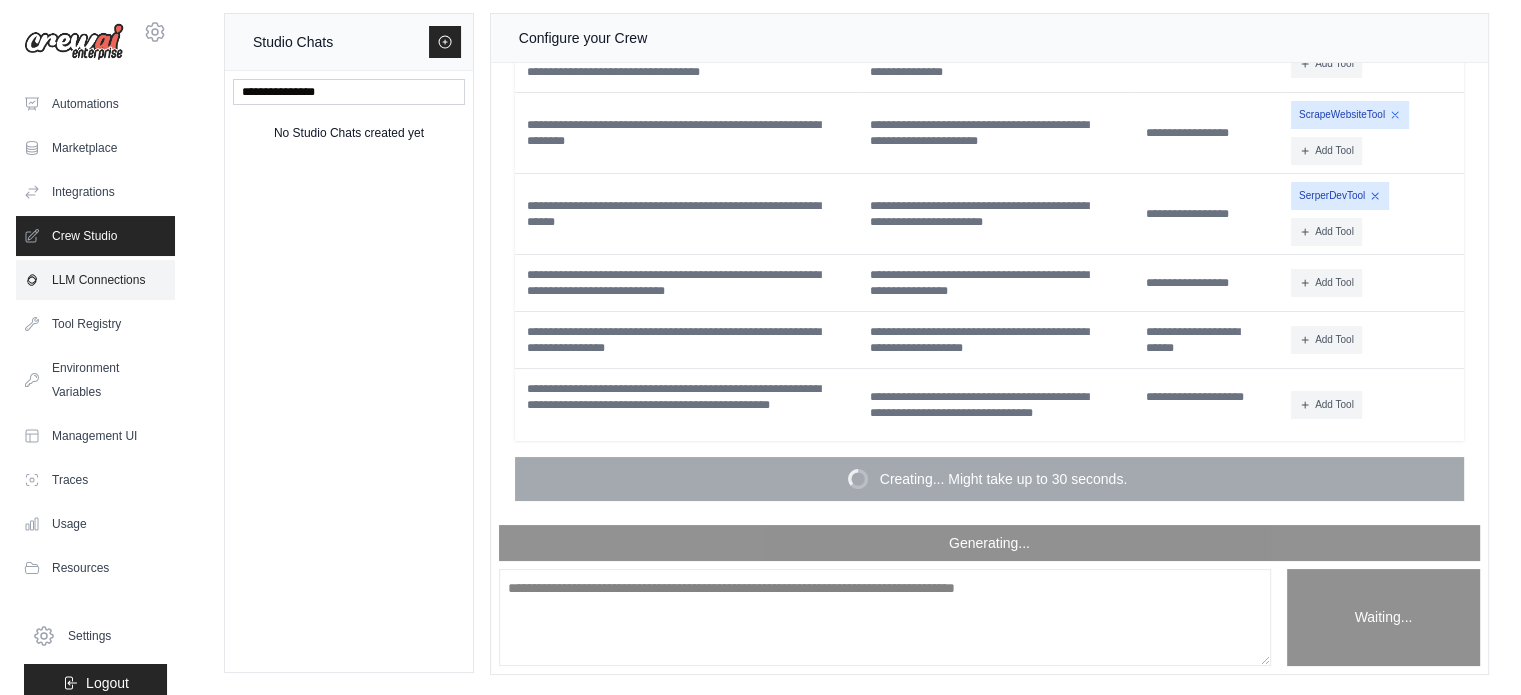 click on "LLM Connections" at bounding box center (95, 280) 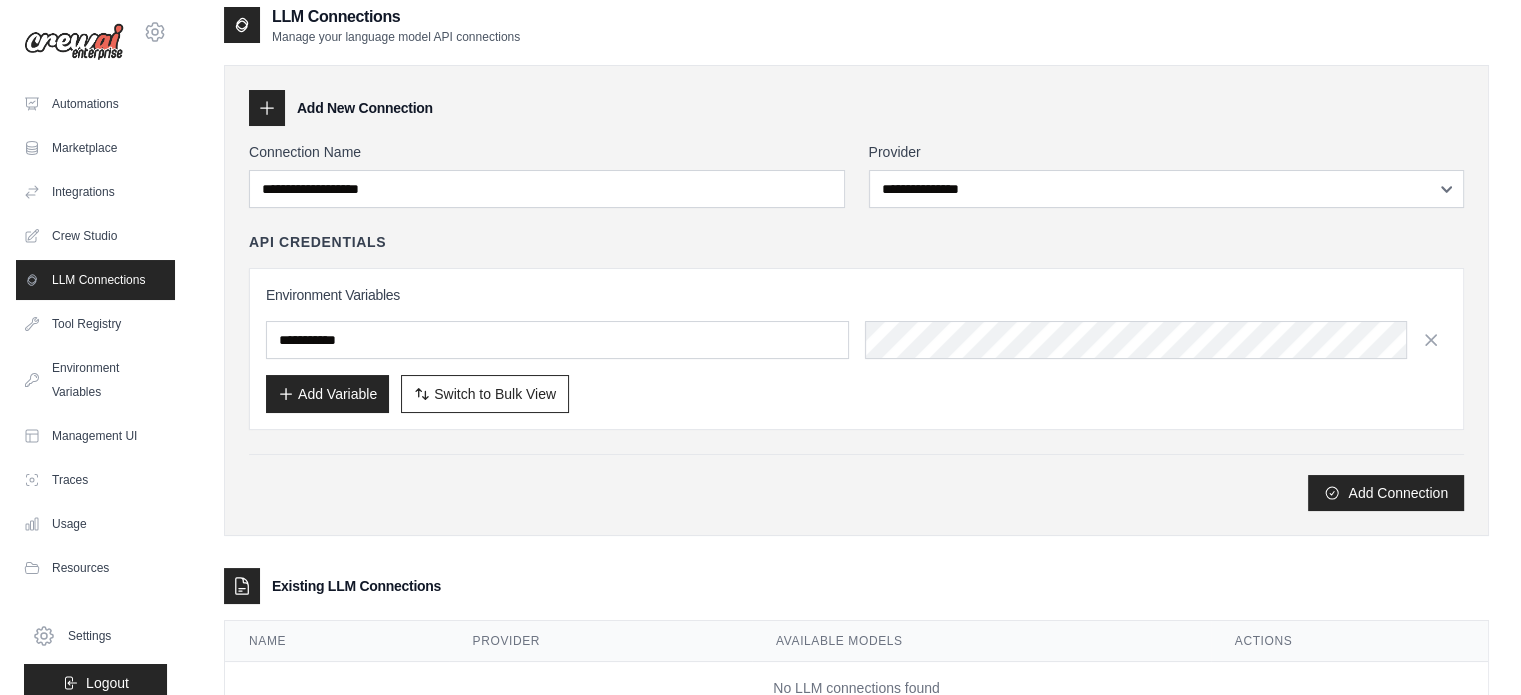 scroll, scrollTop: 0, scrollLeft: 0, axis: both 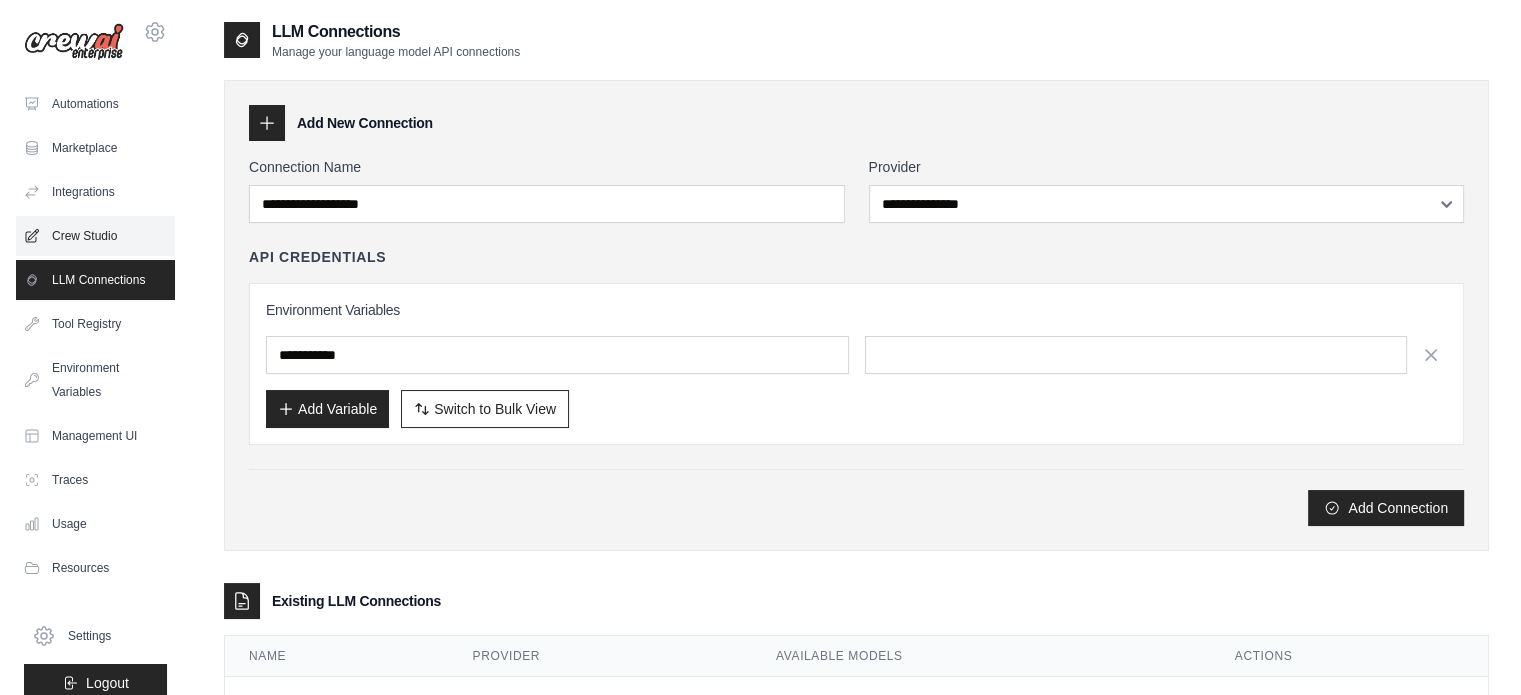 click on "Crew Studio" at bounding box center (95, 236) 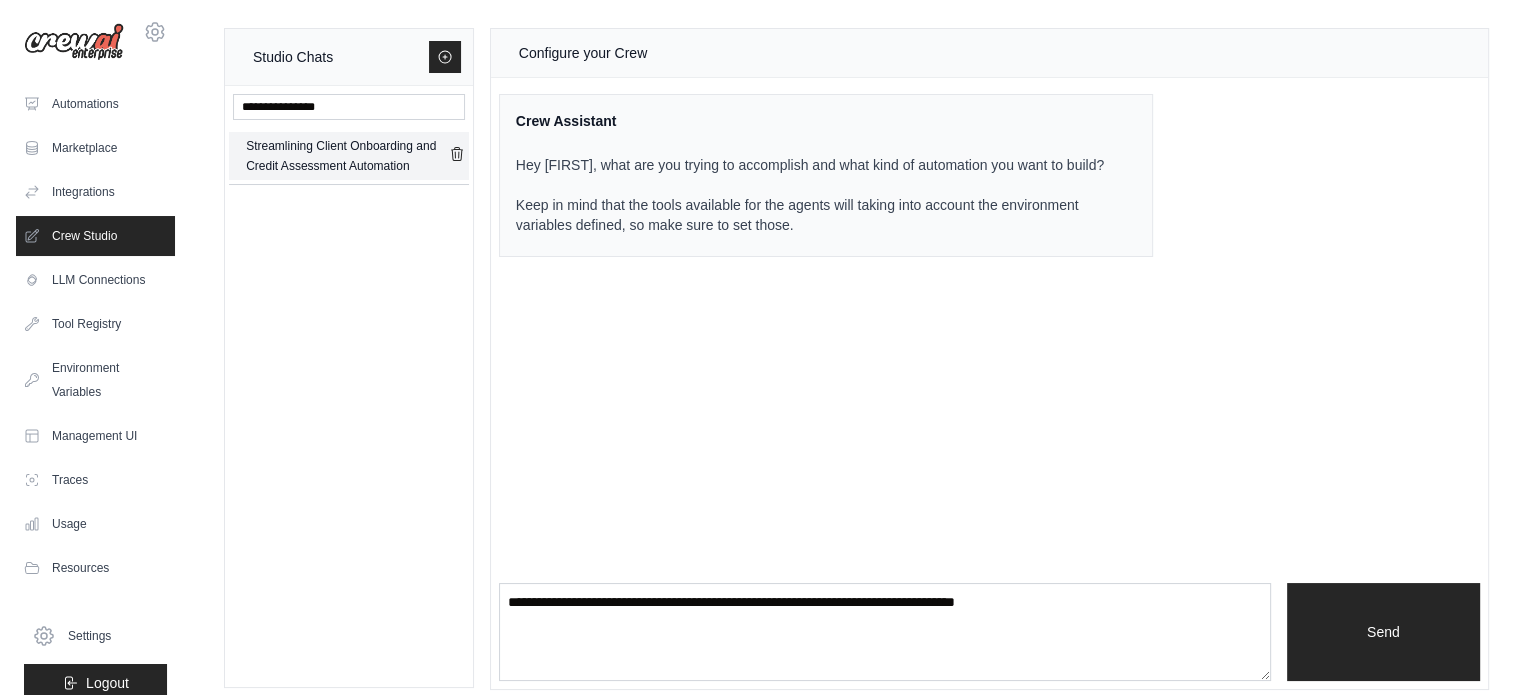 click on "Streamlining Client Onboarding and Credit Assessment Automation" at bounding box center [347, 156] 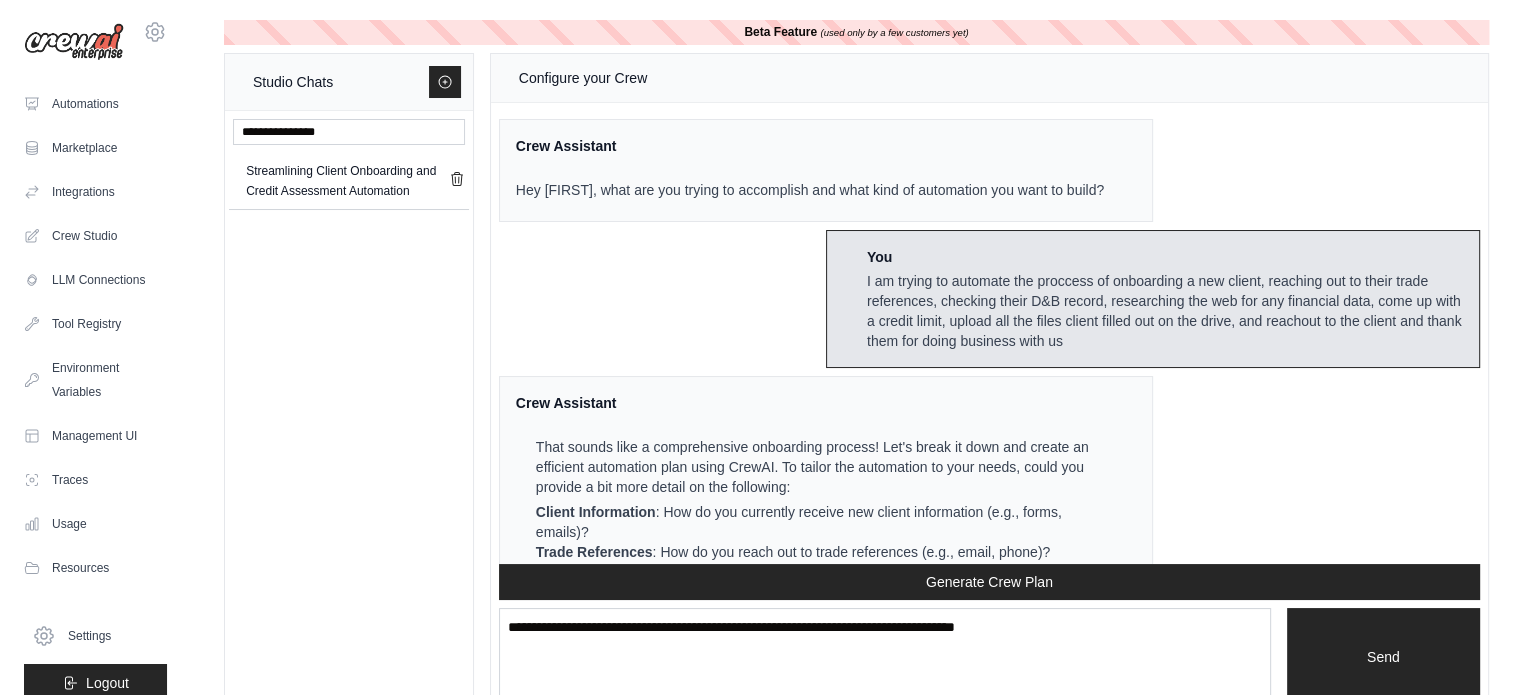 scroll, scrollTop: 4091, scrollLeft: 0, axis: vertical 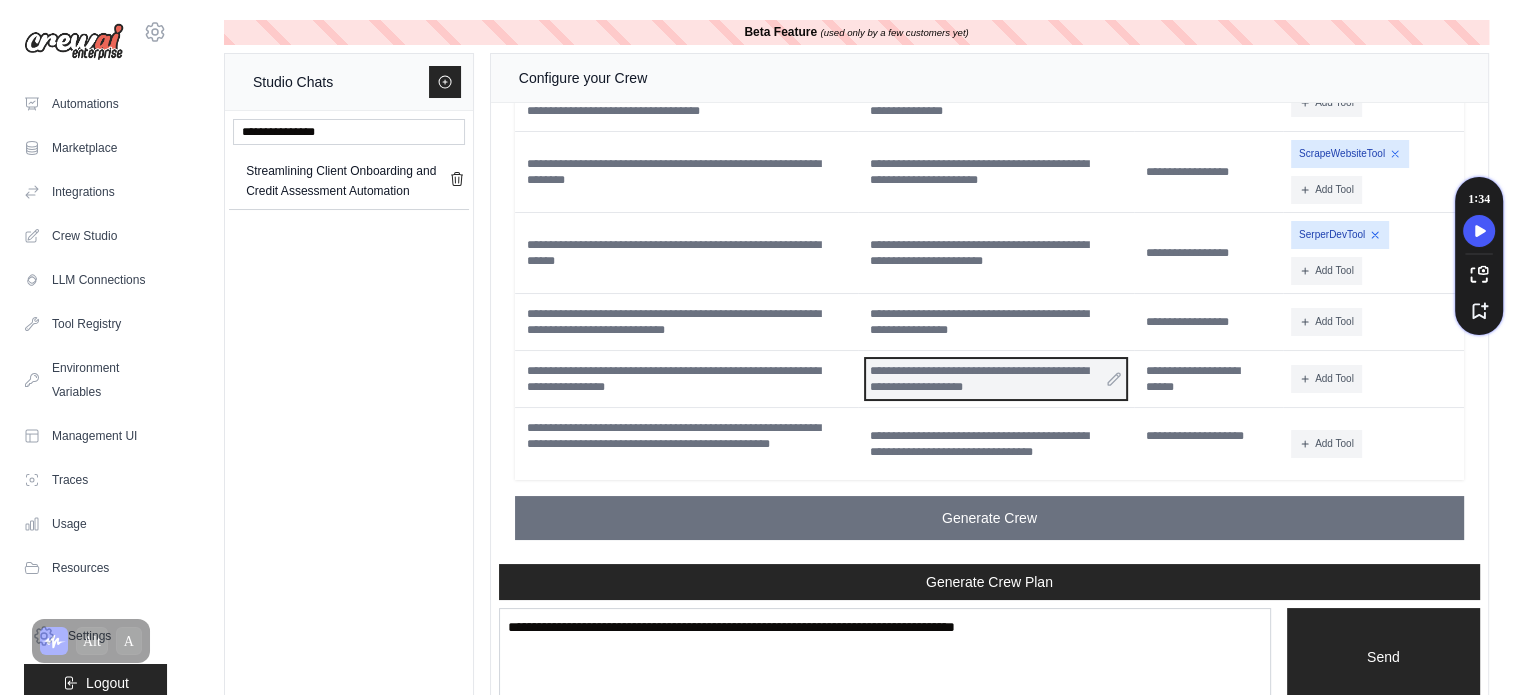 click on "**********" at bounding box center [996, 379] 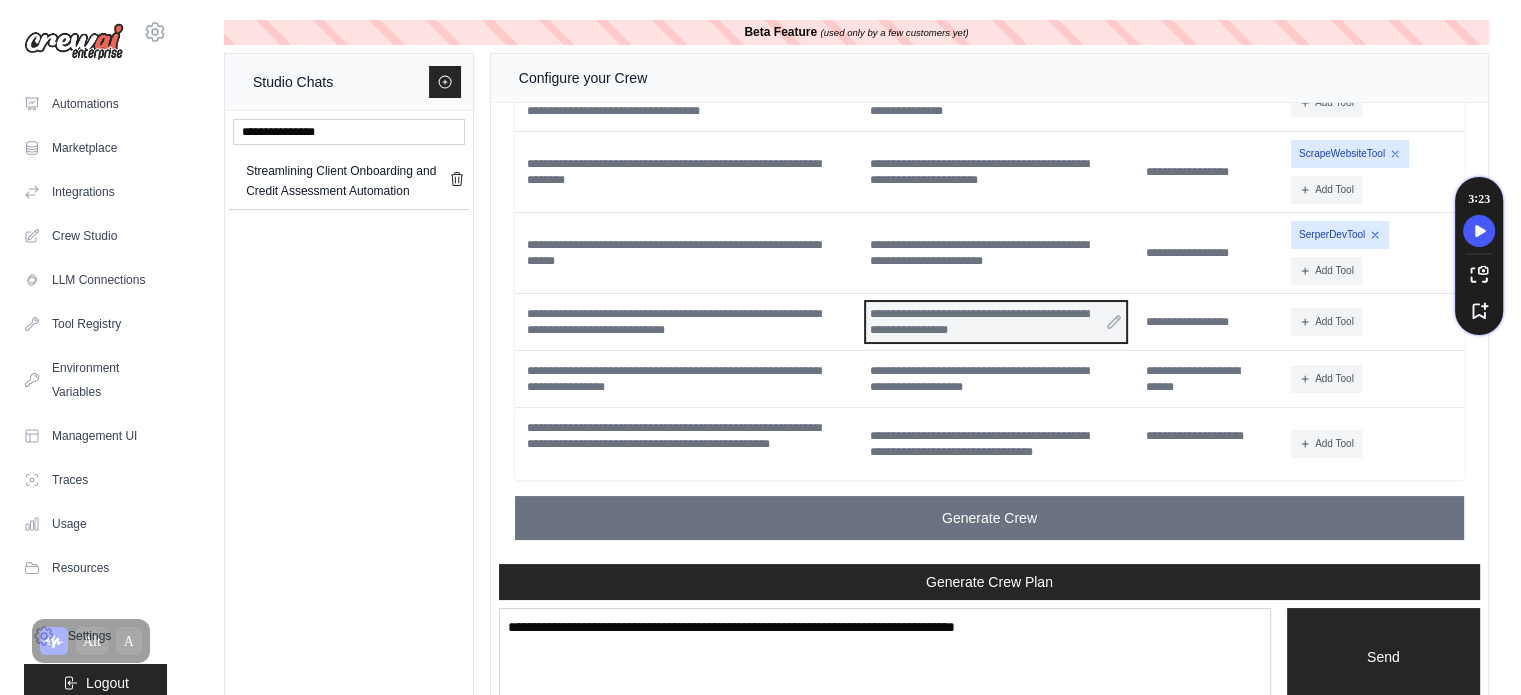 click on "**********" at bounding box center (996, 322) 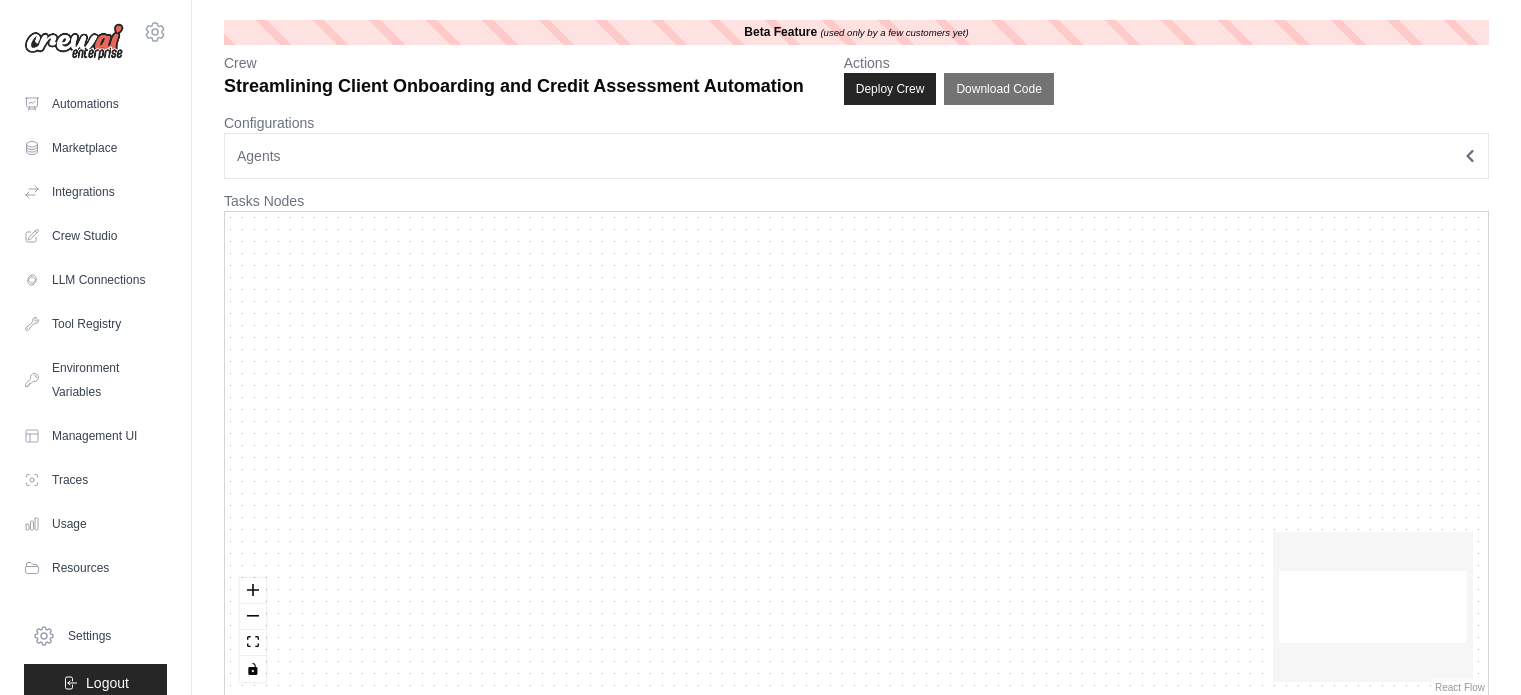 scroll, scrollTop: 0, scrollLeft: 0, axis: both 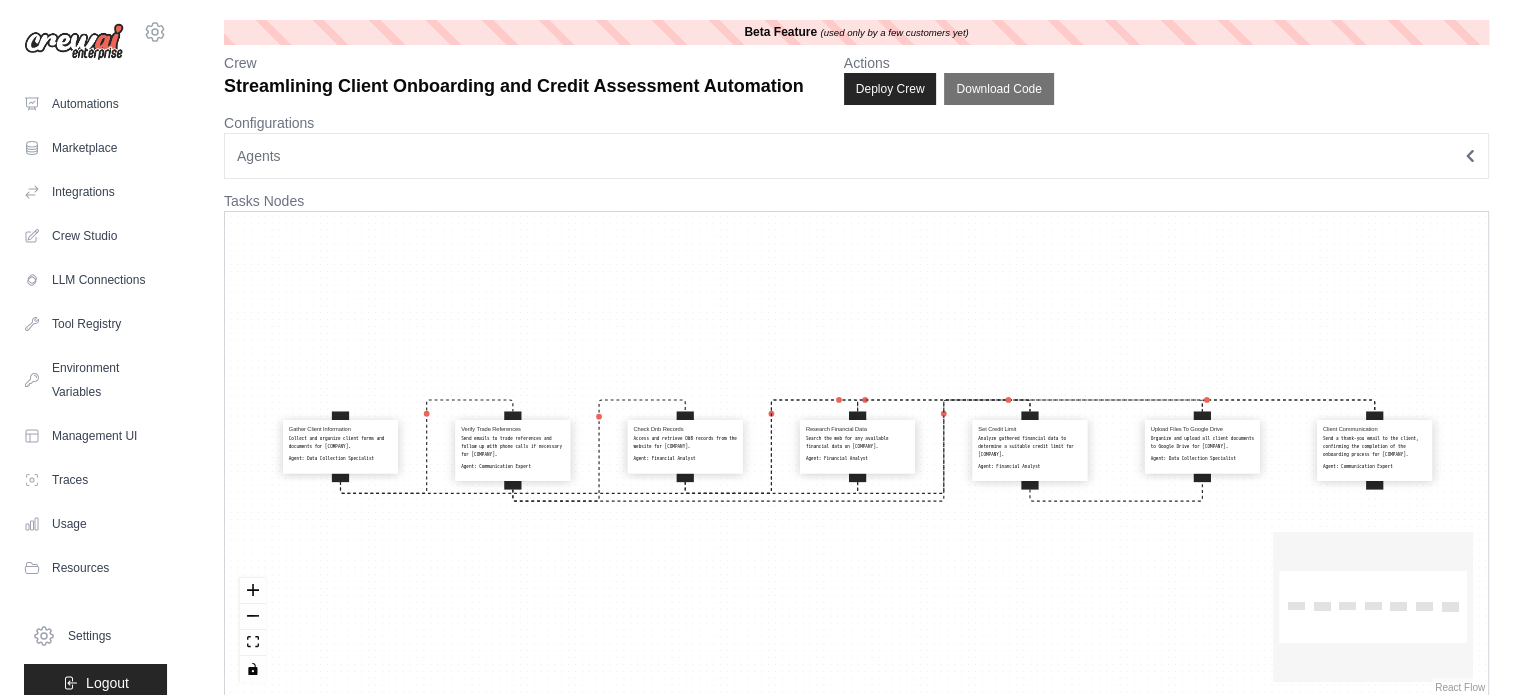 click on "(used only by a few customers yet)" at bounding box center (894, 32) 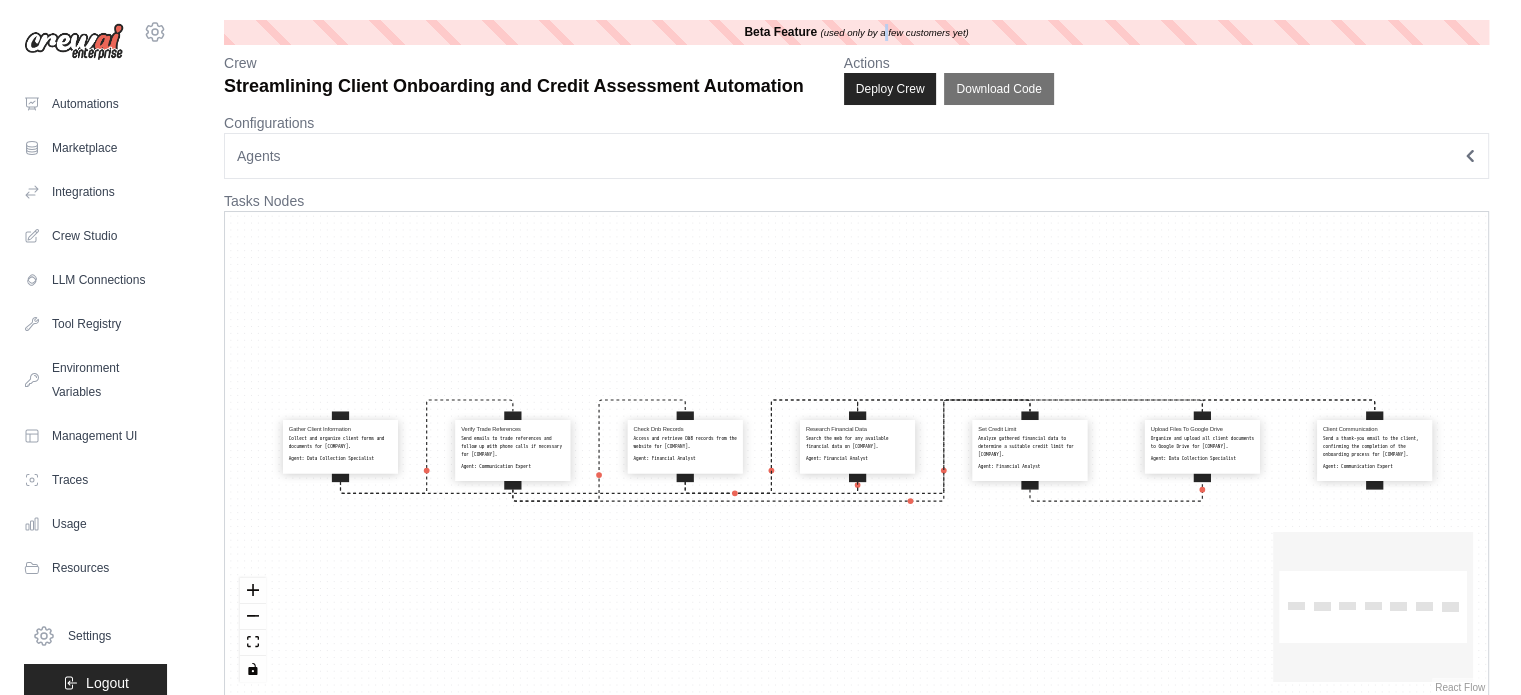 click on "(used only by a few customers yet)" at bounding box center [894, 32] 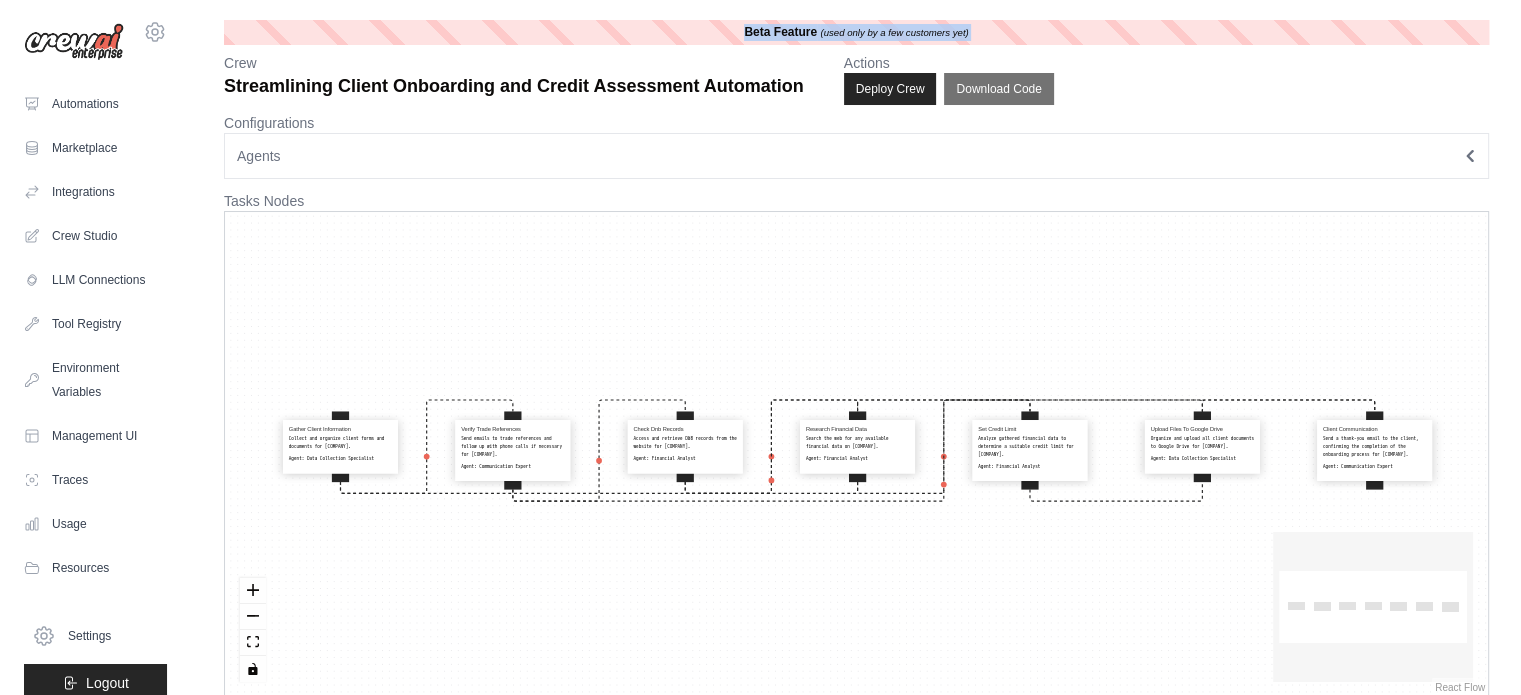 click on "(used only by a few customers yet)" at bounding box center (894, 32) 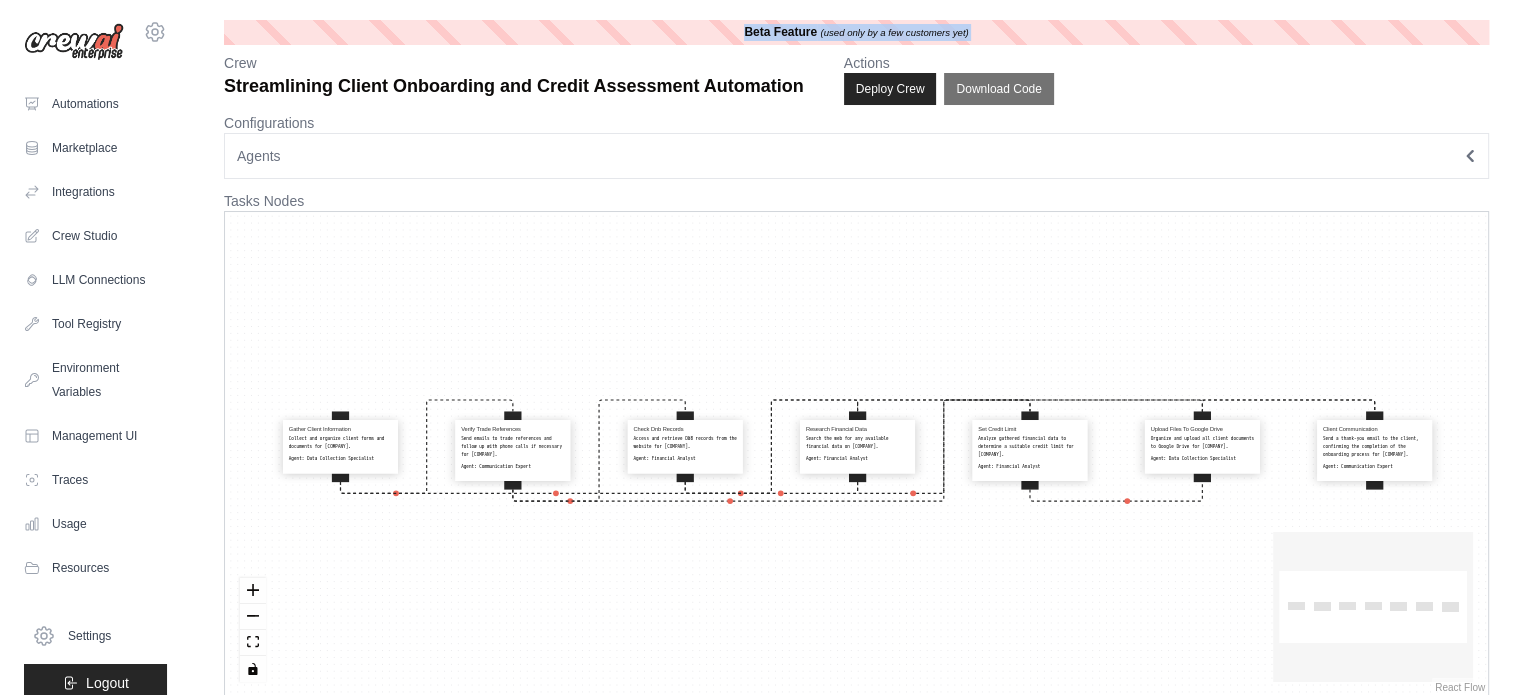 scroll, scrollTop: 0, scrollLeft: 0, axis: both 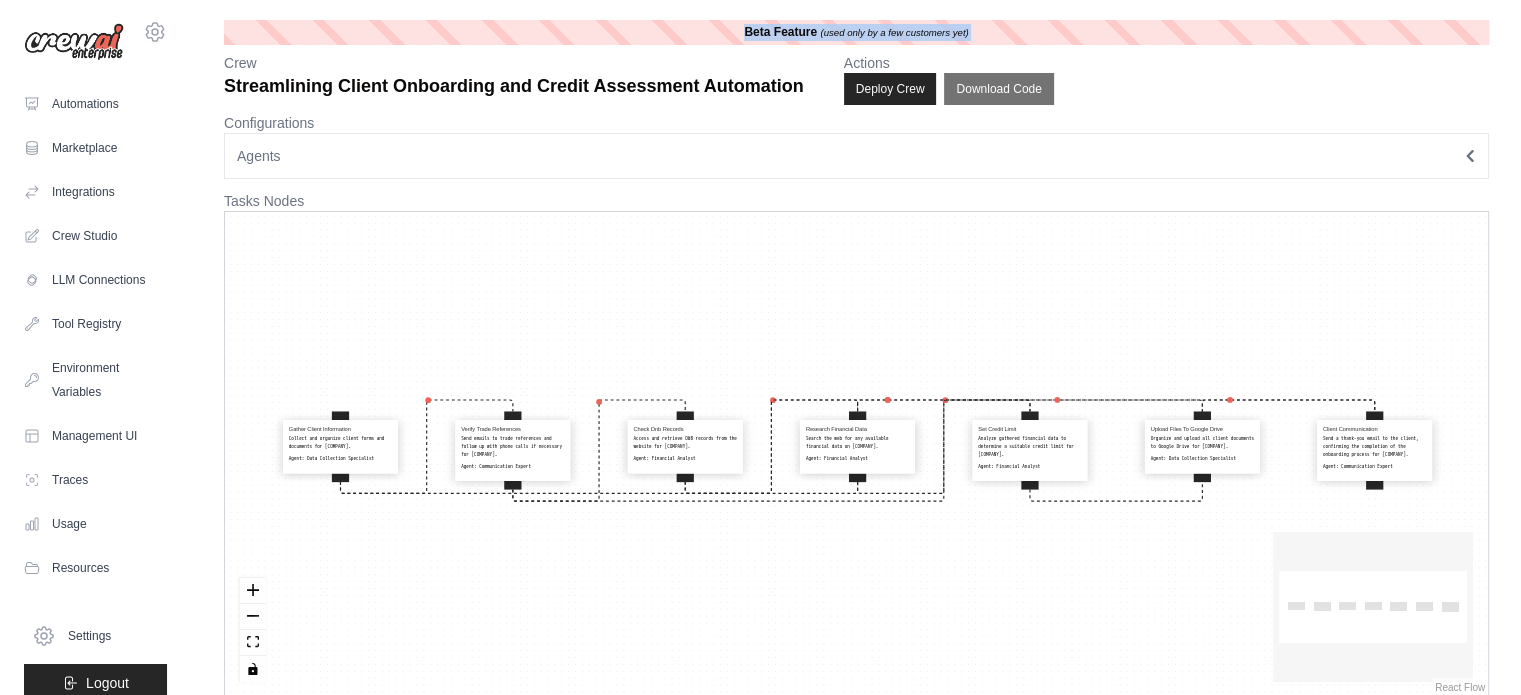 click on "Agent:   Data Collection Specialist" at bounding box center [340, 459] 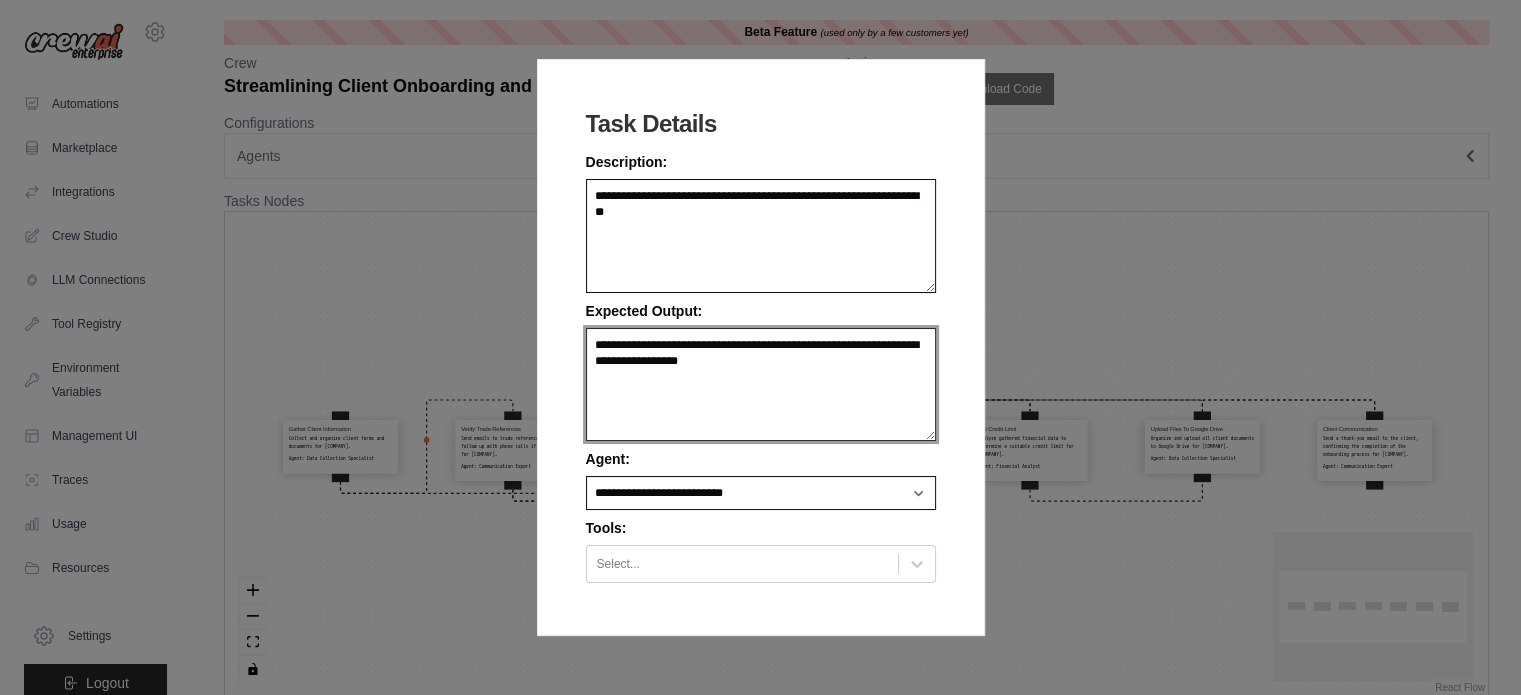 click on "**********" at bounding box center (761, 385) 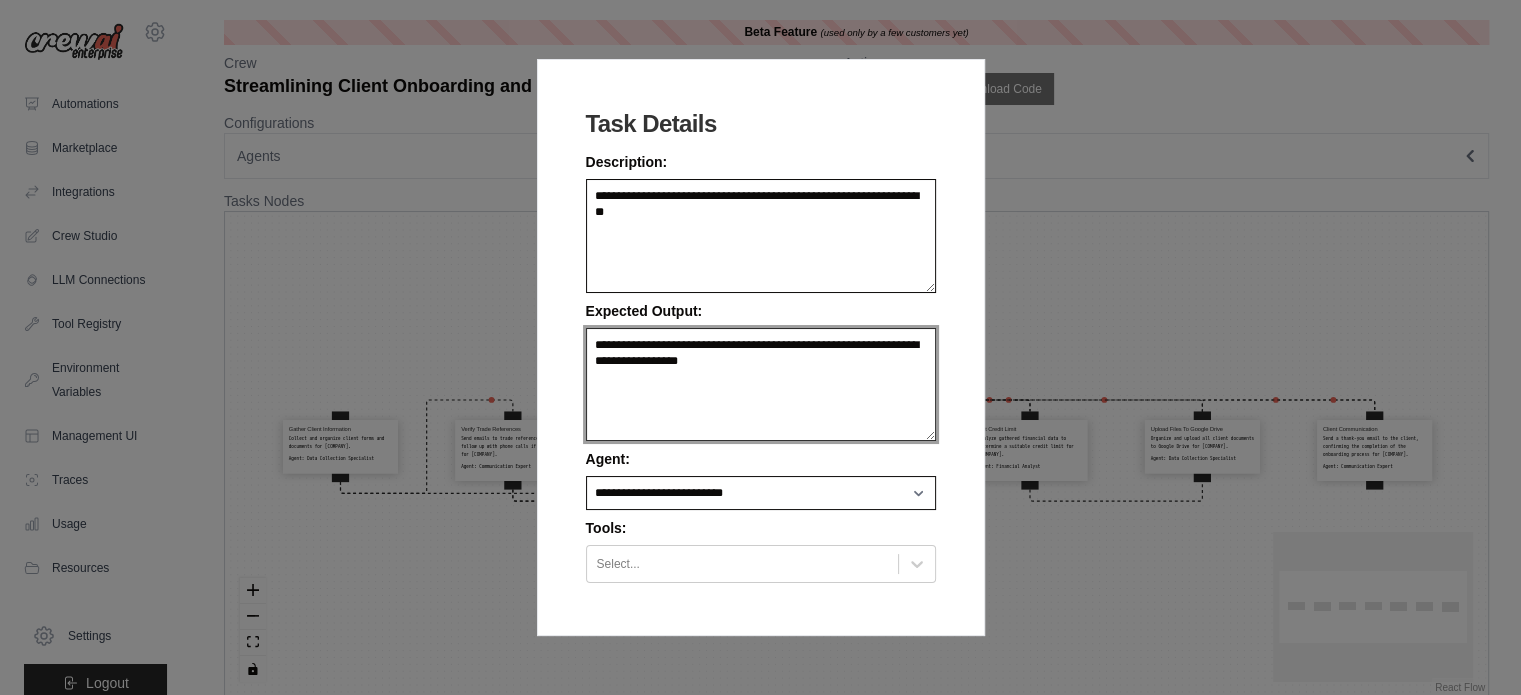 click on "**********" at bounding box center (761, 385) 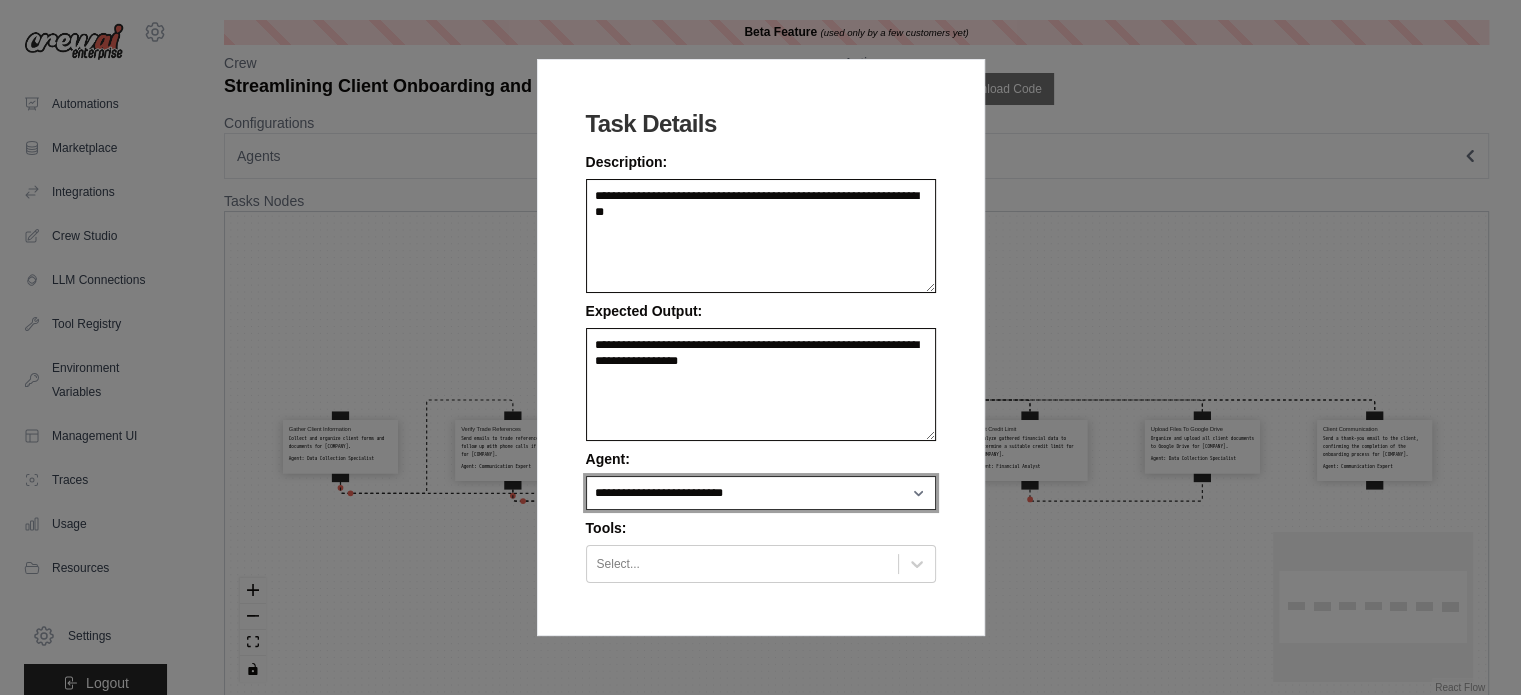 click on "**********" at bounding box center (761, 493) 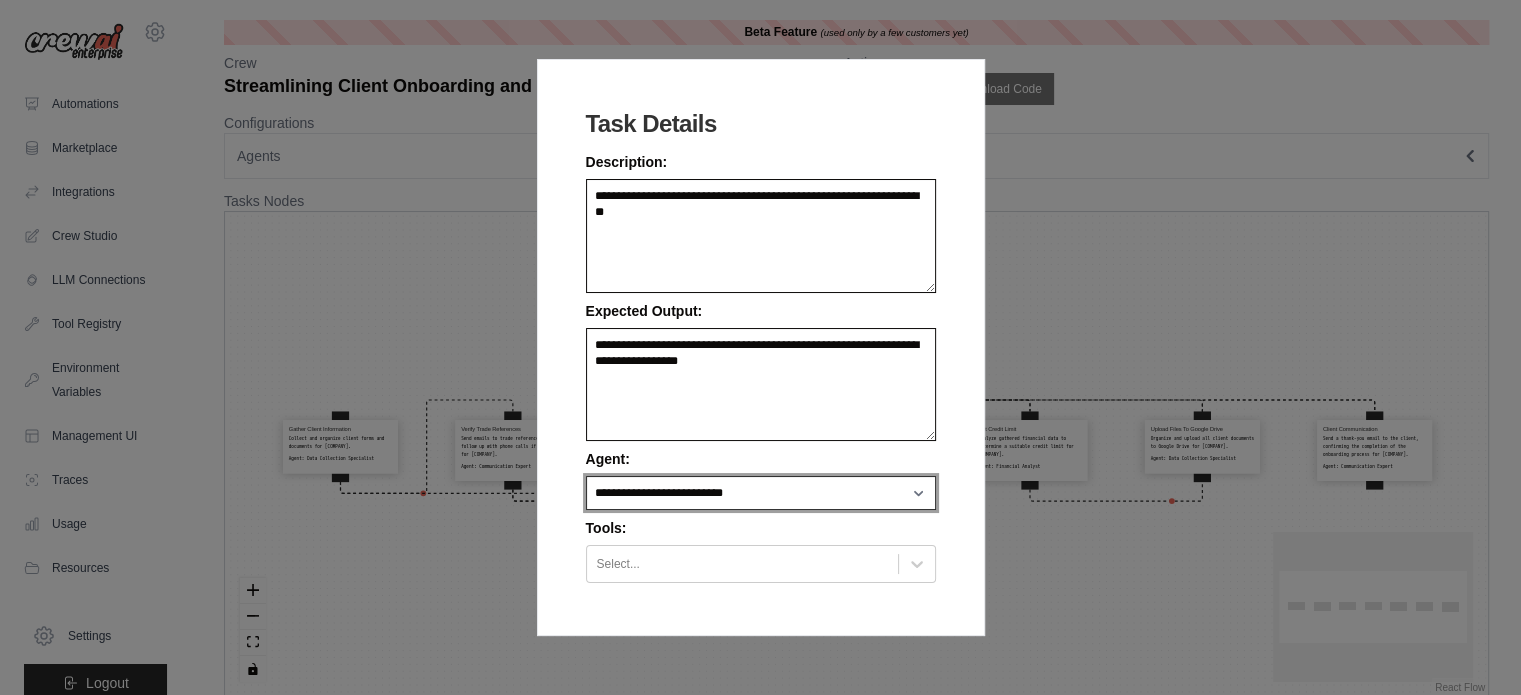 click on "**********" at bounding box center [761, 493] 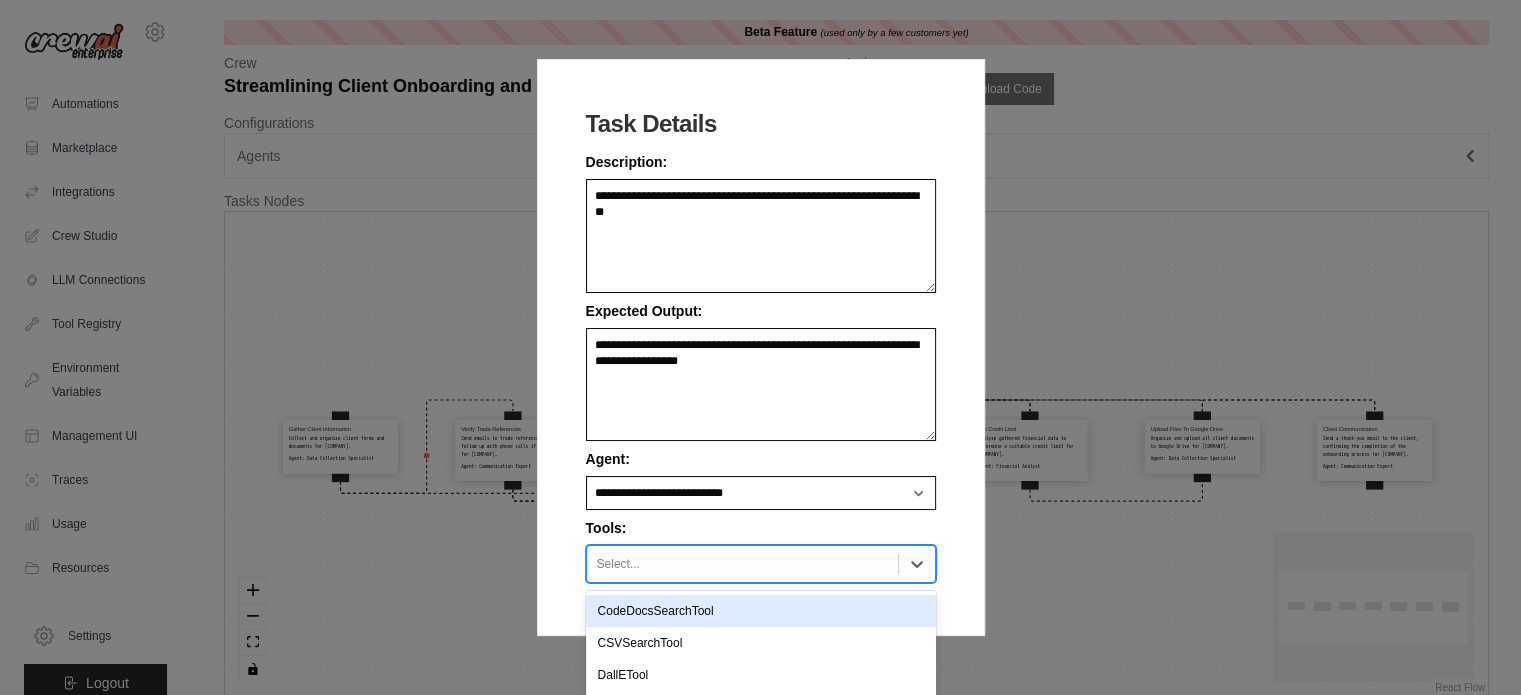 scroll, scrollTop: 21, scrollLeft: 0, axis: vertical 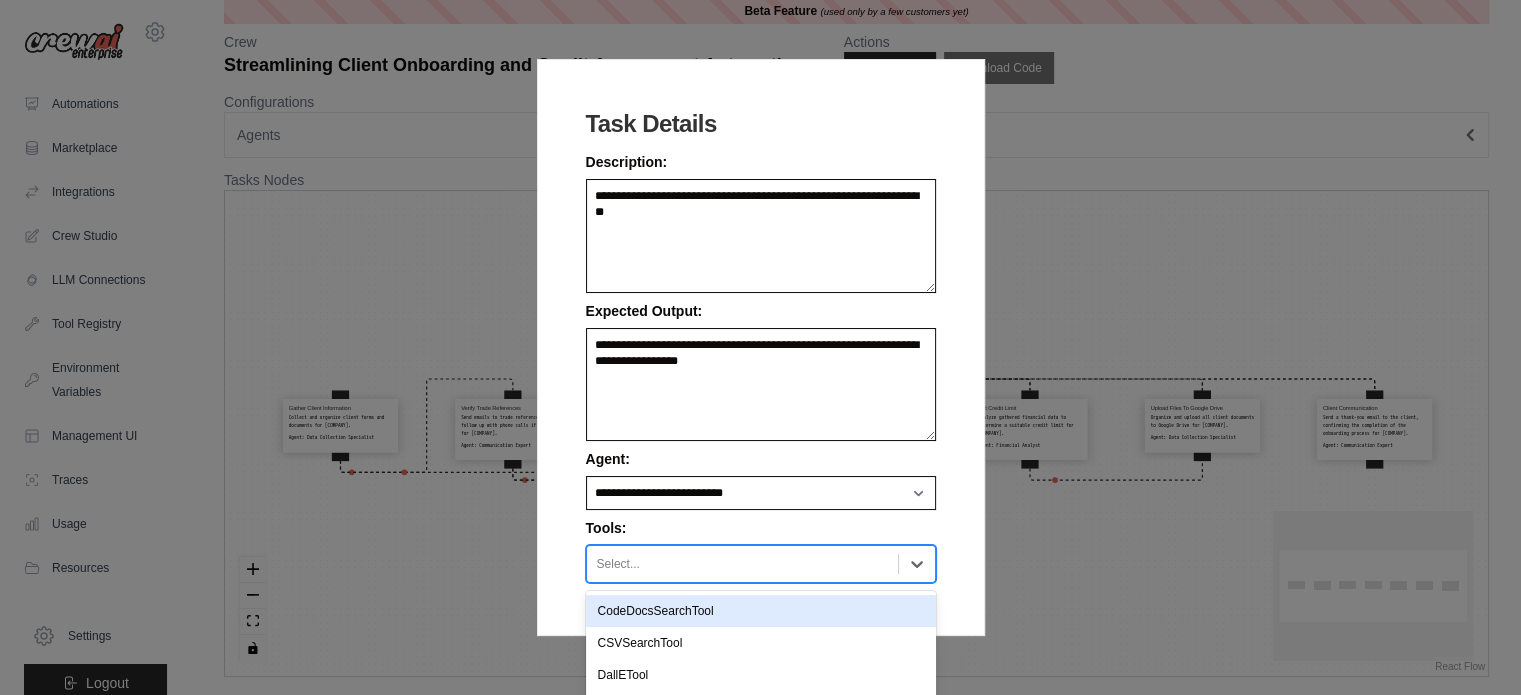 click at bounding box center (742, 564) 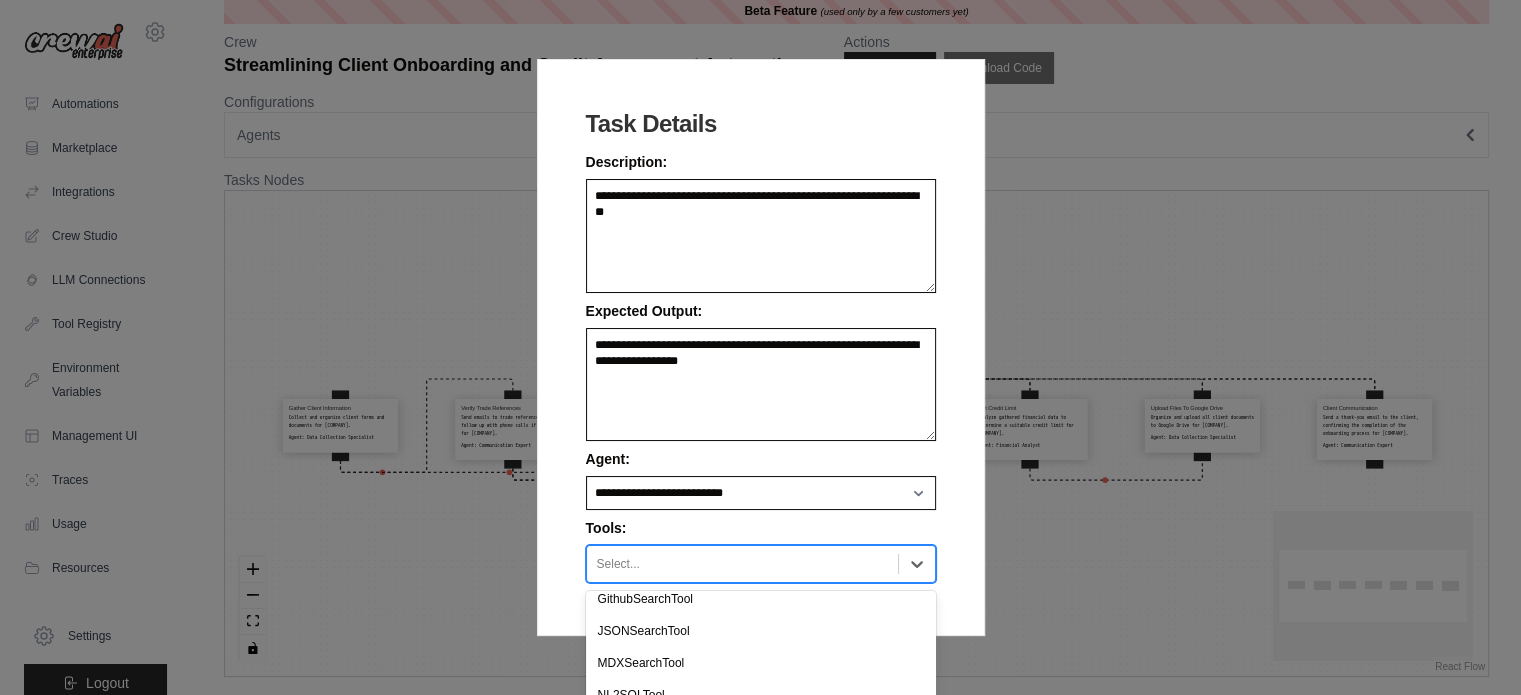 scroll, scrollTop: 476, scrollLeft: 0, axis: vertical 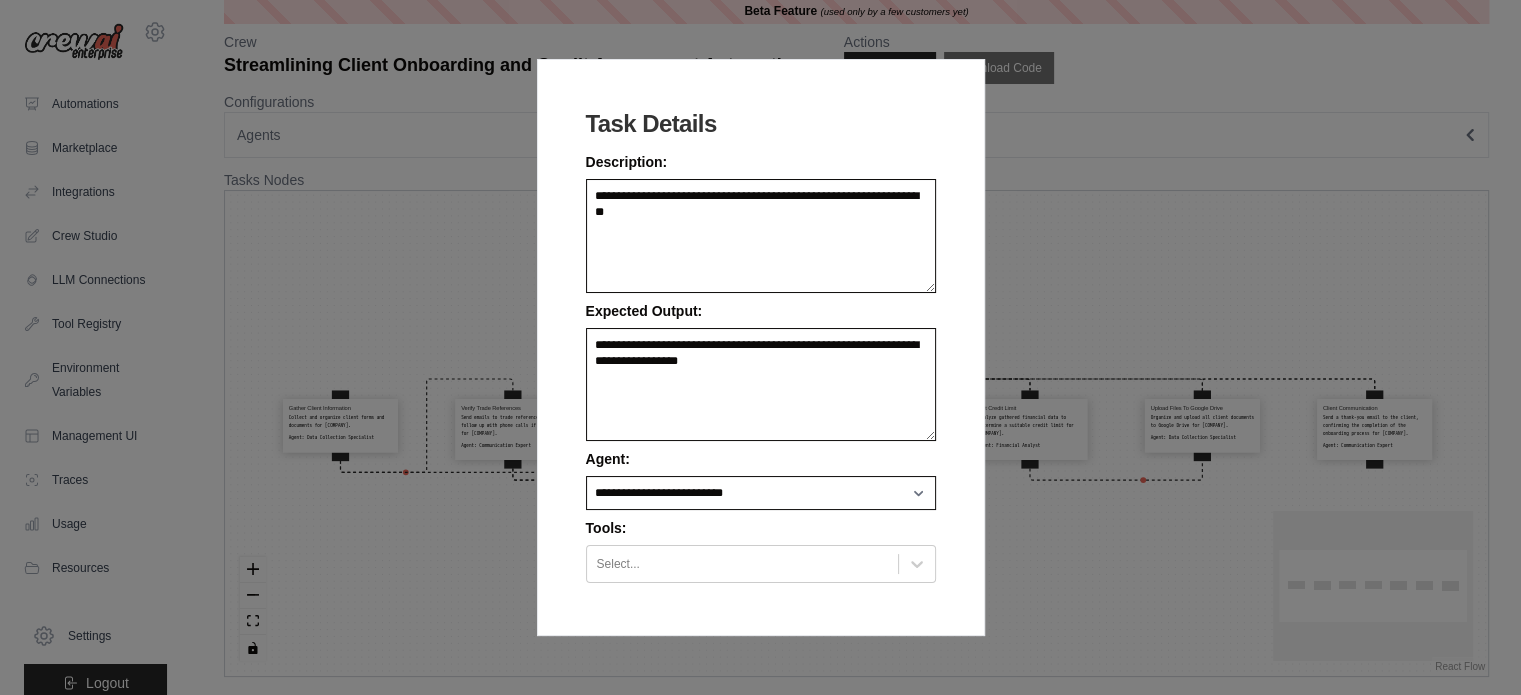 click on "**********" at bounding box center [760, 347] 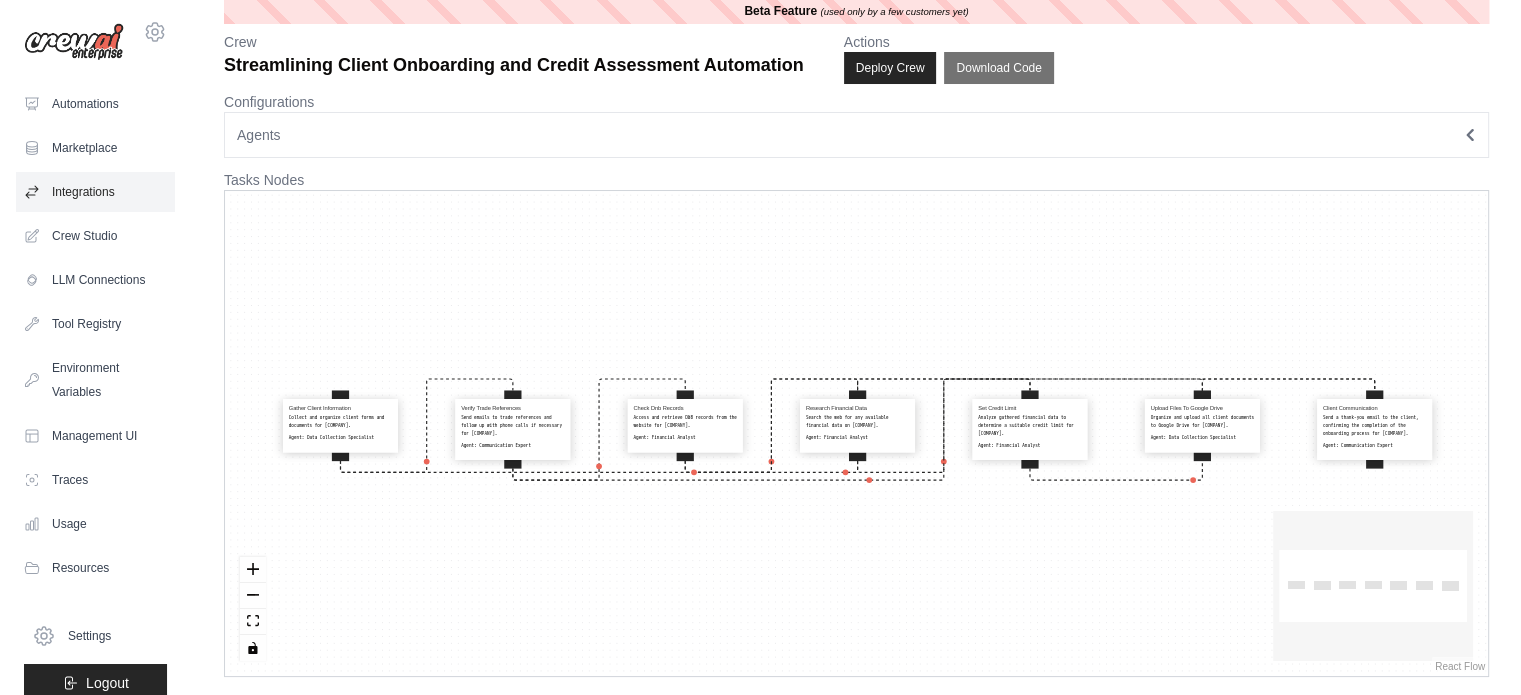click on "Integrations" at bounding box center (95, 192) 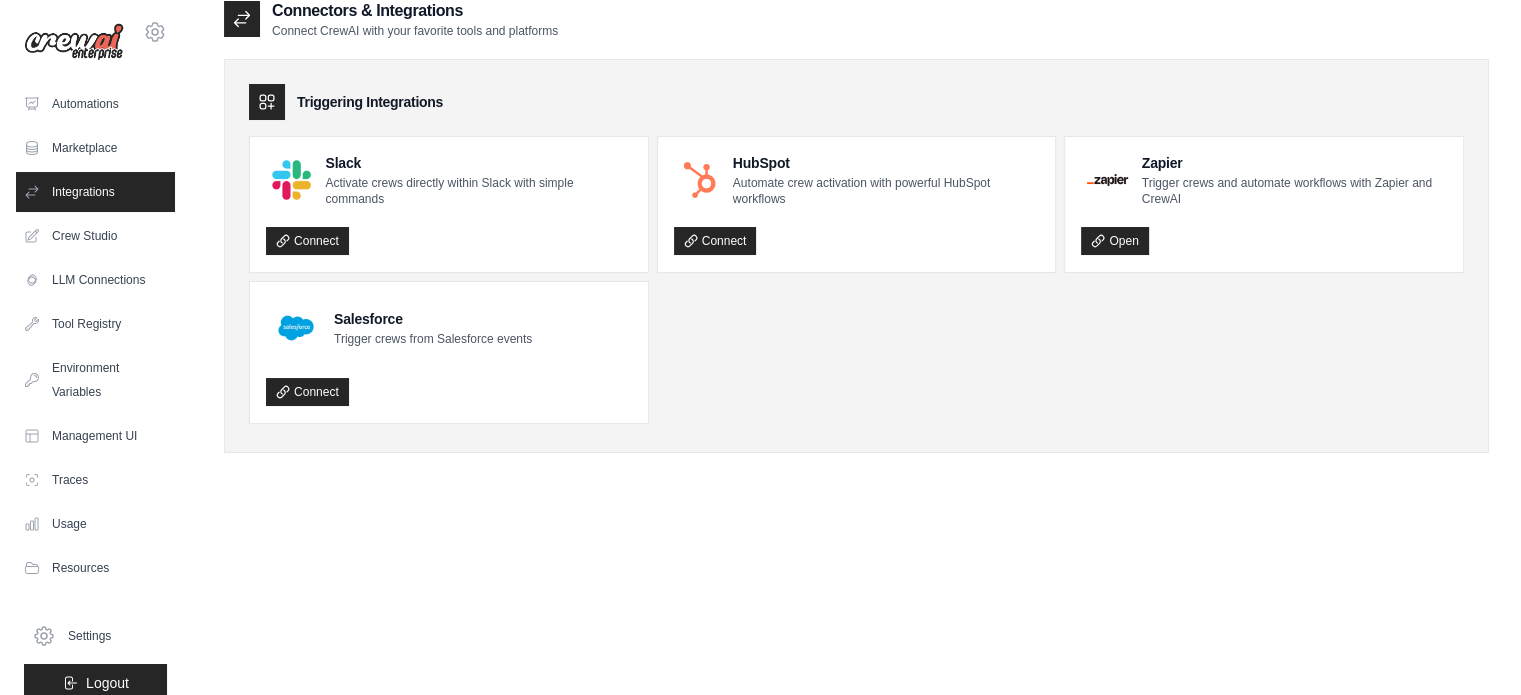 scroll, scrollTop: 0, scrollLeft: 0, axis: both 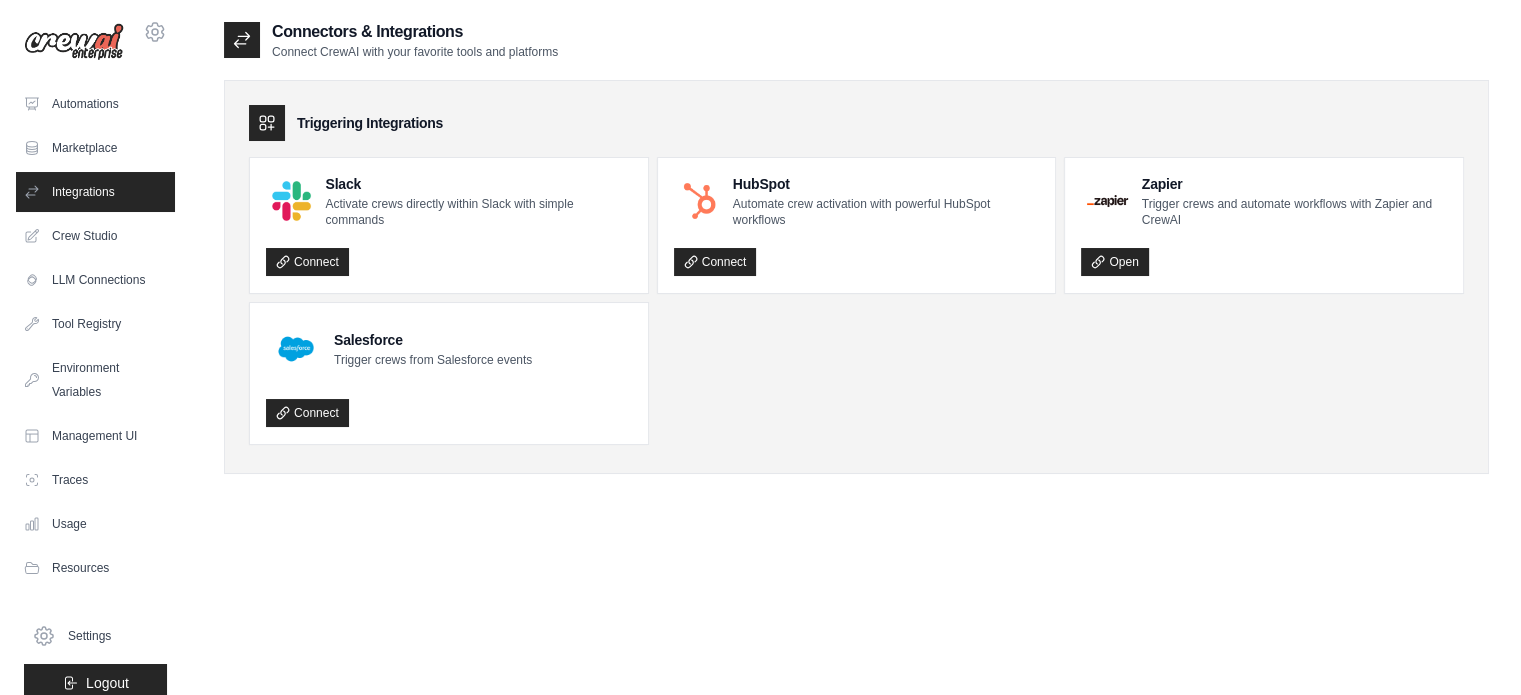click on "Trigger crews from Salesforce events" at bounding box center (433, 360) 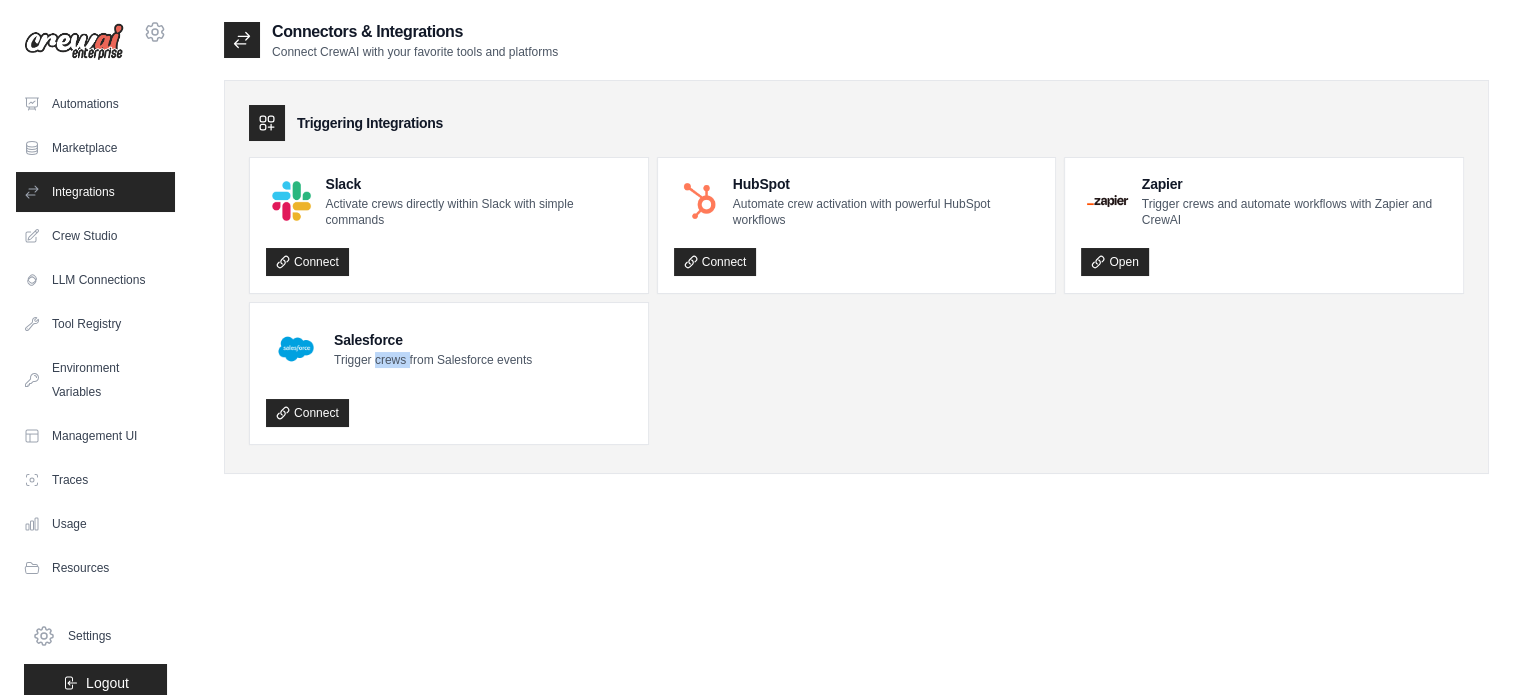 click on "Trigger crews from Salesforce events" at bounding box center (433, 360) 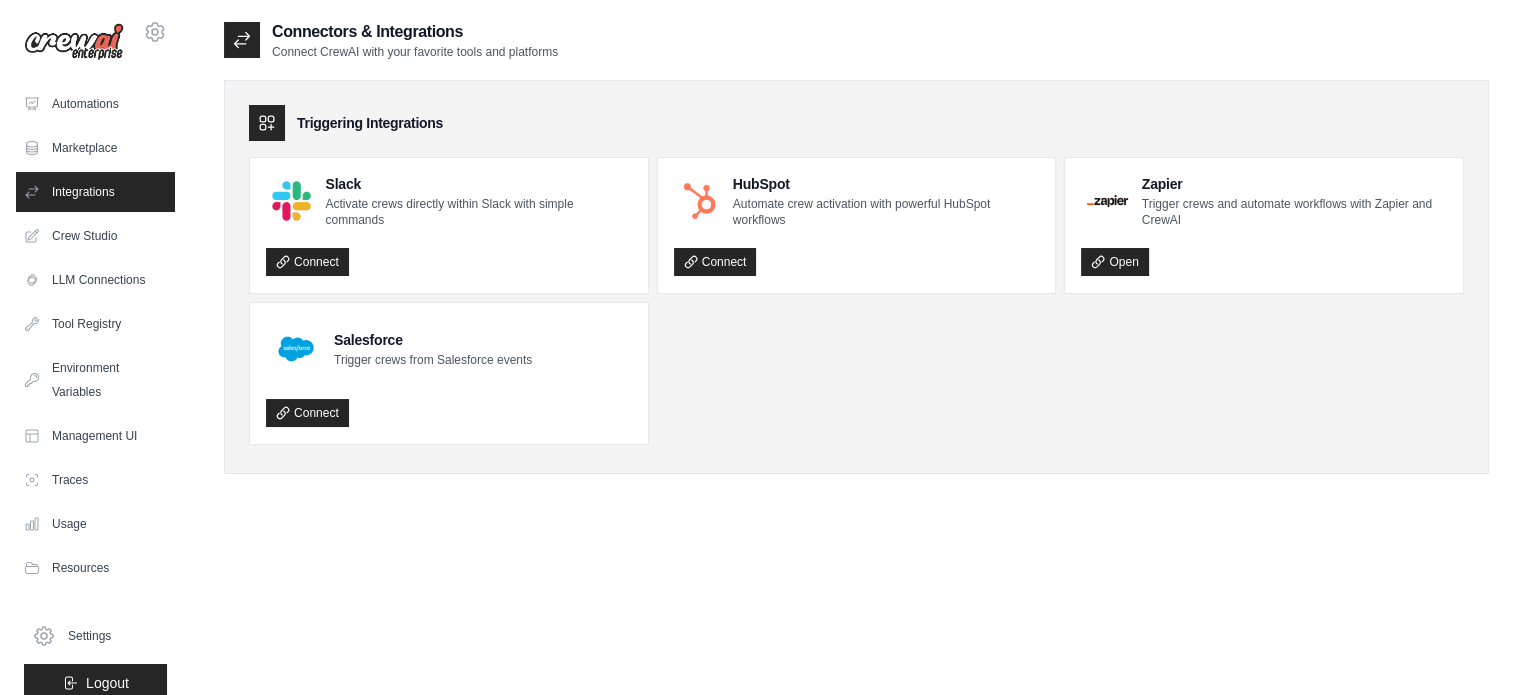 click 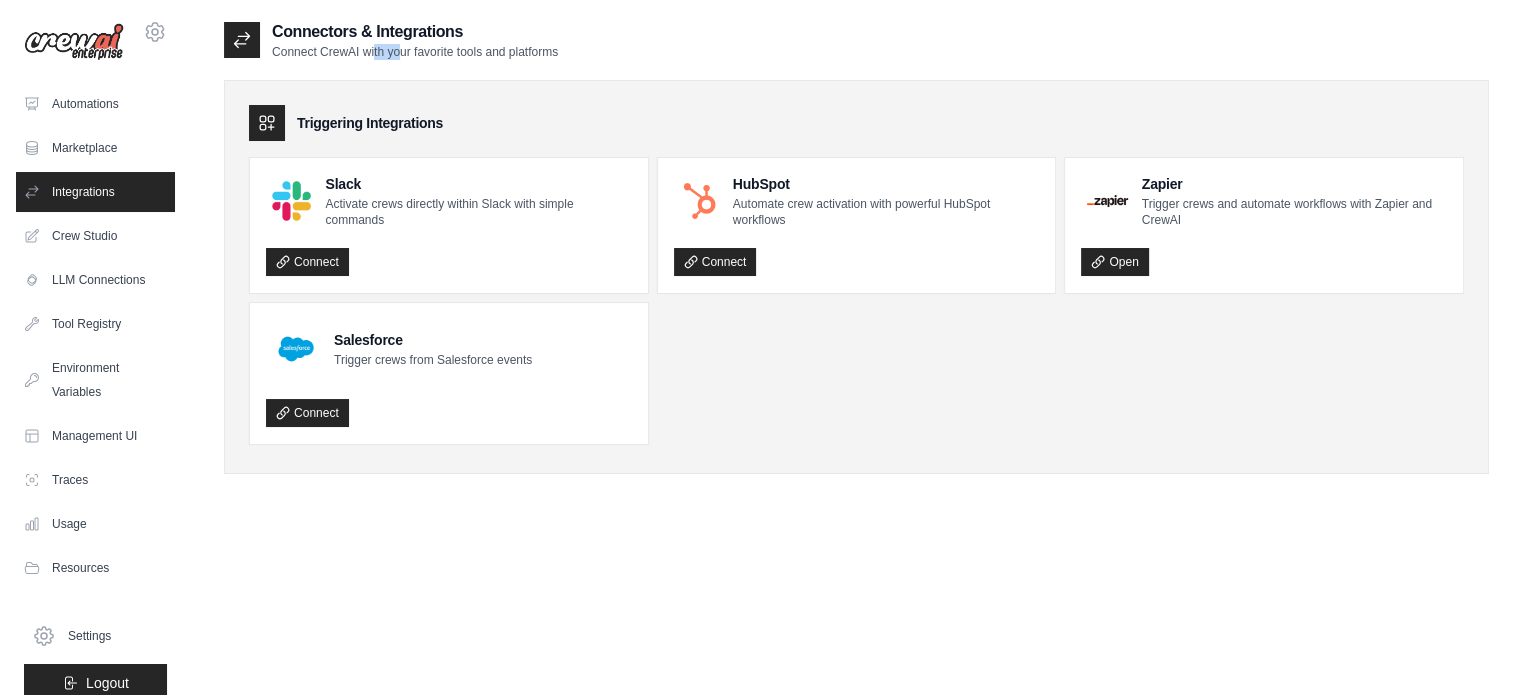click on "Connect CrewAI with your favorite tools and platforms" at bounding box center (415, 52) 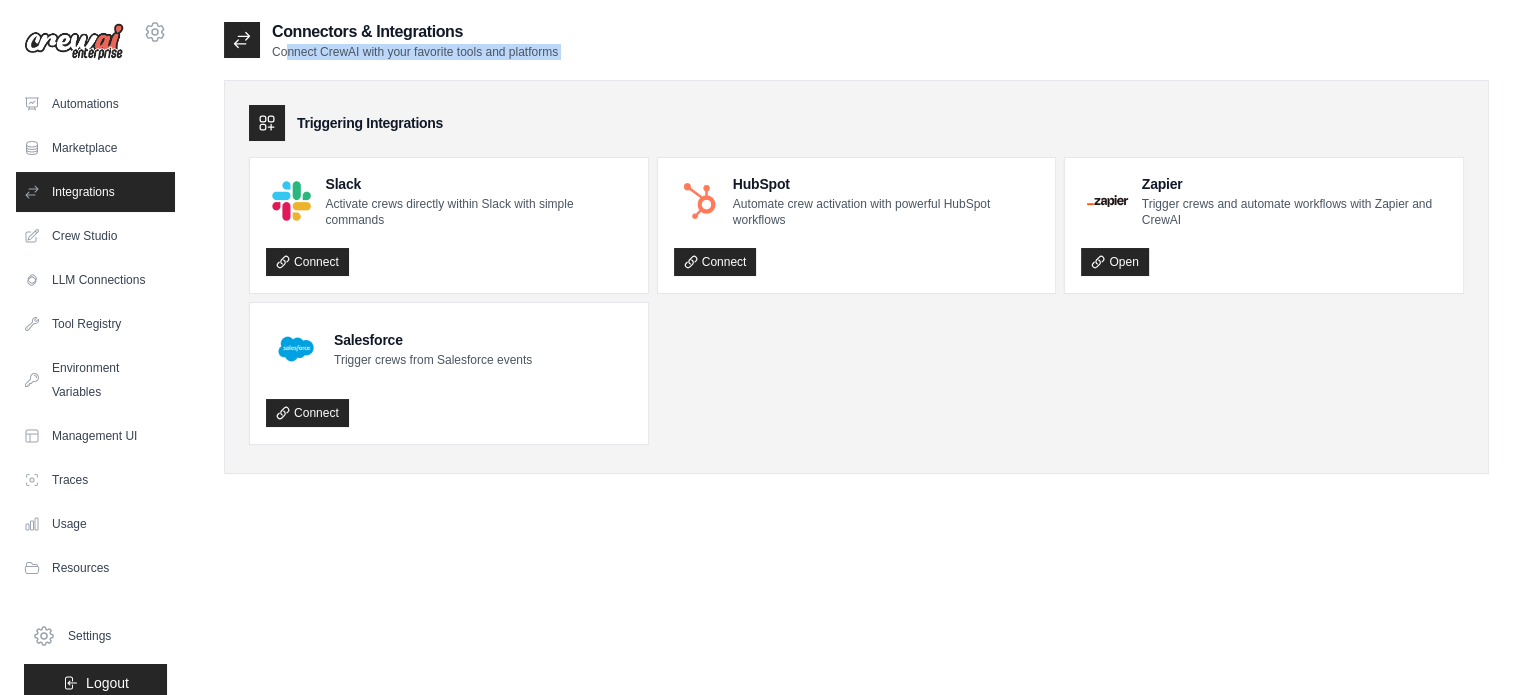 click on "Connect CrewAI with your favorite tools and platforms" at bounding box center [415, 52] 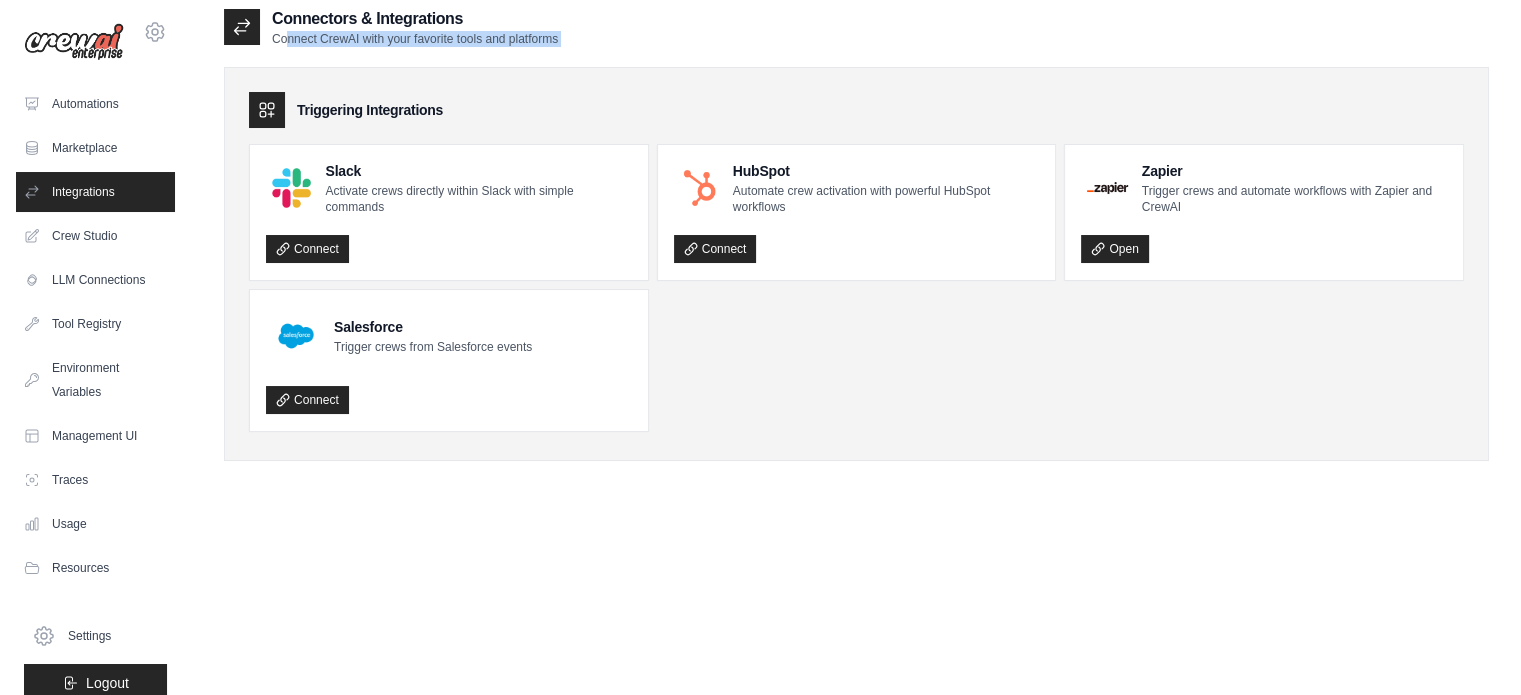 scroll, scrollTop: 0, scrollLeft: 0, axis: both 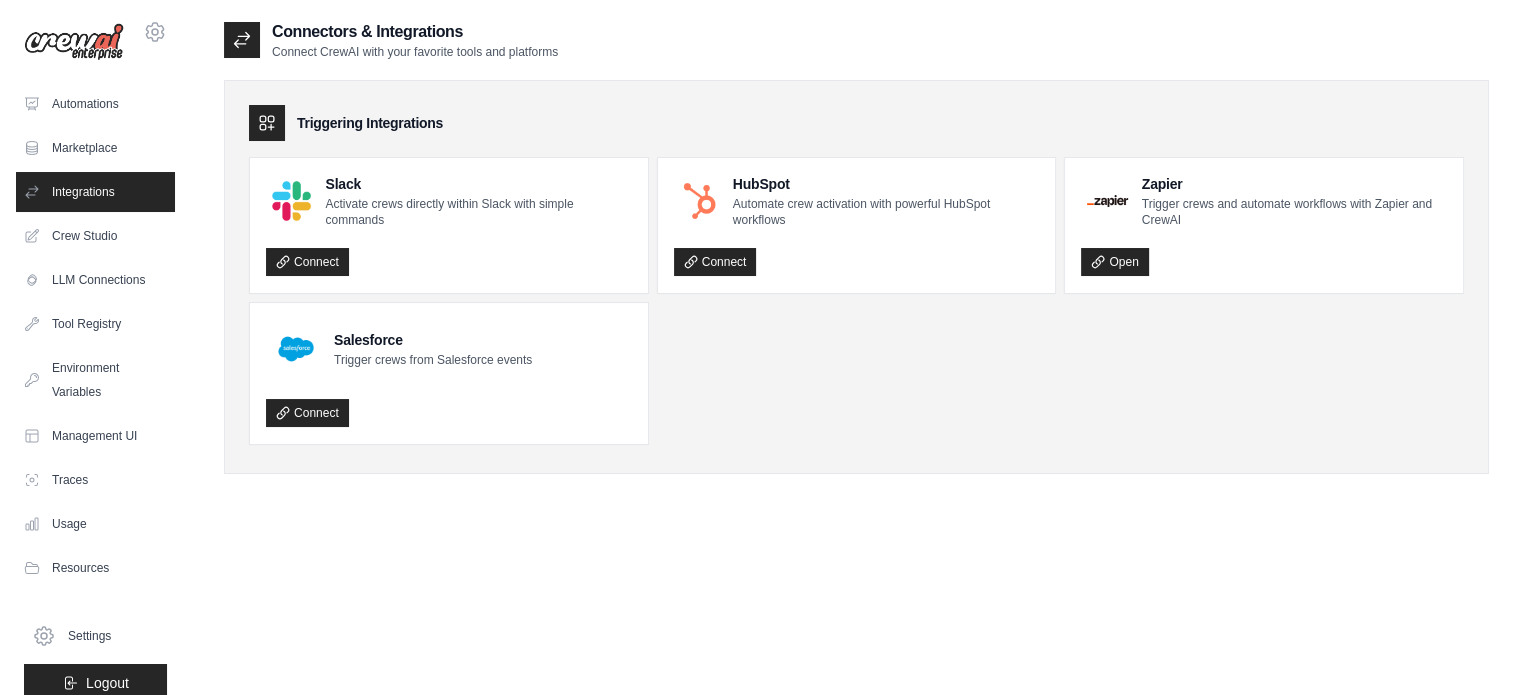 click on "Triggering Integrations" at bounding box center [370, 123] 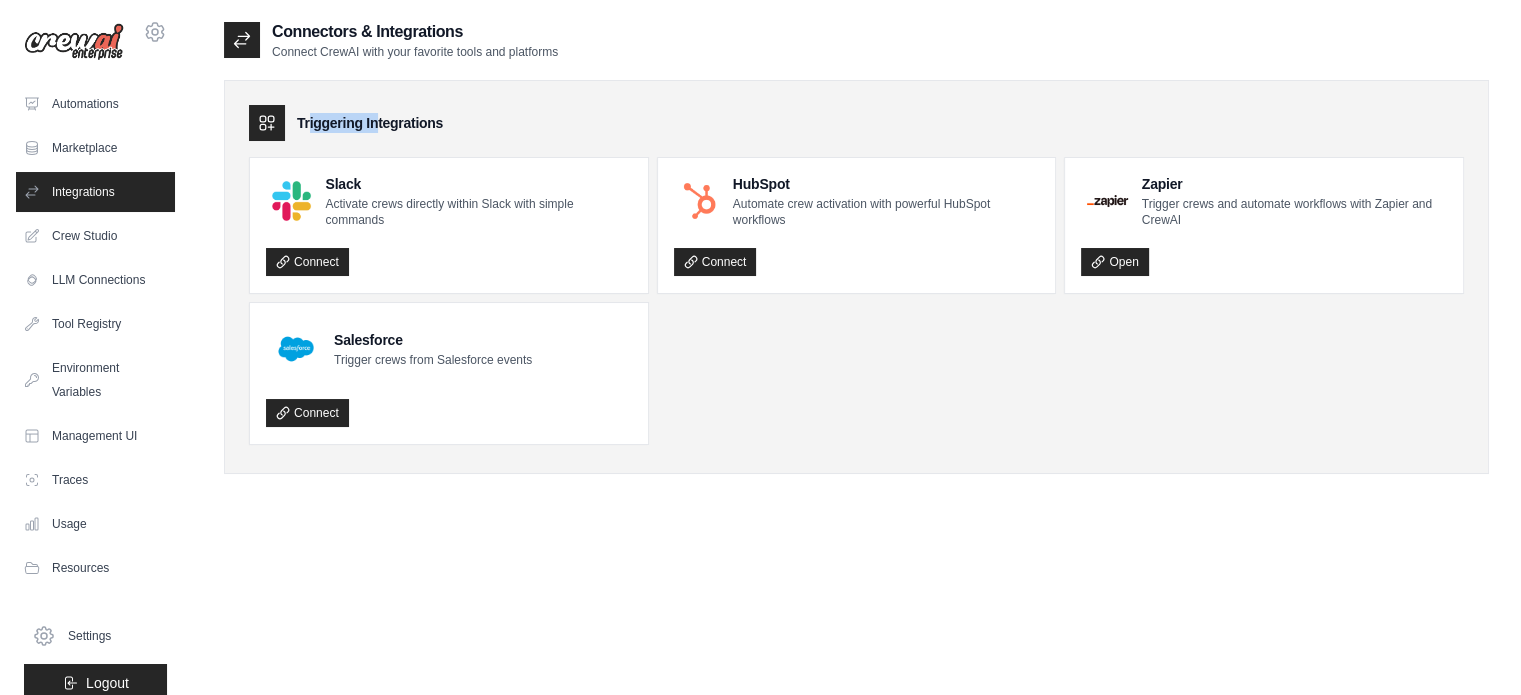 click on "Triggering Integrations" at bounding box center [370, 123] 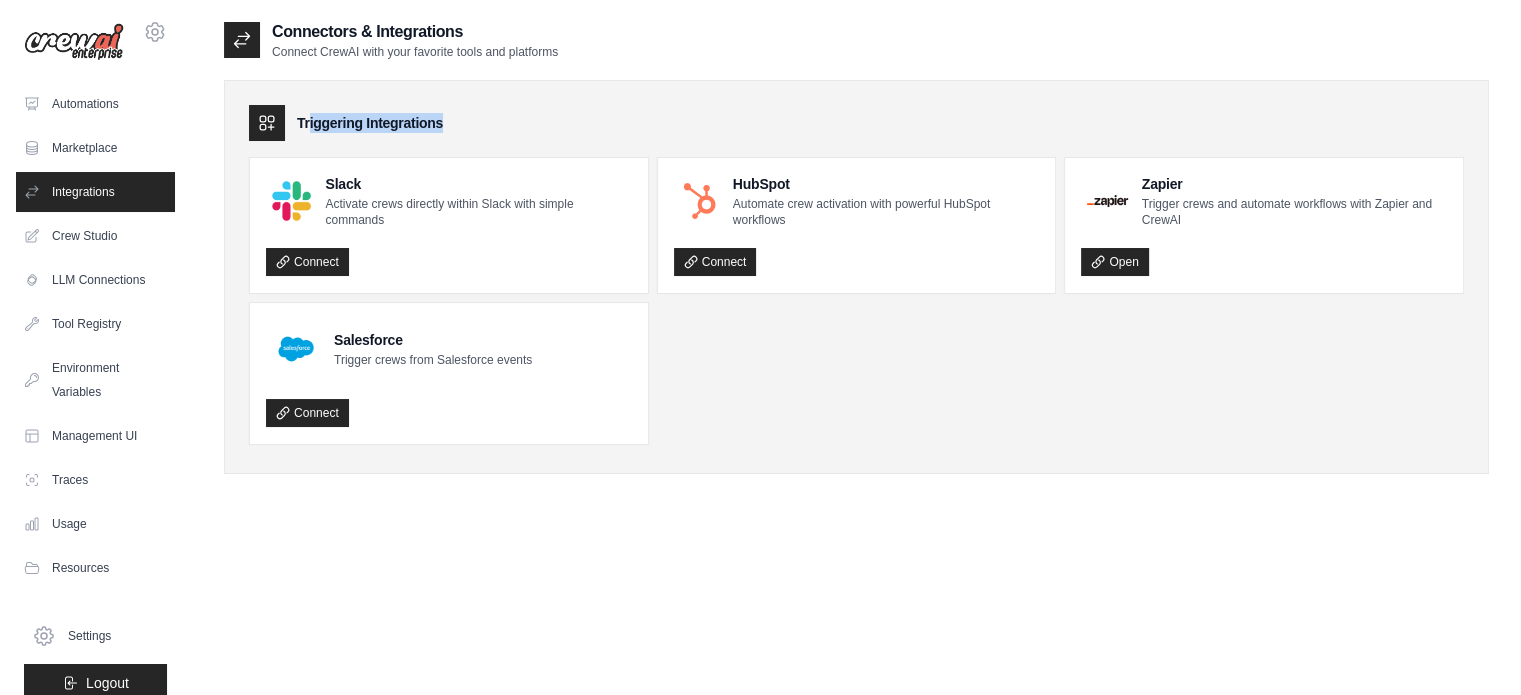 click on "Triggering Integrations" at bounding box center (370, 123) 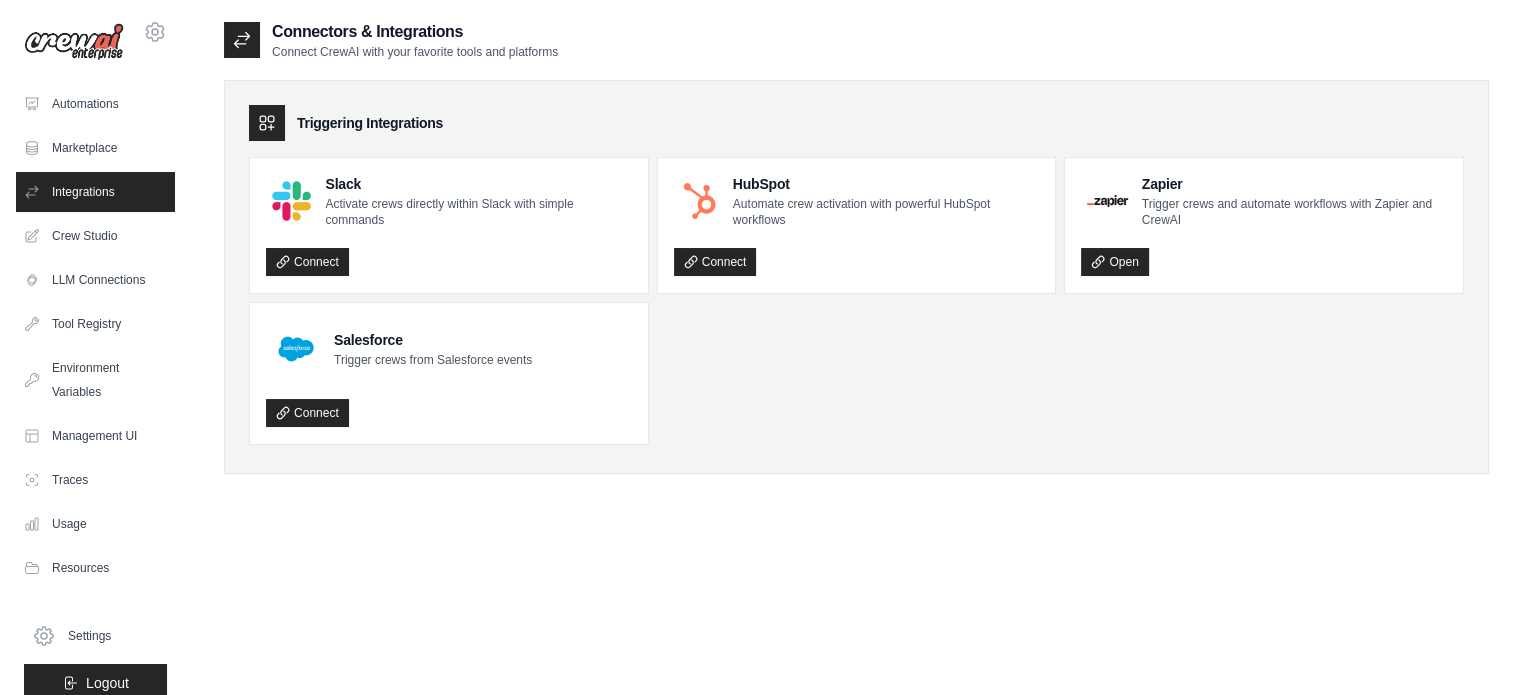 click 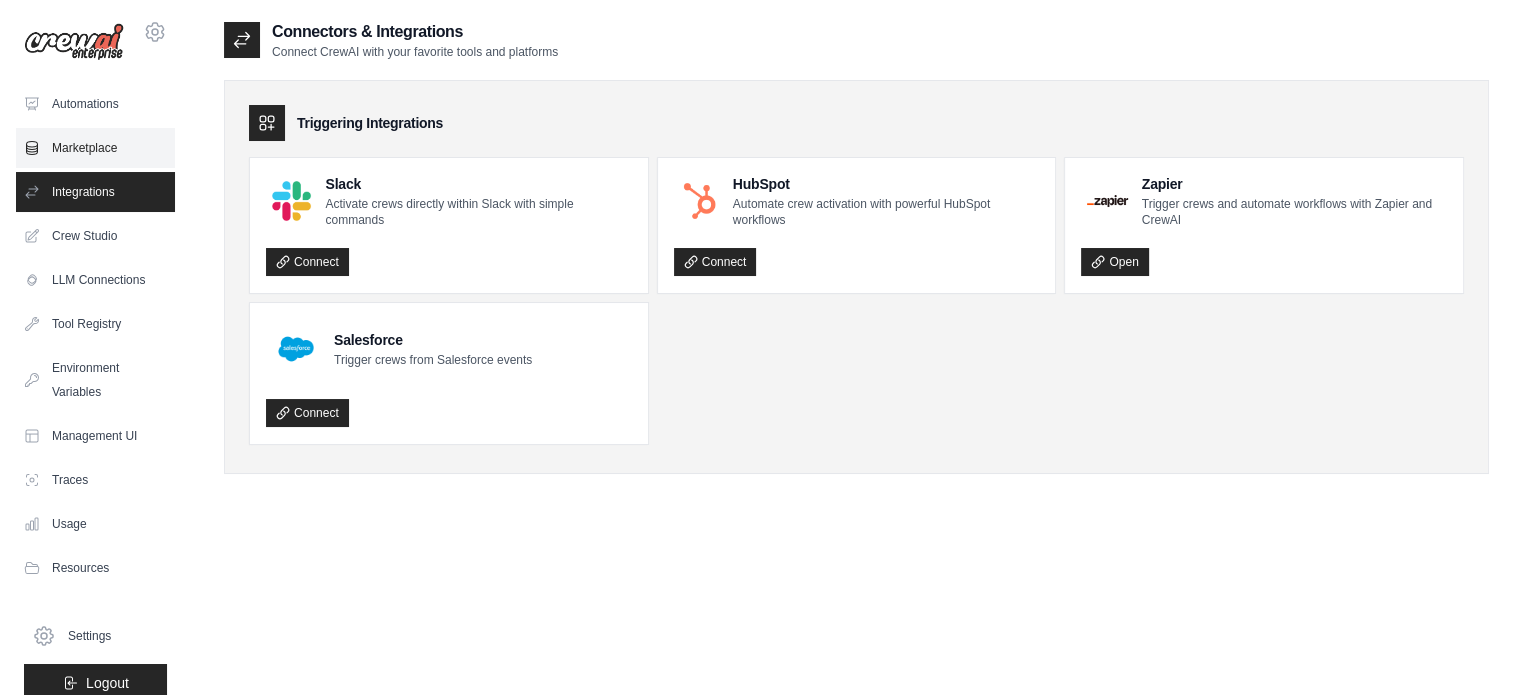 click on "Marketplace" at bounding box center (95, 148) 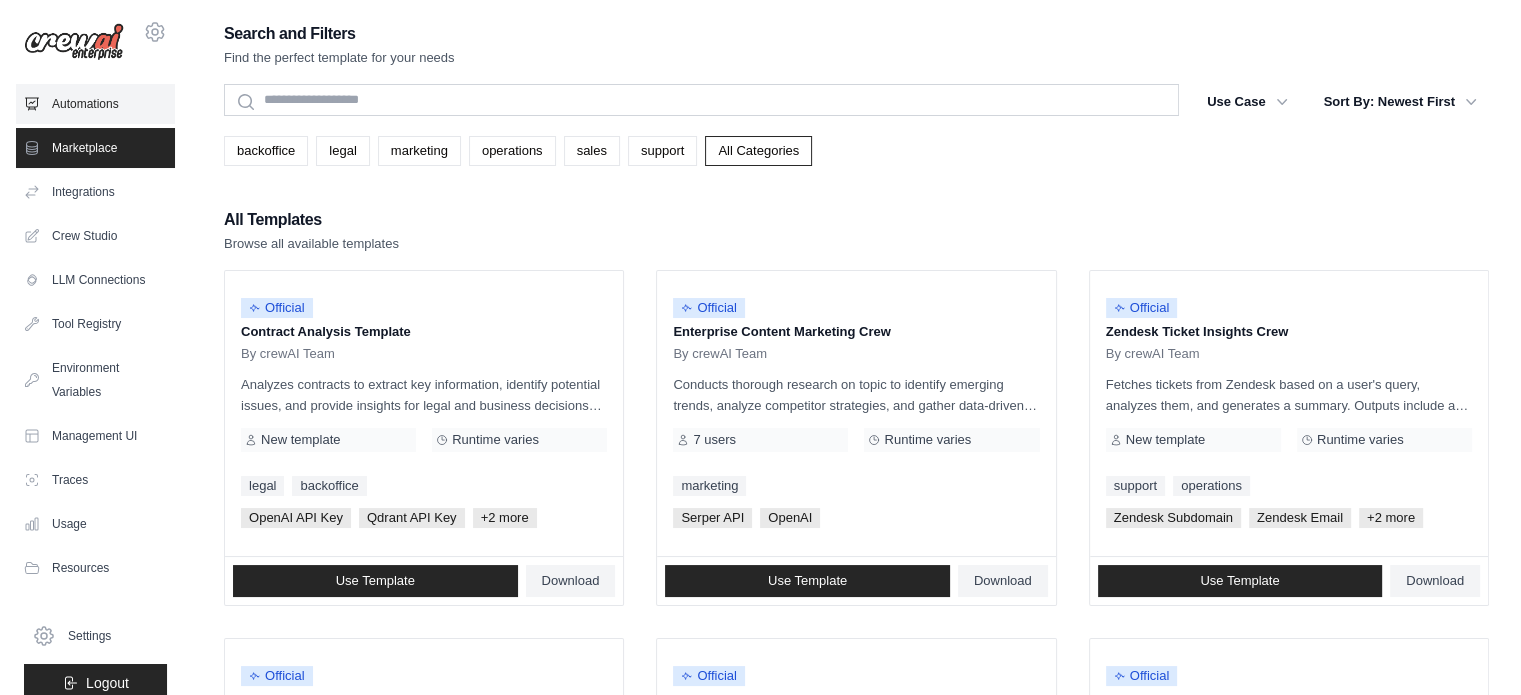 click on "Automations" at bounding box center (95, 104) 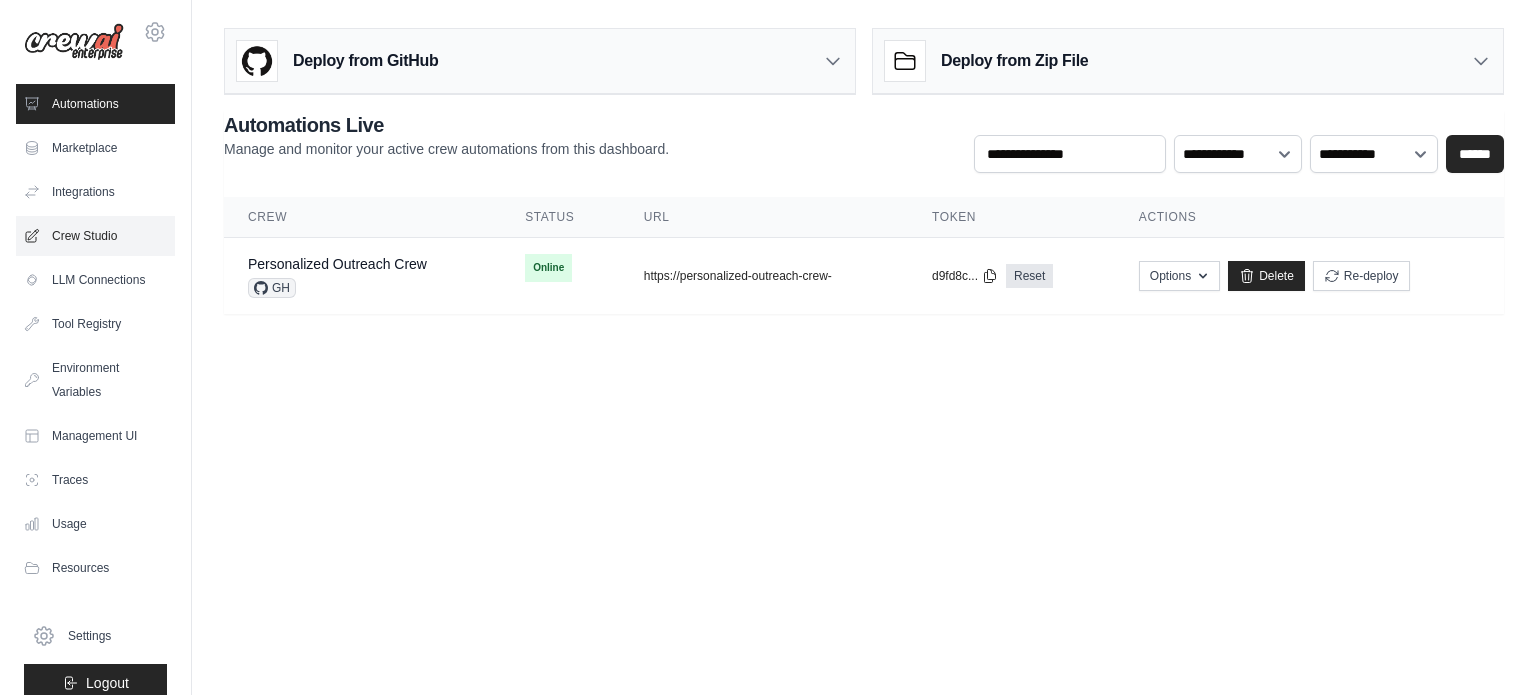 click on "Crew Studio" at bounding box center (95, 236) 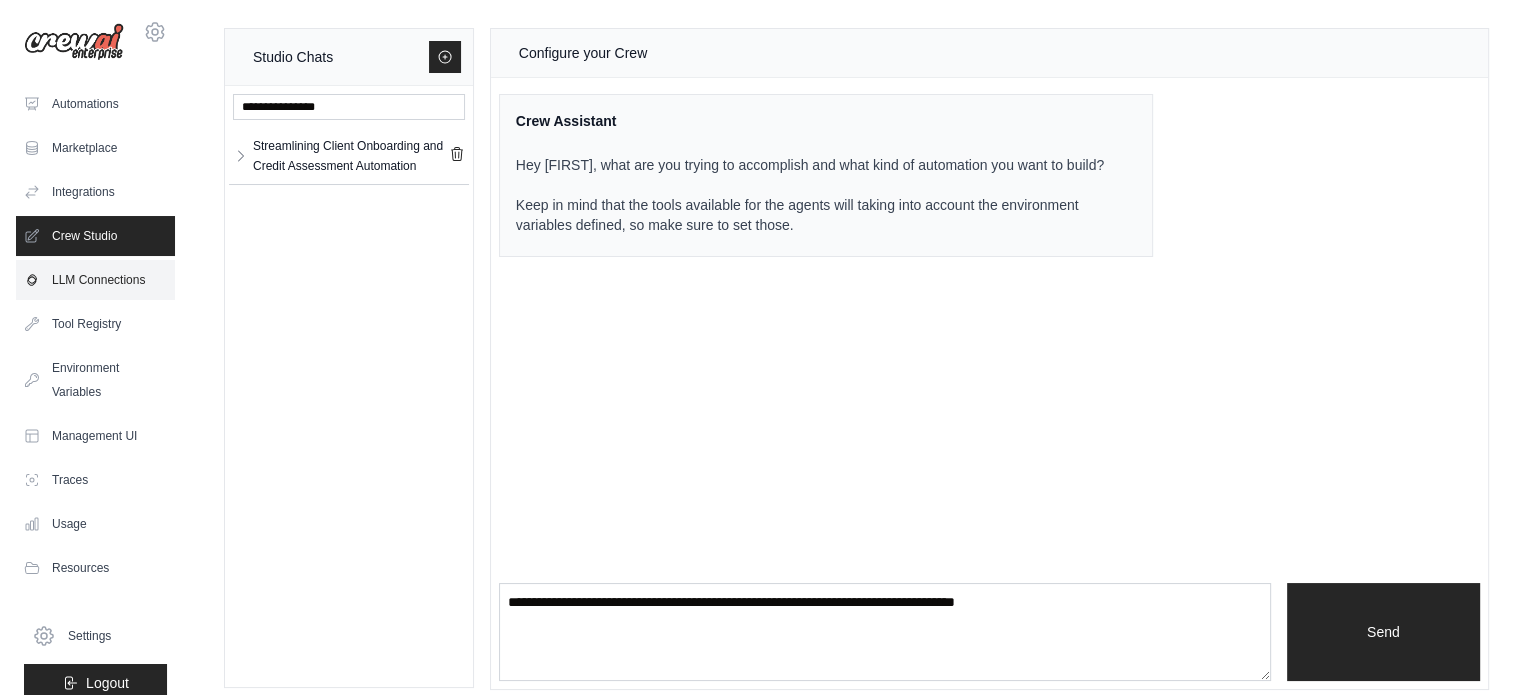 click on "LLM Connections" at bounding box center (95, 280) 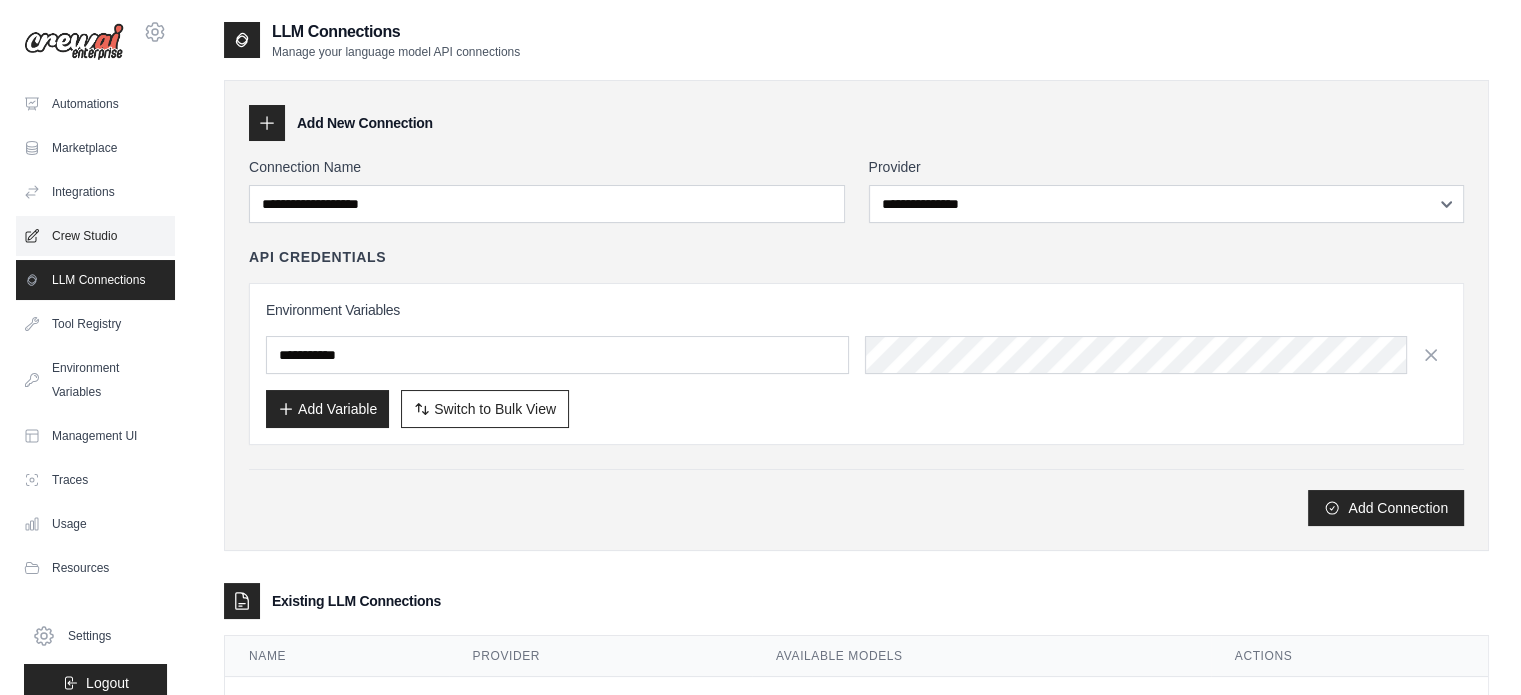 click on "Crew Studio" at bounding box center [95, 236] 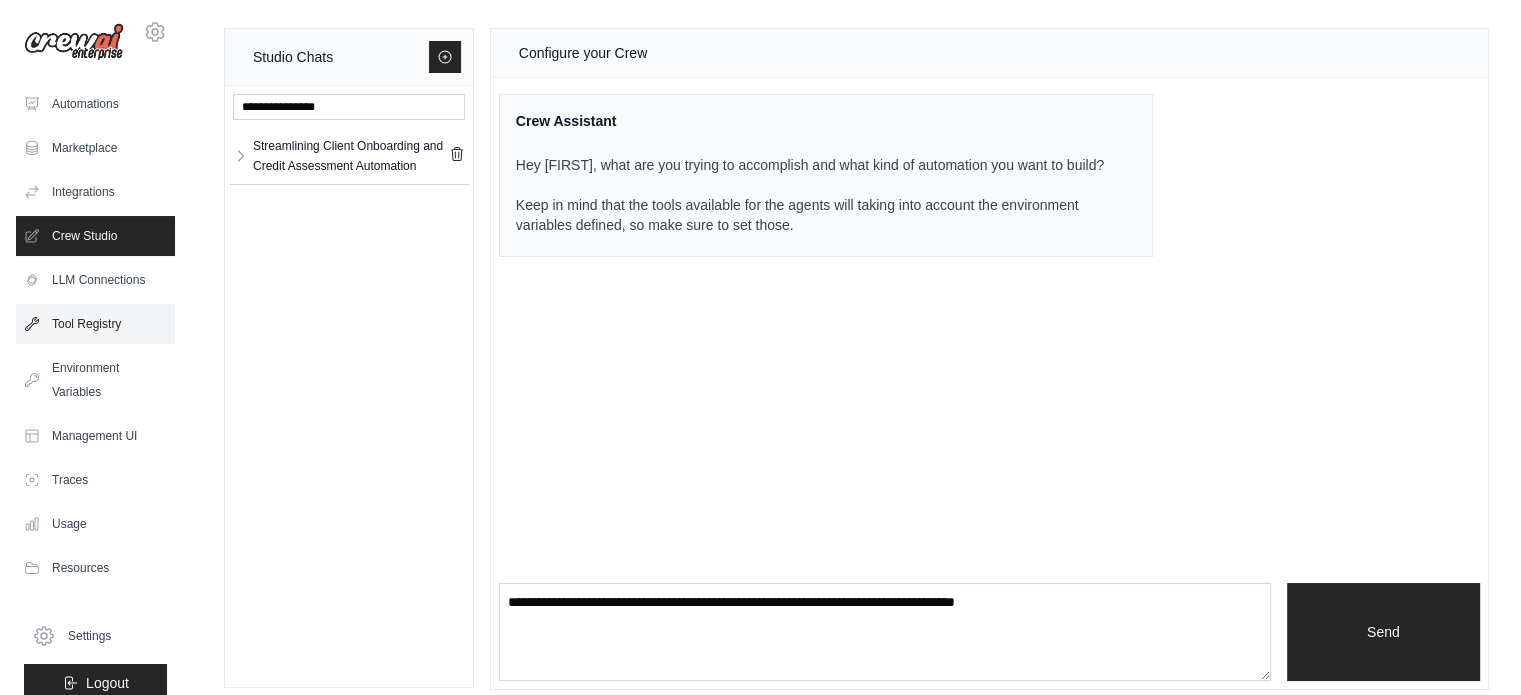 click on "Tool Registry" at bounding box center (95, 324) 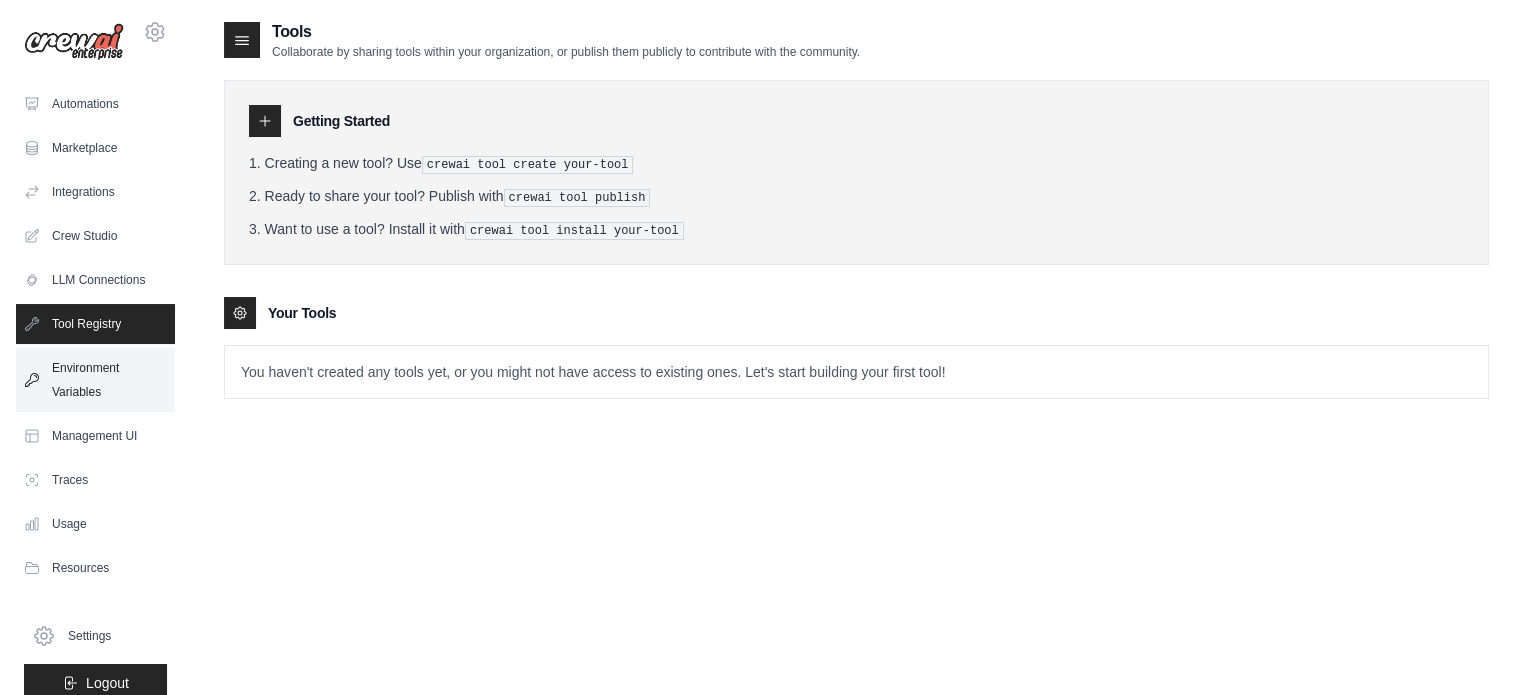 click on "Environment Variables" at bounding box center (95, 380) 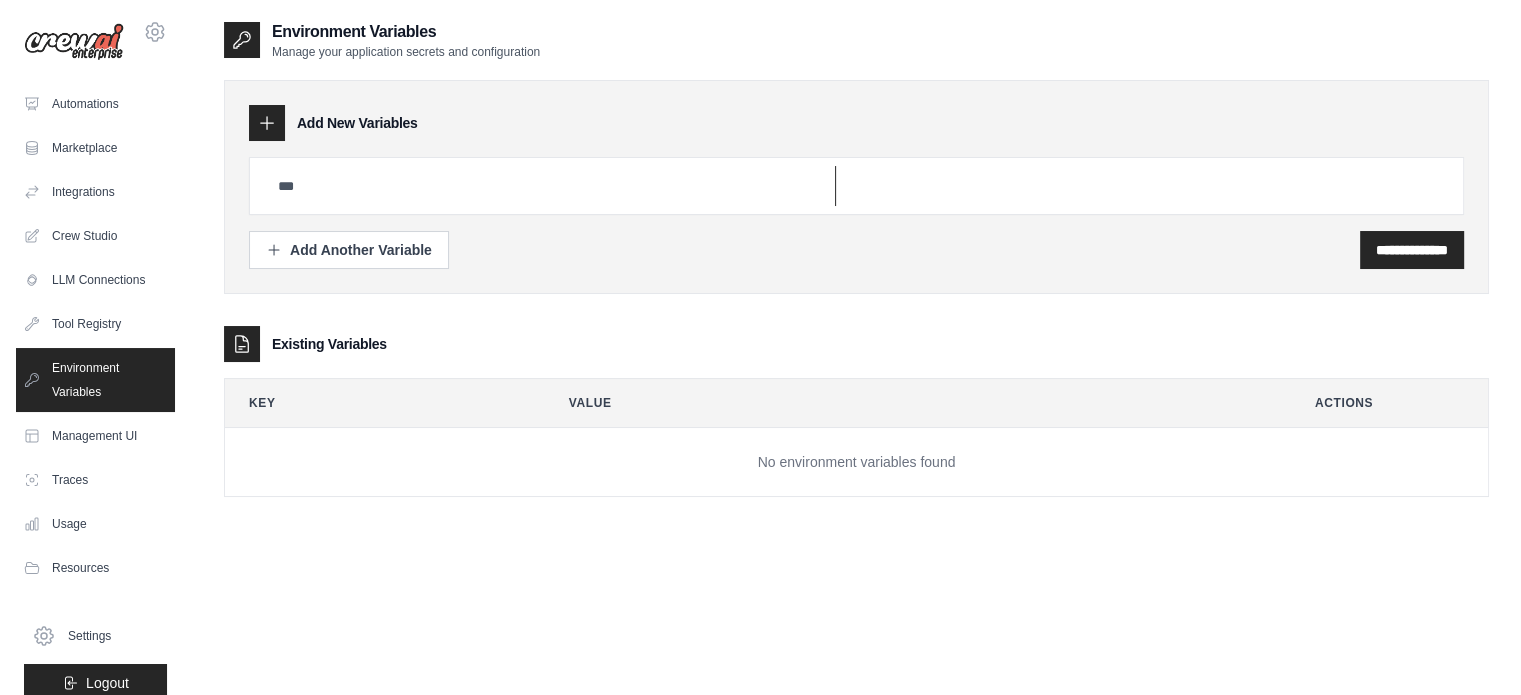 click at bounding box center (551, 186) 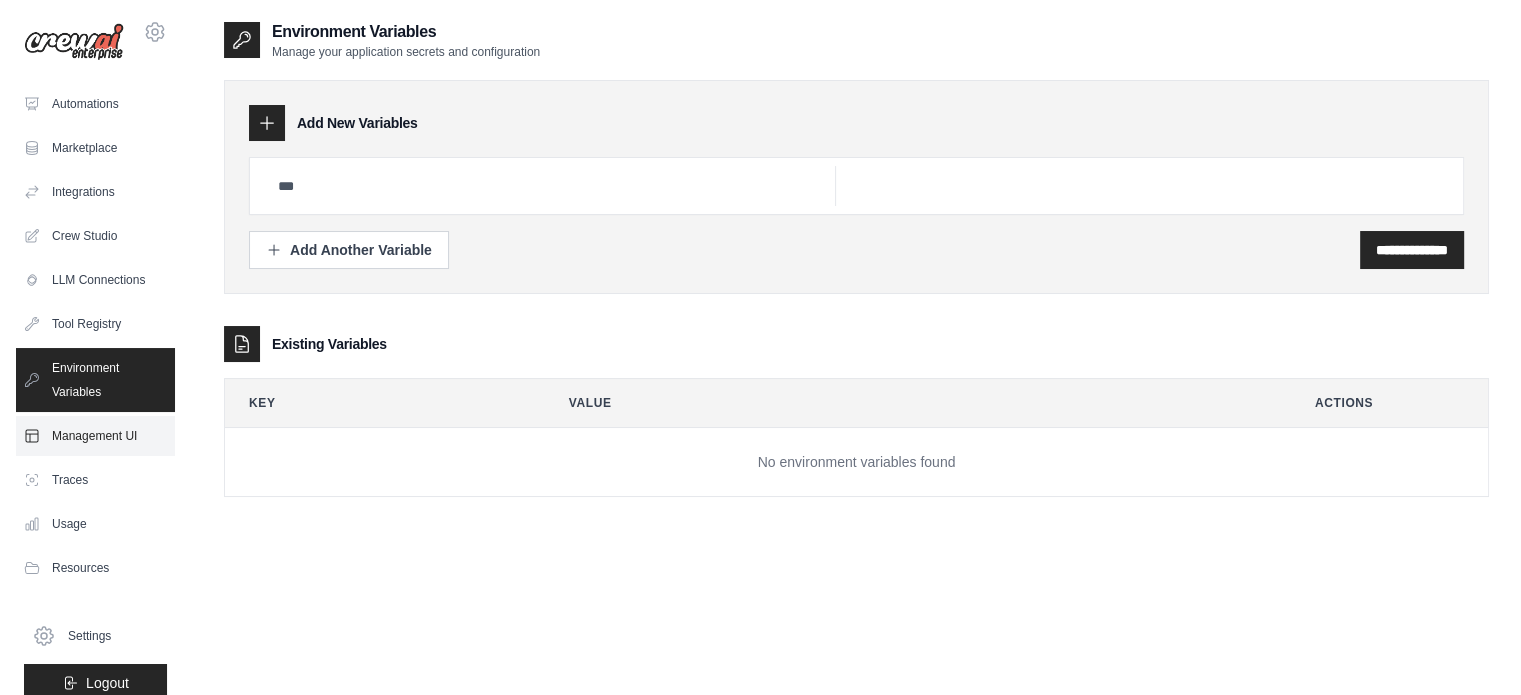 click on "Management UI" at bounding box center (95, 436) 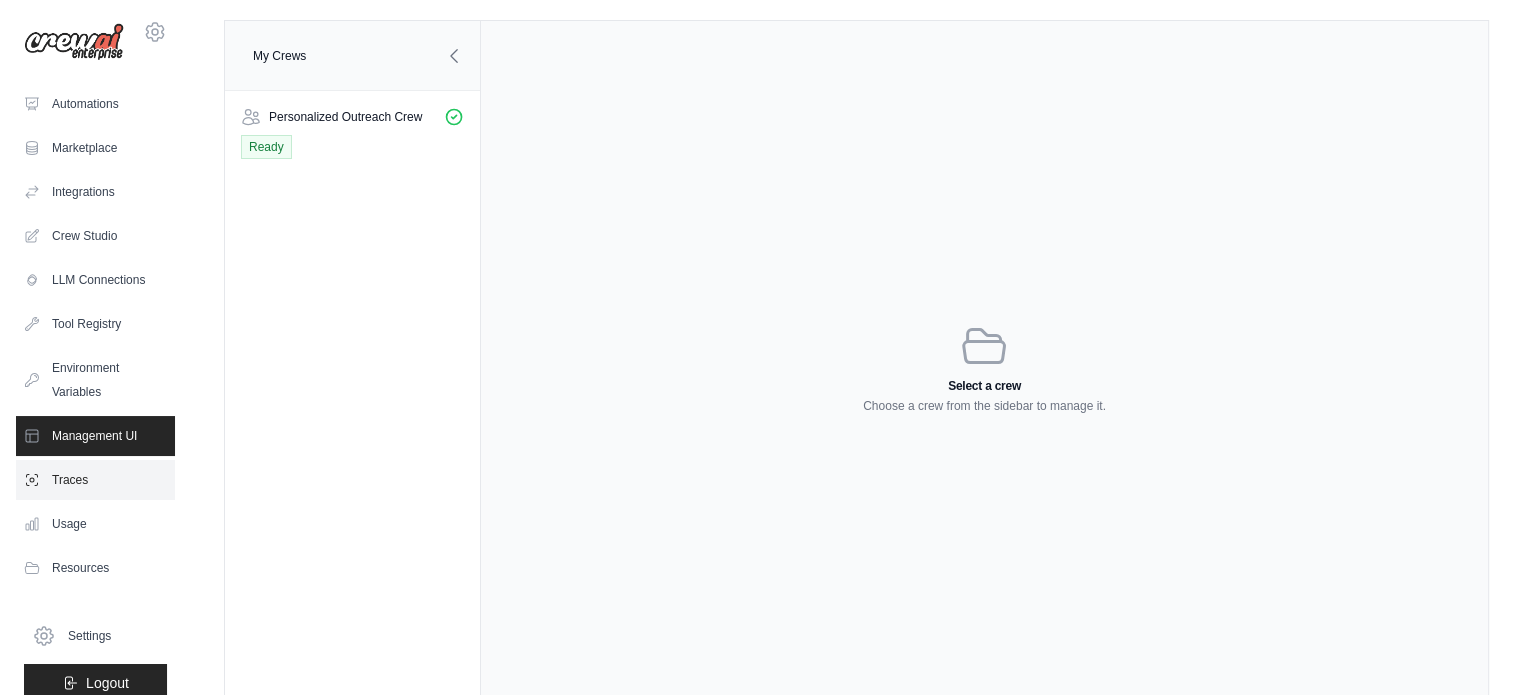 click on "Traces" at bounding box center [95, 480] 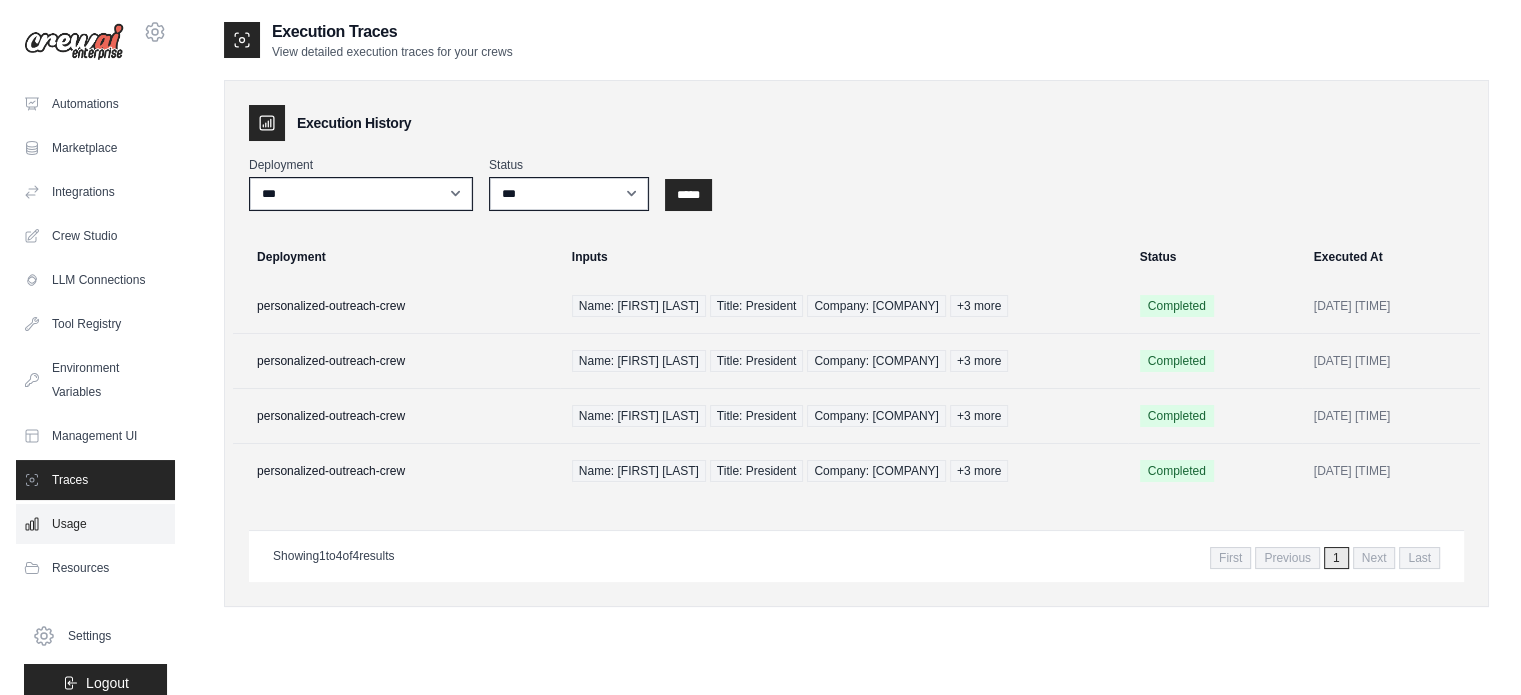 click on "Usage" at bounding box center (95, 524) 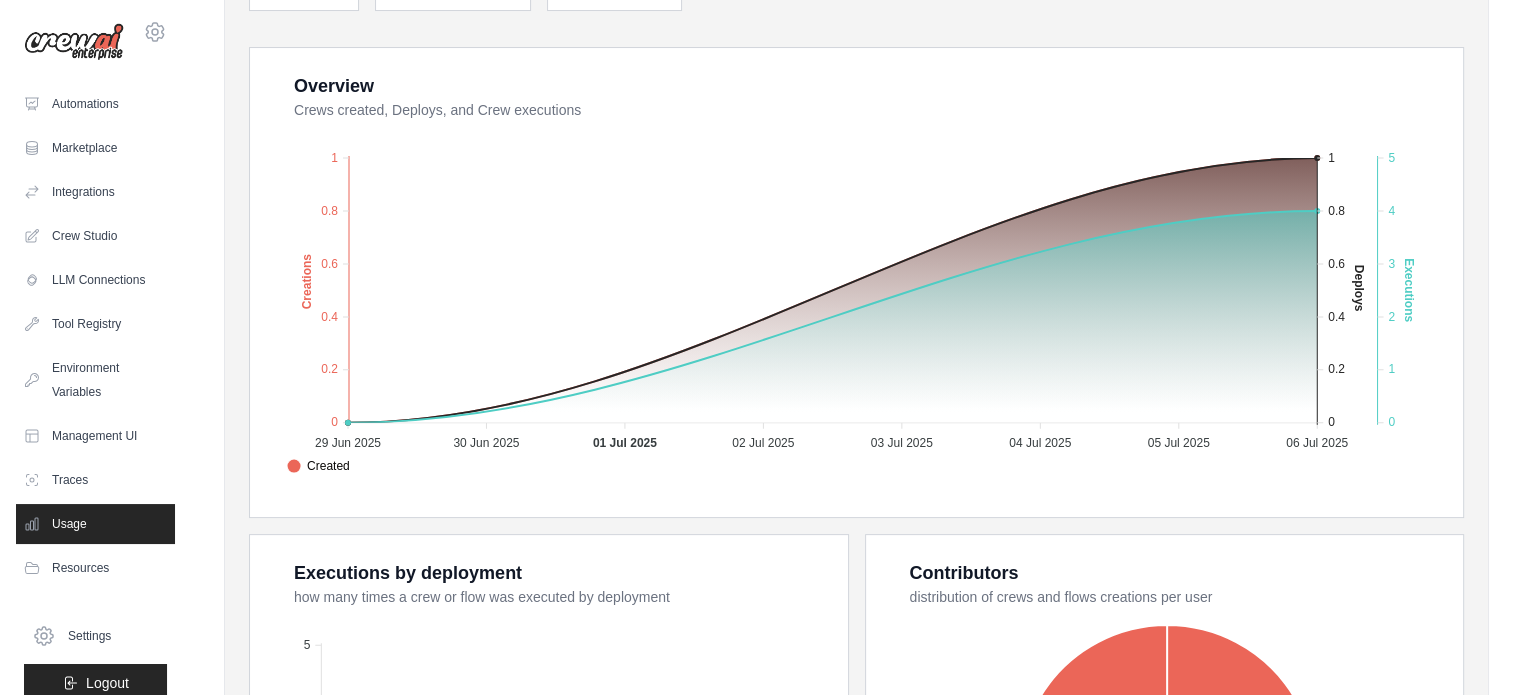 scroll, scrollTop: 100, scrollLeft: 0, axis: vertical 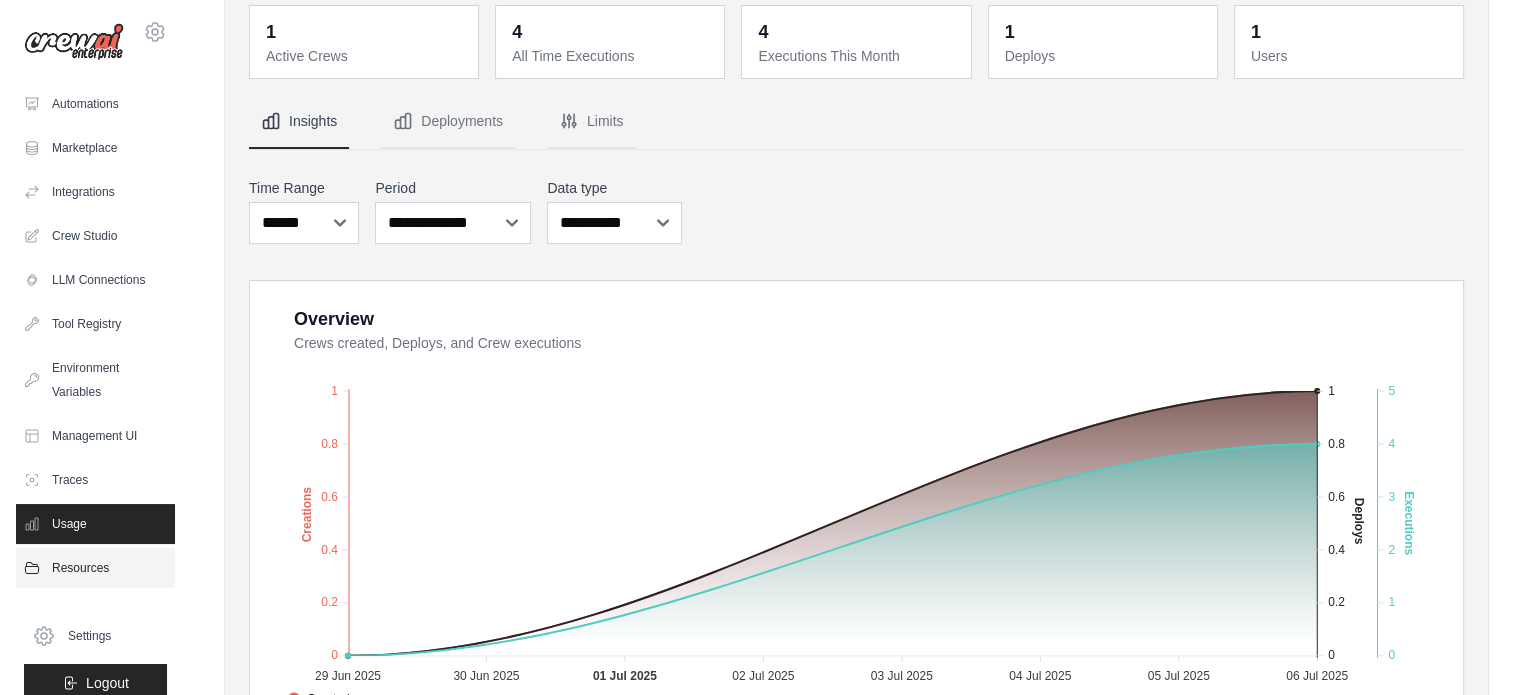 click on "Resources" at bounding box center [95, 568] 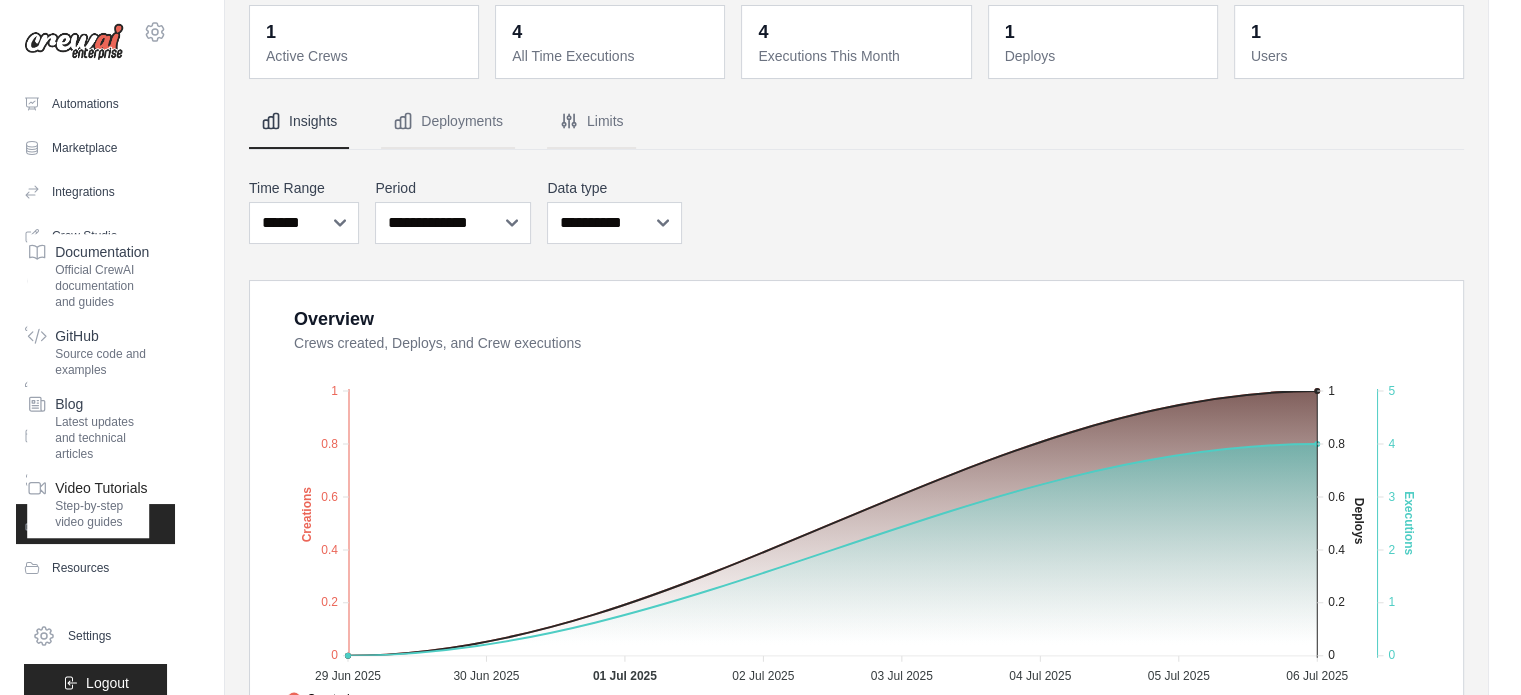 click on "Video Tutorials" at bounding box center (102, 488) 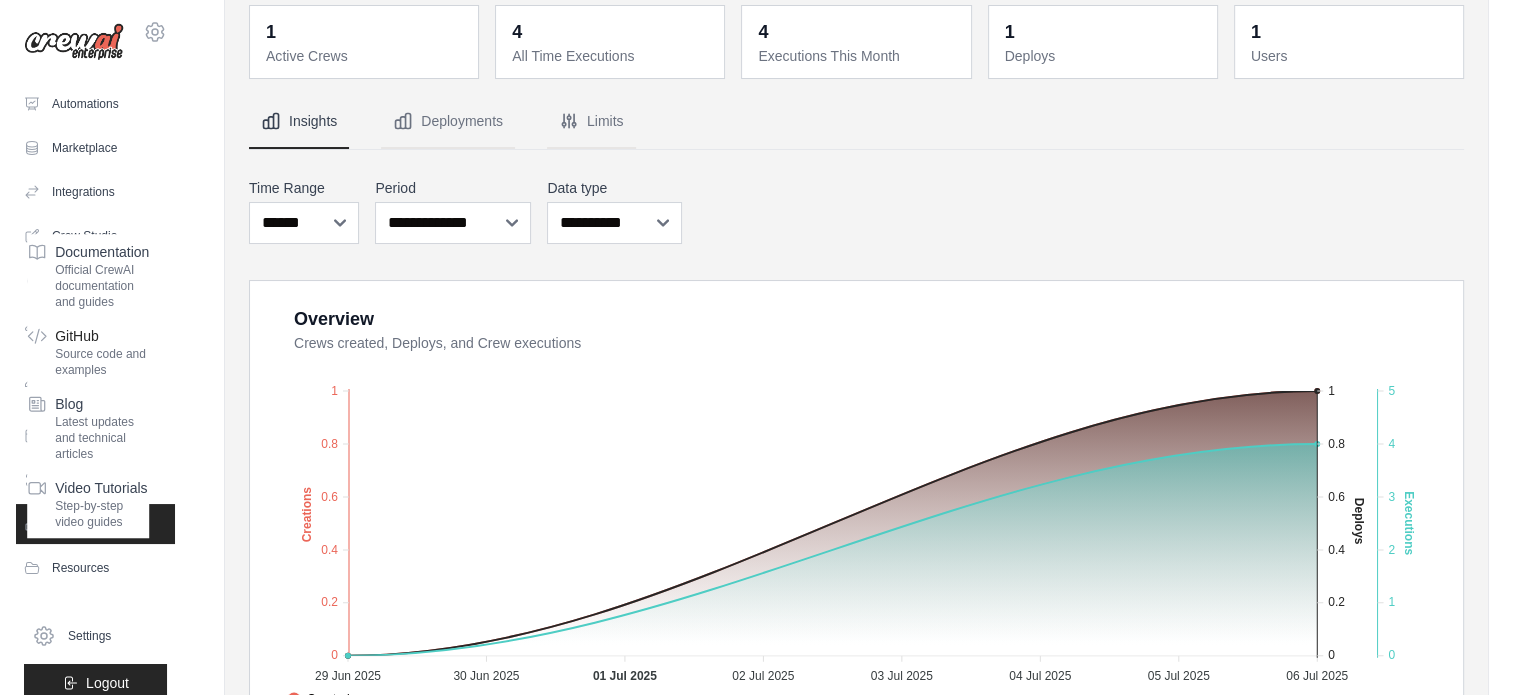 scroll, scrollTop: 0, scrollLeft: 0, axis: both 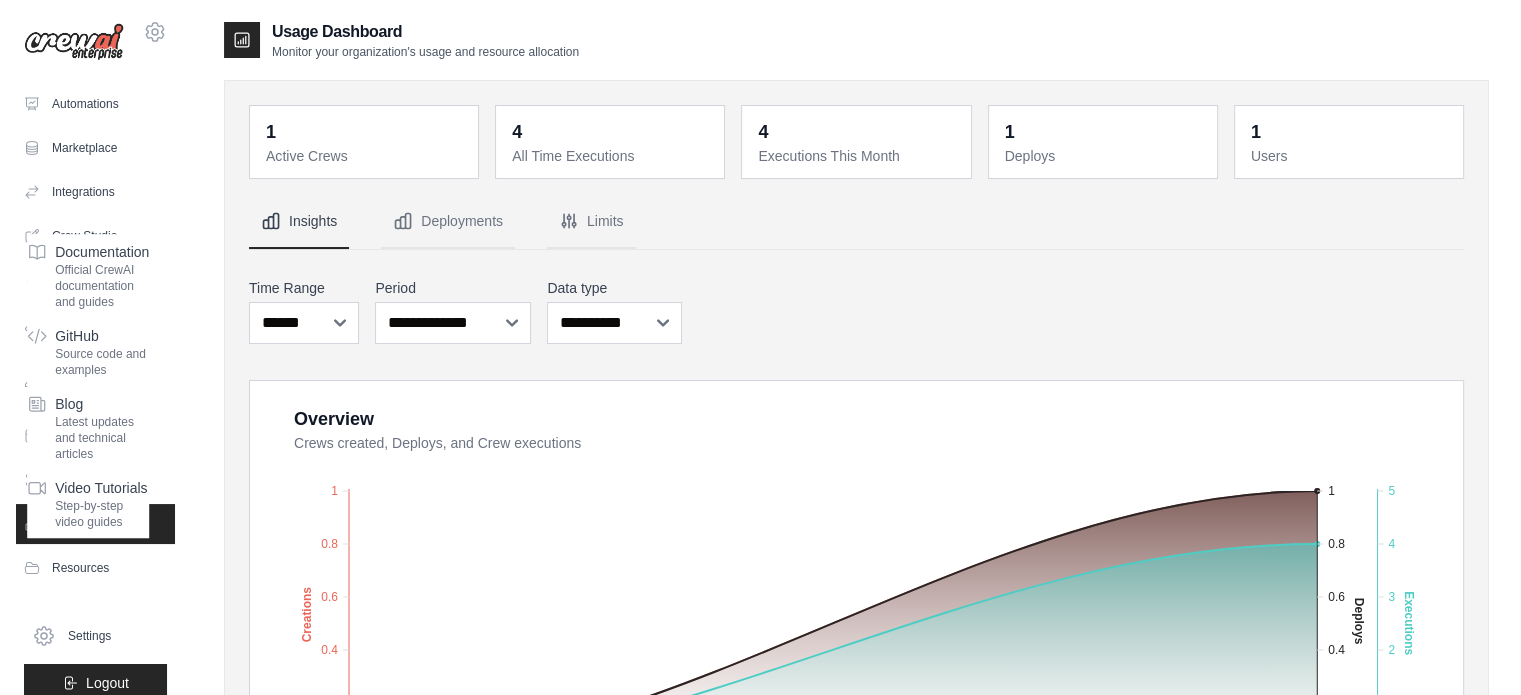 click at bounding box center (74, 42) 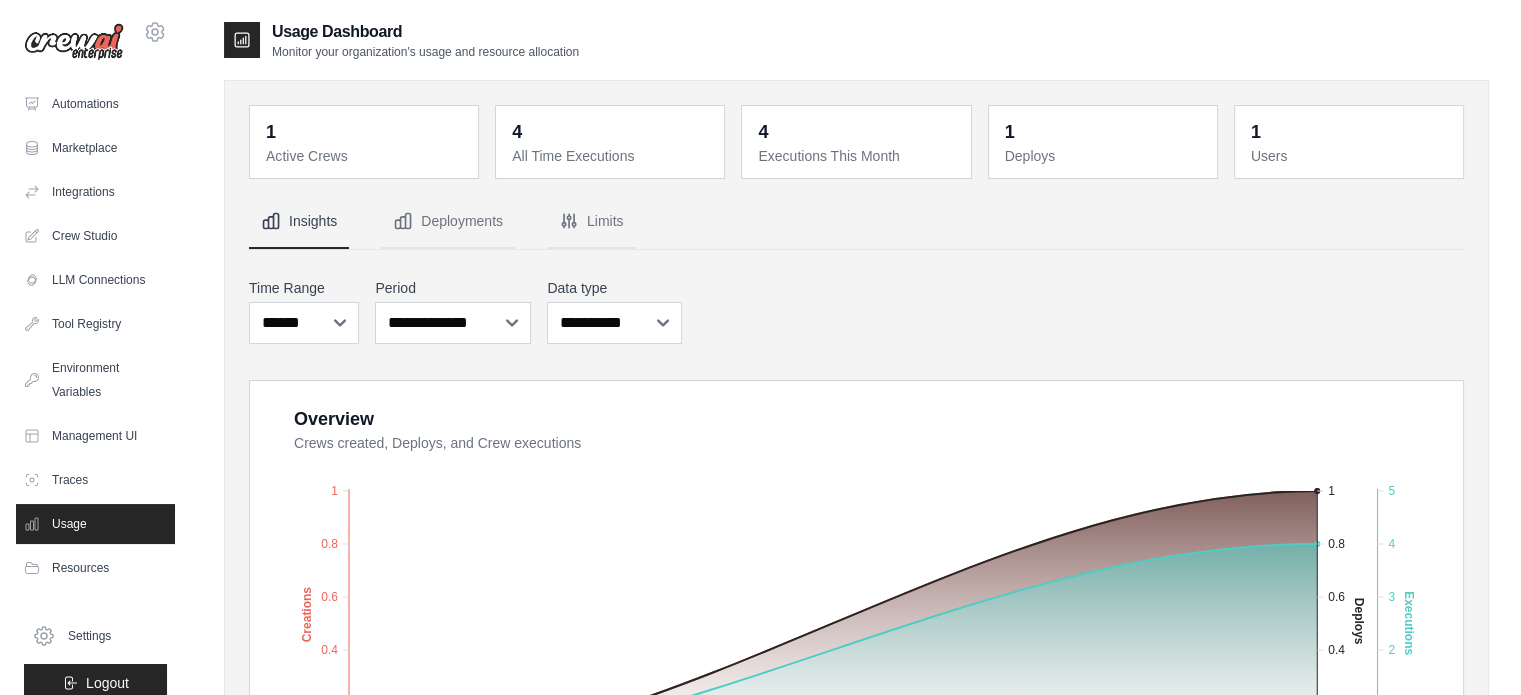click at bounding box center [74, 42] 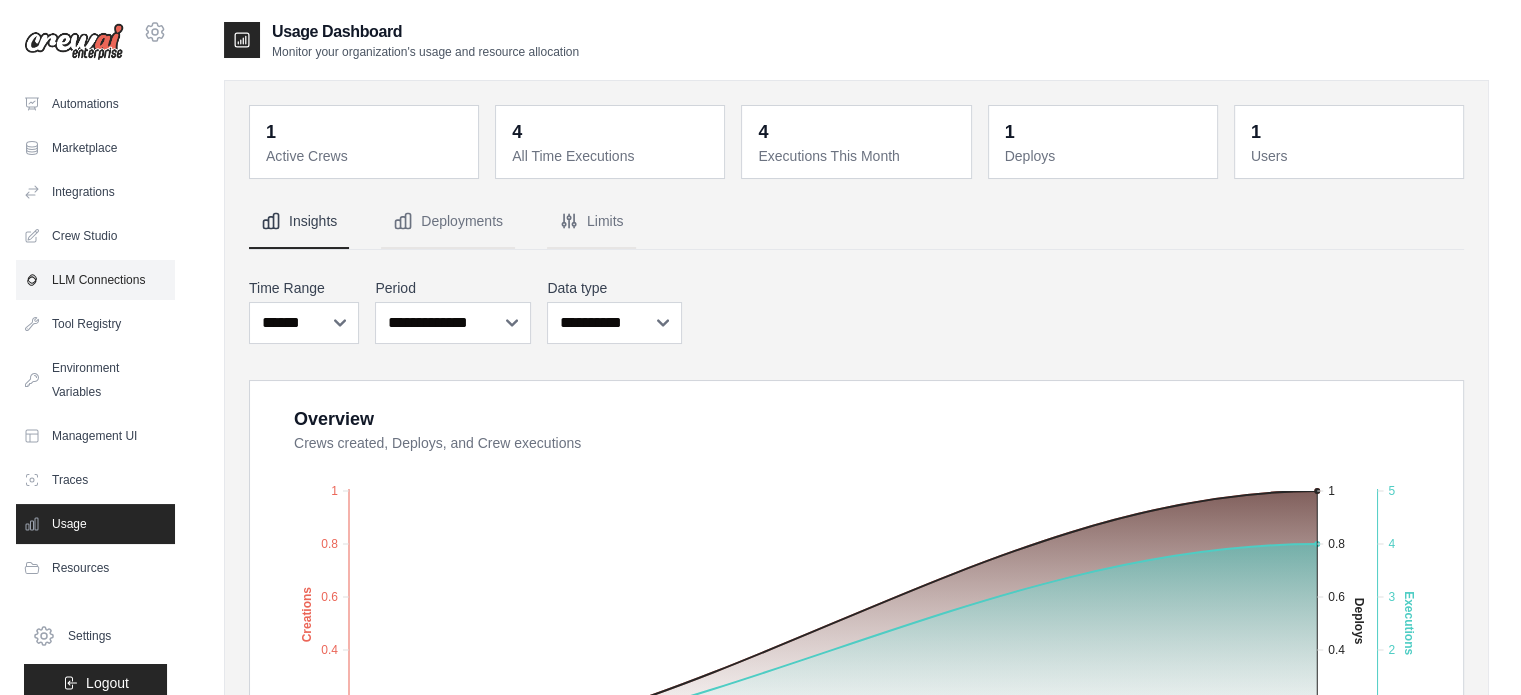 click on "LLM Connections" at bounding box center [95, 280] 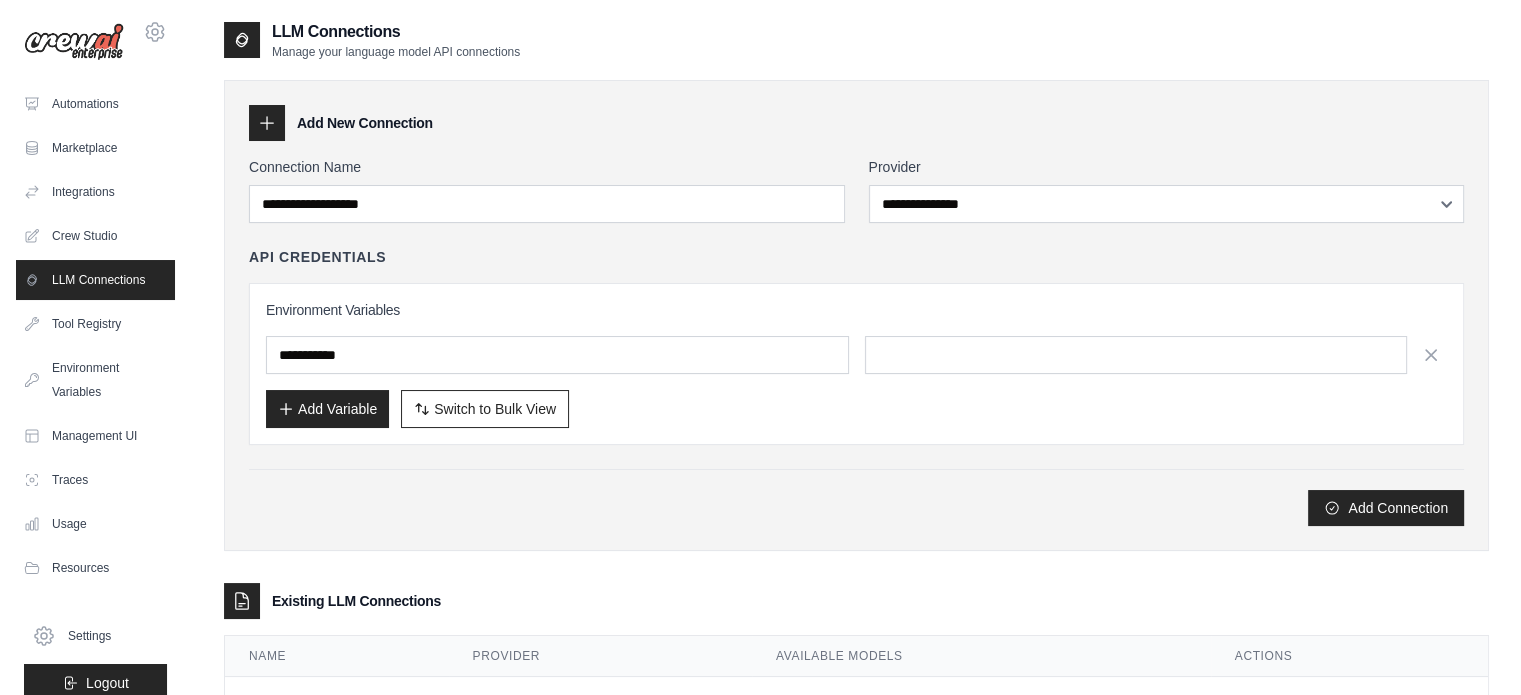 scroll, scrollTop: 84, scrollLeft: 0, axis: vertical 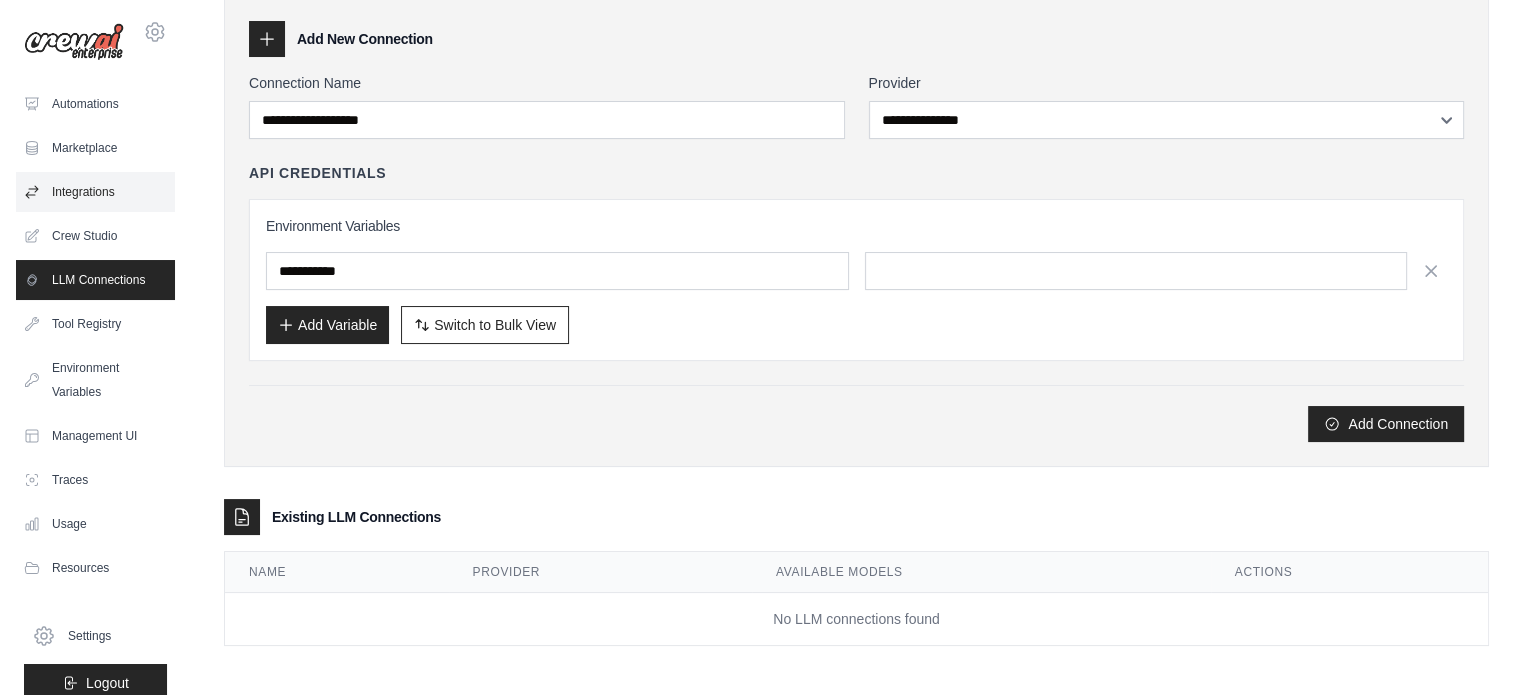 click 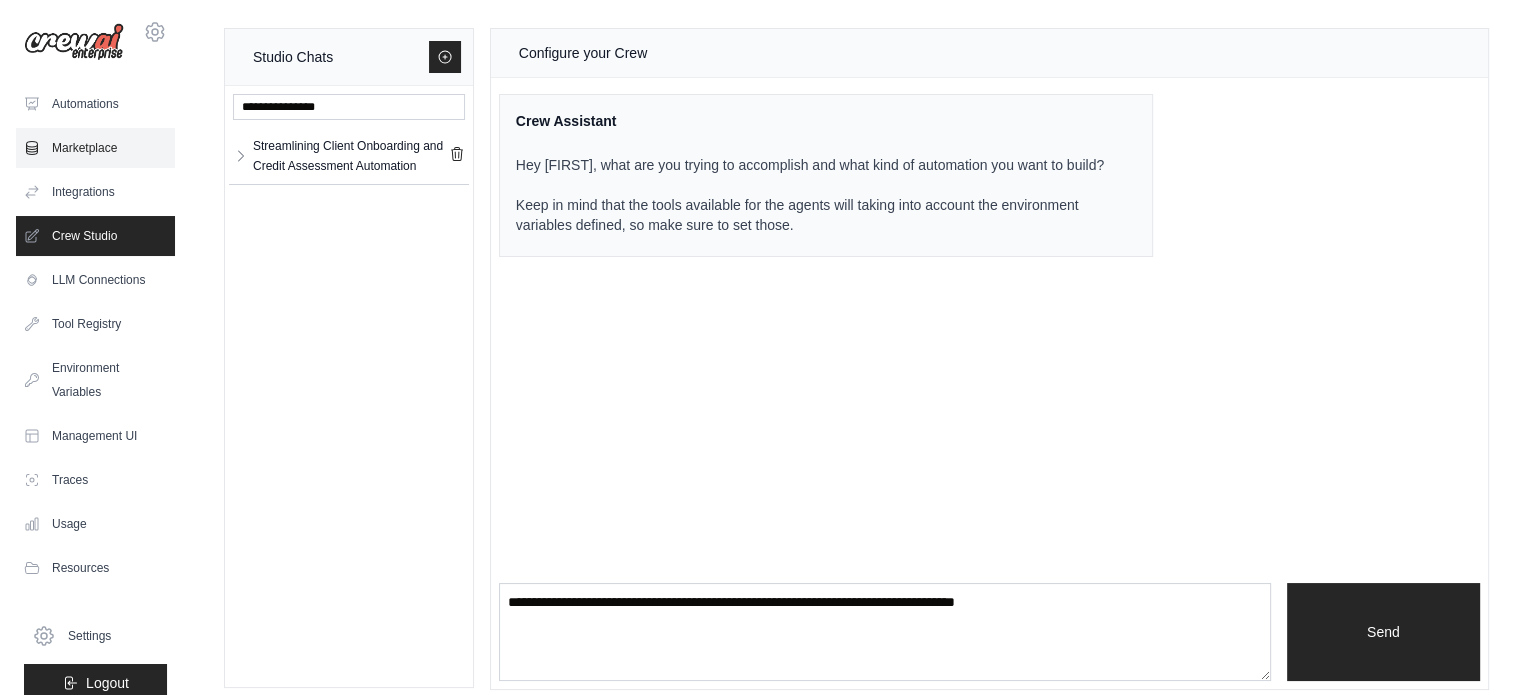 click on "Marketplace" at bounding box center [95, 148] 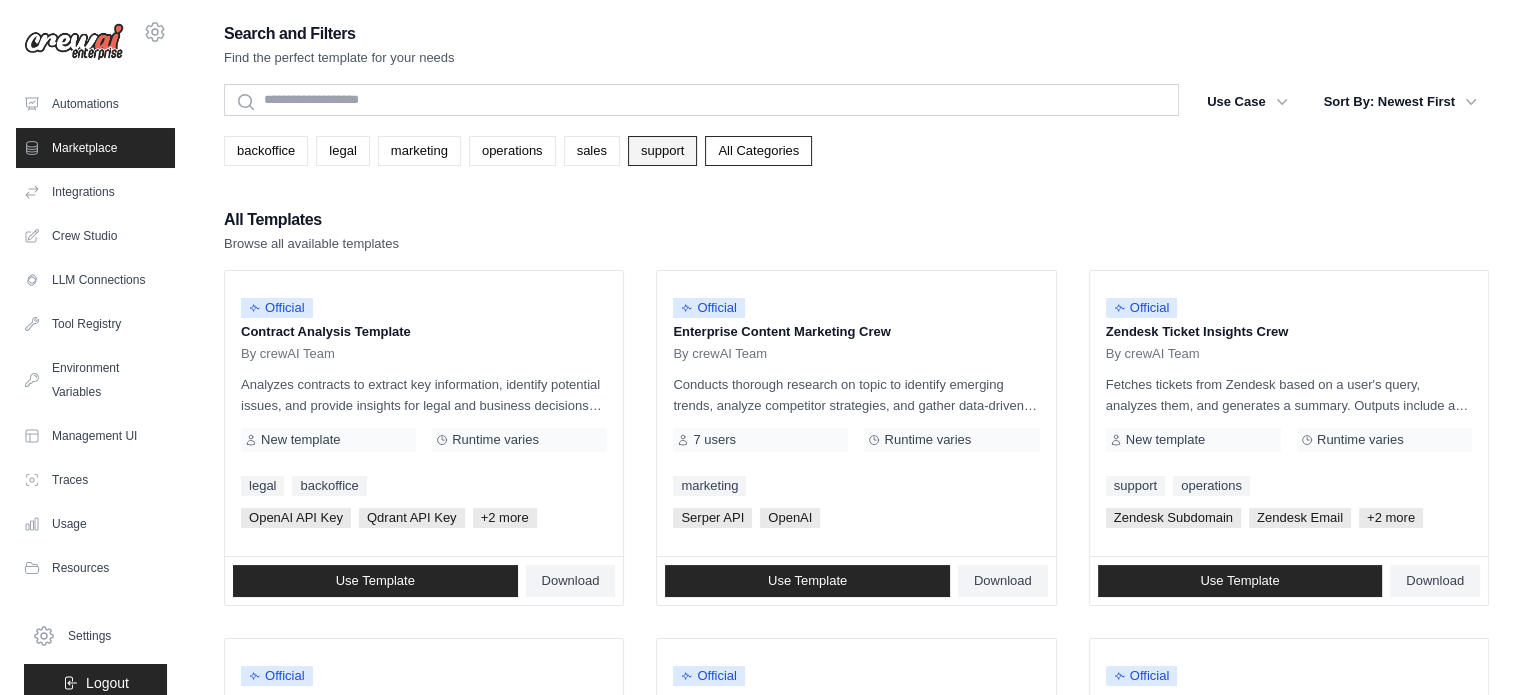 click on "support" at bounding box center (662, 151) 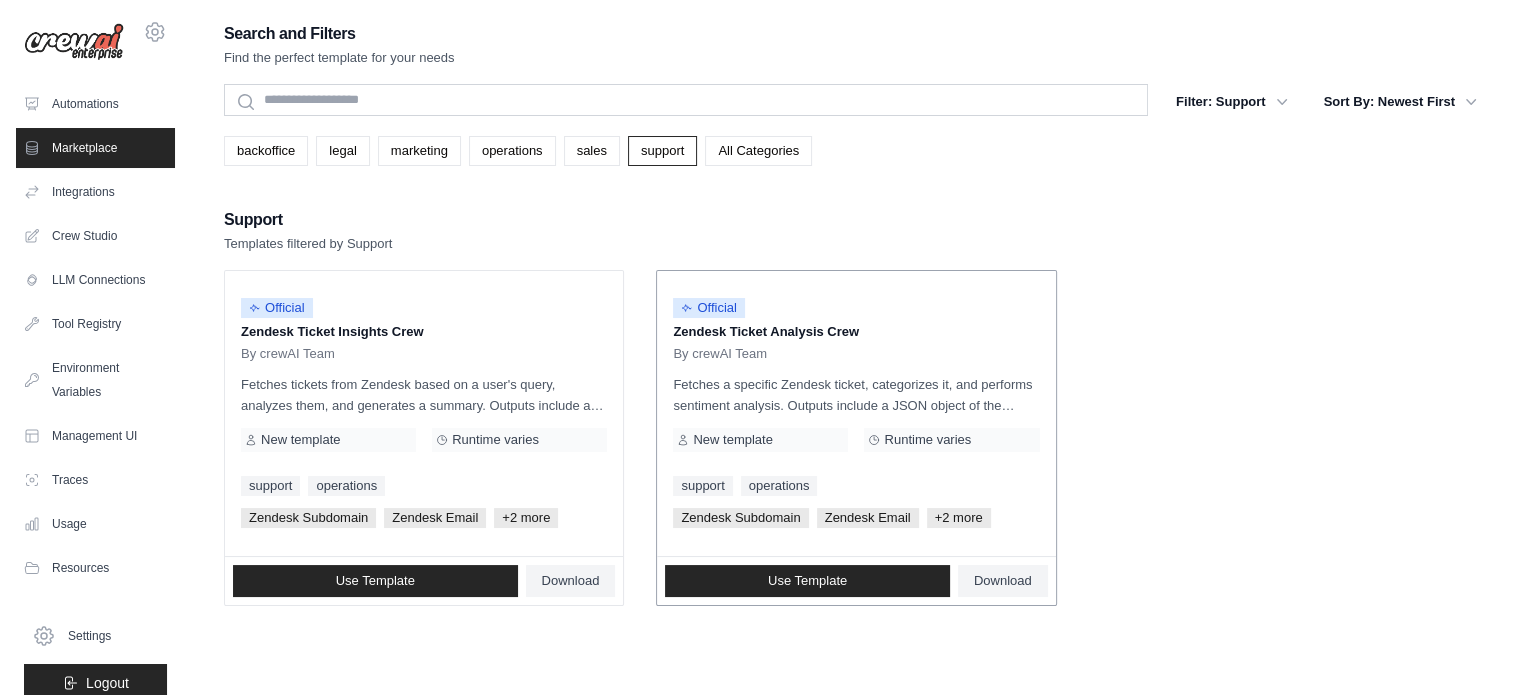 click on "Fetches a specific Zendesk ticket, categorizes it, and performs sentiment analysis. Outputs include a JSON object of the fetched ticket and a Markdown report summarizing the ticket's category and sentiment, or indicating if no ticket was found." at bounding box center [856, 395] 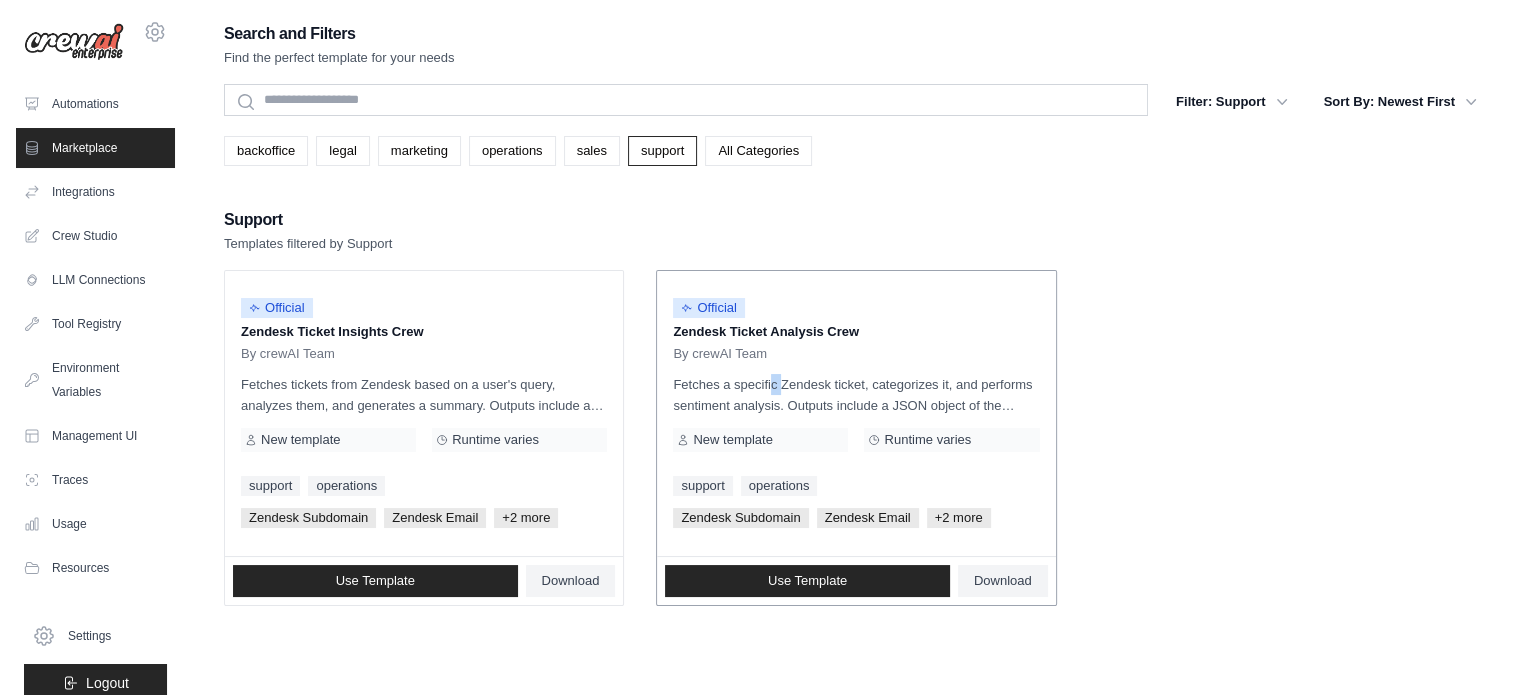 click on "Fetches a specific Zendesk ticket, categorizes it, and performs sentiment analysis. Outputs include a JSON object of the fetched ticket and a Markdown report summarizing the ticket's category and sentiment, or indicating if no ticket was found." at bounding box center [856, 395] 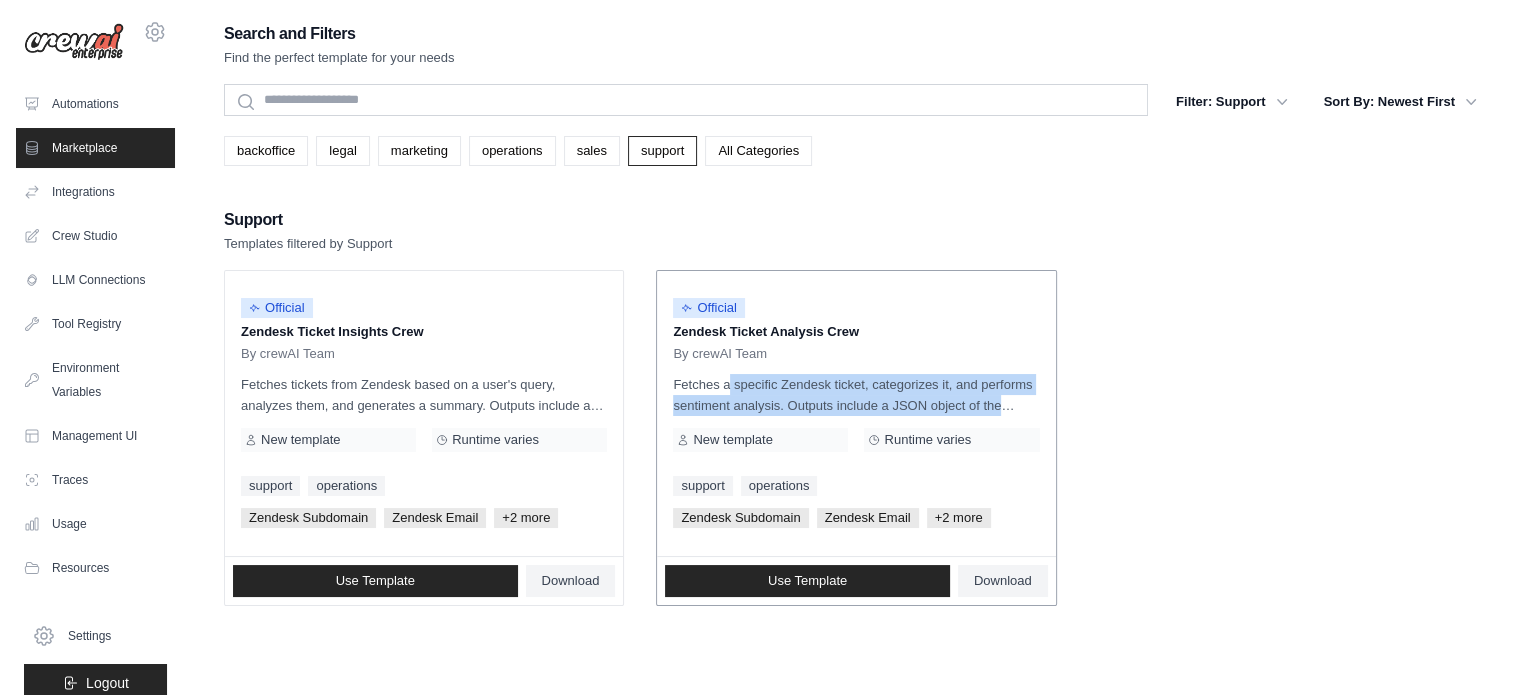 click on "Fetches a specific Zendesk ticket, categorizes it, and performs sentiment analysis. Outputs include a JSON object of the fetched ticket and a Markdown report summarizing the ticket's category and sentiment, or indicating if no ticket was found." at bounding box center [856, 395] 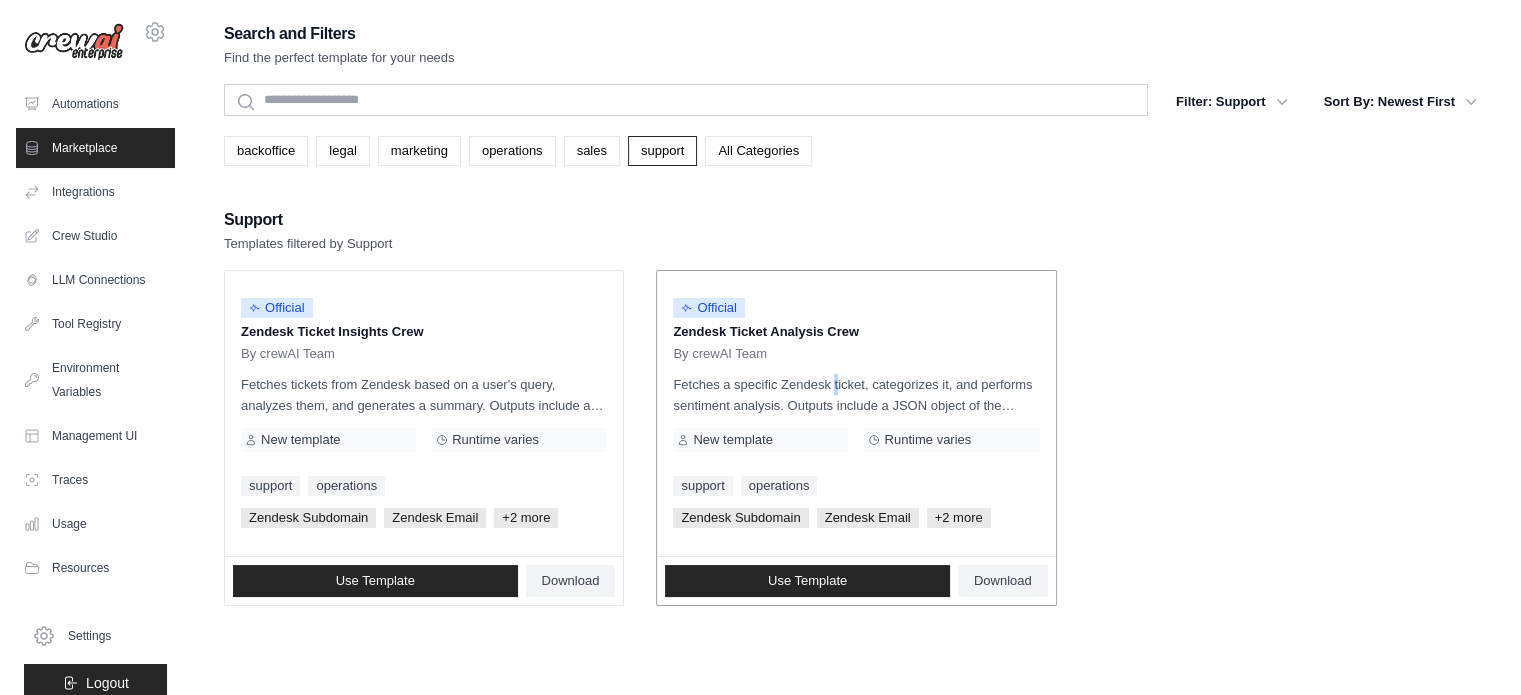 click on "Fetches a specific Zendesk ticket, categorizes it, and performs sentiment analysis. Outputs include a JSON object of the fetched ticket and a Markdown report summarizing the ticket's category and sentiment, or indicating if no ticket was found." at bounding box center [856, 395] 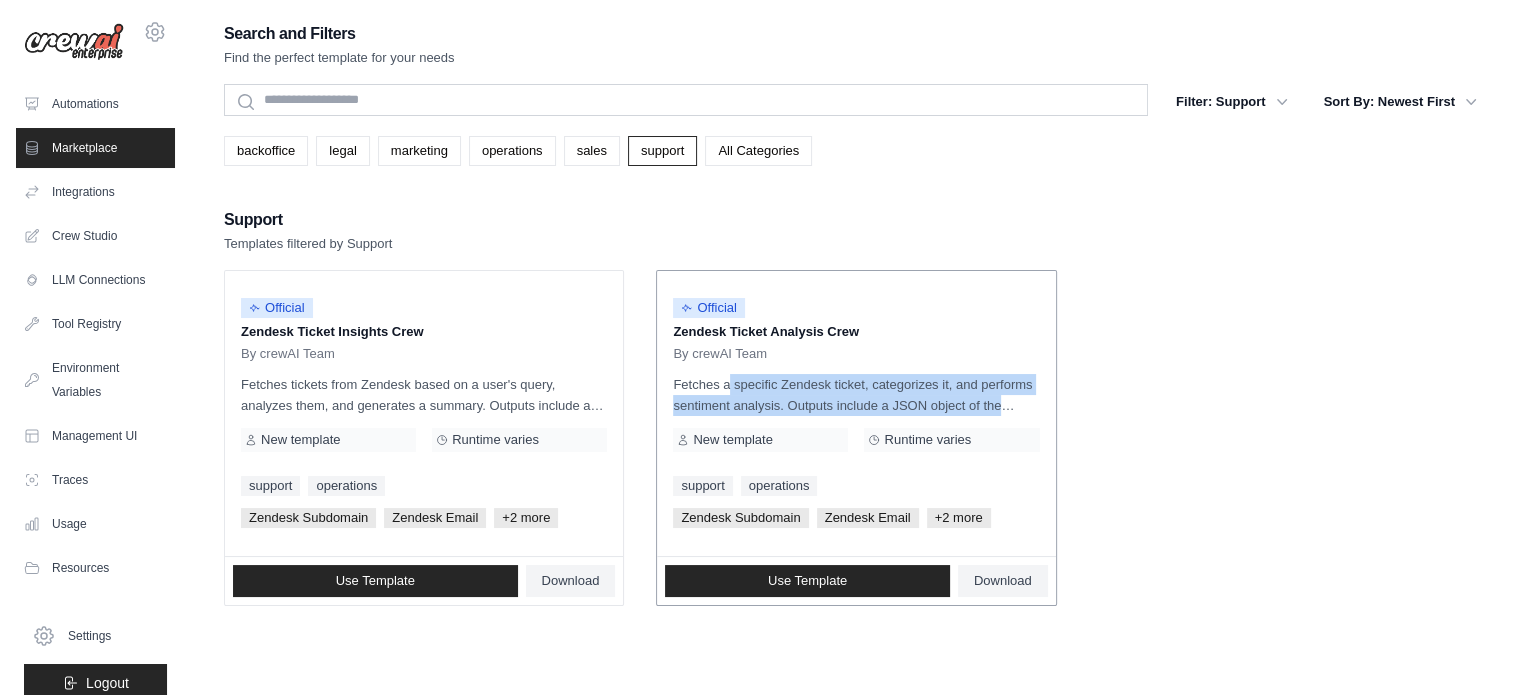 click on "Fetches a specific Zendesk ticket, categorizes it, and performs sentiment analysis. Outputs include a JSON object of the fetched ticket and a Markdown report summarizing the ticket's category and sentiment, or indicating if no ticket was found." at bounding box center [856, 395] 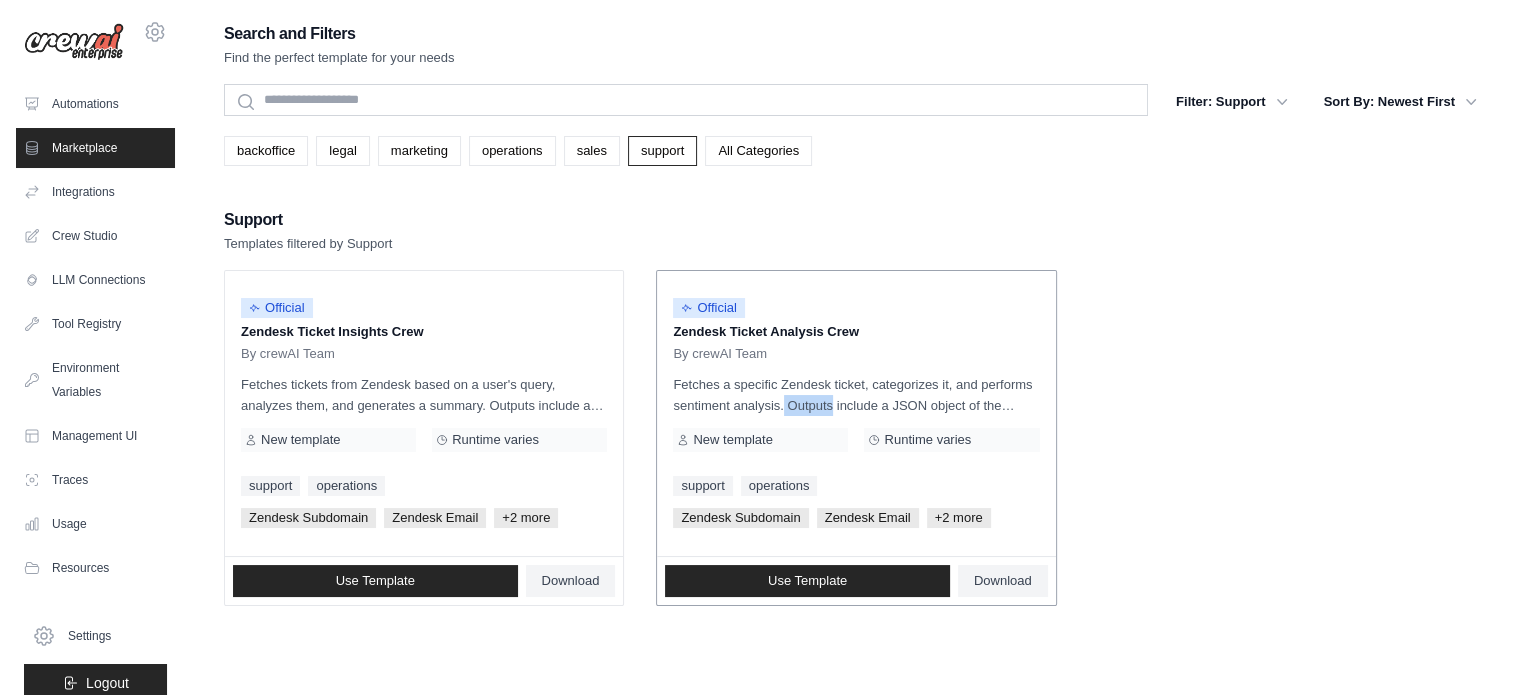 click on "Fetches a specific Zendesk ticket, categorizes it, and performs sentiment analysis. Outputs include a JSON object of the fetched ticket and a Markdown report summarizing the ticket's category and sentiment, or indicating if no ticket was found." at bounding box center (856, 395) 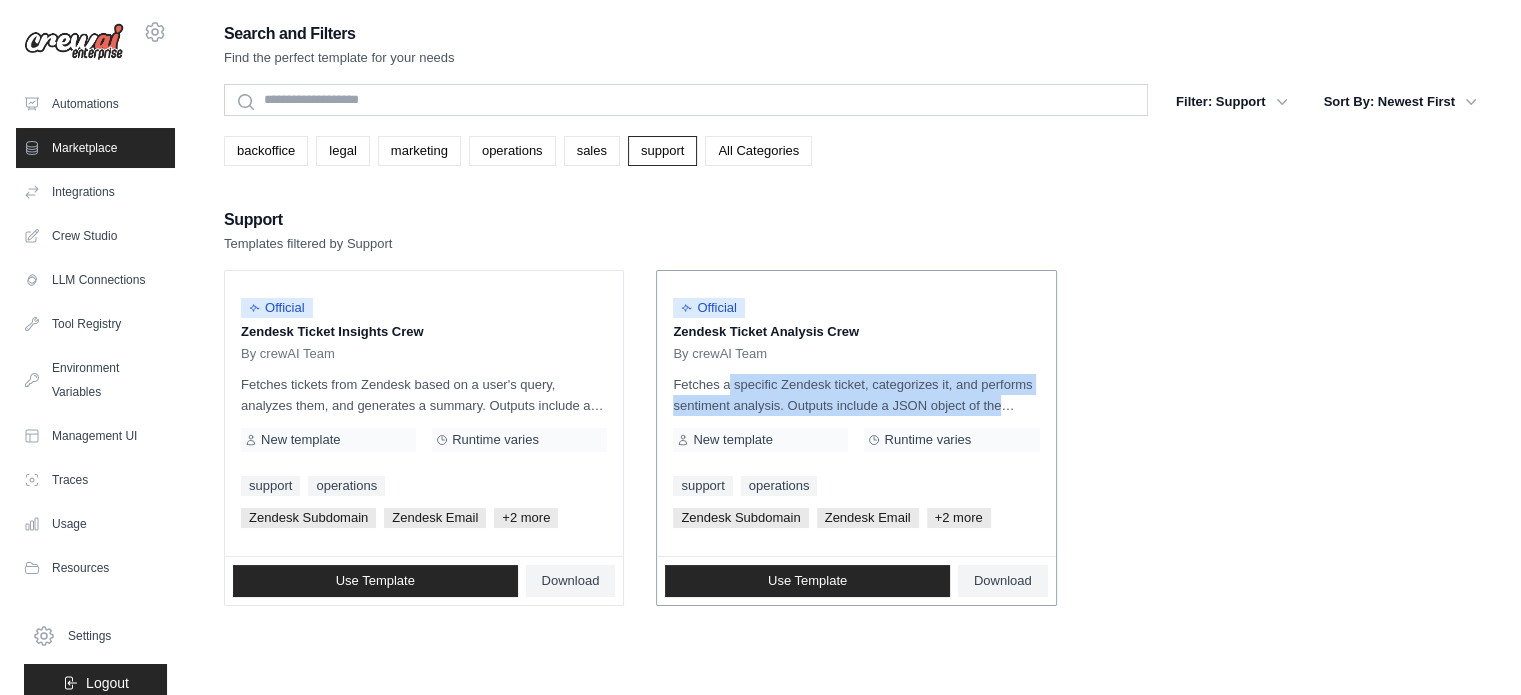 click on "Fetches a specific Zendesk ticket, categorizes it, and performs sentiment analysis. Outputs include a JSON object of the fetched ticket and a Markdown report summarizing the ticket's category and sentiment, or indicating if no ticket was found." at bounding box center [856, 395] 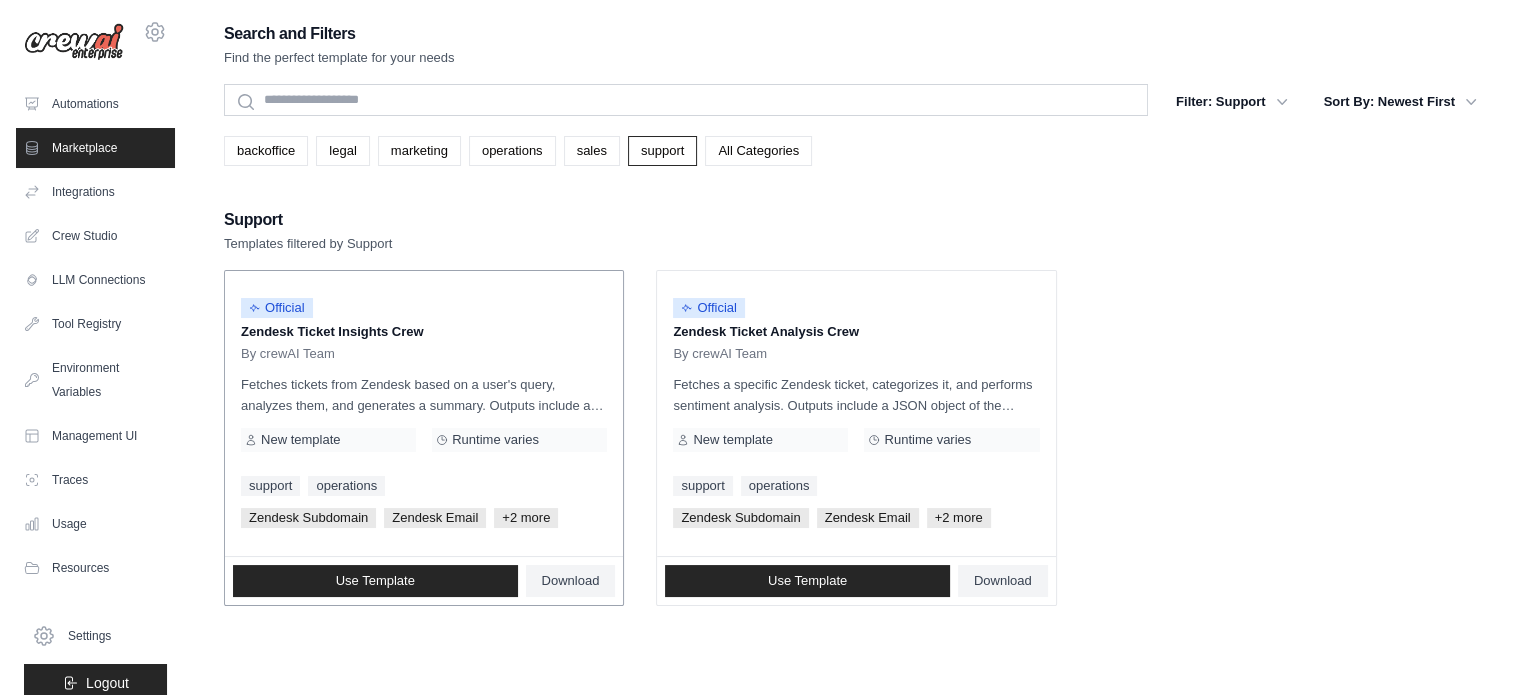 click on "Fetches tickets from Zendesk based on a user's query, analyzes them, and generates a summary. Outputs include a JSON object of filtered tickets and a Markdown summary highlighting key trends, insights, and a direct answer to the user's question." at bounding box center [424, 395] 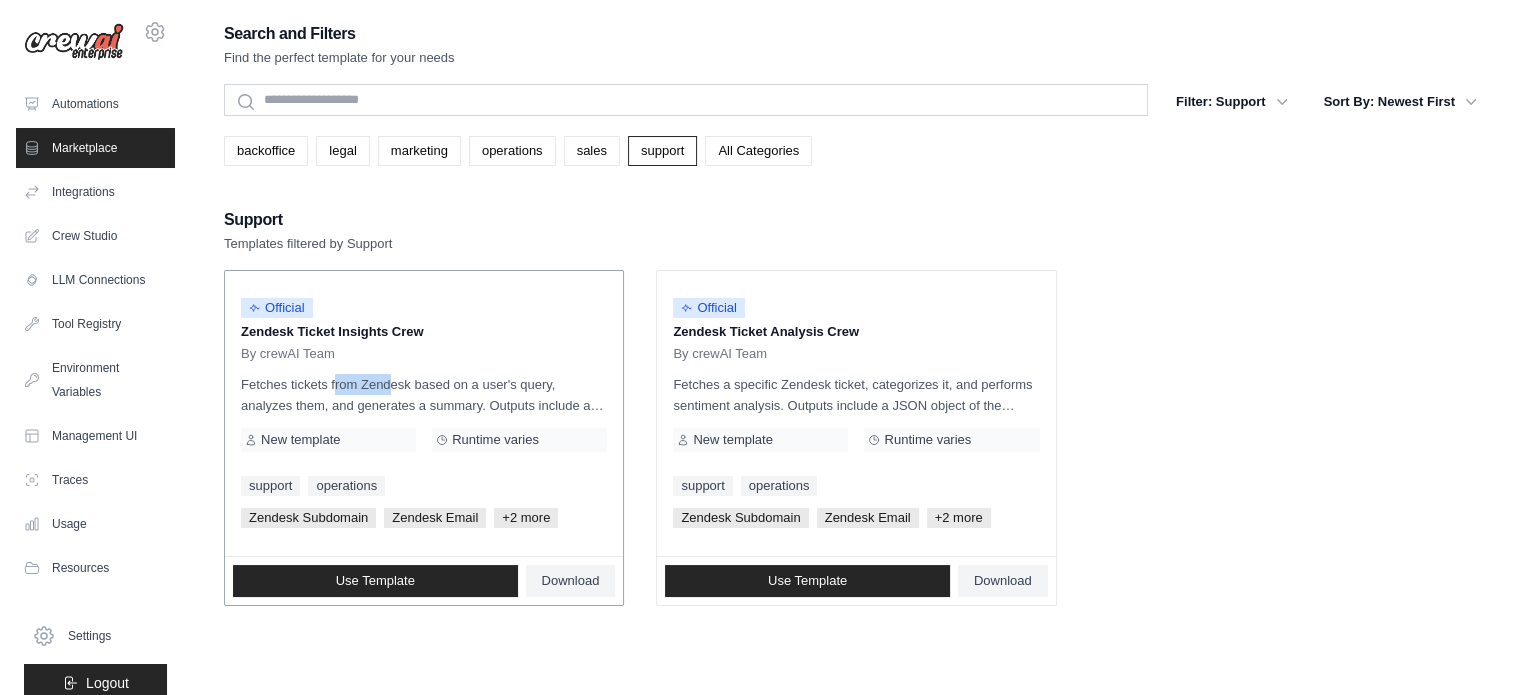 click on "Fetches tickets from Zendesk based on a user's query, analyzes them, and generates a summary. Outputs include a JSON object of filtered tickets and a Markdown summary highlighting key trends, insights, and a direct answer to the user's question." at bounding box center (424, 395) 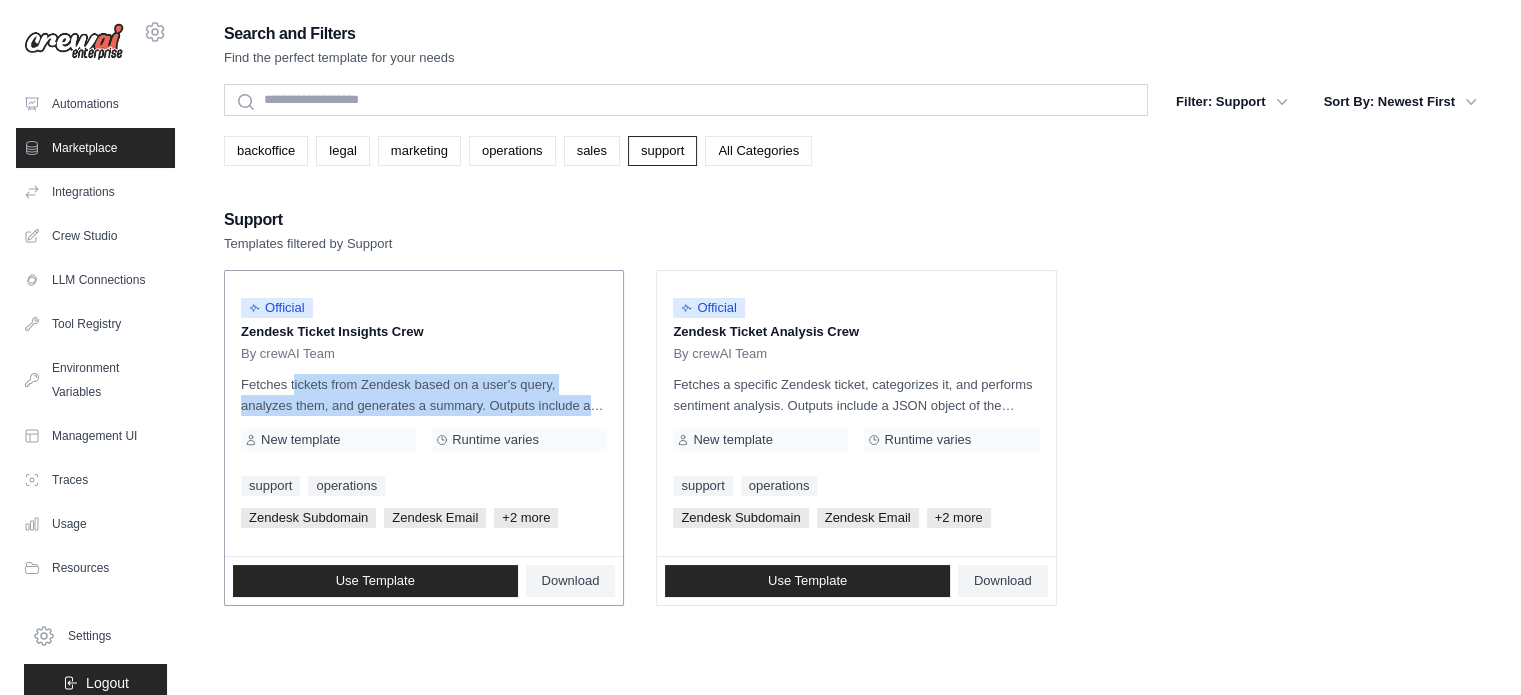 click on "Fetches tickets from Zendesk based on a user's query, analyzes them, and generates a summary. Outputs include a JSON object of filtered tickets and a Markdown summary highlighting key trends, insights, and a direct answer to the user's question." at bounding box center [424, 395] 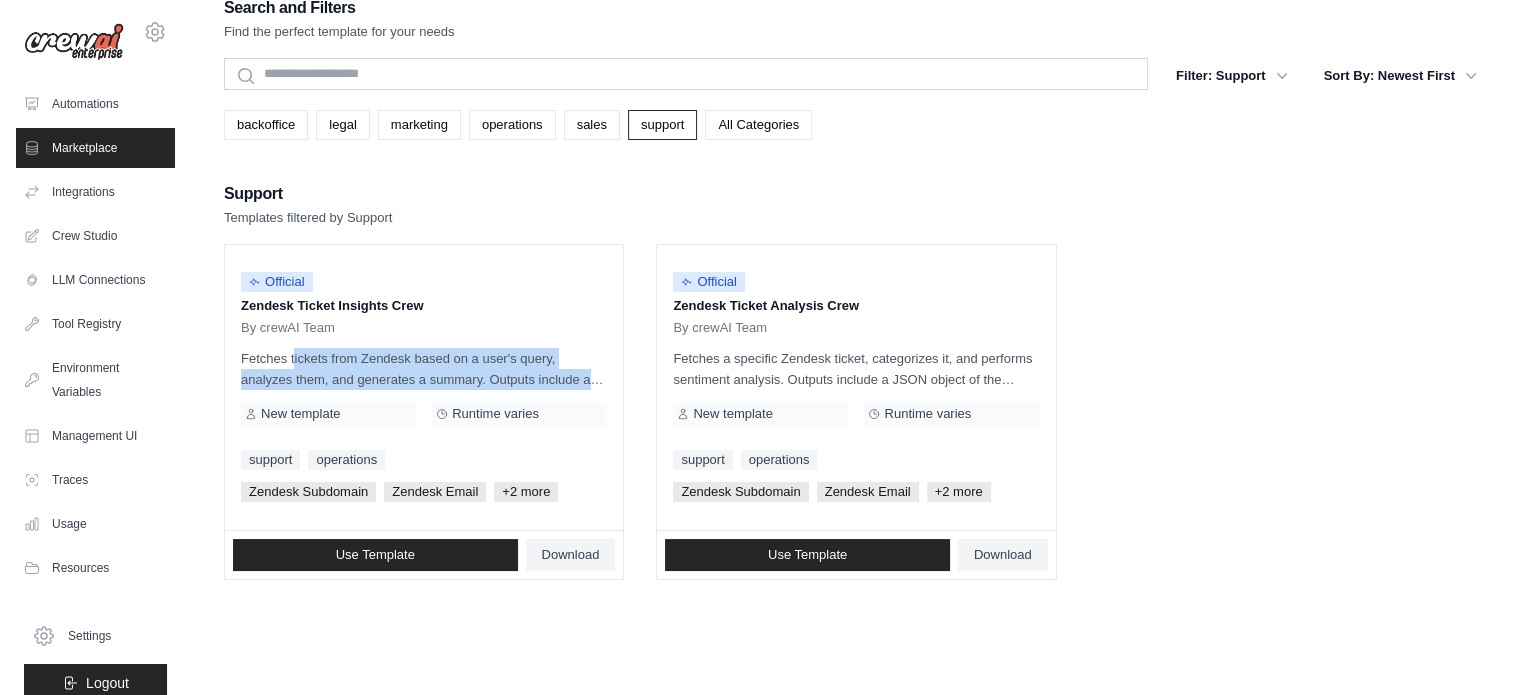 scroll, scrollTop: 40, scrollLeft: 0, axis: vertical 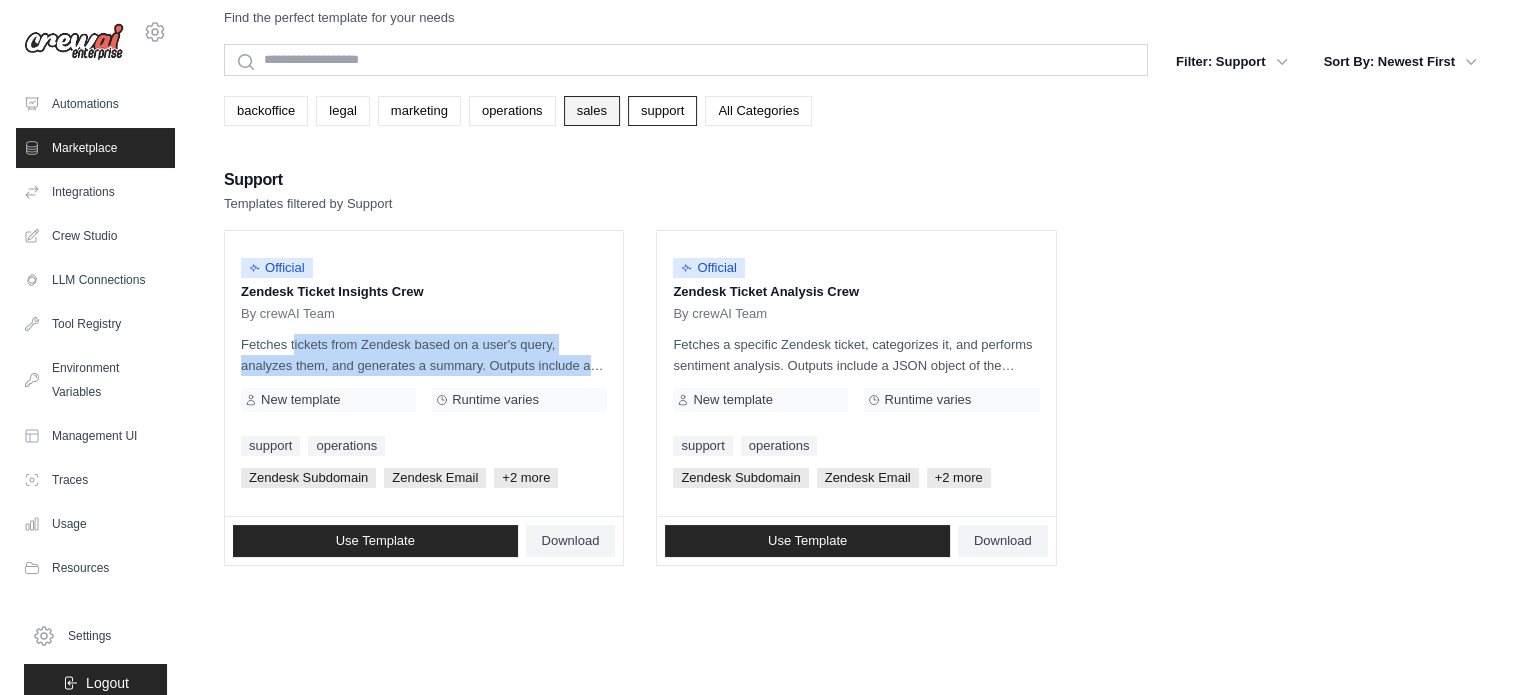 click on "sales" at bounding box center [592, 111] 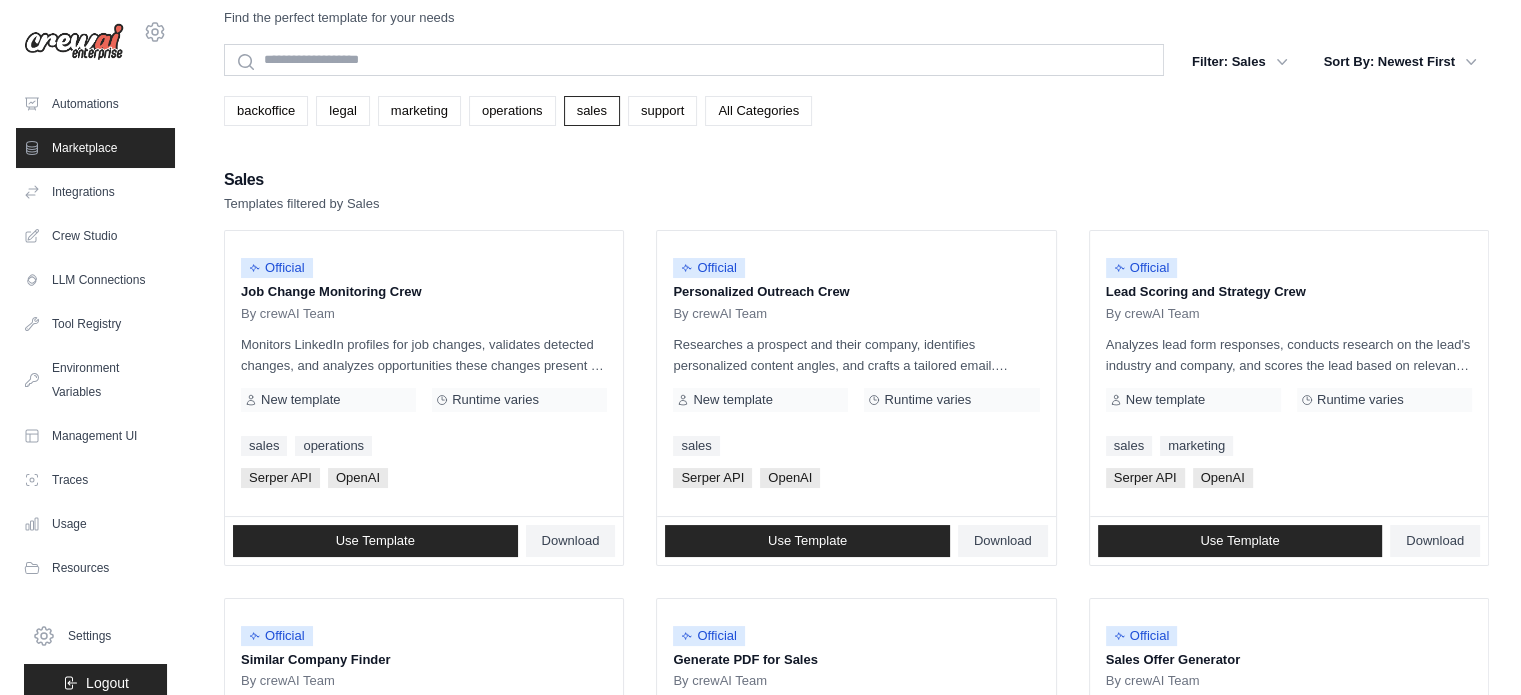 scroll, scrollTop: 0, scrollLeft: 0, axis: both 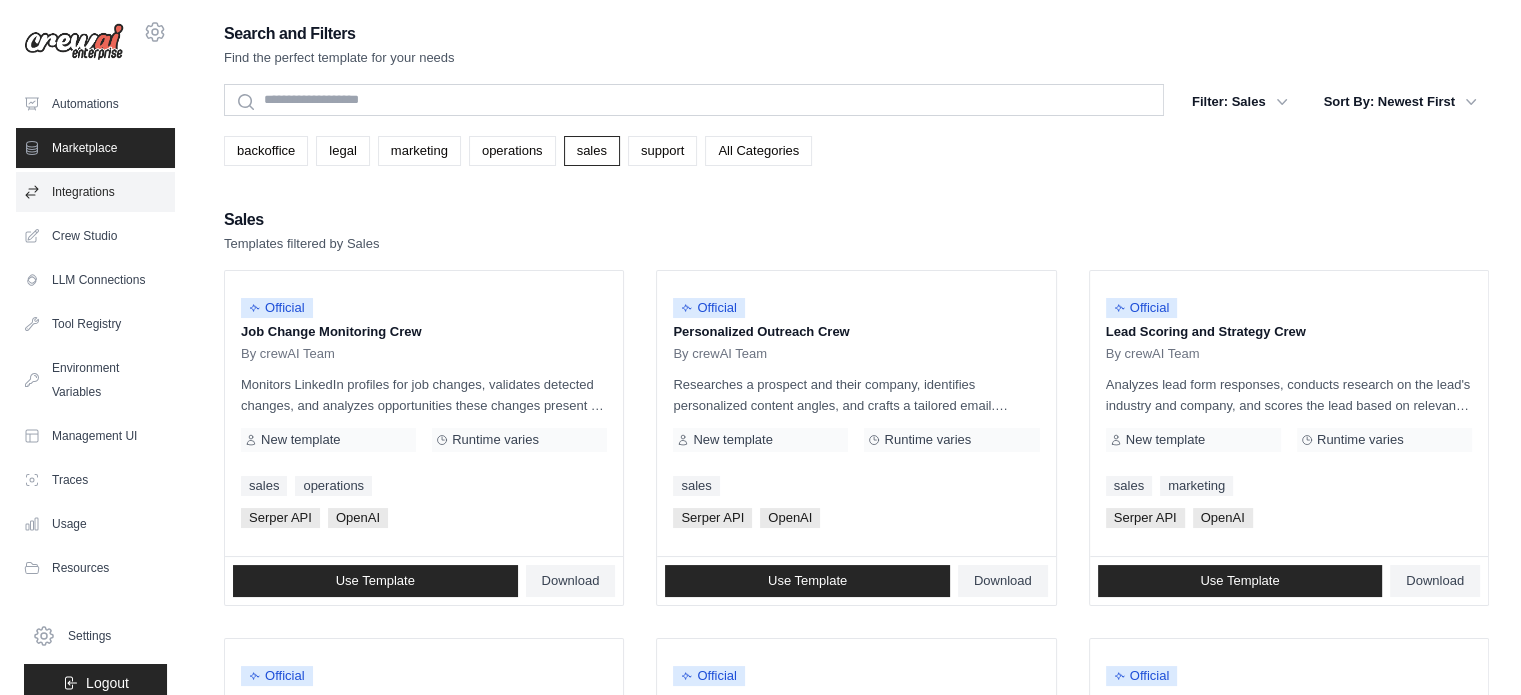click on "Integrations" at bounding box center [95, 192] 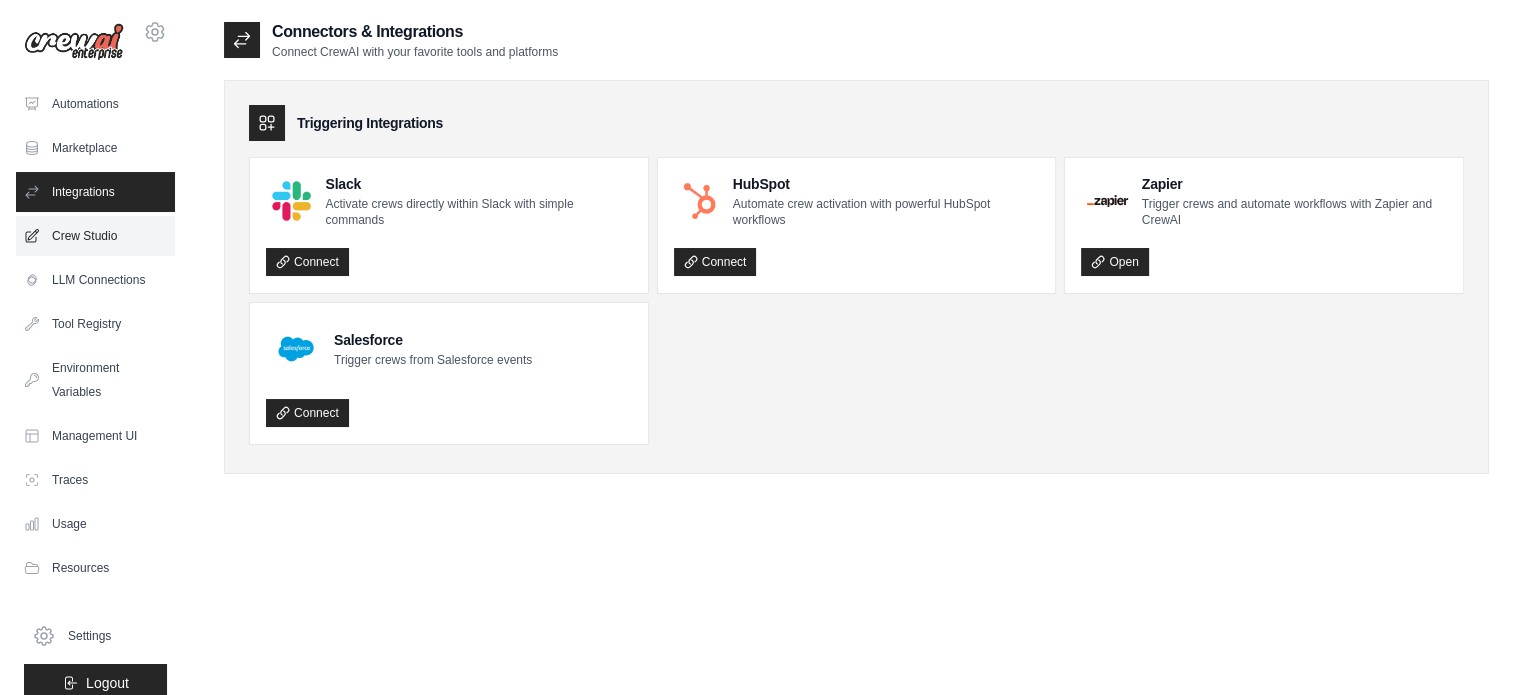 click on "Crew Studio" at bounding box center (95, 236) 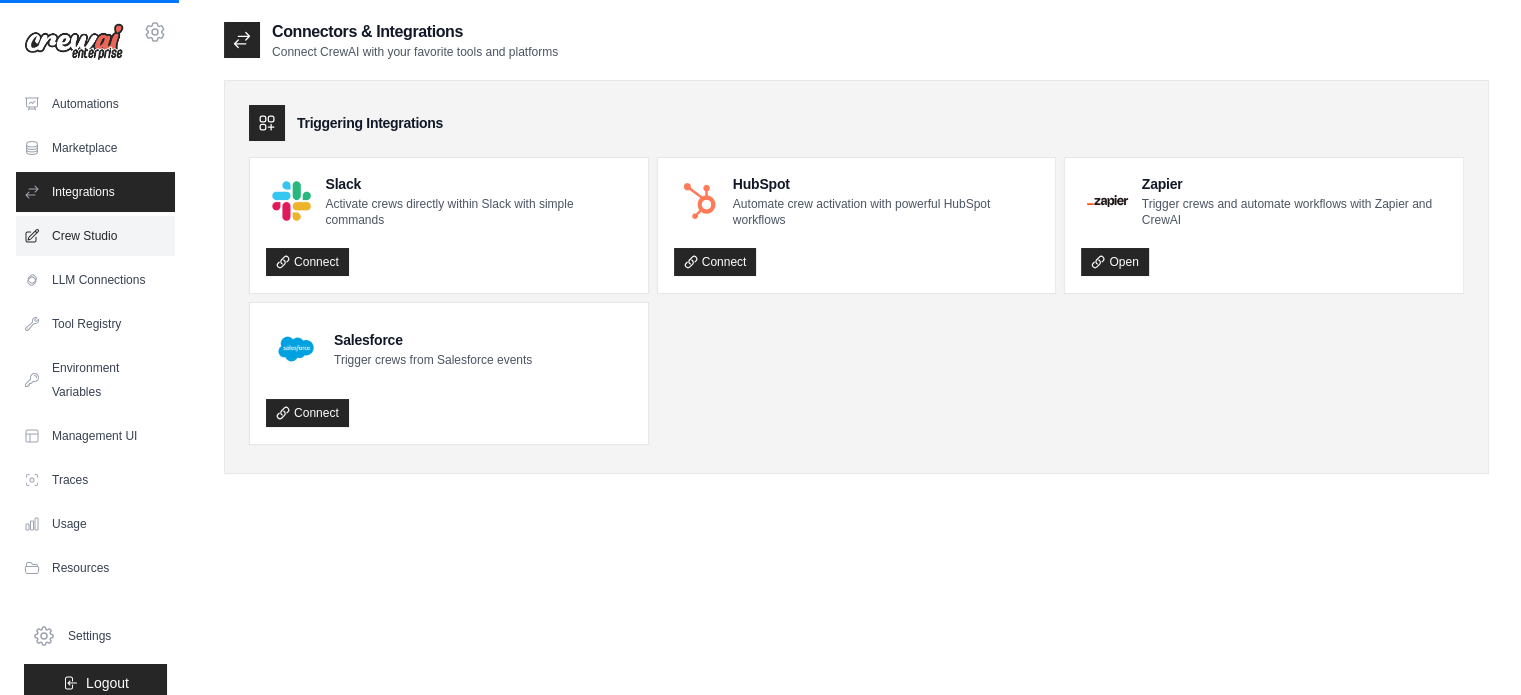 click on "Crew Studio" at bounding box center [95, 236] 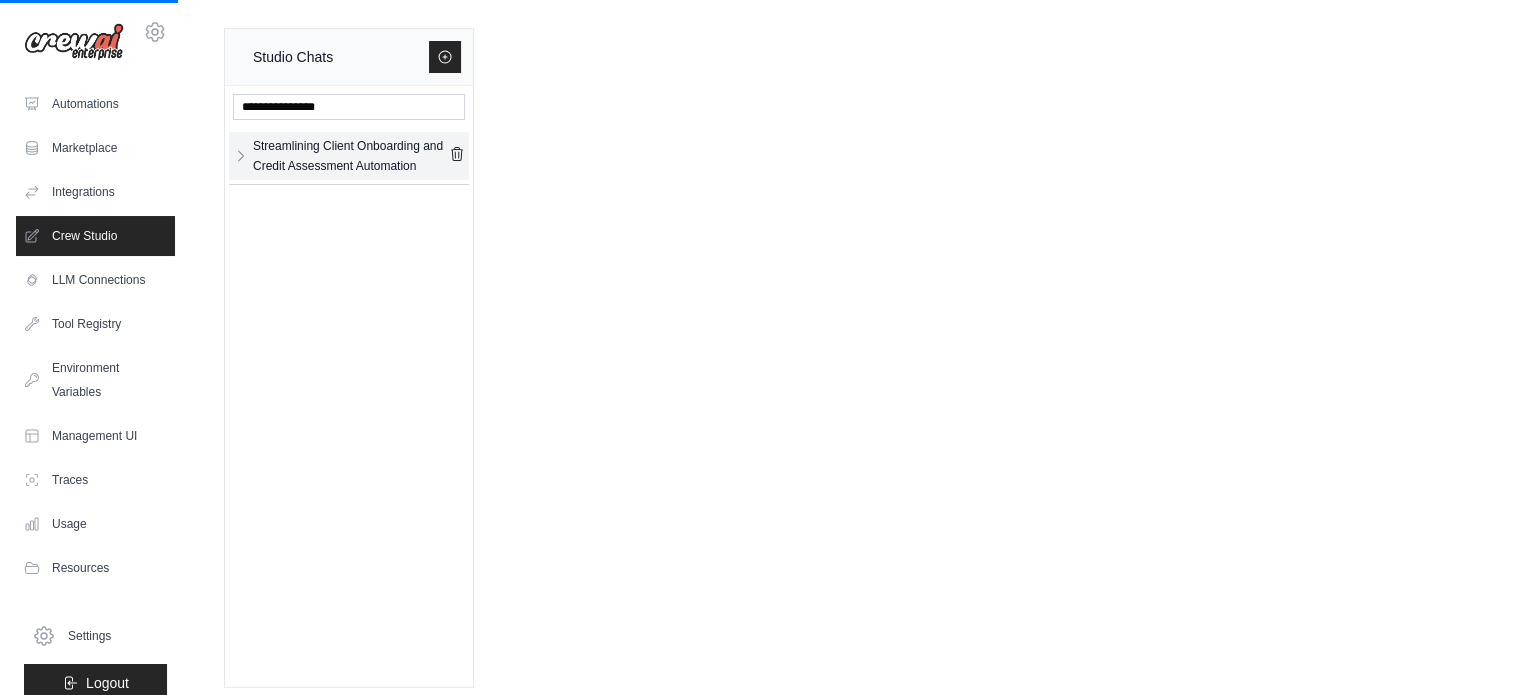 click on "Streamlining Client Onboarding and Credit Assessment Automation" at bounding box center [351, 156] 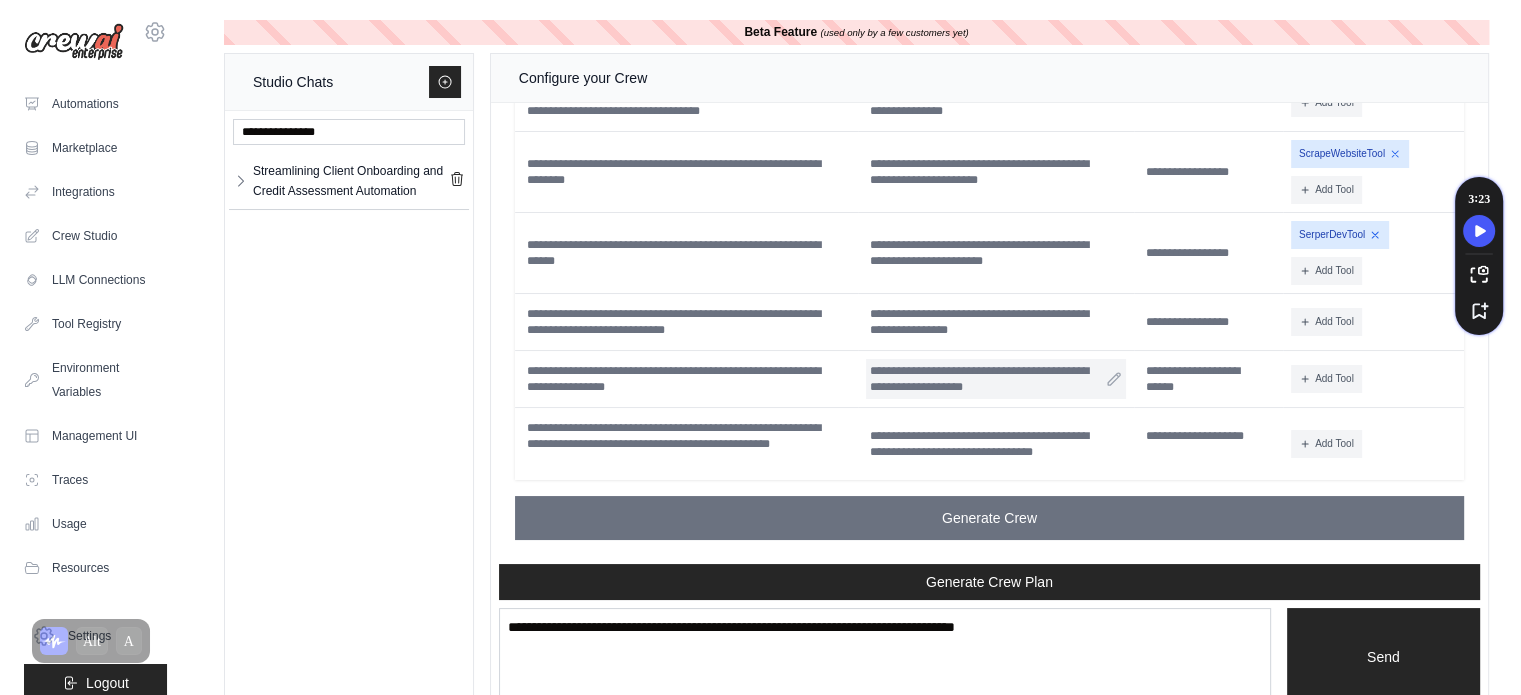 scroll, scrollTop: 4091, scrollLeft: 0, axis: vertical 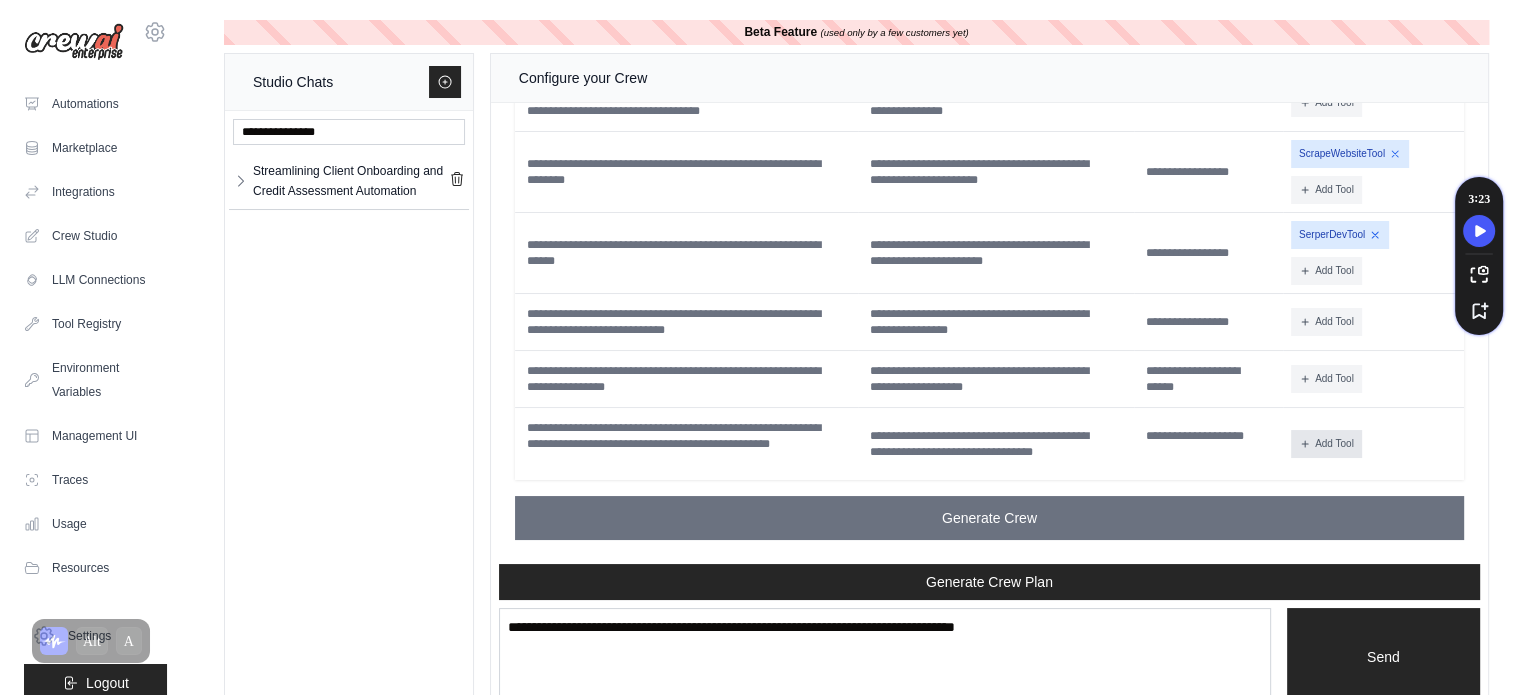 click on "Add Tool" at bounding box center [1326, 444] 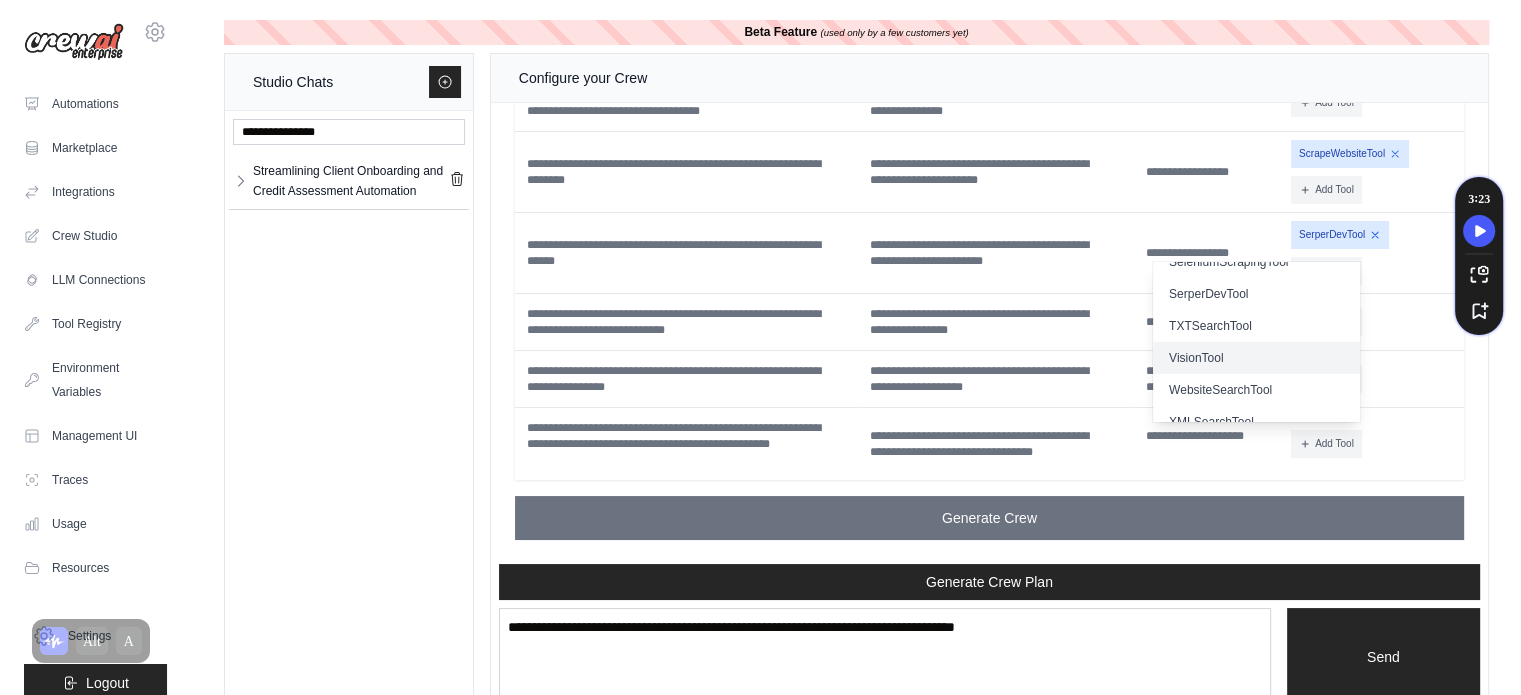scroll, scrollTop: 400, scrollLeft: 0, axis: vertical 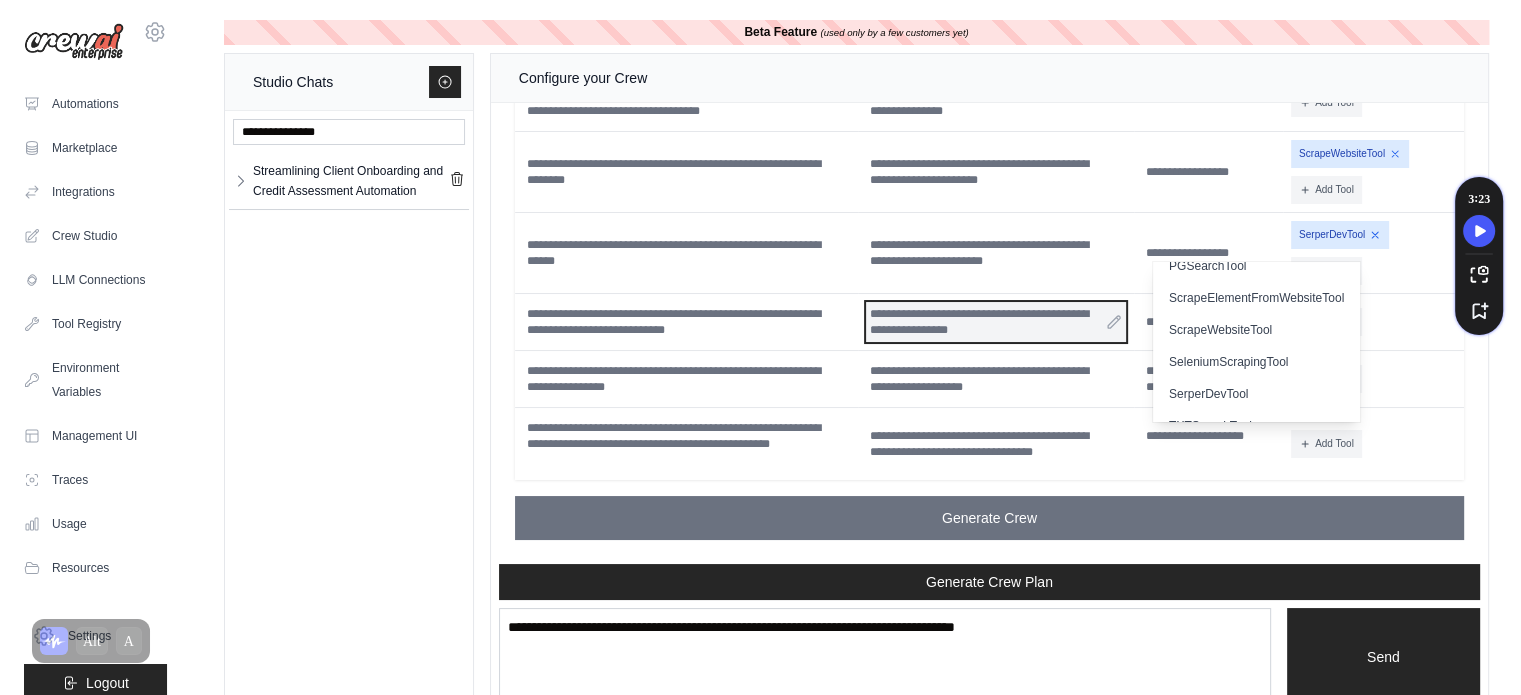 click on "**********" at bounding box center (996, 322) 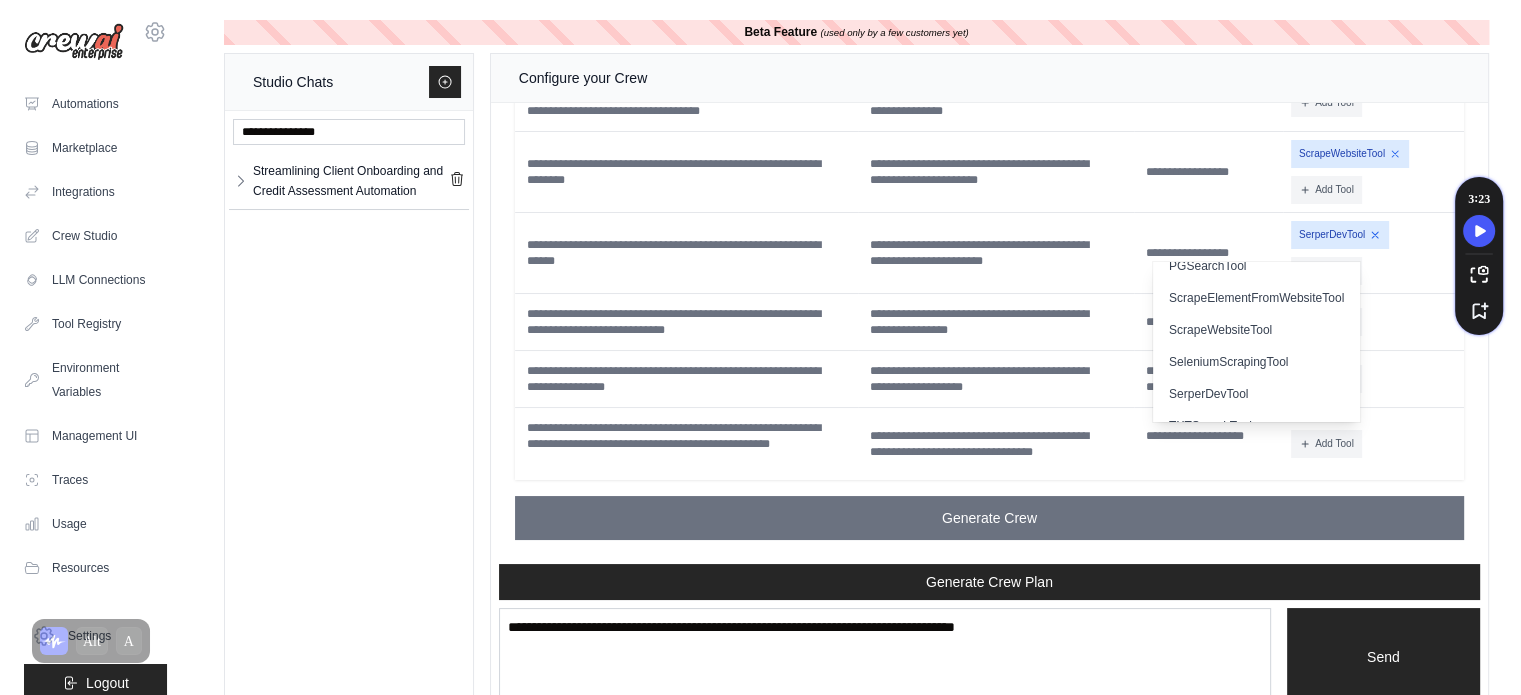 click on "**********" at bounding box center [996, 172] 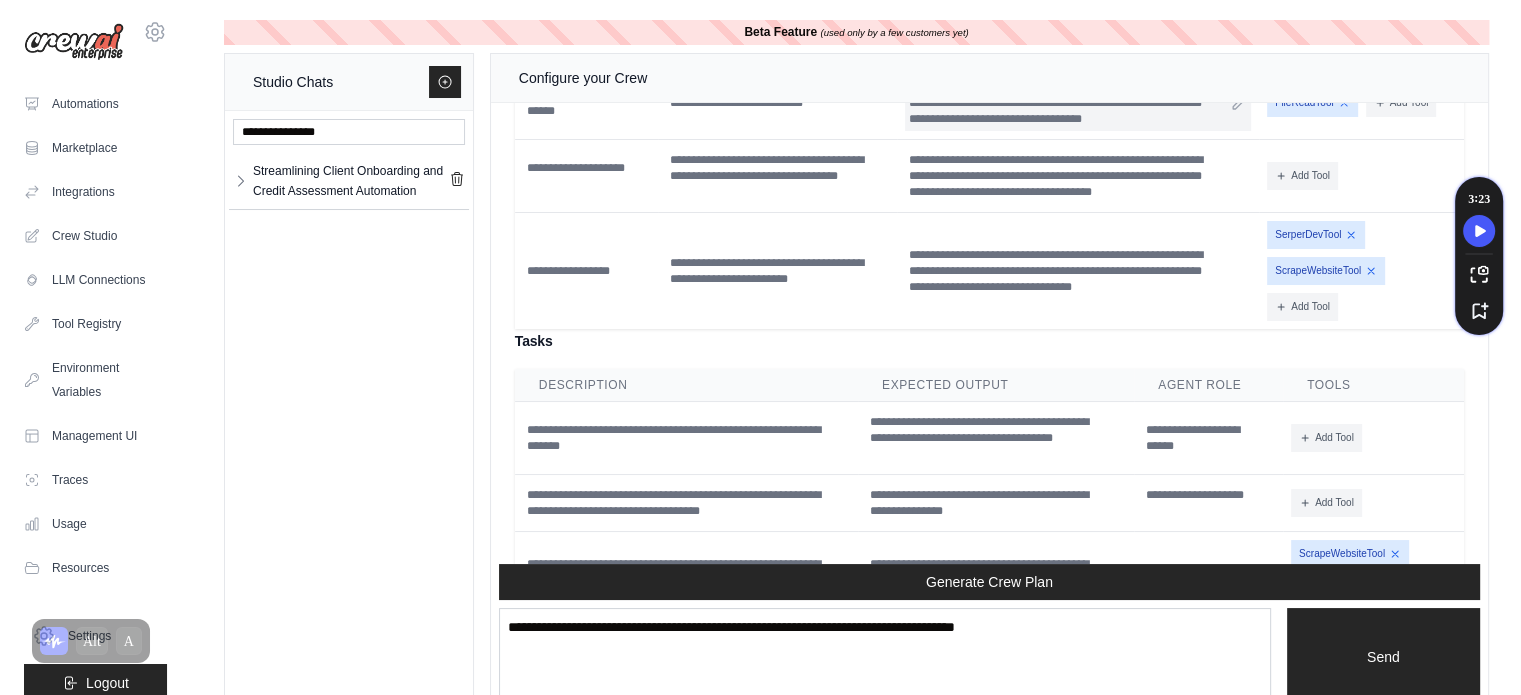 scroll, scrollTop: 3591, scrollLeft: 0, axis: vertical 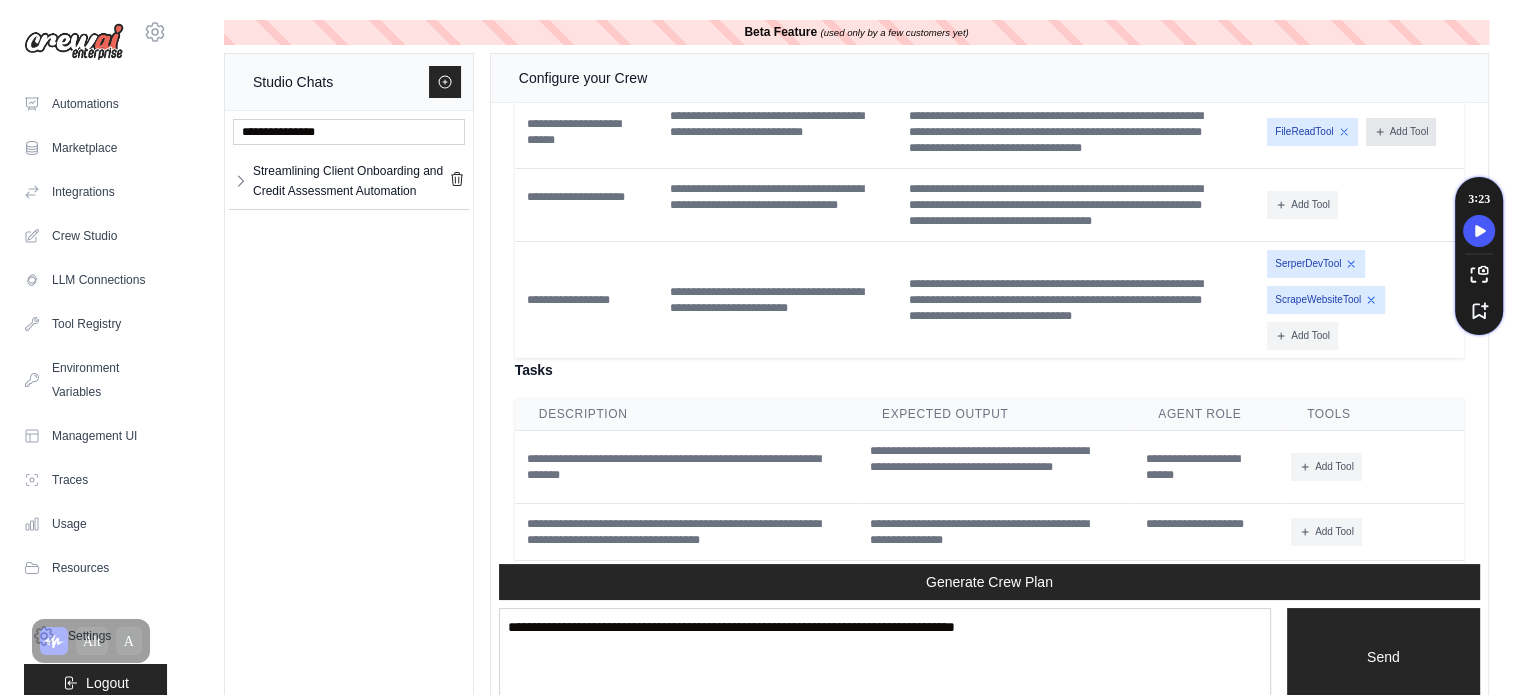 click on "Add Tool" at bounding box center [1401, 132] 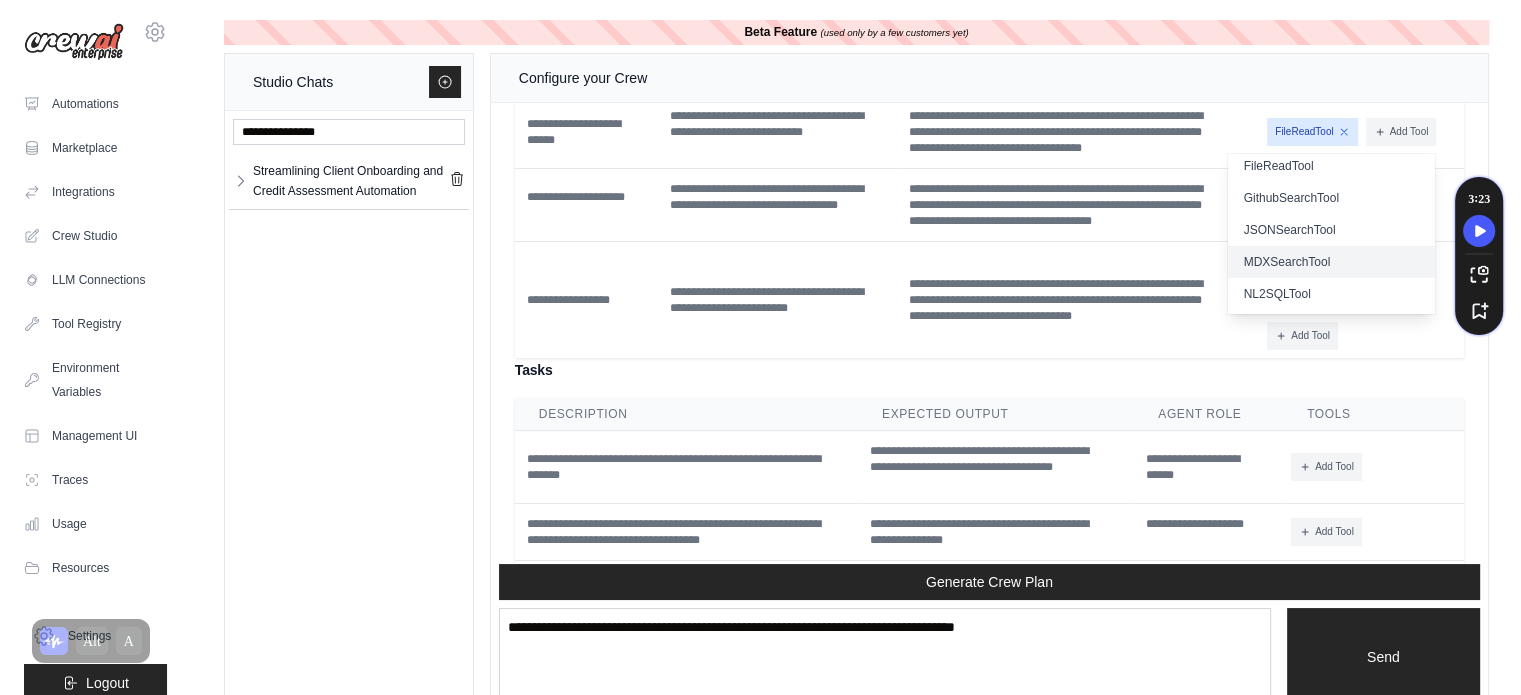 scroll, scrollTop: 300, scrollLeft: 0, axis: vertical 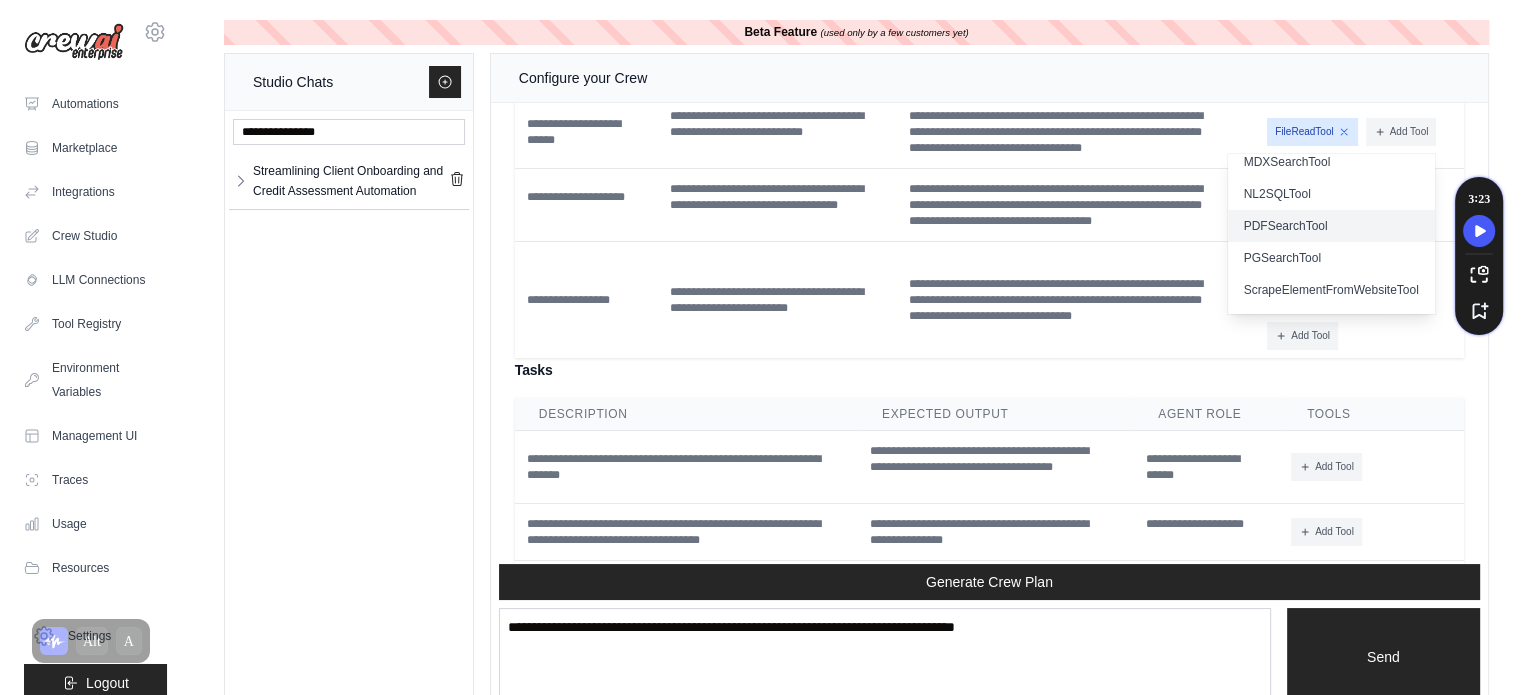 click on "PDFSearchTool" at bounding box center (1331, 226) 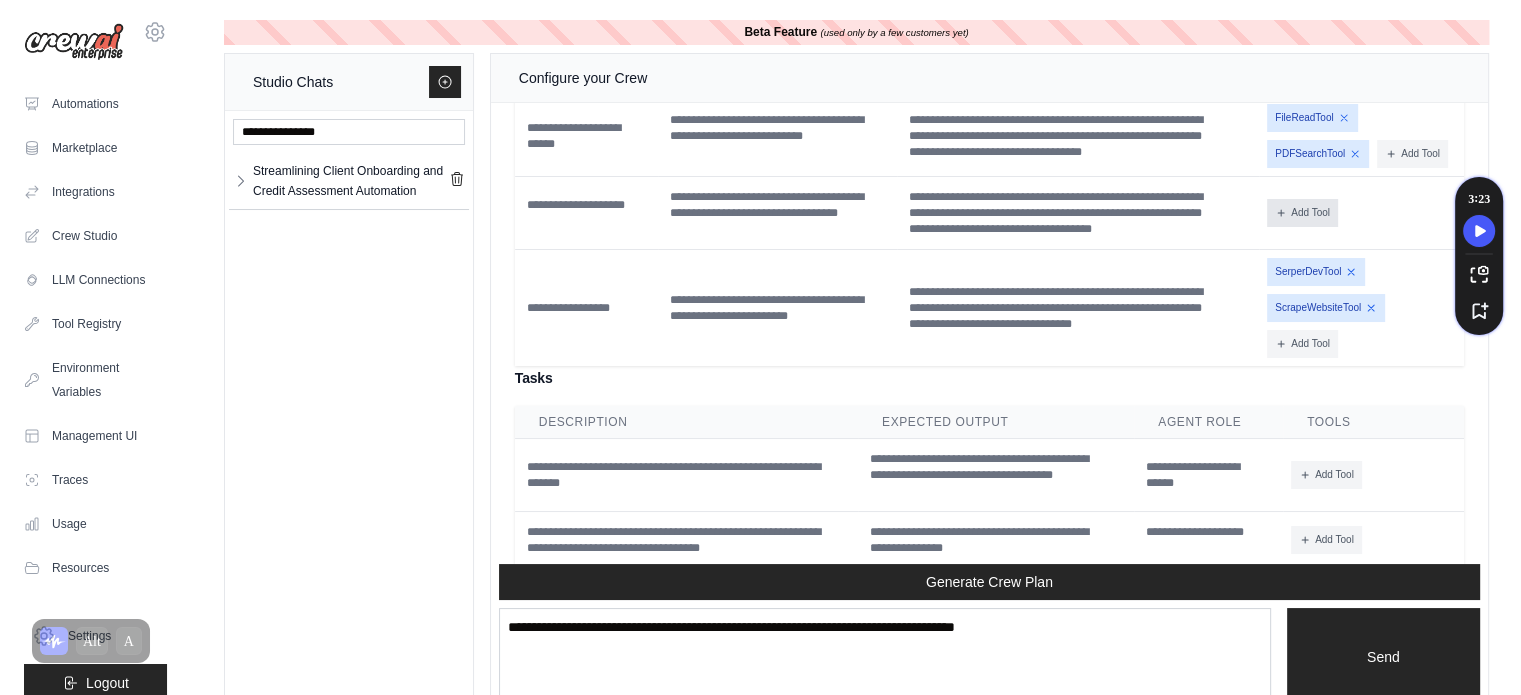 click 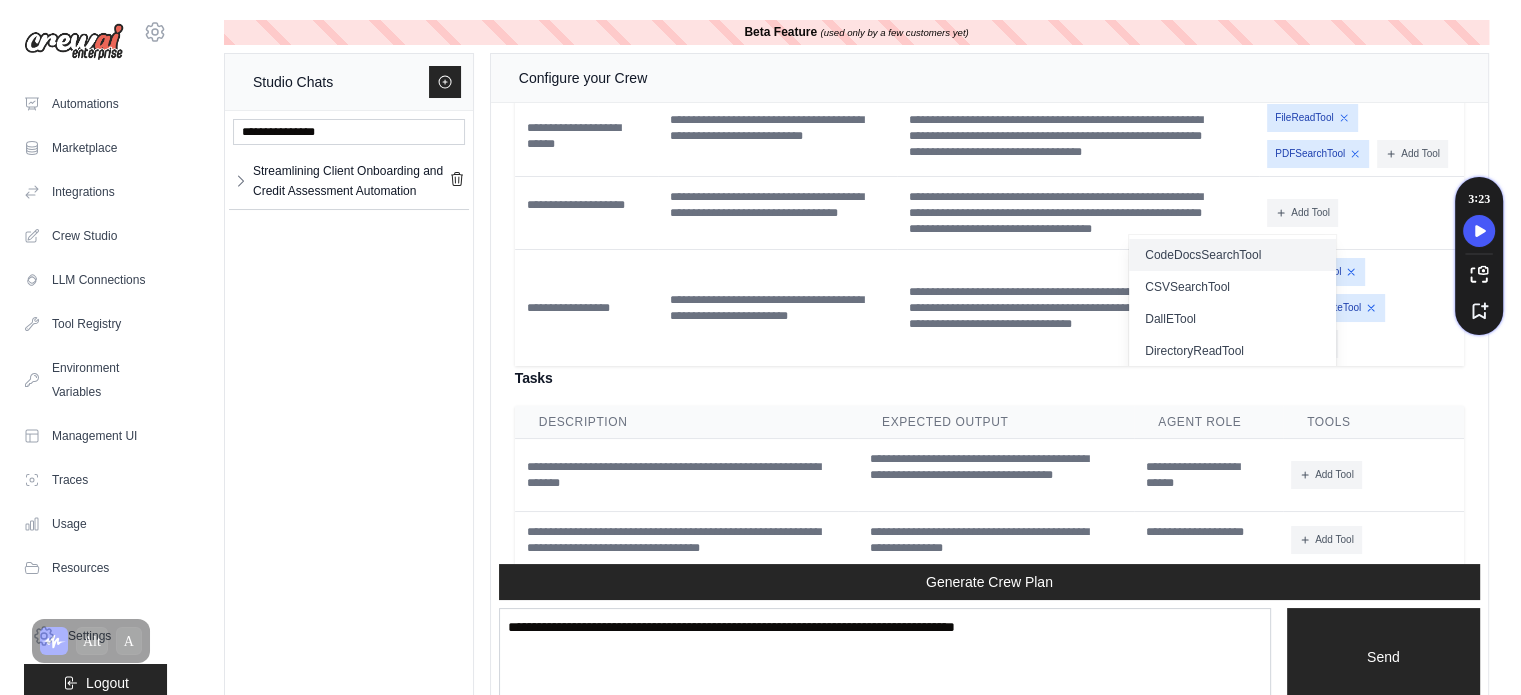 scroll, scrollTop: 200, scrollLeft: 0, axis: vertical 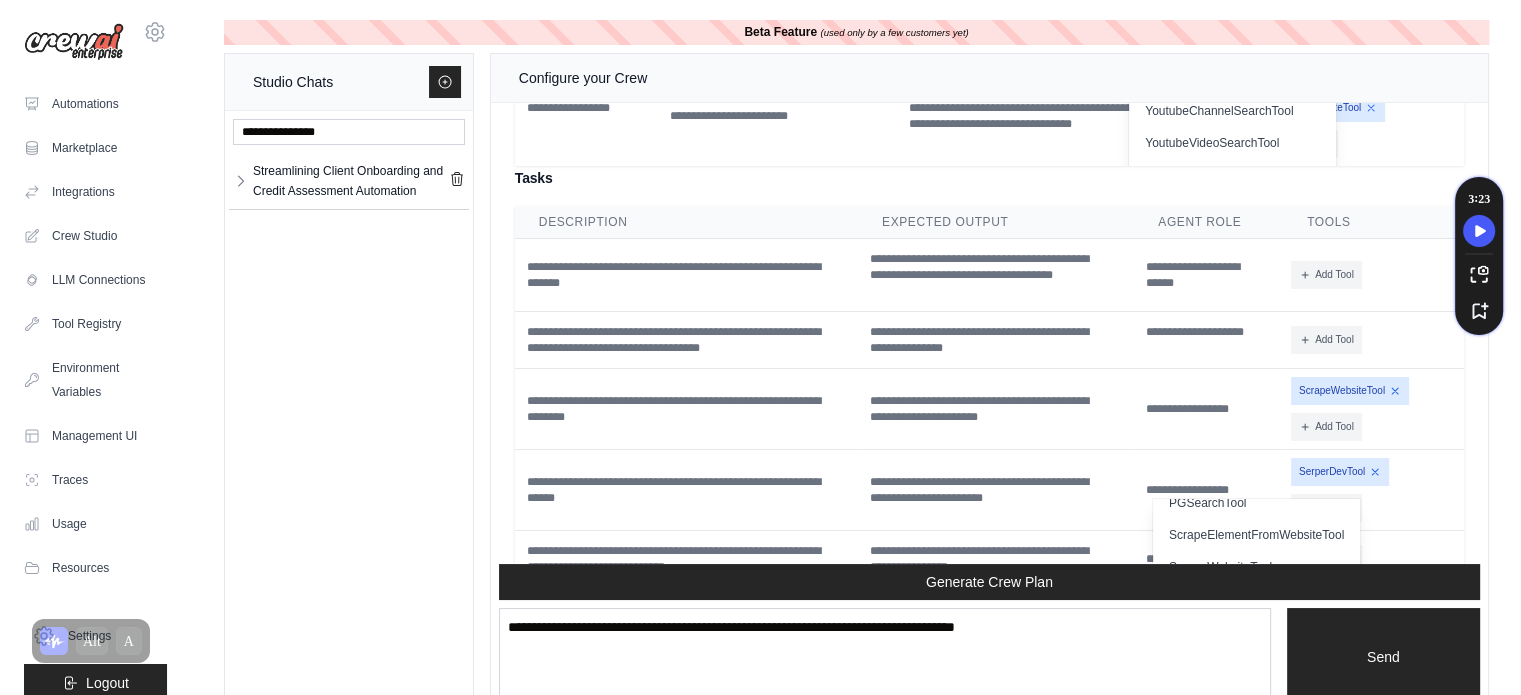 click on "Streamlining Client Onboarding and Credit Assessment Automation
Streamlining Cli...
**" at bounding box center (349, 411) 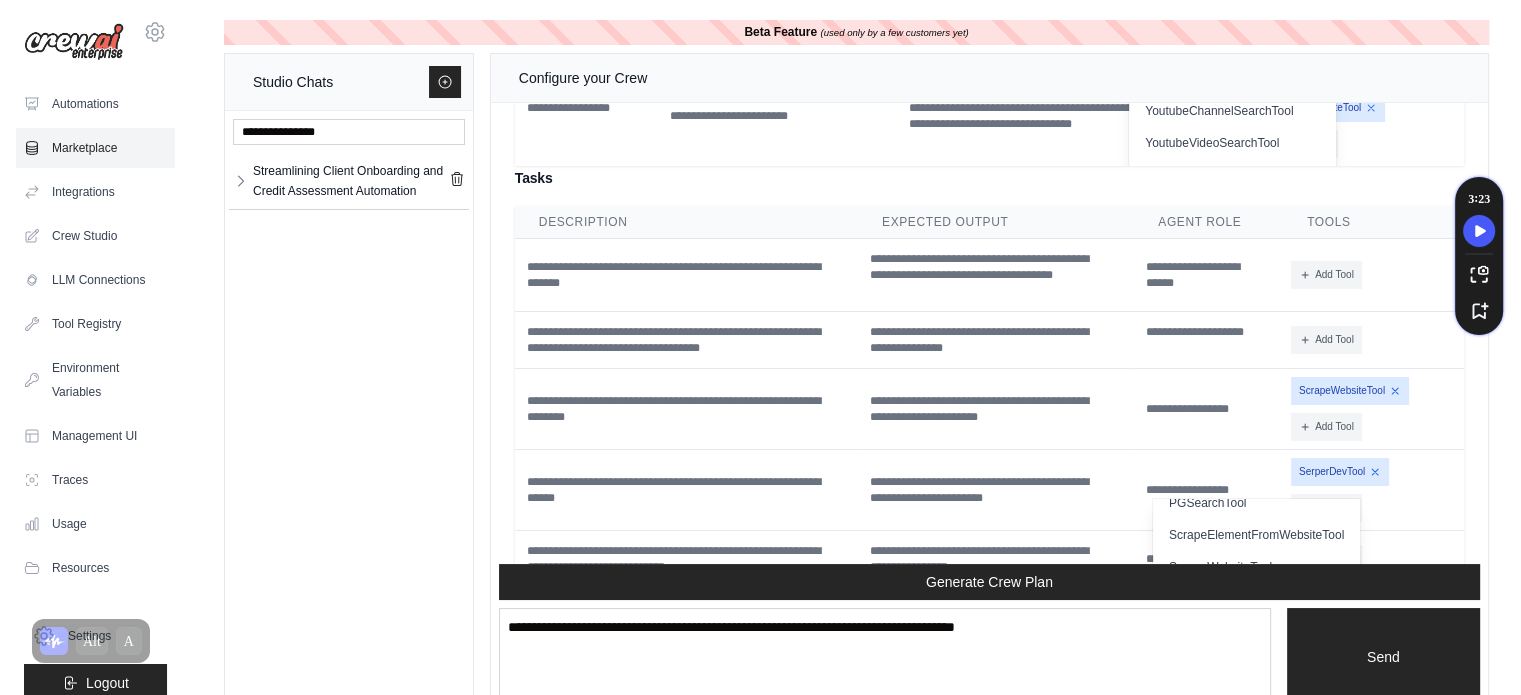 click on "Marketplace" at bounding box center (95, 148) 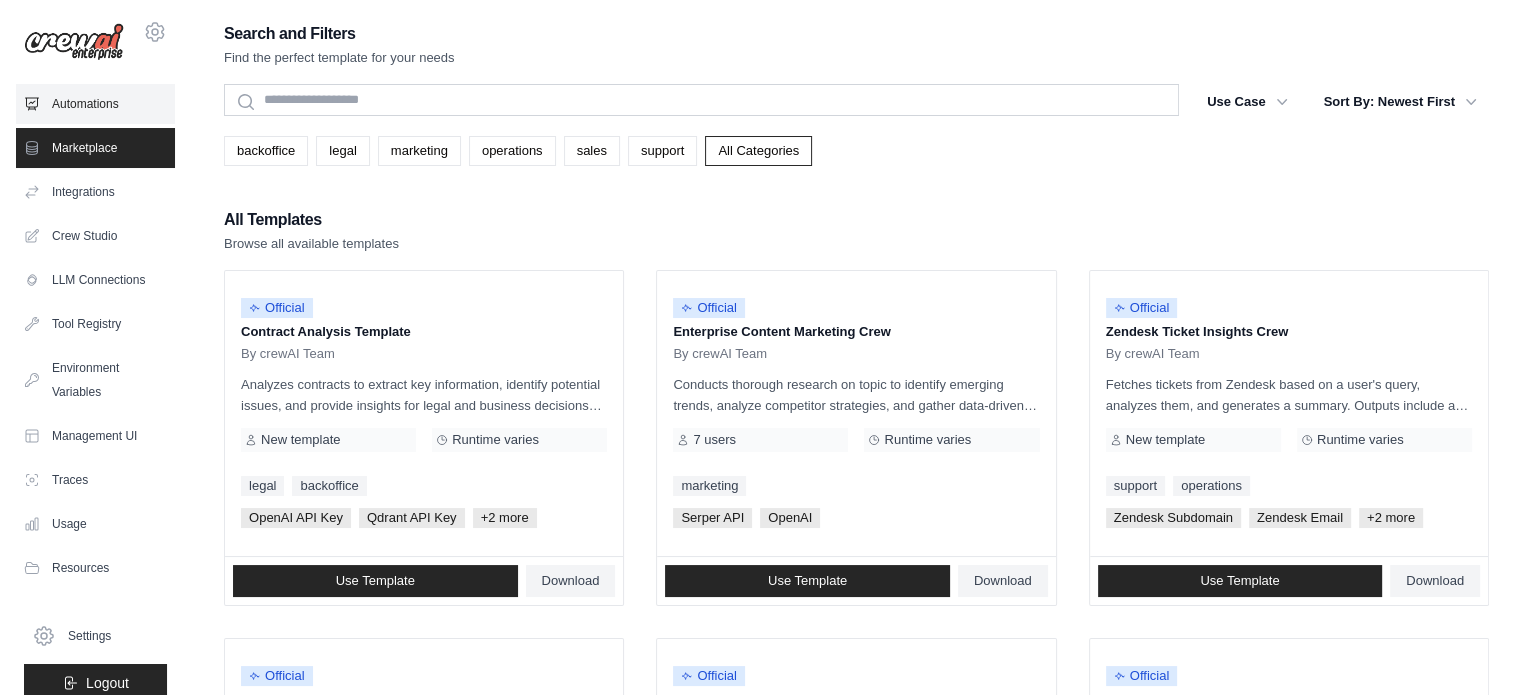 click on "Automations" at bounding box center [95, 104] 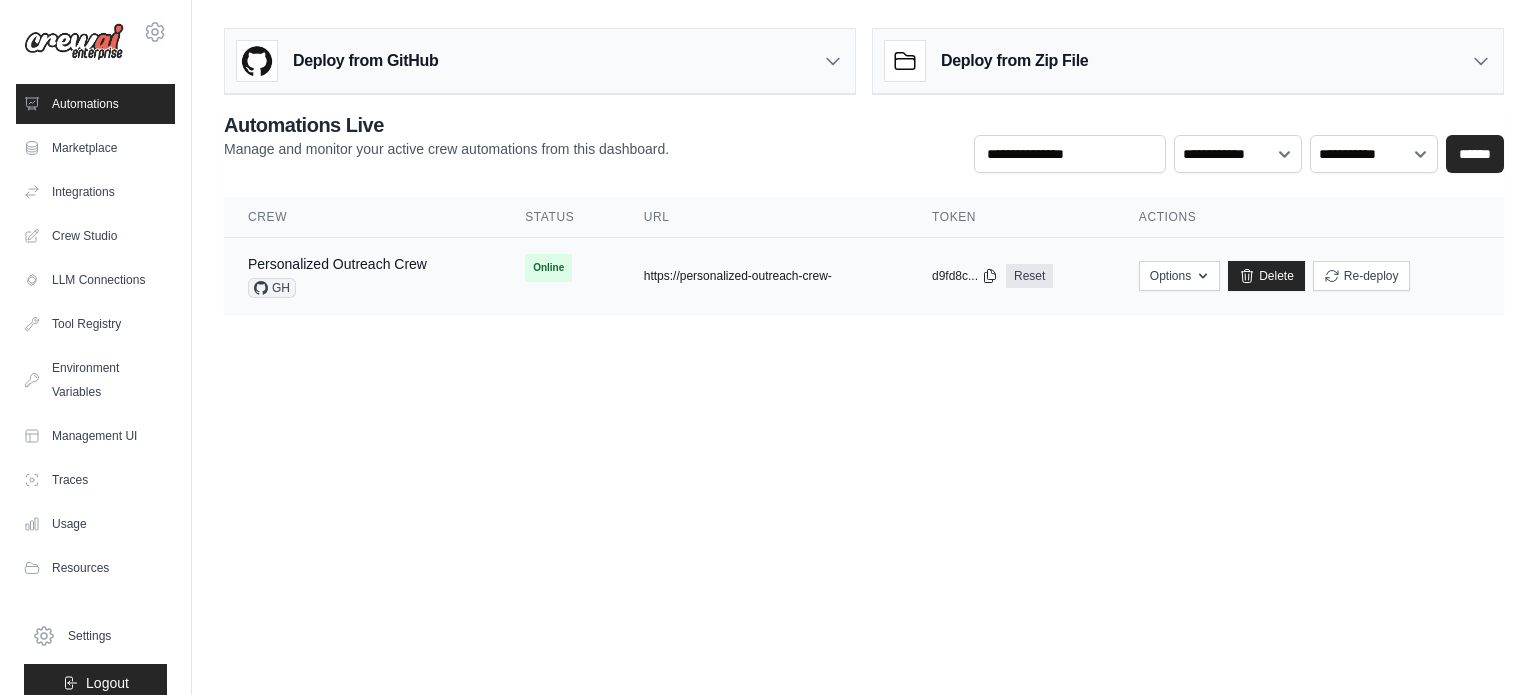 click on "https://personalized-outreach-crew-" at bounding box center (738, 276) 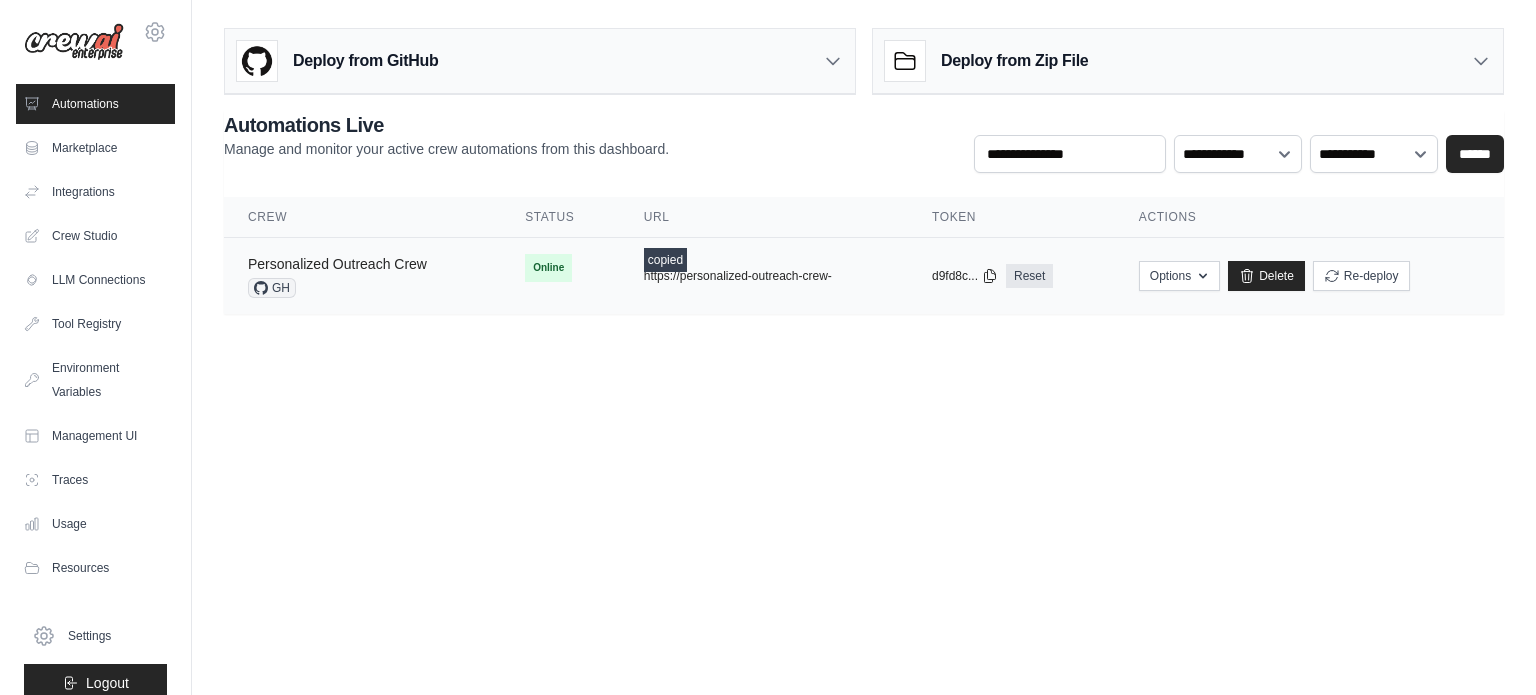 click on "Personalized Outreach Crew" at bounding box center (337, 264) 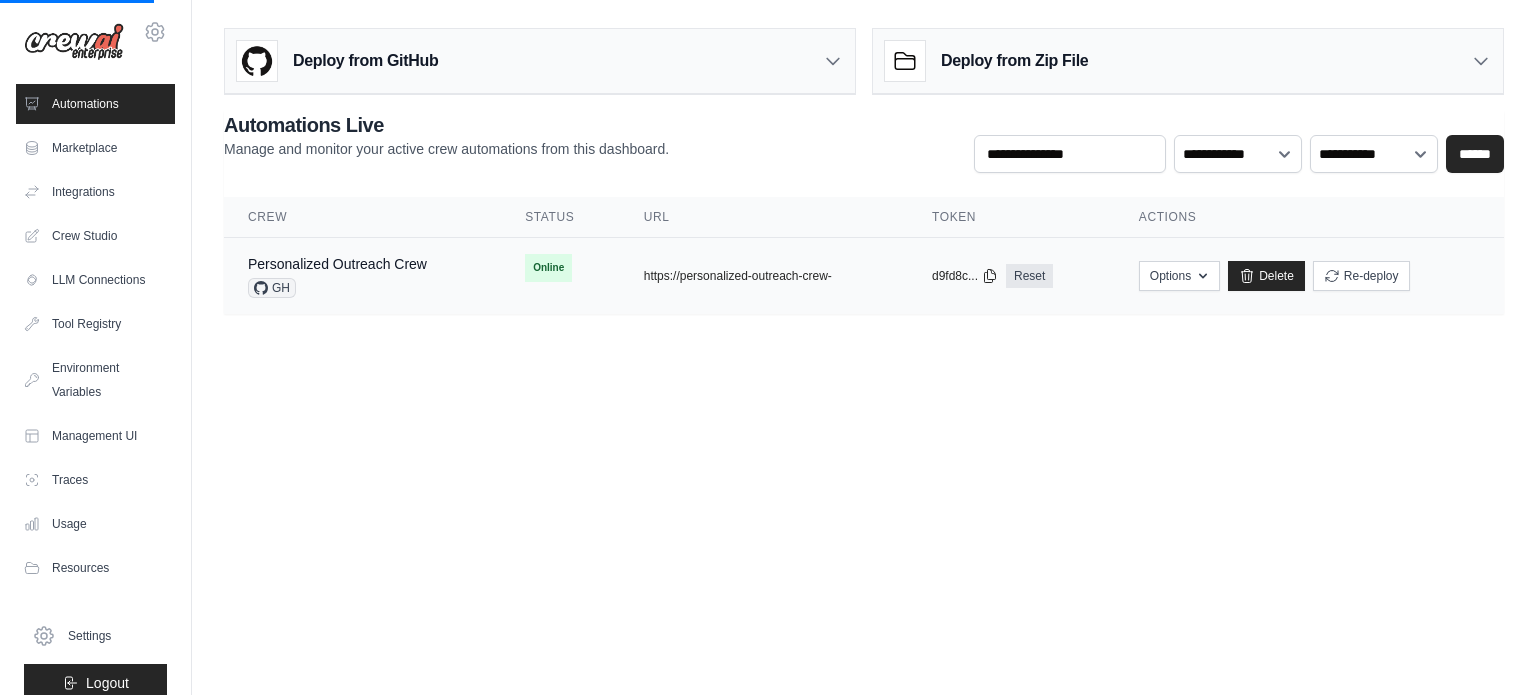 click on "Personalized Outreach Crew
GH" at bounding box center (362, 276) 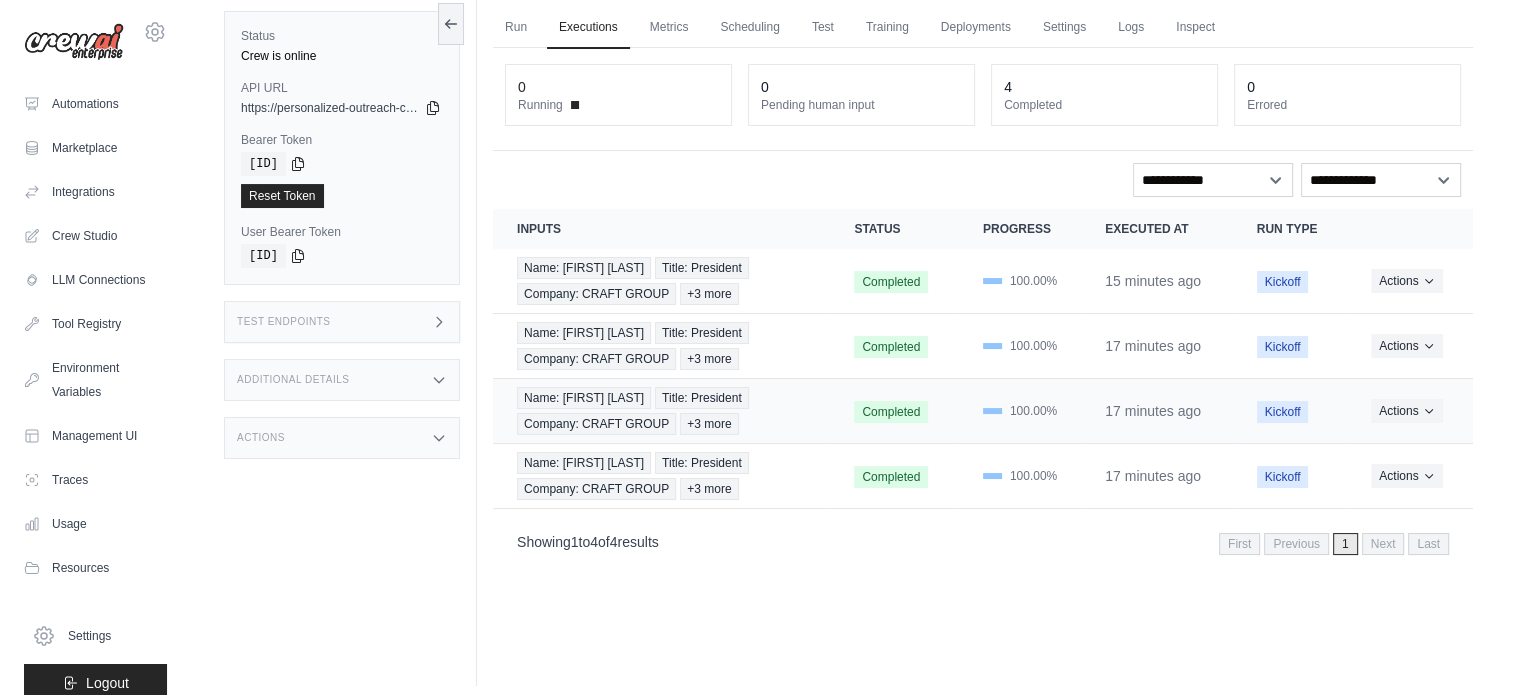 scroll, scrollTop: 84, scrollLeft: 0, axis: vertical 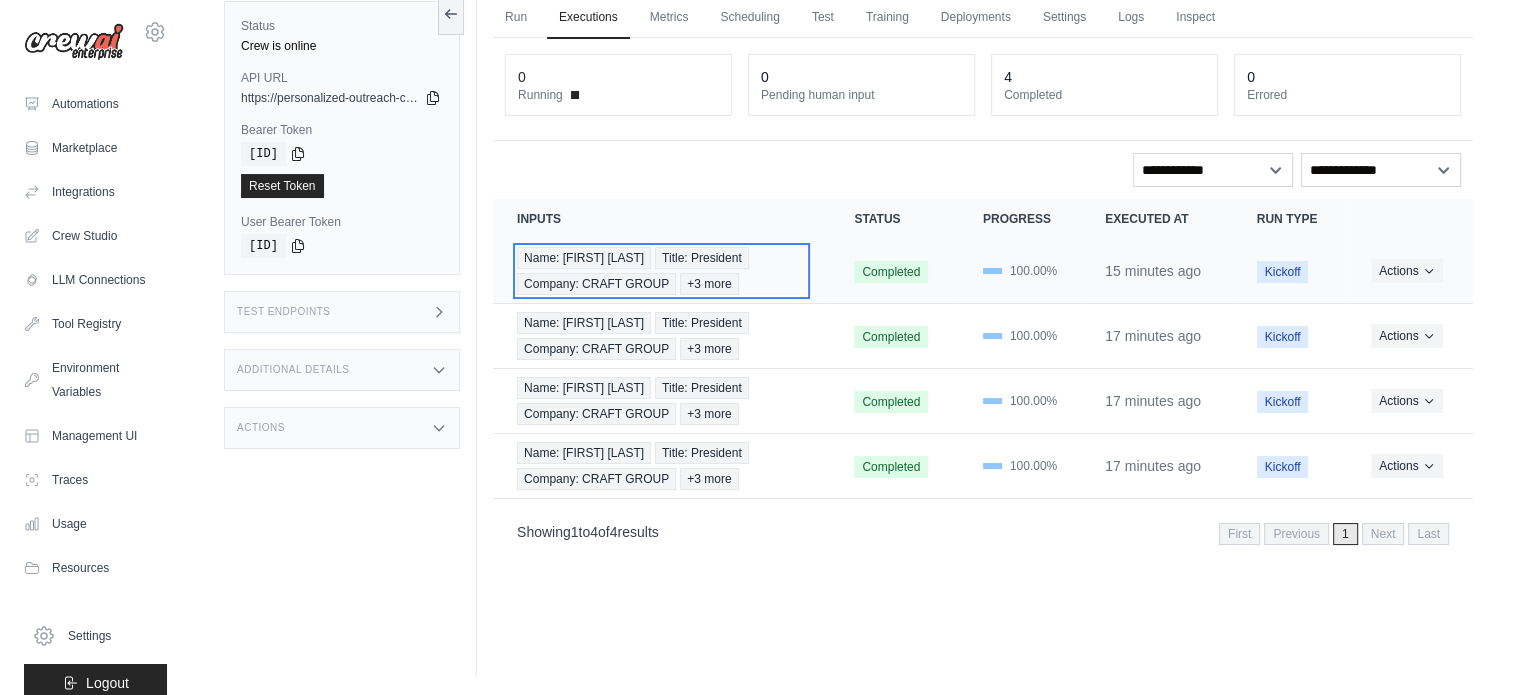 click on "+3
more" at bounding box center [709, 284] 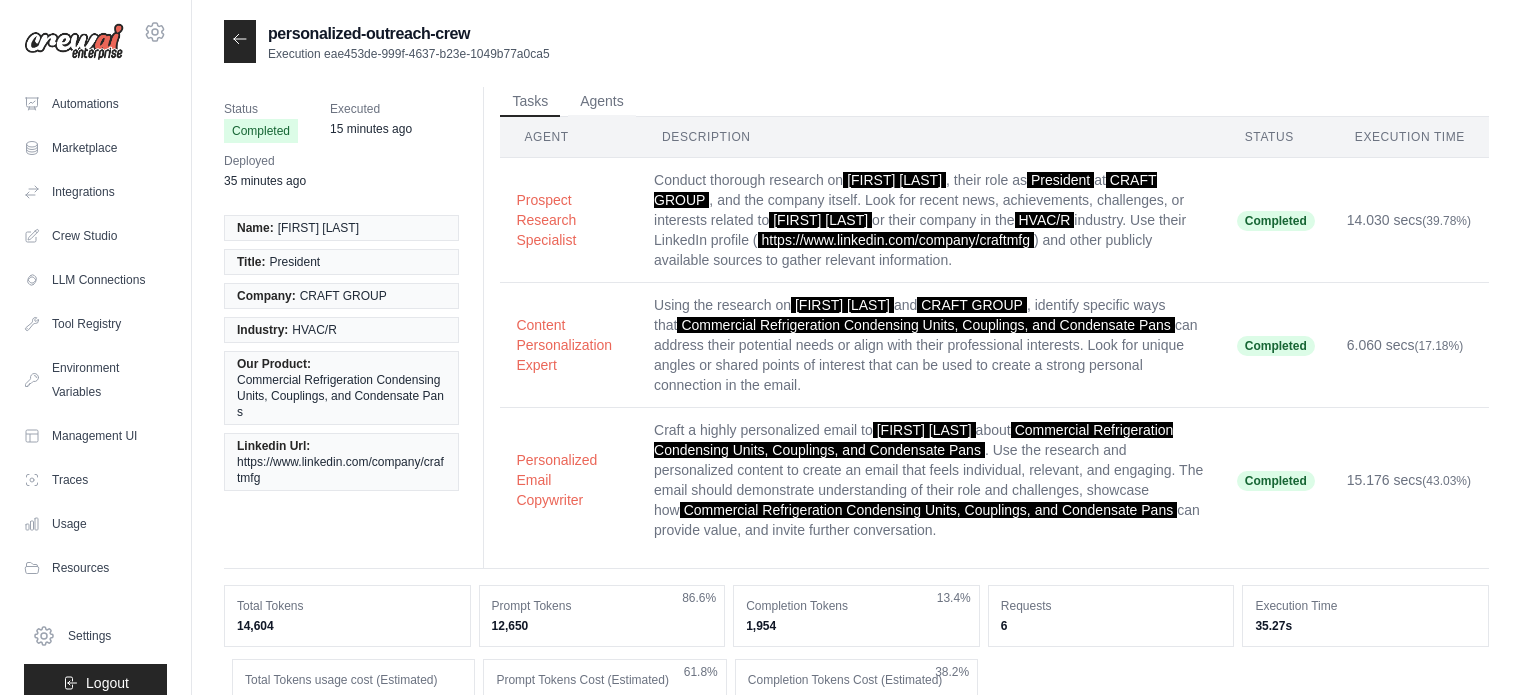scroll, scrollTop: 0, scrollLeft: 0, axis: both 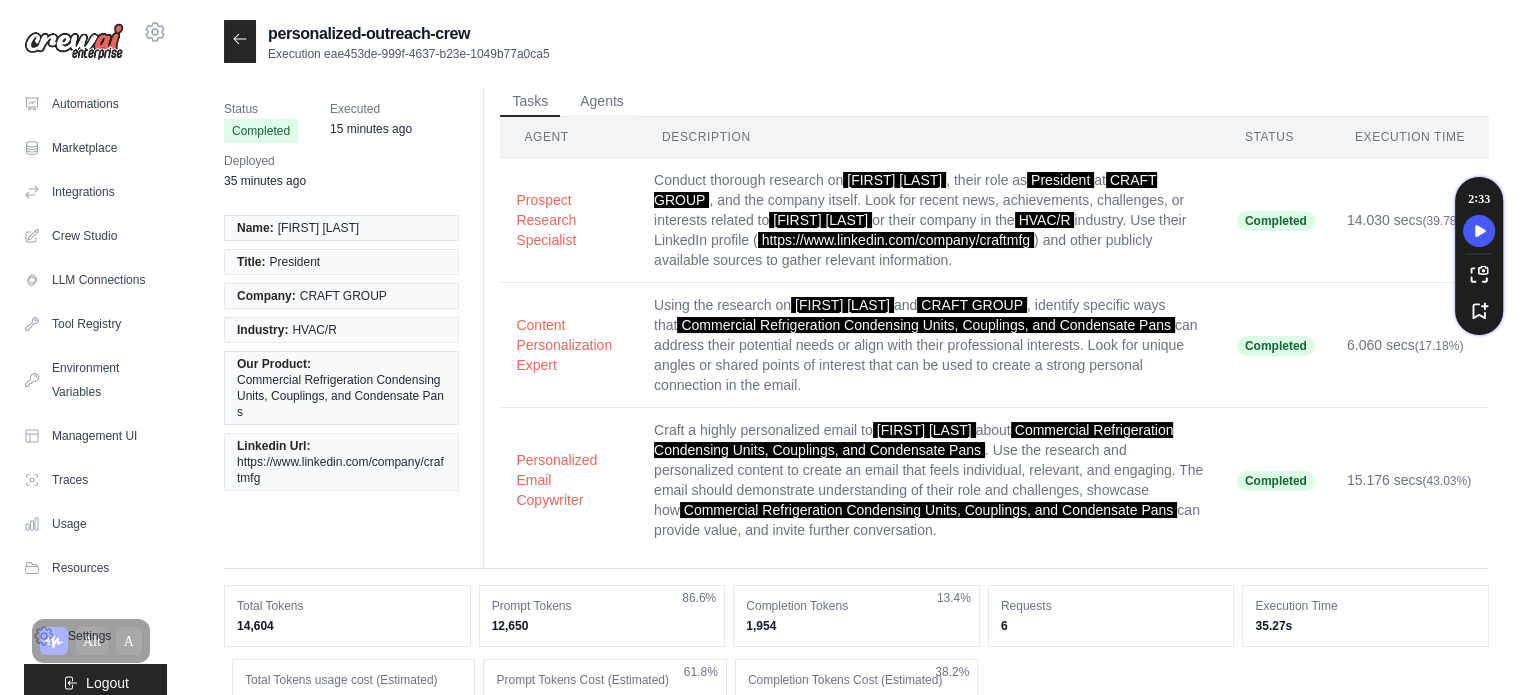 click at bounding box center [240, 41] 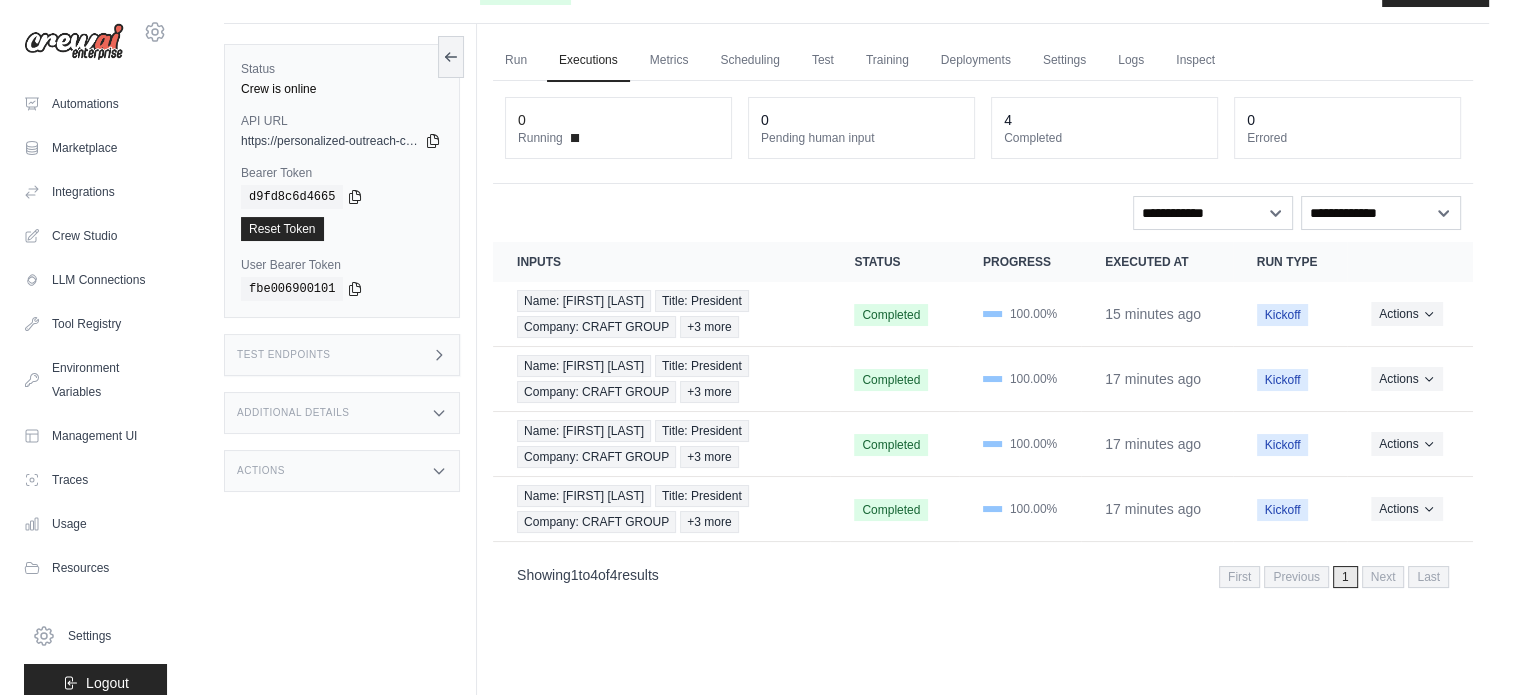 scroll, scrollTop: 0, scrollLeft: 0, axis: both 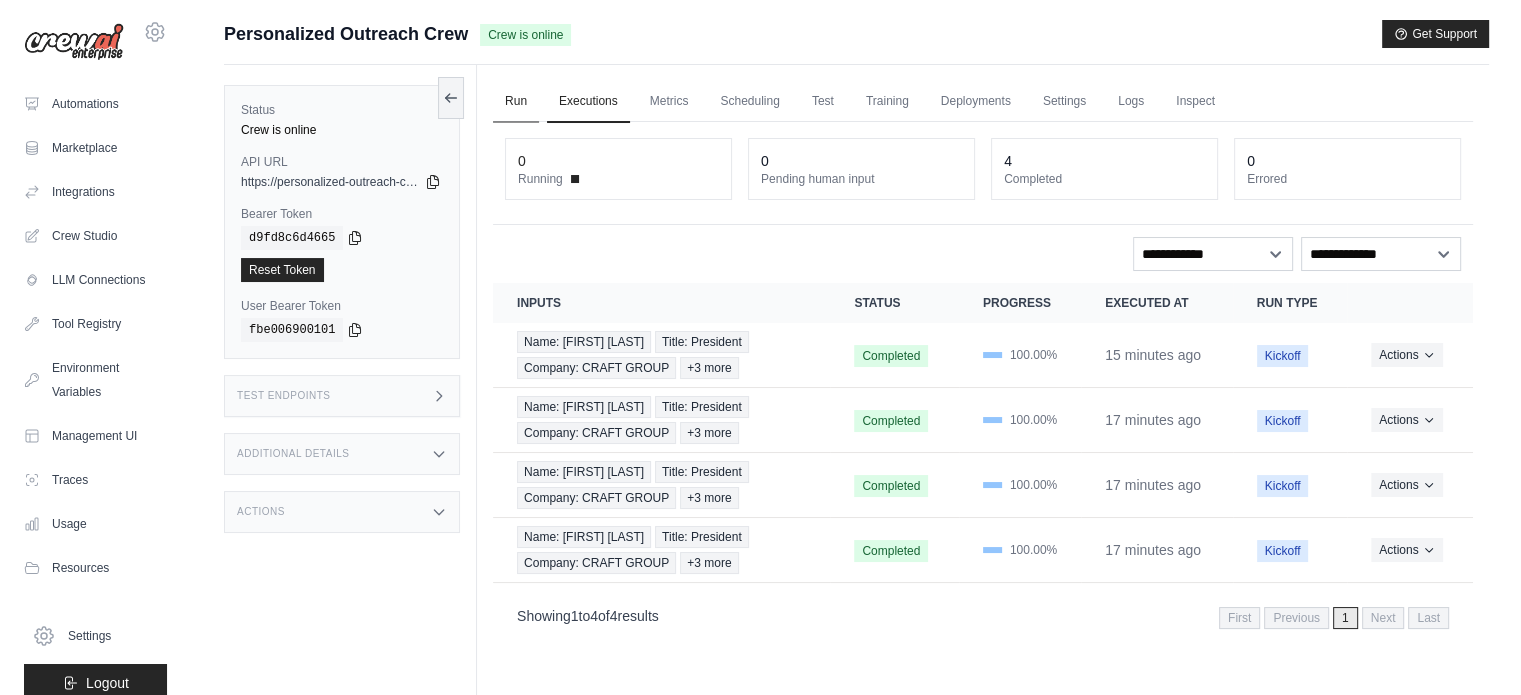 click on "Run" at bounding box center (516, 102) 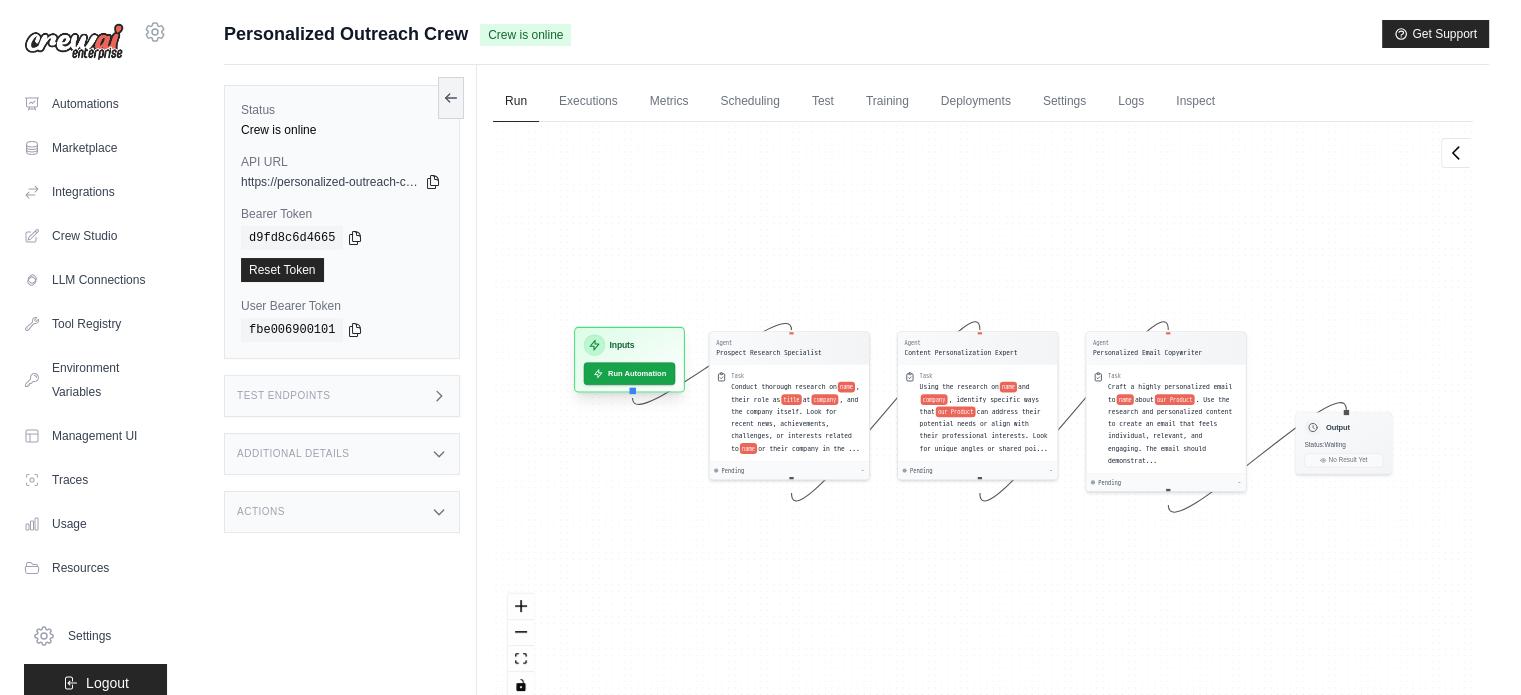 click on "Inputs" at bounding box center (630, 345) 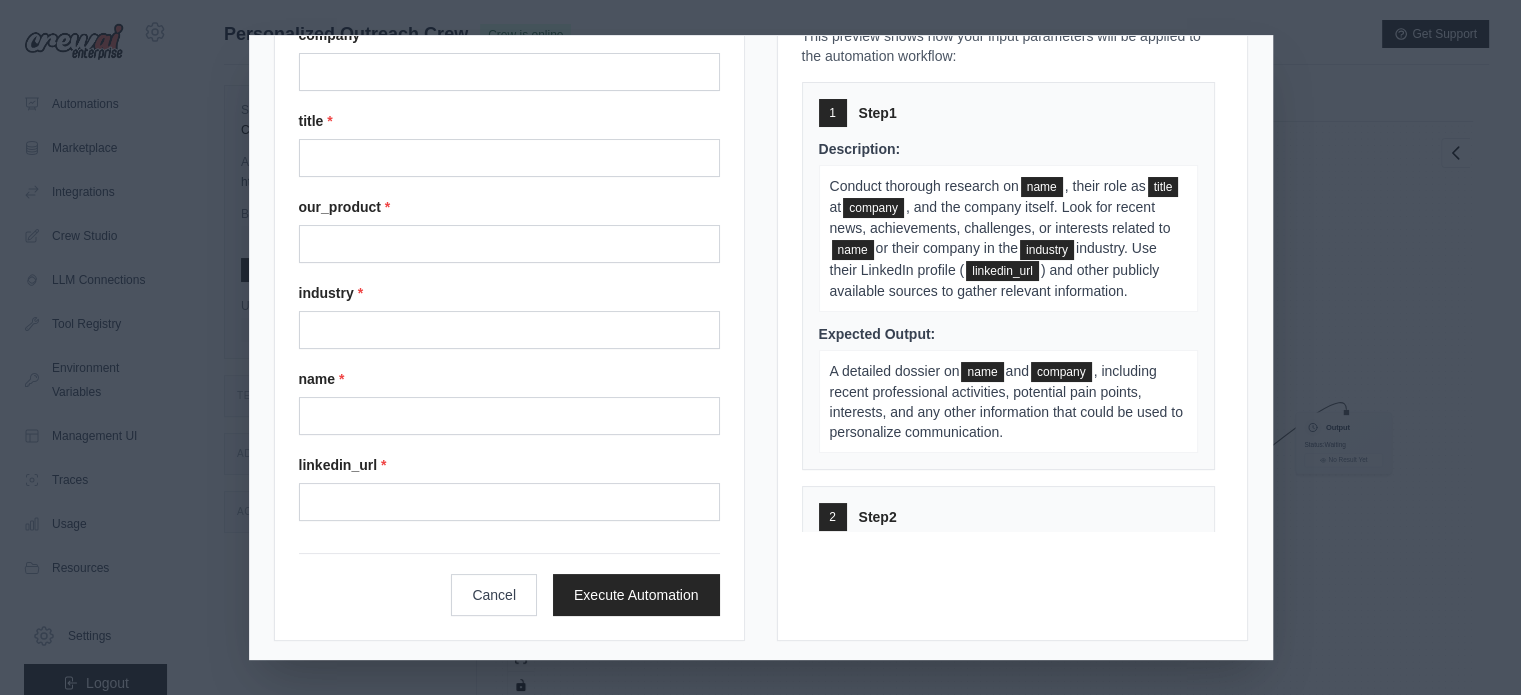 scroll, scrollTop: 112, scrollLeft: 0, axis: vertical 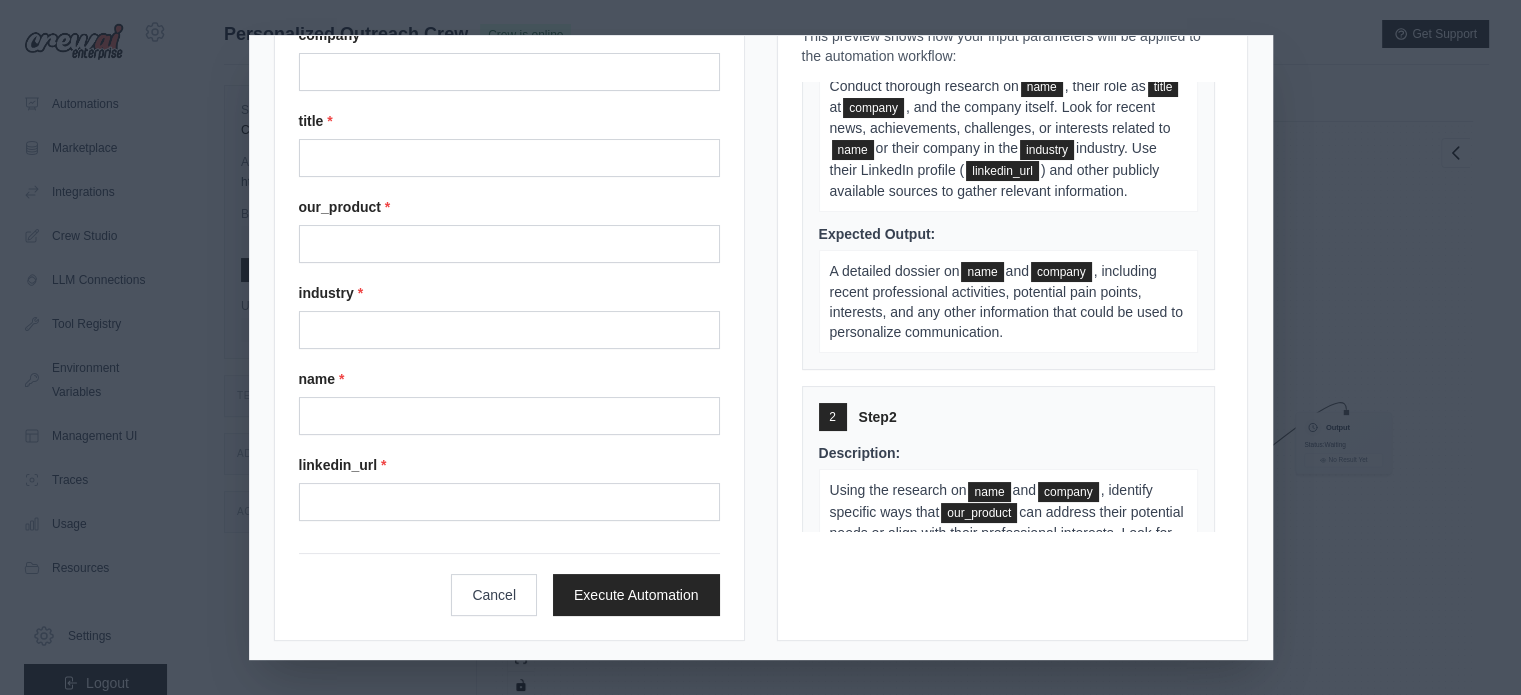 click on "linkedin_url" at bounding box center (1002, 171) 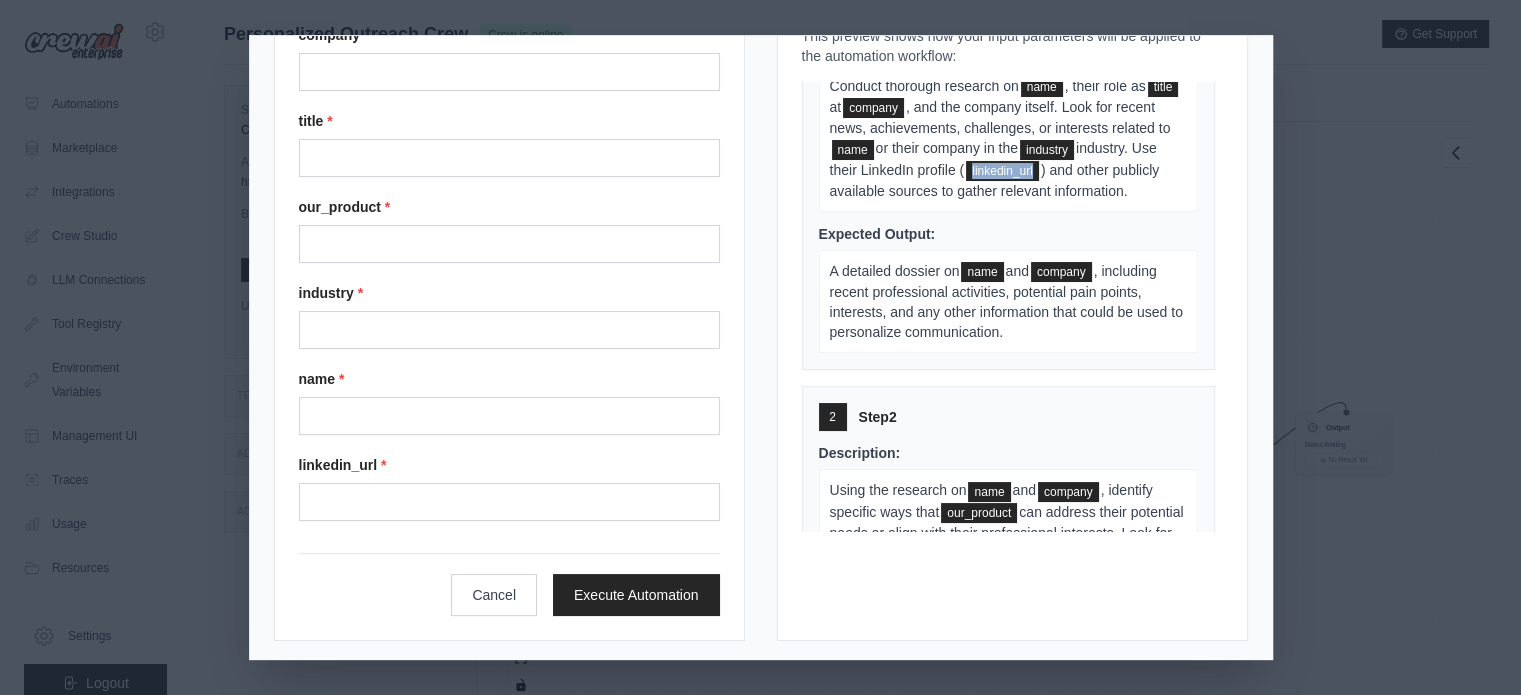 click on "linkedin_url" at bounding box center [1002, 171] 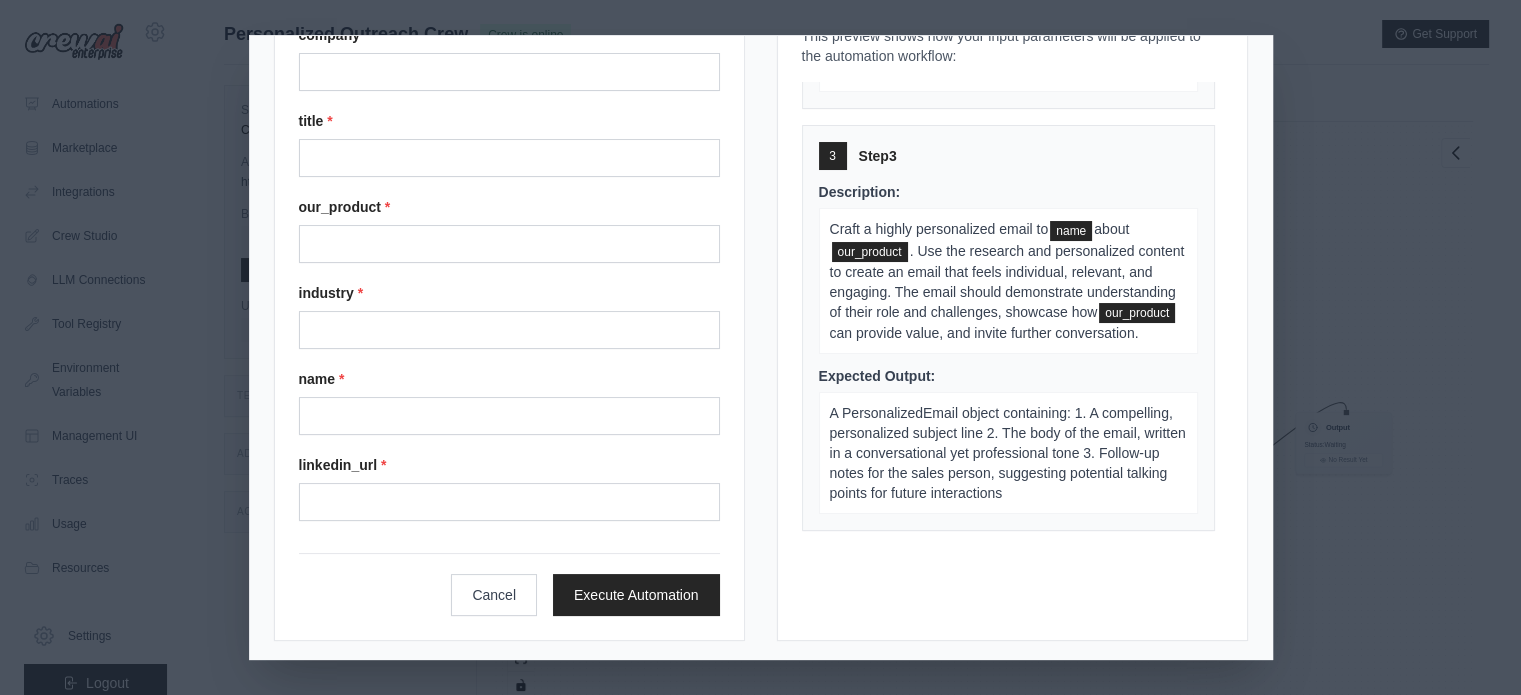 scroll, scrollTop: 813, scrollLeft: 0, axis: vertical 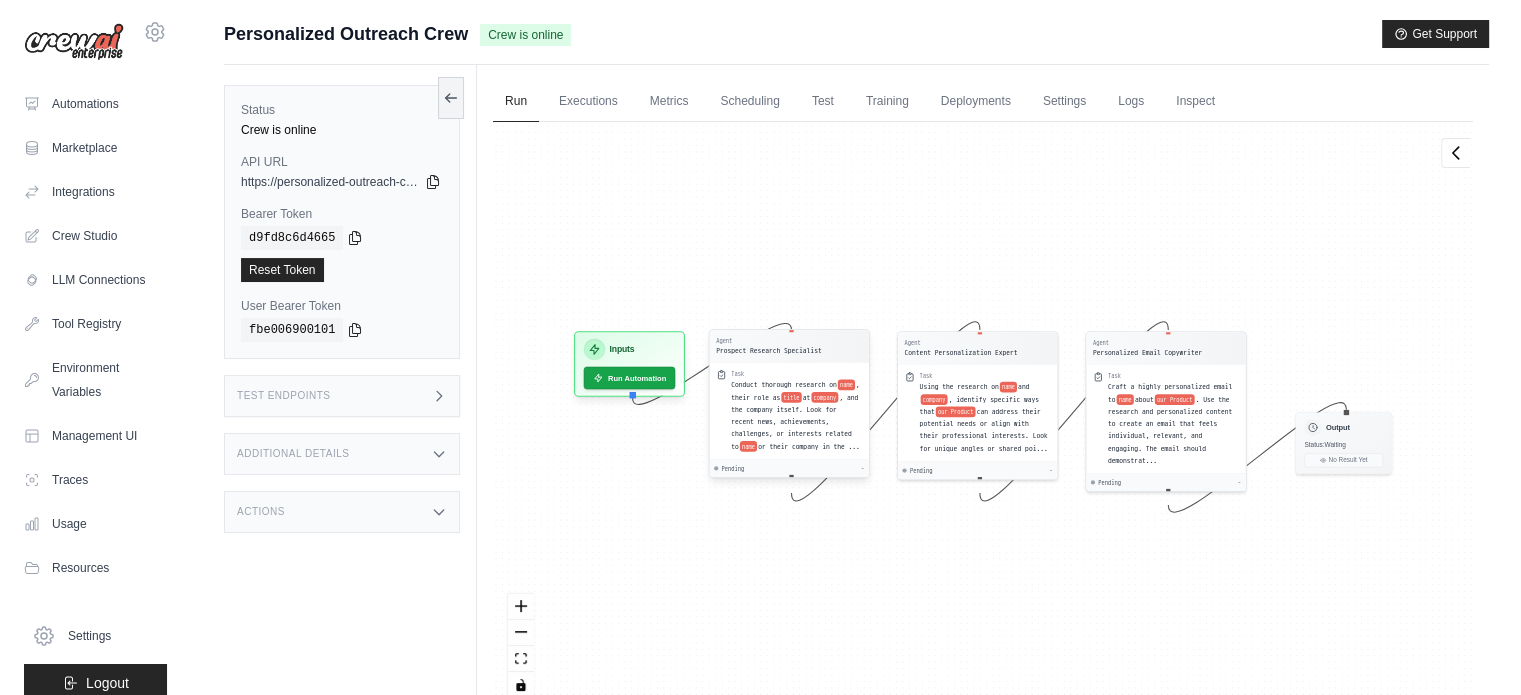 click on "Agent Prospect Research Specialist" at bounding box center (789, 346) 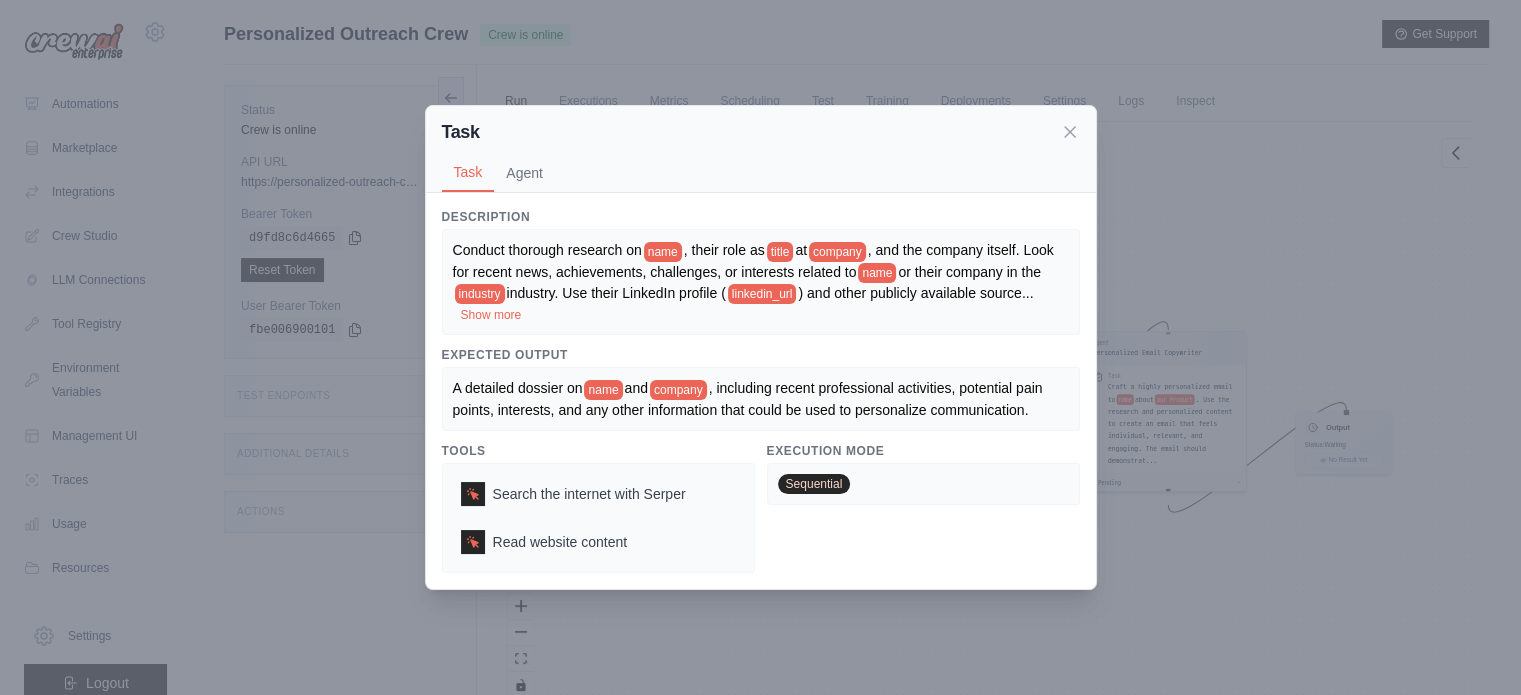 click on "Task Task Agent Description Conduct thorough research on  name , their role as  title  at  company , and the company itself. Look for recent news, achievements, challenges, or interests related to  name  or their company in the  industry  industry. Use their LinkedIn profile ( linkedin_url ) and other publicly available source ... Show more Expected Output A detailed dossier on  name  and  company , including recent professional activities, potential pain points, interests, and any other information that could be used to personalize communication.
Tools Search the internet with Serper Read website content Execution Mode Sequential Agent Prospect Research Specialist gpt-4o-mini Goal Gather detailed, relevant information about the prospect and their company Backstory You are an expert at researching individuals and companies, with a focus on finding information that can be used to personalize sales communications. Your task is to dig deep and find unique, relevant details about  name  and  company Agent Tools" at bounding box center (760, 347) 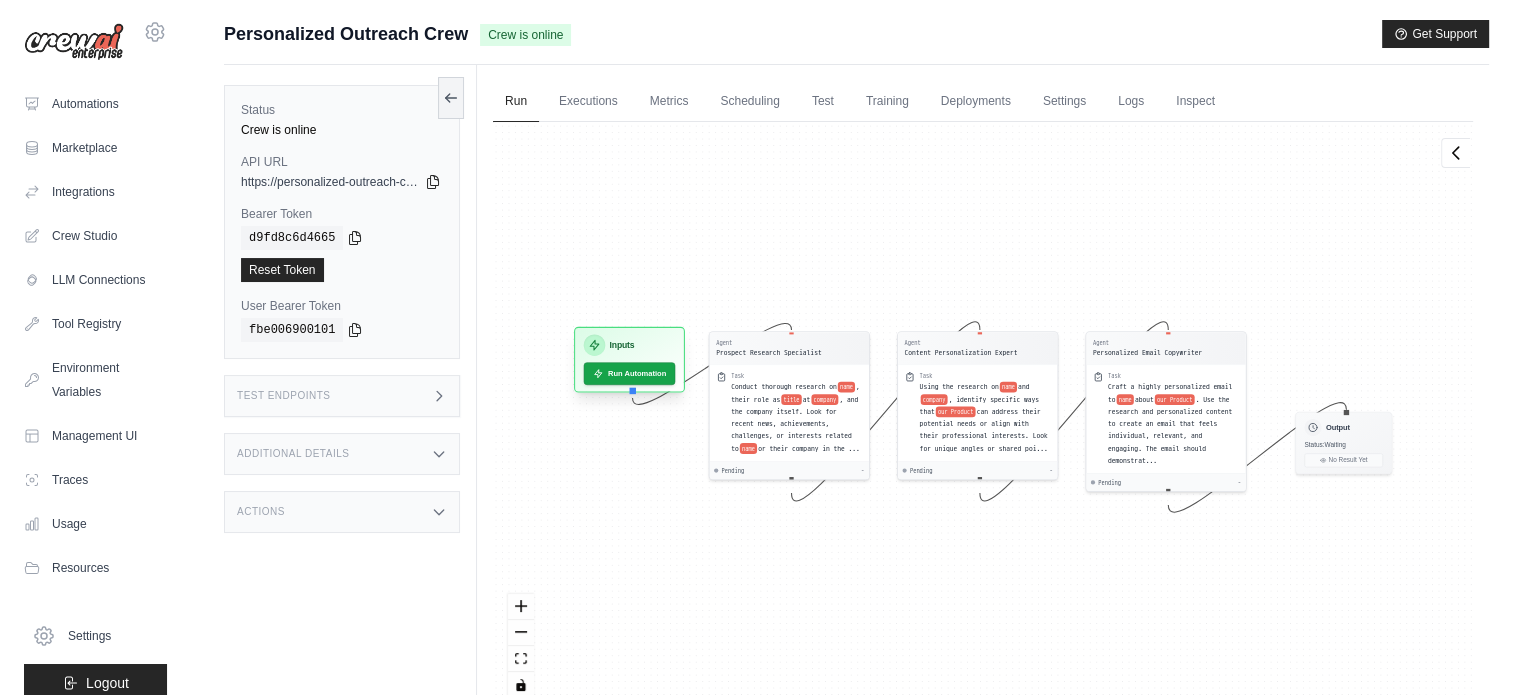 click on "Inputs Run Automation" at bounding box center [629, 360] 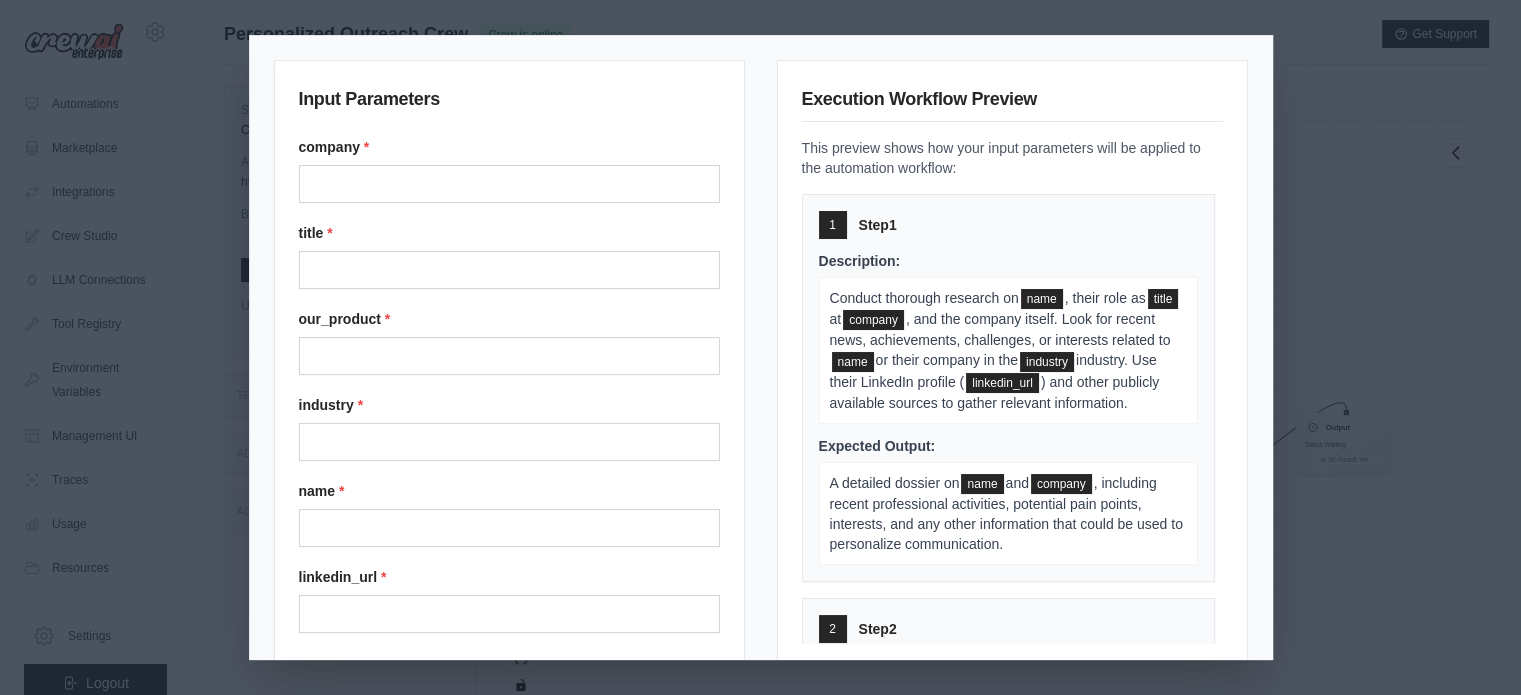 click on "industry" at bounding box center [1047, 362] 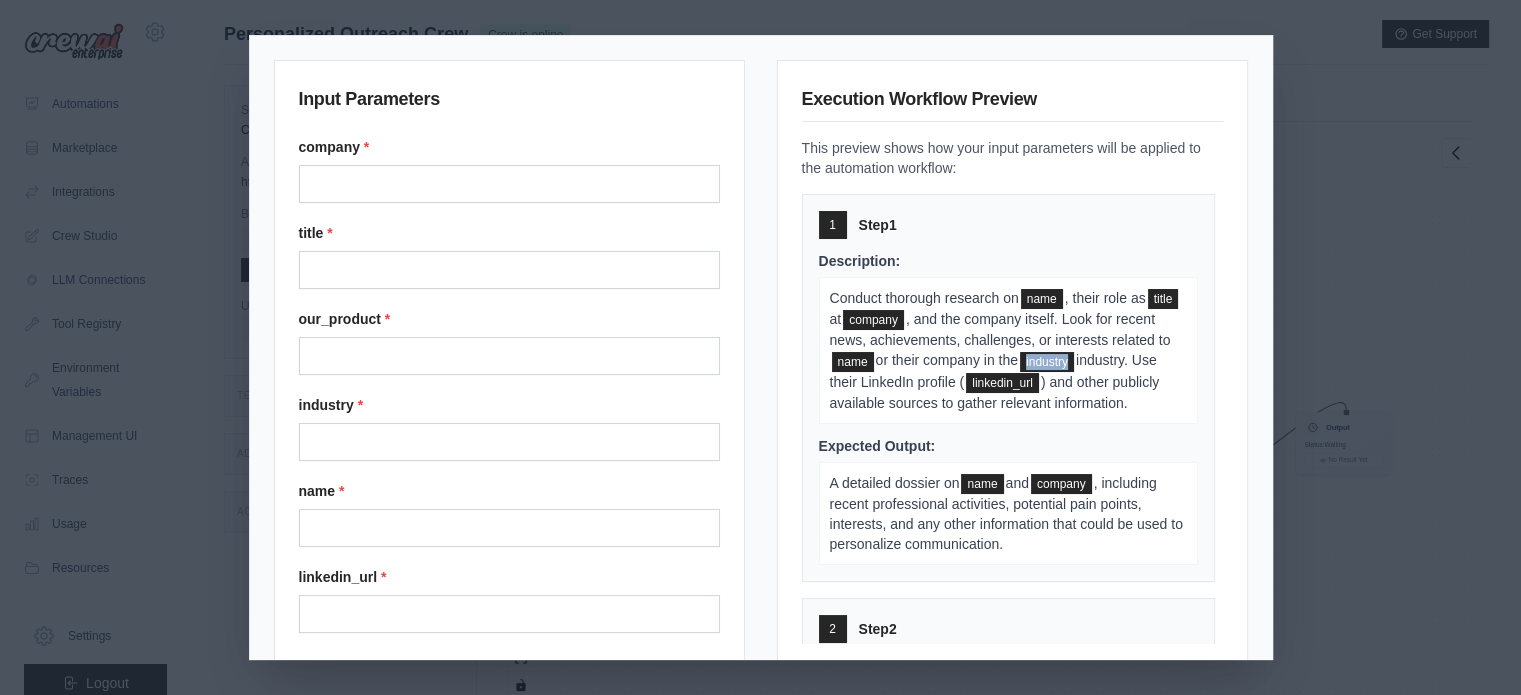 click on "industry" at bounding box center [1047, 362] 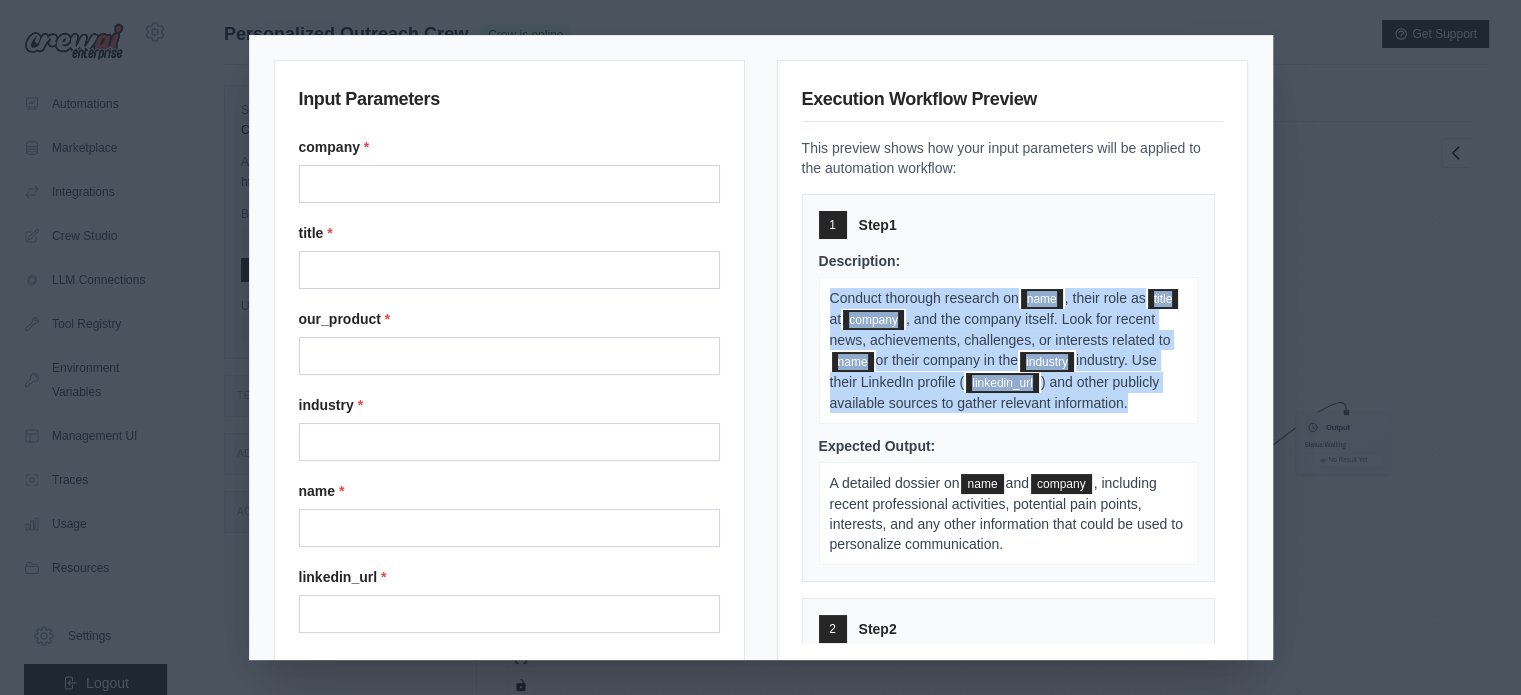 click on "industry" at bounding box center (1047, 362) 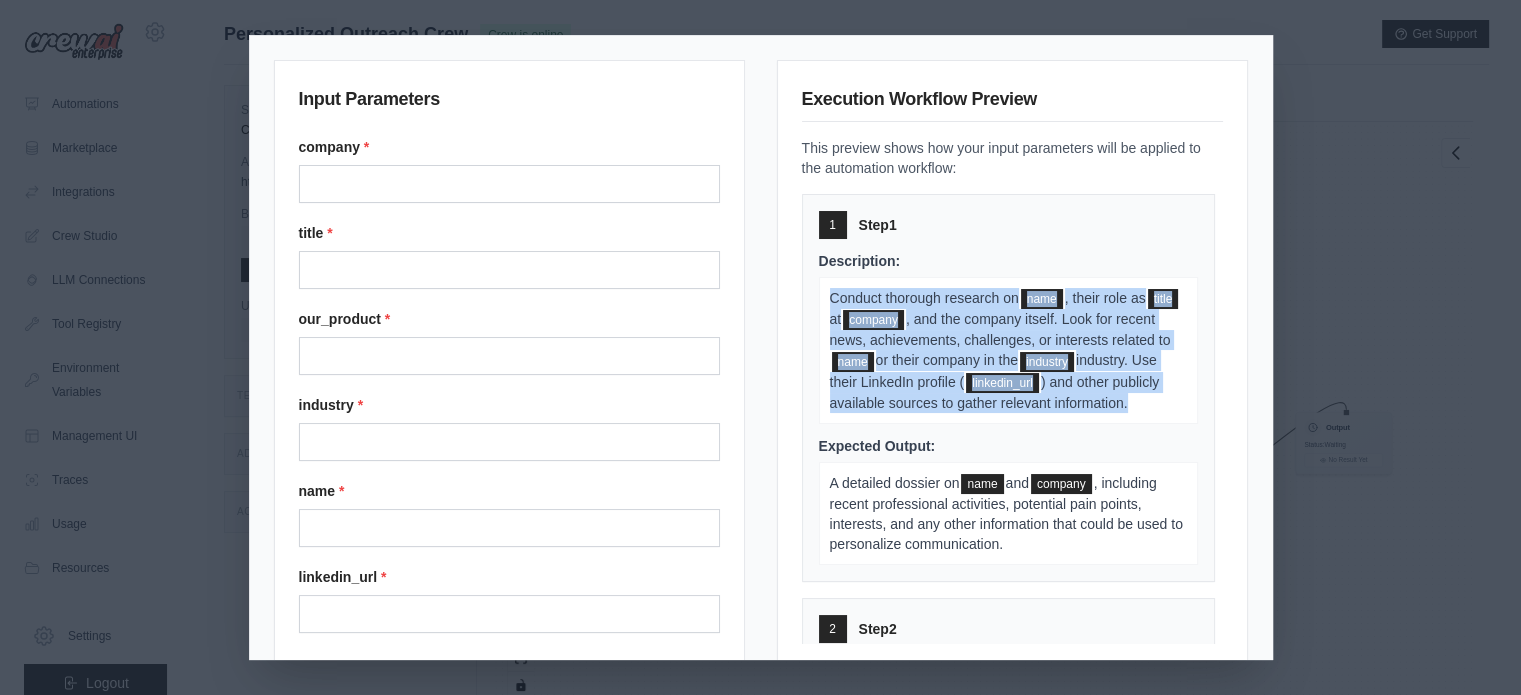 click on "Conduct thorough research on  name , their role as  title  at  company , and the company itself. Look for recent news, achievements, challenges, or interests related to  name  or their company in the  industry  industry. Use their LinkedIn profile ( linkedin_url ) and other publicly available sources to gather relevant information." at bounding box center [1008, 350] 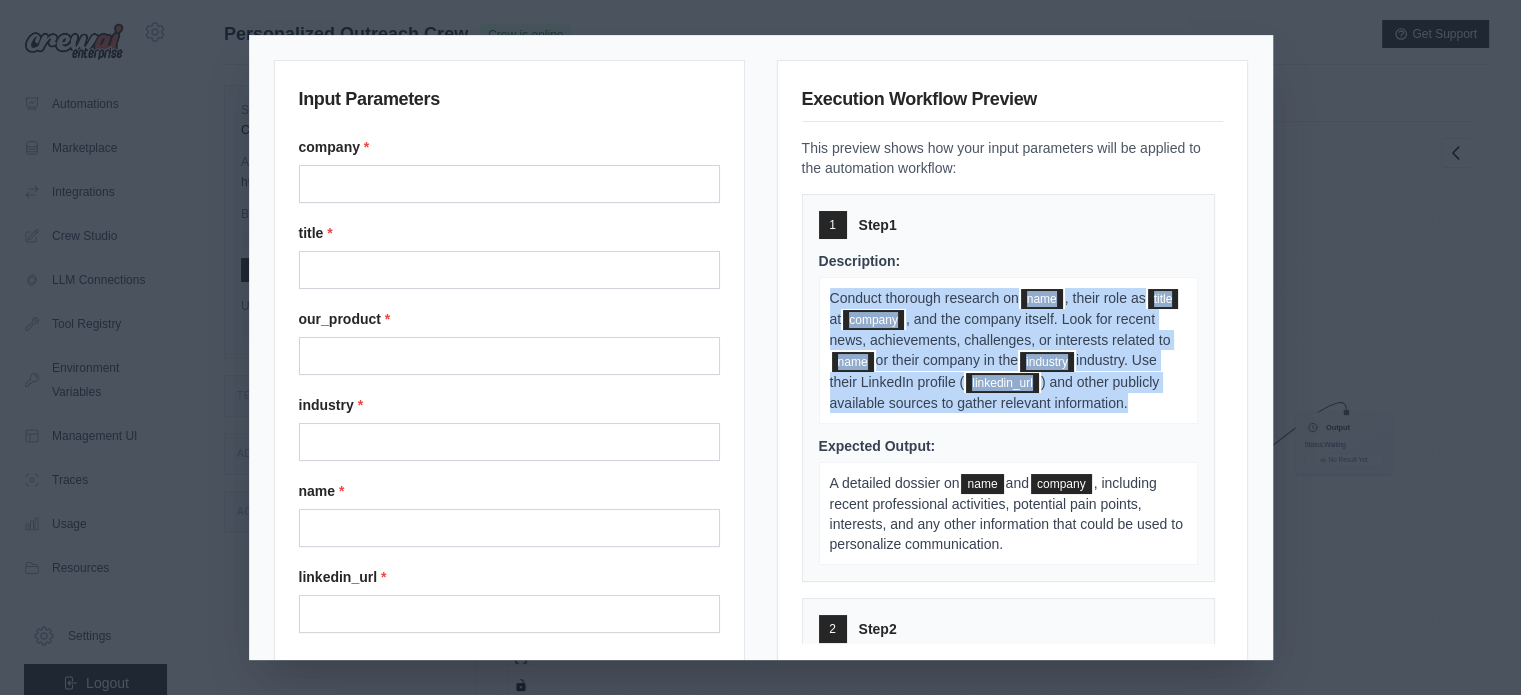 click on "Input Parameters company   * title   * our_product   * industry   * name   * linkedin_url   * Cancel Execute Automation Execution Workflow Preview This preview shows how your input parameters will be applied to the automation workflow: 1 Step  1 Description: Conduct thorough research on  name , their role as  title  at  company , and the company itself. Look for recent news, achievements, challenges, or interests related to  name  or their company in the  industry  industry. Use their LinkedIn profile ( linkedin_url ) and other publicly available sources to gather relevant information.
Expected Output: A detailed dossier on  name  and  company , including recent professional activities, potential pain points, interests, and any other information that could be used to personalize communication.
2 Step  2 Description: Using the research on  name  and  company , identify specific ways that  our_product Expected Output: A list of personalized talking points and angles to use in the email, connecting  name .
3" at bounding box center (760, 347) 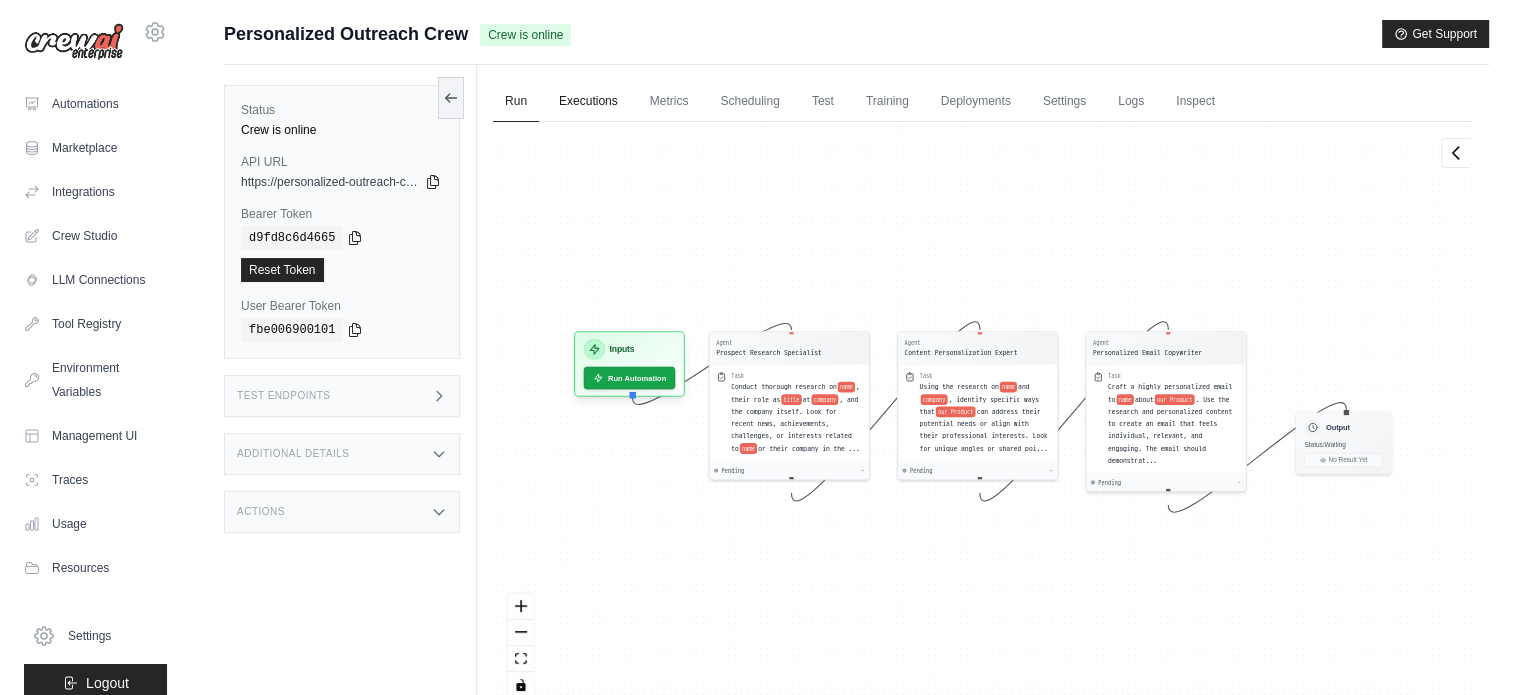 click on "Executions" at bounding box center [588, 102] 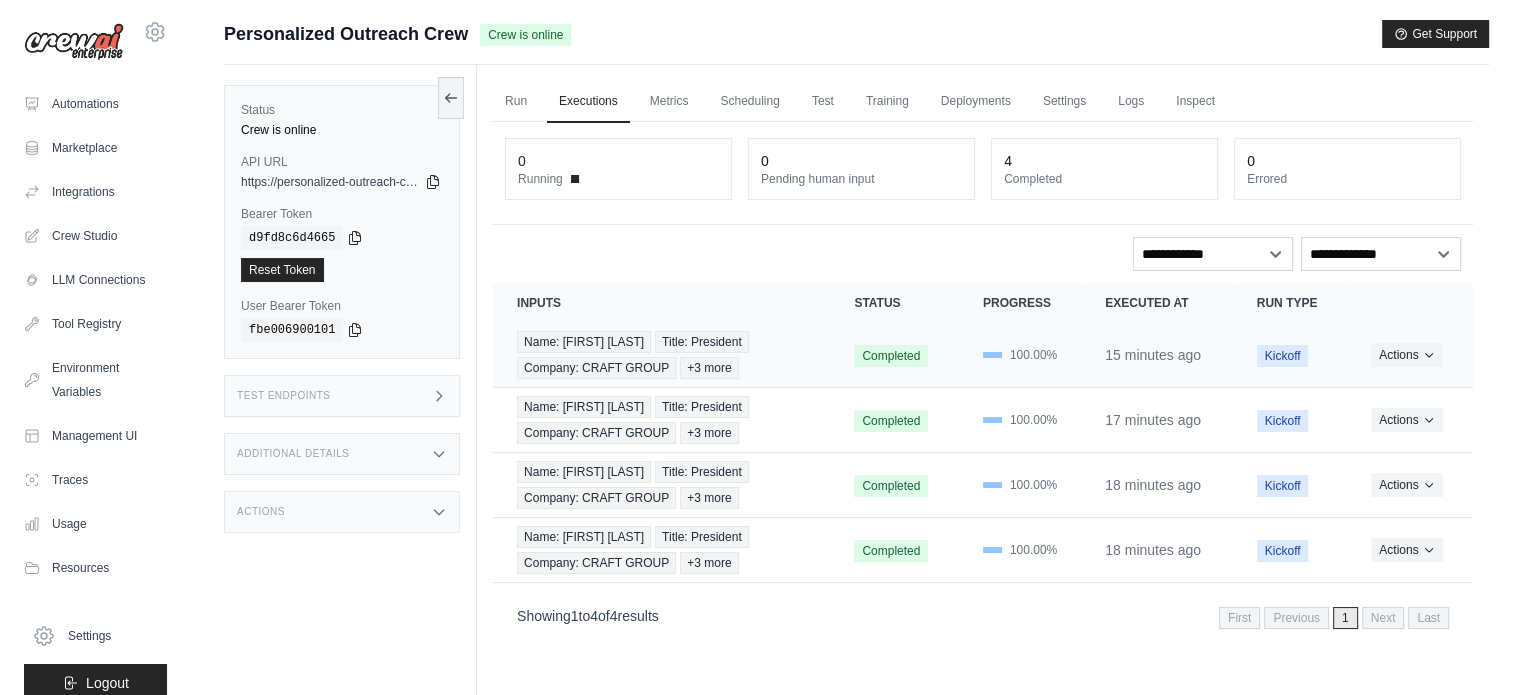 click on "Name:
Dean Rafiee
Title:
President
Company:
CRAFT GROUP
+3
more" at bounding box center [661, 355] 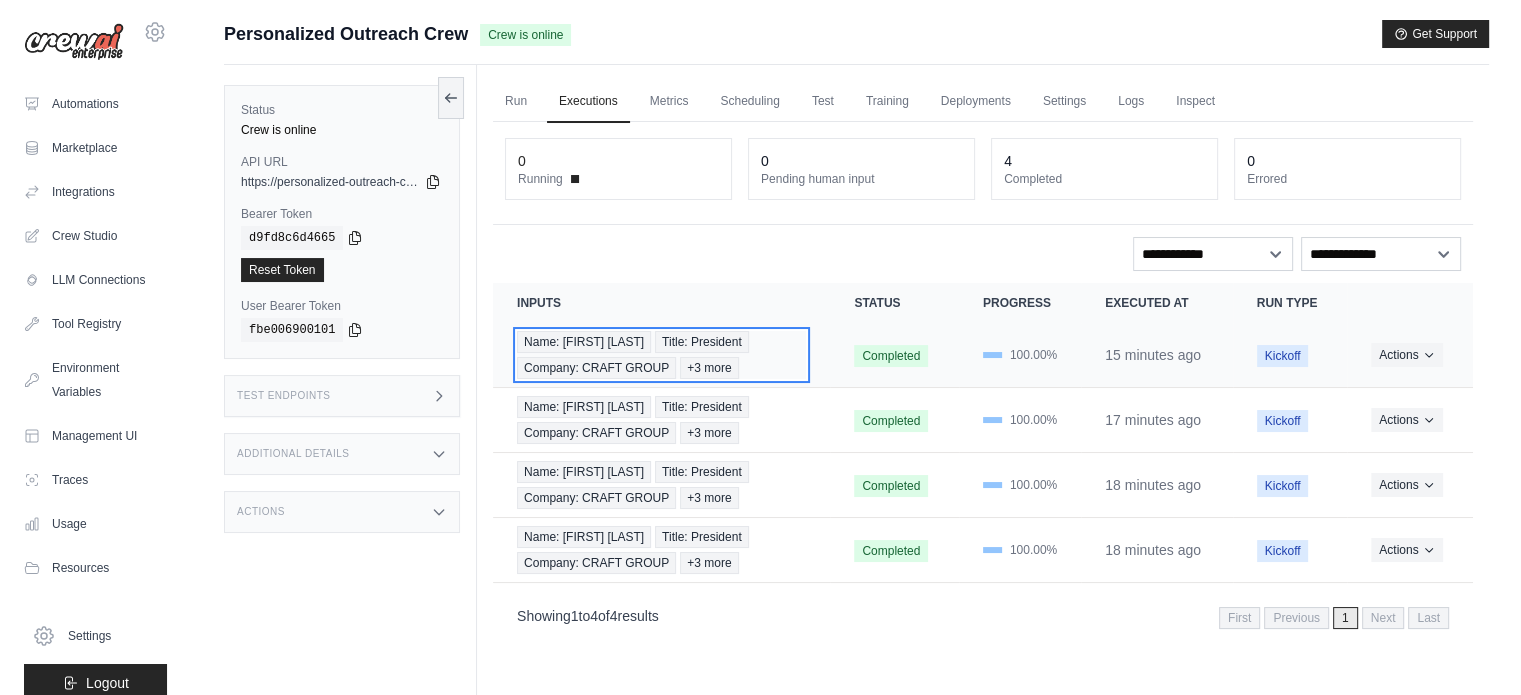 click on "+3
more" at bounding box center (709, 368) 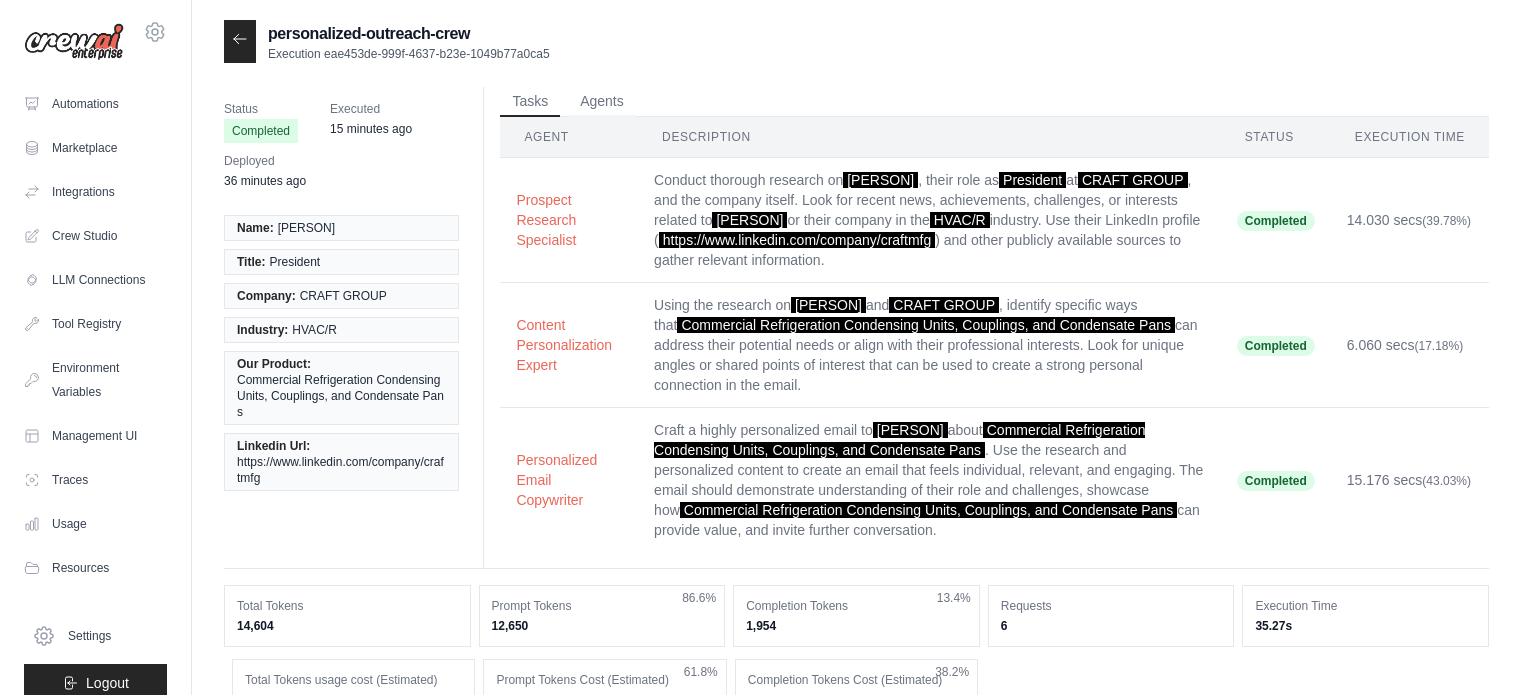 scroll, scrollTop: 0, scrollLeft: 0, axis: both 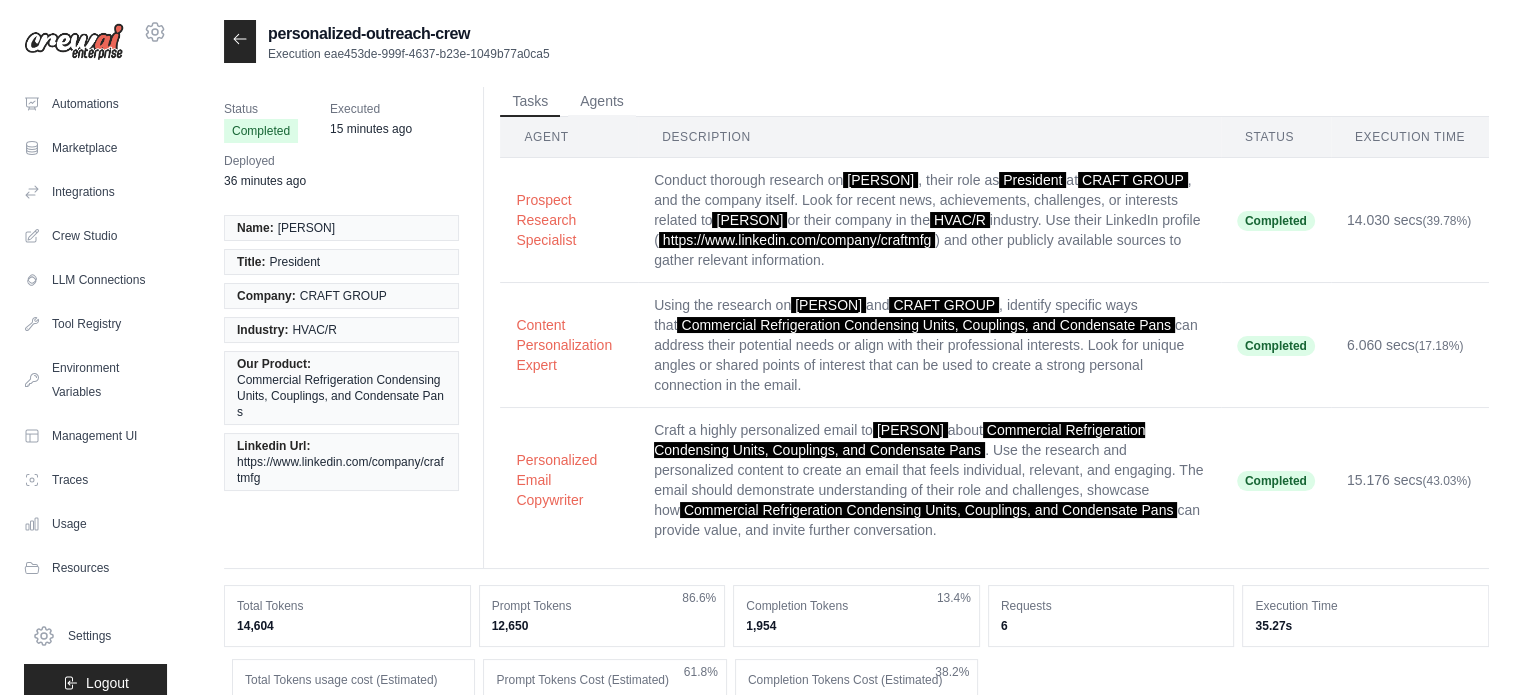 click on "14.030
secs
(39.78%)" at bounding box center [1410, 220] 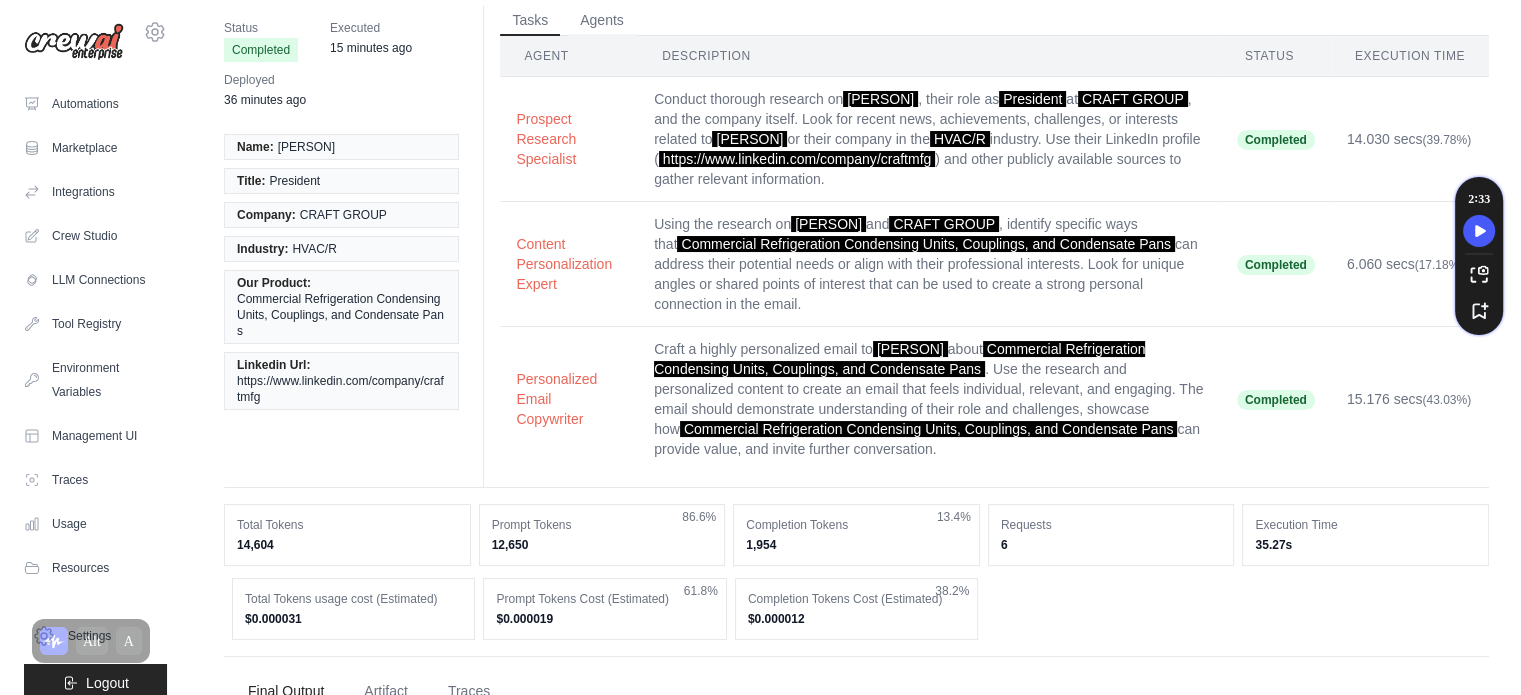 scroll, scrollTop: 0, scrollLeft: 0, axis: both 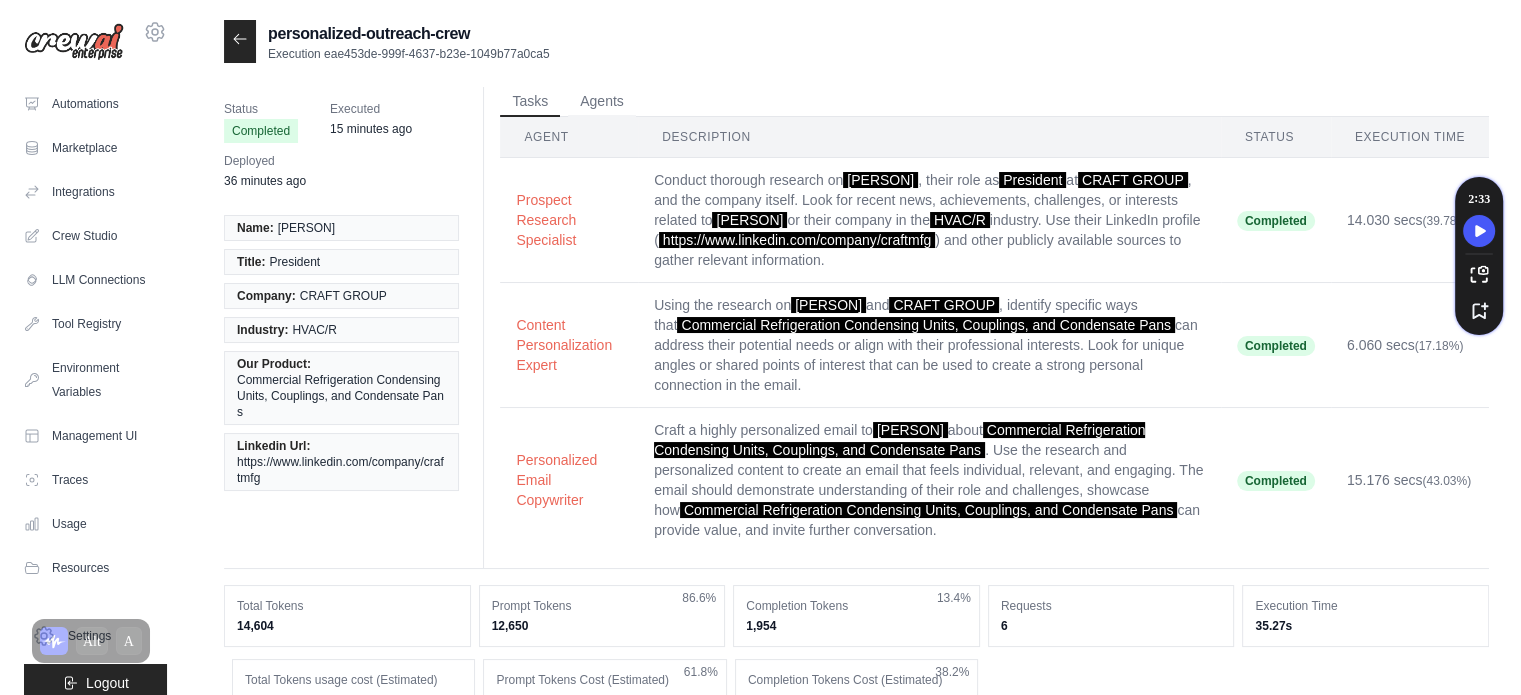 click at bounding box center (240, 41) 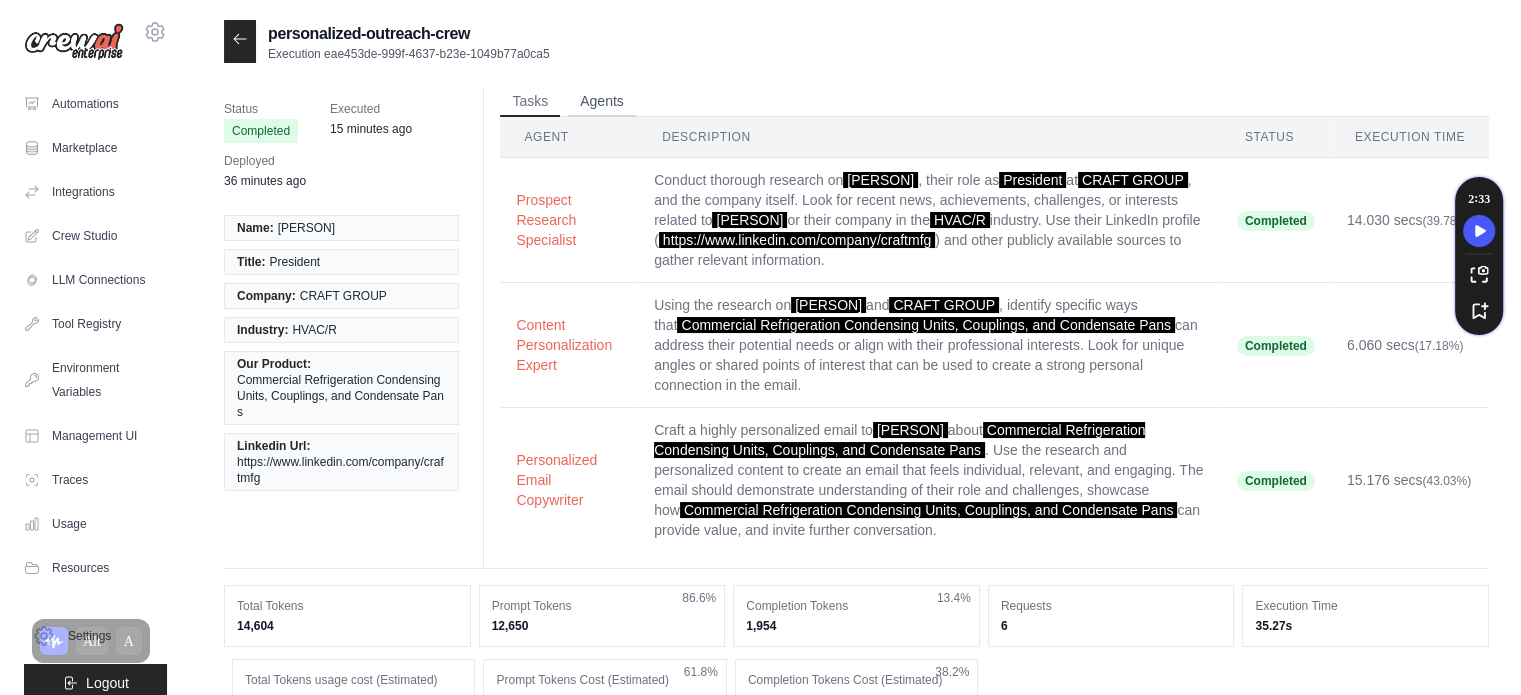 click on "Agents" at bounding box center (602, 102) 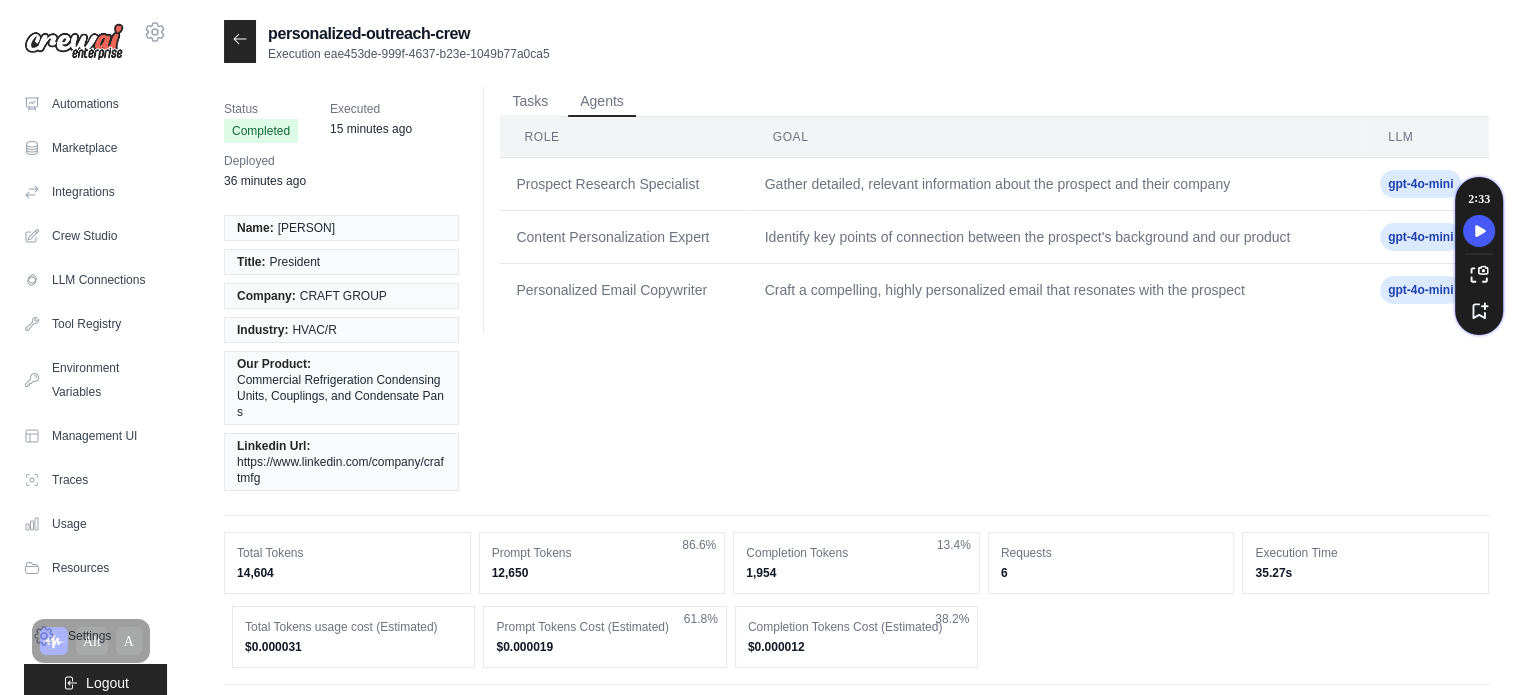 click on "Prospect Research Specialist" at bounding box center [624, 184] 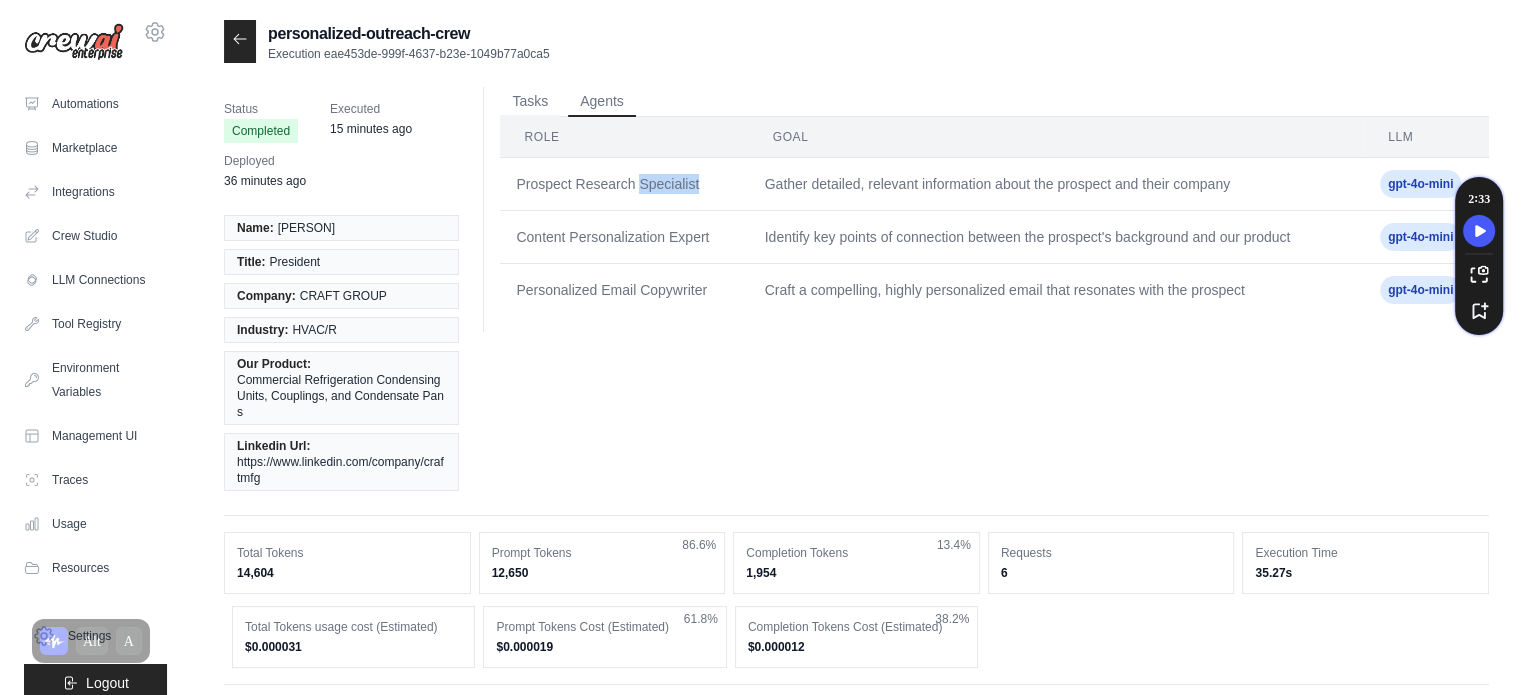 click on "Prospect Research Specialist" at bounding box center [624, 184] 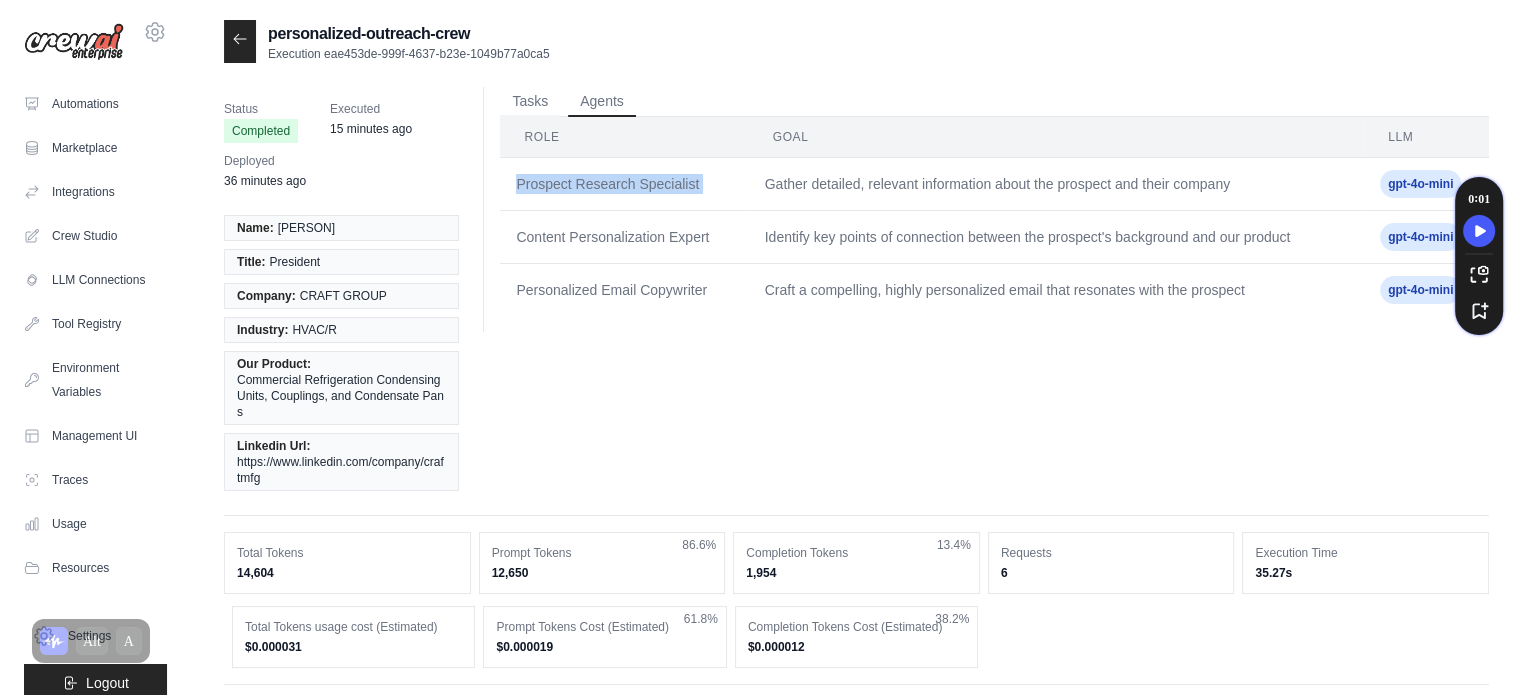click on "Prospect Research Specialist" at bounding box center [624, 184] 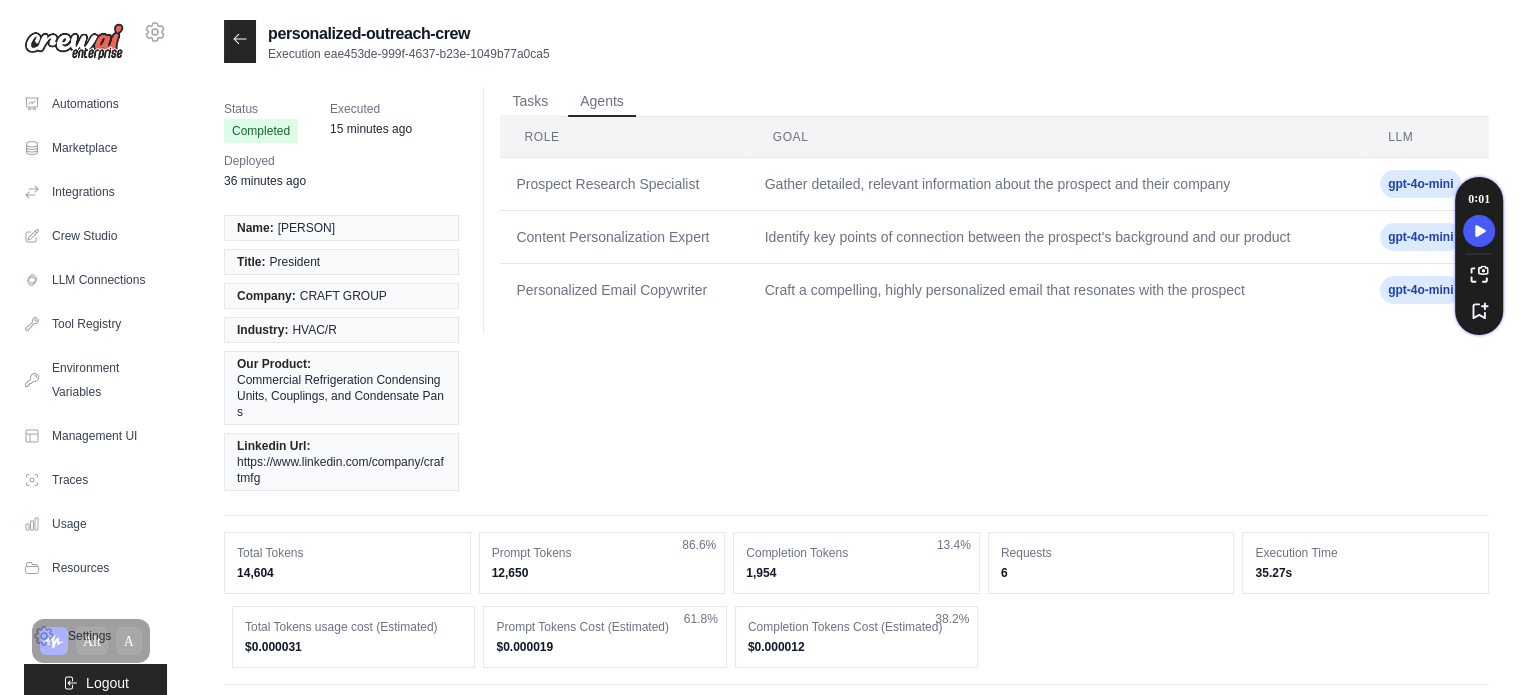 click on "Craft a compelling, highly personalized email that resonates with the prospect" at bounding box center (1056, 290) 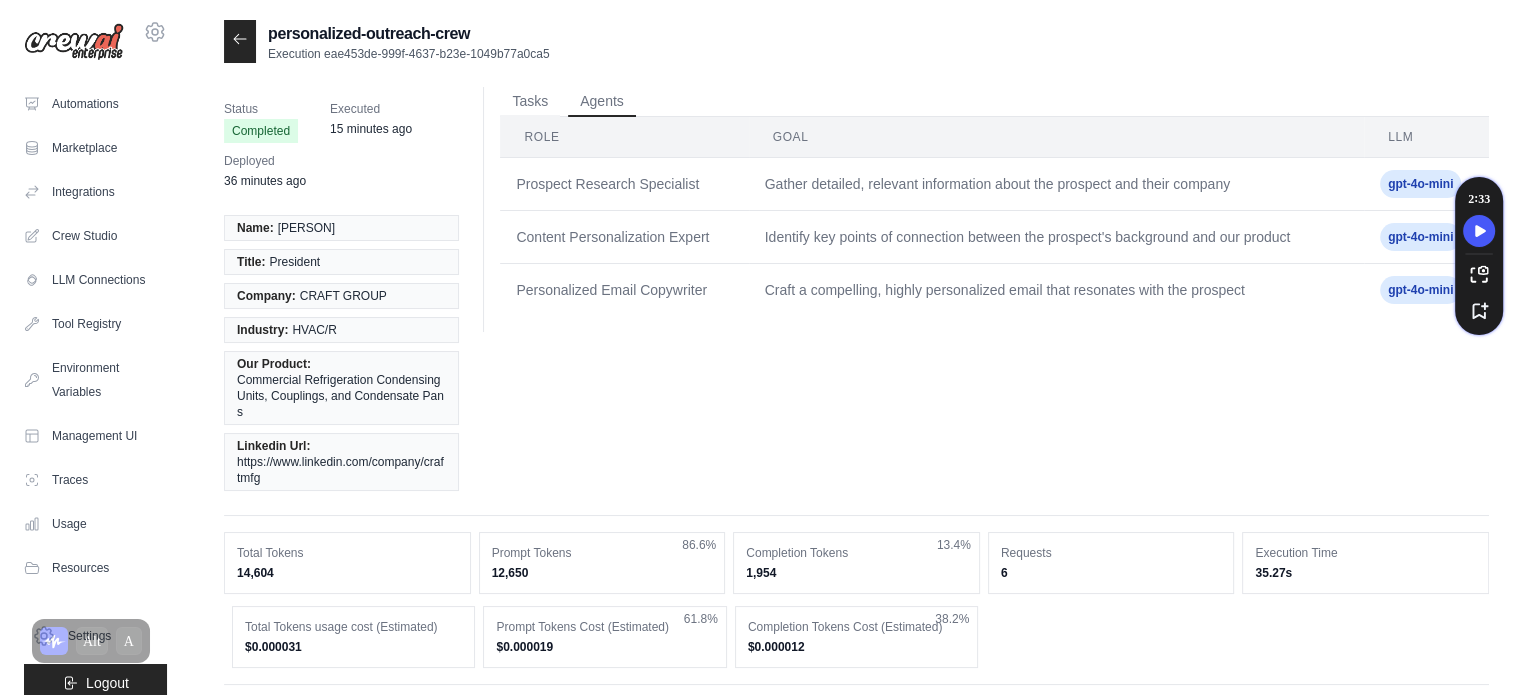 scroll, scrollTop: 100, scrollLeft: 0, axis: vertical 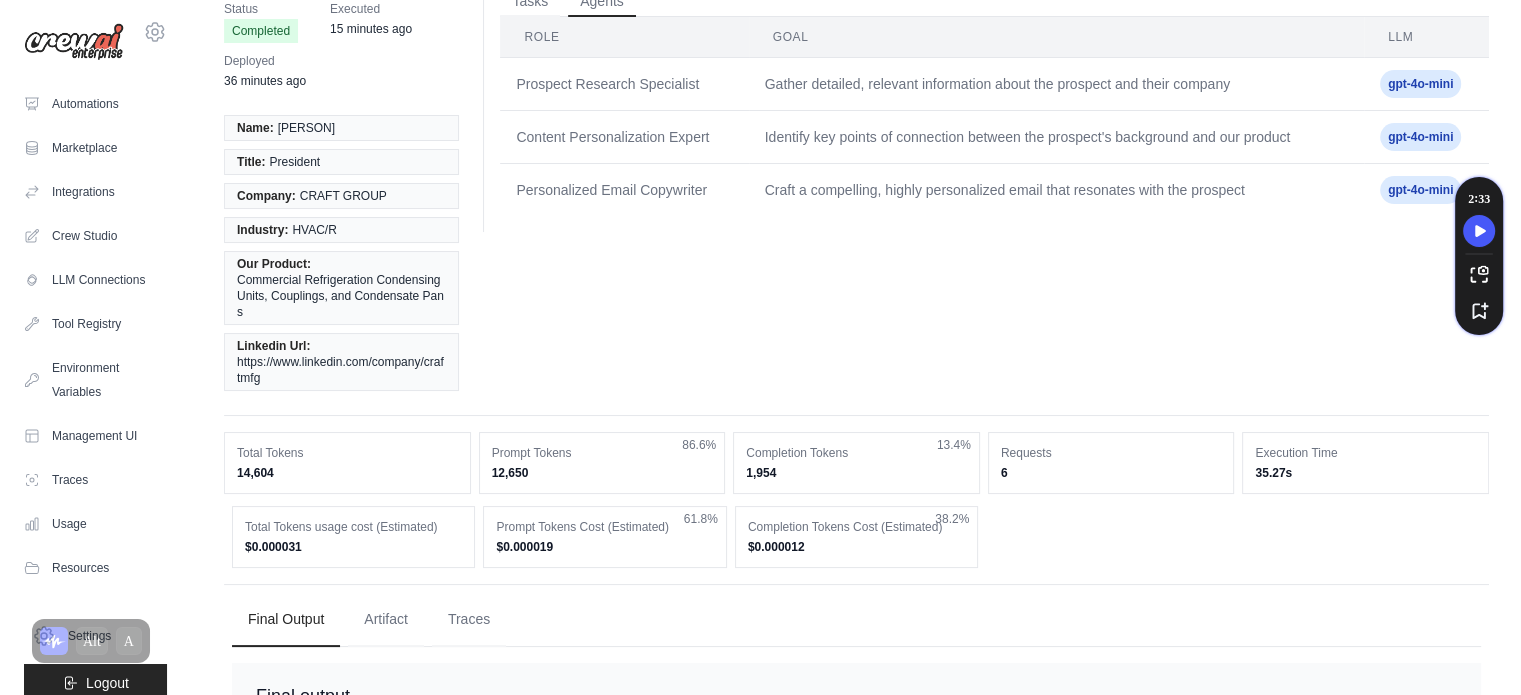 click on "Content Personalization Expert" at bounding box center (624, 137) 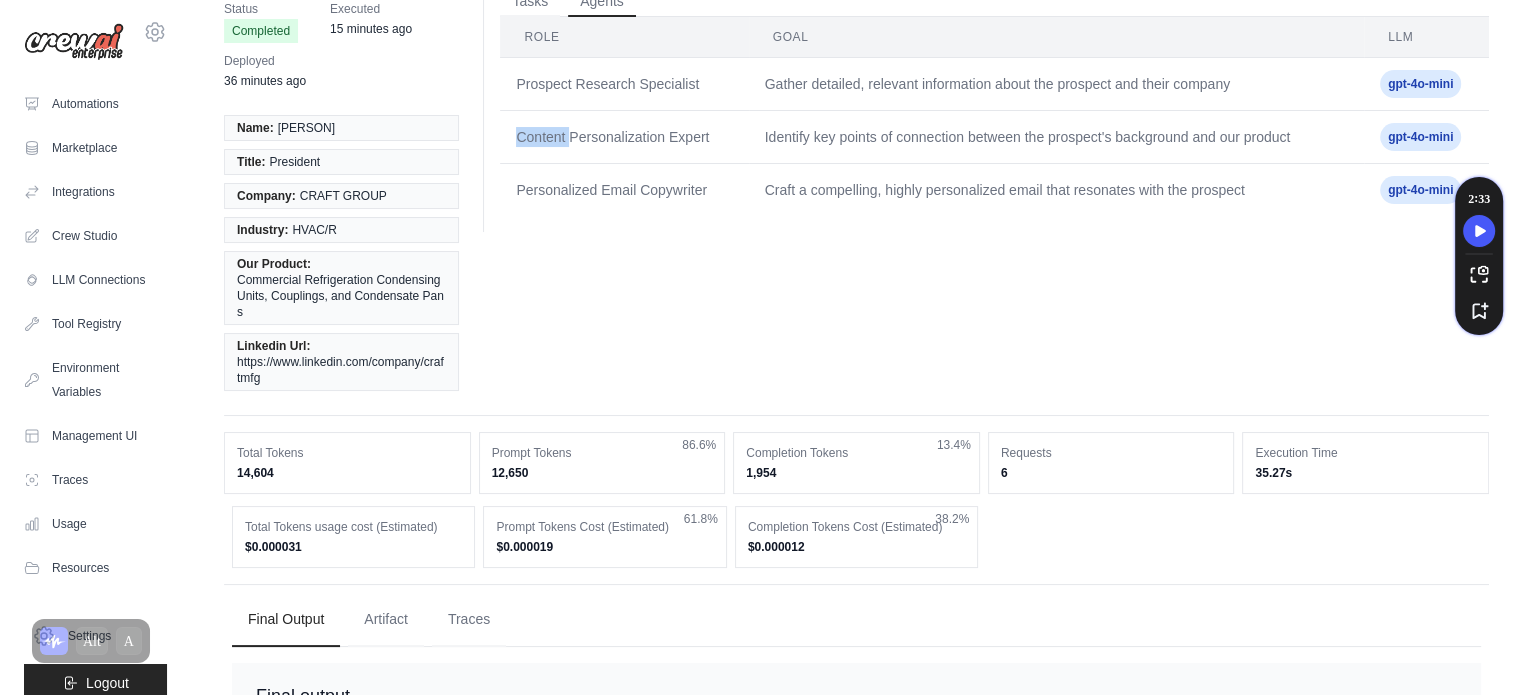 click on "Content Personalization Expert" at bounding box center [624, 137] 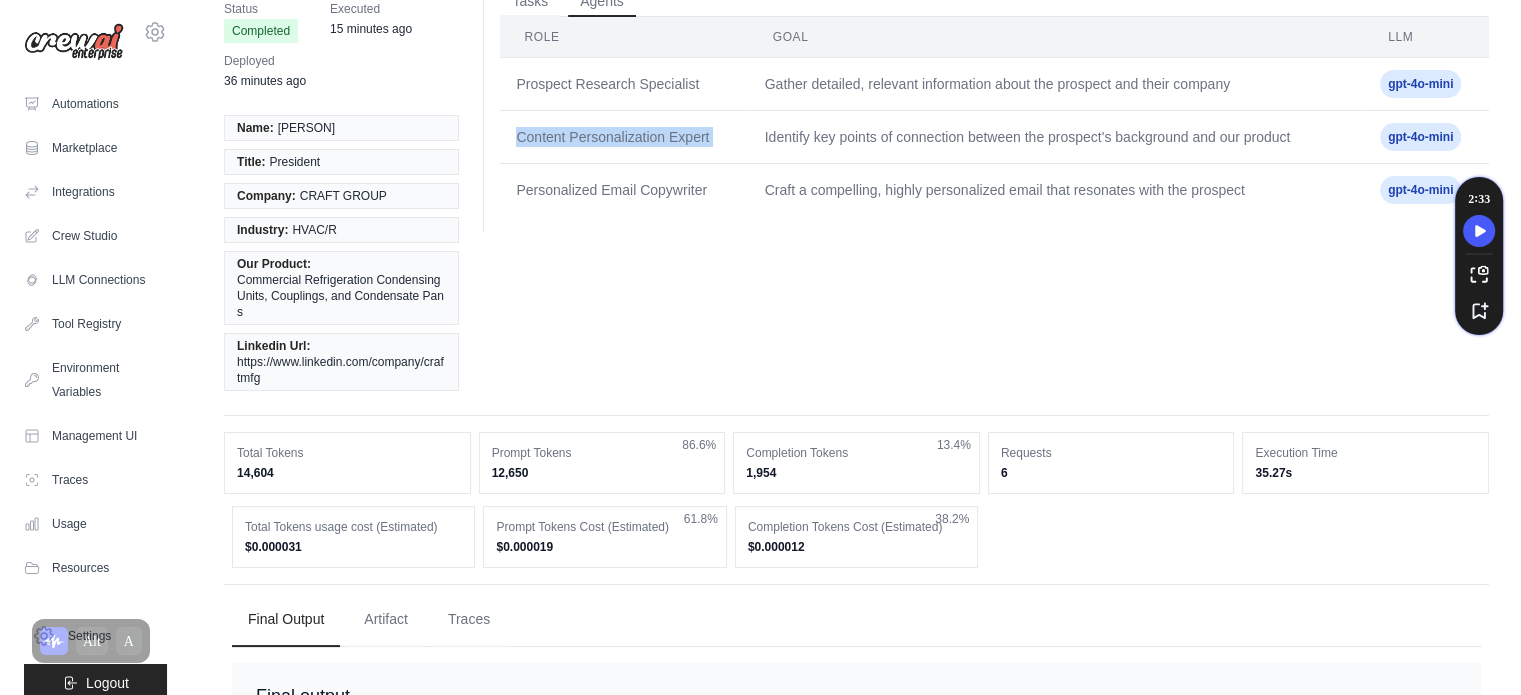 click on "Content Personalization Expert" at bounding box center (624, 137) 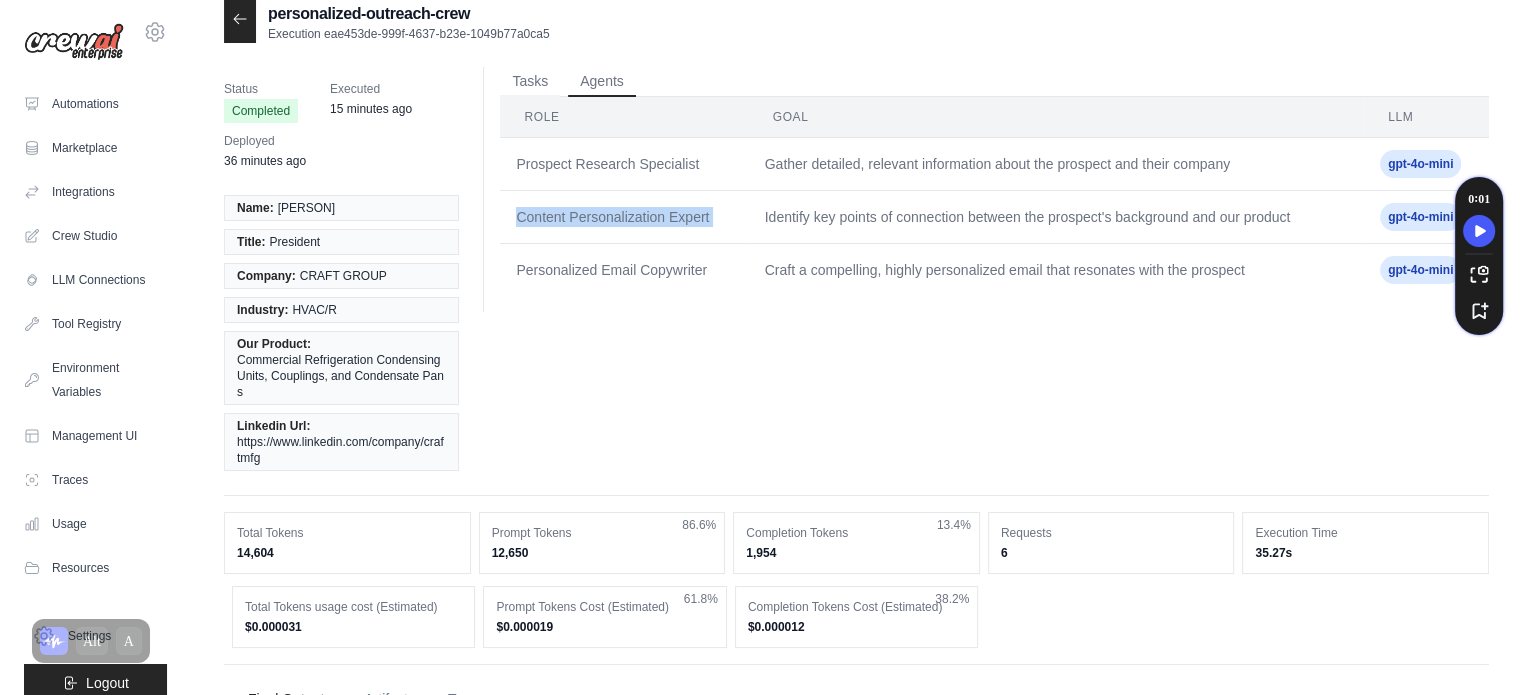 scroll, scrollTop: 0, scrollLeft: 0, axis: both 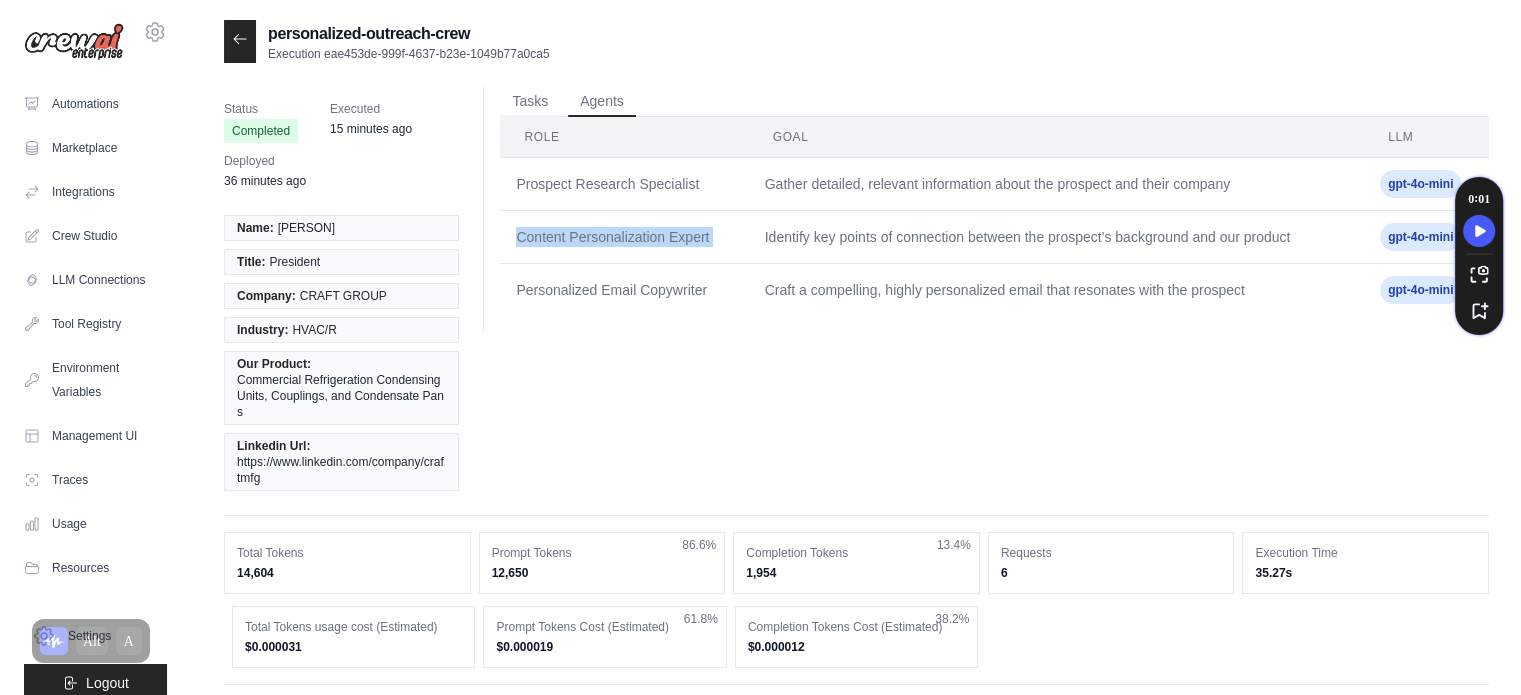 click 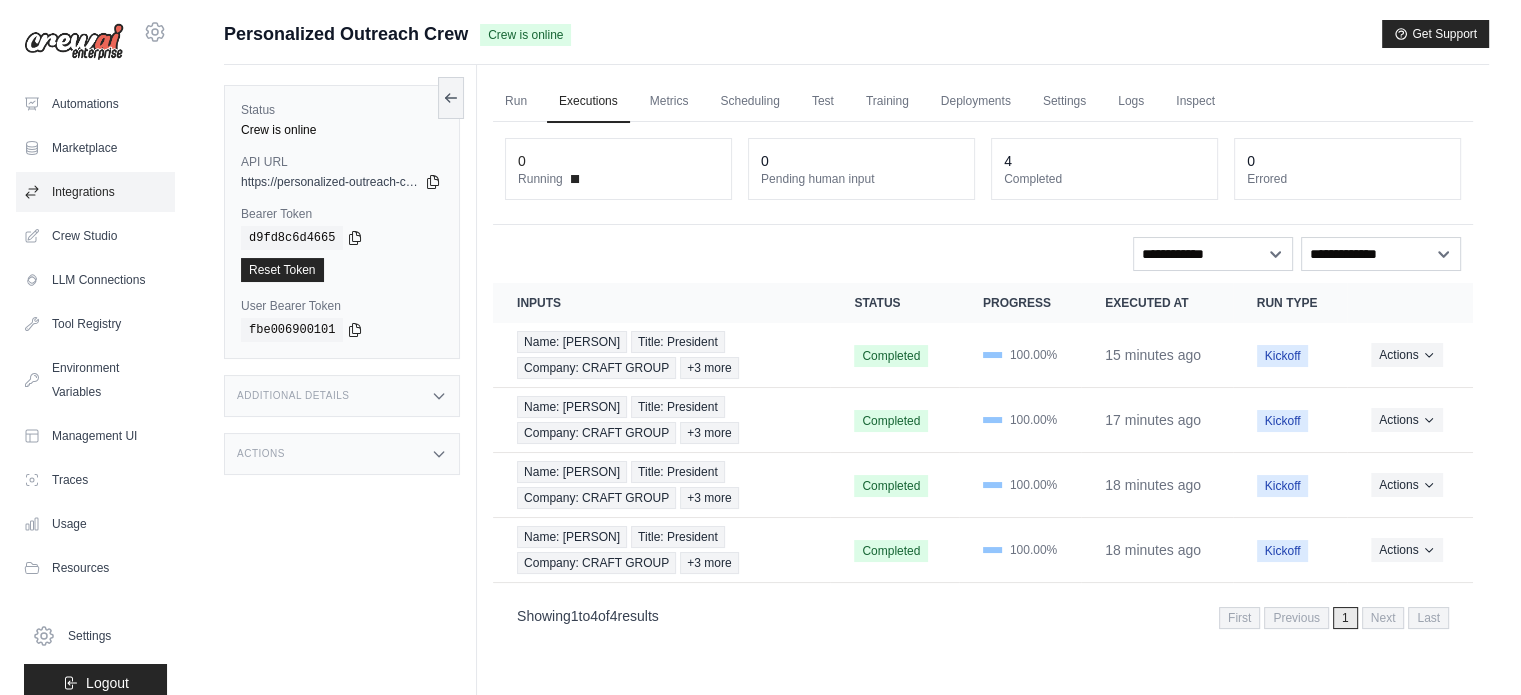 click on "Integrations" at bounding box center (95, 192) 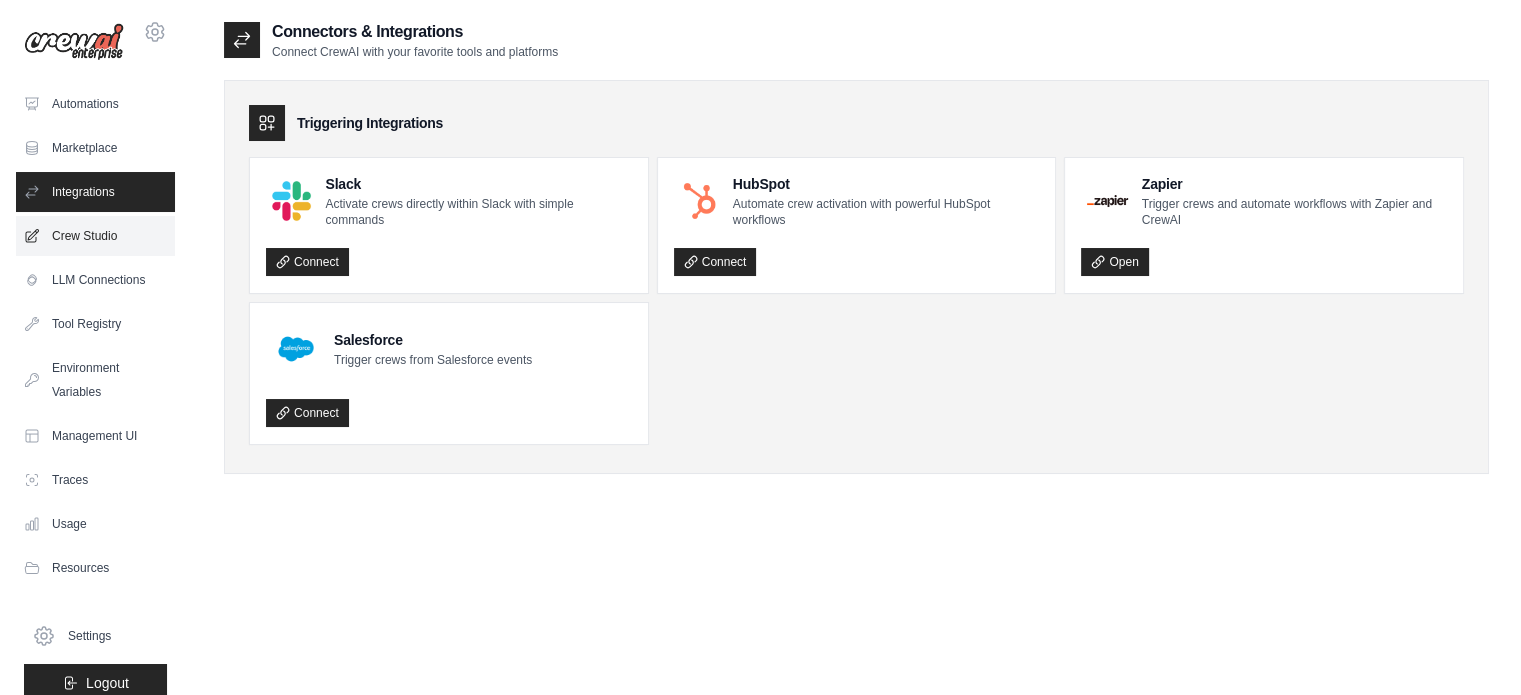click on "Crew Studio" at bounding box center [95, 236] 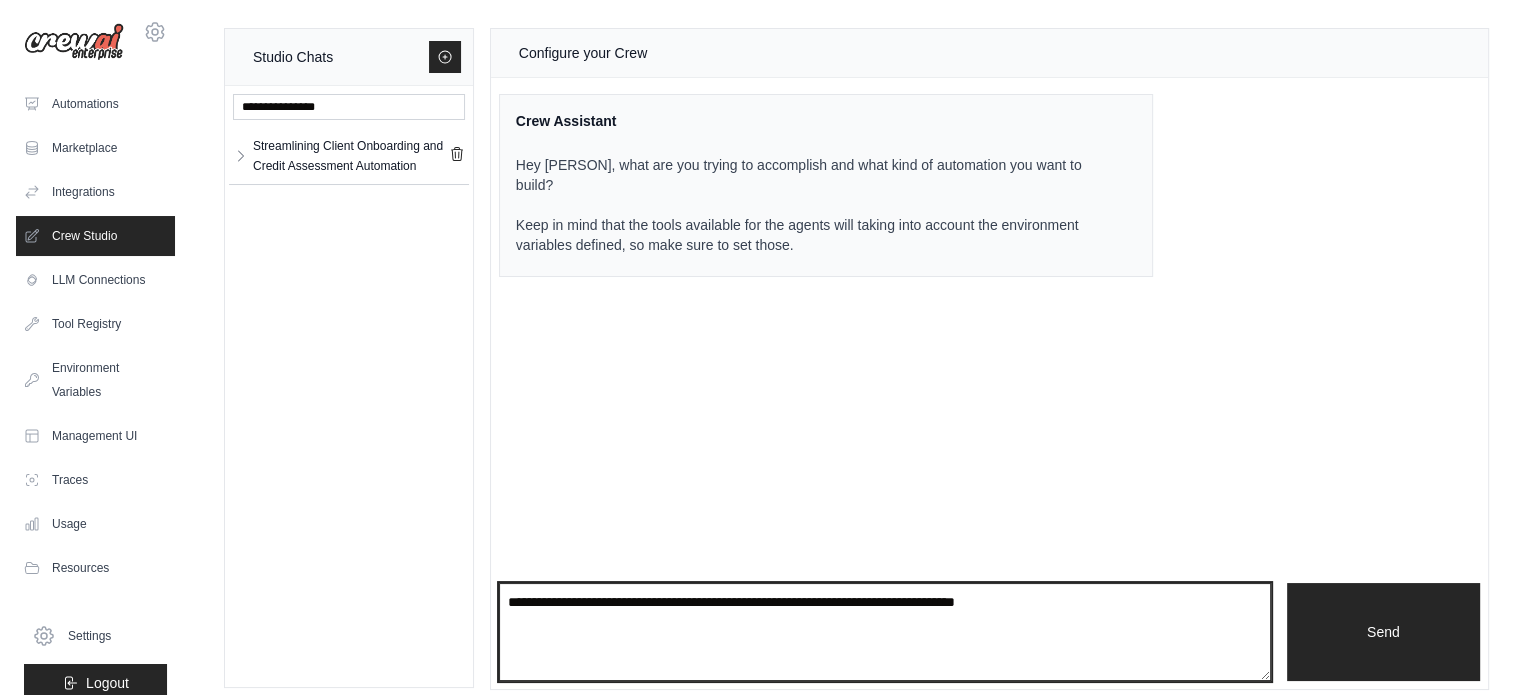 click at bounding box center [885, 632] 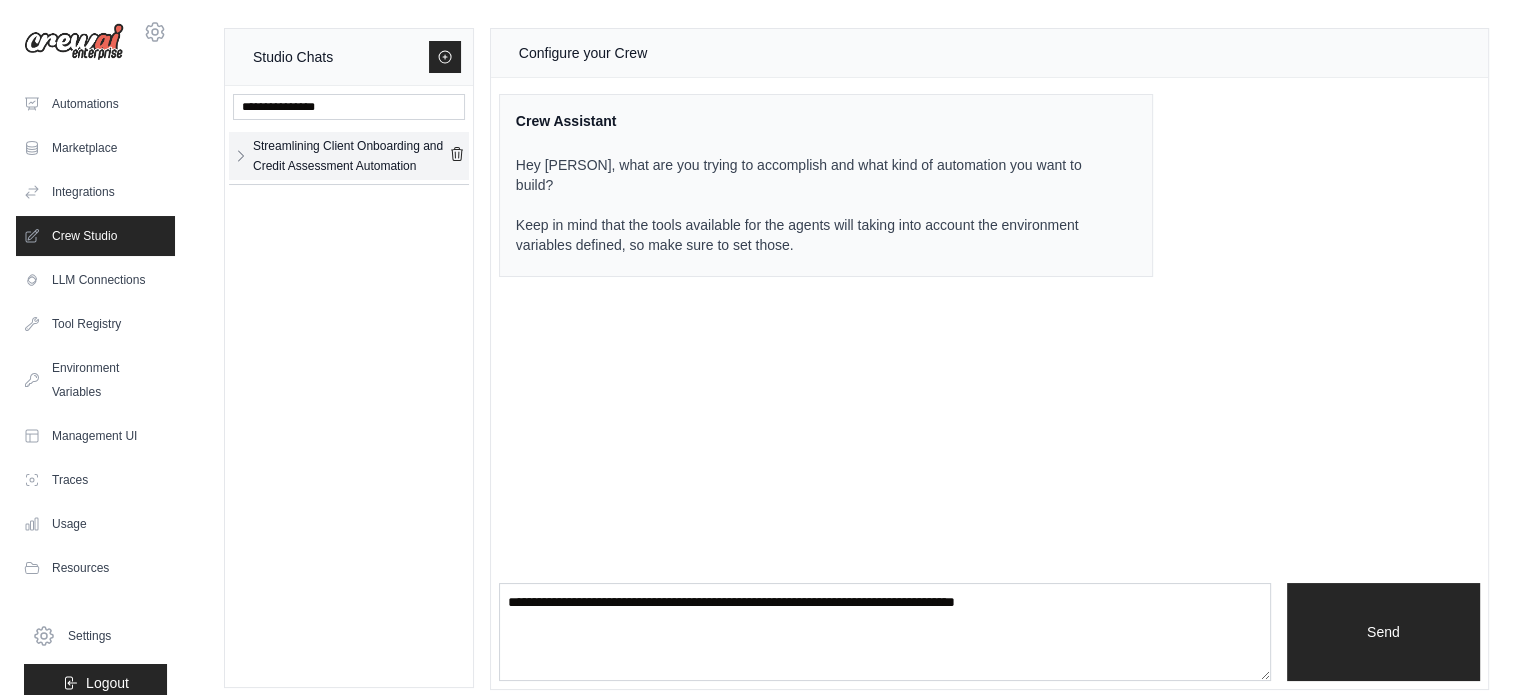 click on "Streamlining Client Onboarding and Credit Assessment Automation" at bounding box center [349, 156] 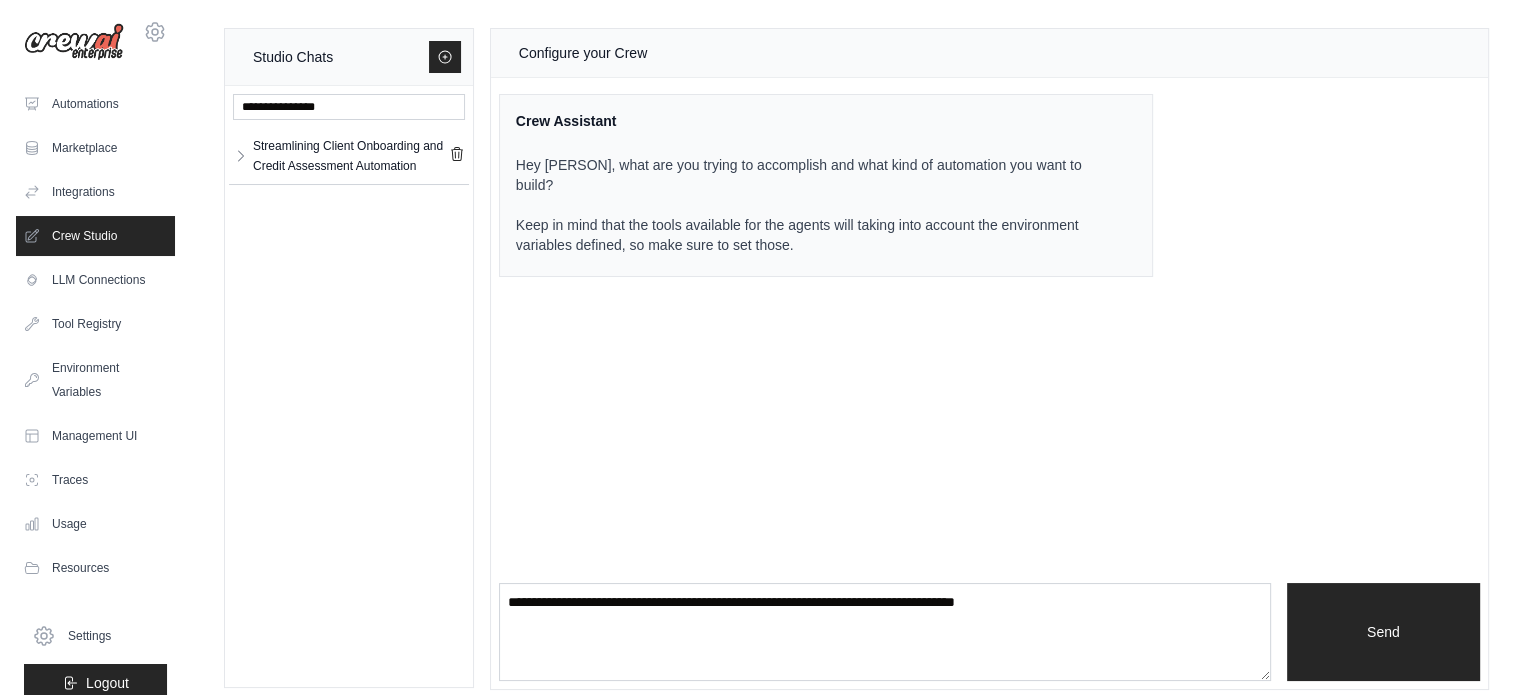 click on "Hey [PERSON], what are you trying to accomplish and what kind of automation you want to build? Keep in mind that the tools available for the agents will taking into account the environment variables defined, so make sure to set those." at bounding box center [814, 205] 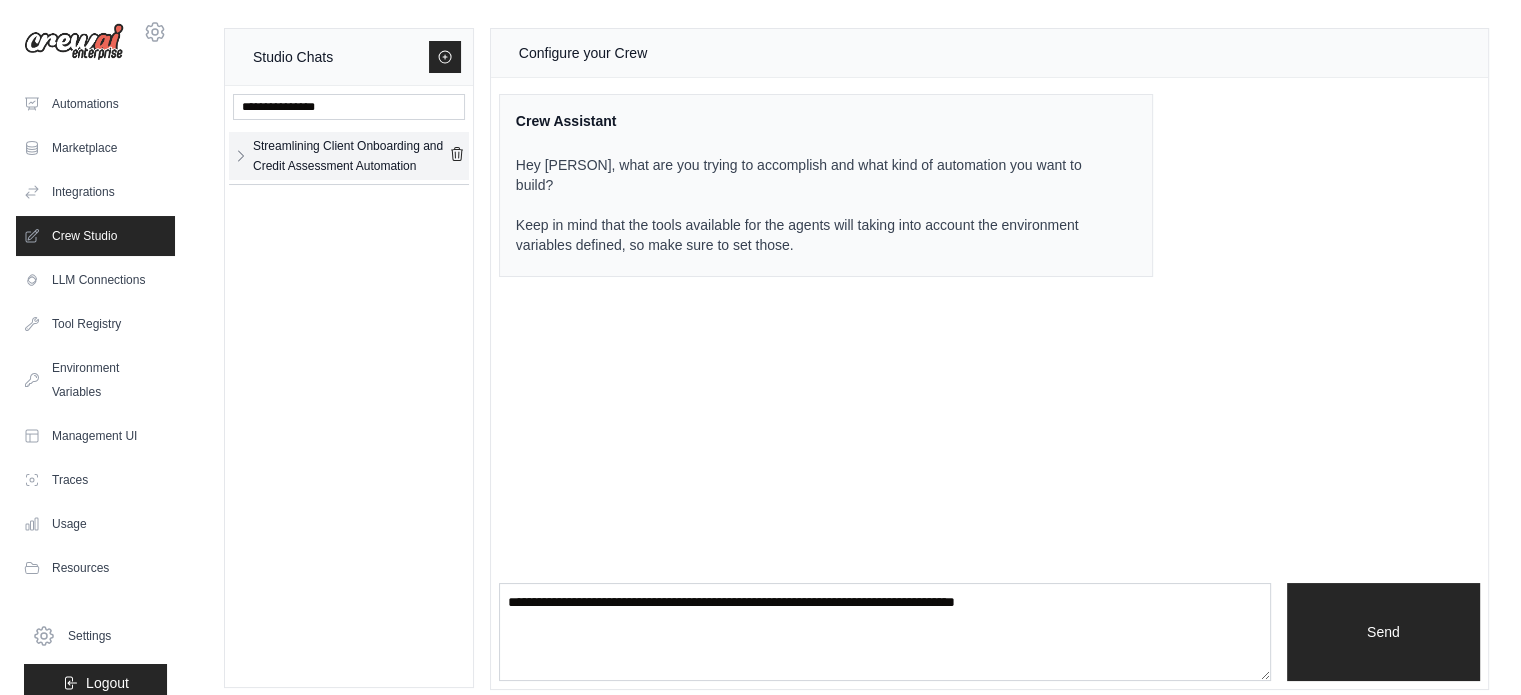 click on "Streamlining Client Onboarding and Credit Assessment Automation" at bounding box center [351, 156] 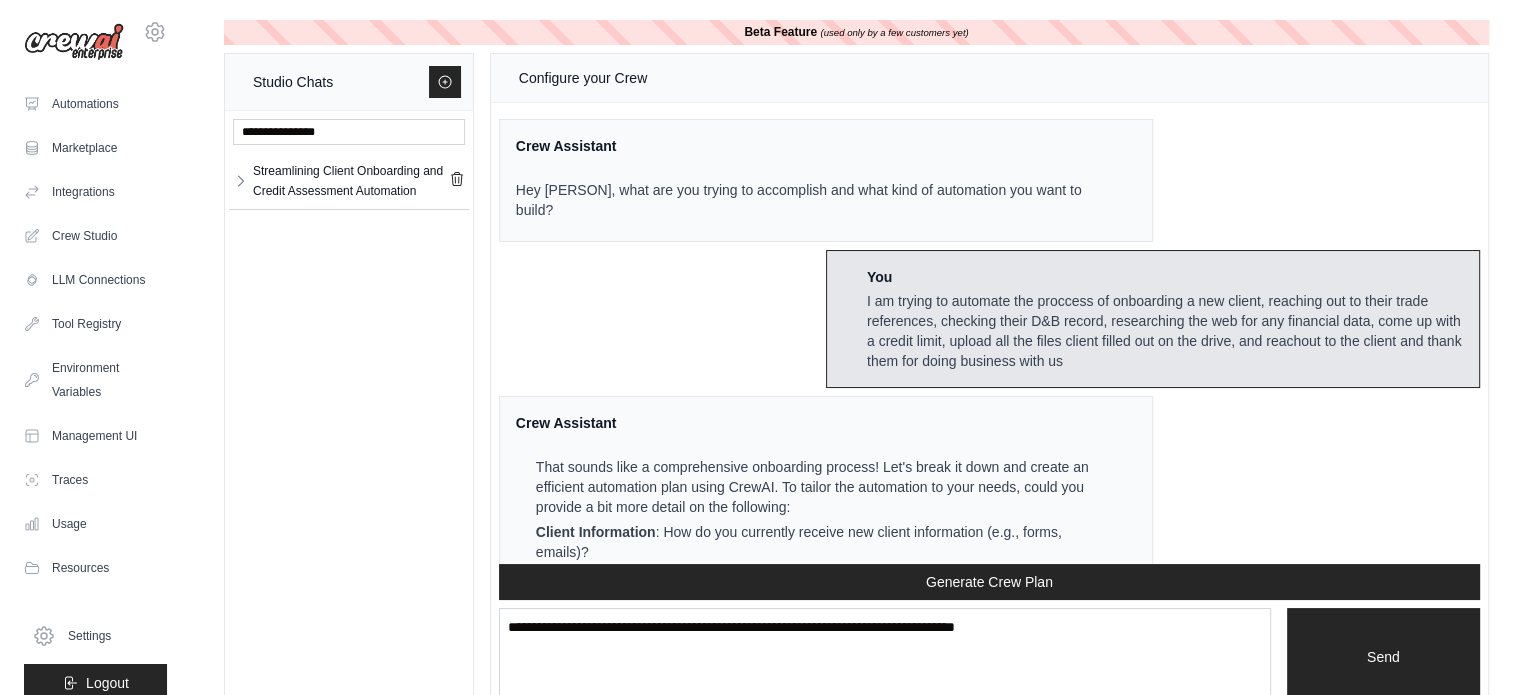 scroll, scrollTop: 4135, scrollLeft: 0, axis: vertical 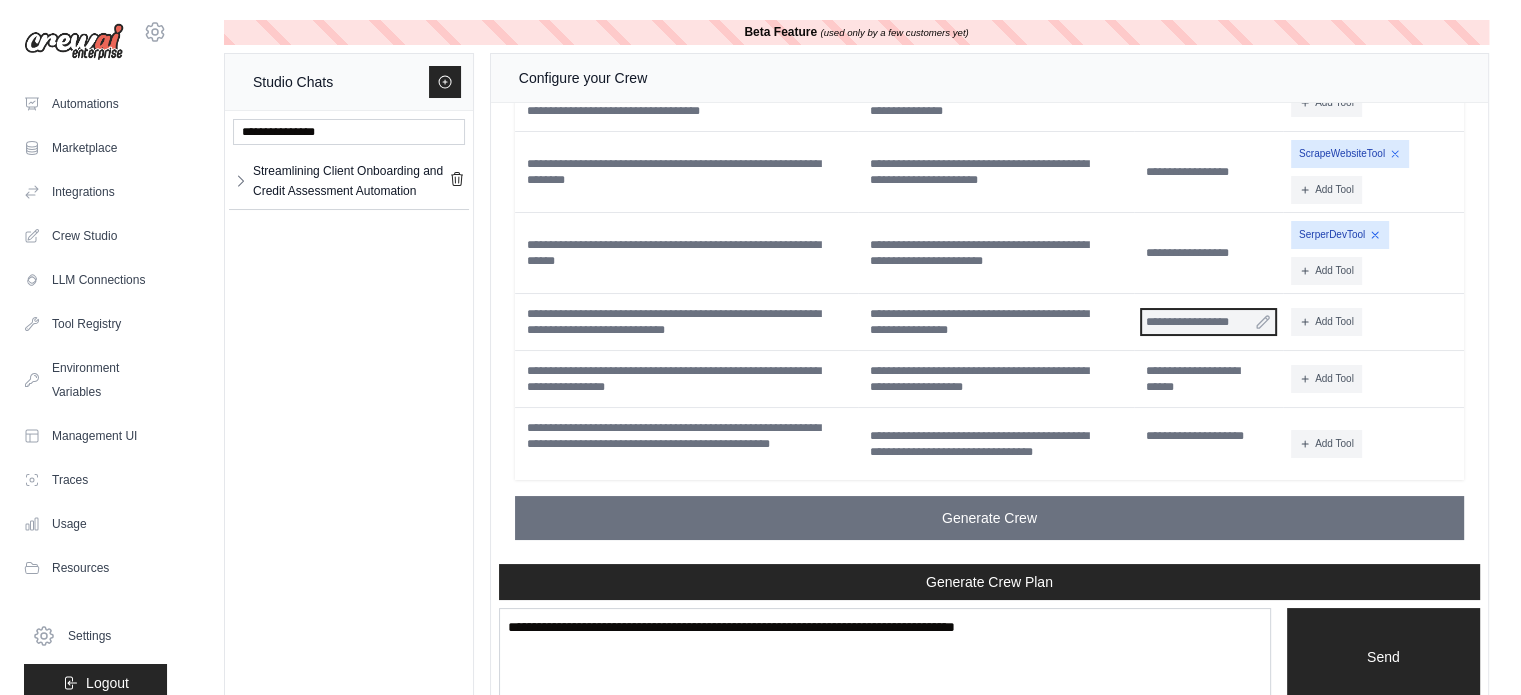 click on "**********" at bounding box center [1208, 322] 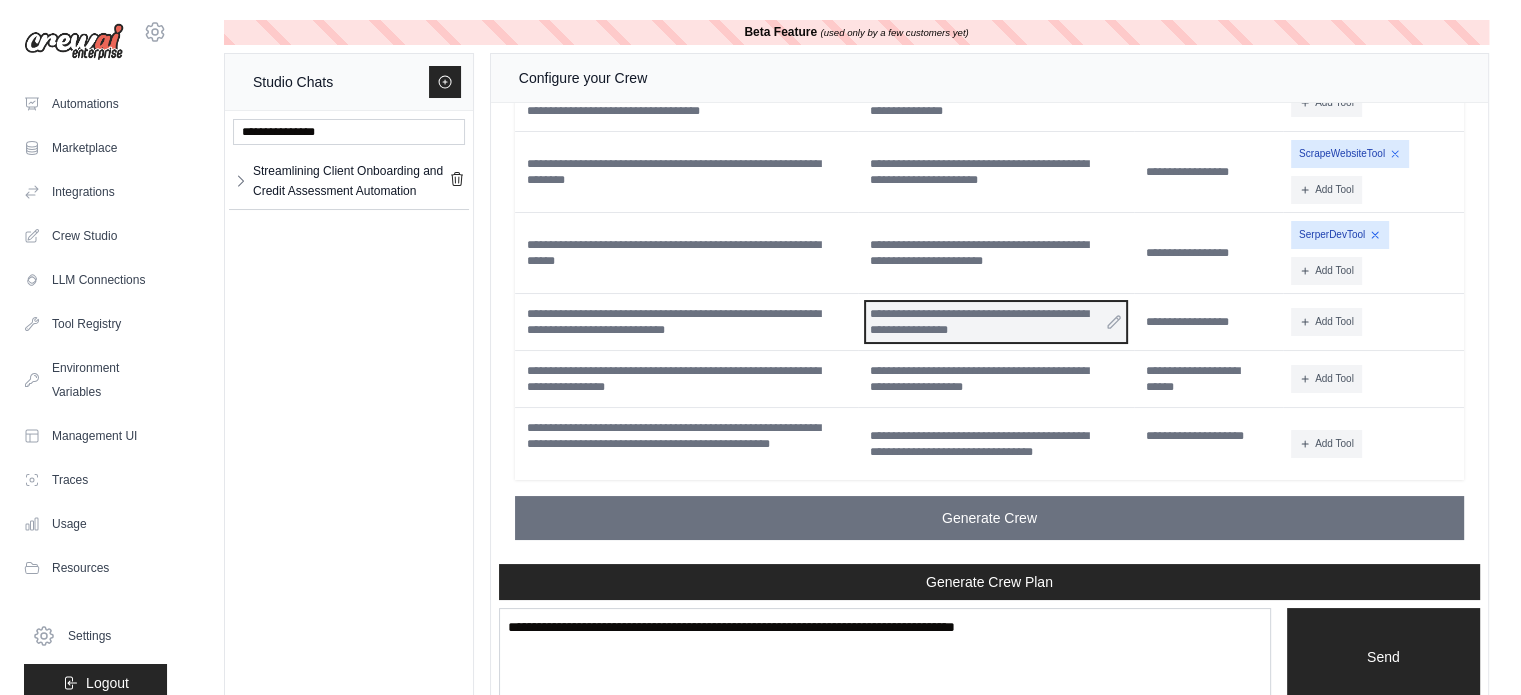 click on "**********" at bounding box center (996, 322) 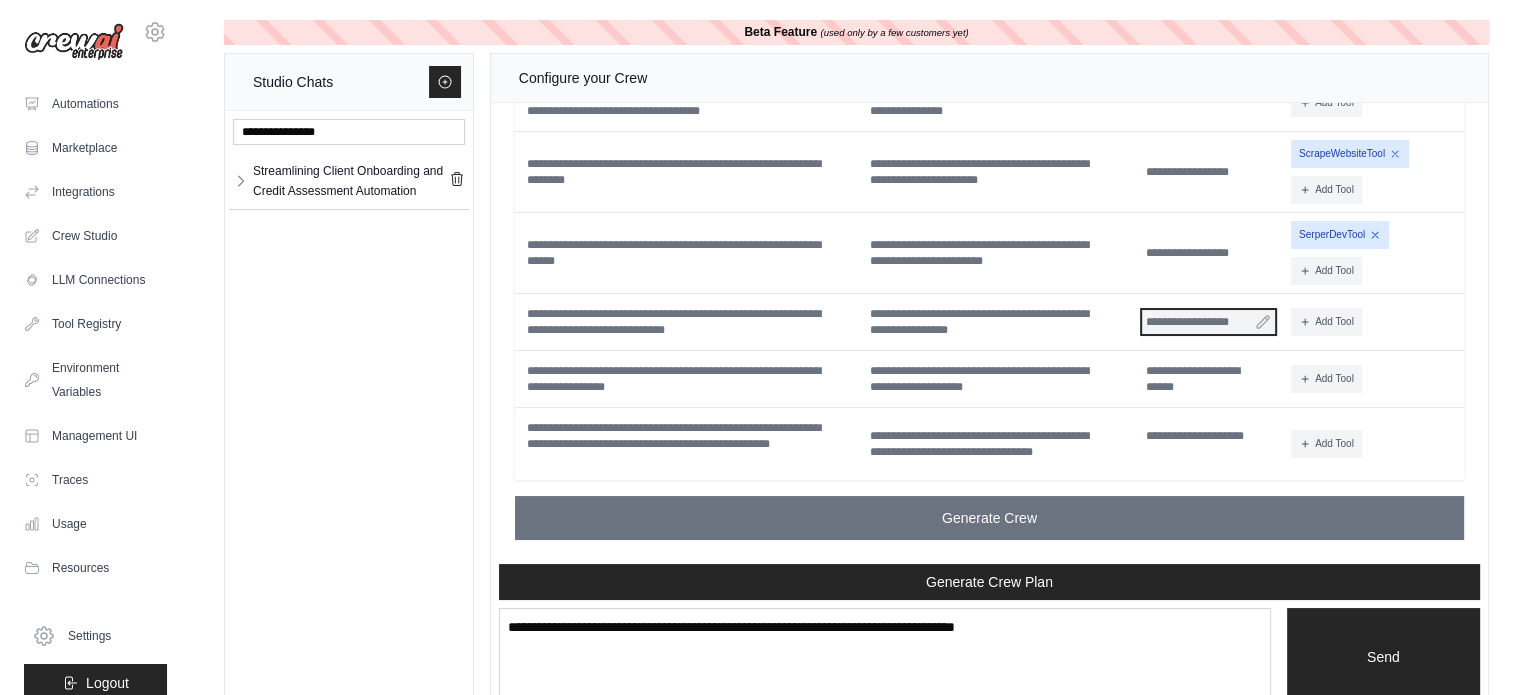click on "**********" at bounding box center [1208, 322] 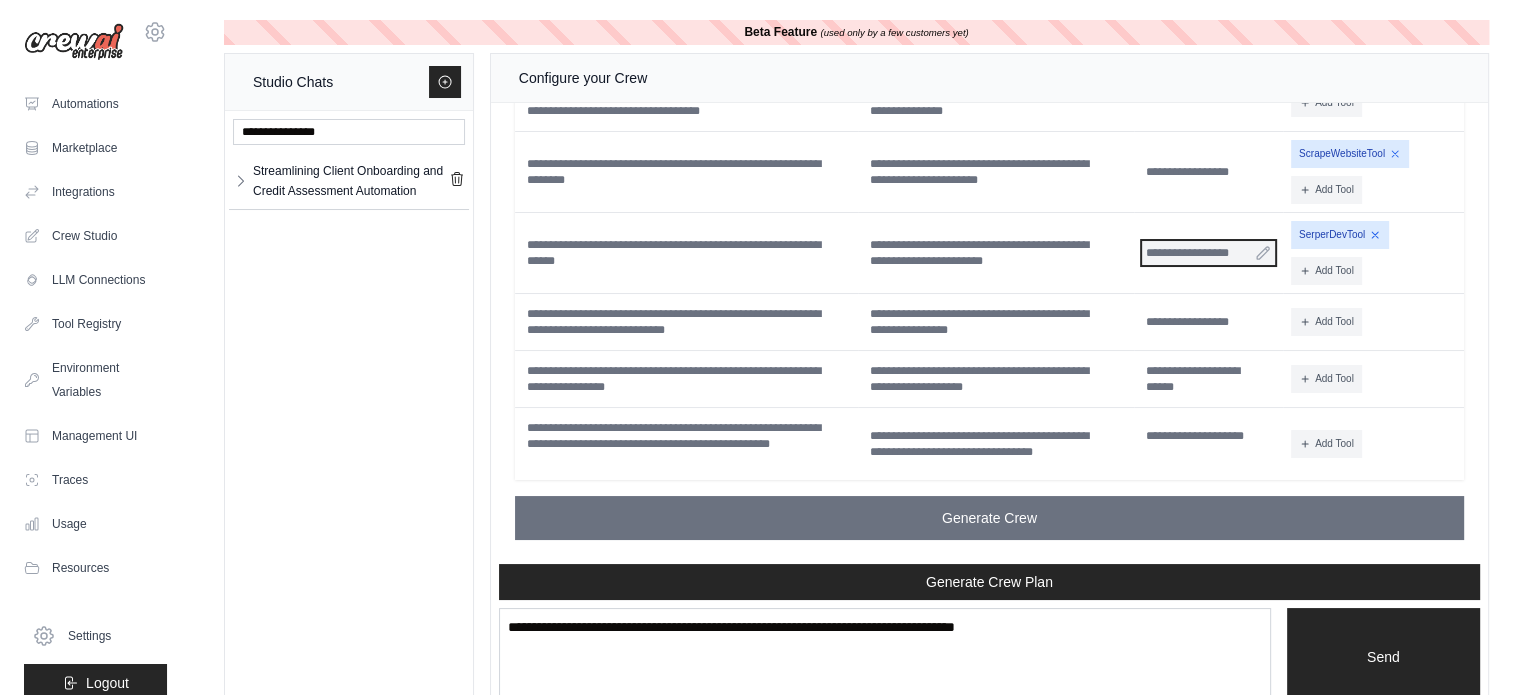 click on "**********" at bounding box center [1208, 253] 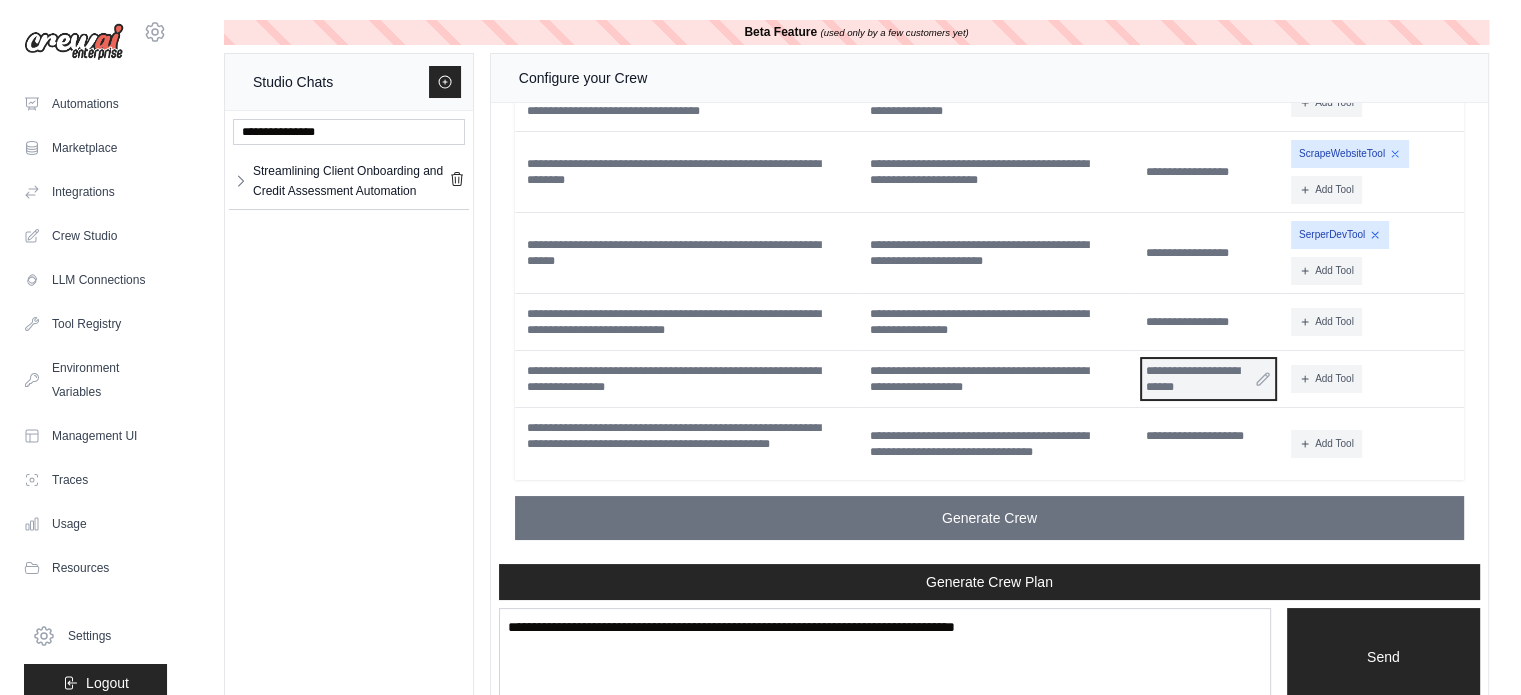 click on "**********" at bounding box center (1208, 379) 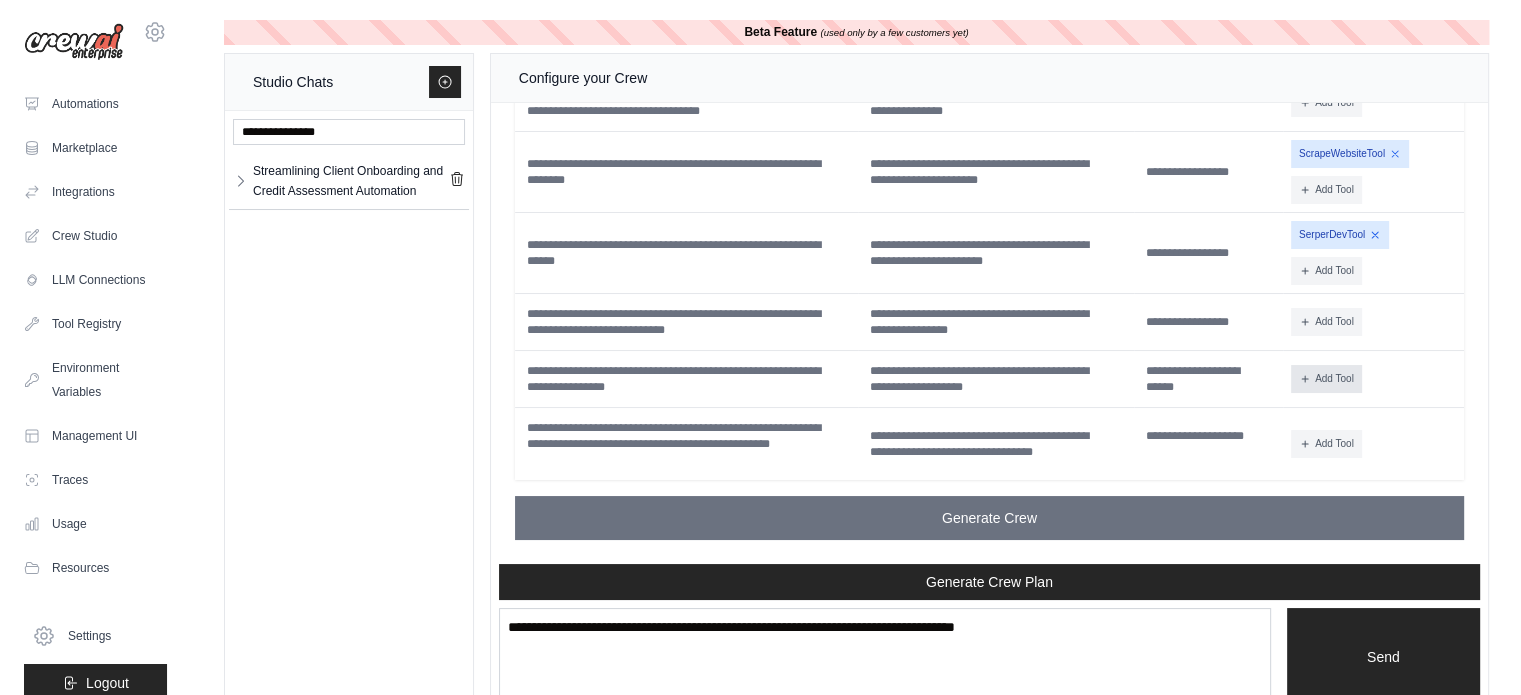 click on "Add Tool" at bounding box center [1326, 379] 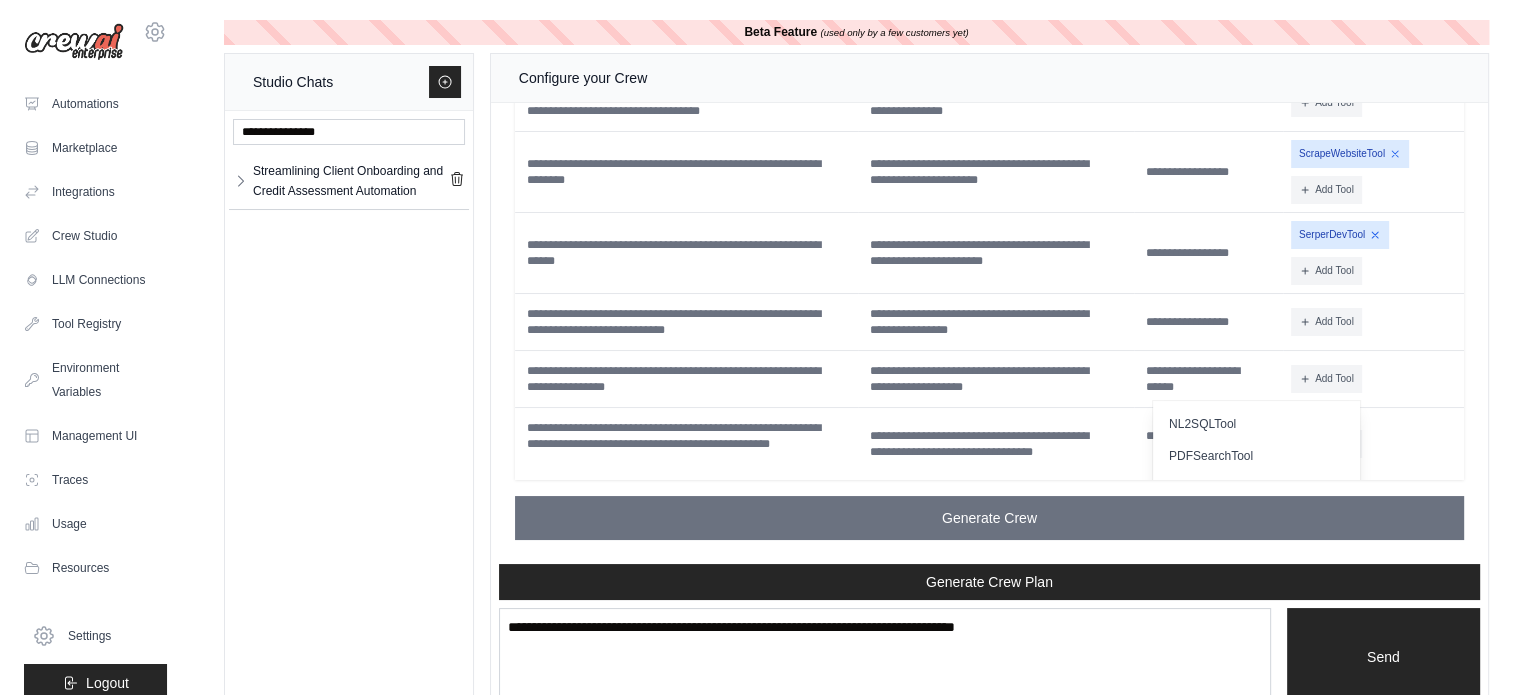 scroll, scrollTop: 500, scrollLeft: 0, axis: vertical 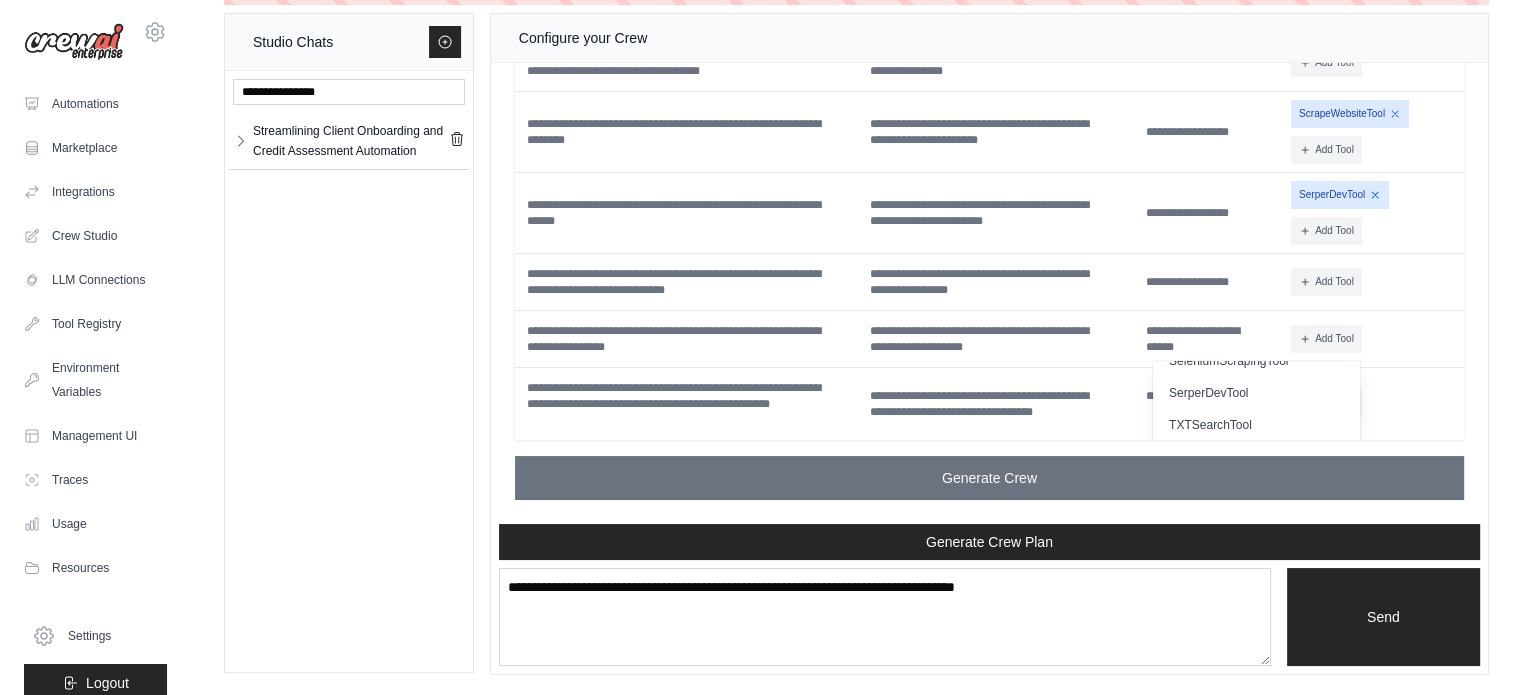 click on "**********" at bounding box center (989, -118) 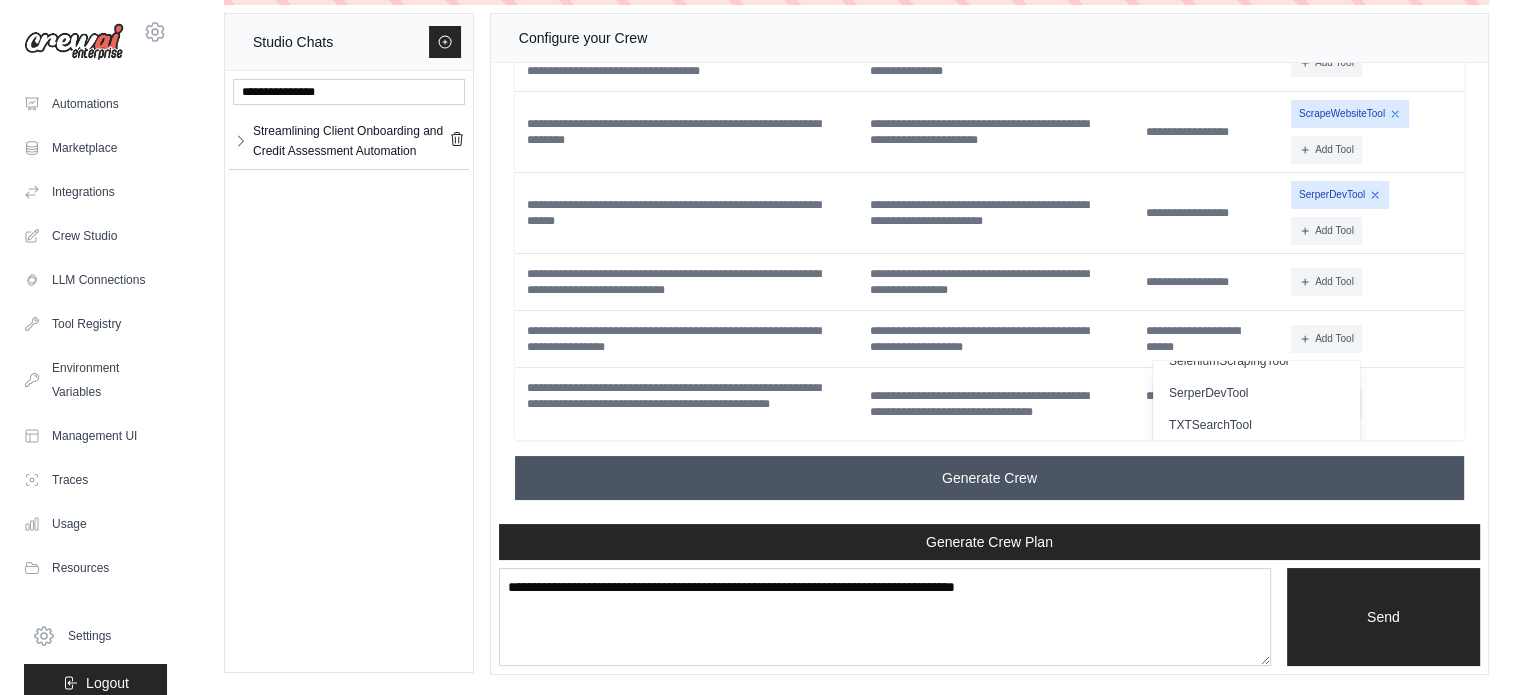 click on "Generate Crew" at bounding box center [989, 478] 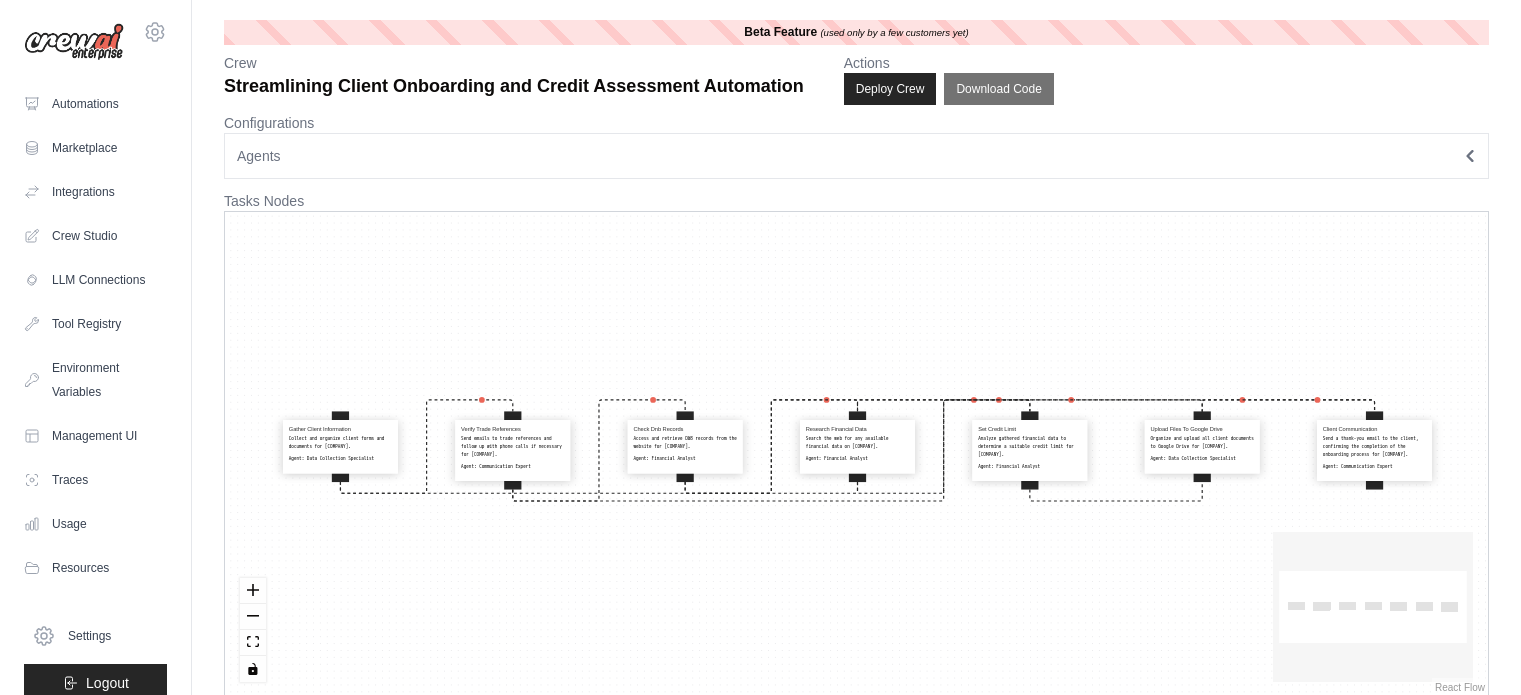 scroll, scrollTop: 0, scrollLeft: 0, axis: both 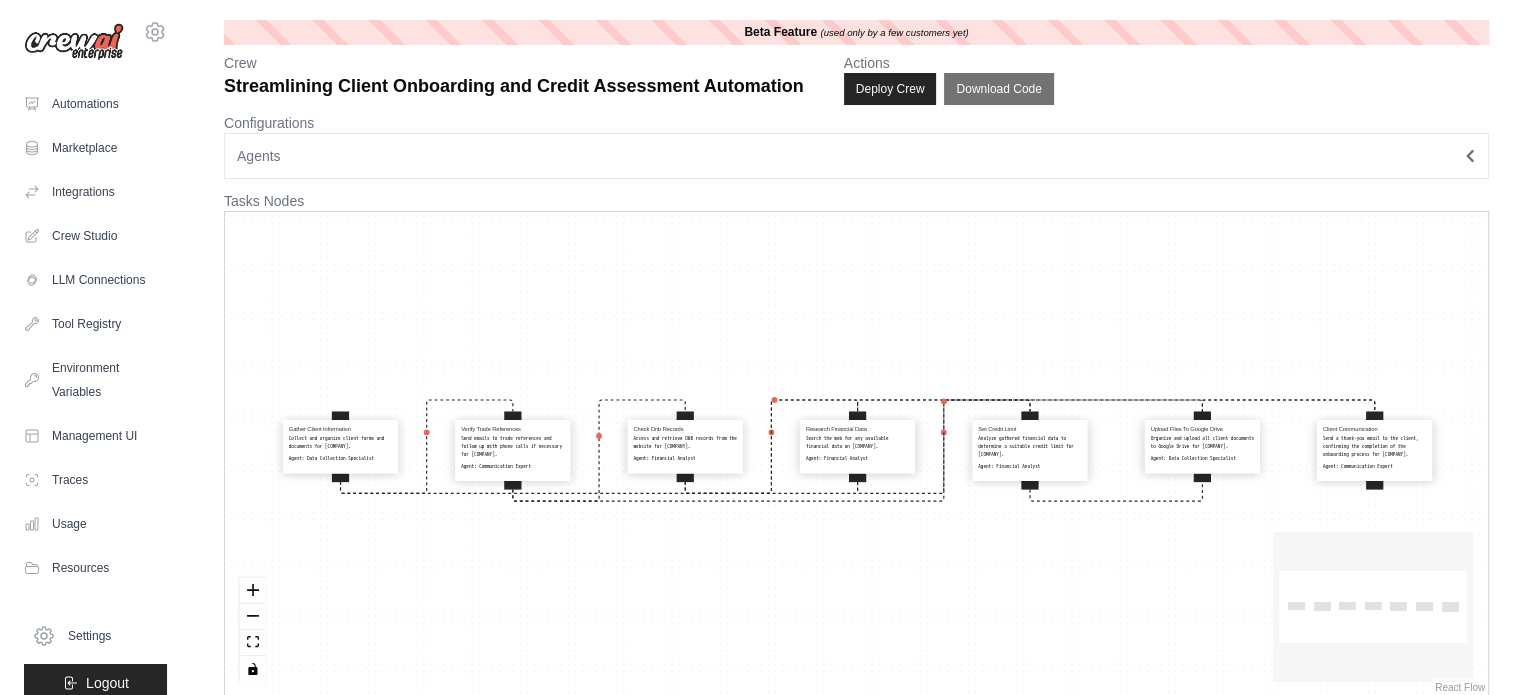 click on "Collect and organize client forms and documents for [COMPANY]." at bounding box center [340, 443] 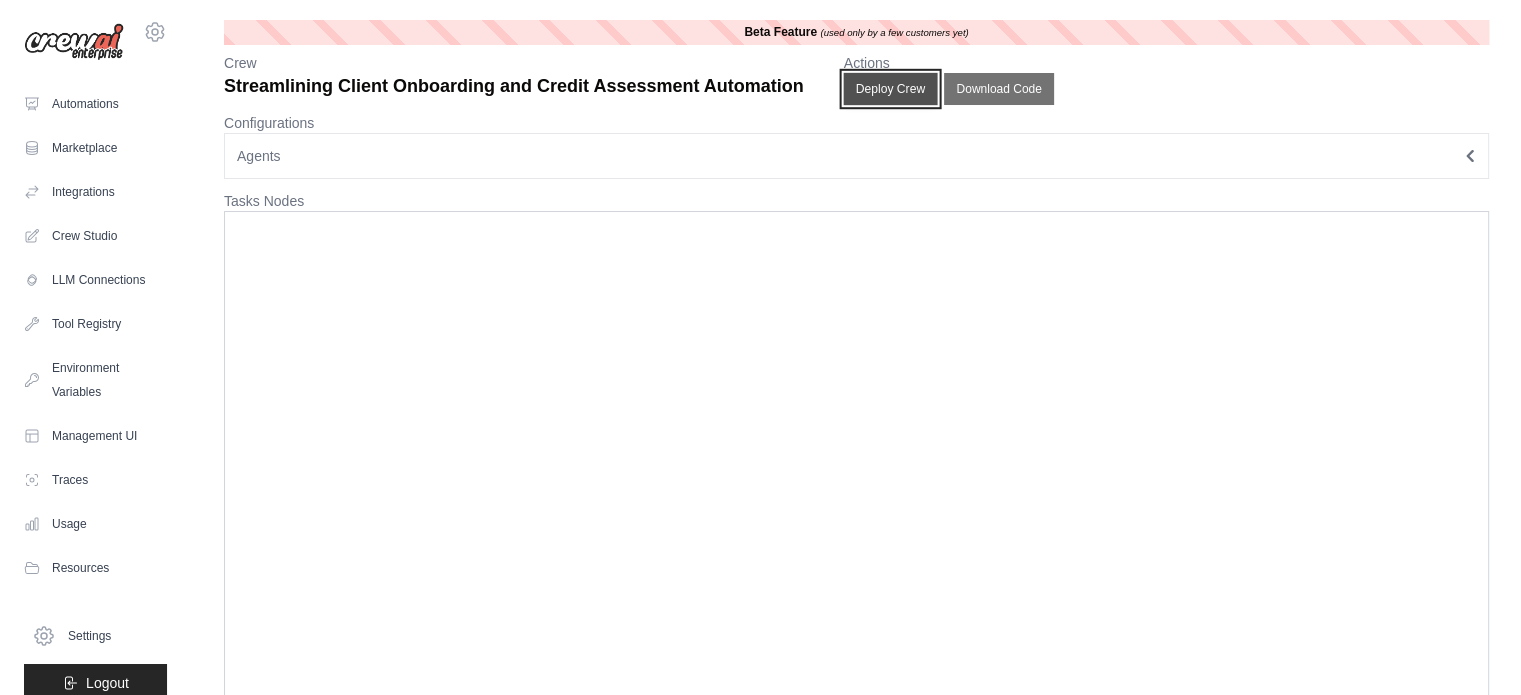 click on "Deploy Crew" at bounding box center (890, 89) 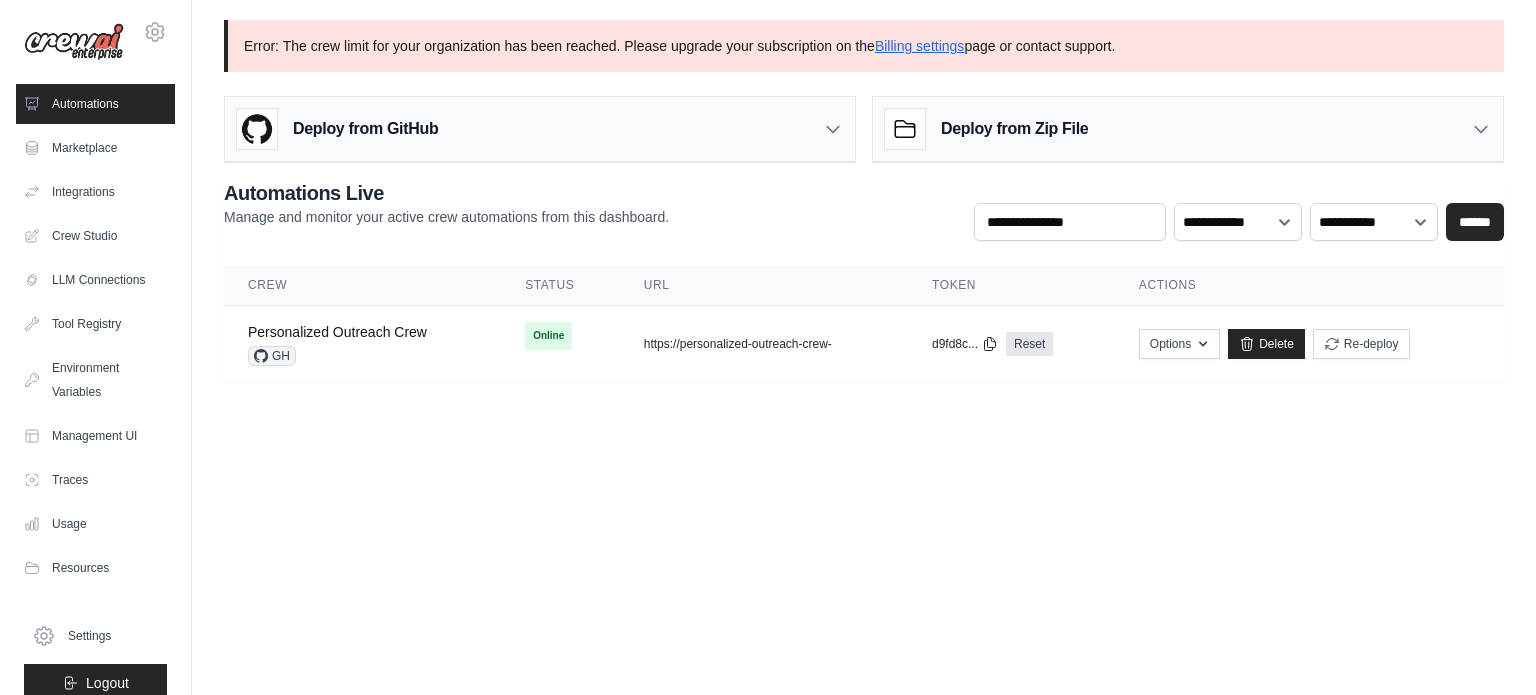 click on "[EMAIL]
Settings
Automations
Marketplace
Integrations
GitHub" at bounding box center (768, 347) 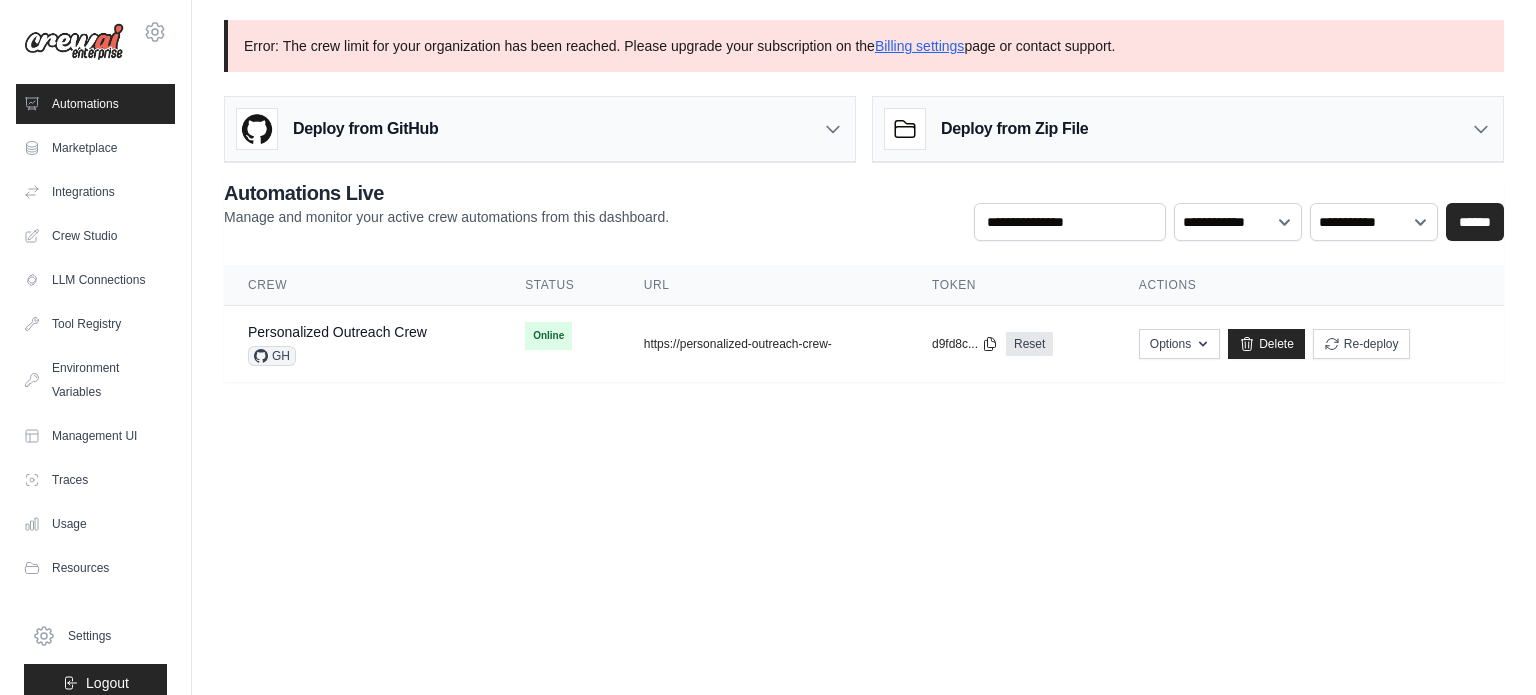 click on "[EMAIL]
Settings
Automations
Marketplace
Integrations
GitHub" at bounding box center [768, 347] 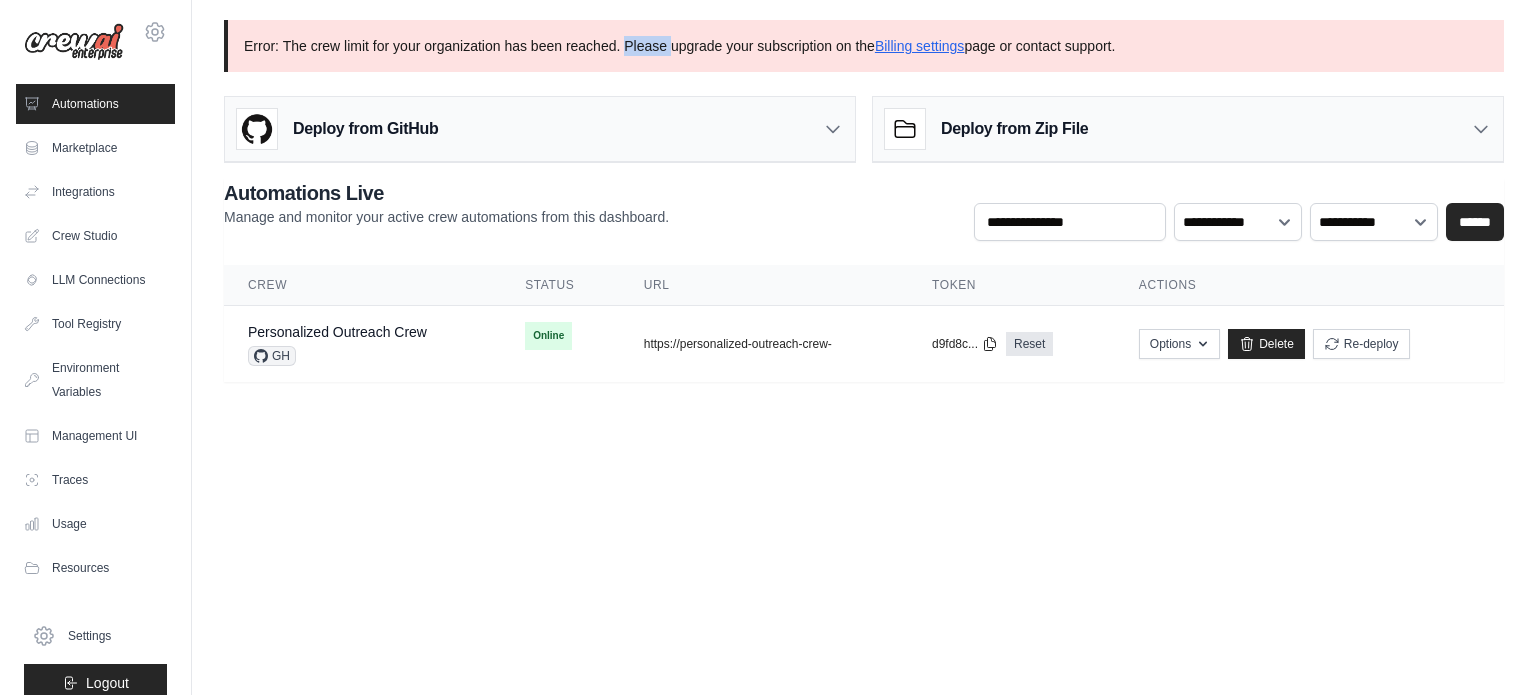 click on "Error: The crew limit for your organization has been reached. Please upgrade your subscription on the  Billing settings  page or contact support." at bounding box center [864, 46] 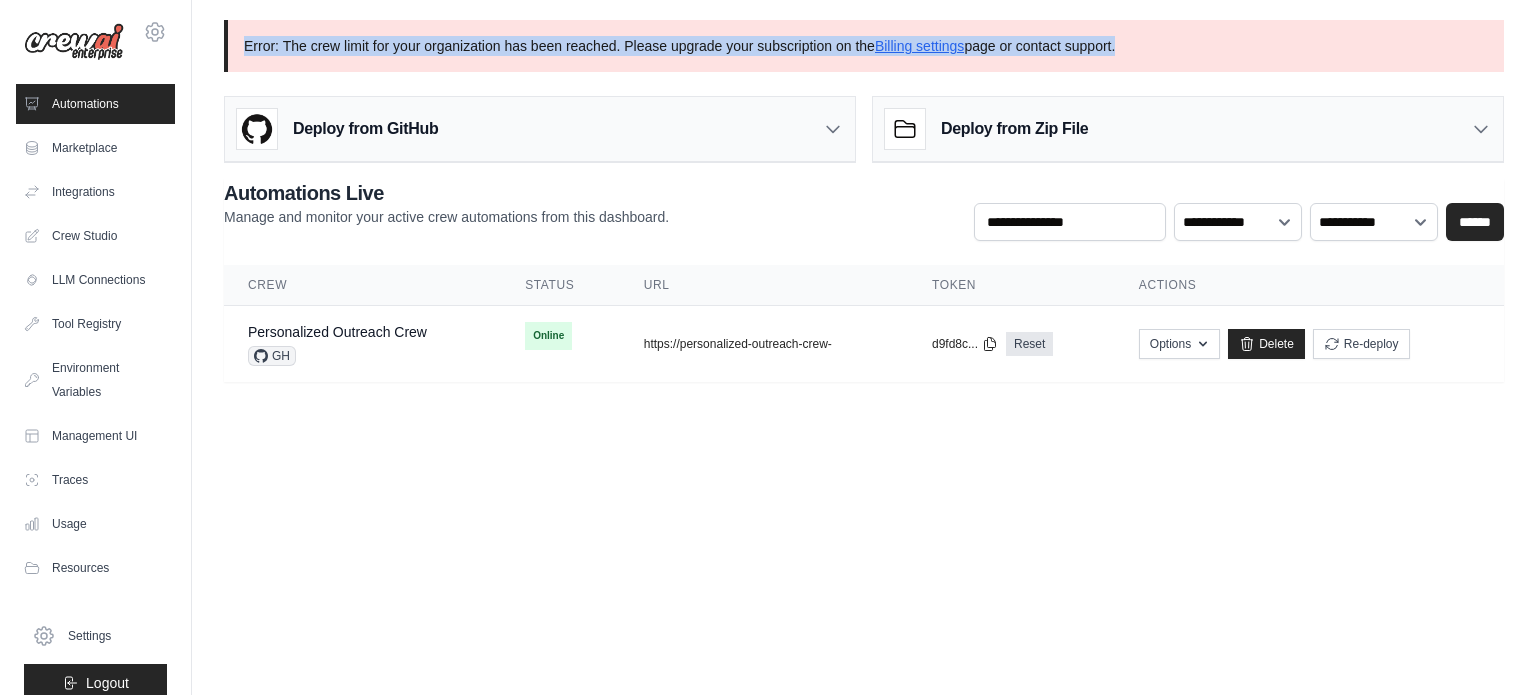 click on "Error: The crew limit for your organization has been reached. Please upgrade your subscription on the  Billing settings  page or contact support." at bounding box center [864, 46] 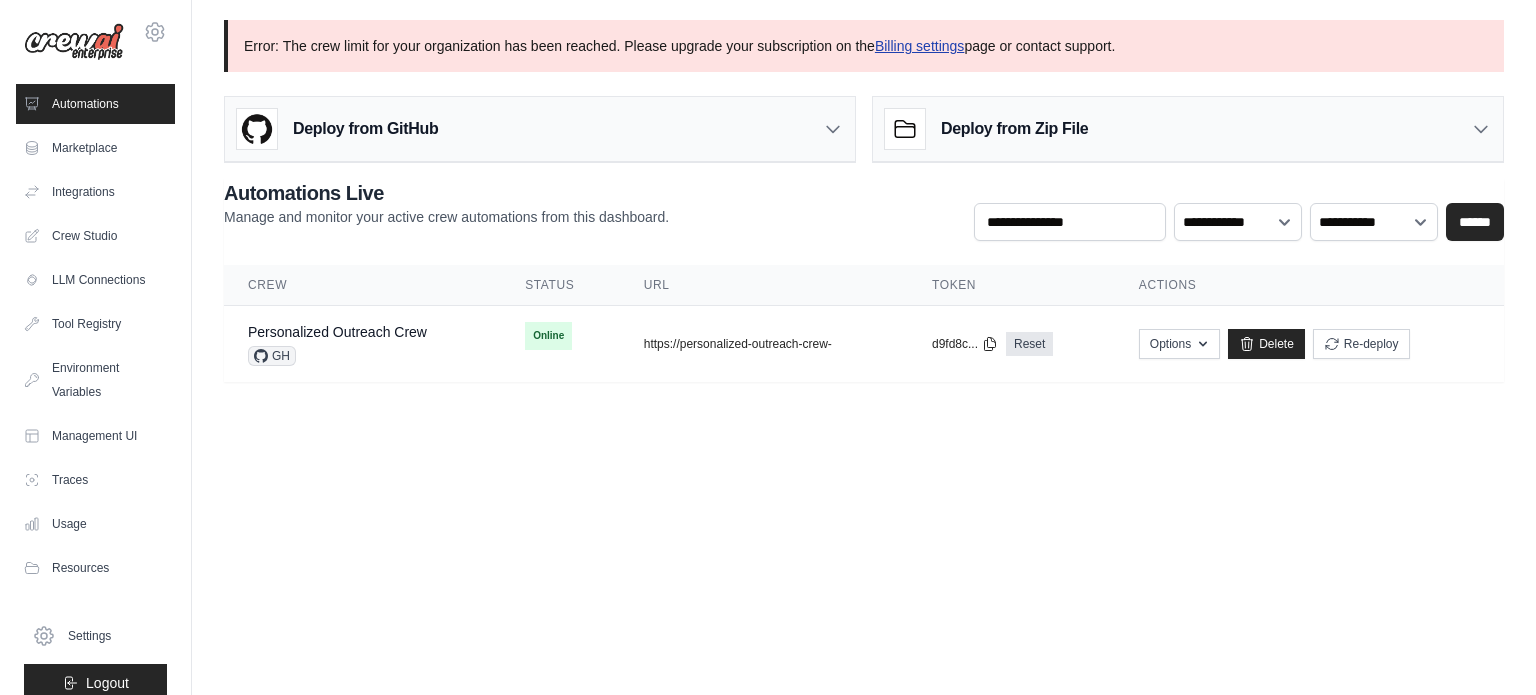 click on "Billing settings" at bounding box center [920, 46] 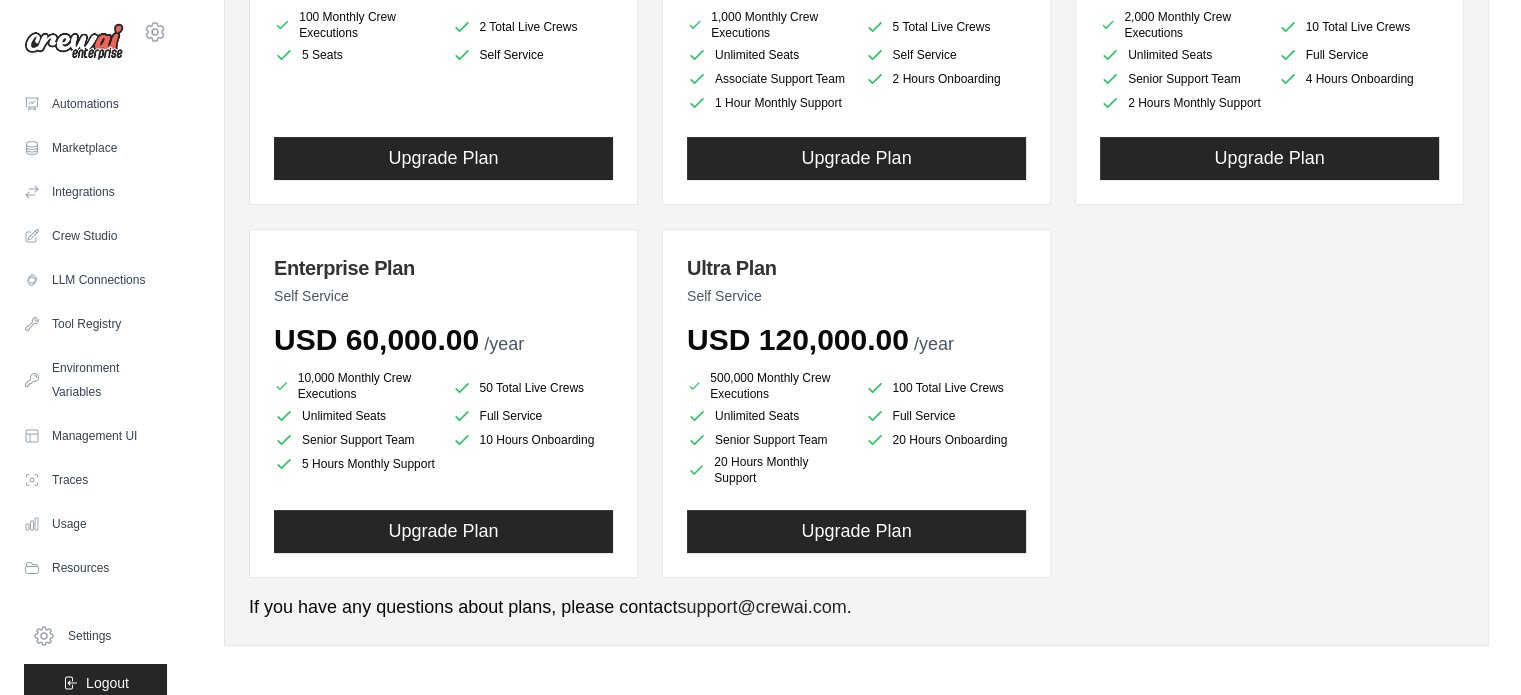 scroll, scrollTop: 0, scrollLeft: 0, axis: both 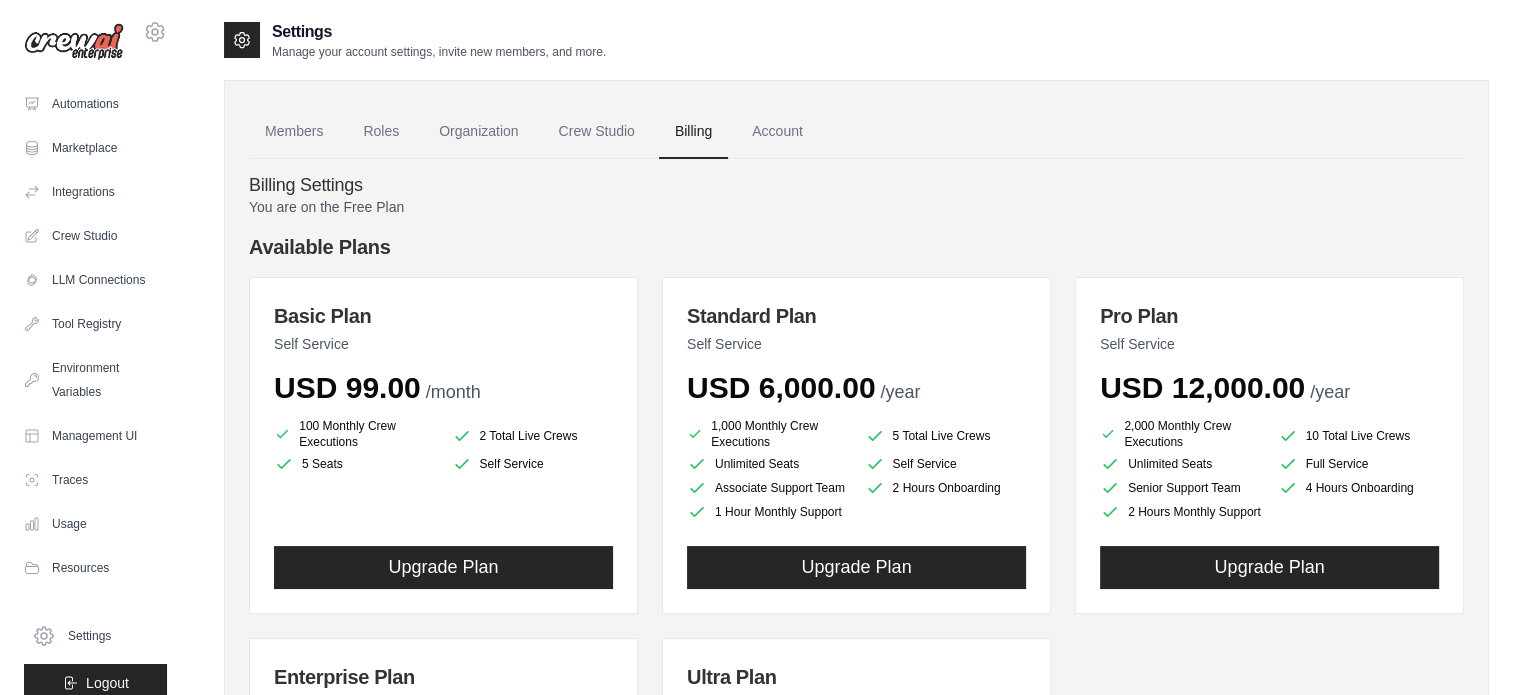 click on "USD 99.00
/month" at bounding box center (443, 388) 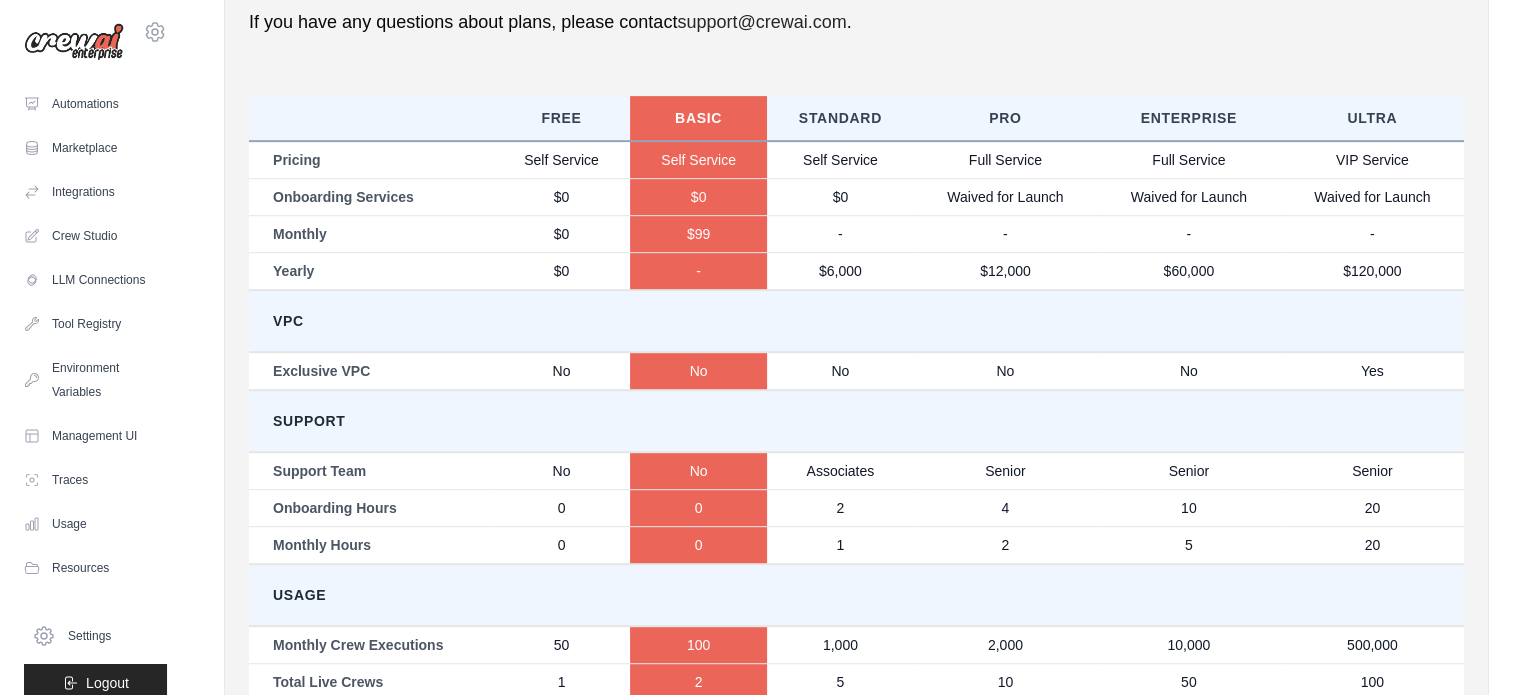 scroll, scrollTop: 876, scrollLeft: 0, axis: vertical 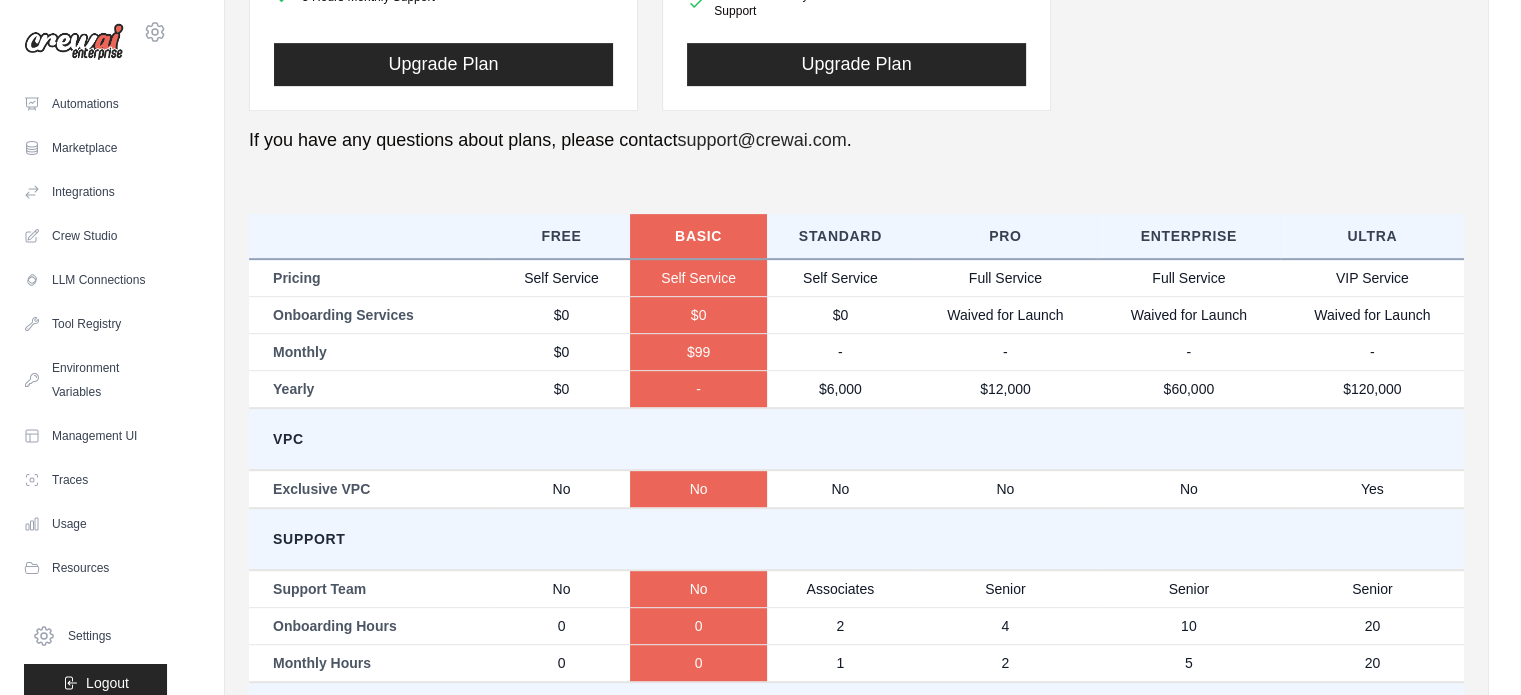 click on "Self Service" at bounding box center (561, 278) 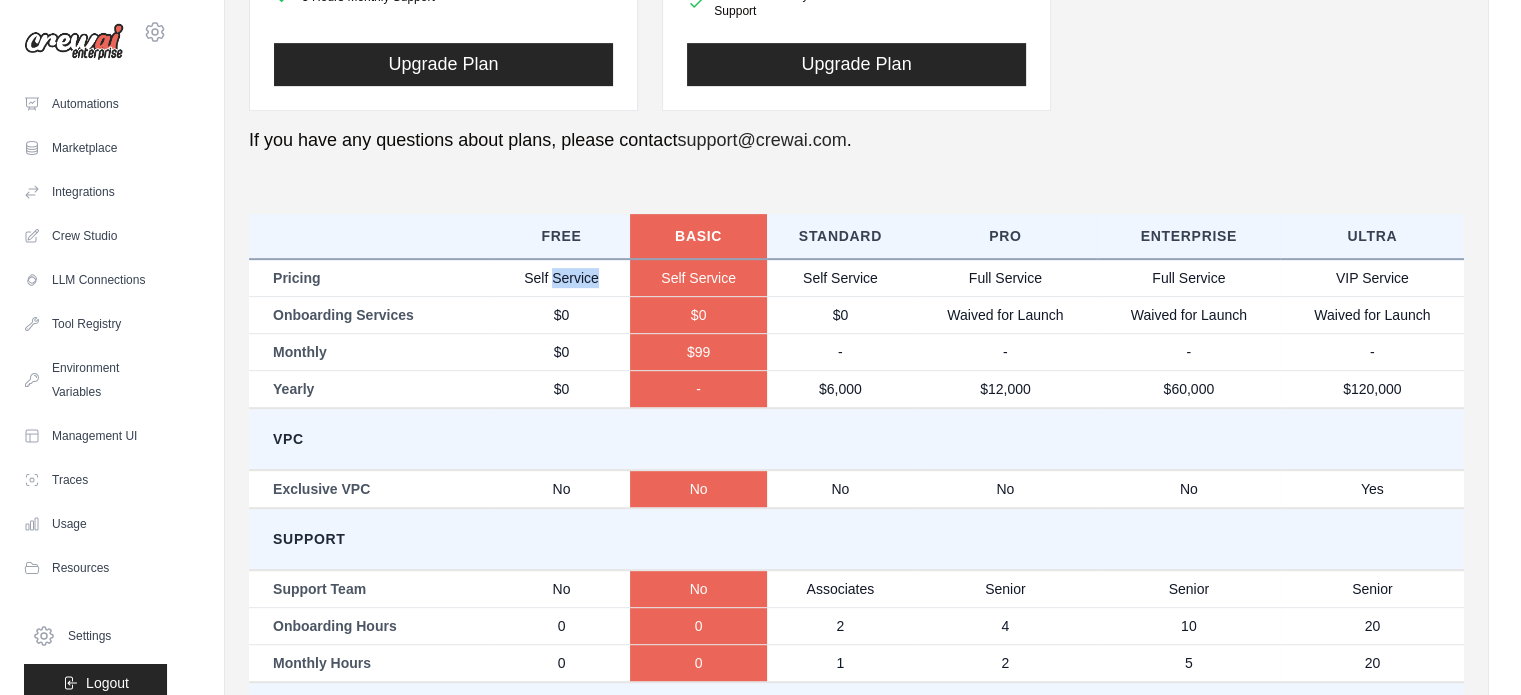 click on "Self Service" at bounding box center [561, 278] 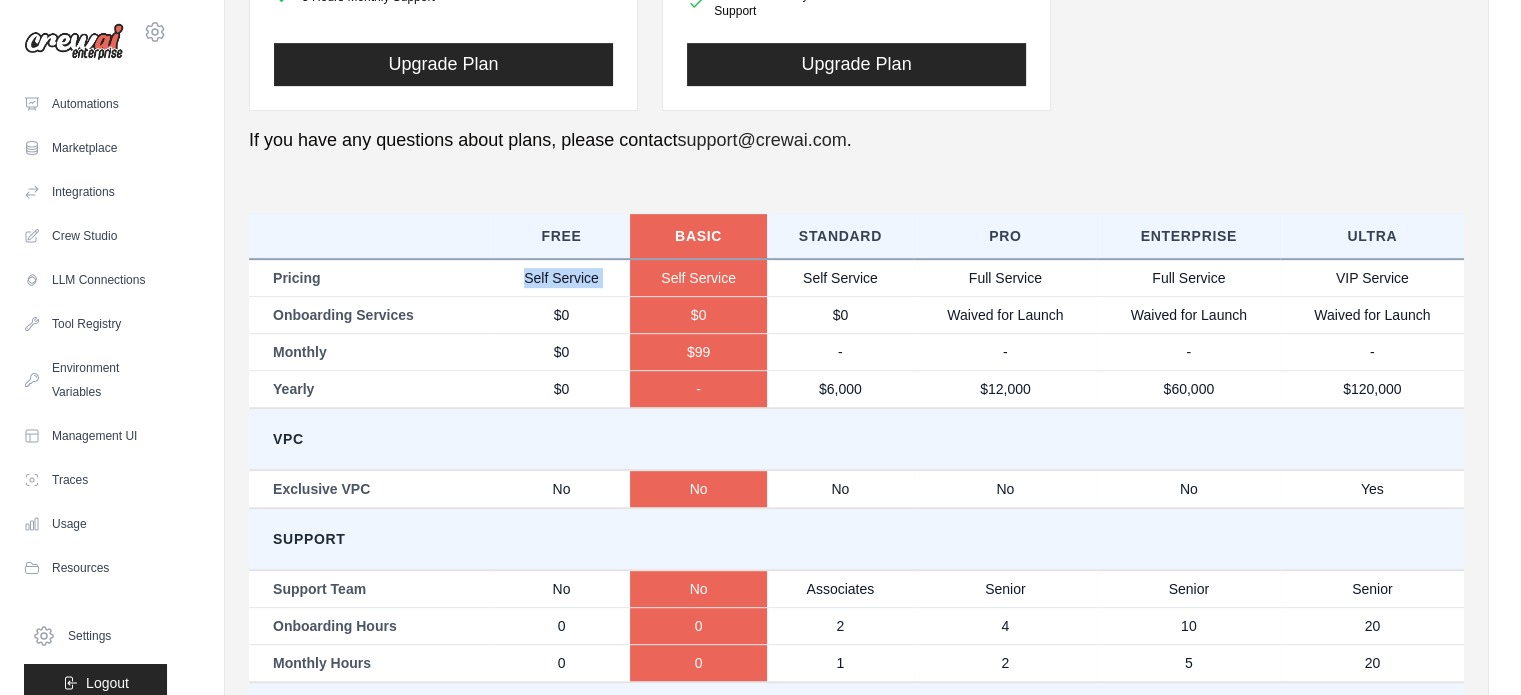 click on "Self Service" at bounding box center [561, 278] 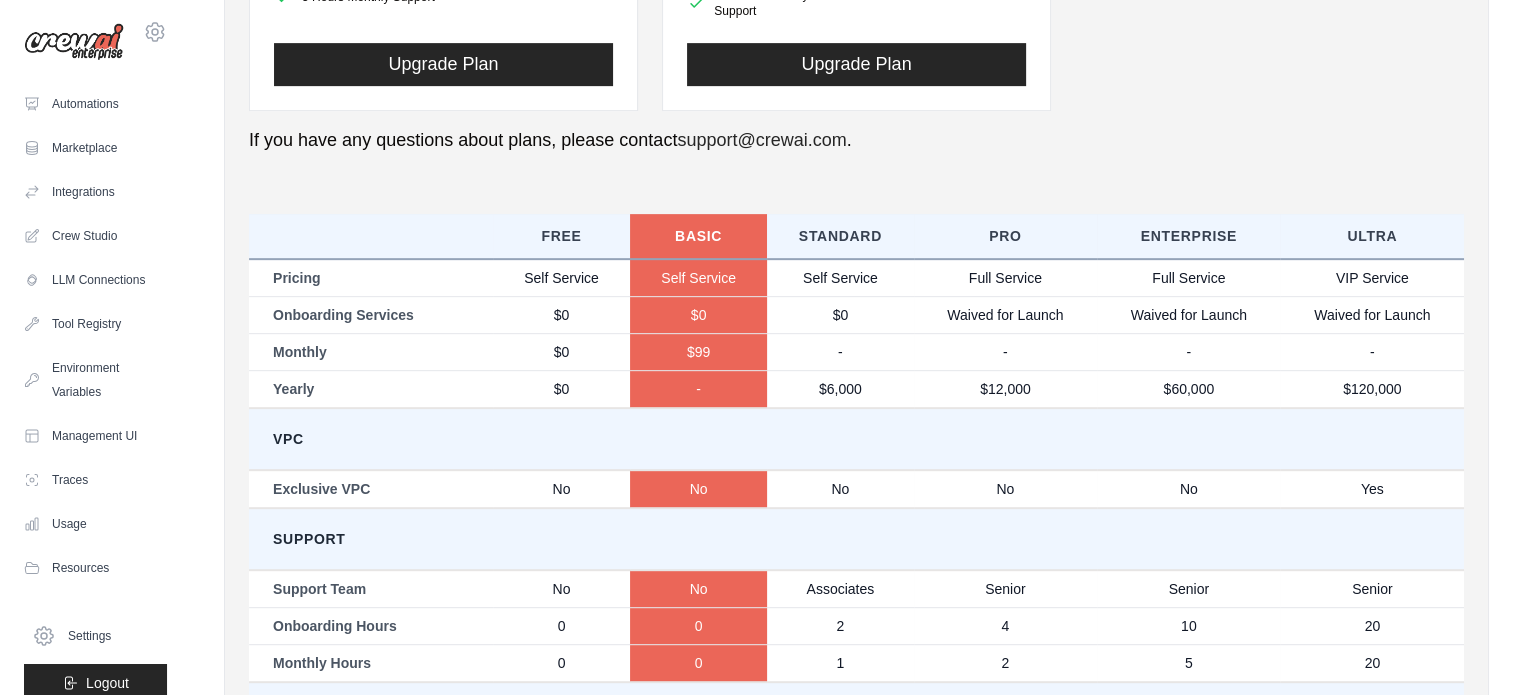 click on "$0" at bounding box center (561, 351) 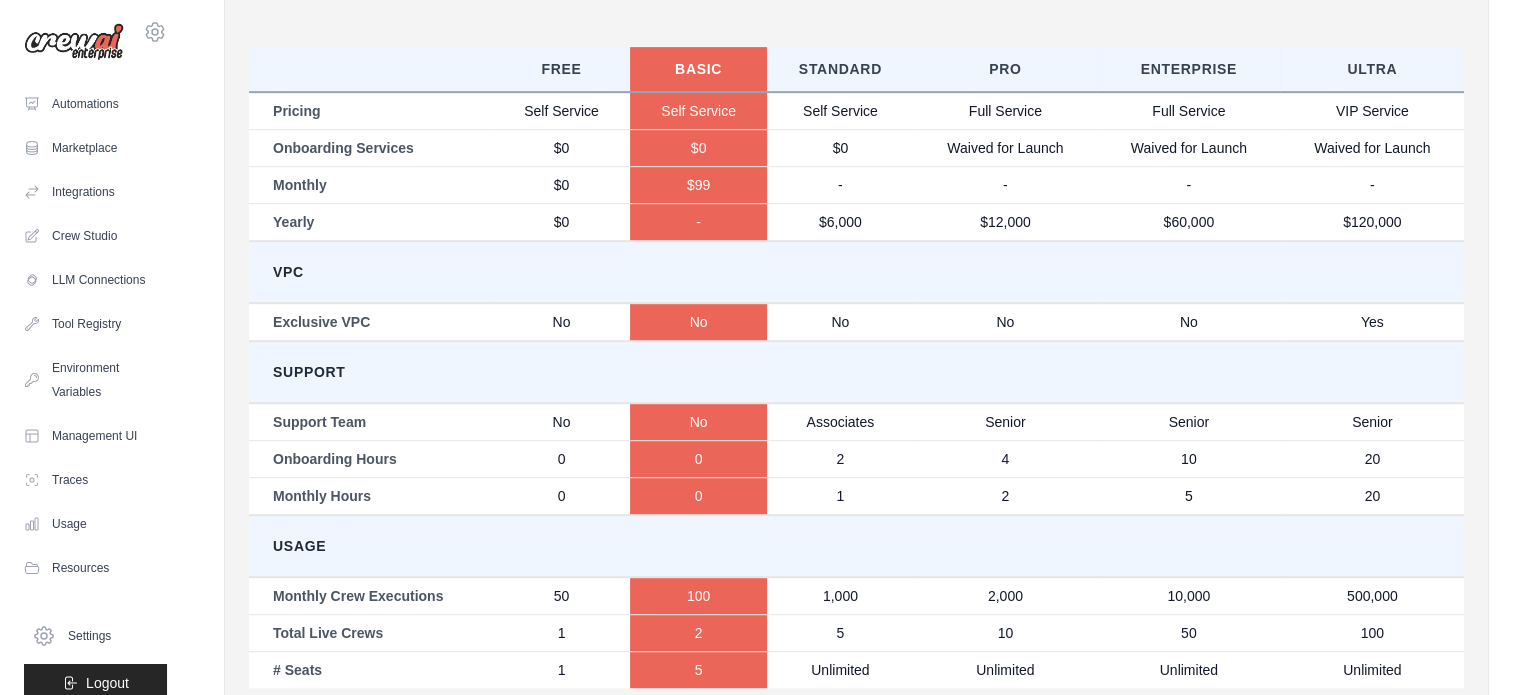 scroll, scrollTop: 1076, scrollLeft: 0, axis: vertical 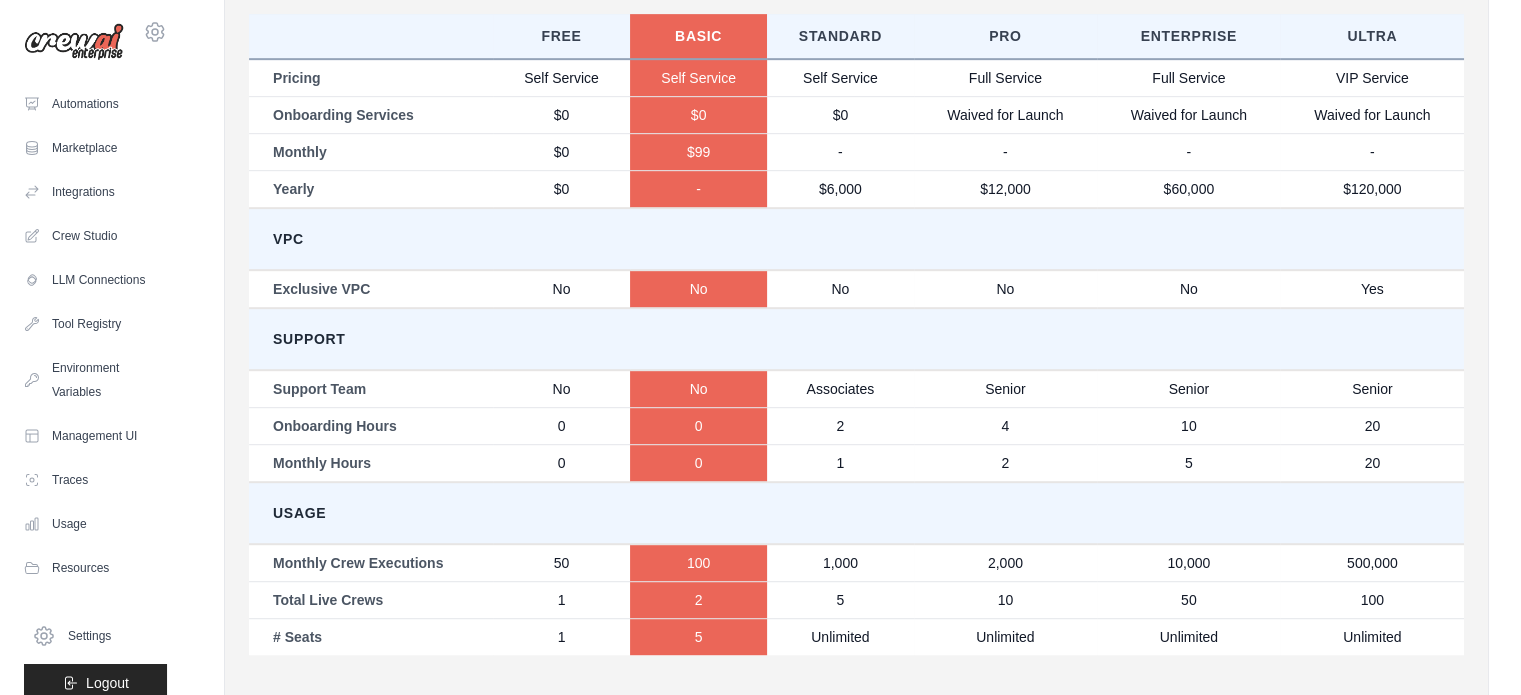 click on "Monthly Crew Executions" at bounding box center [371, 563] 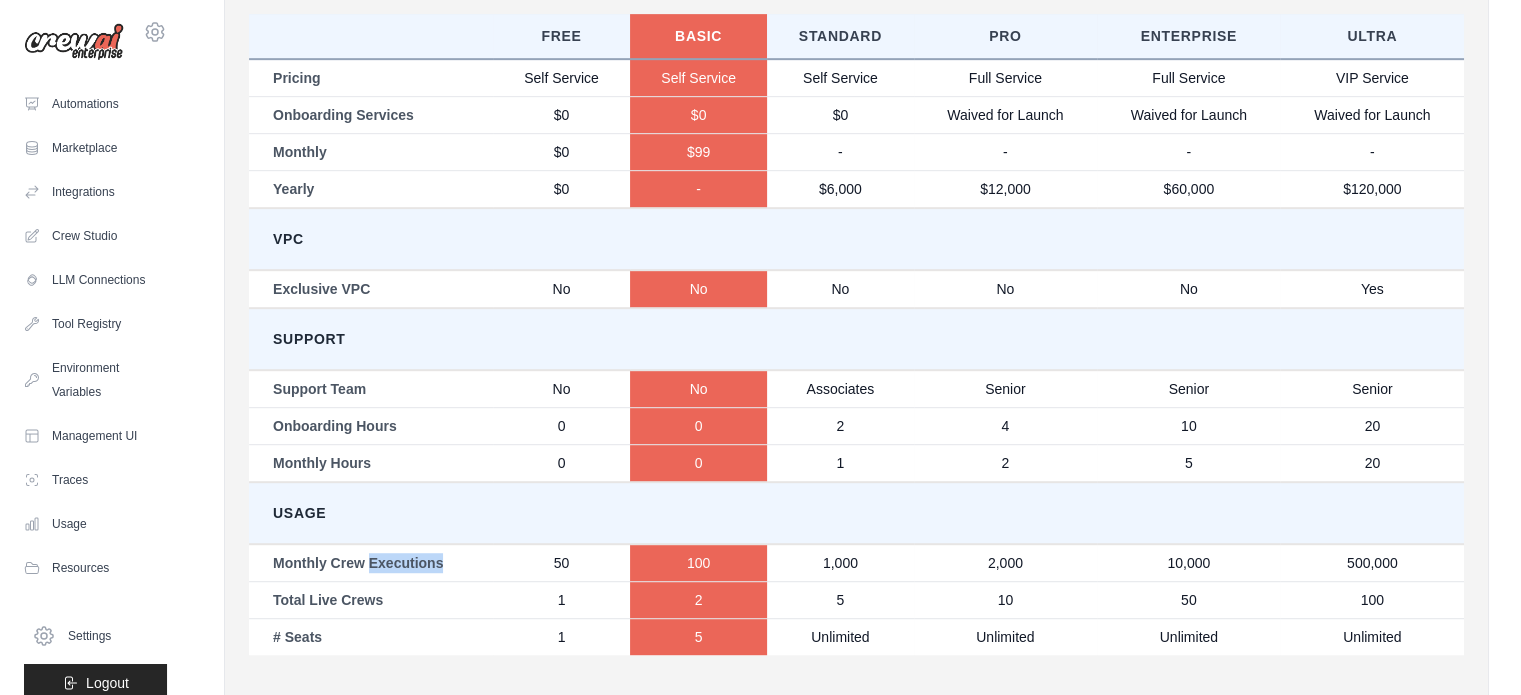 click on "Monthly Crew Executions" at bounding box center [371, 563] 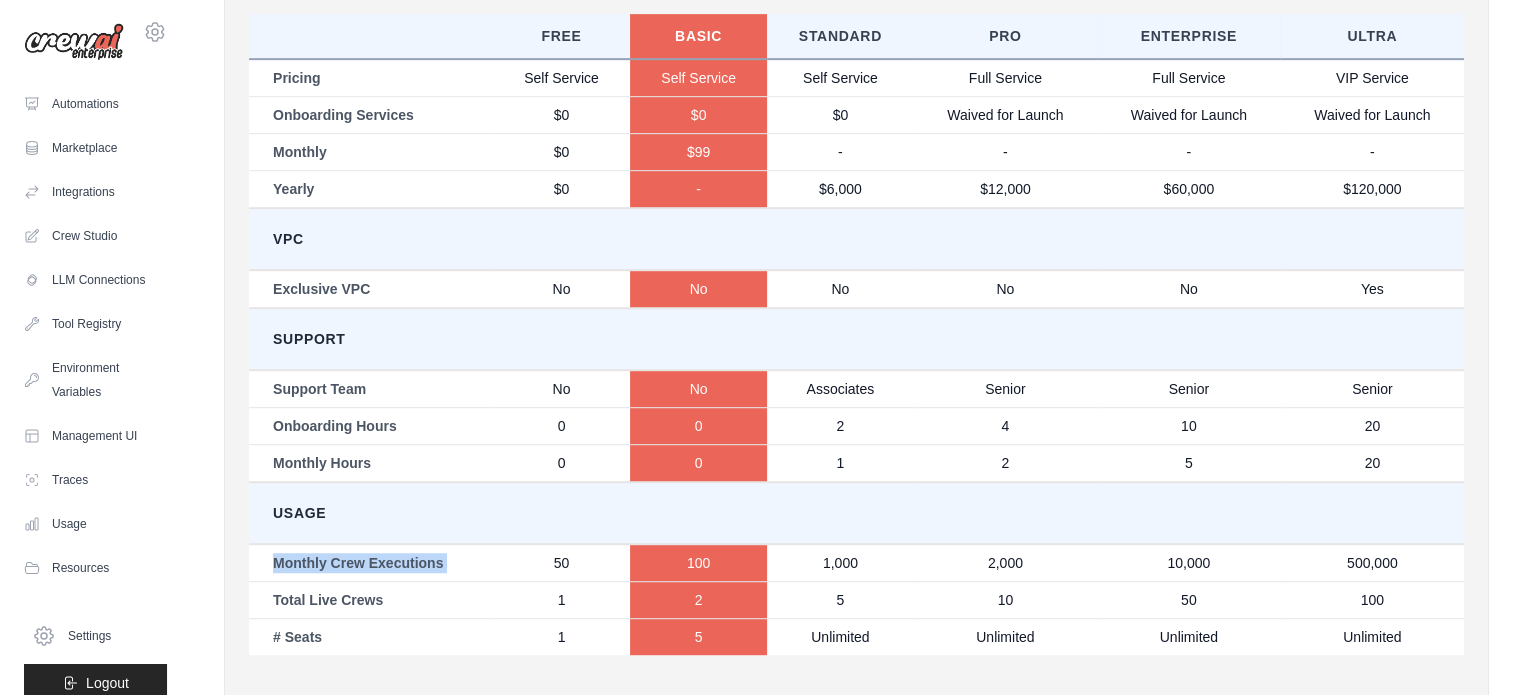 click on "Monthly Crew Executions" at bounding box center [371, 563] 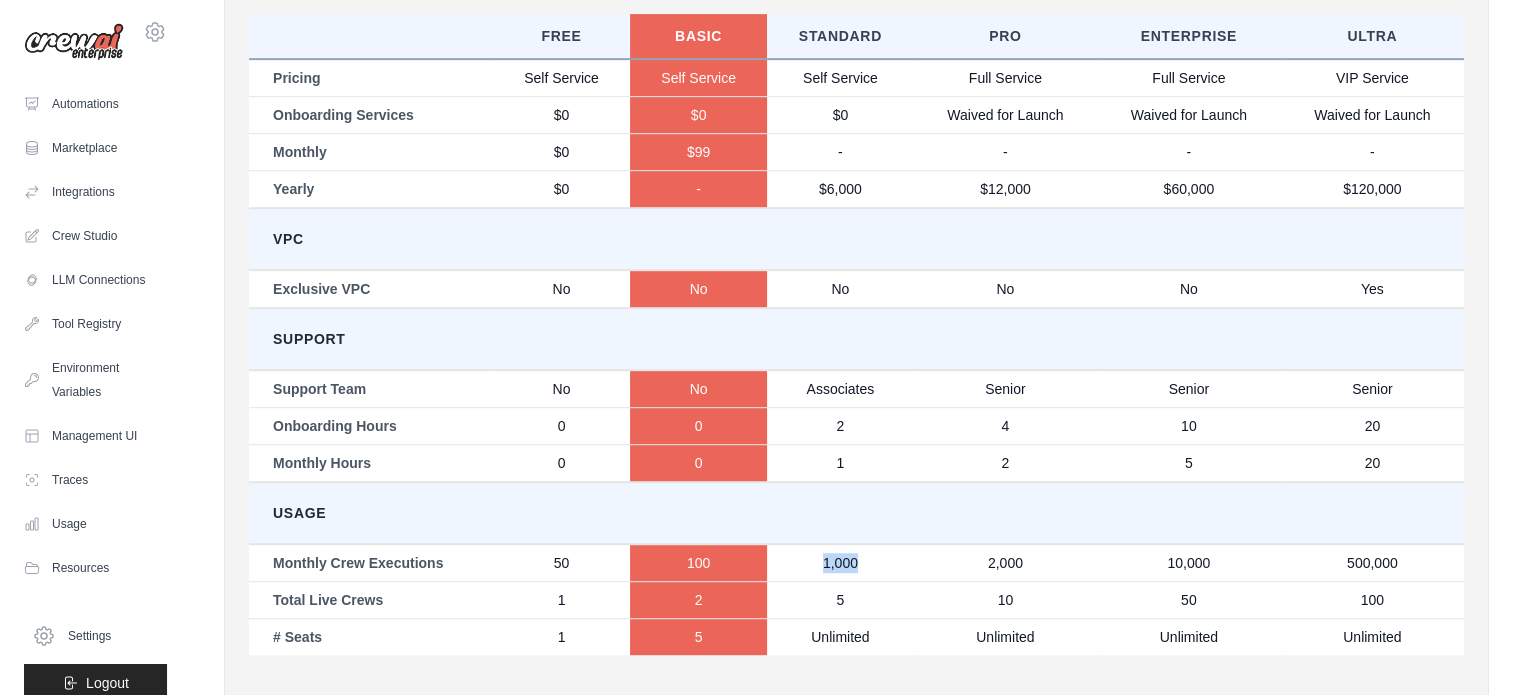 click on "1,000" at bounding box center [840, 563] 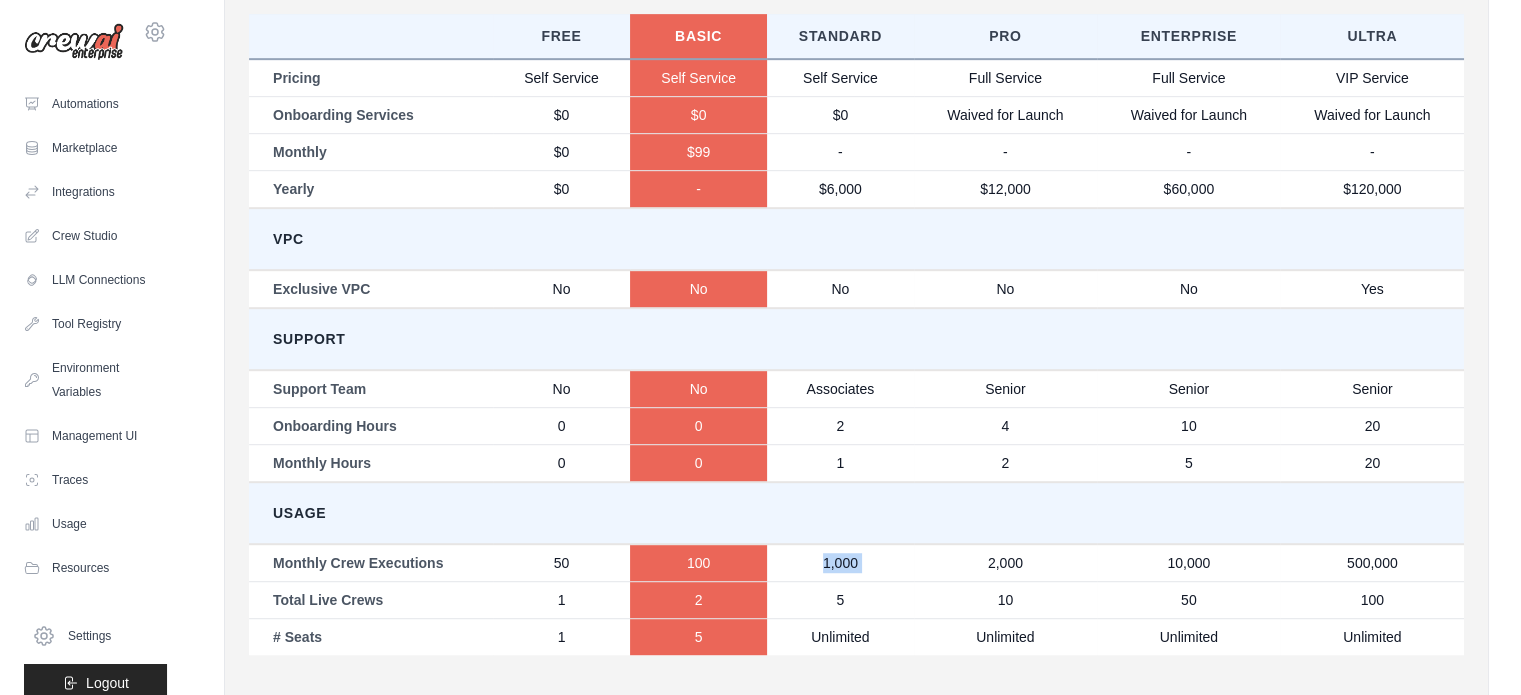 click on "1,000" at bounding box center (840, 563) 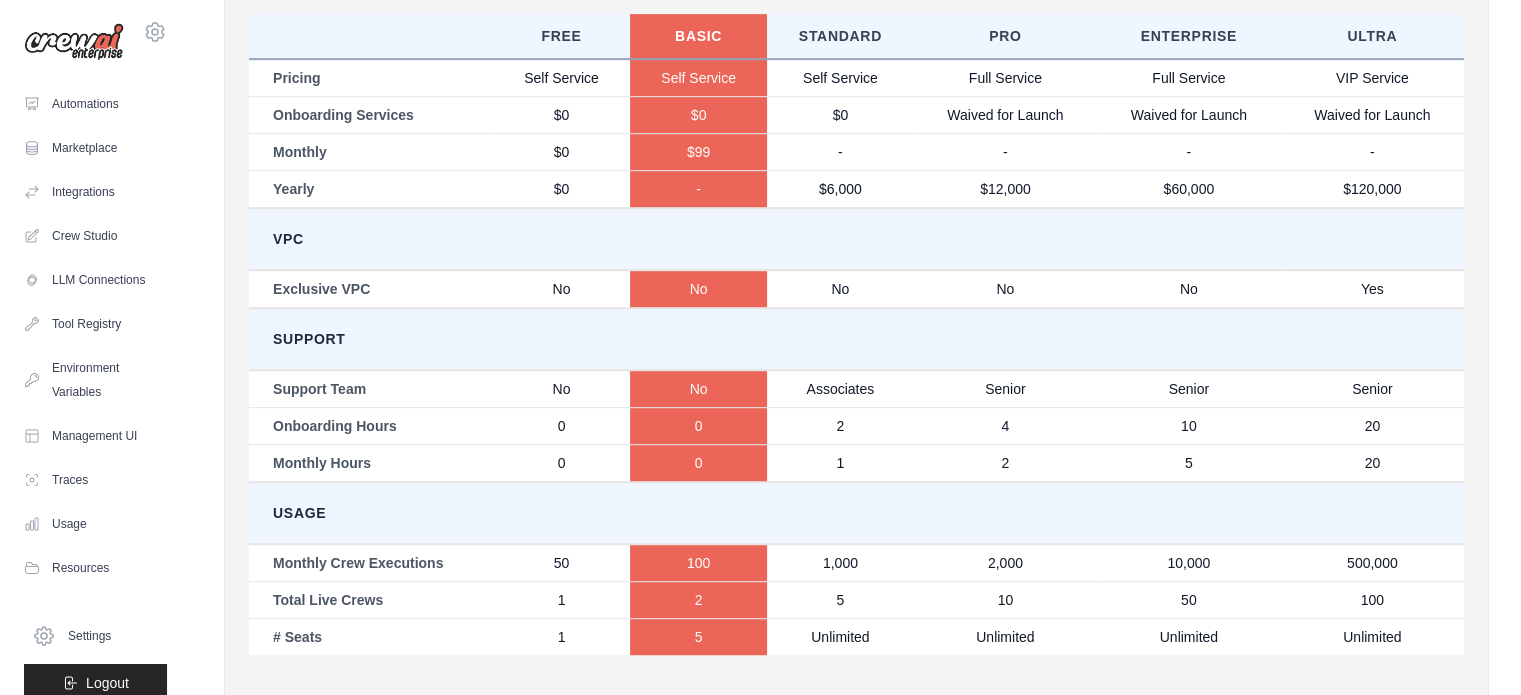 click on "5" at bounding box center (840, 599) 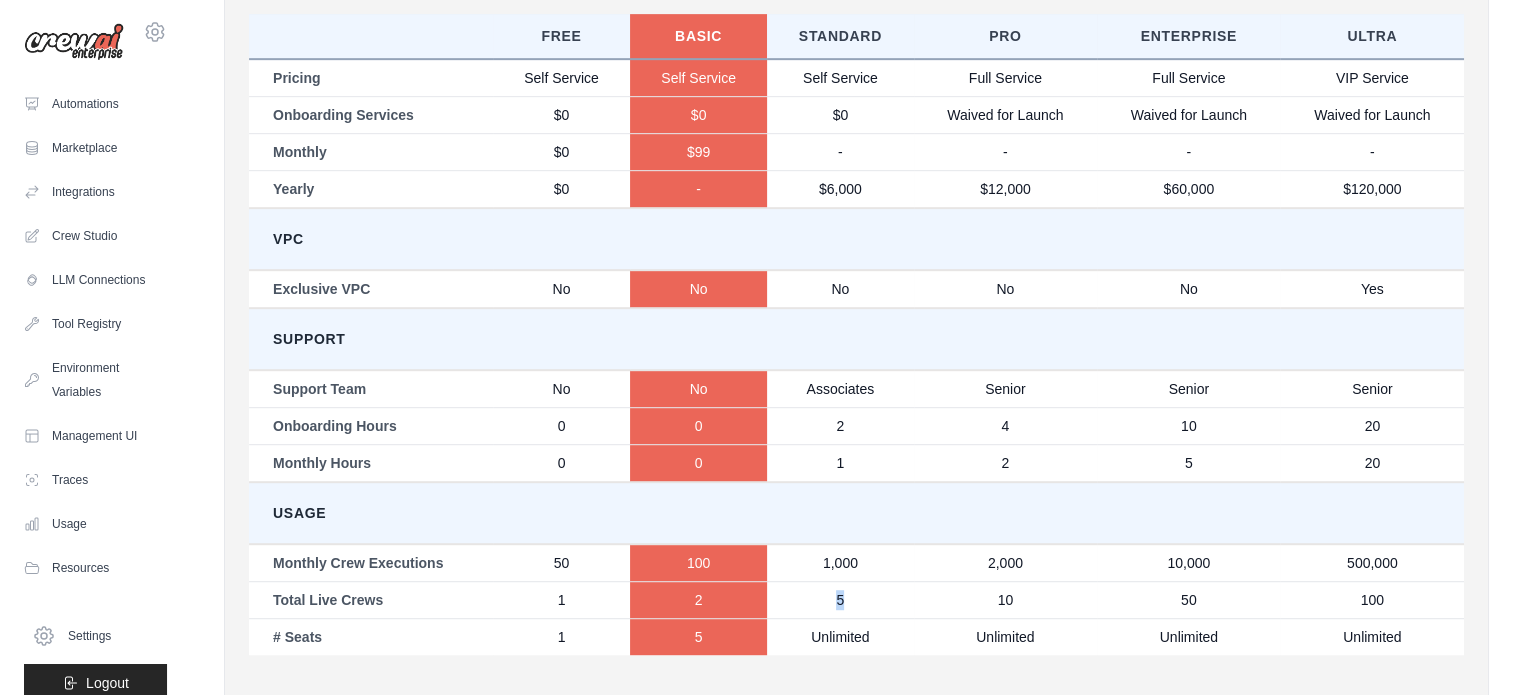 click on "5" at bounding box center [840, 599] 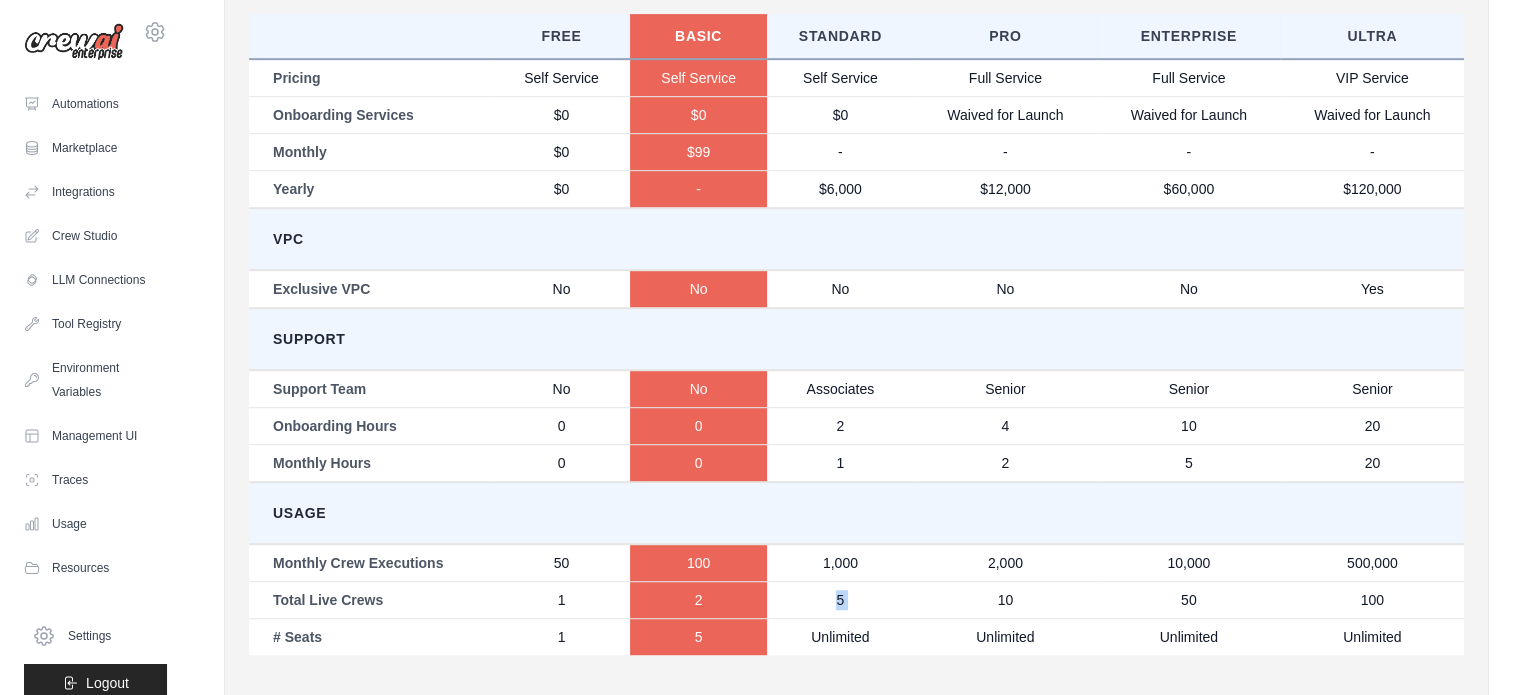 click on "5" at bounding box center [840, 599] 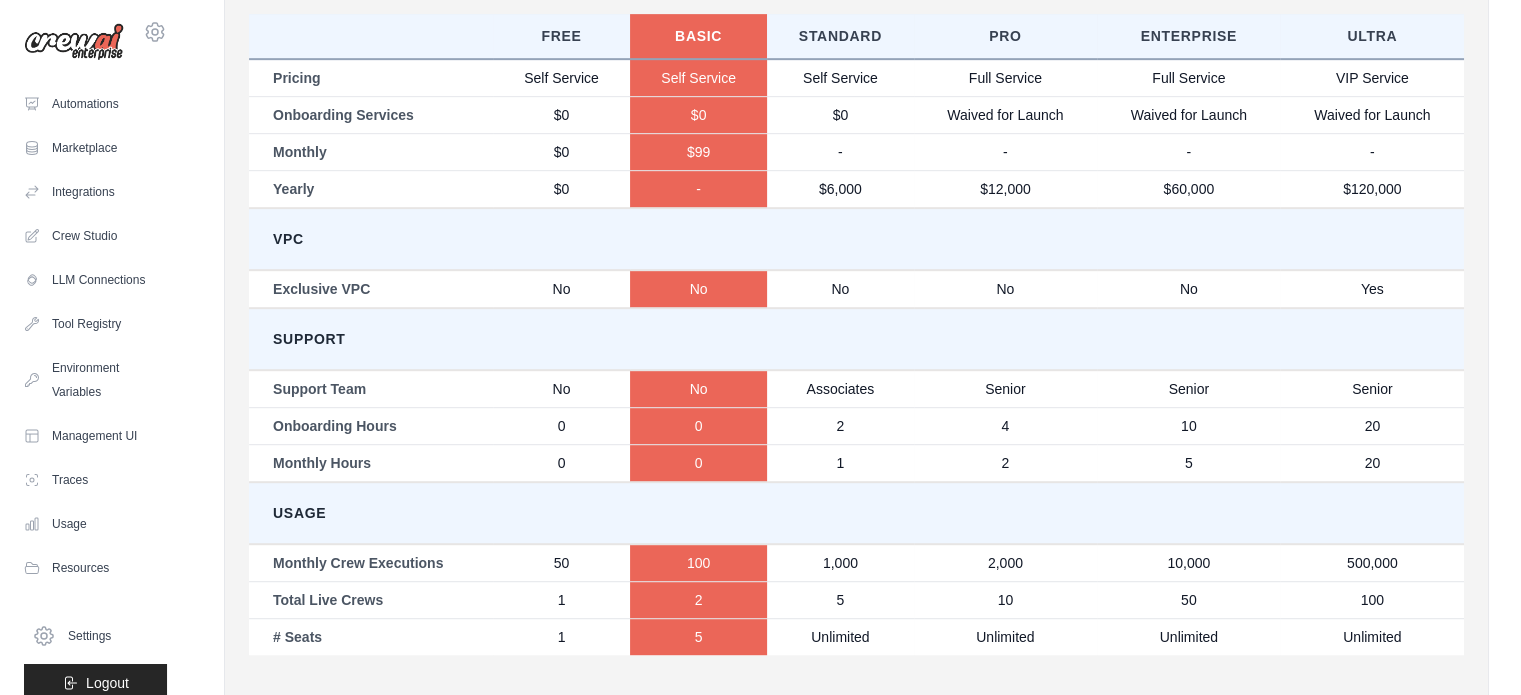 click on "Unlimited" at bounding box center (840, 636) 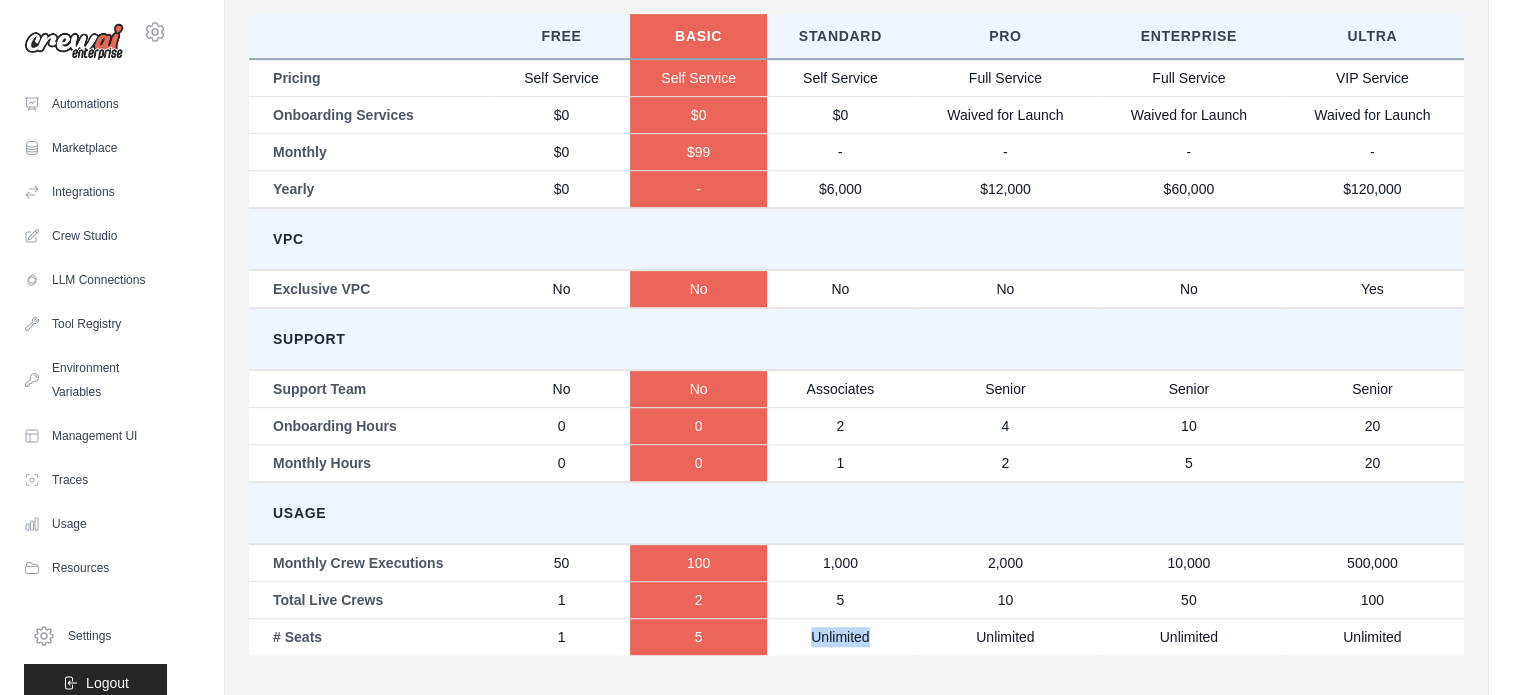 click on "Unlimited" at bounding box center [840, 636] 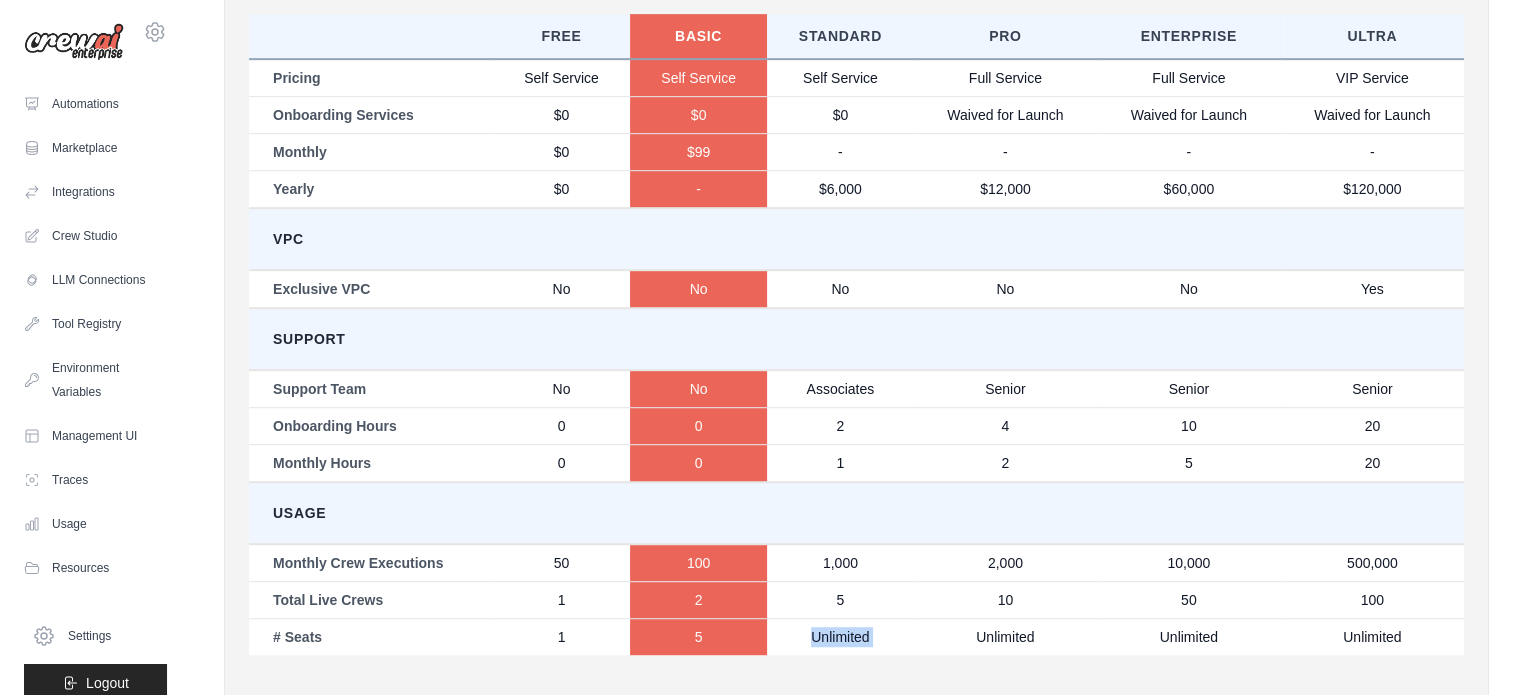 click on "Unlimited" at bounding box center [840, 636] 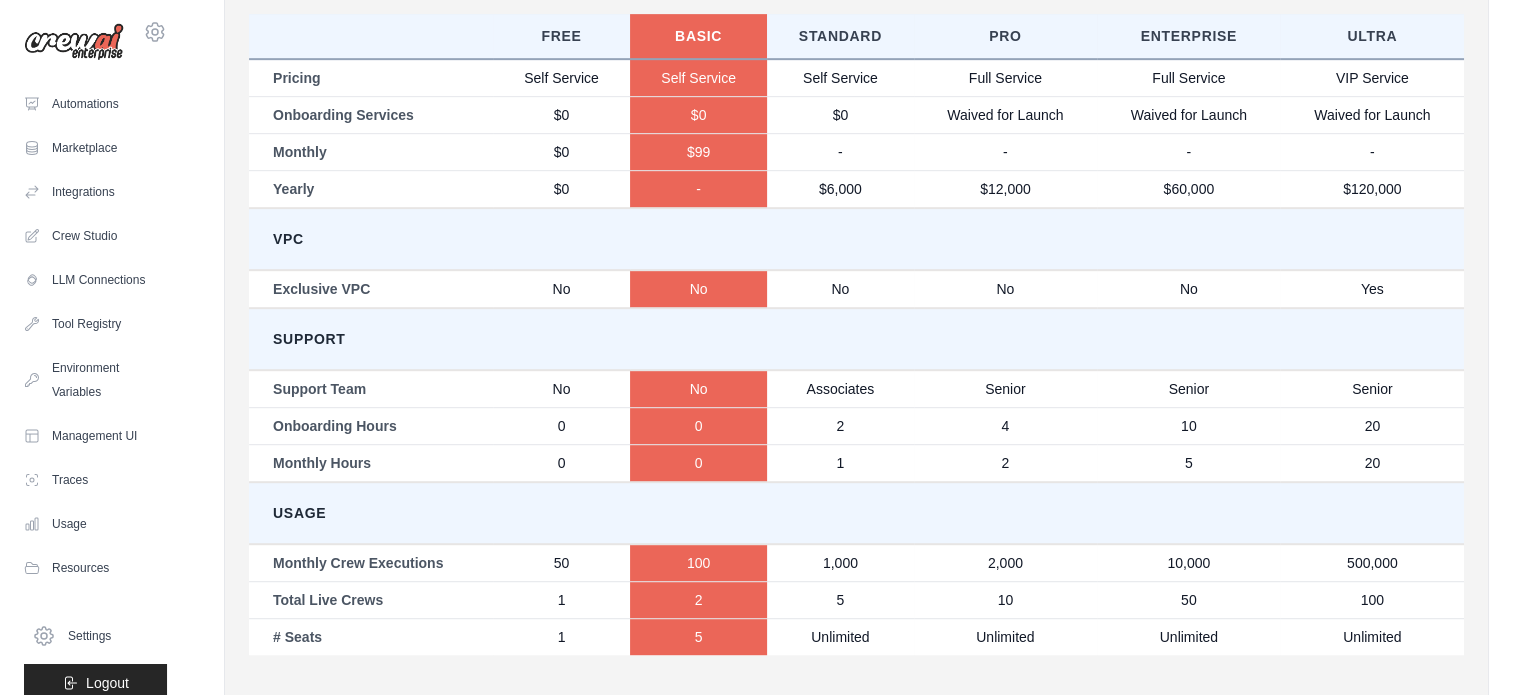 click on "1,000" at bounding box center (840, 563) 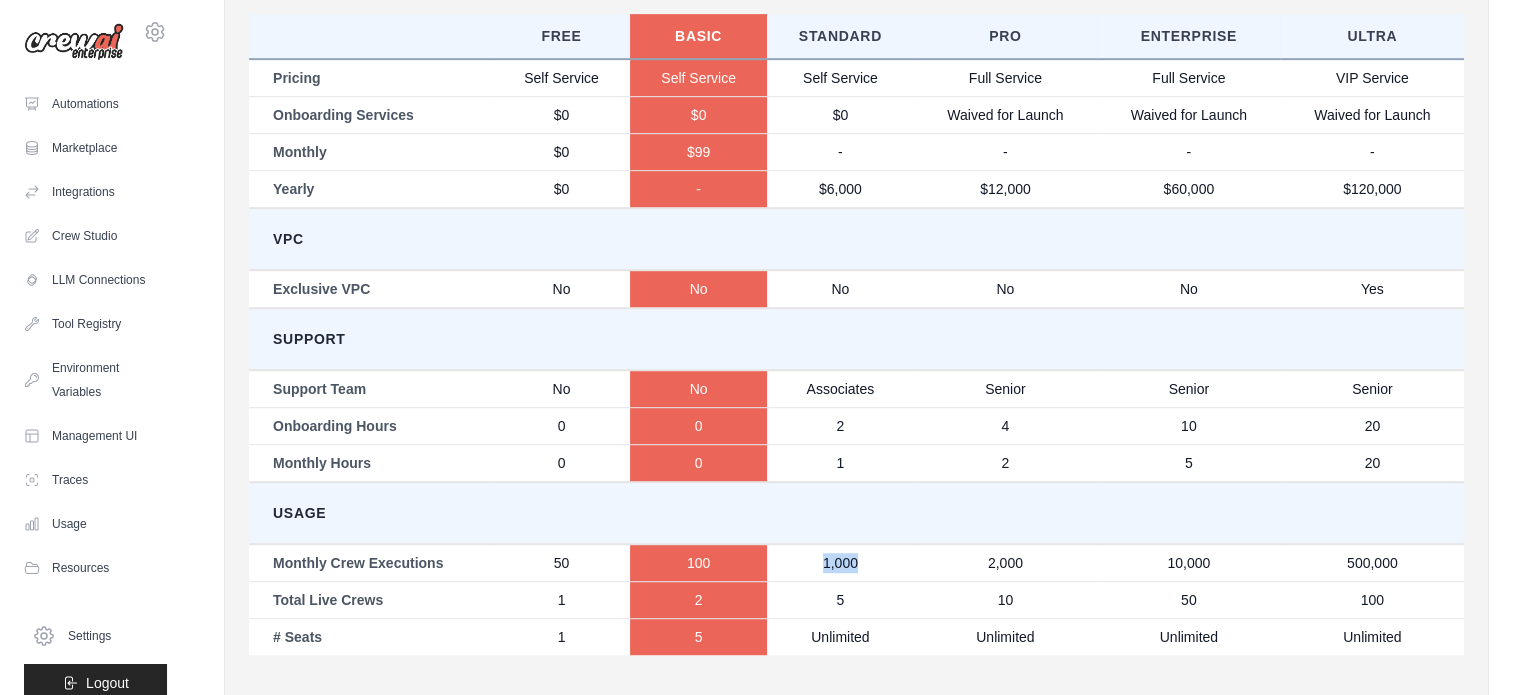 click on "1,000" at bounding box center [840, 563] 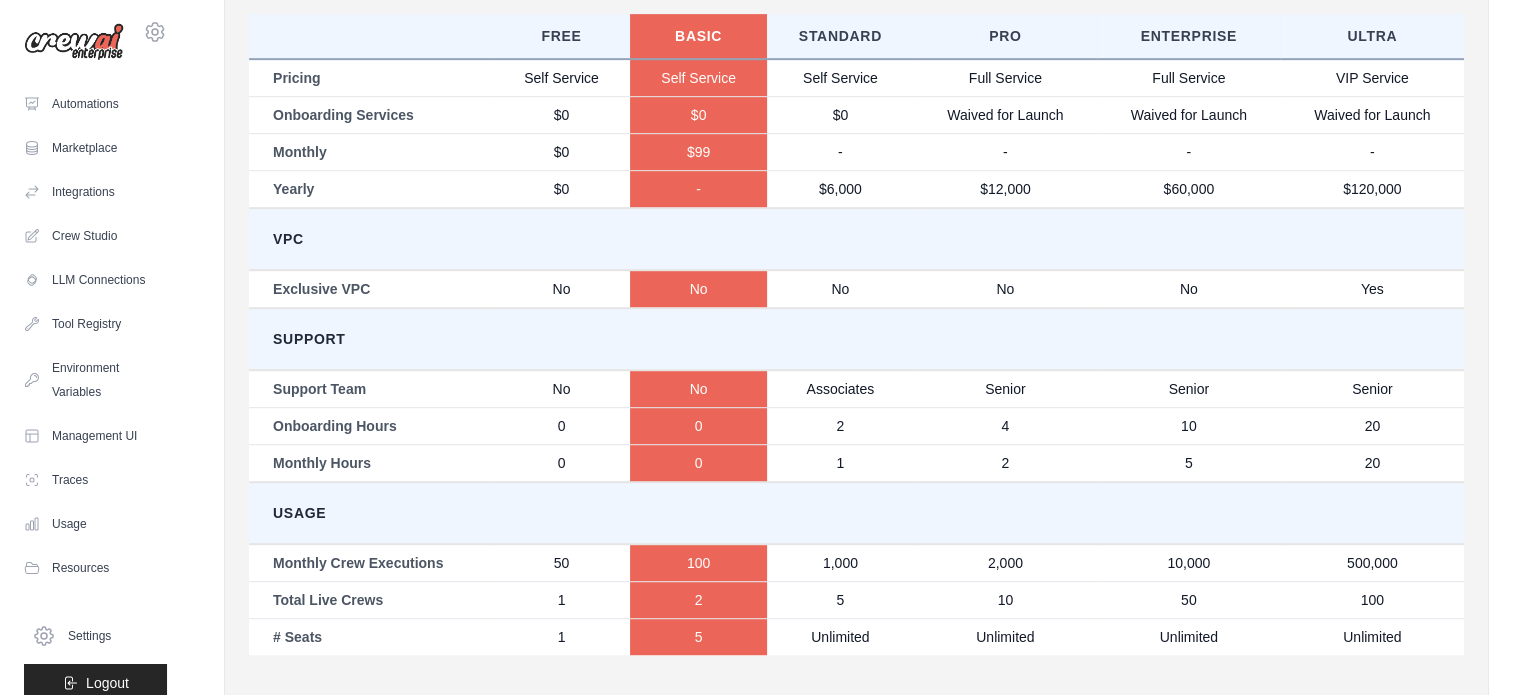 click on "5" at bounding box center (840, 599) 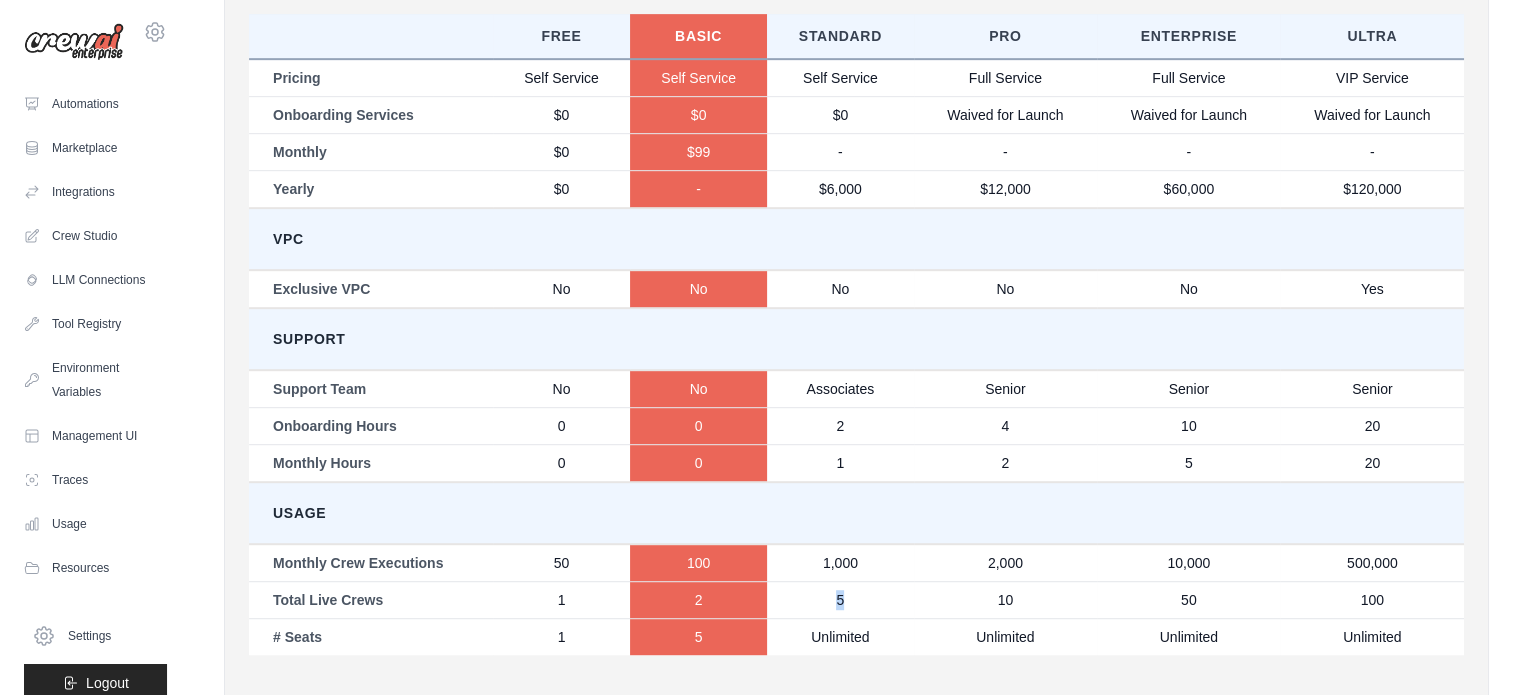 click on "5" at bounding box center (840, 599) 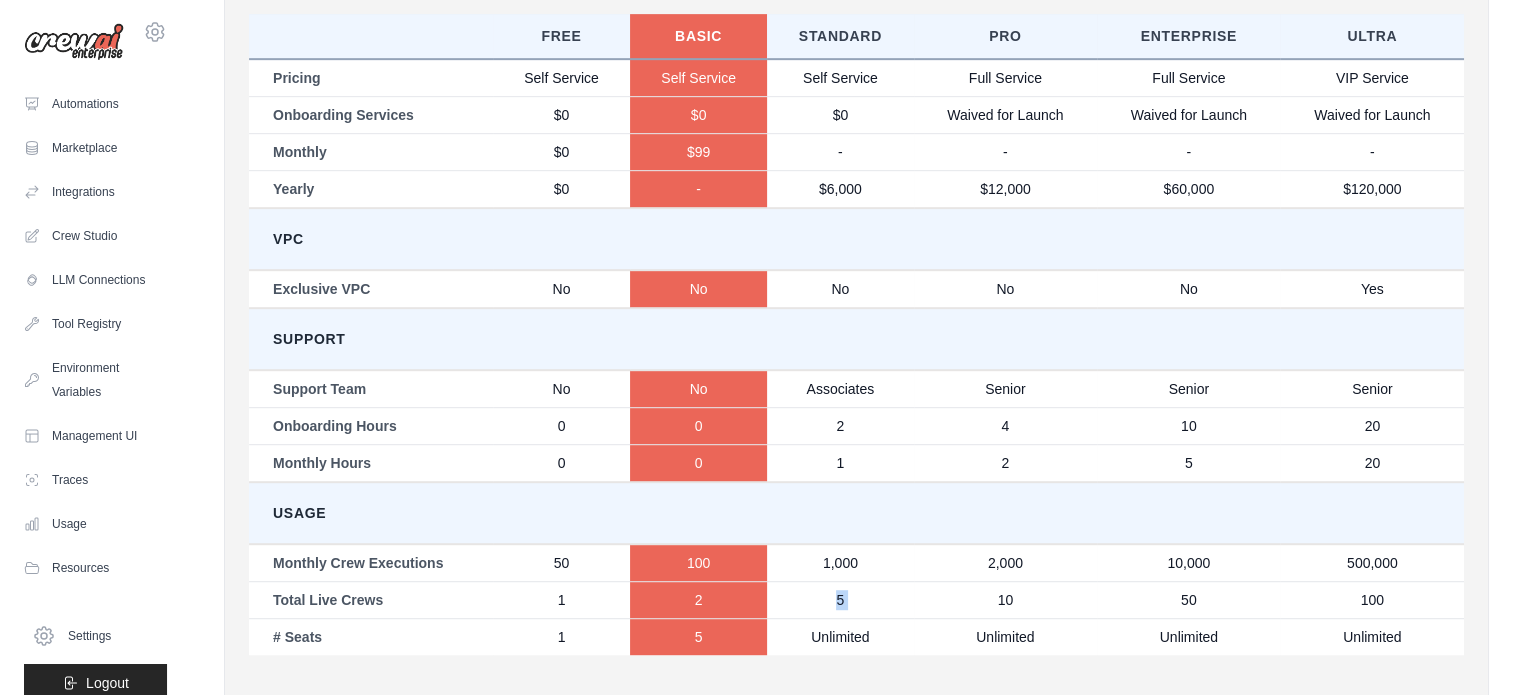 click on "5" at bounding box center [840, 599] 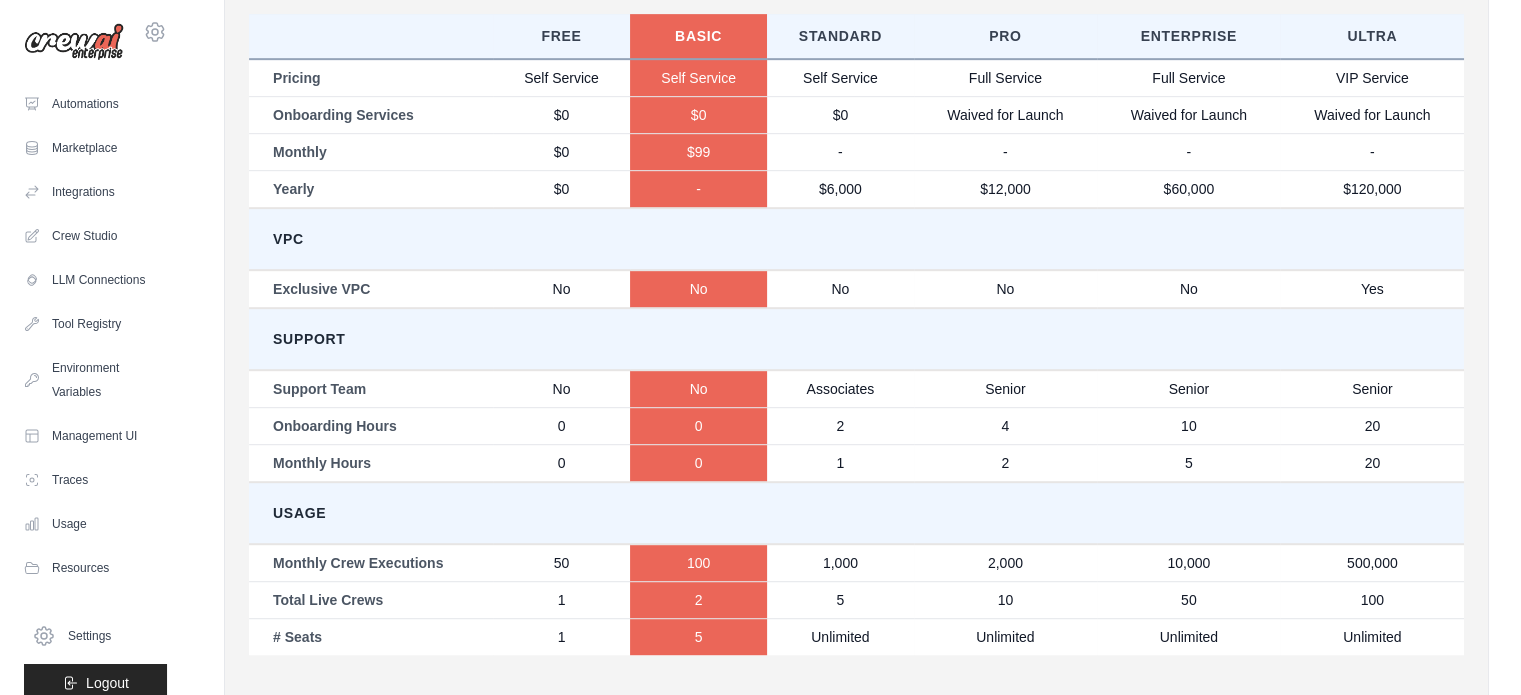click on "Unlimited" at bounding box center (840, 636) 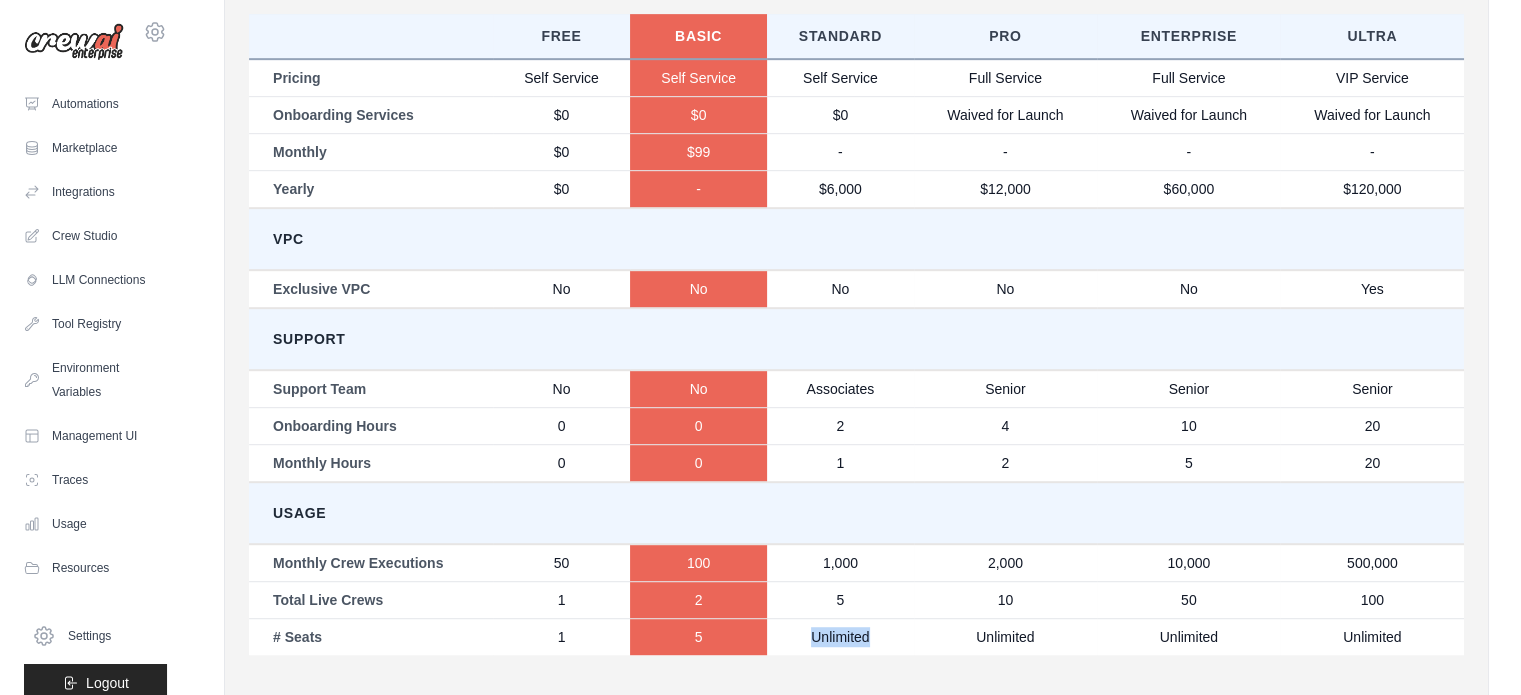 click on "Unlimited" at bounding box center [840, 636] 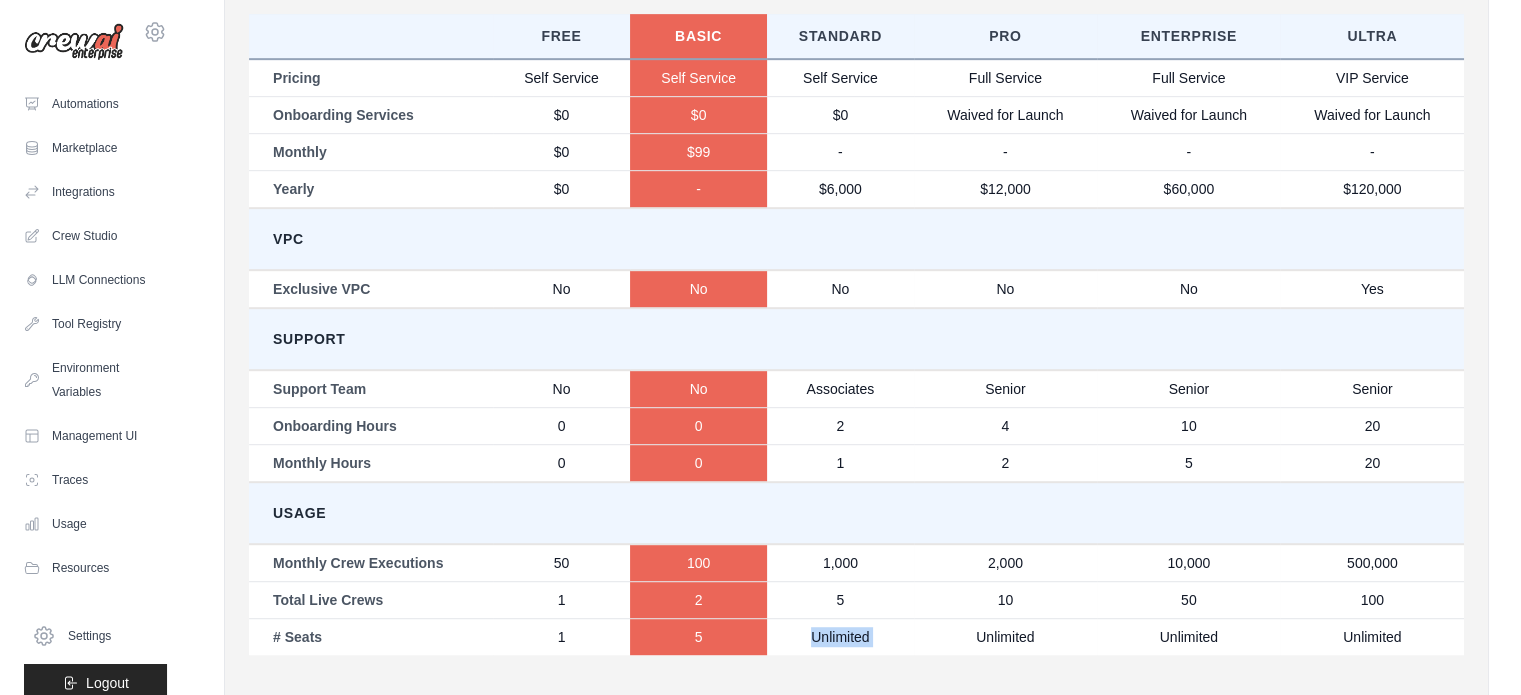 click on "Unlimited" at bounding box center (840, 636) 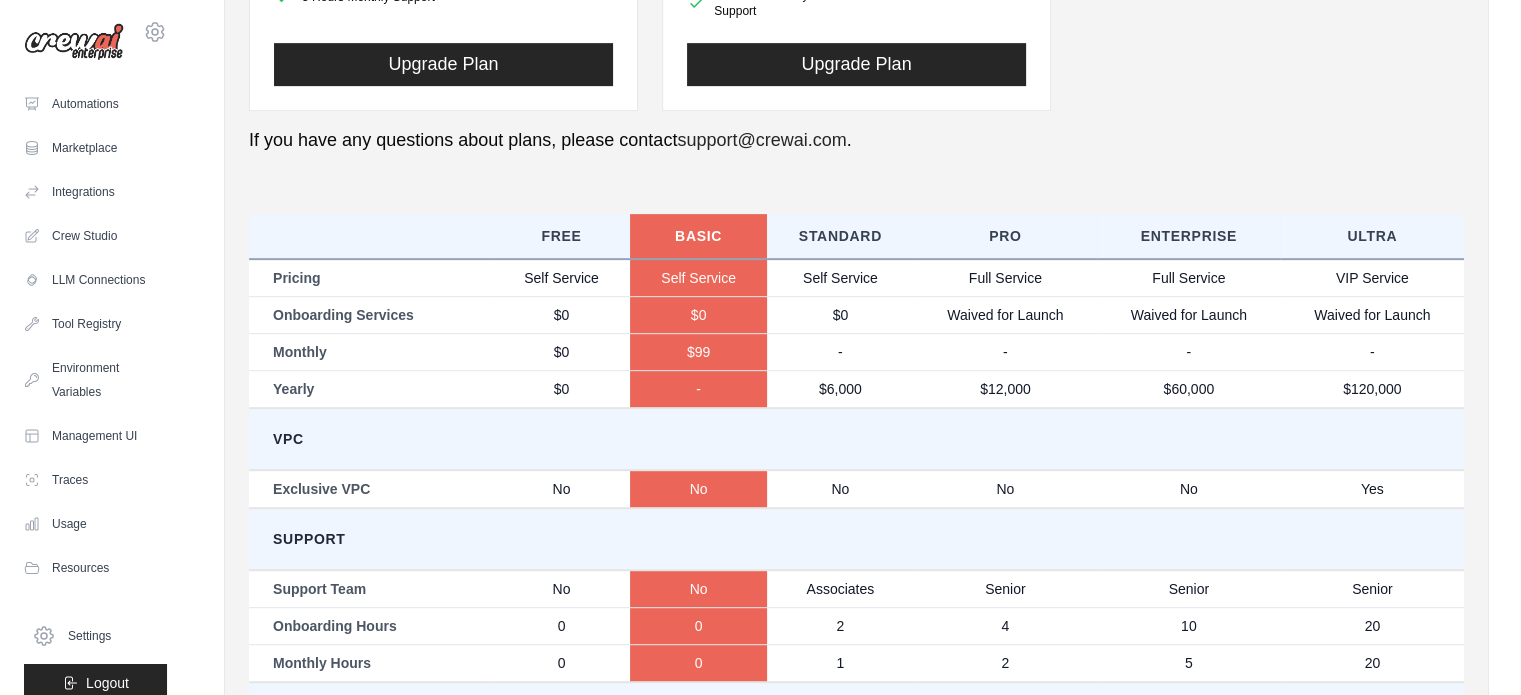 click on "Self Service" at bounding box center (840, 278) 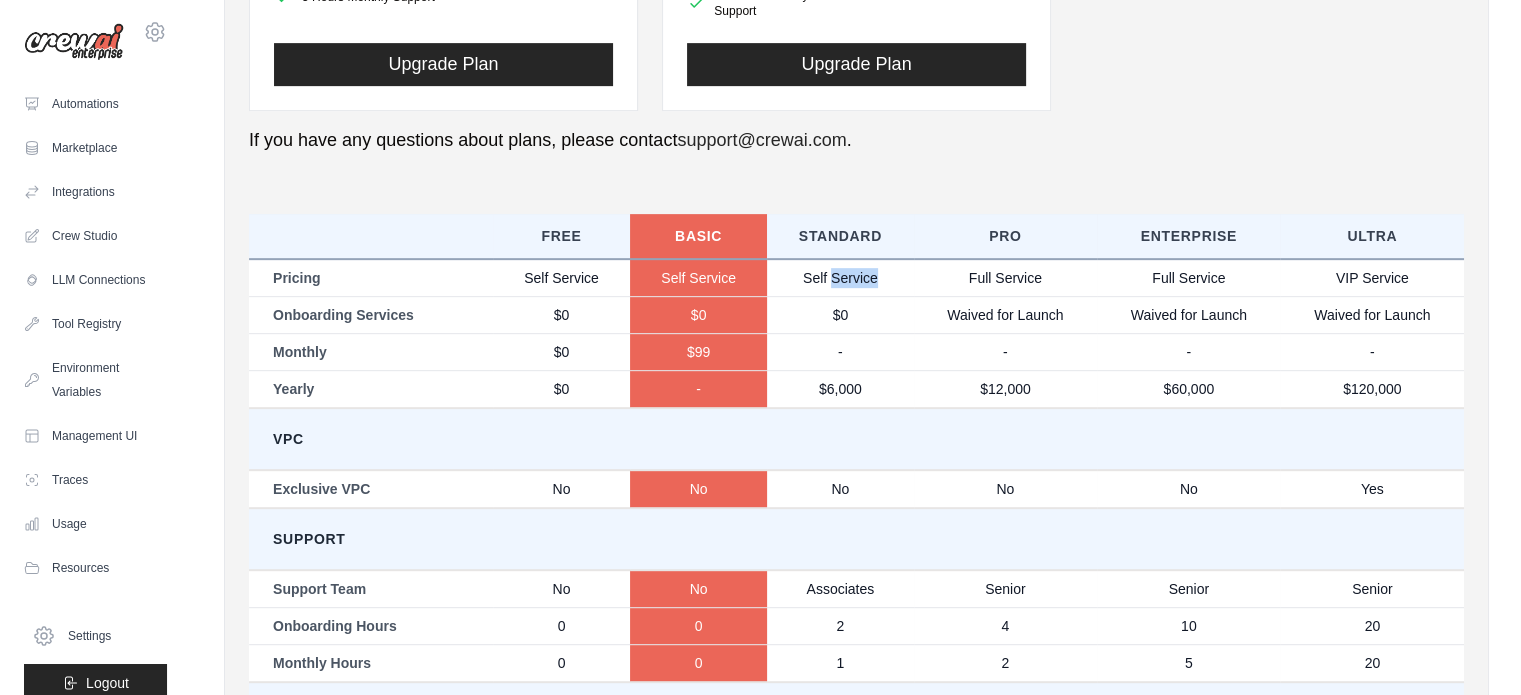click on "Self Service" at bounding box center (840, 278) 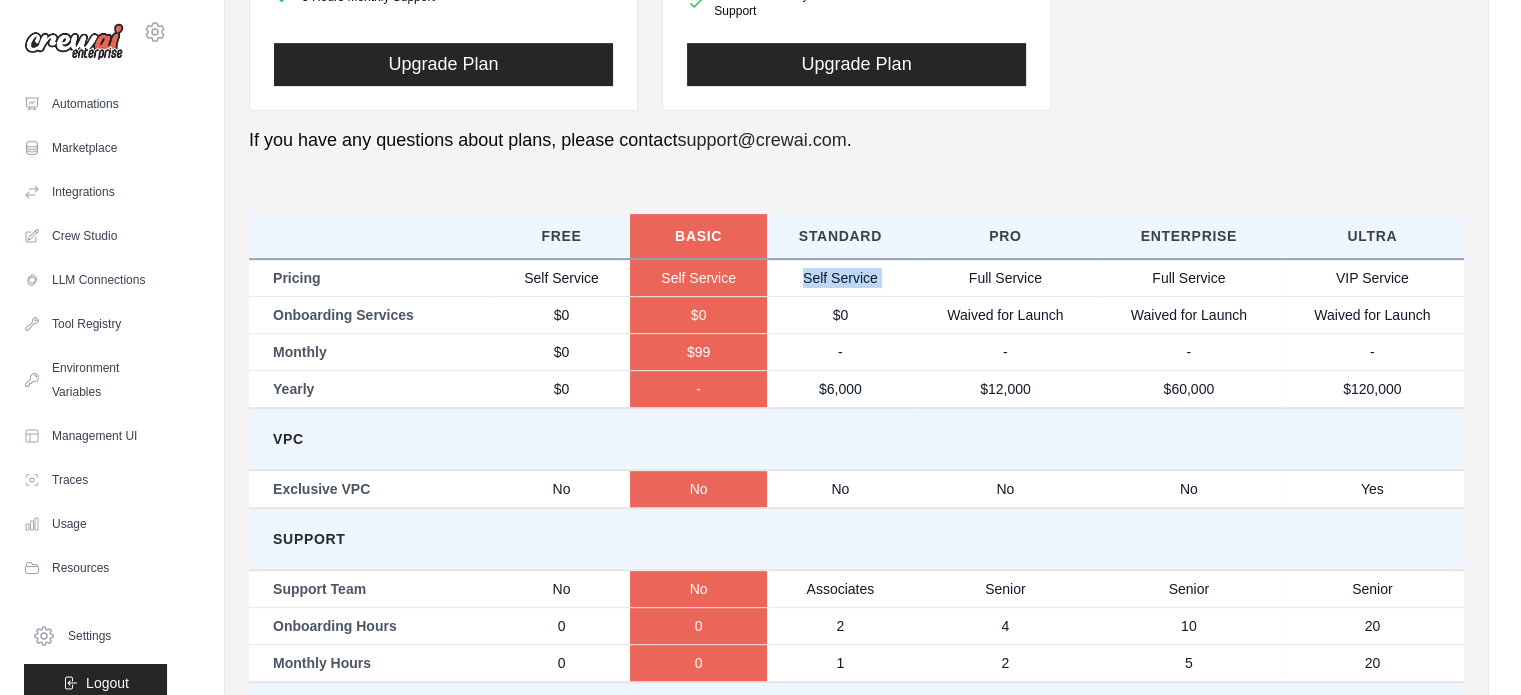 click on "Self Service" at bounding box center [840, 278] 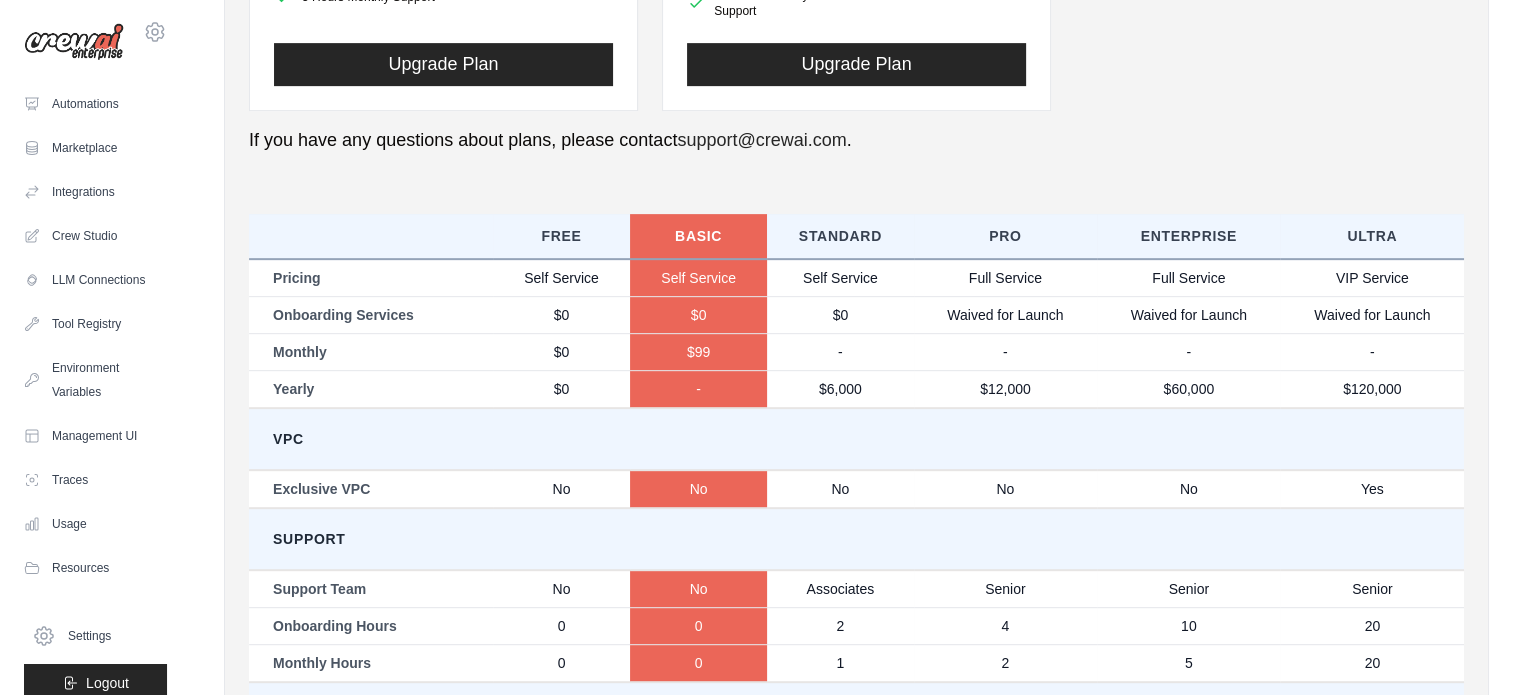 click on "$0" at bounding box center (840, 314) 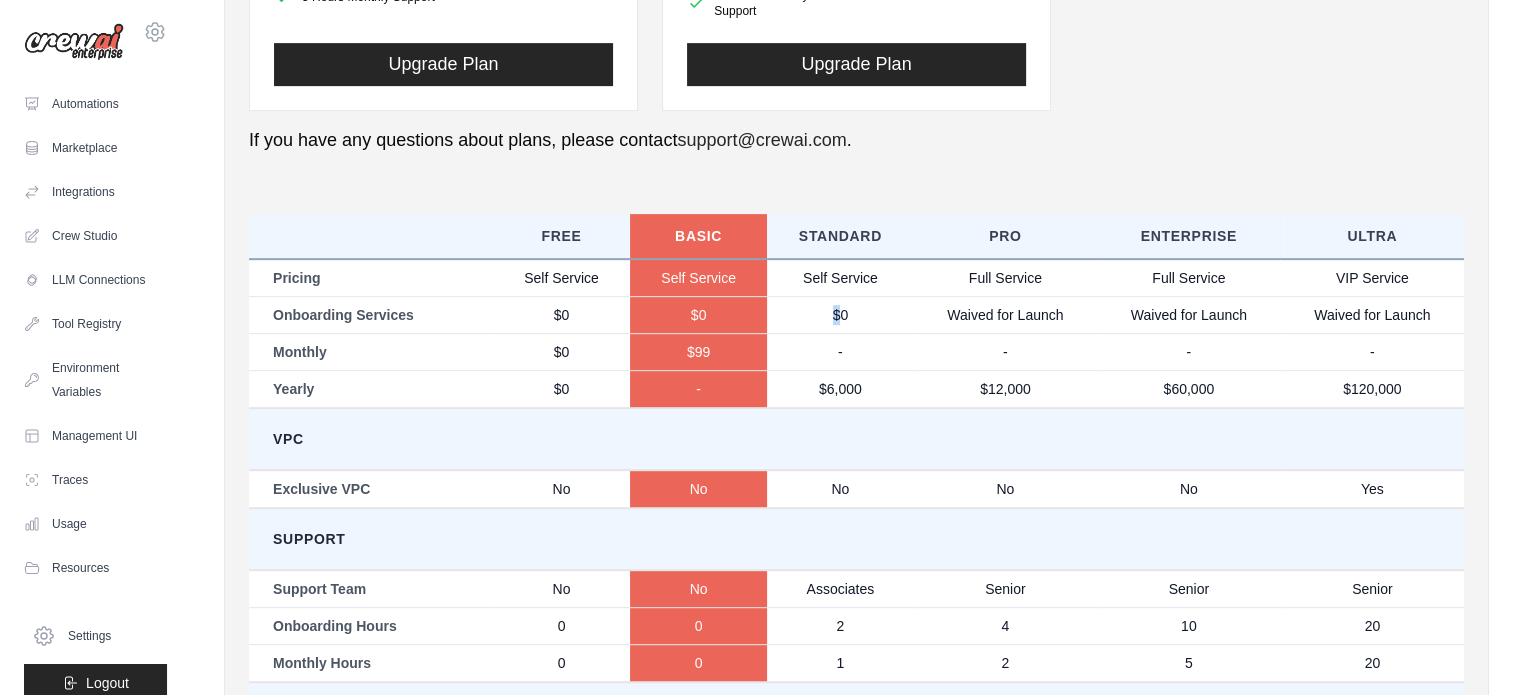 click on "$0" at bounding box center [840, 314] 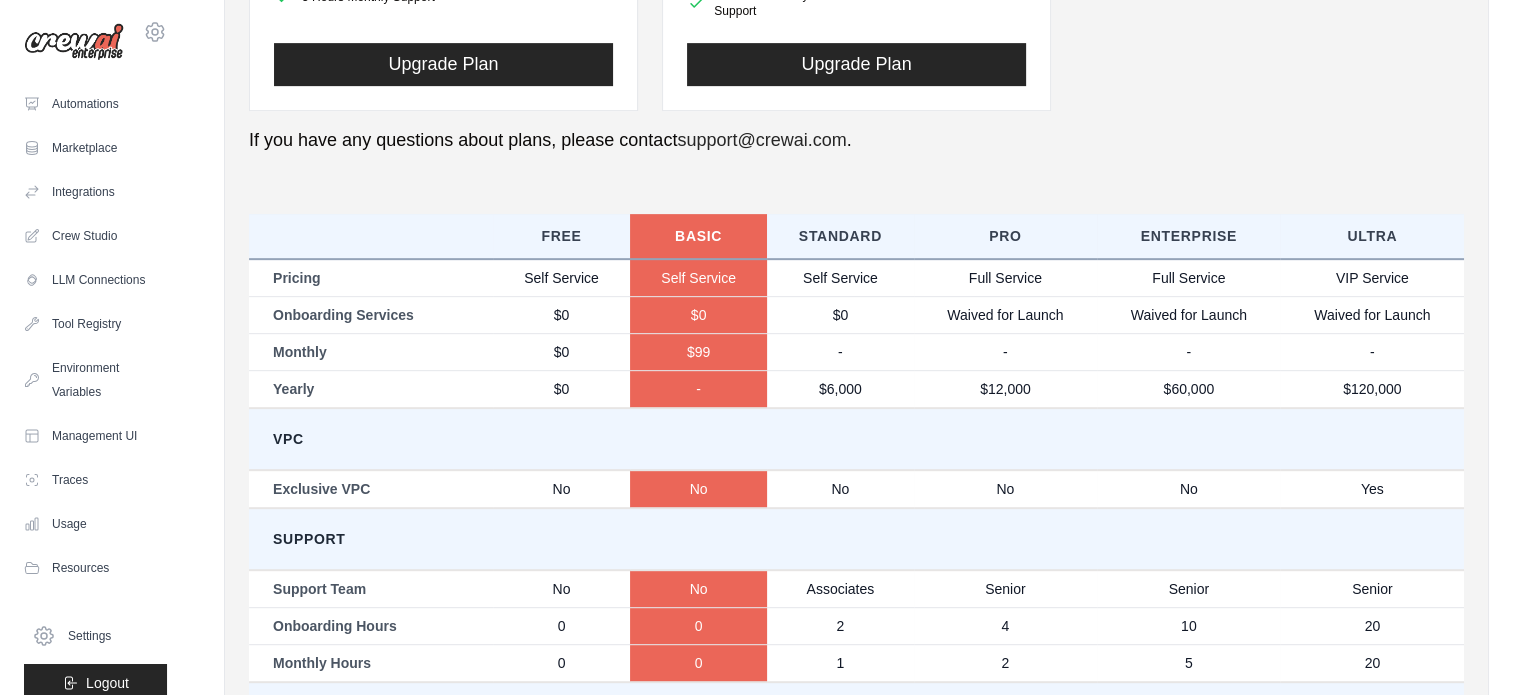 click on "VPC" at bounding box center (856, 439) 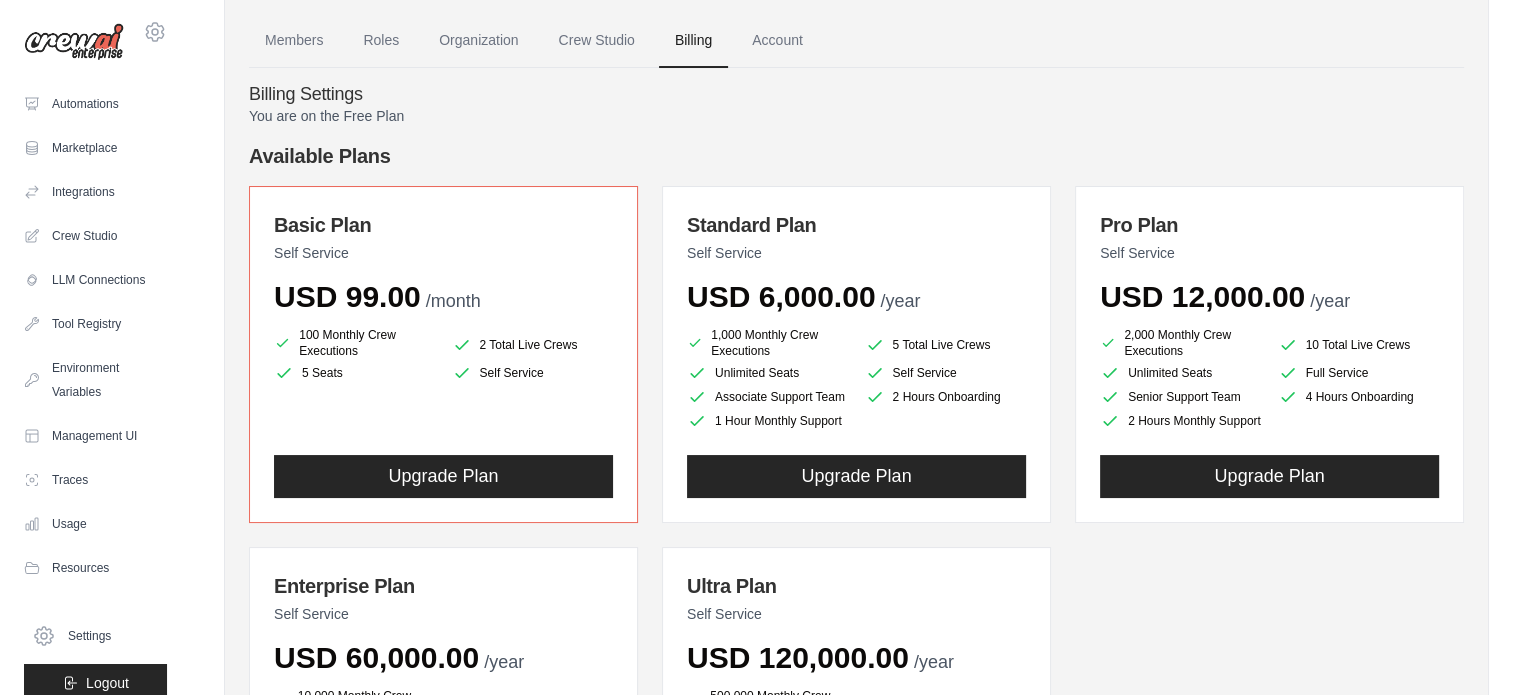 scroll, scrollTop: 0, scrollLeft: 0, axis: both 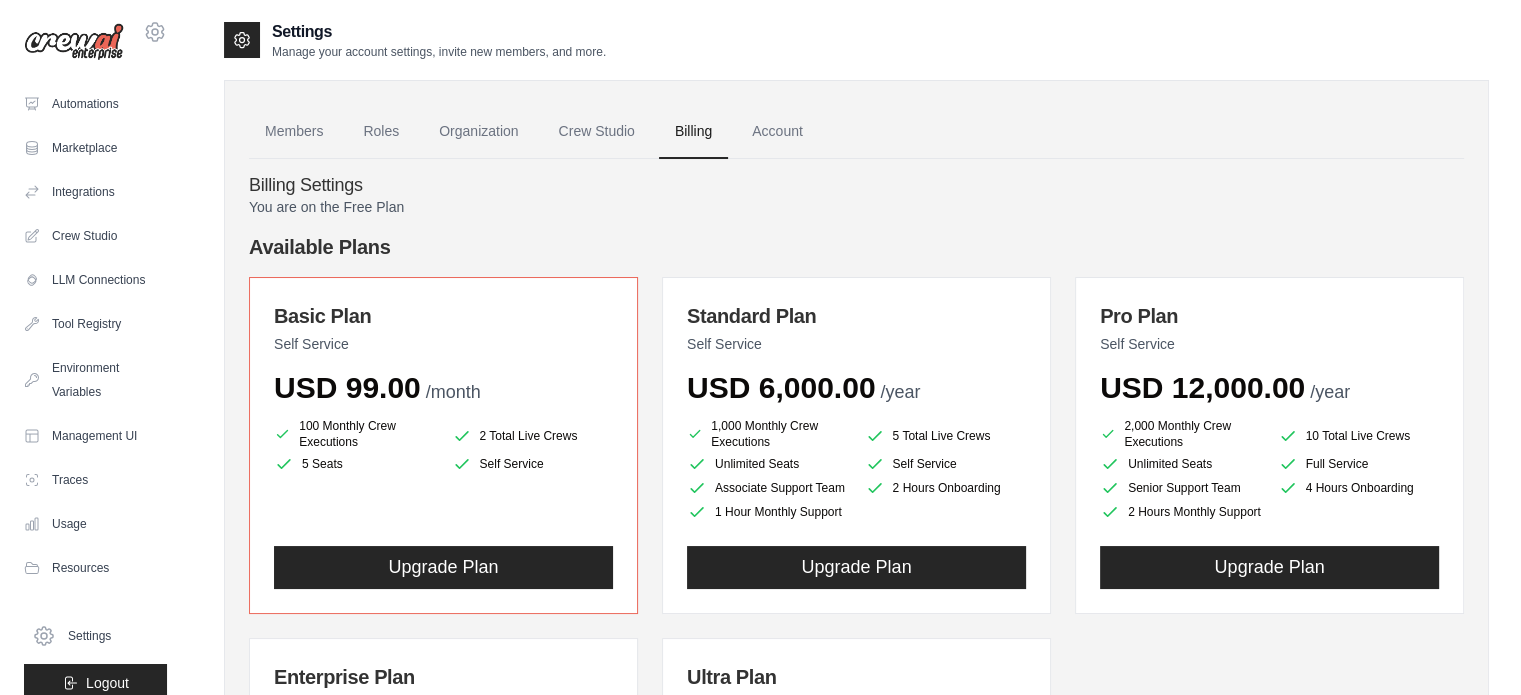 click on "5 Total Live Crews" at bounding box center [946, 436] 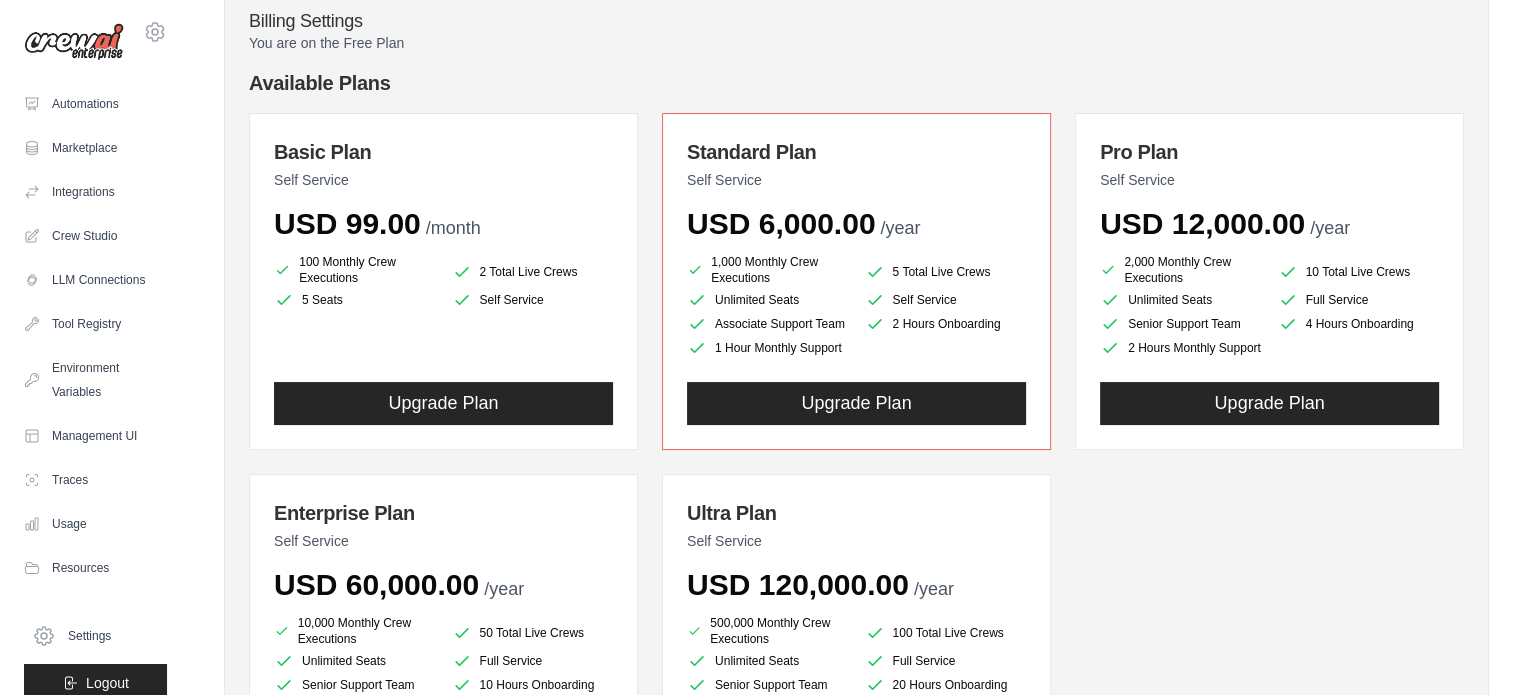 scroll, scrollTop: 0, scrollLeft: 0, axis: both 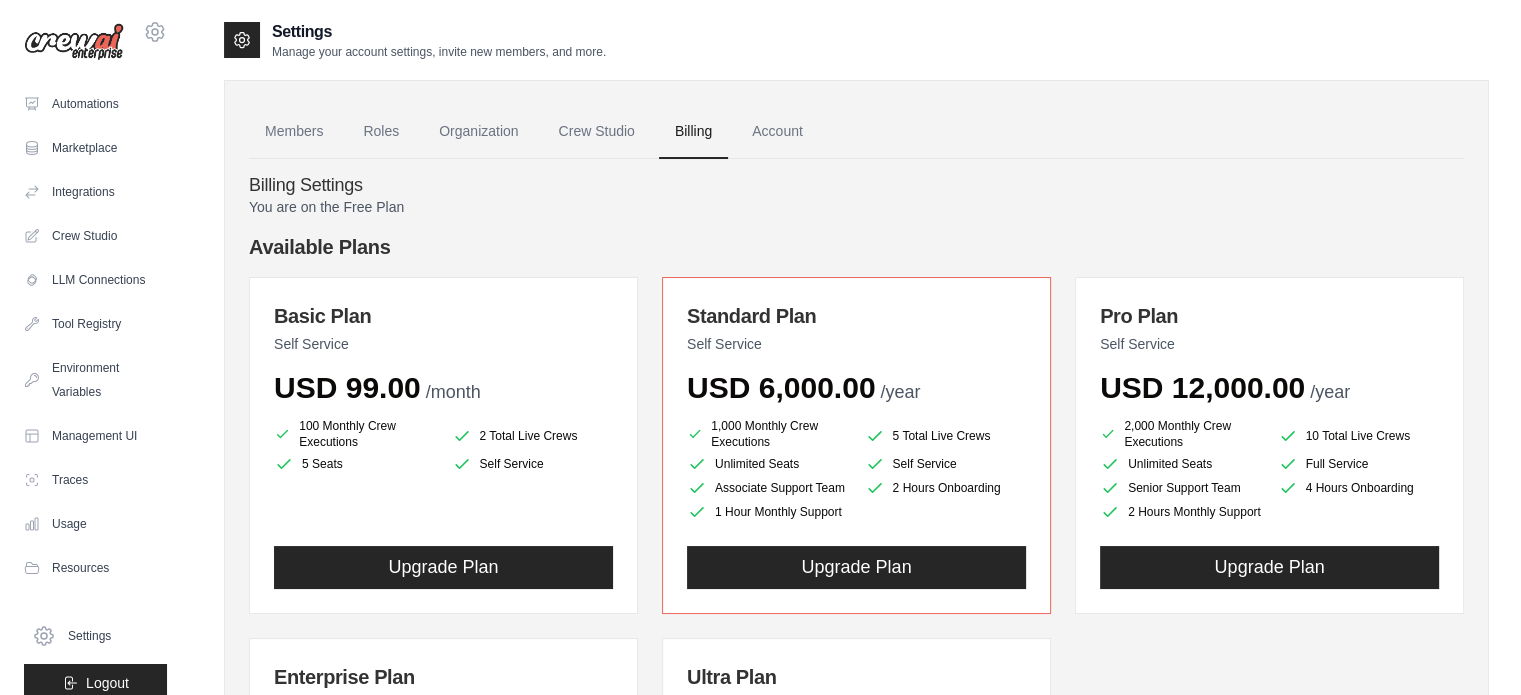 click on "USD 12,000.00" at bounding box center (1202, 387) 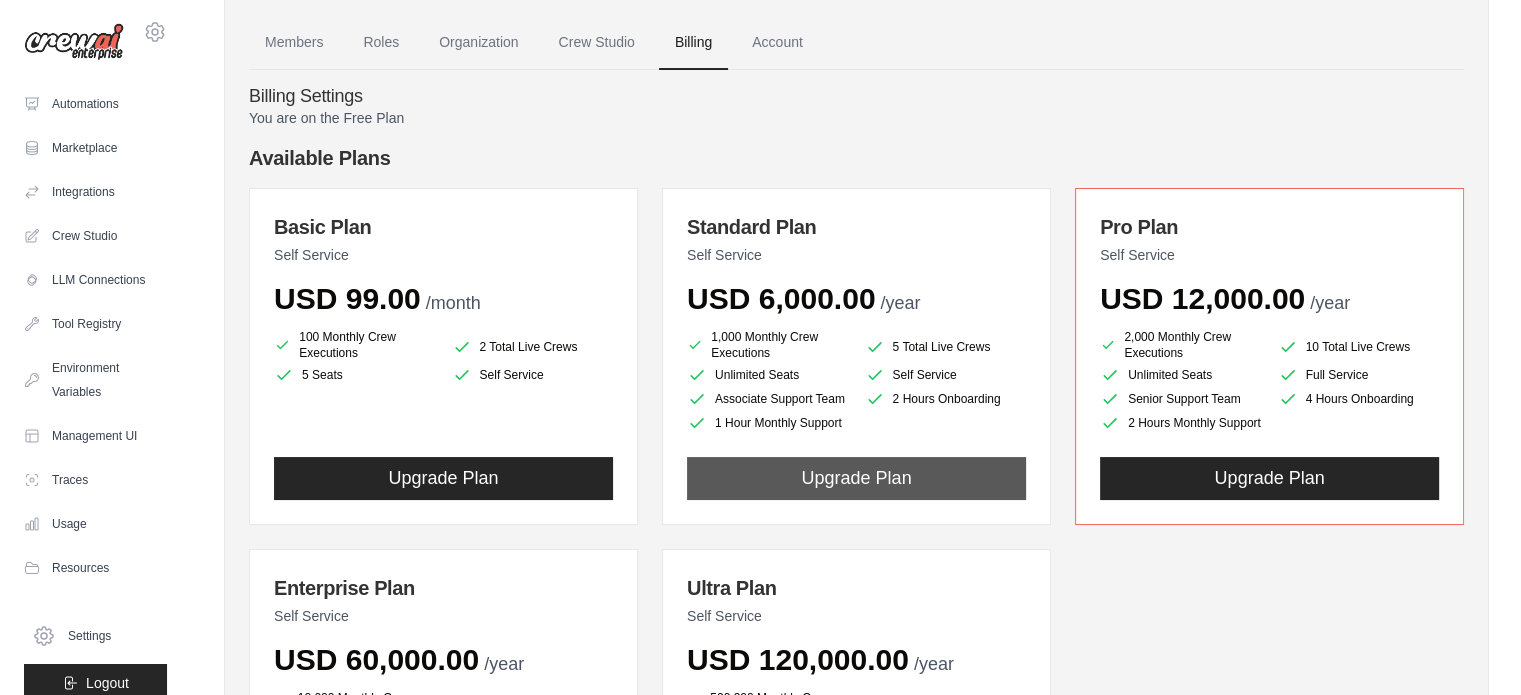 scroll, scrollTop: 0, scrollLeft: 0, axis: both 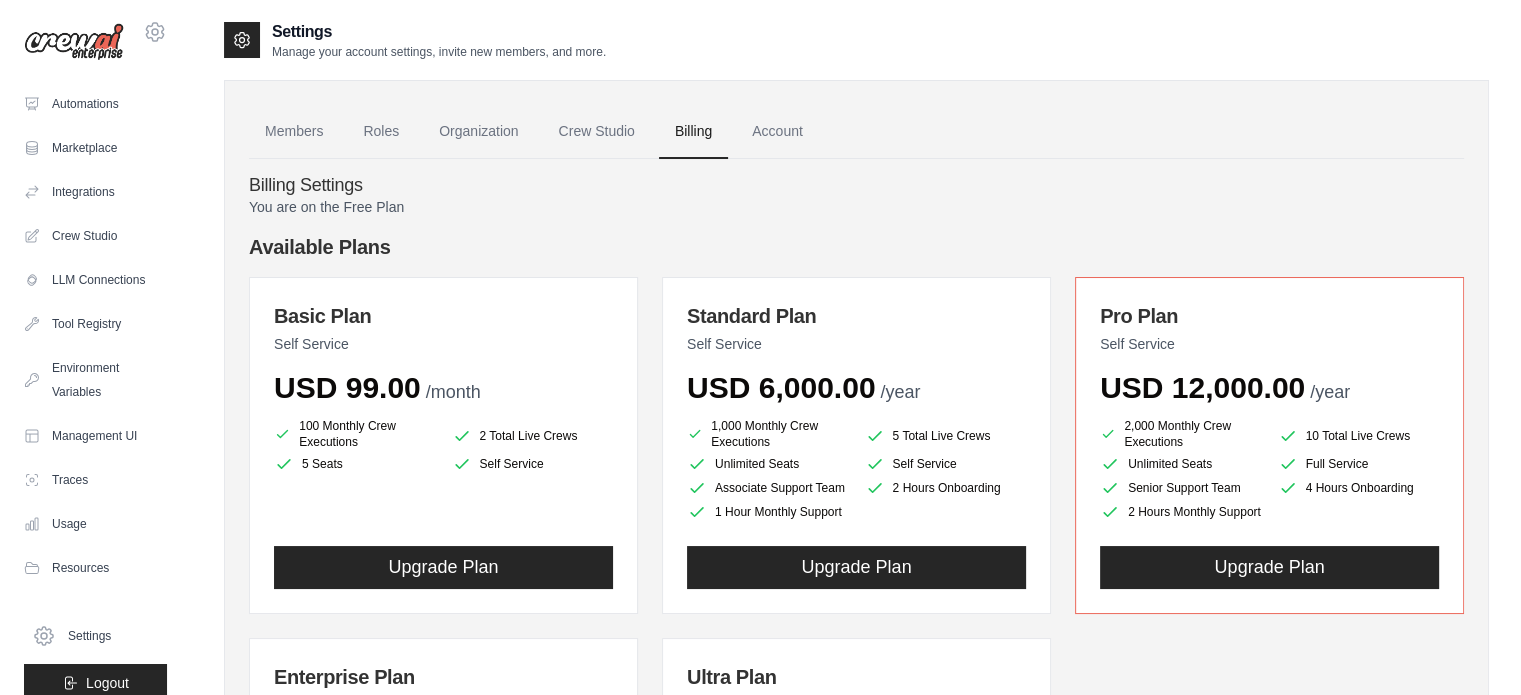 click on "You are on the Free Plan" at bounding box center (856, 207) 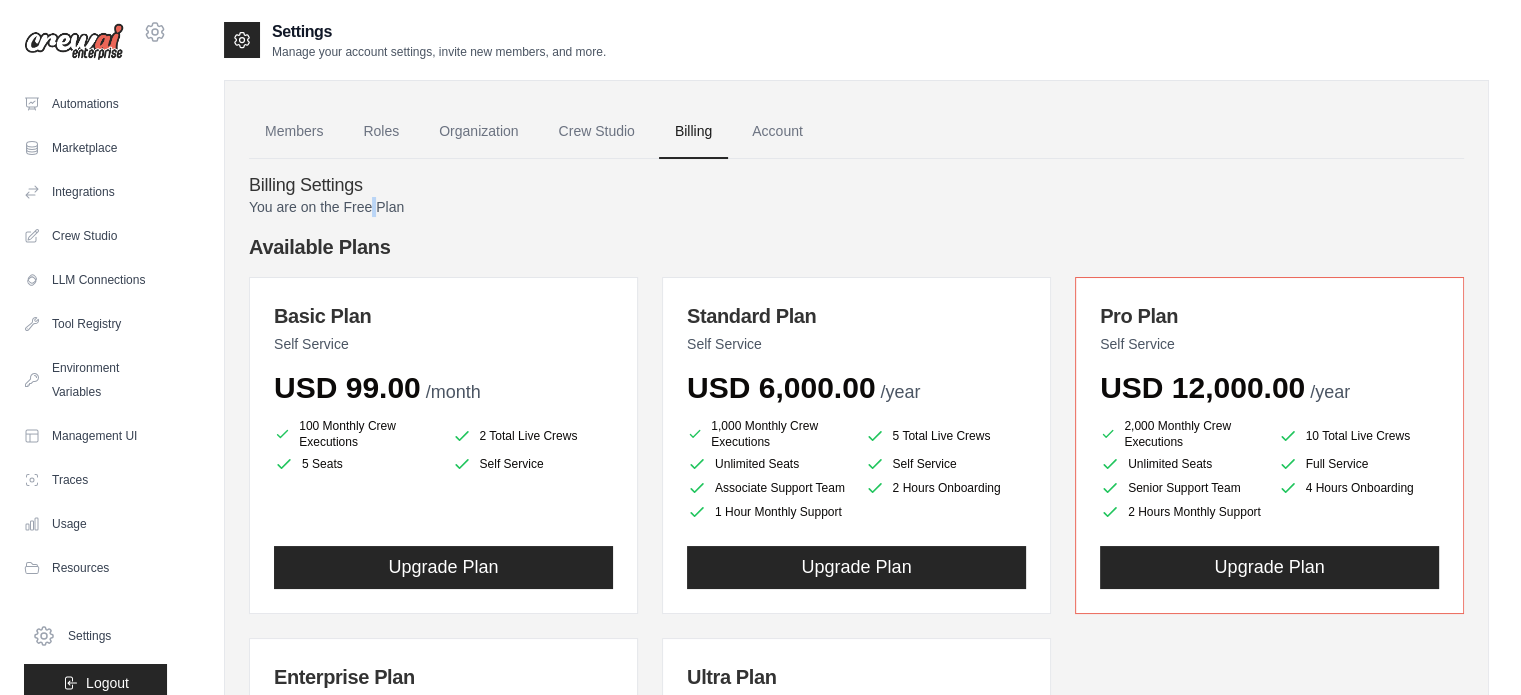 click on "You are on the Free Plan" at bounding box center (856, 207) 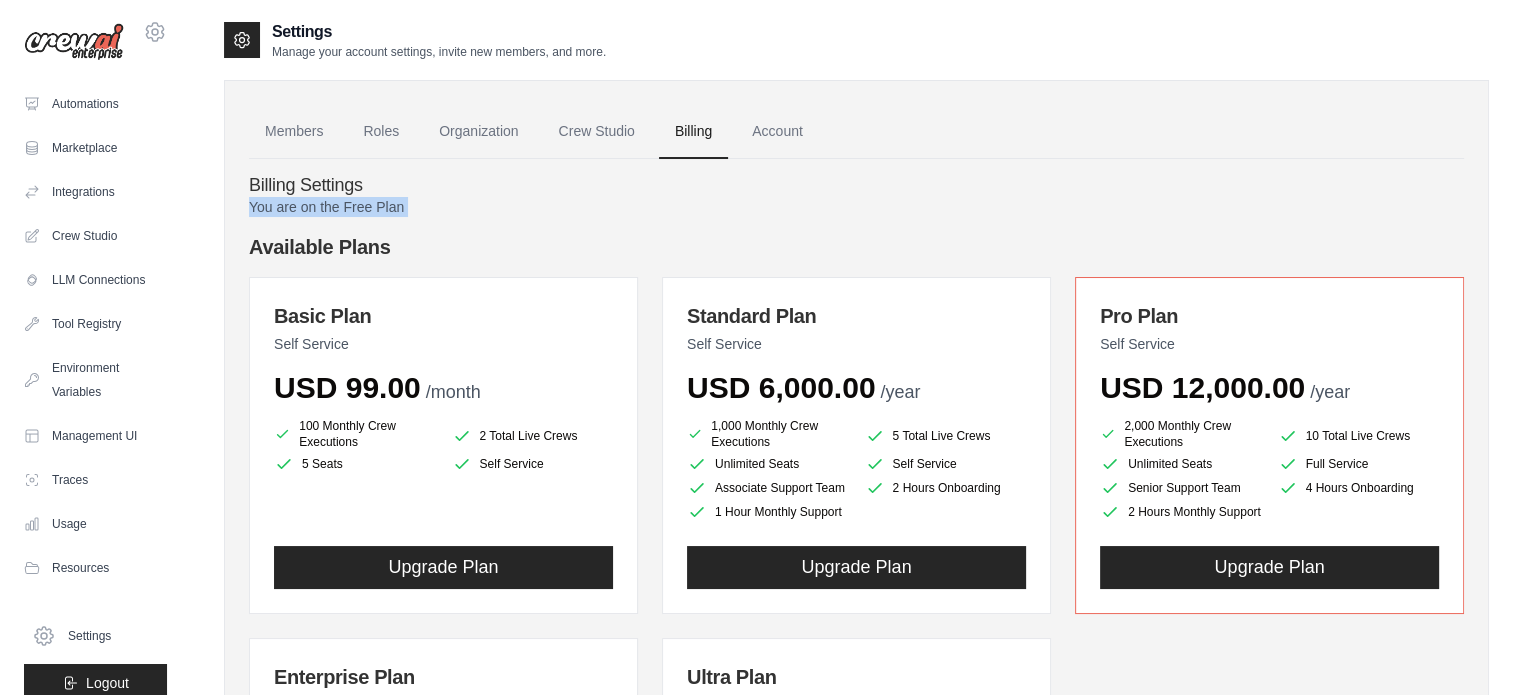 click on "You are on the Free Plan" at bounding box center [856, 207] 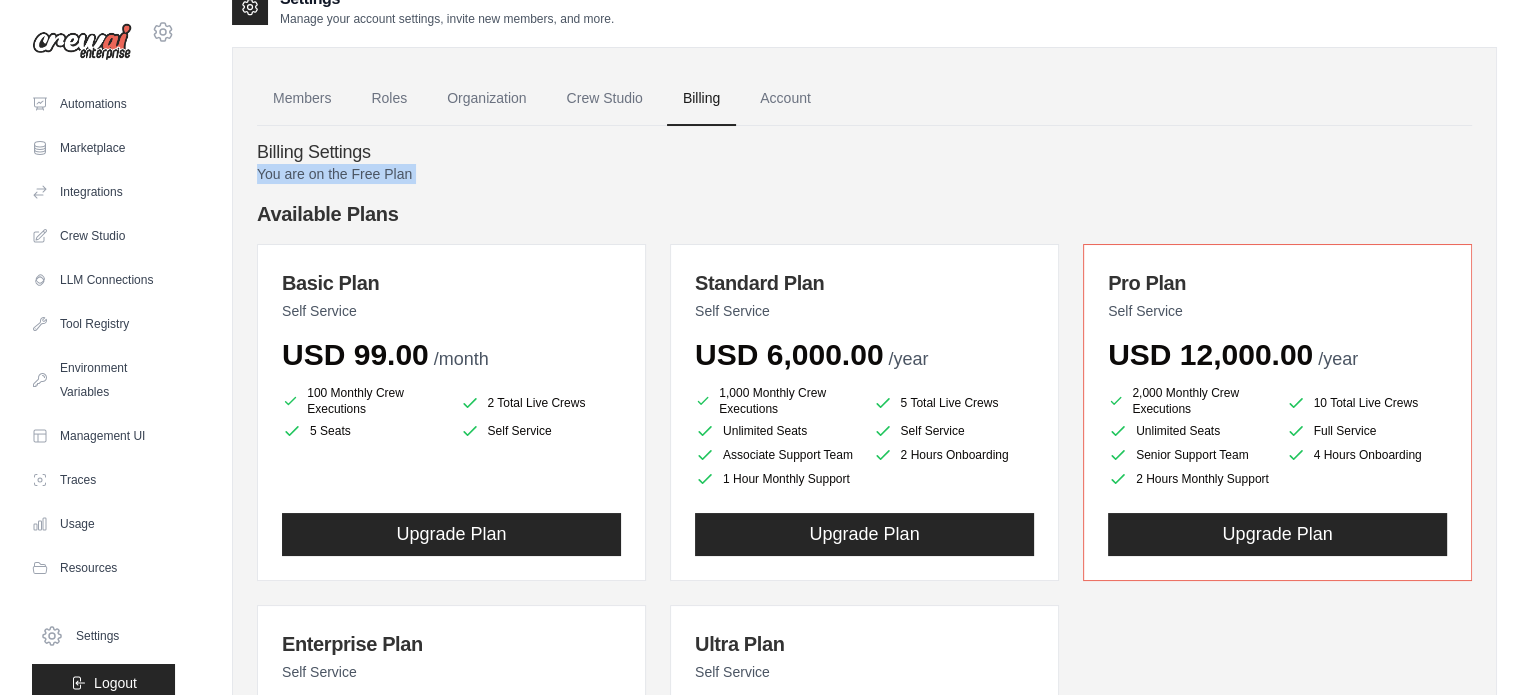 scroll, scrollTop: 0, scrollLeft: 0, axis: both 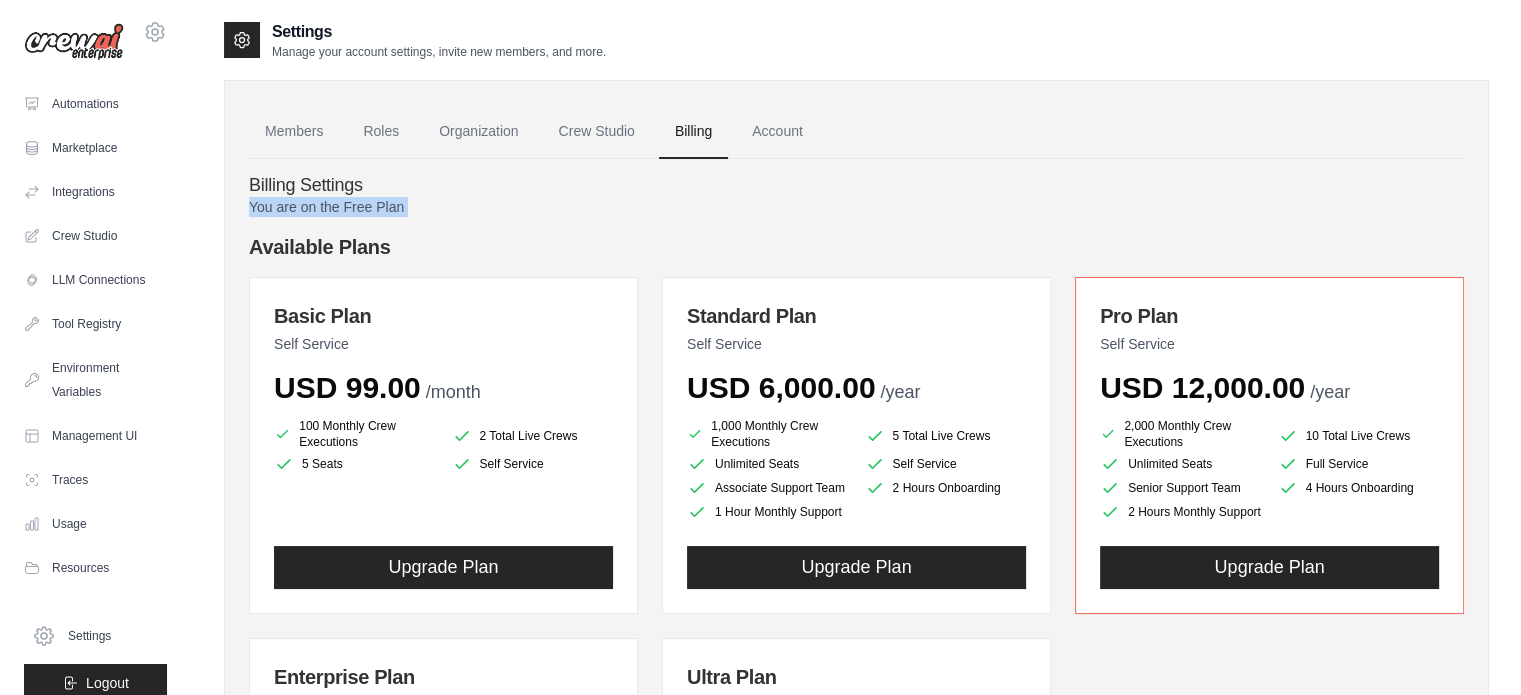 click at bounding box center (74, 42) 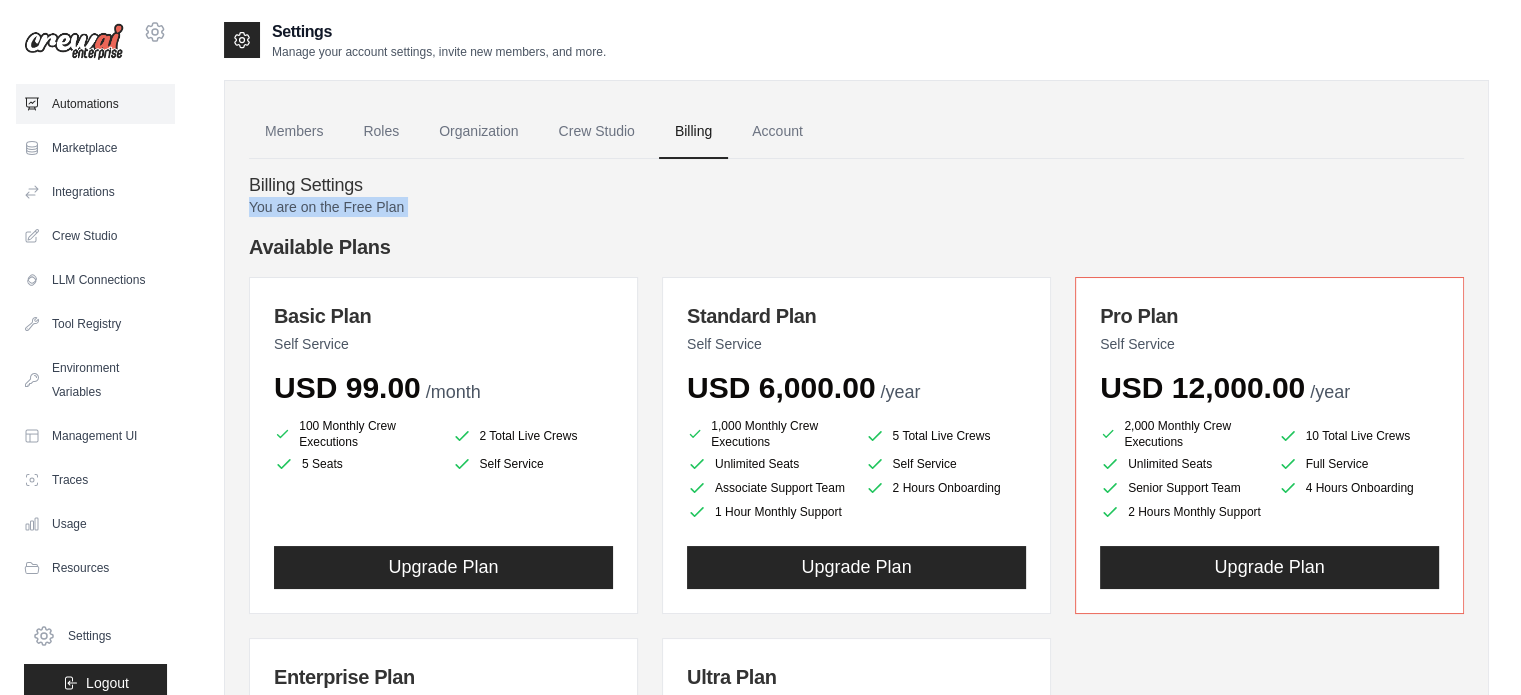 click on "Automations" at bounding box center [95, 104] 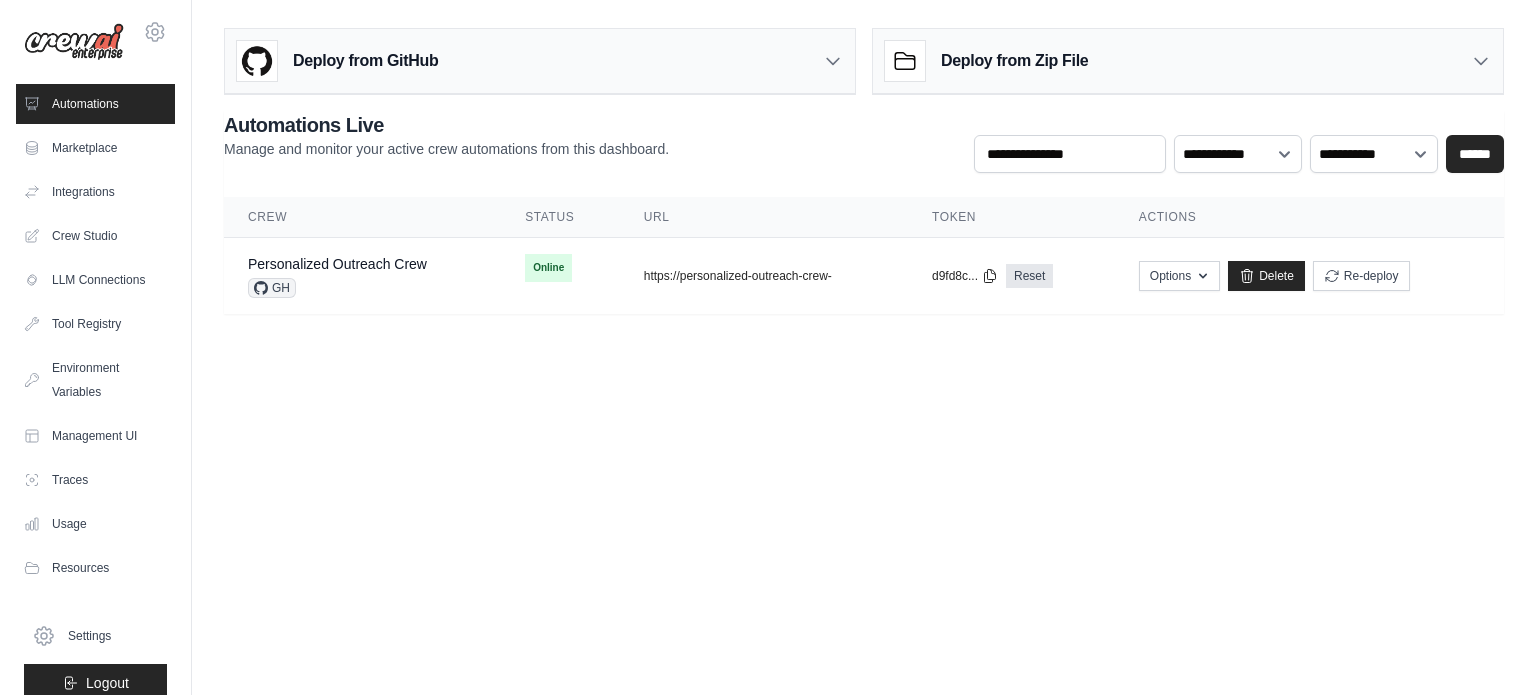click at bounding box center (74, 42) 